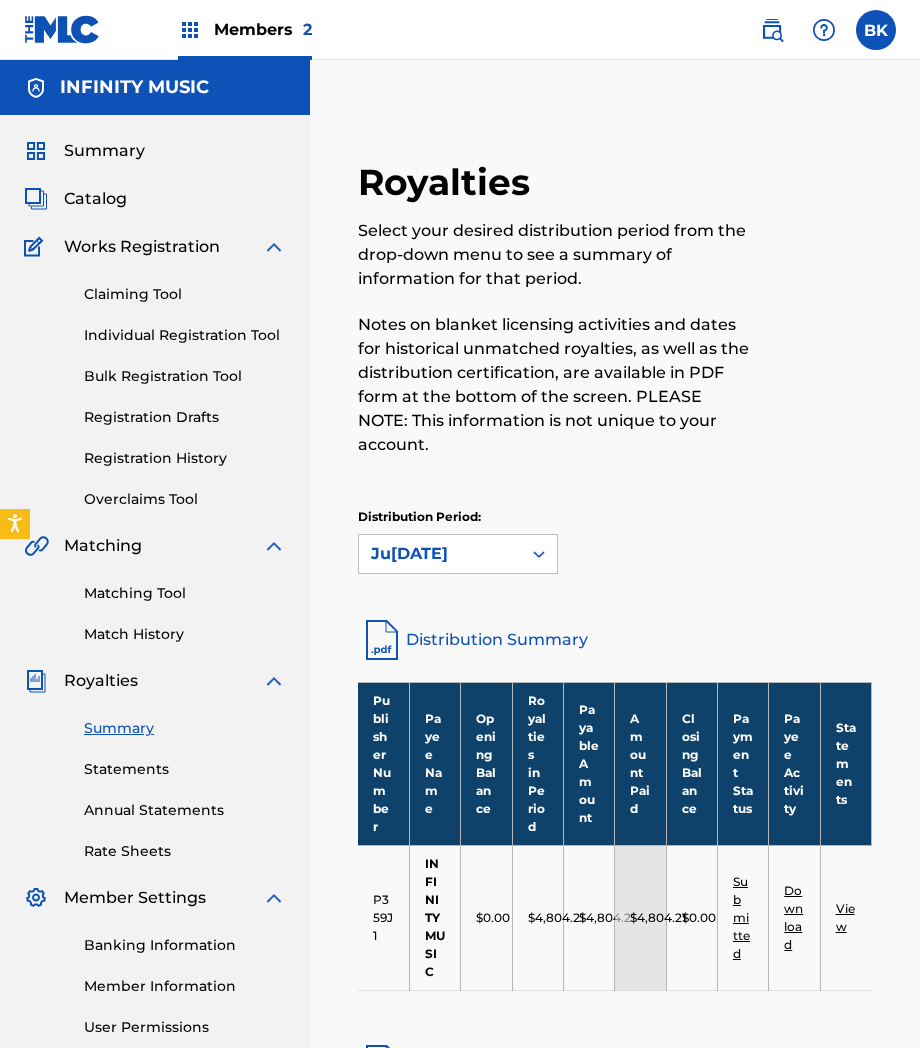 scroll, scrollTop: 375, scrollLeft: 0, axis: vertical 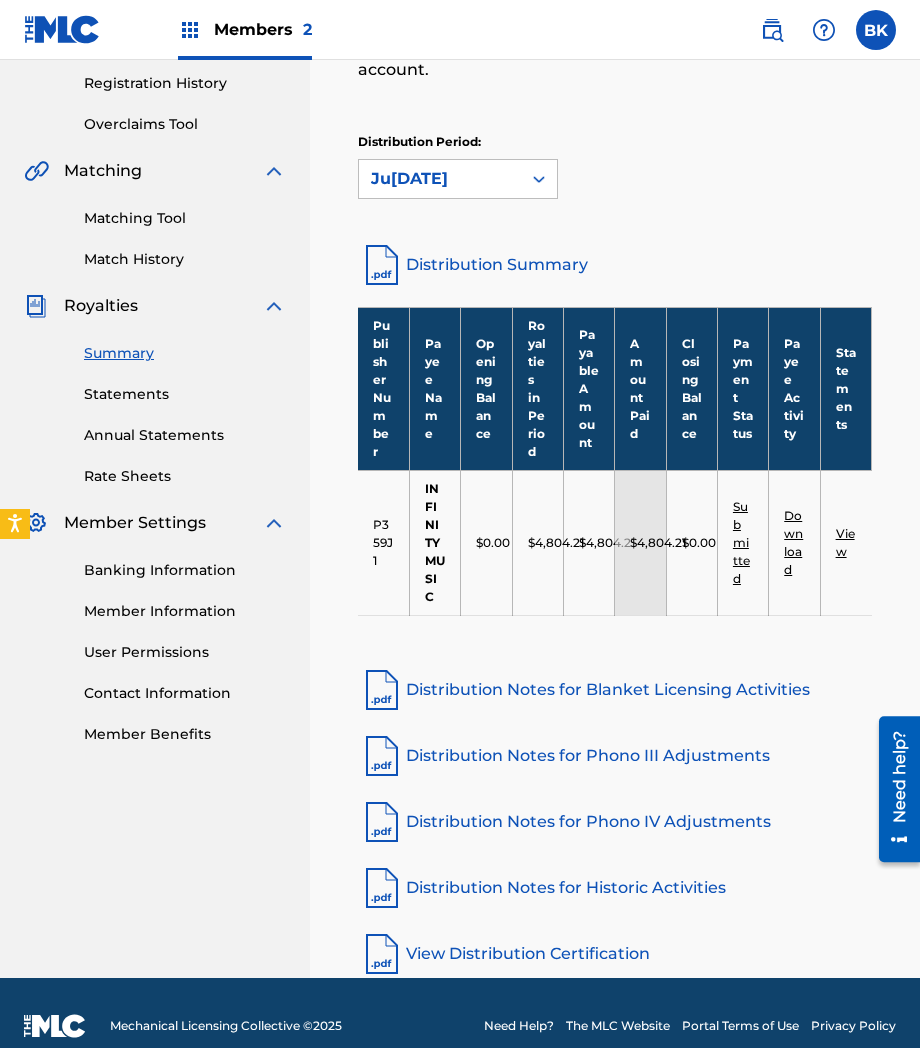 click on "Banking Information" at bounding box center (185, 570) 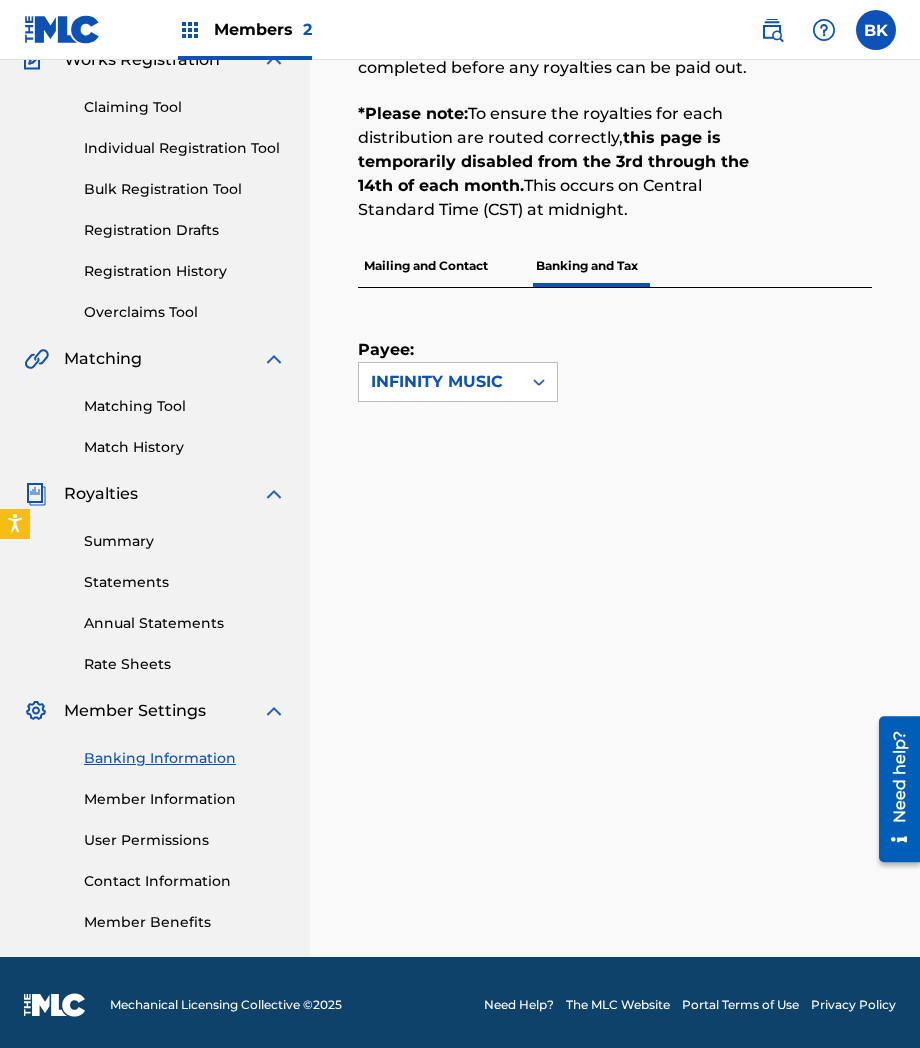 scroll, scrollTop: 191, scrollLeft: 0, axis: vertical 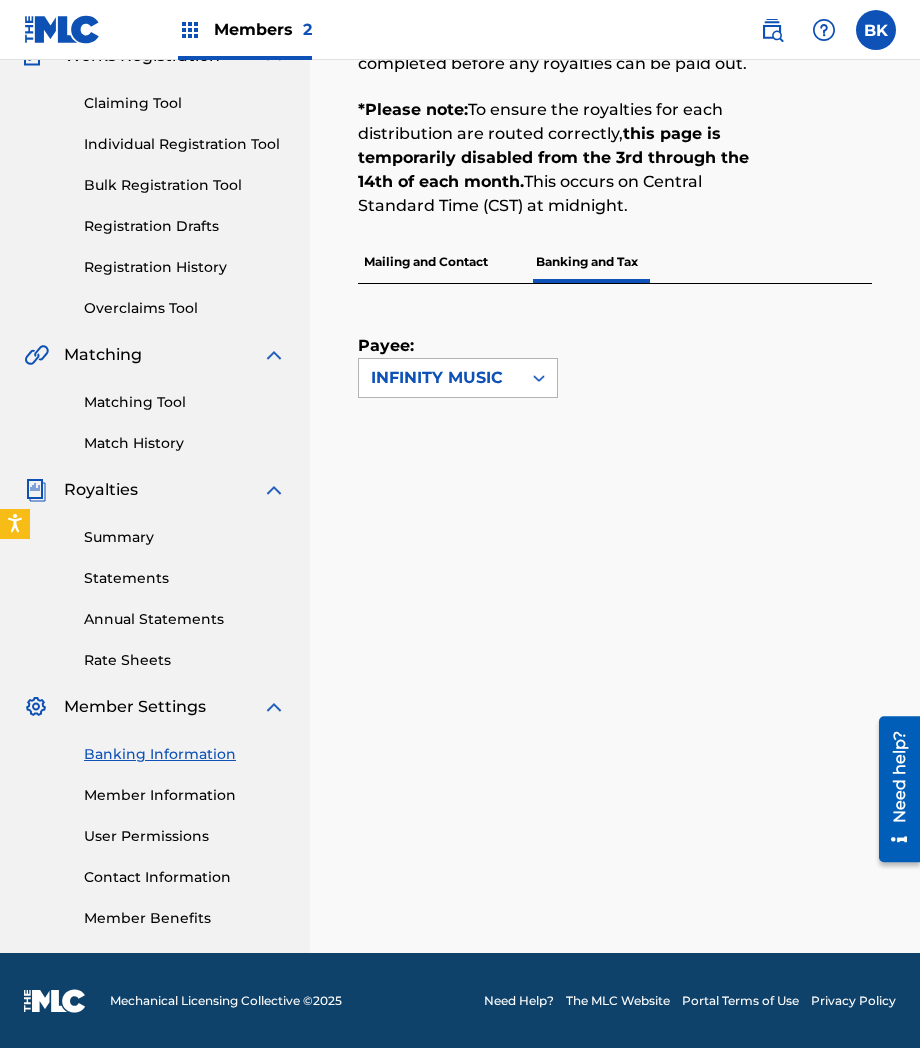 click on "INFINITY MUSIC" at bounding box center (440, 378) 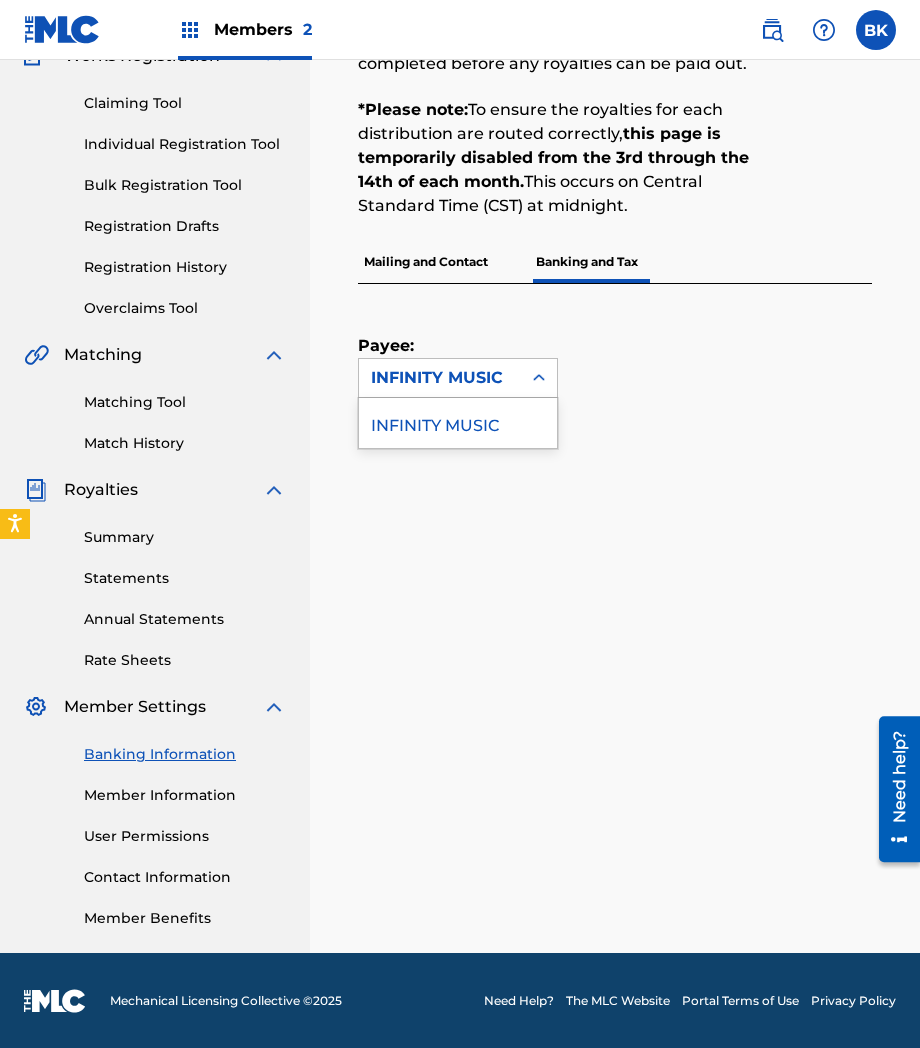 click on "INFINITY MUSIC" at bounding box center (458, 423) 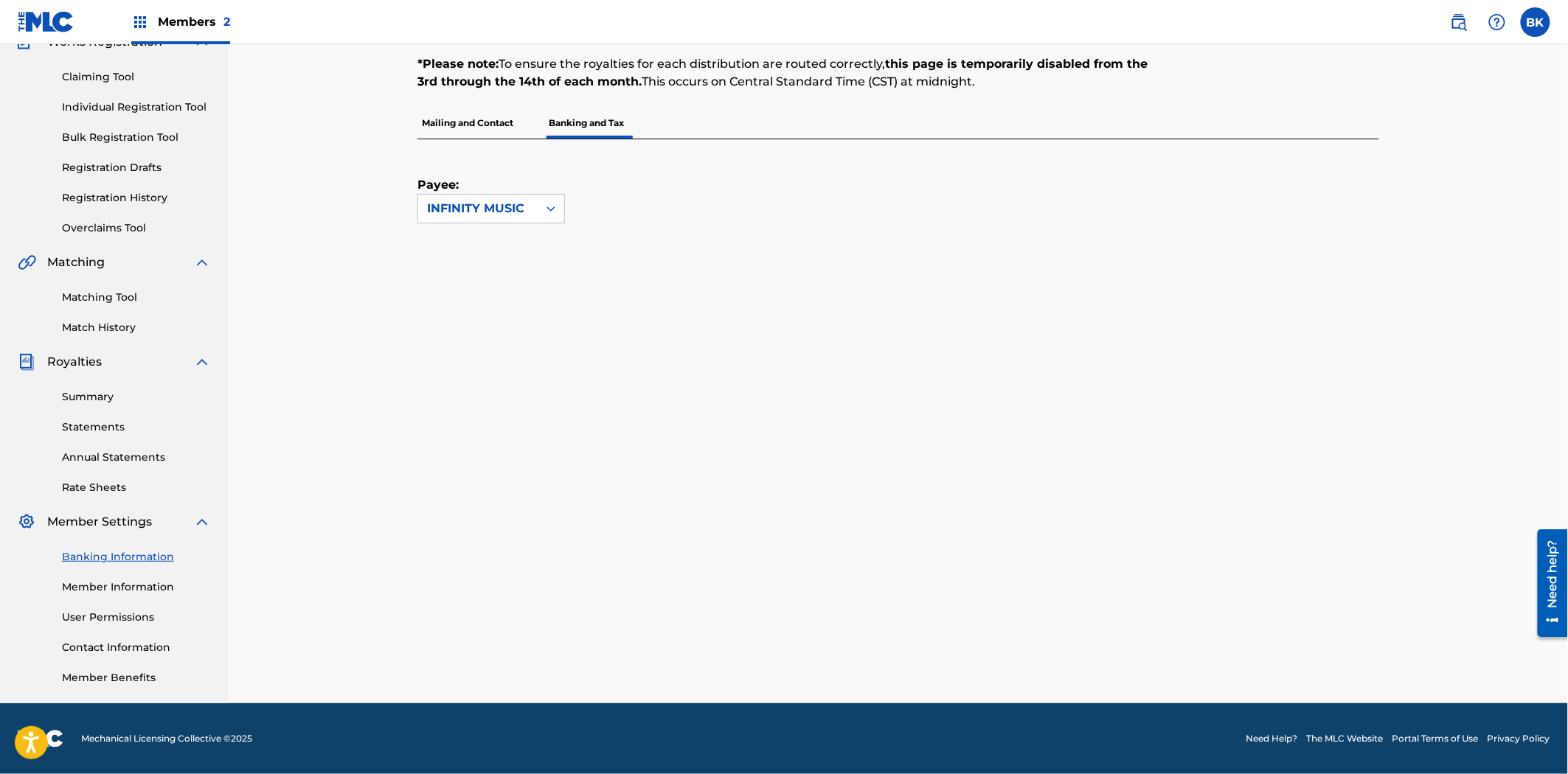 scroll, scrollTop: 0, scrollLeft: 0, axis: both 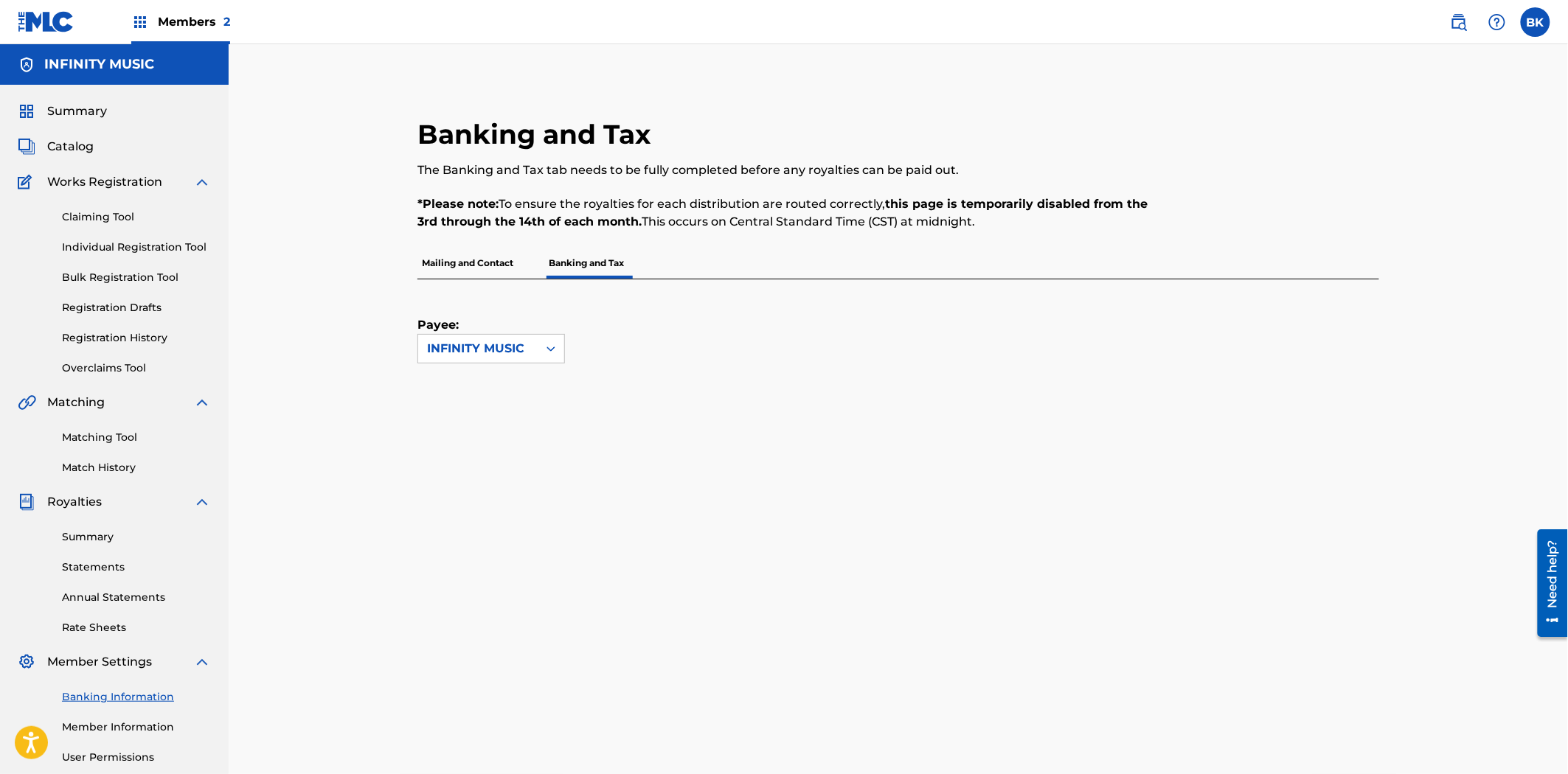 click on "Catalog" at bounding box center (70, 147) 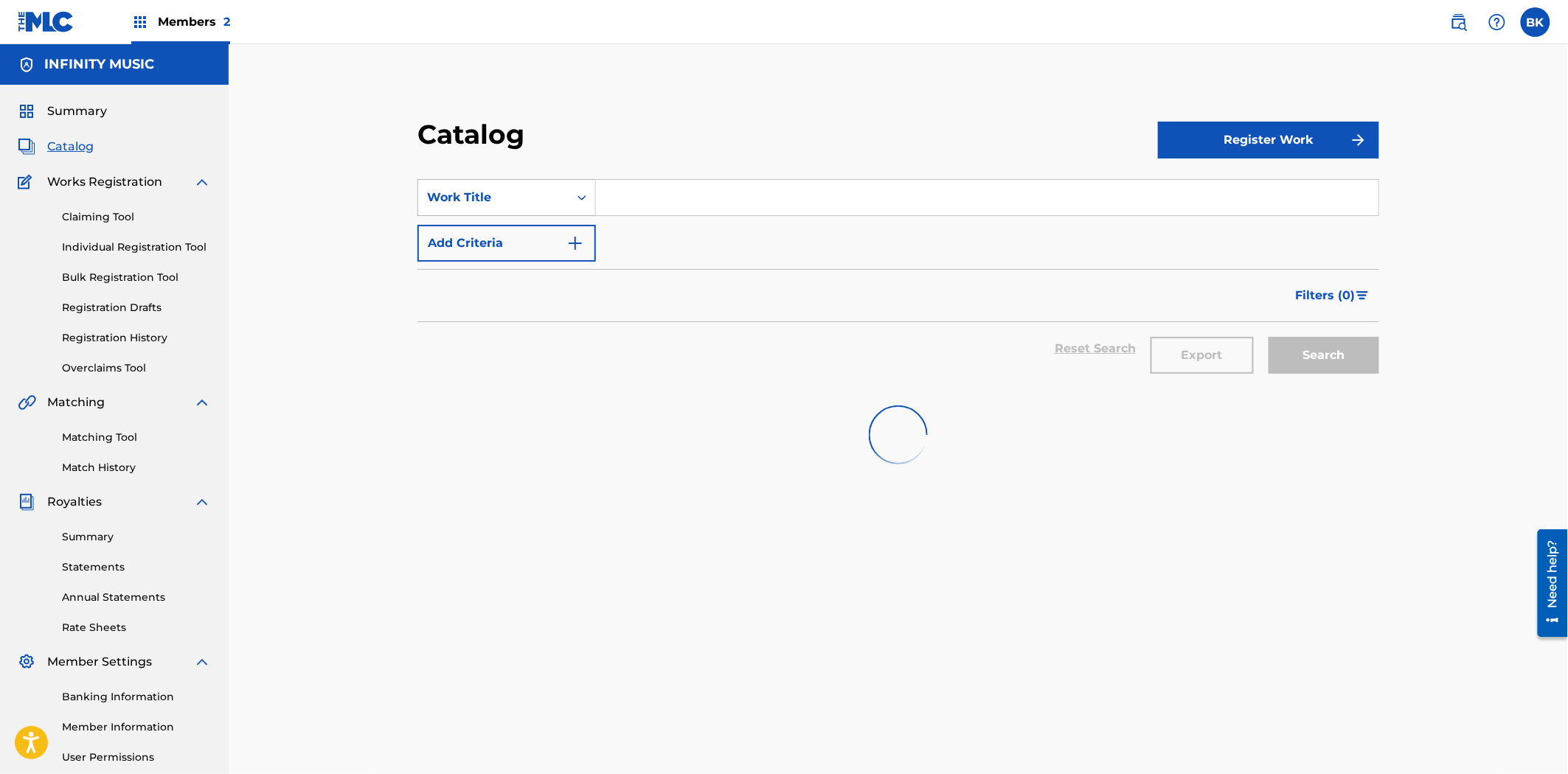 click on "Work Title" at bounding box center [493, 198] 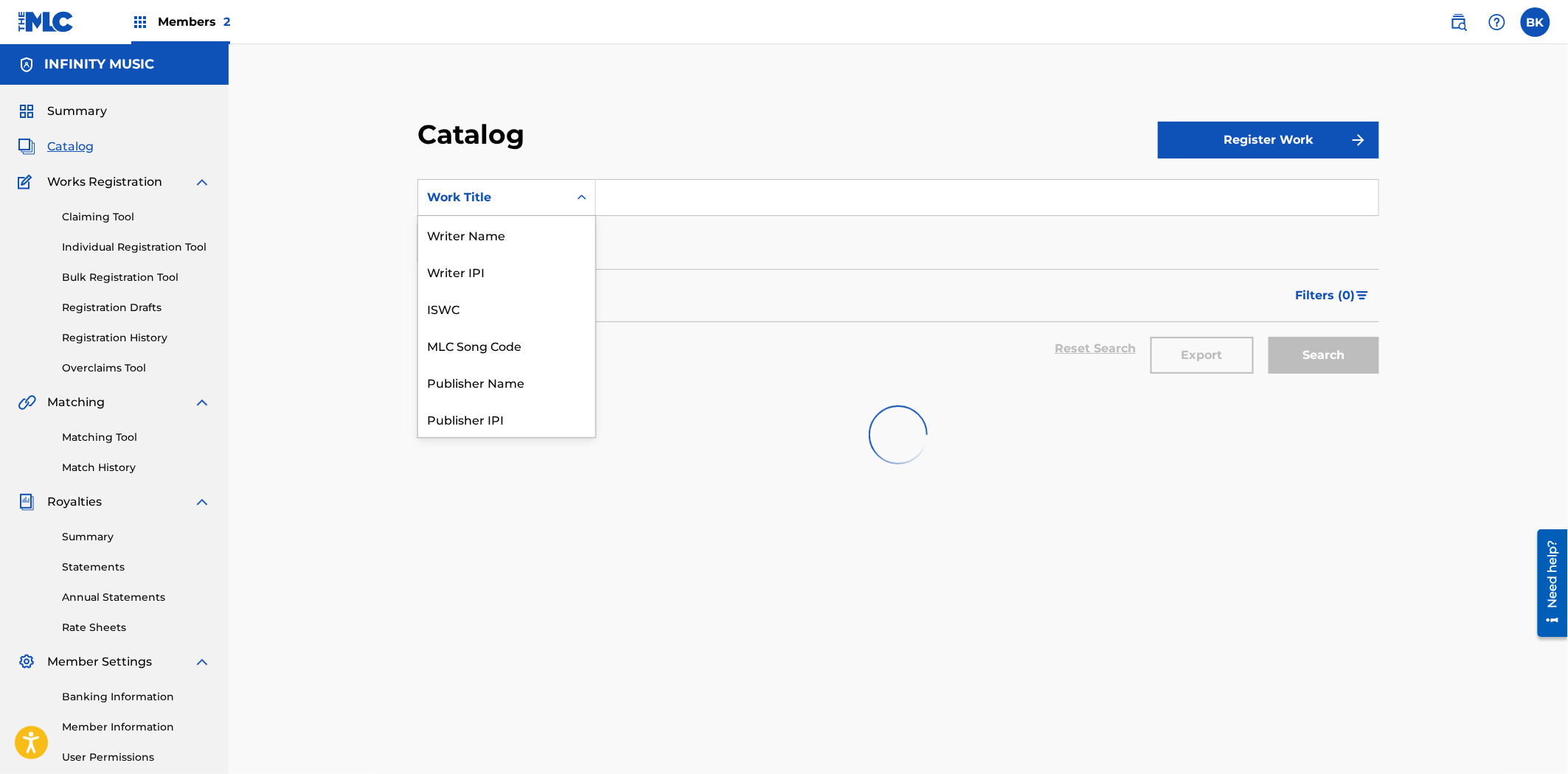 scroll, scrollTop: 221, scrollLeft: 0, axis: vertical 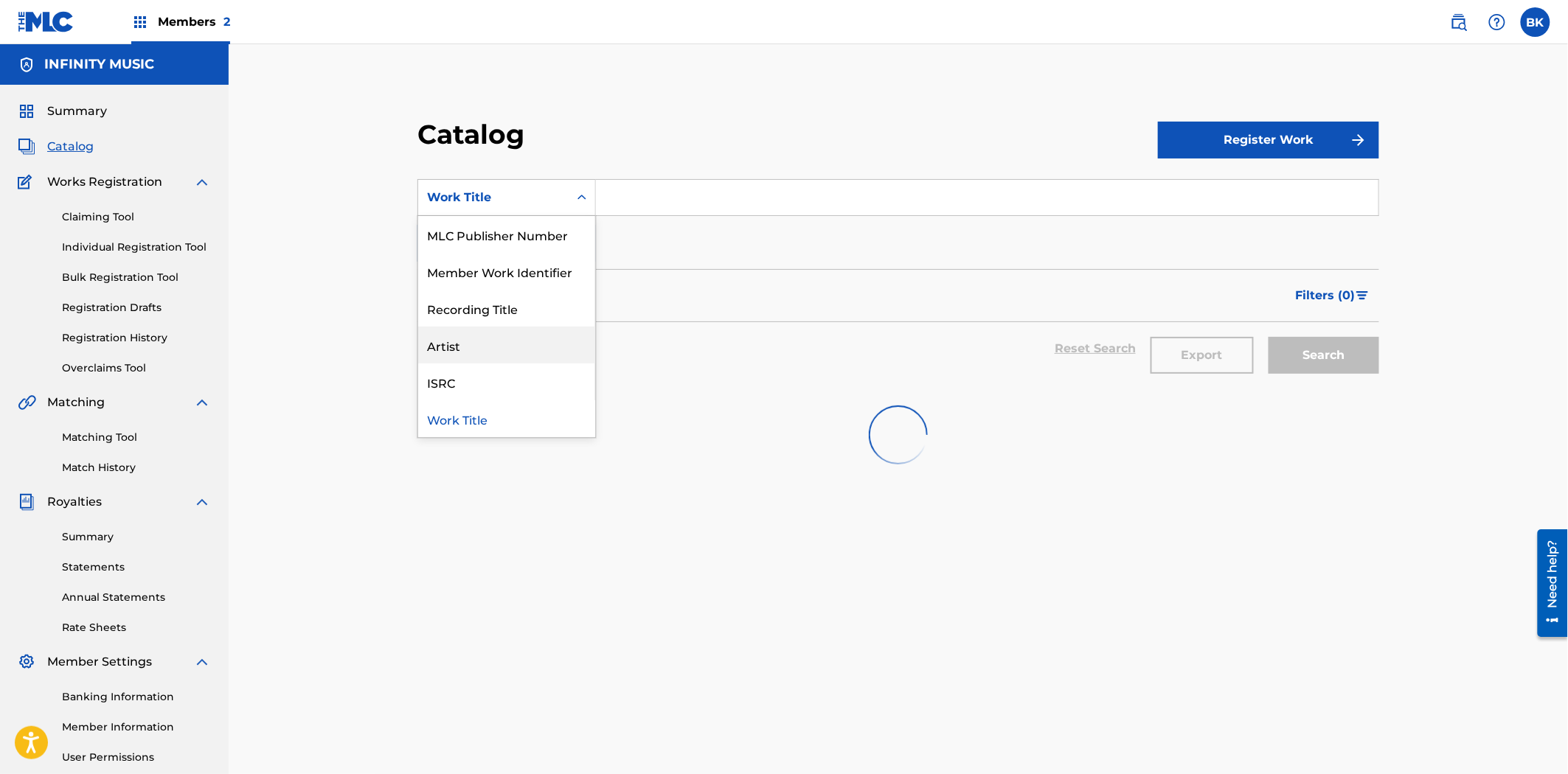 click on "Artist" at bounding box center [507, 345] 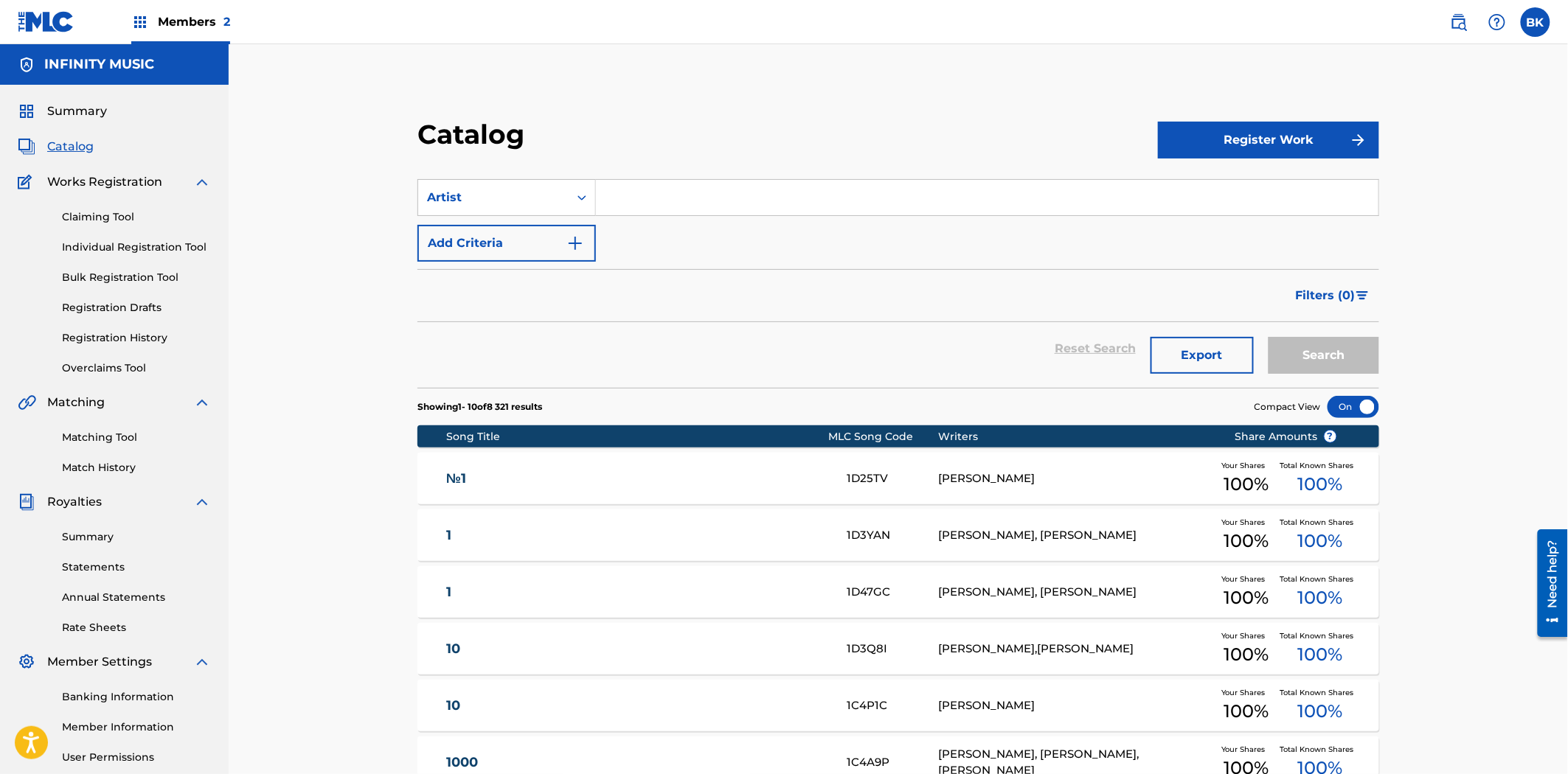 click at bounding box center (987, 198) 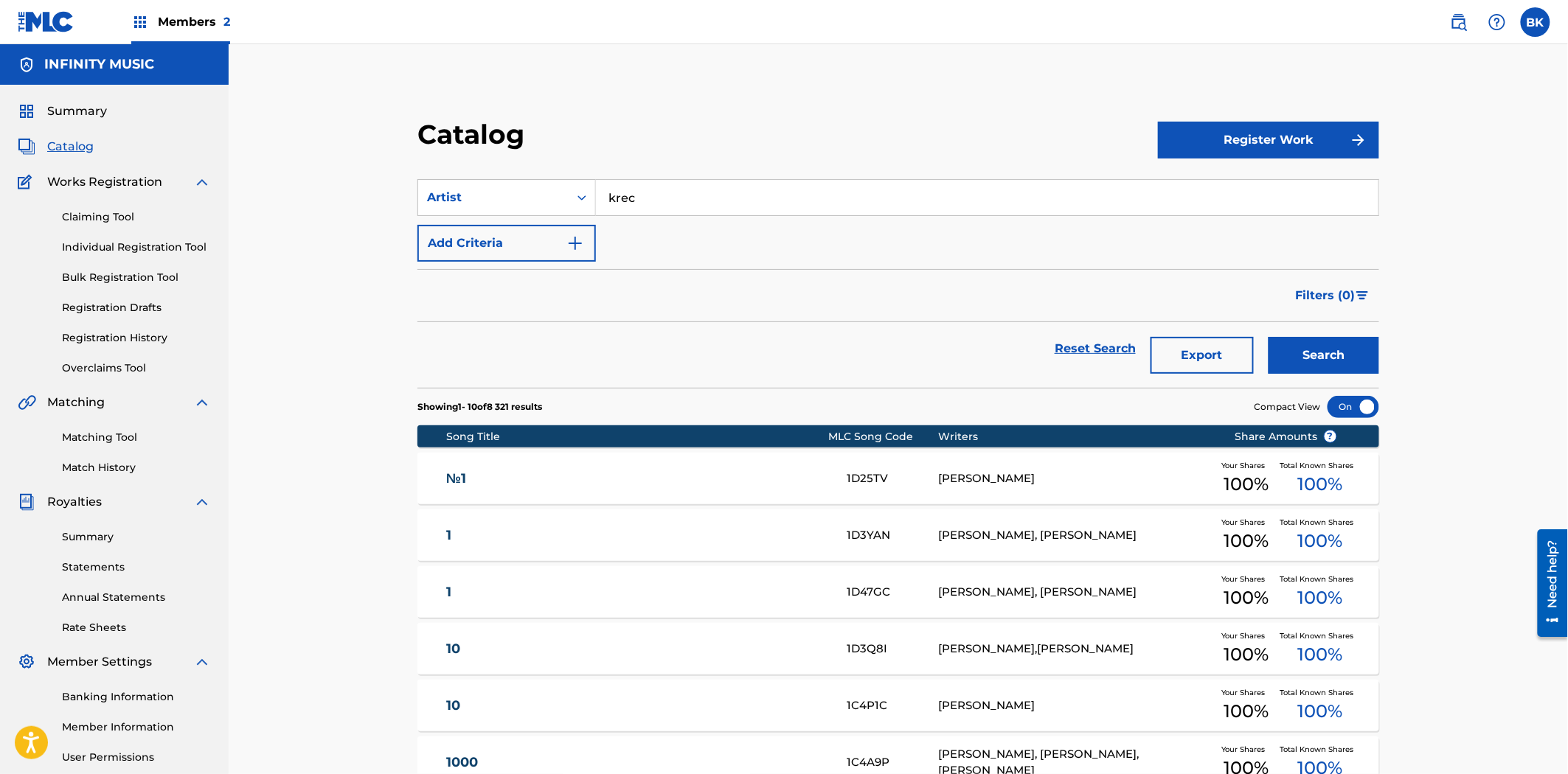 type on "krec" 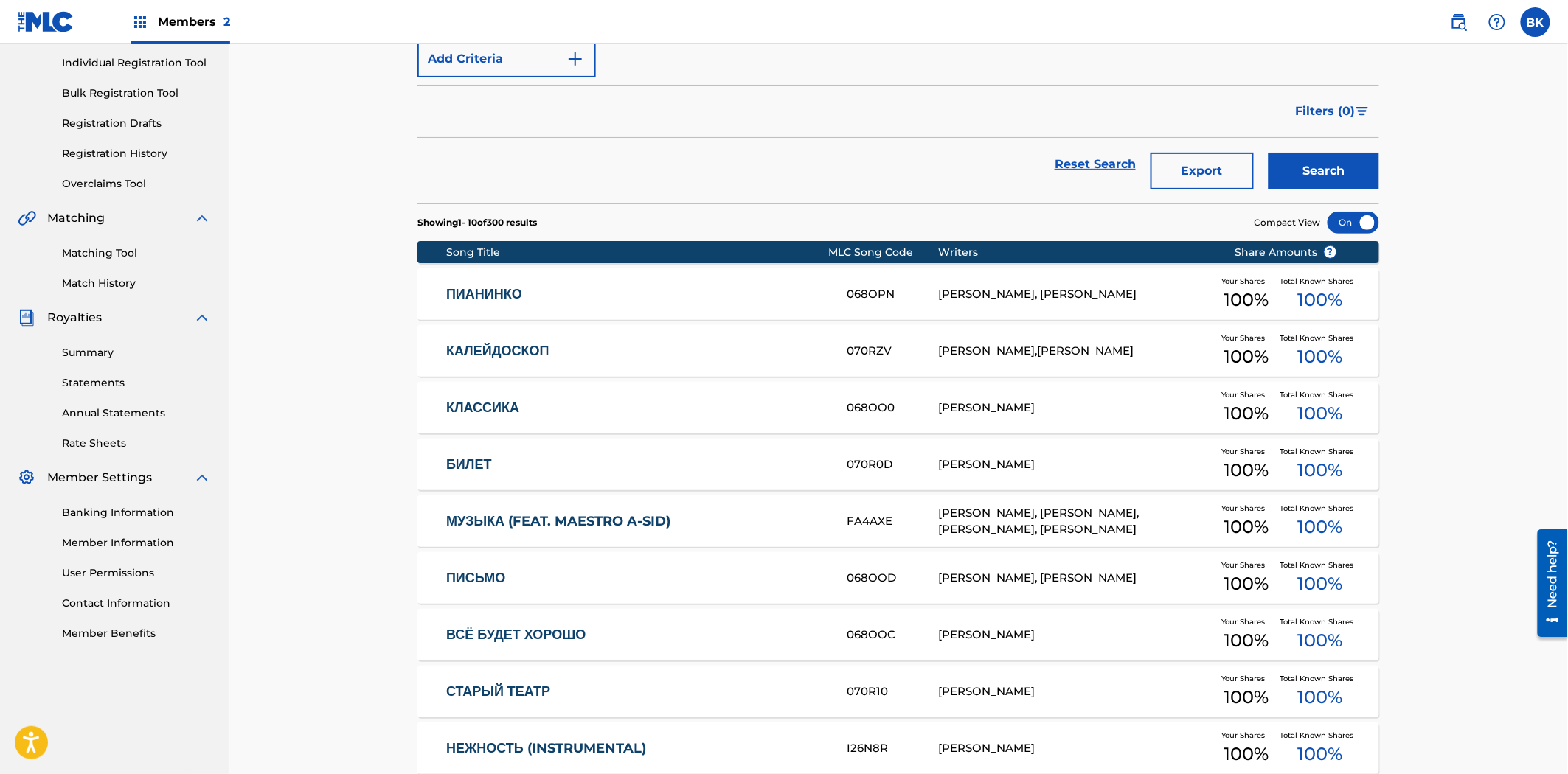scroll, scrollTop: 388, scrollLeft: 0, axis: vertical 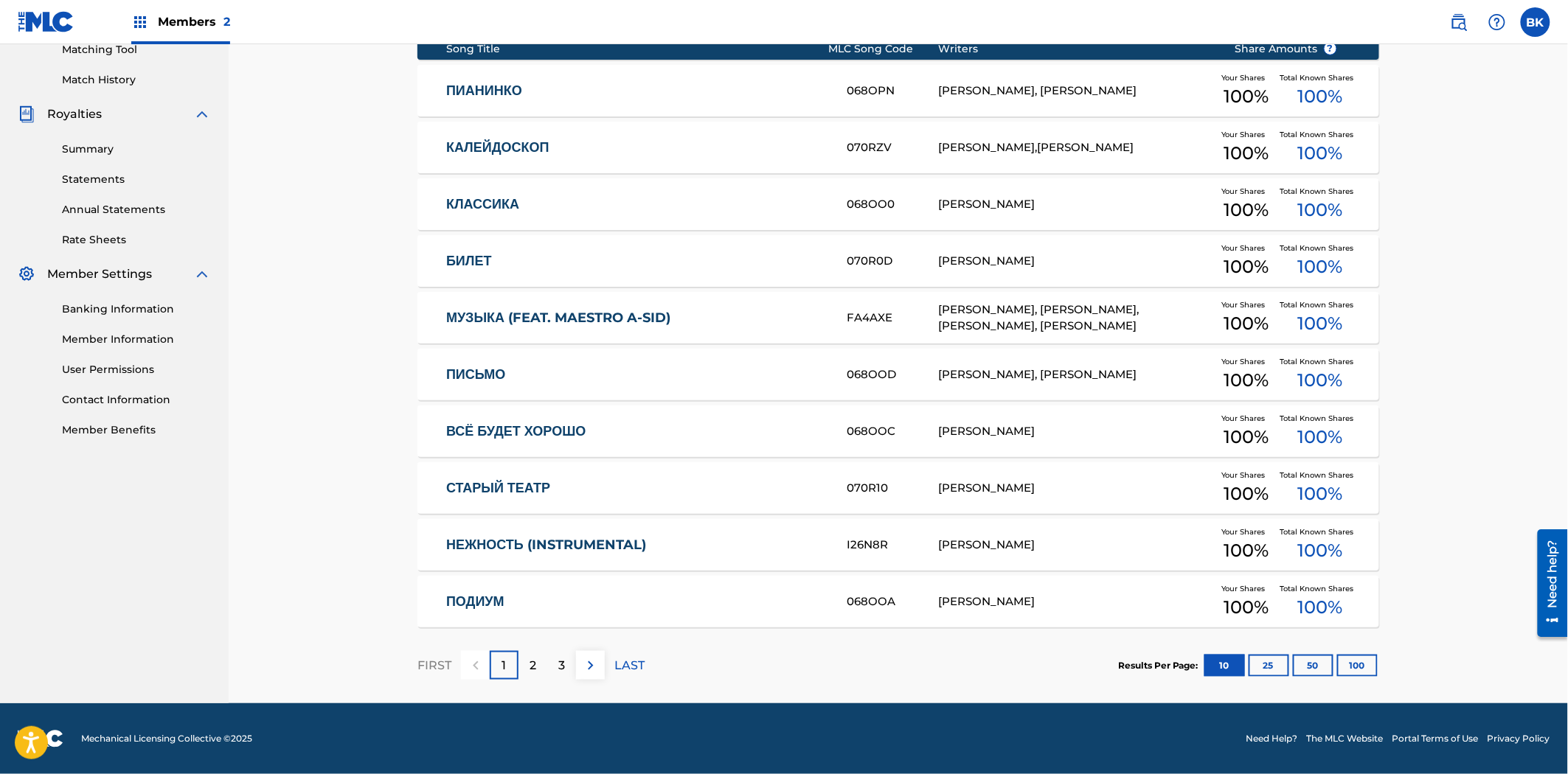 click on "2" at bounding box center (533, 666) 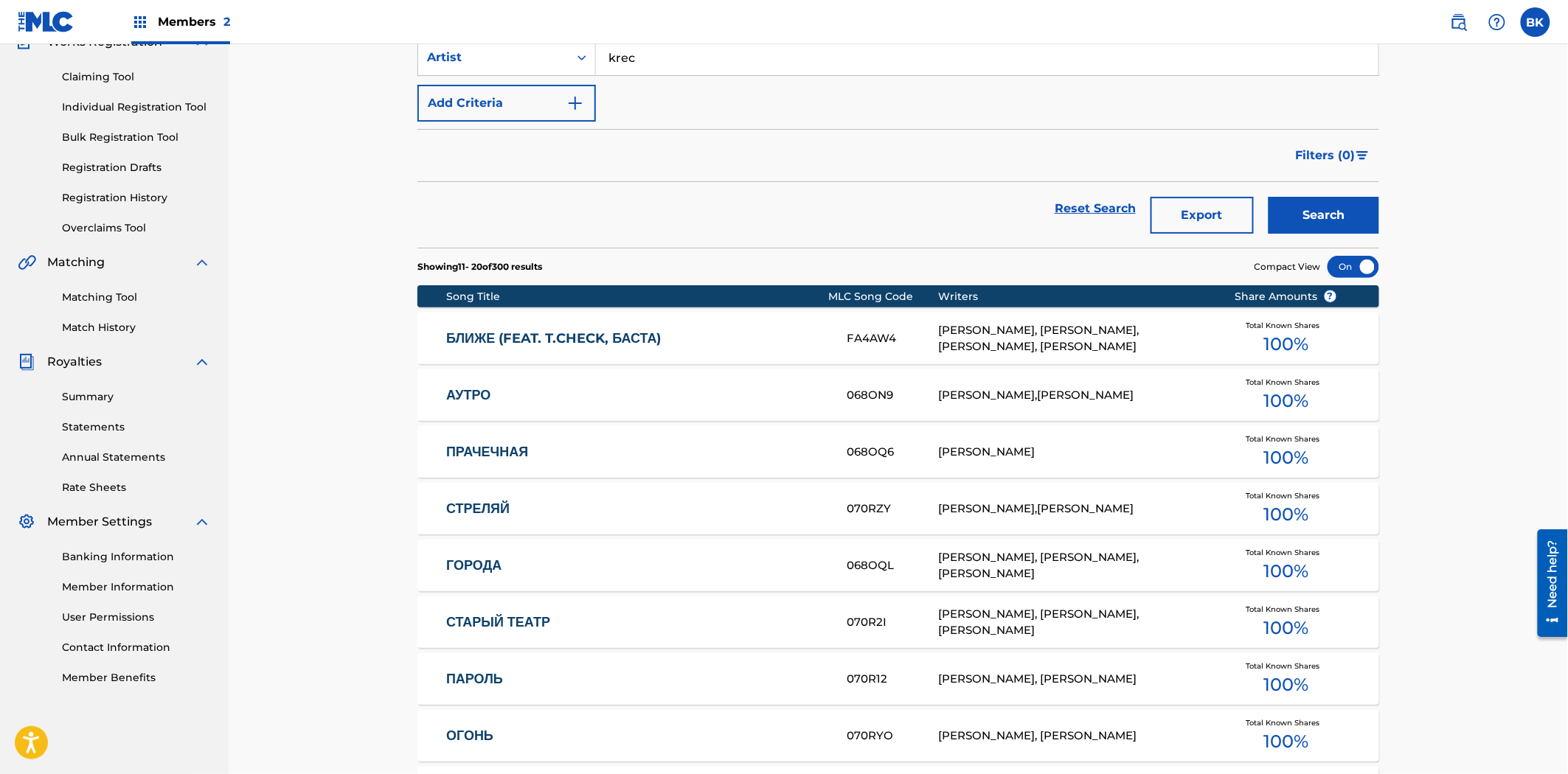 scroll, scrollTop: 388, scrollLeft: 0, axis: vertical 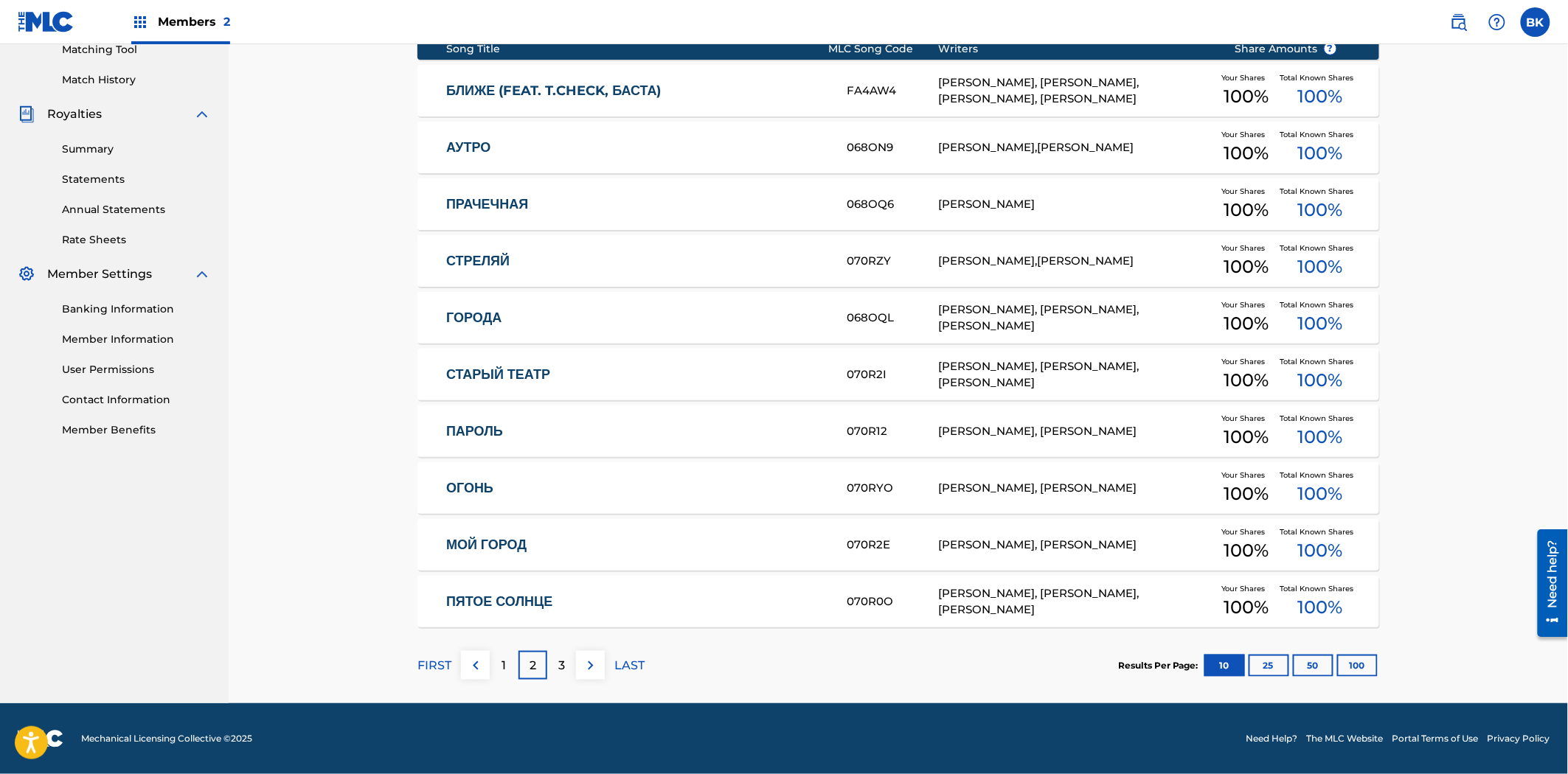 click on "3" at bounding box center (561, 666) 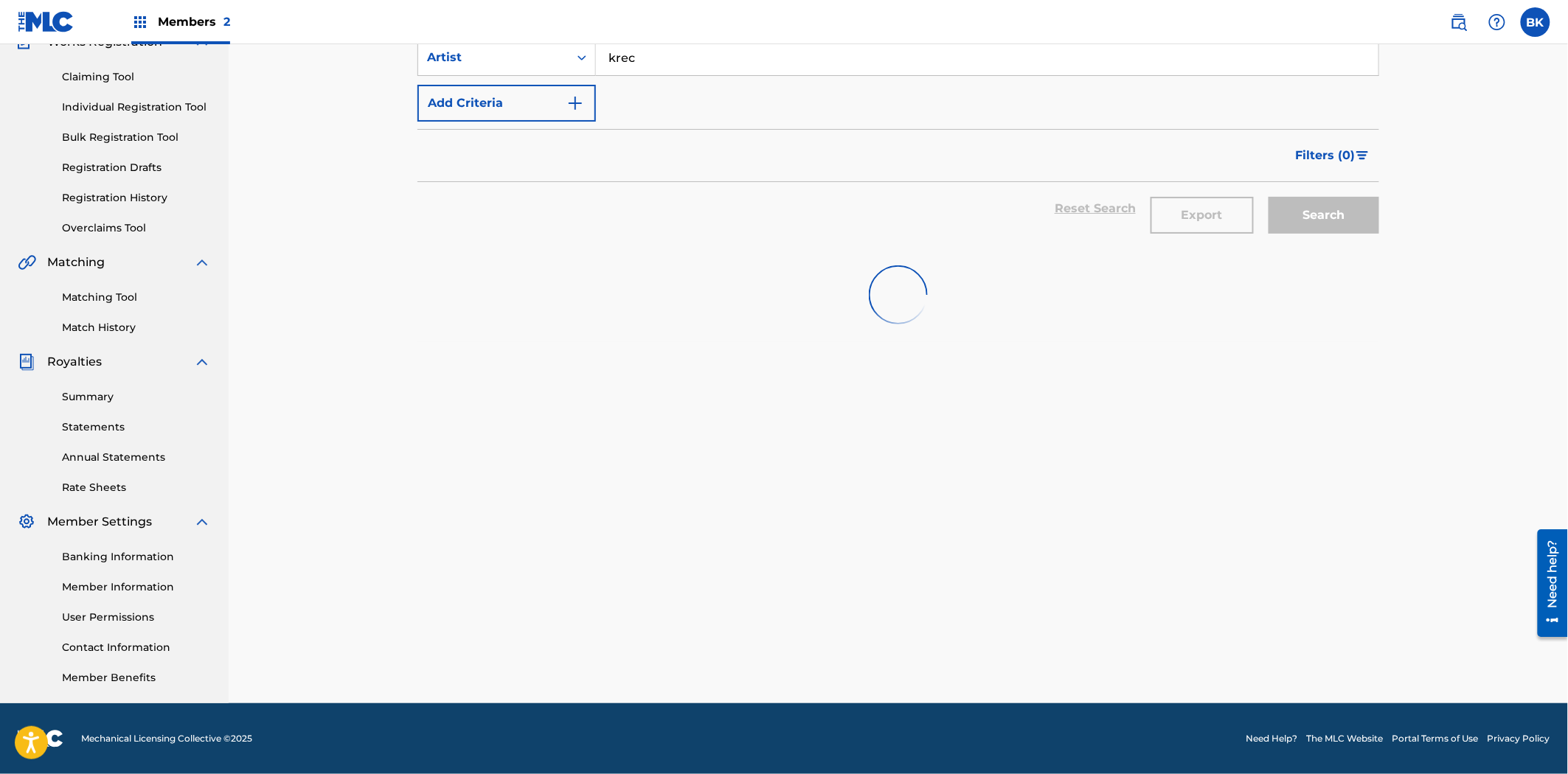 scroll, scrollTop: 388, scrollLeft: 0, axis: vertical 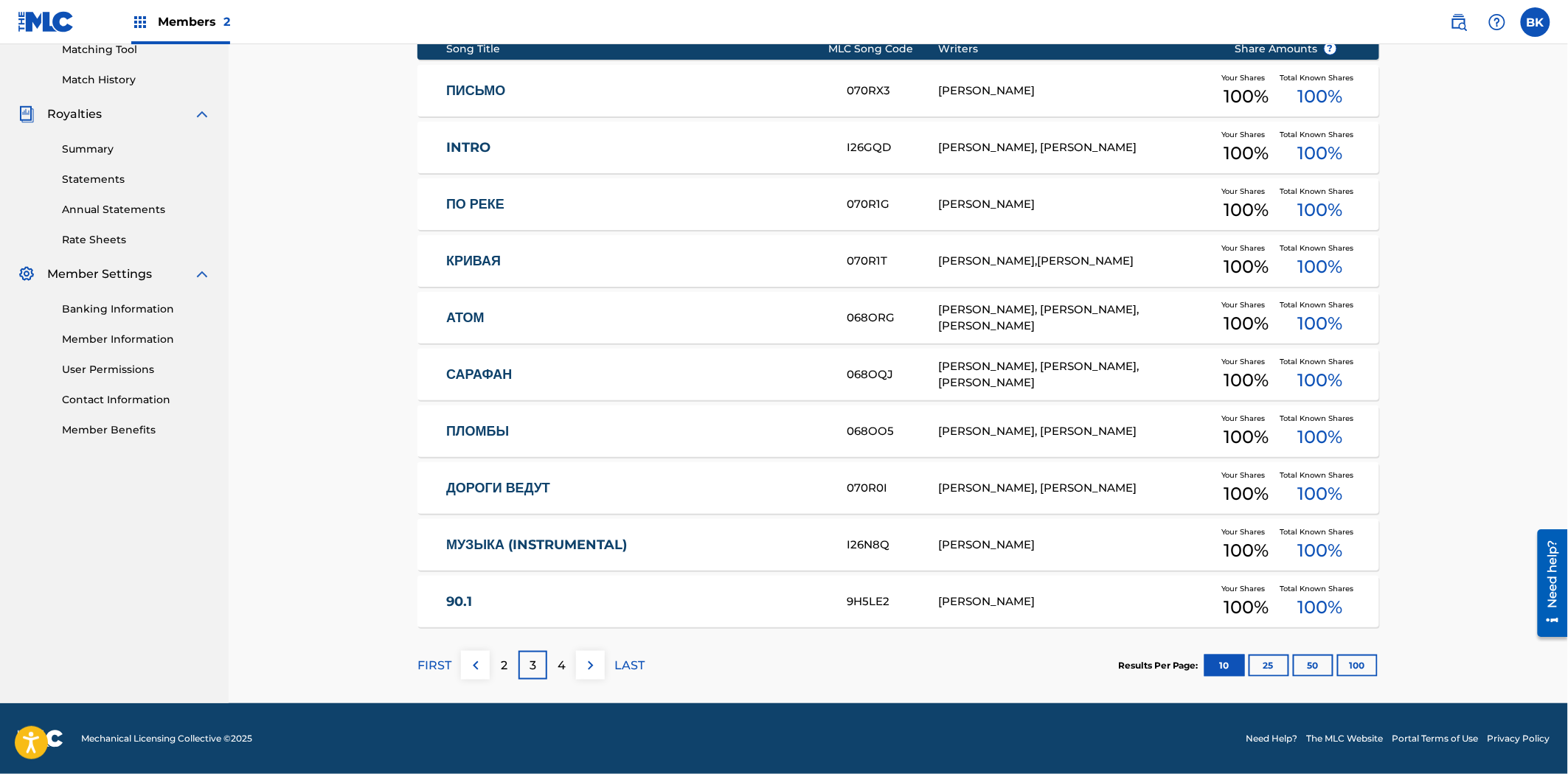 click on "4" at bounding box center [561, 666] 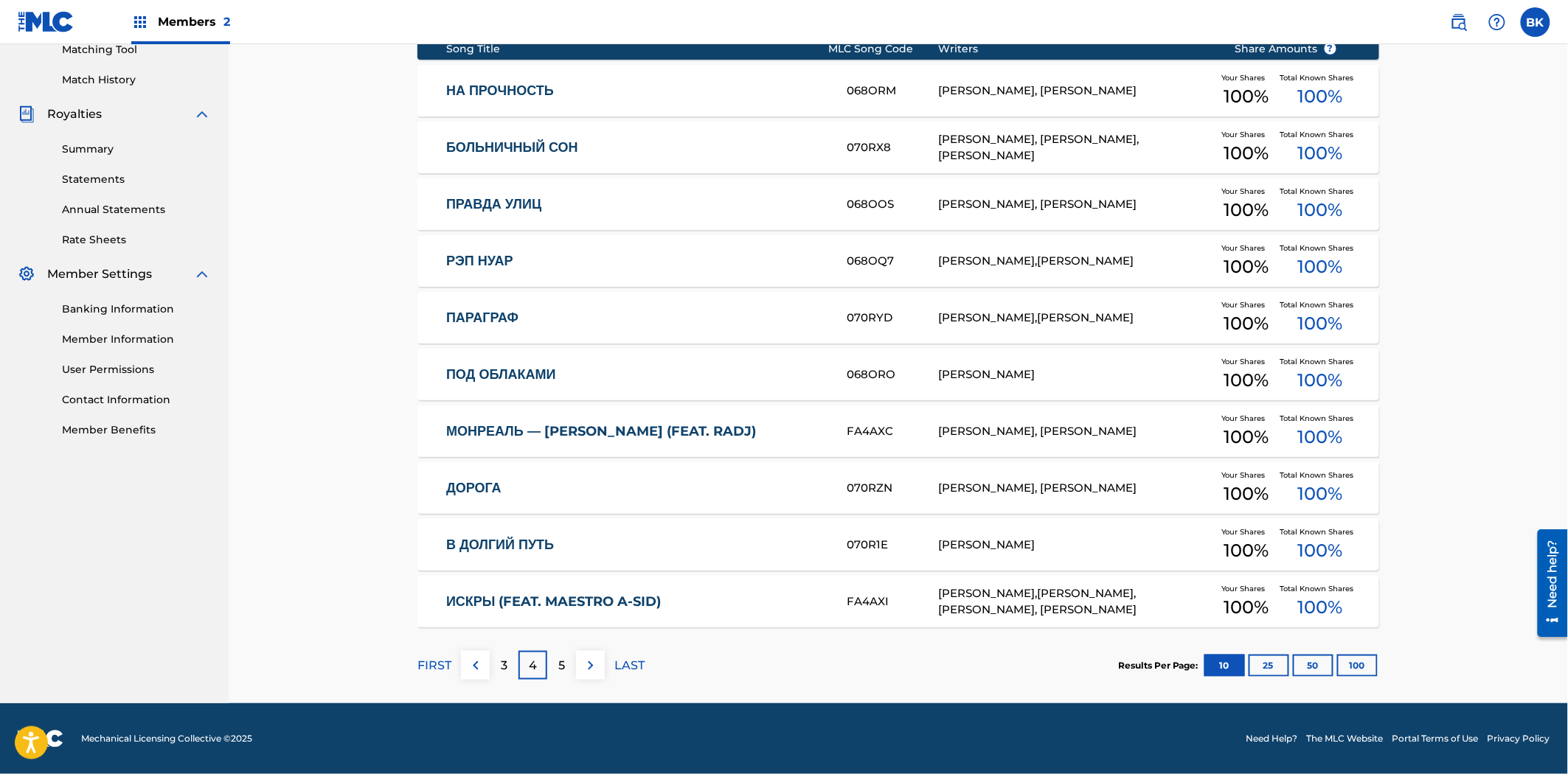 click on "5" at bounding box center [561, 666] 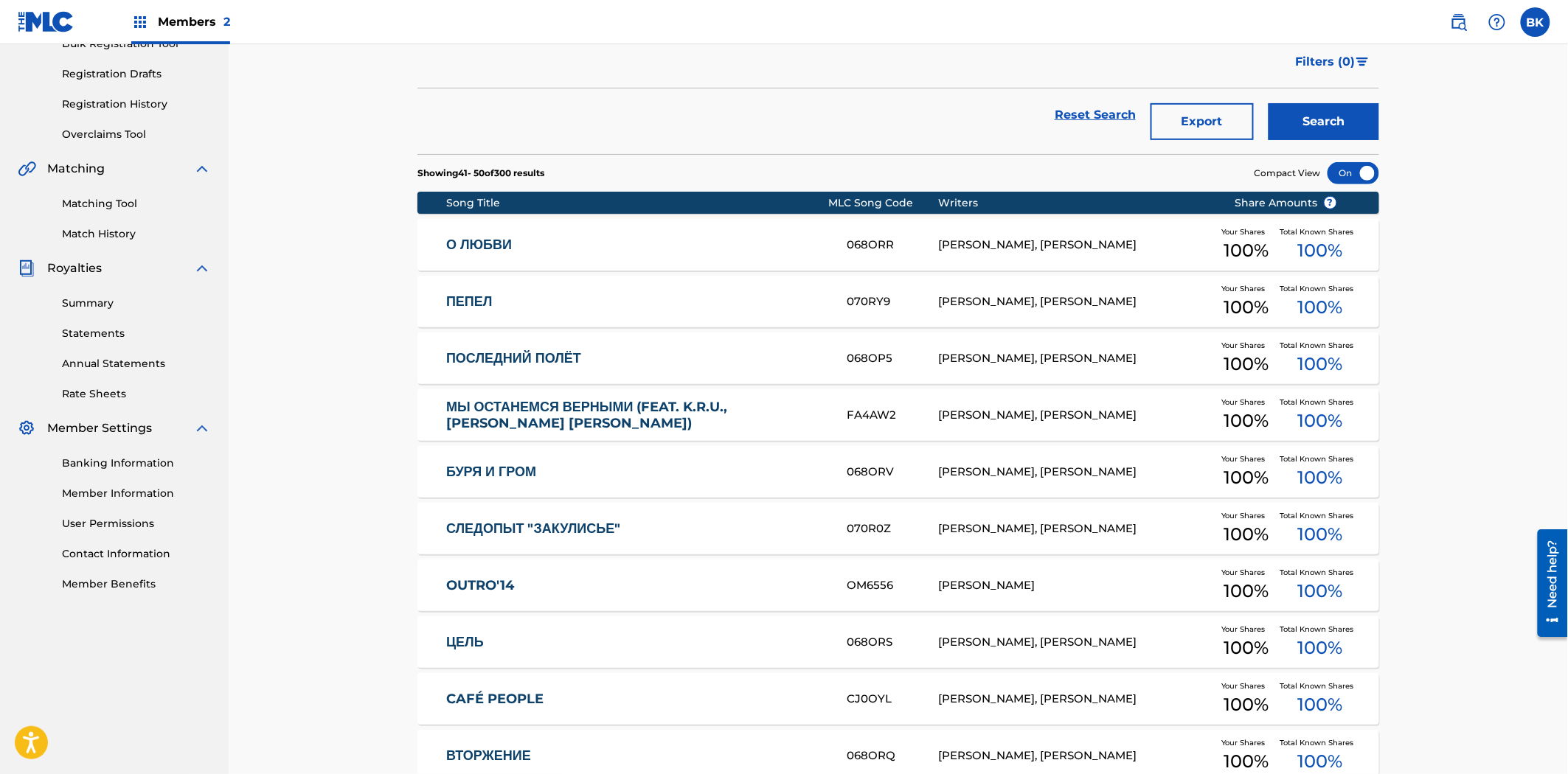 scroll, scrollTop: 0, scrollLeft: 0, axis: both 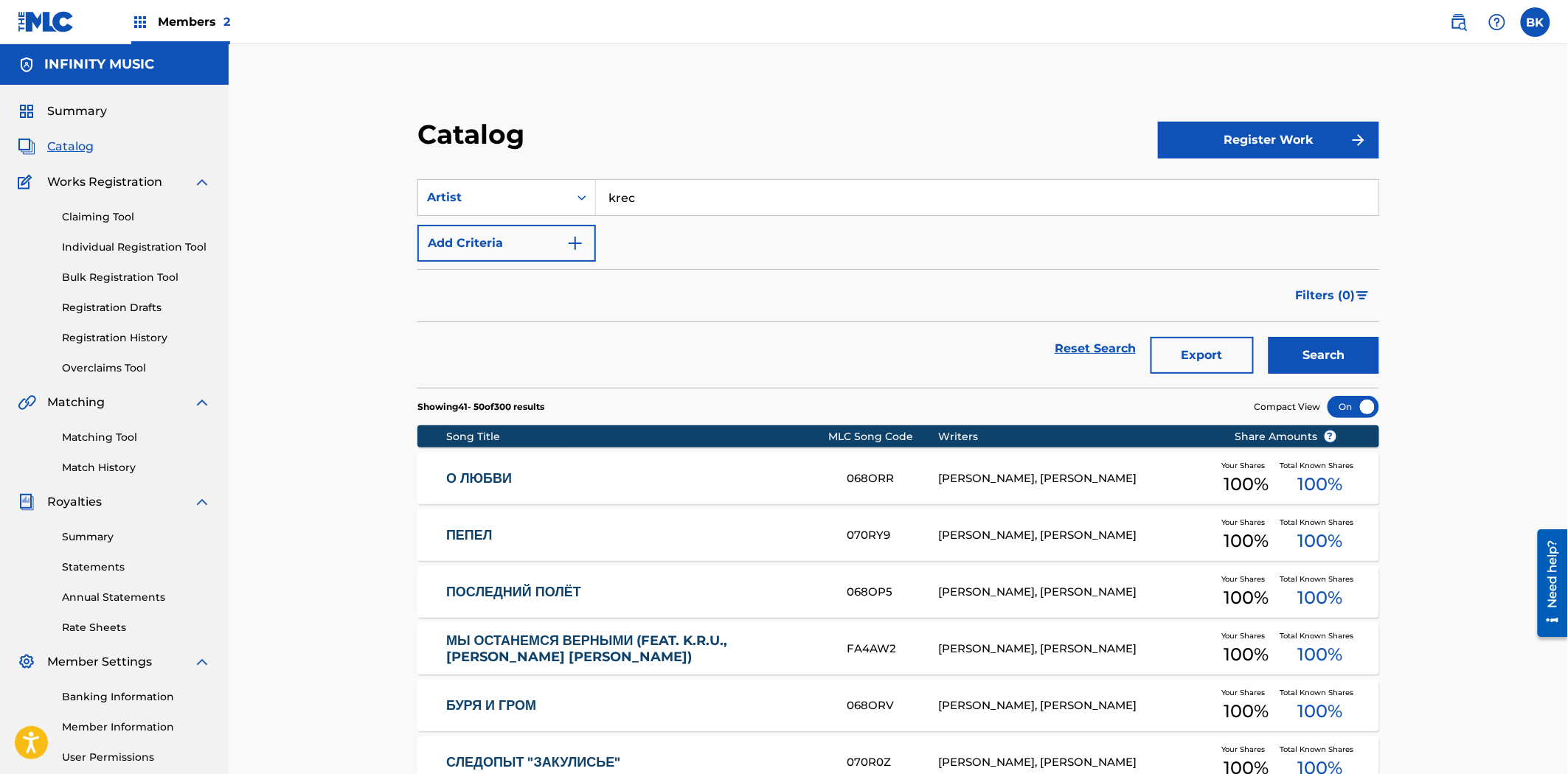 click on "Matching Tool" at bounding box center (136, 437) 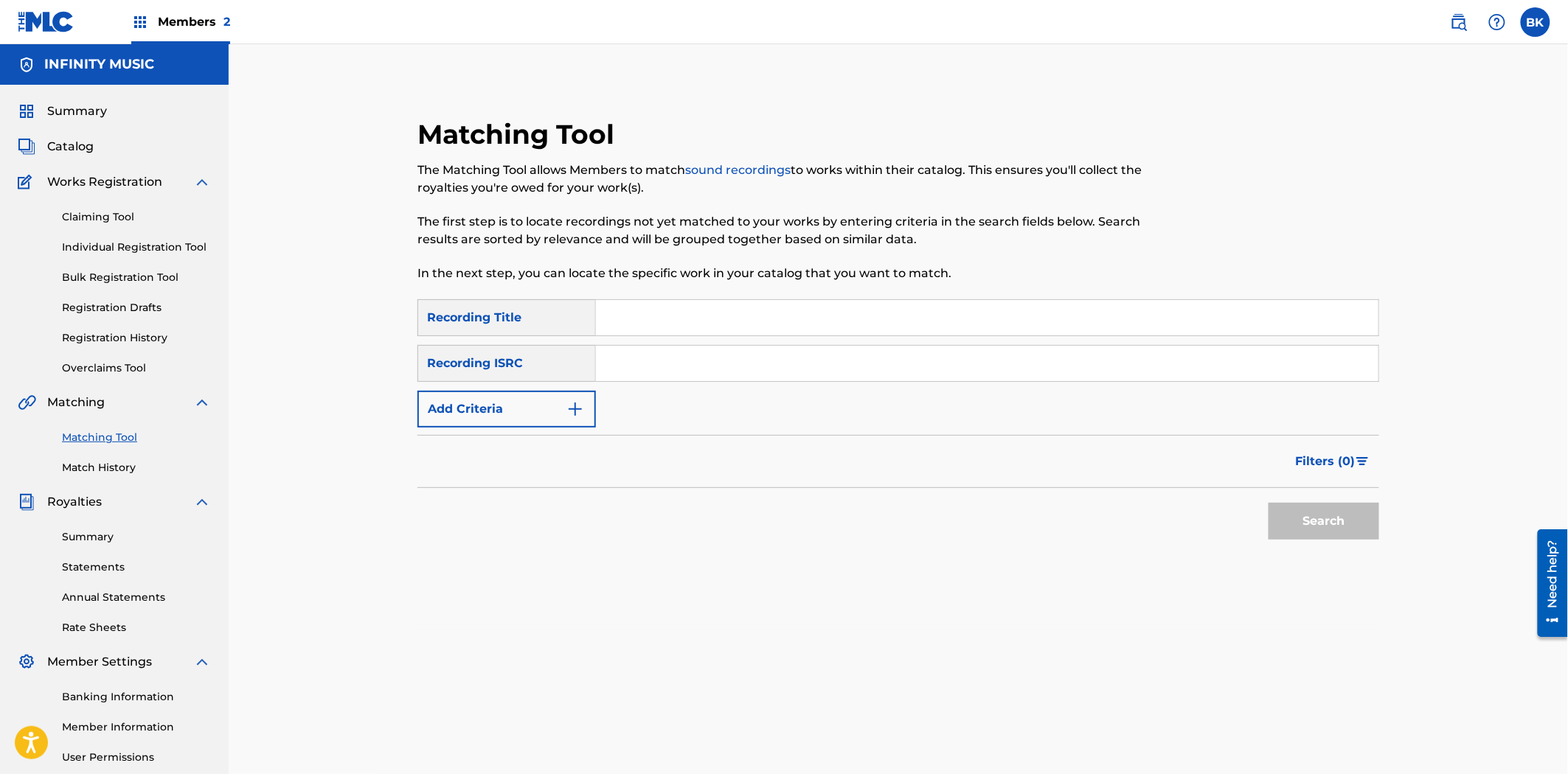 click on "Recording Title" at bounding box center [507, 318] 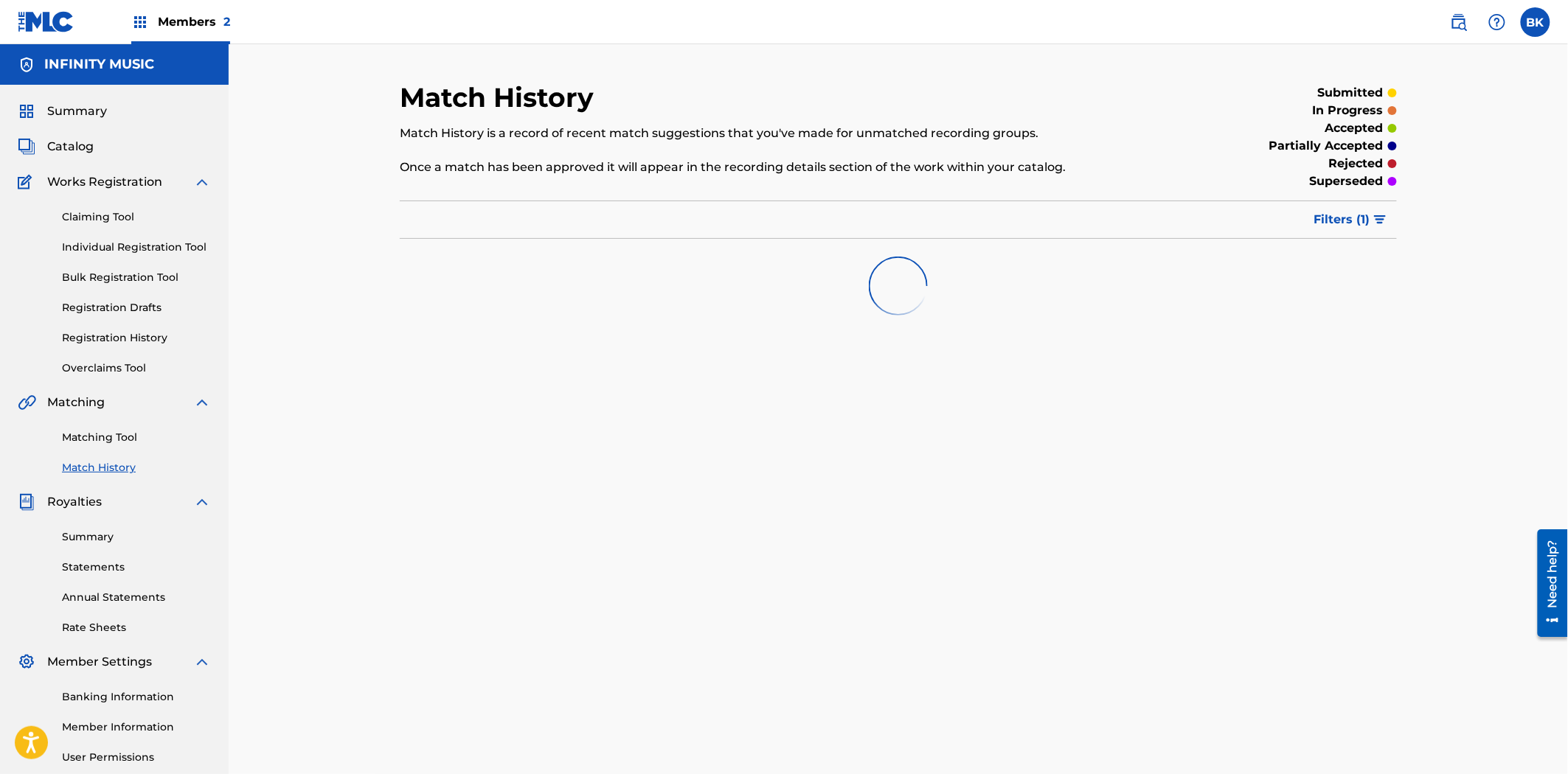 click on "Filters ( 1 )" at bounding box center (1342, 220) 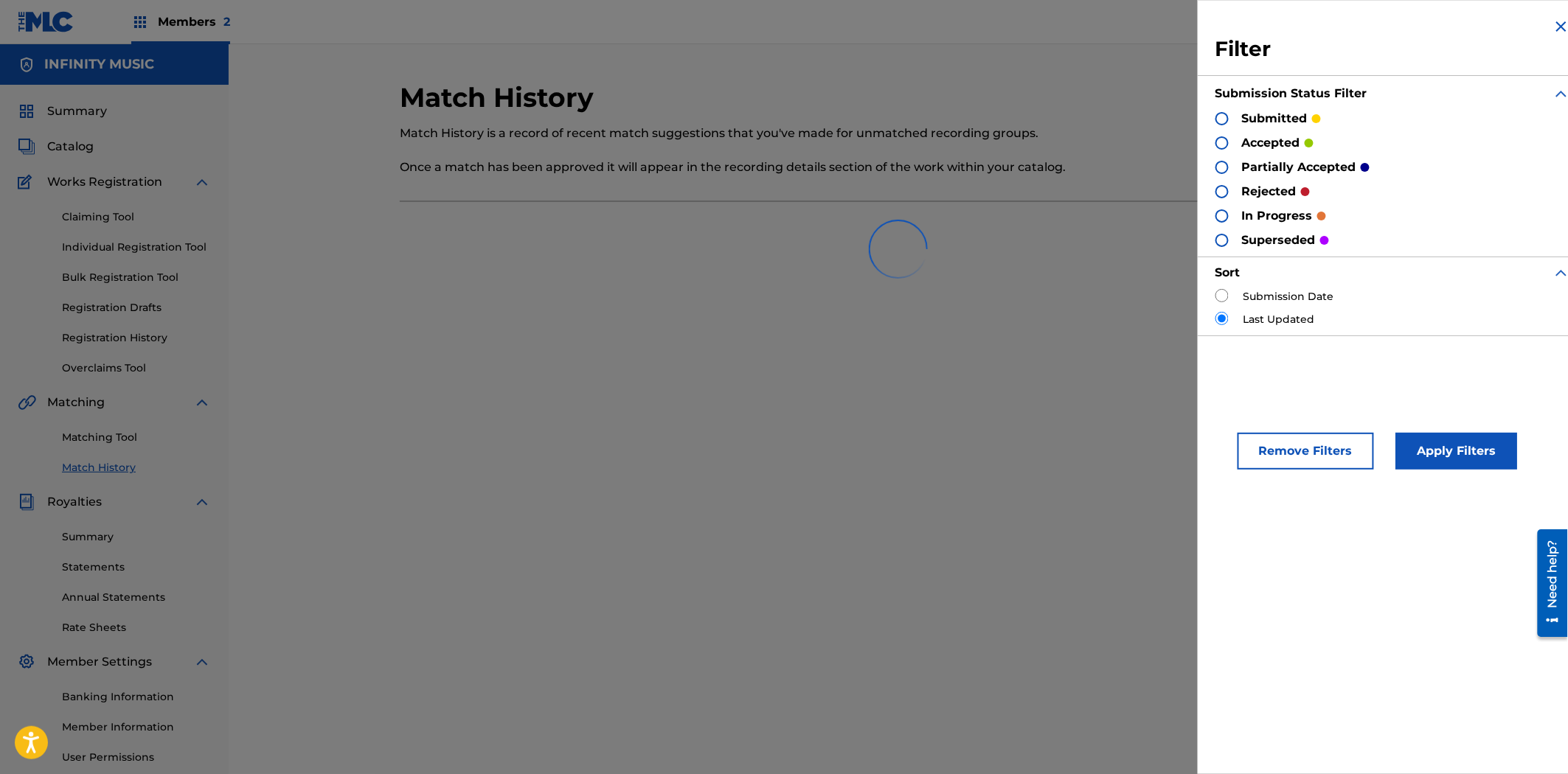 click on "Match History Match History is a record of recent match suggestions that you've made for unmatched recording groups. Once a match has been approved it will appear in the recording details section of the work within your catalog.   submitted   in progress   accepted   partially accepted   rejected   superseded Filter Submission Status Filter   submitted     accepted     partially accepted     rejected     in progress     superseded   Sort Submission Date Last Updated Remove Filters Apply Filters" at bounding box center [898, 462] 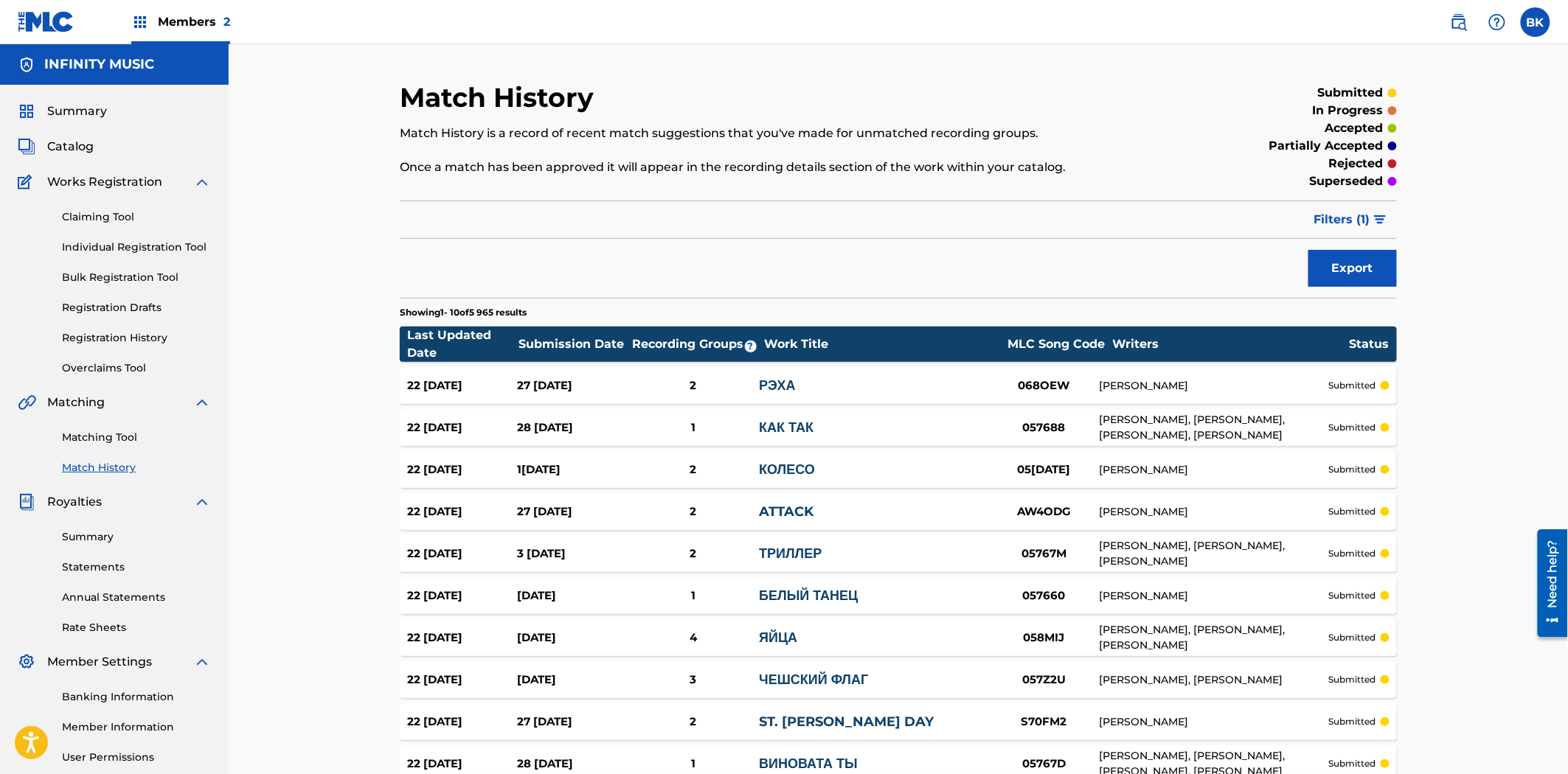 click on "Matching Tool" at bounding box center [136, 437] 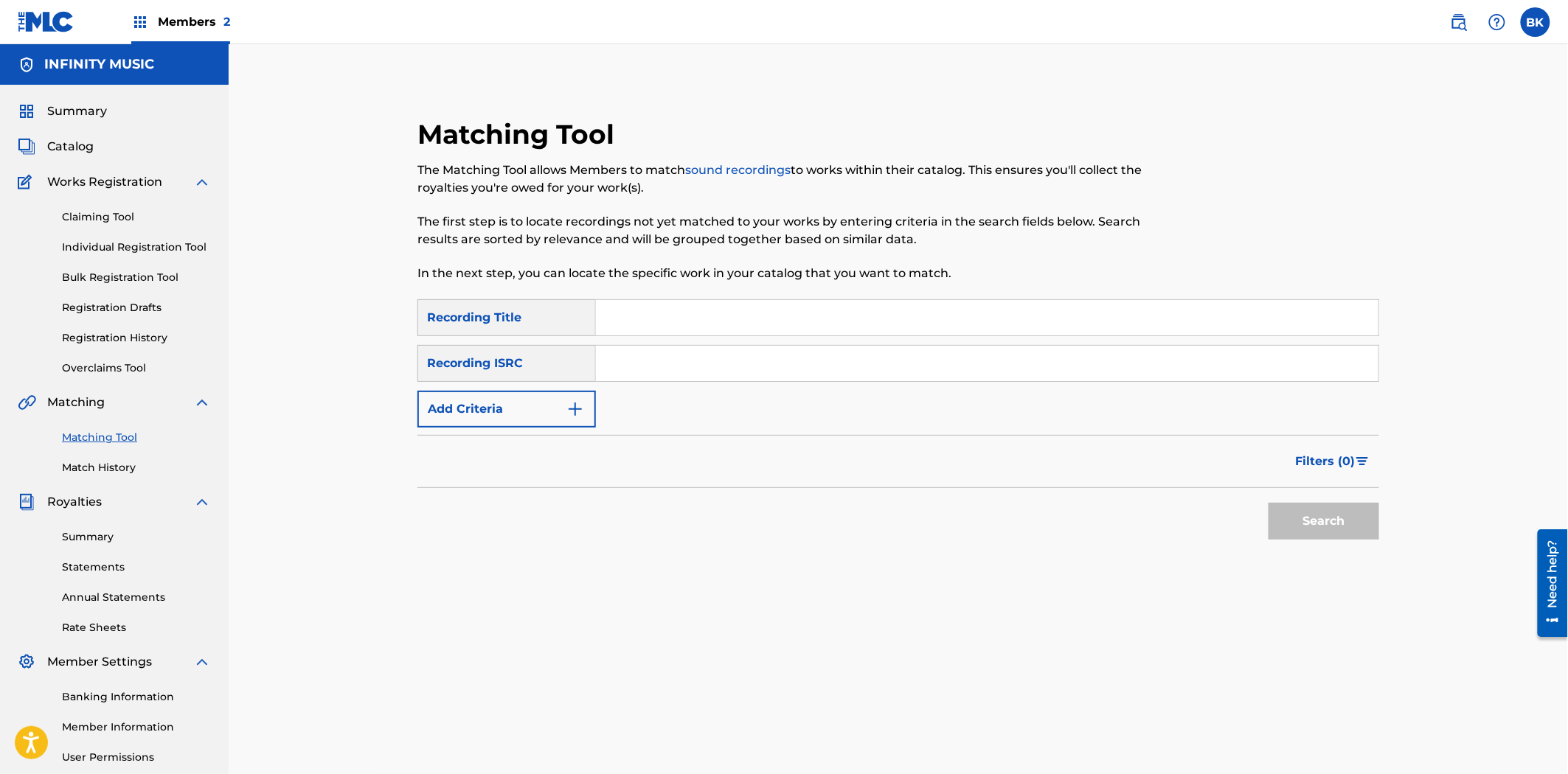 click on "SearchWithCriteria19f81264-4cc0-494e-95bc-b0ca1fe804f1 Recording Title SearchWithCriteriaa4ac078b-60dd-4827-a0b9-f06123513ff4 Recording ISRC Add Criteria" at bounding box center [898, 363] 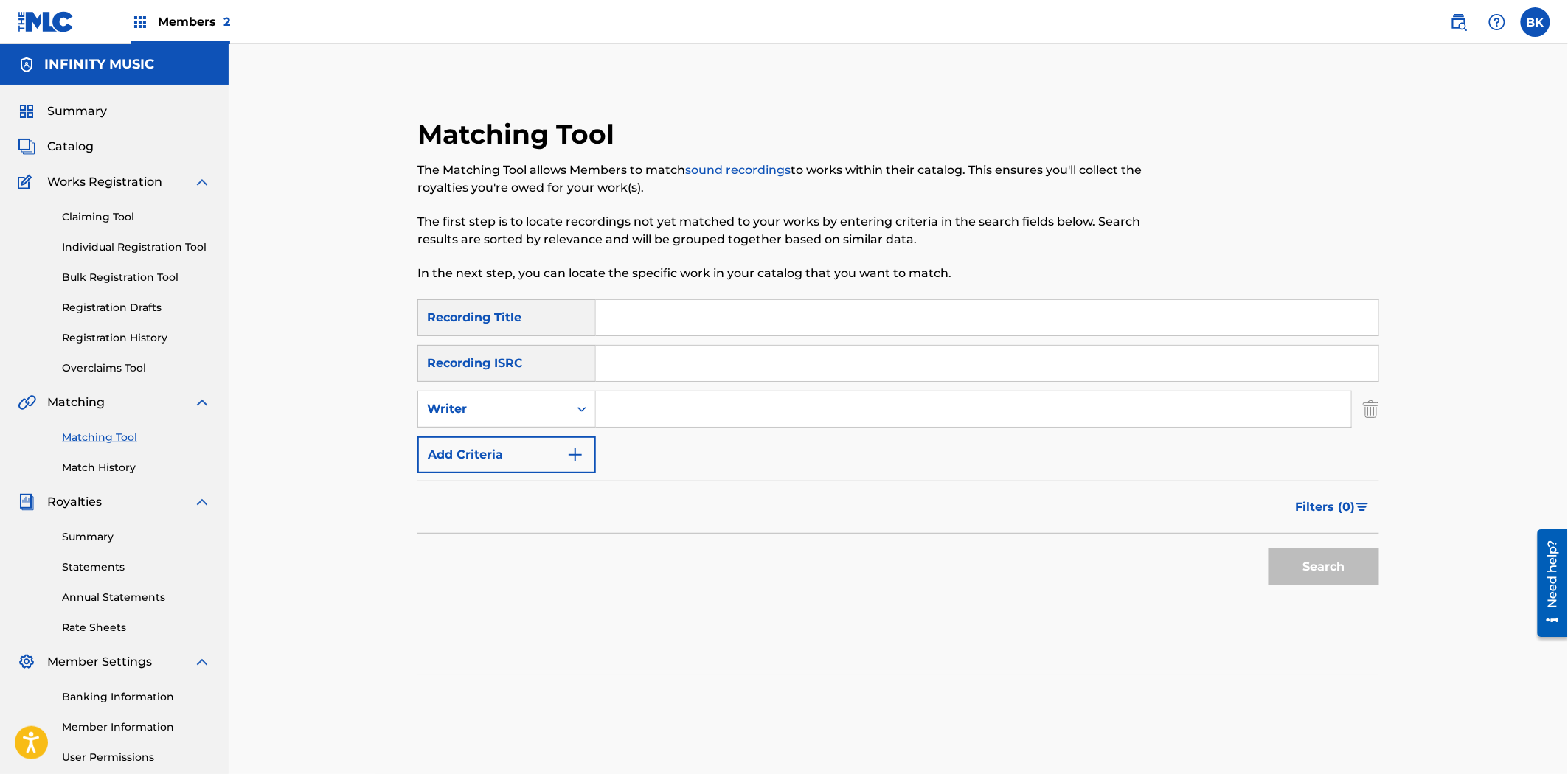 click on "Writer" at bounding box center [493, 409] 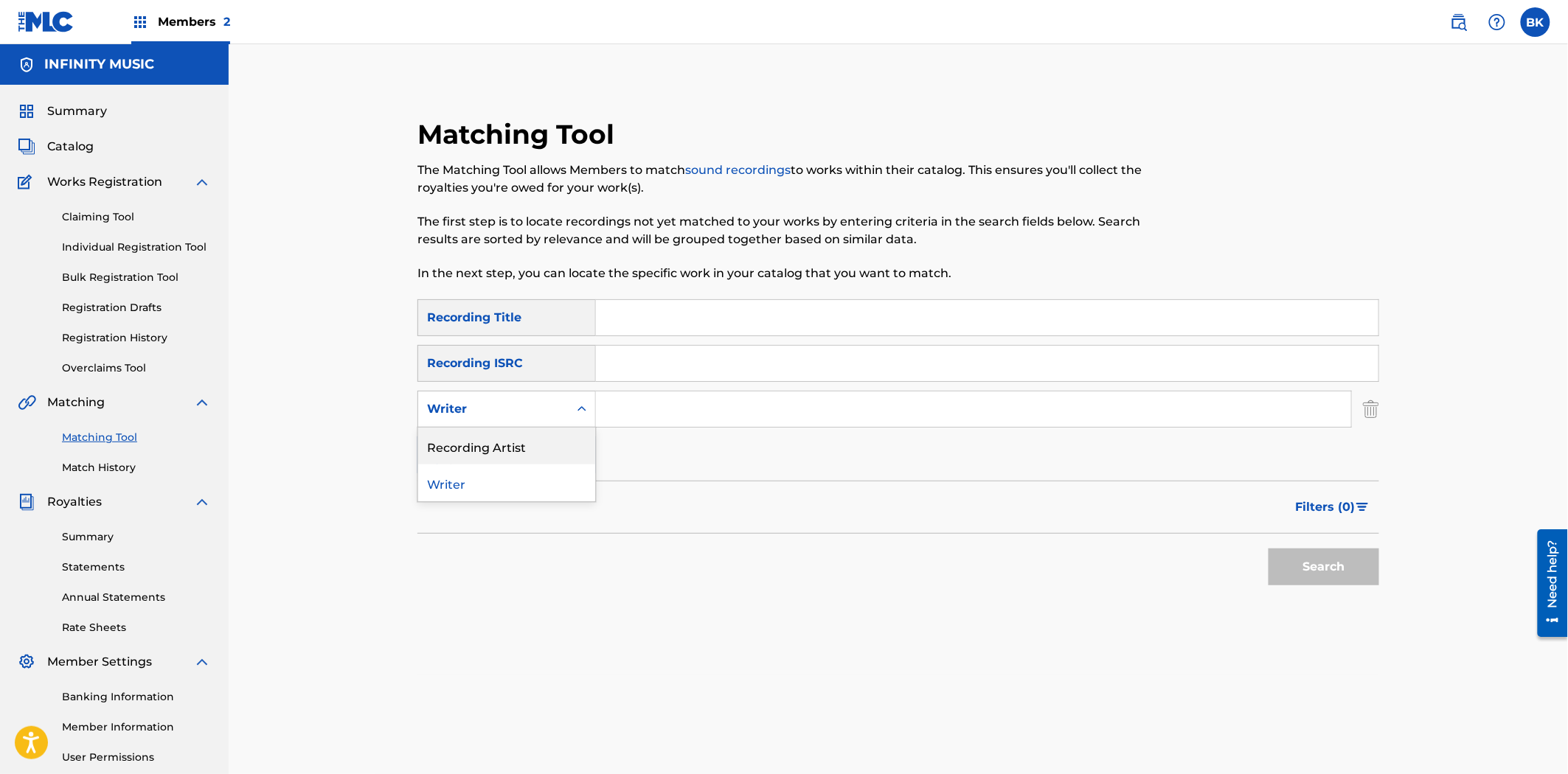 click on "Recording Artist" at bounding box center [507, 446] 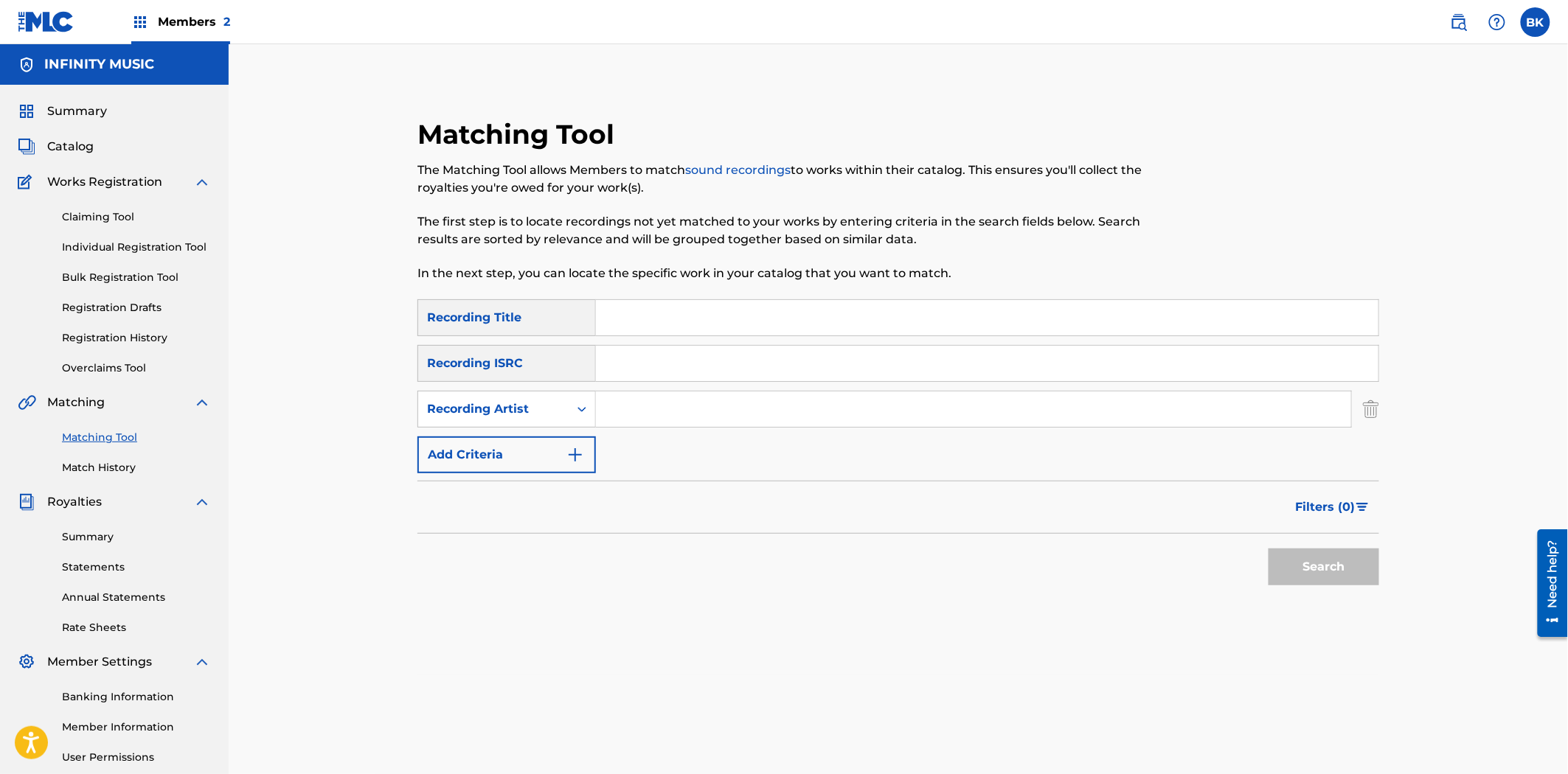 click at bounding box center (974, 409) 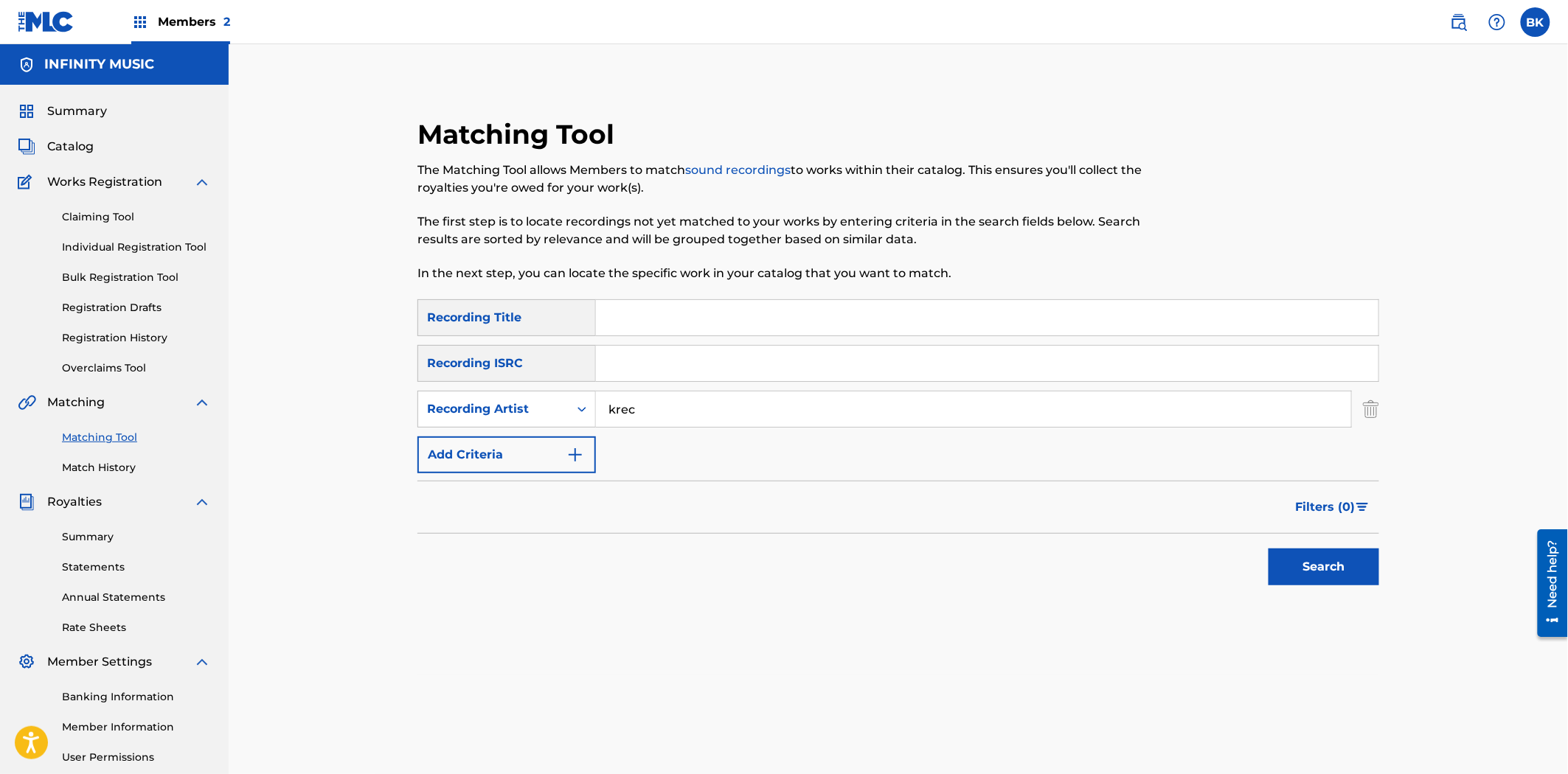 type on "krec" 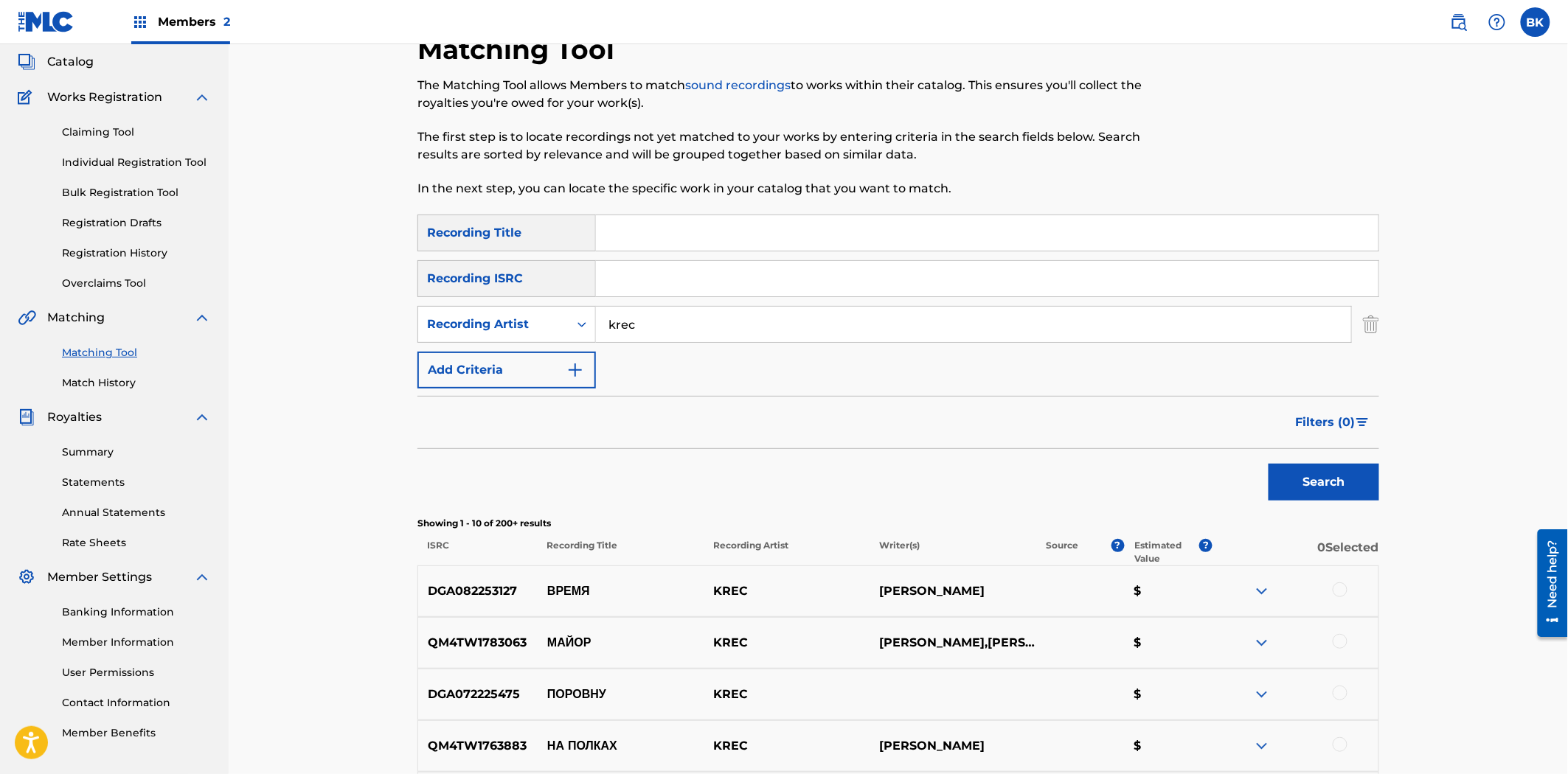 scroll, scrollTop: 245, scrollLeft: 0, axis: vertical 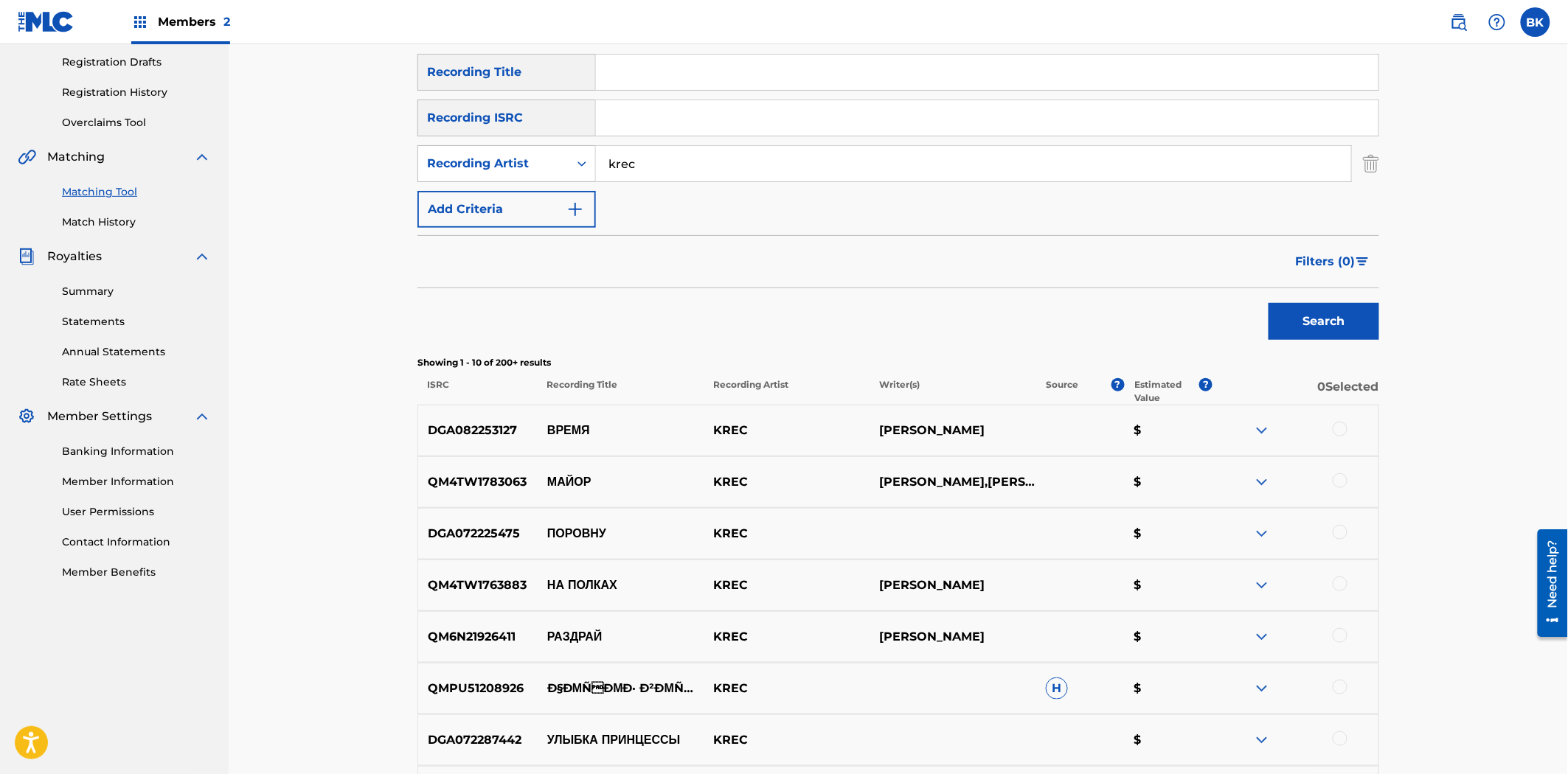 drag, startPoint x: 644, startPoint y: 417, endPoint x: 1256, endPoint y: 428, distance: 612.09885 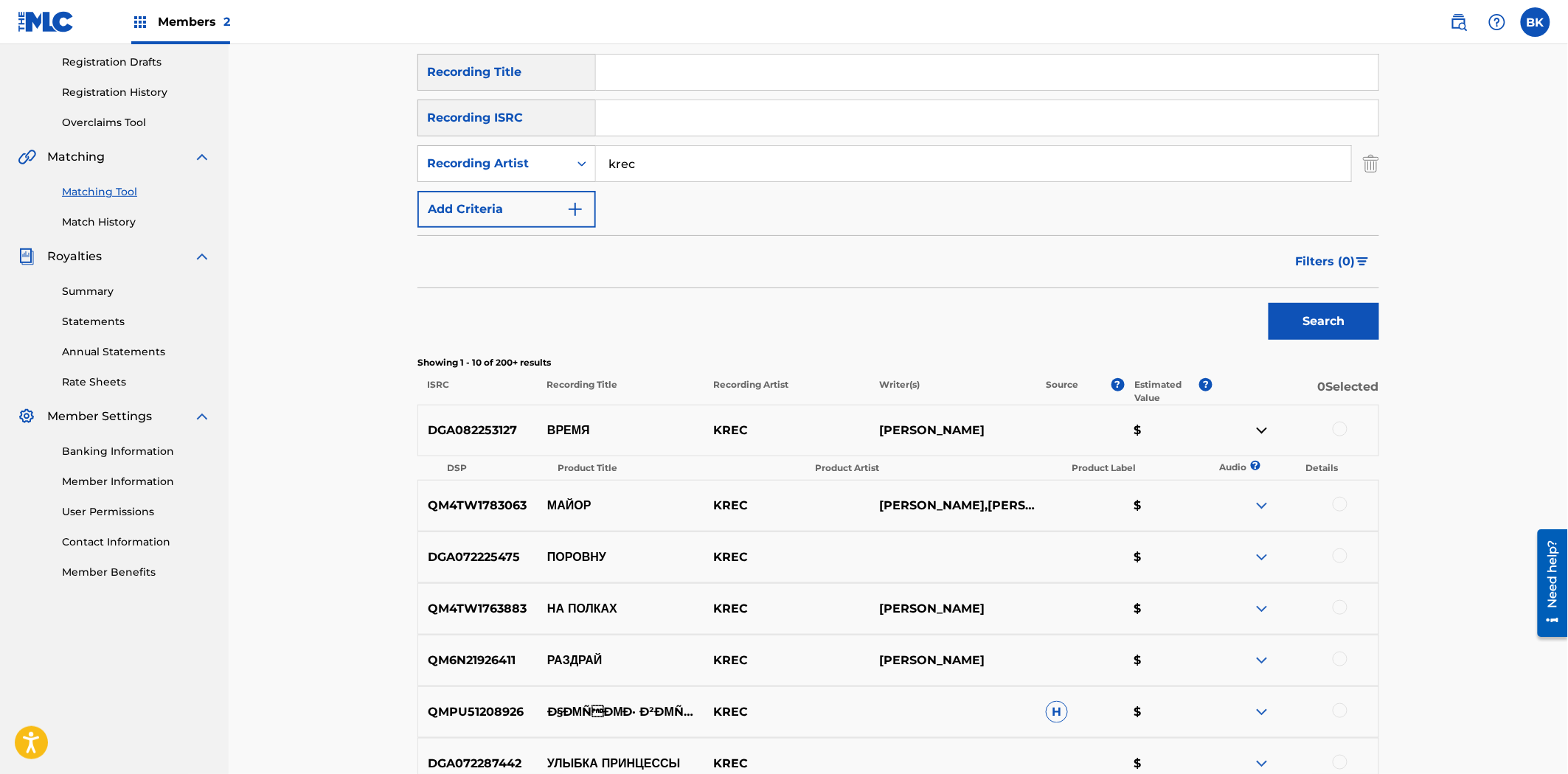 click on "DGA082253127" at bounding box center (478, 430) 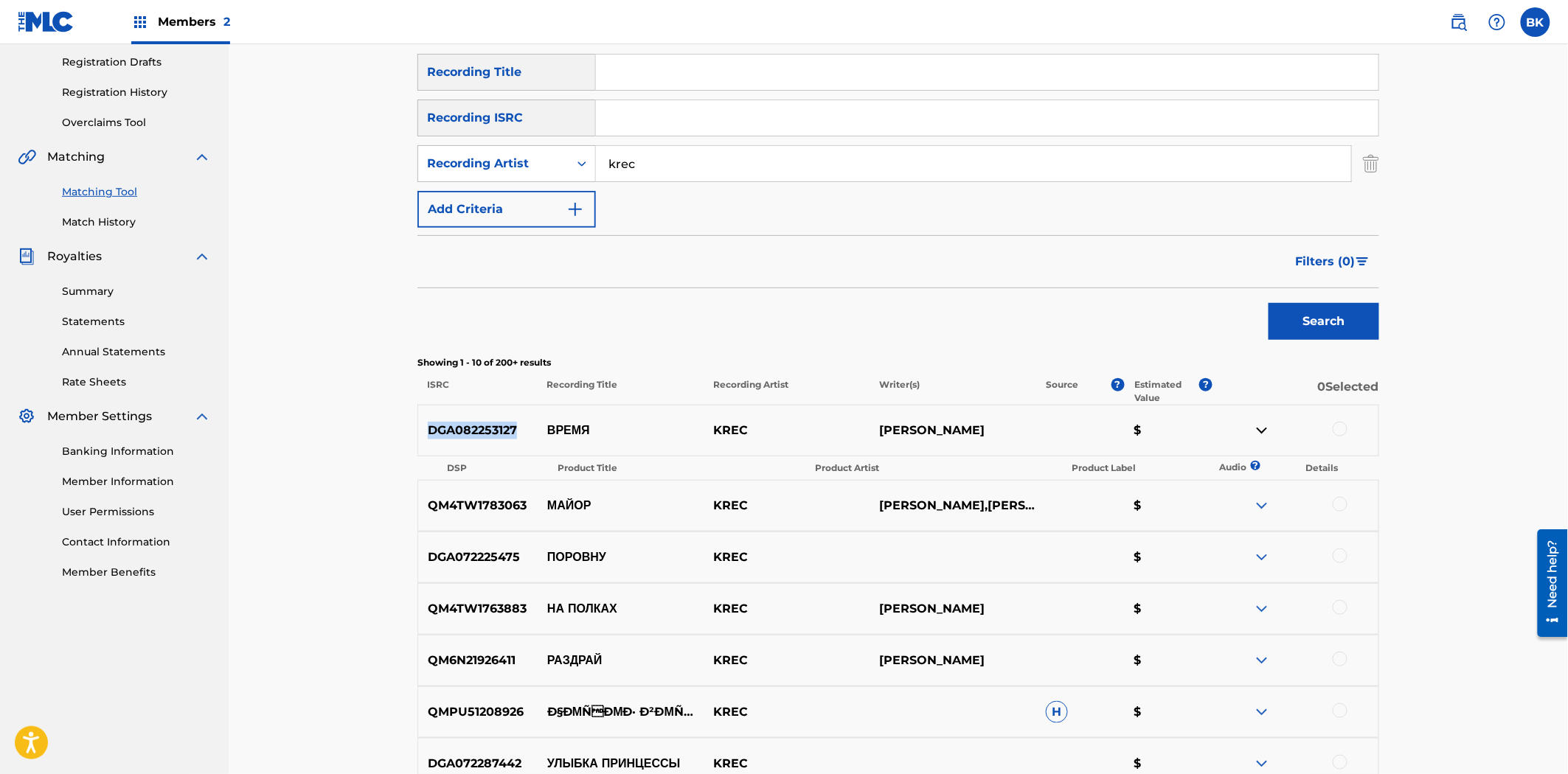 click on "DGA082253127" at bounding box center [478, 430] 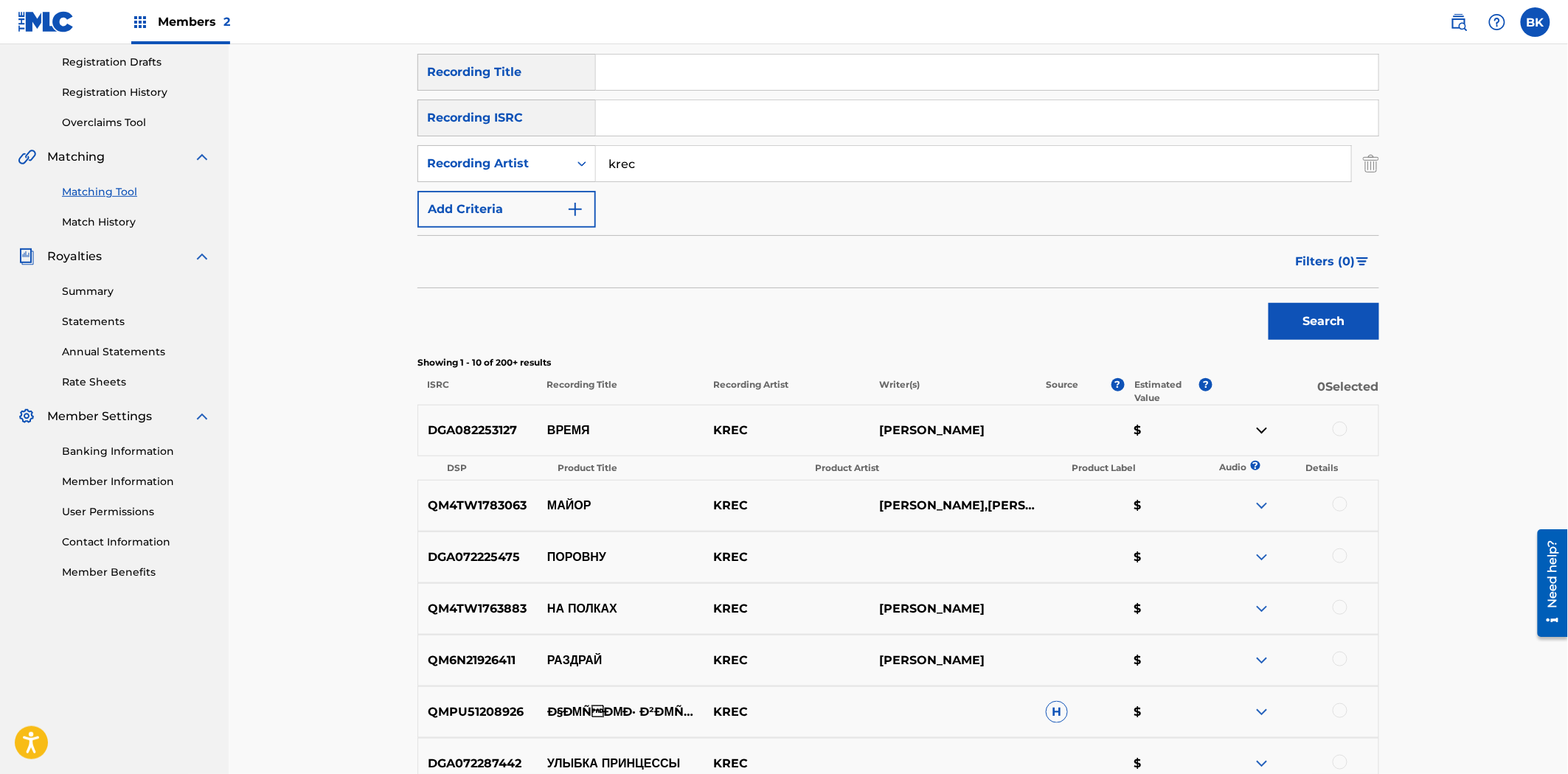 click at bounding box center (1340, 429) 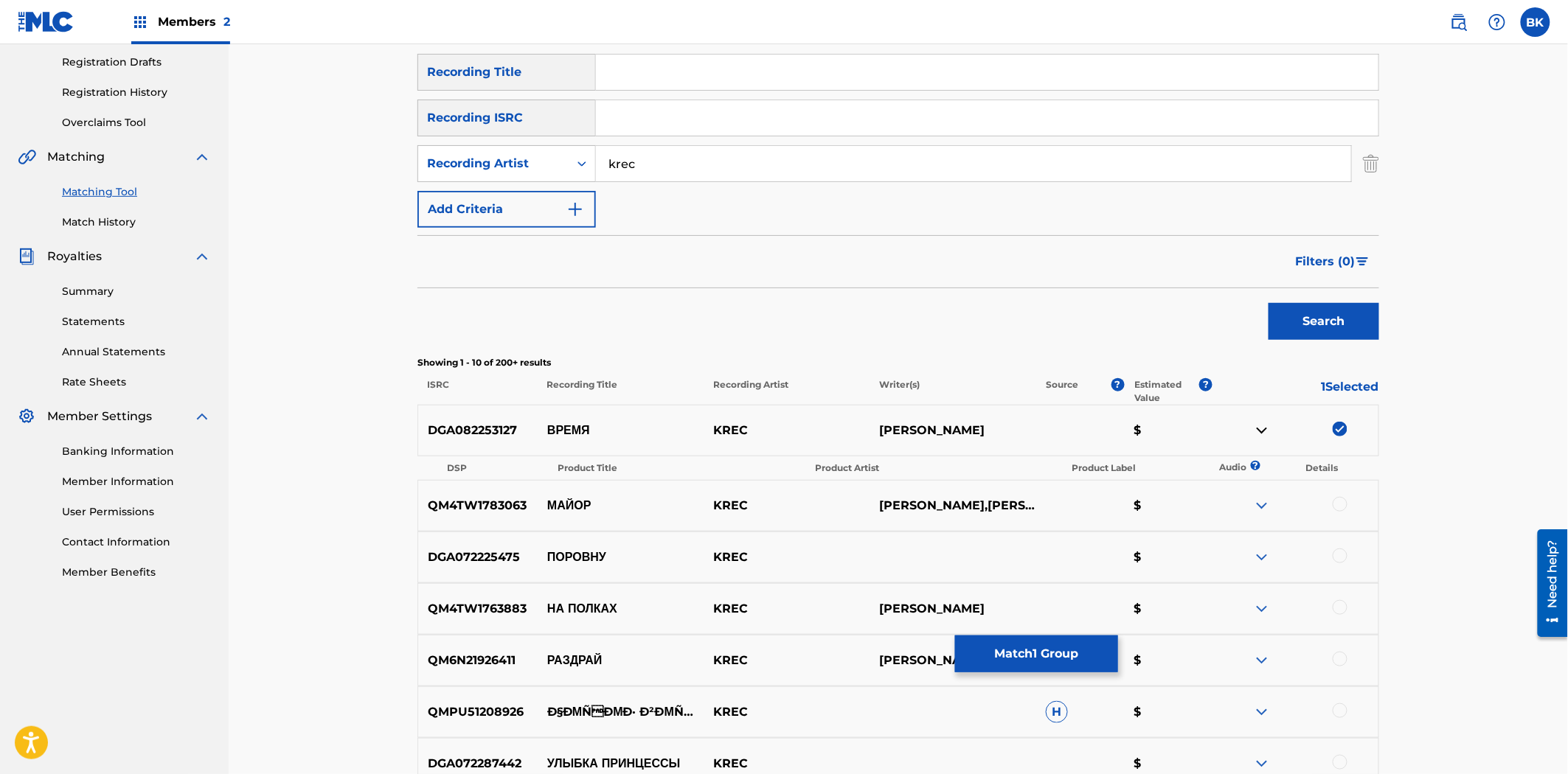 click on "Match  1 Group" at bounding box center [1036, 654] 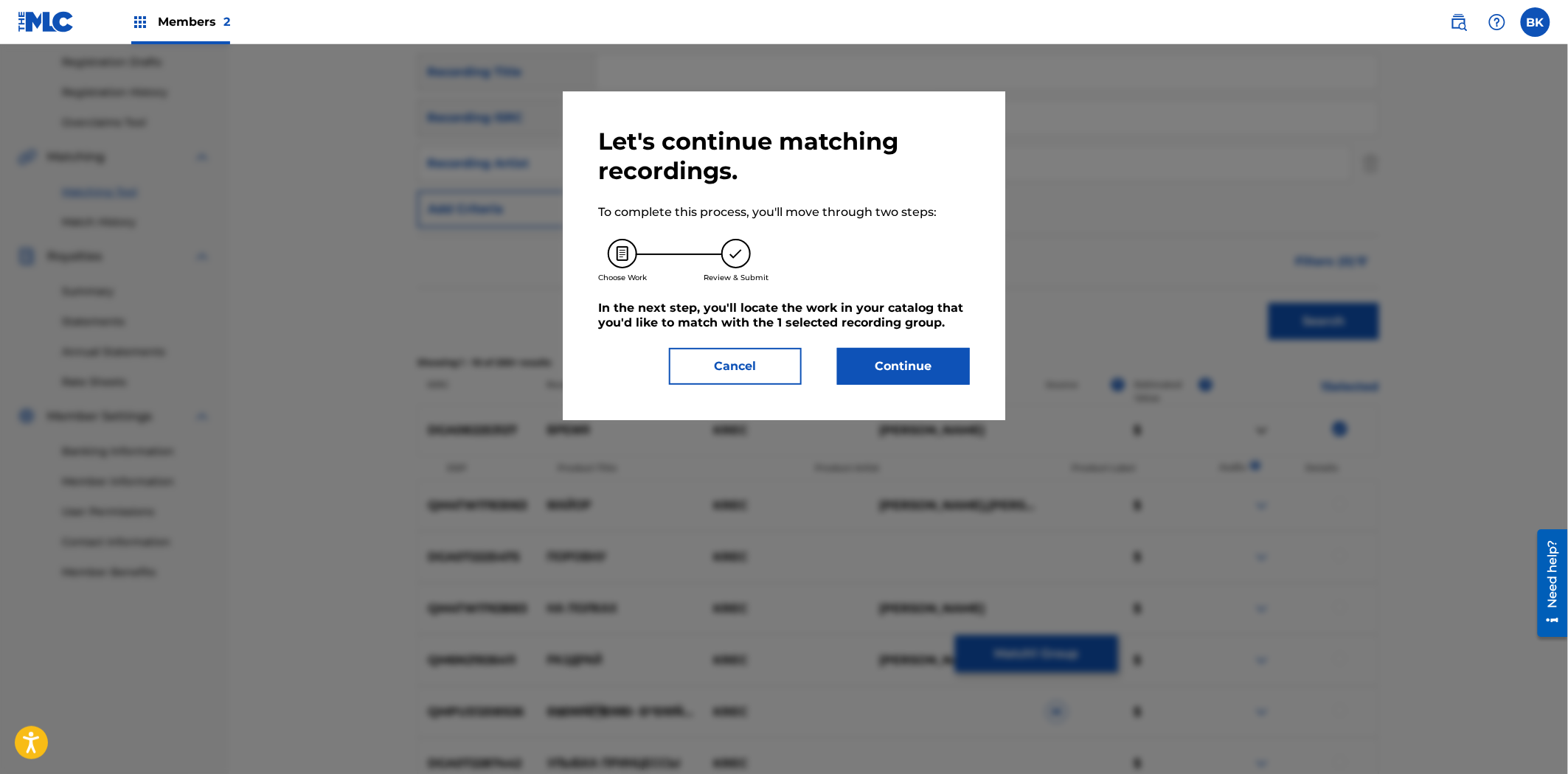 click on "Continue" at bounding box center [903, 366] 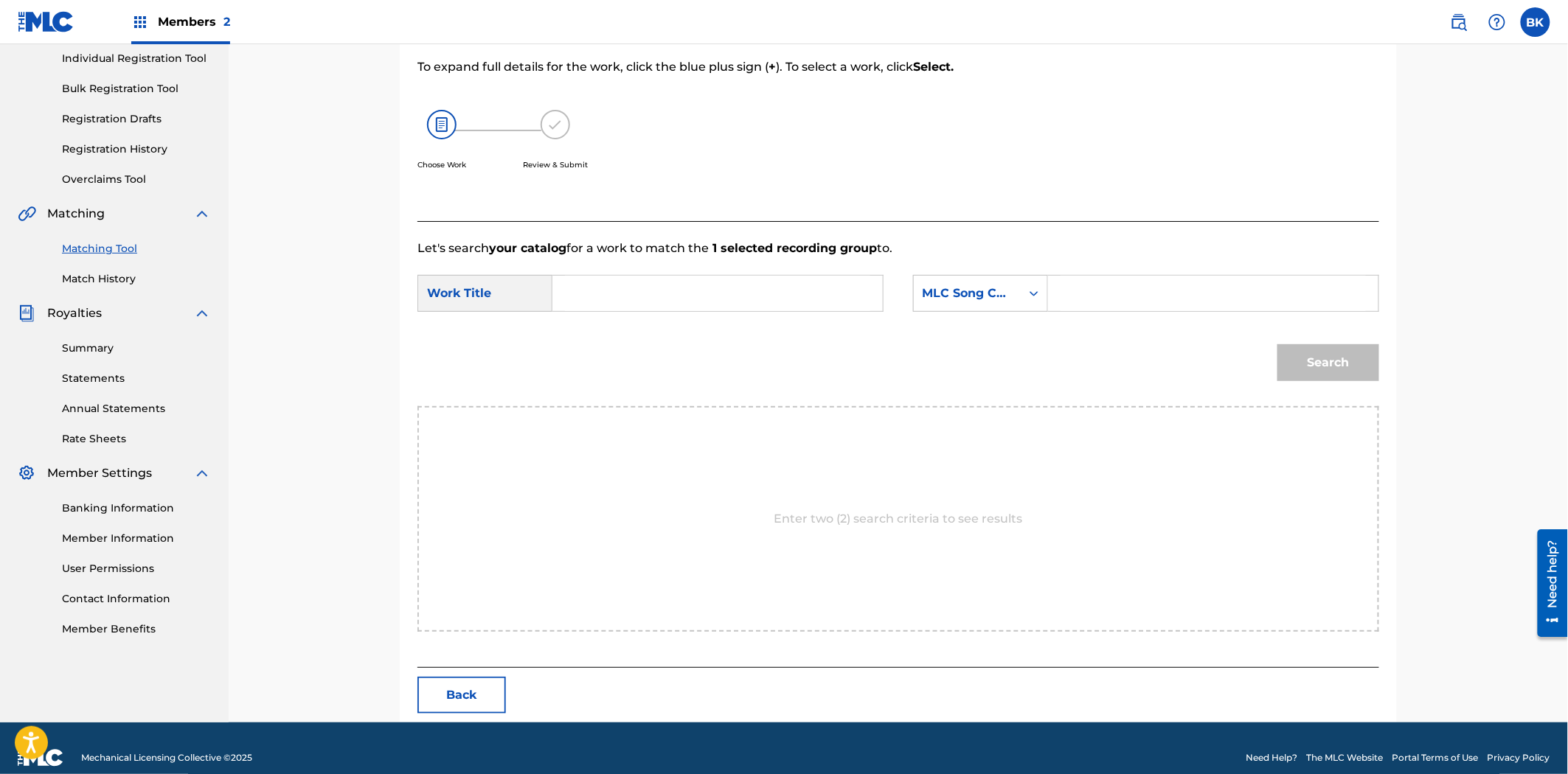 scroll, scrollTop: 208, scrollLeft: 0, axis: vertical 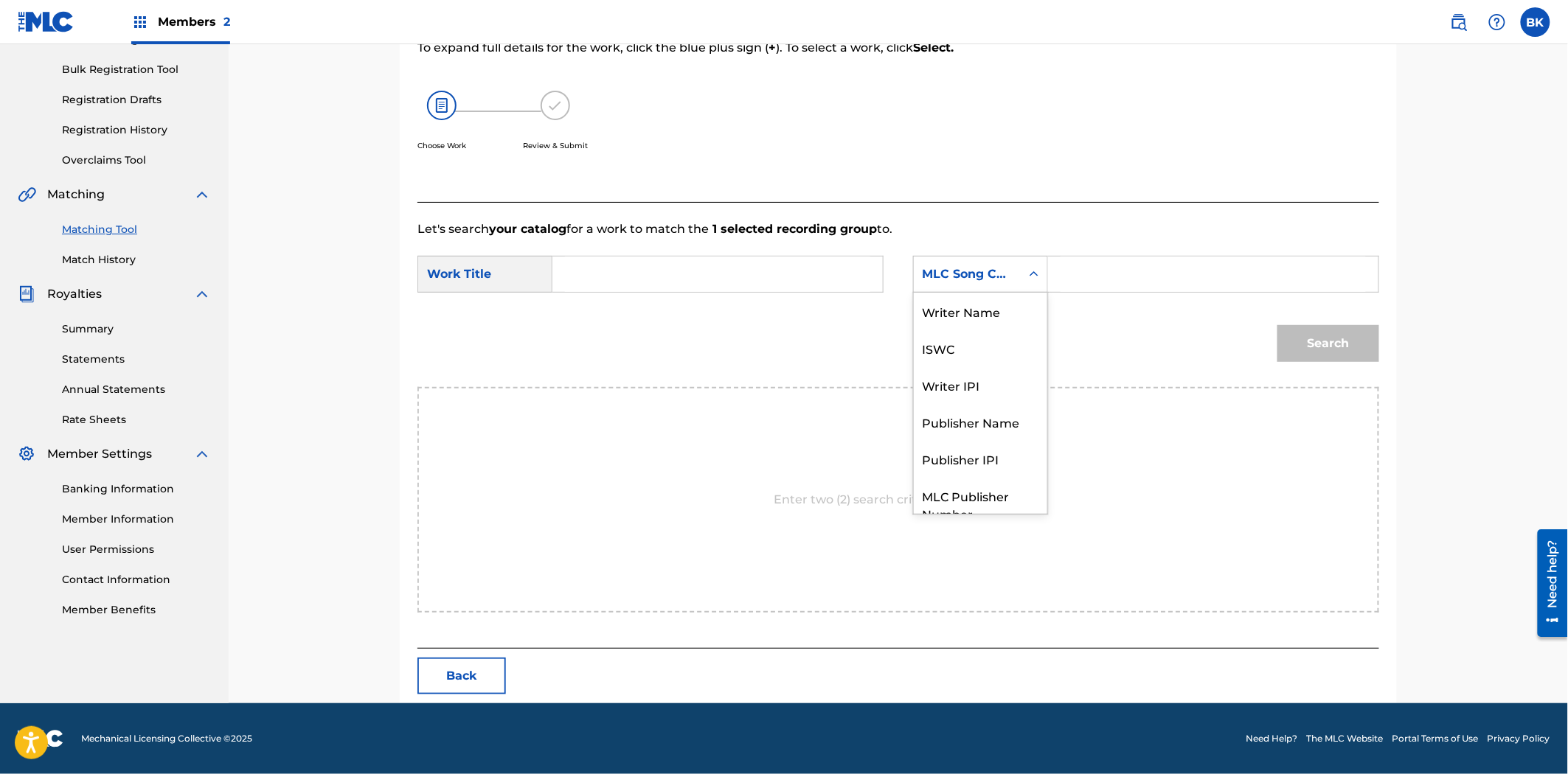 click 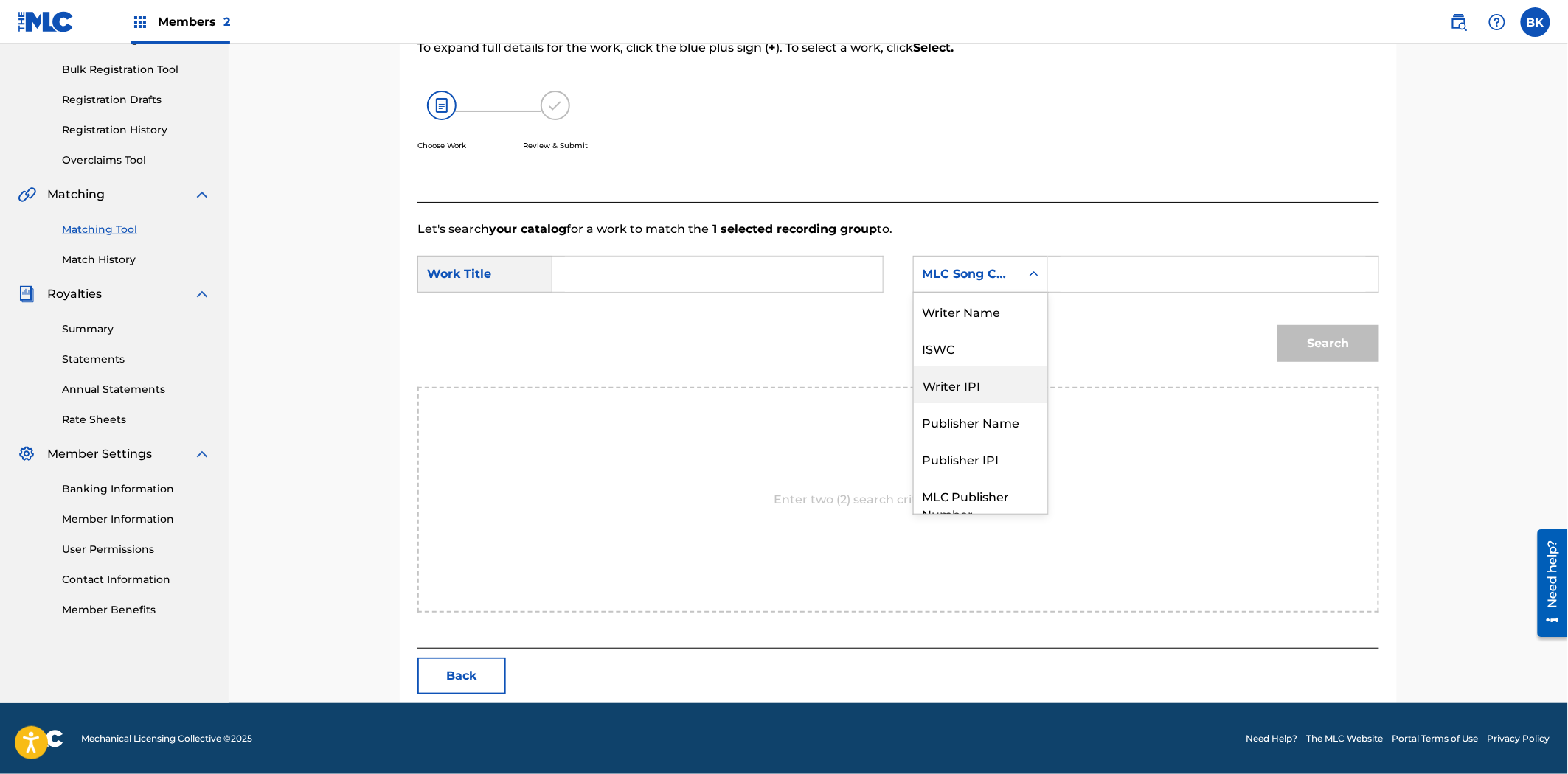 scroll, scrollTop: 55, scrollLeft: 0, axis: vertical 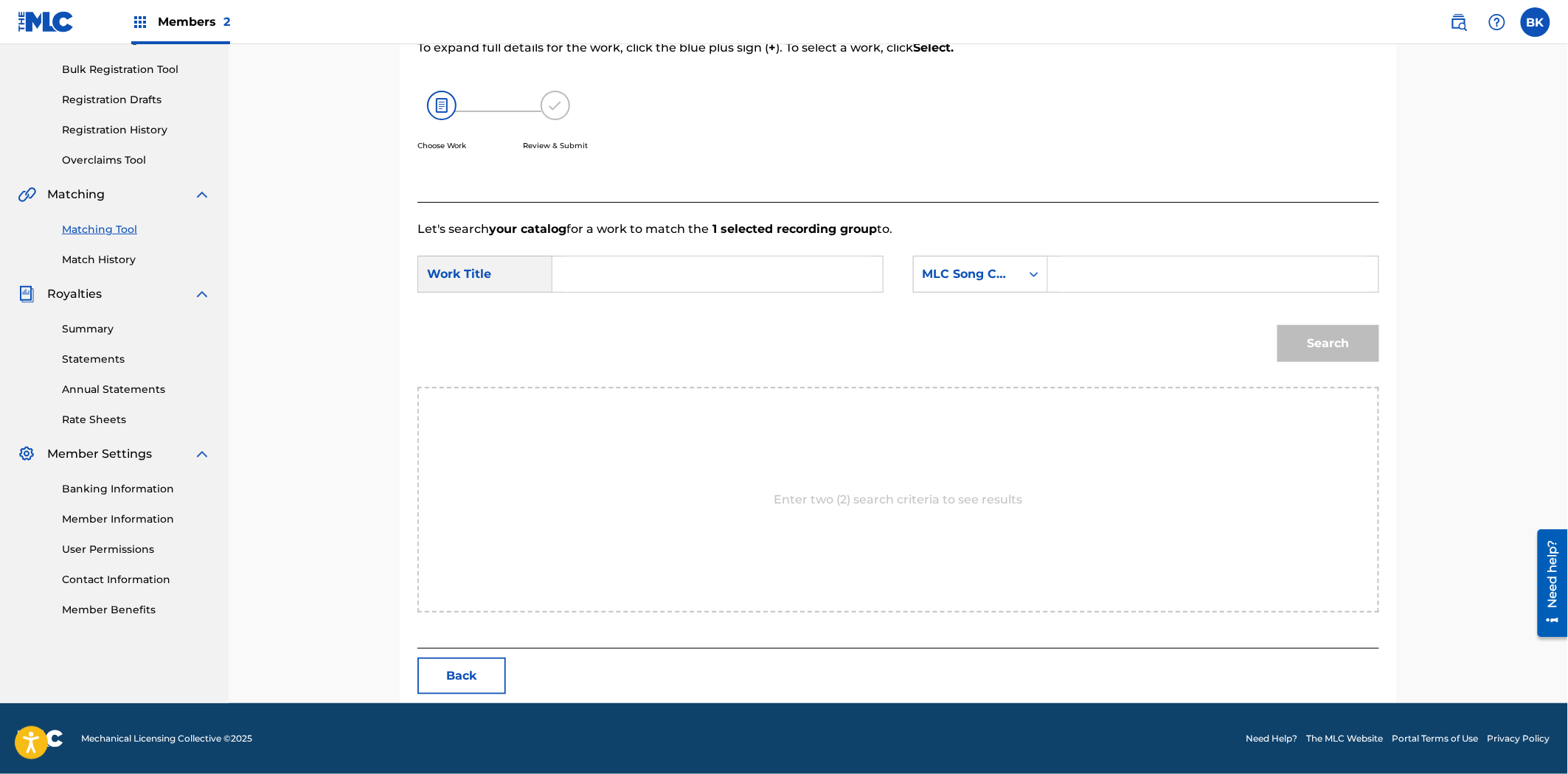 click at bounding box center [718, 274] 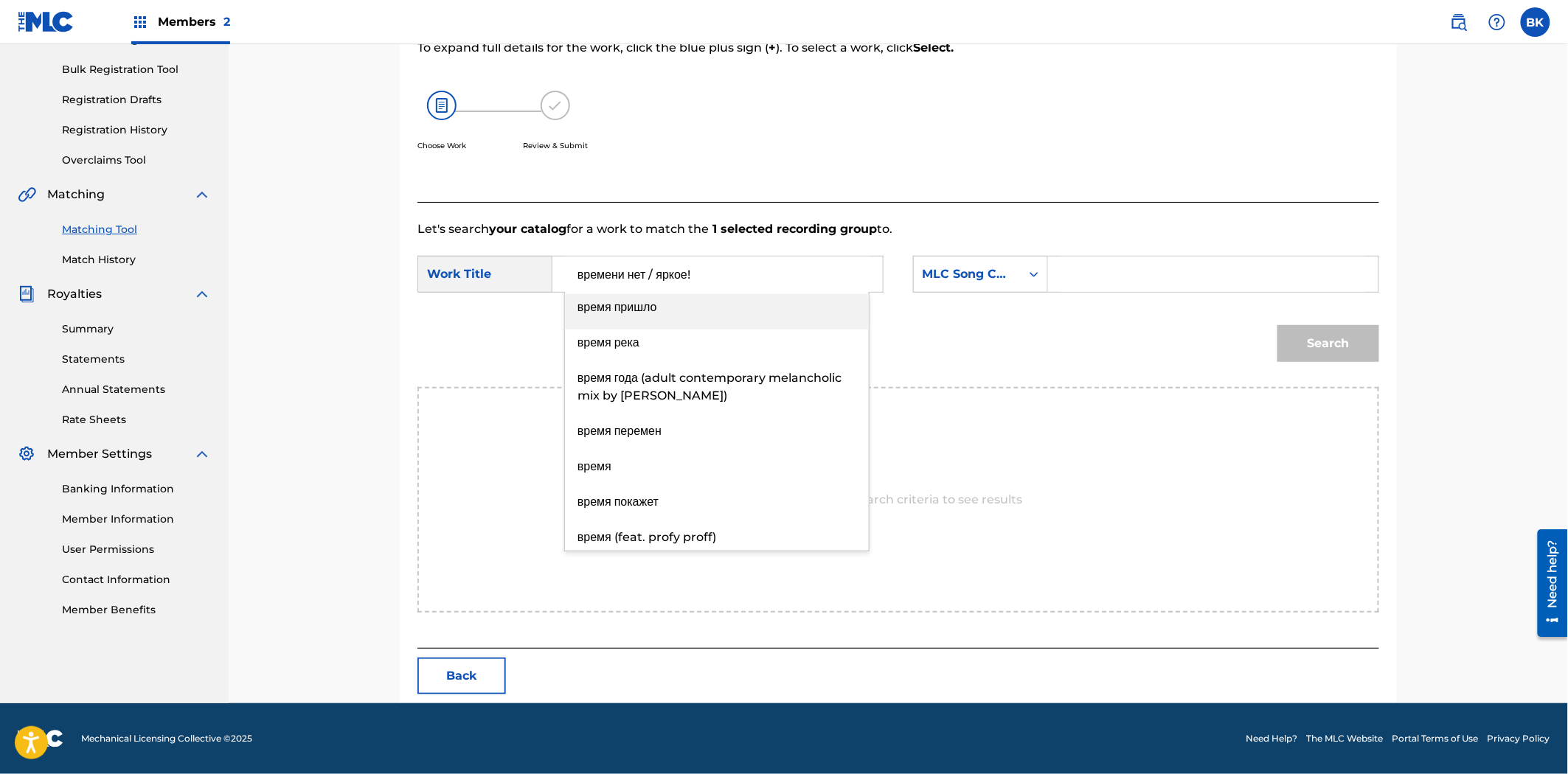 click on "времени нет / яркое!" at bounding box center [718, 274] 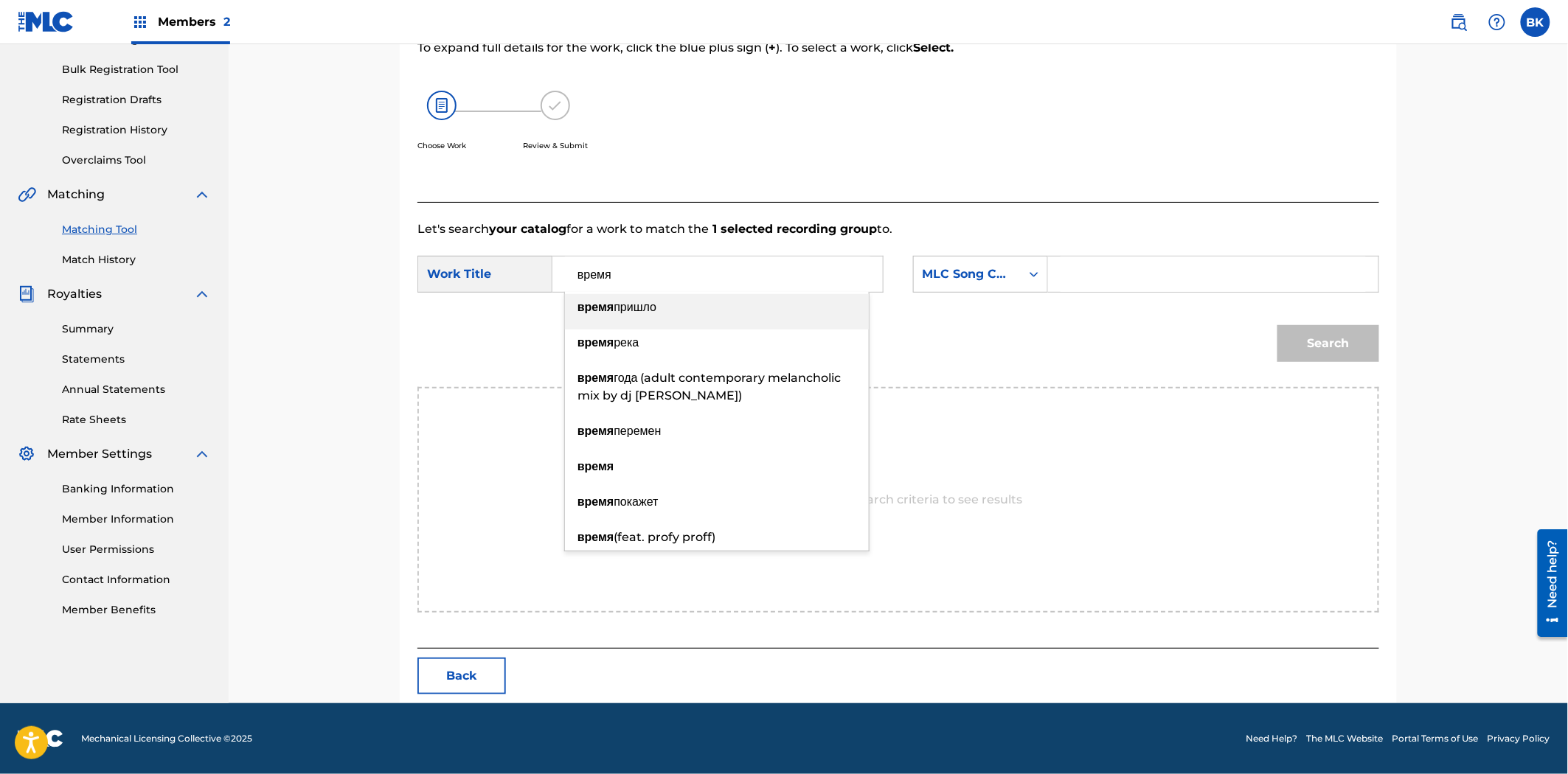 type on "время" 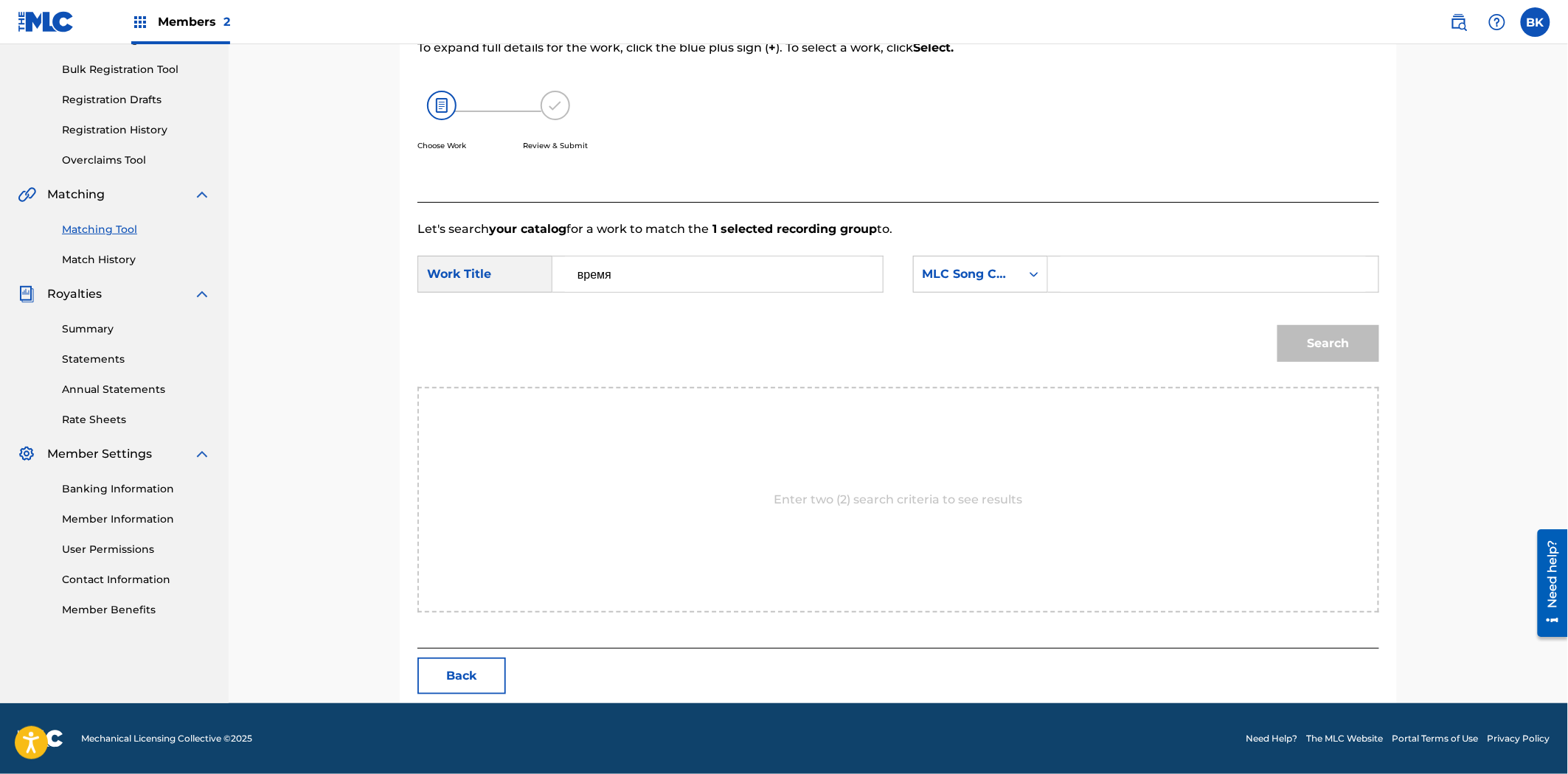 click on "Search" at bounding box center (1325, 340) 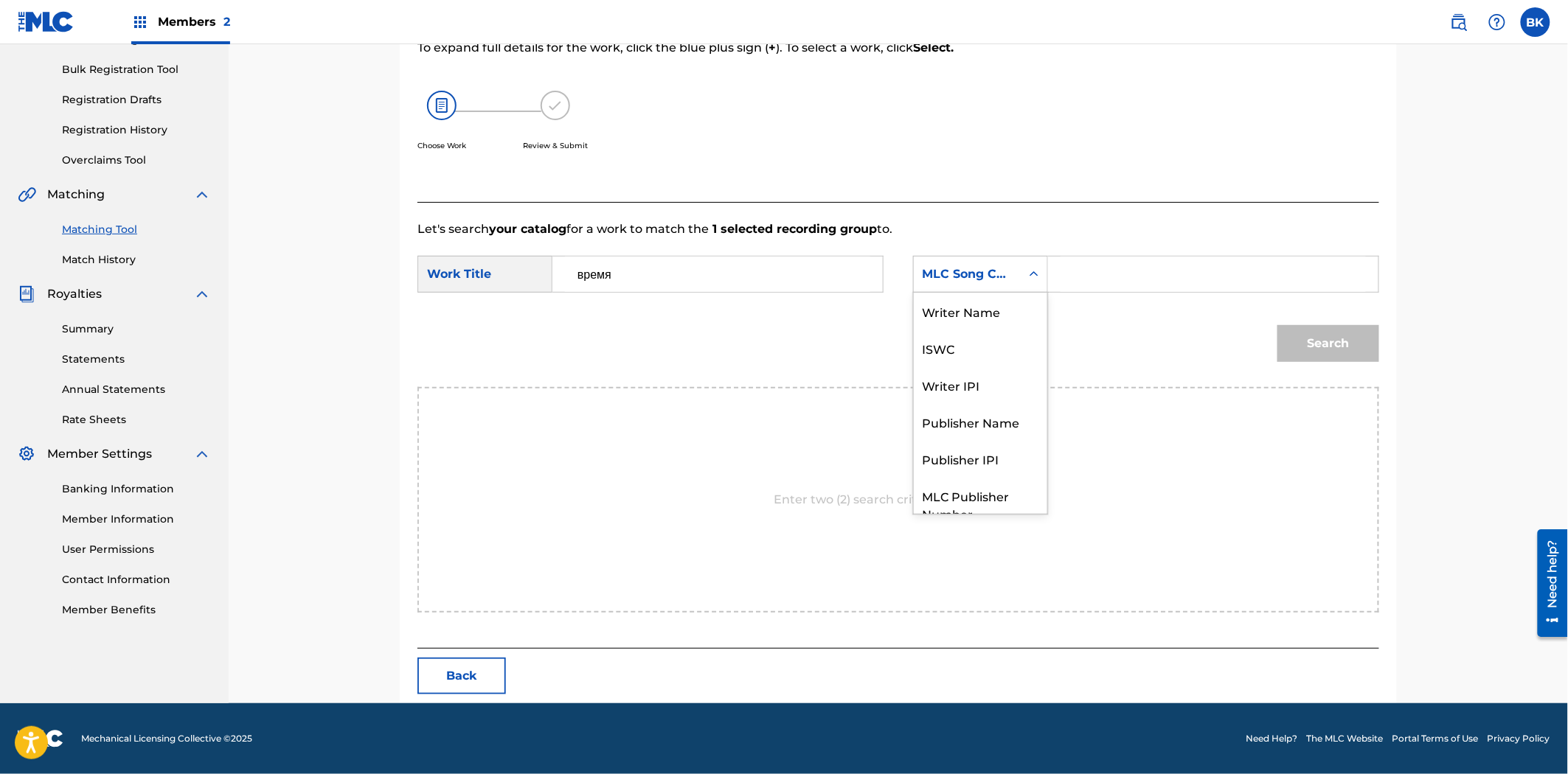 click on "MLC Song Code" at bounding box center (967, 274) 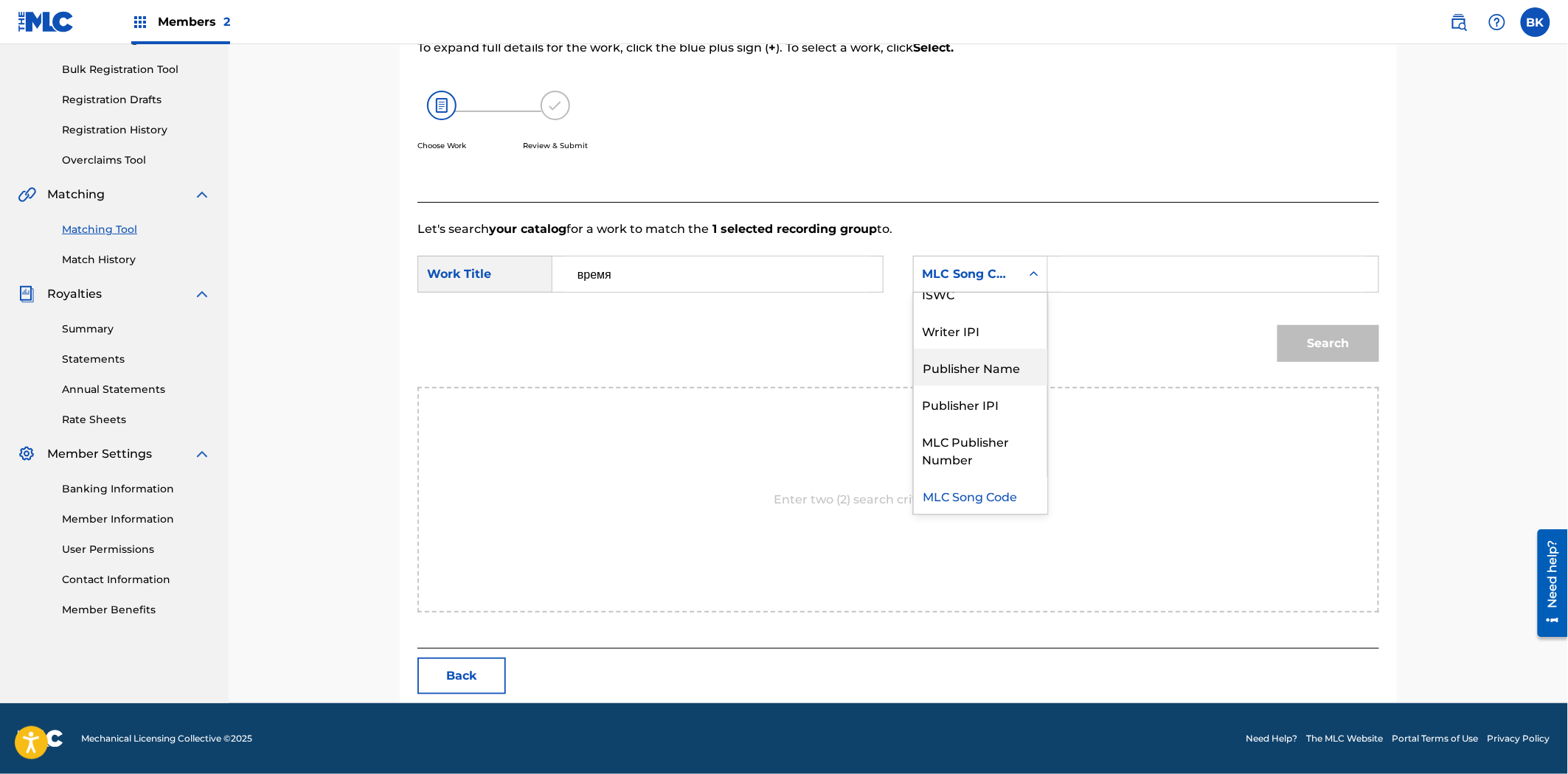 click on "Publisher Name" at bounding box center [980, 367] 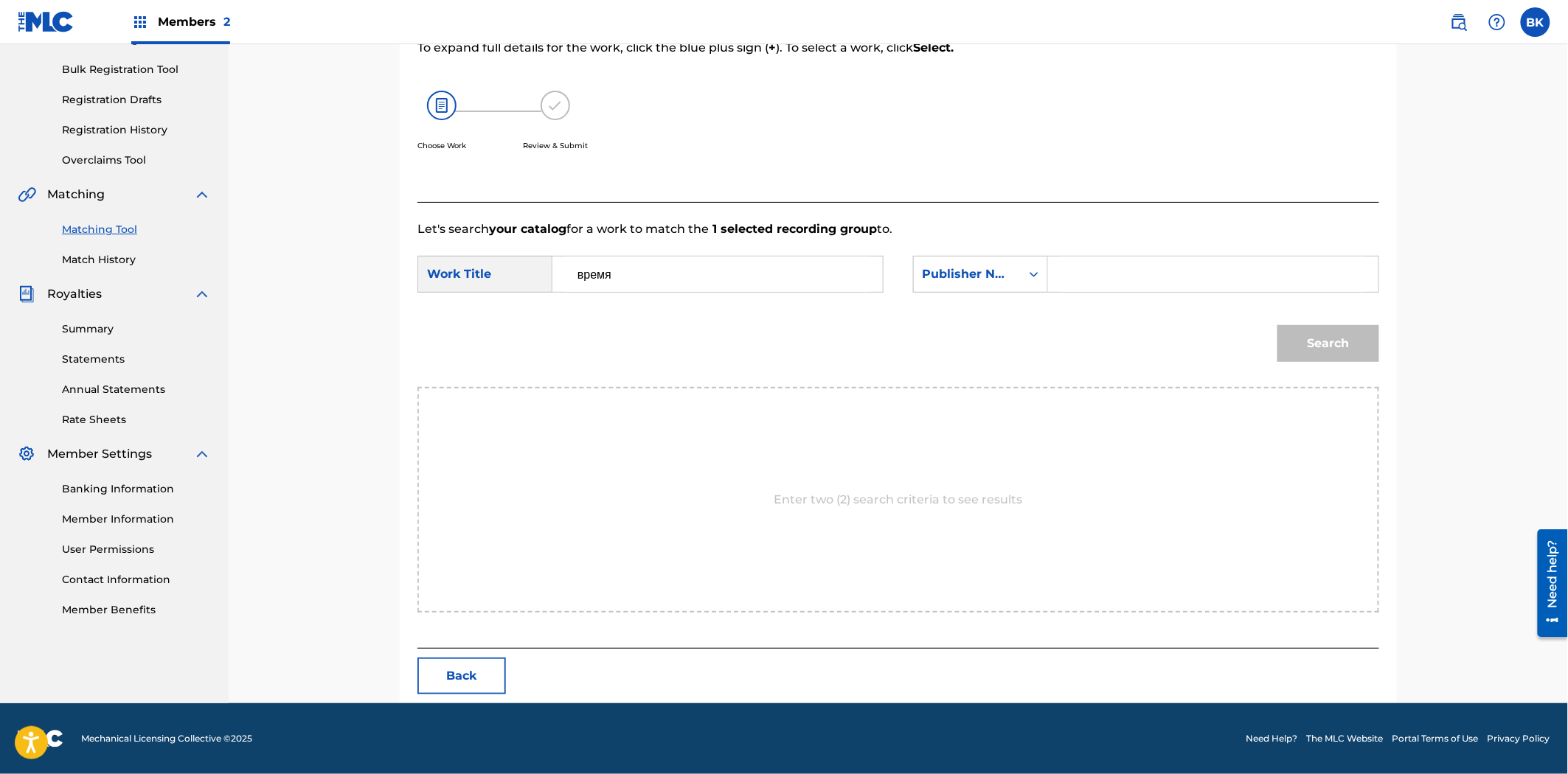 click at bounding box center (1213, 274) 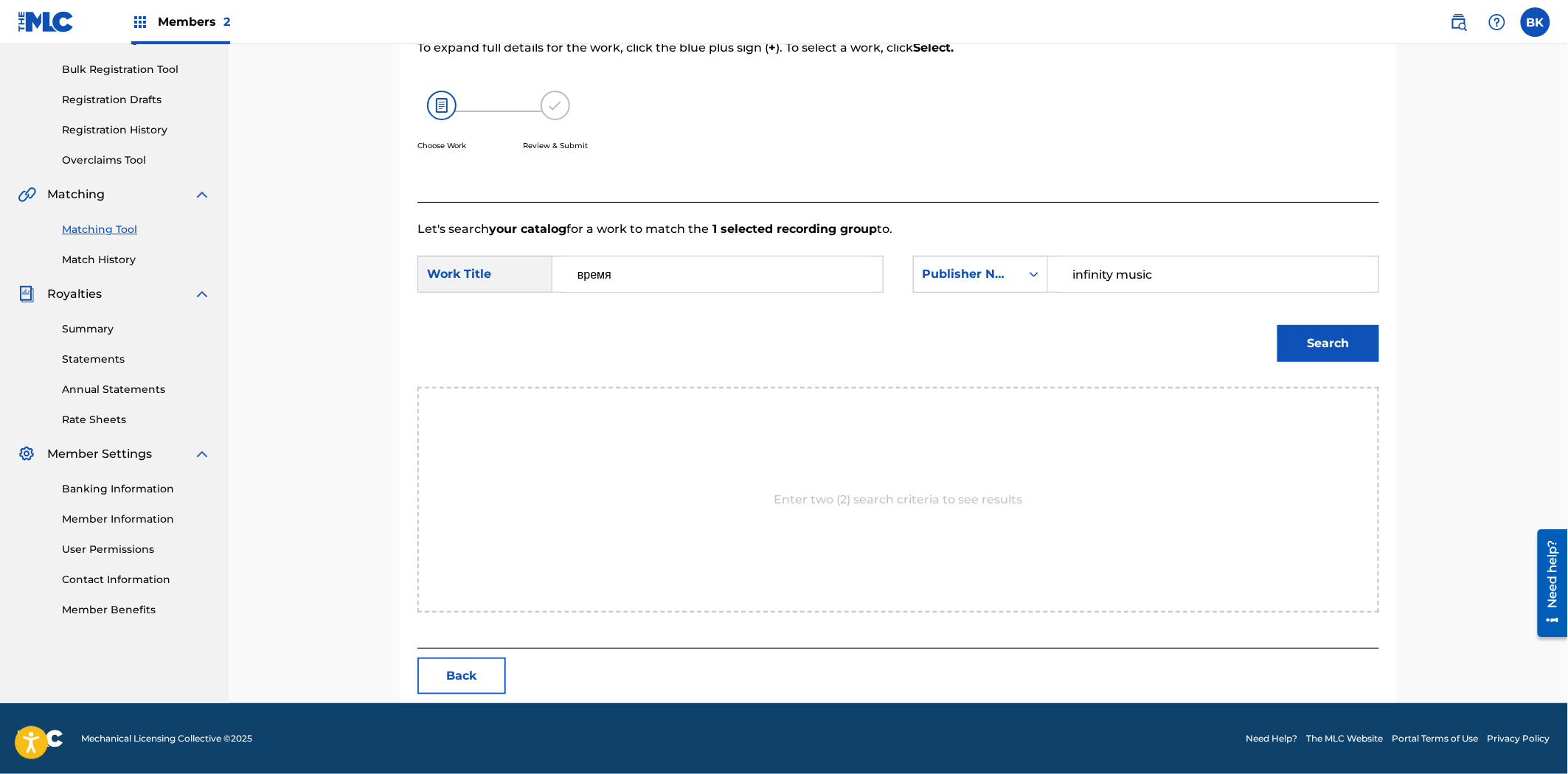 click on "Search" at bounding box center (1328, 344) 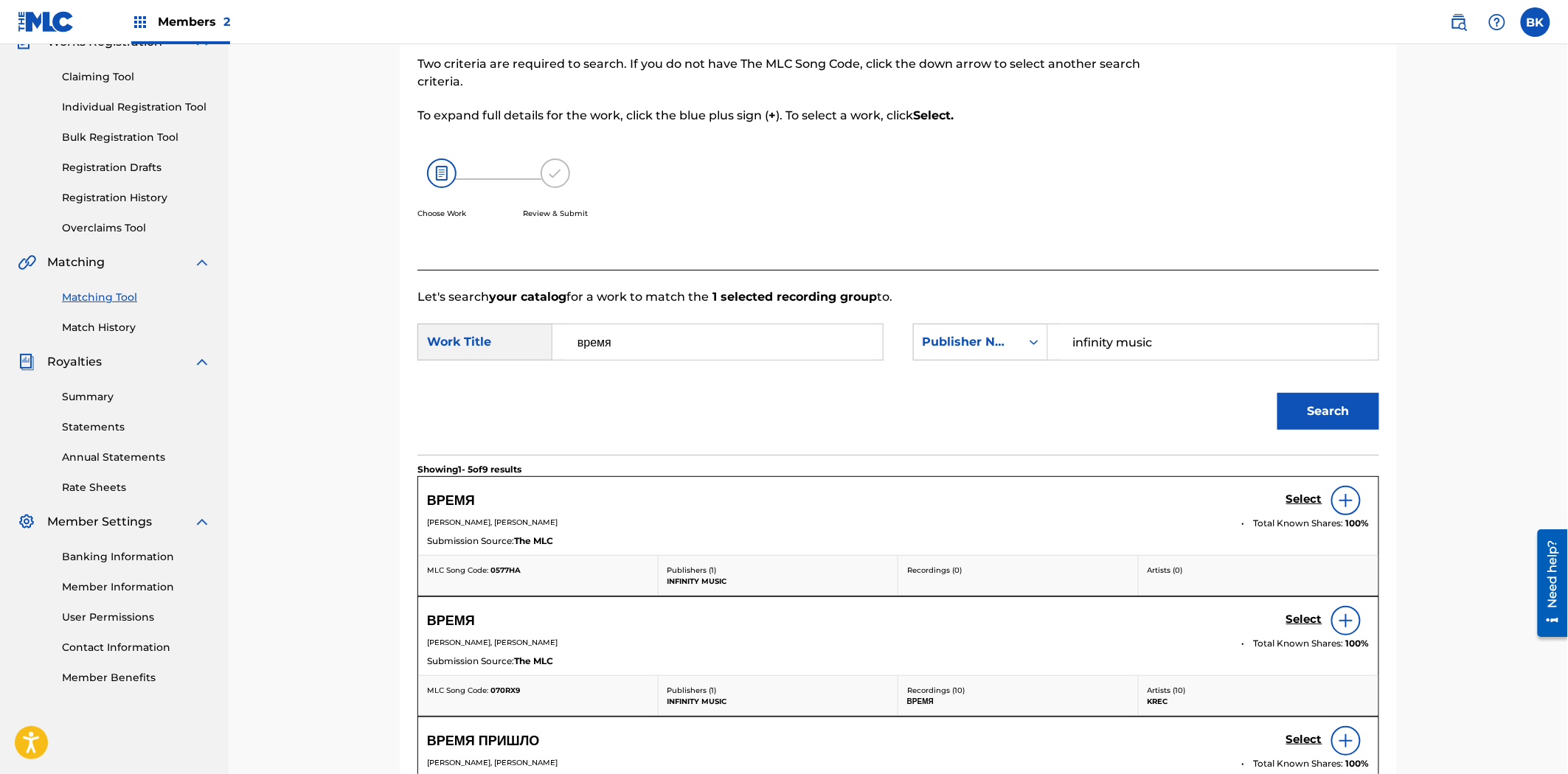 scroll, scrollTop: 208, scrollLeft: 0, axis: vertical 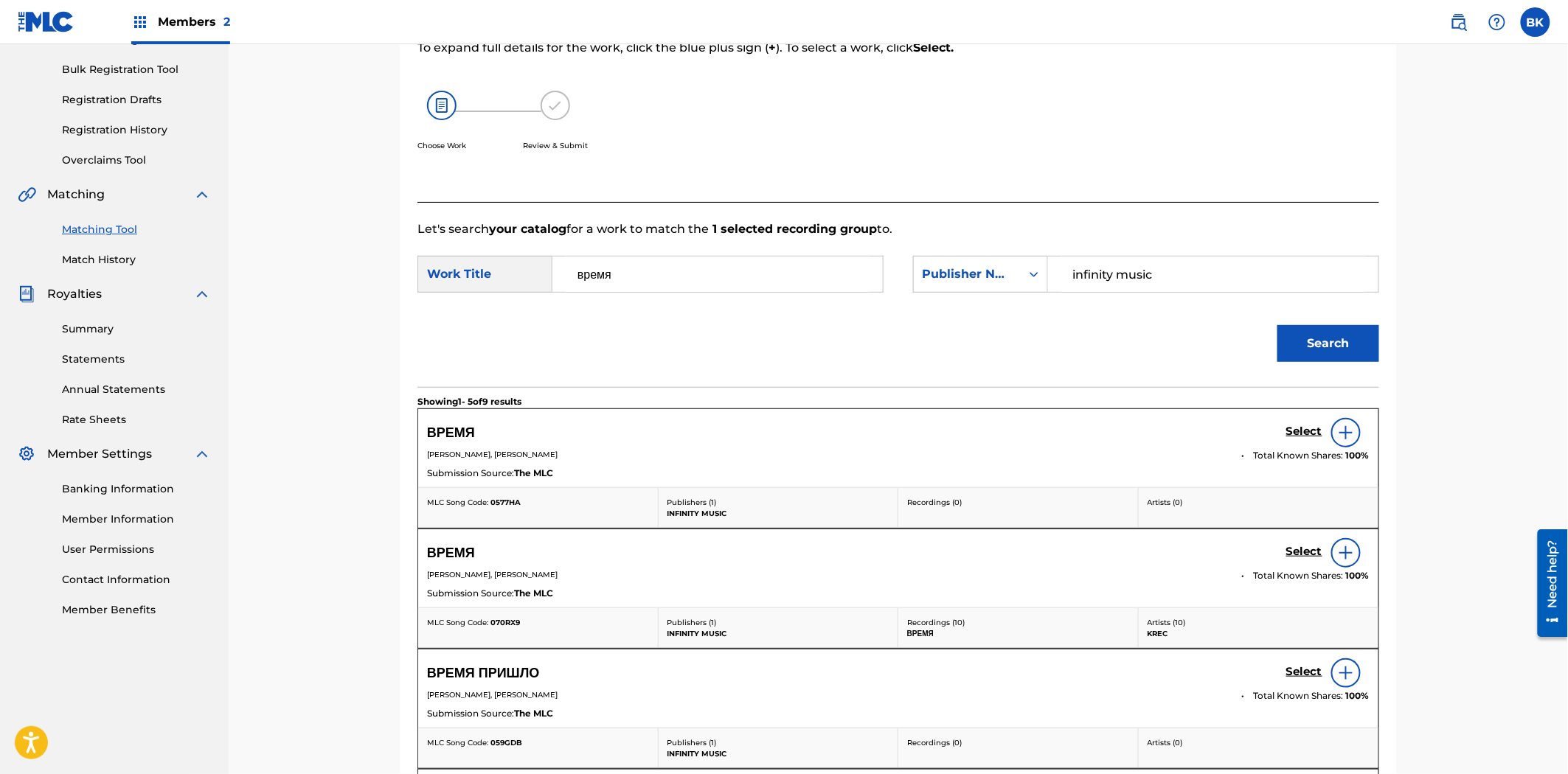 click on "Select" at bounding box center (1304, 431) 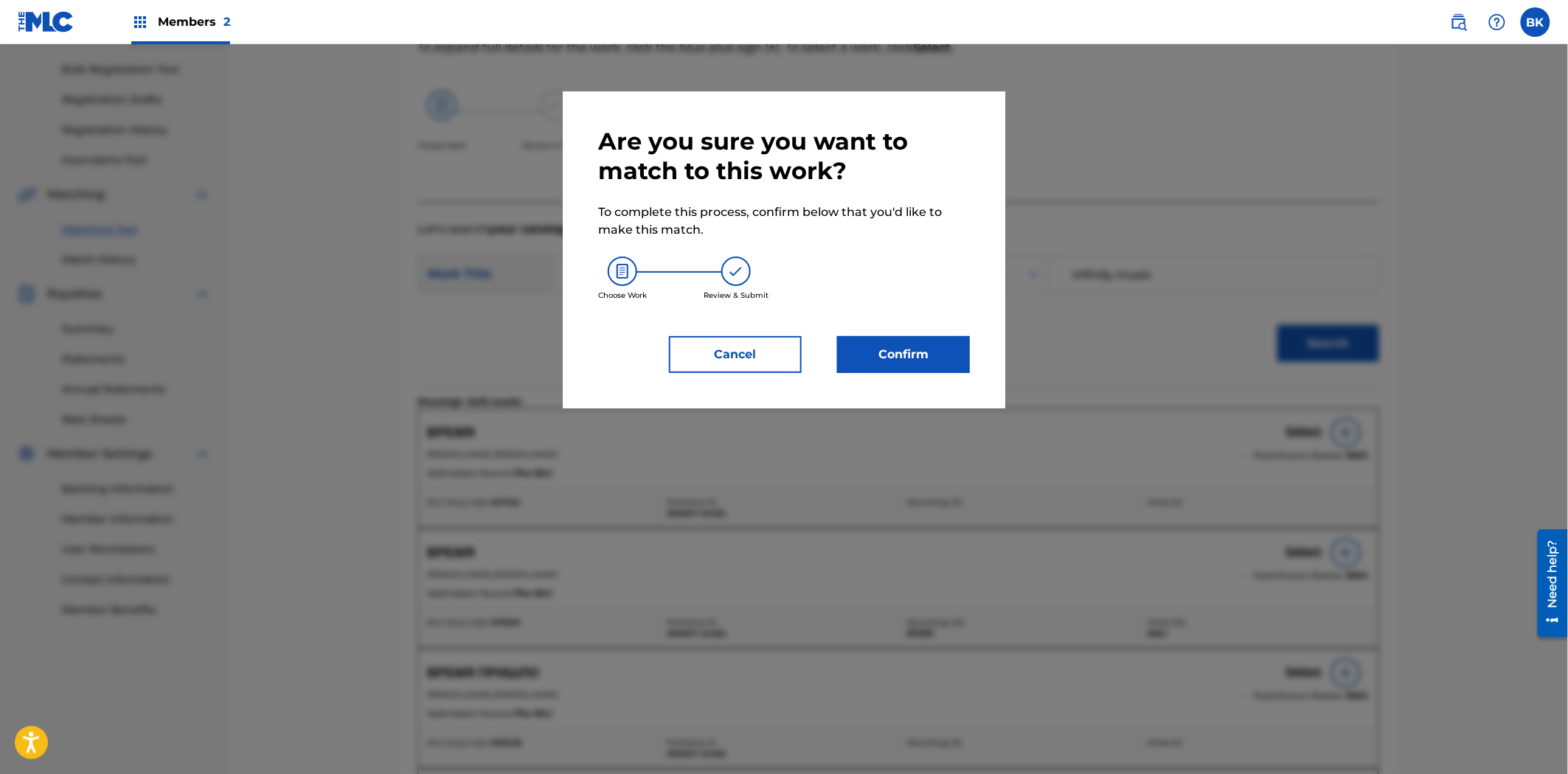 click on "Confirm" at bounding box center (903, 355) 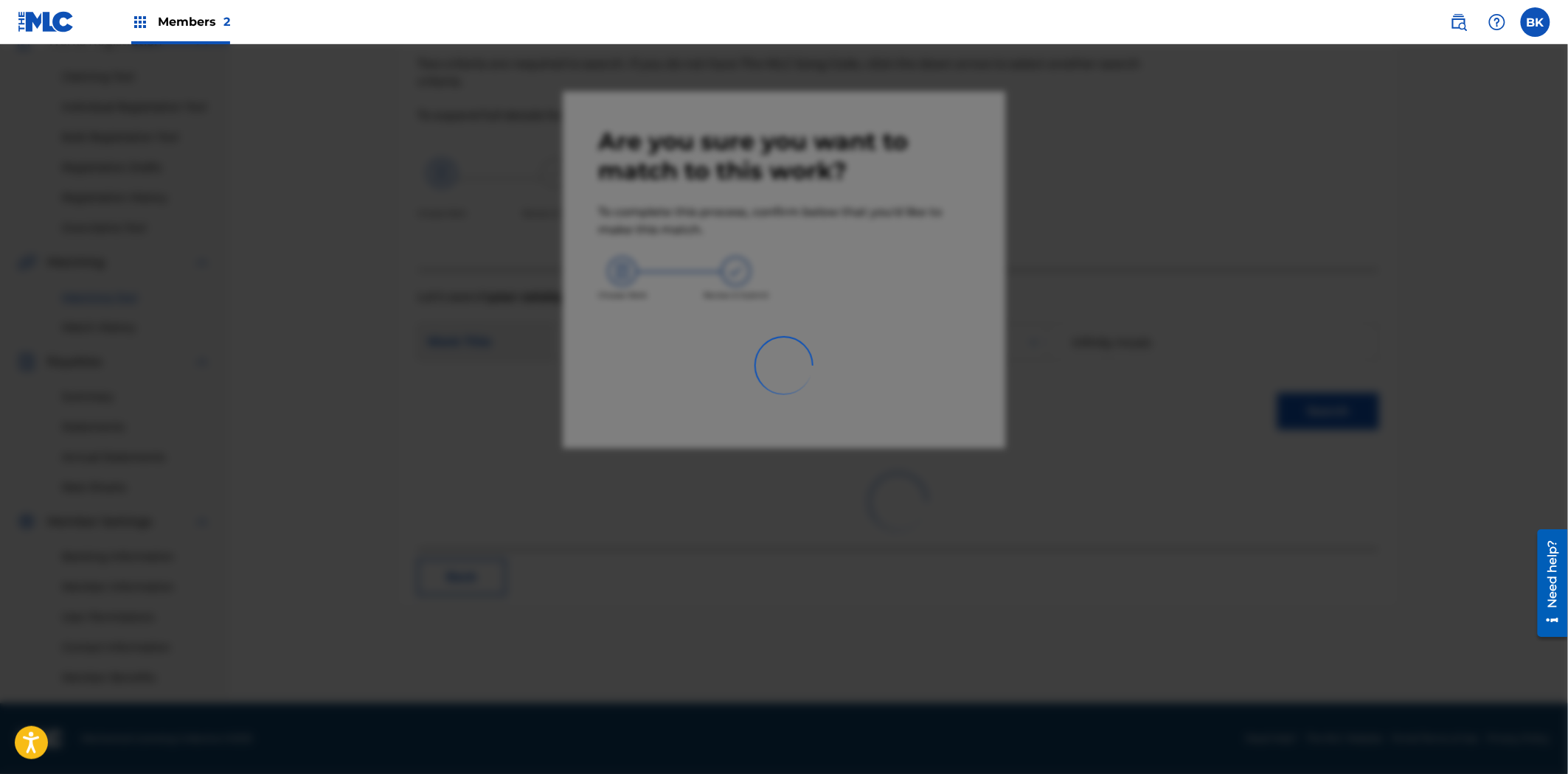 scroll, scrollTop: 140, scrollLeft: 0, axis: vertical 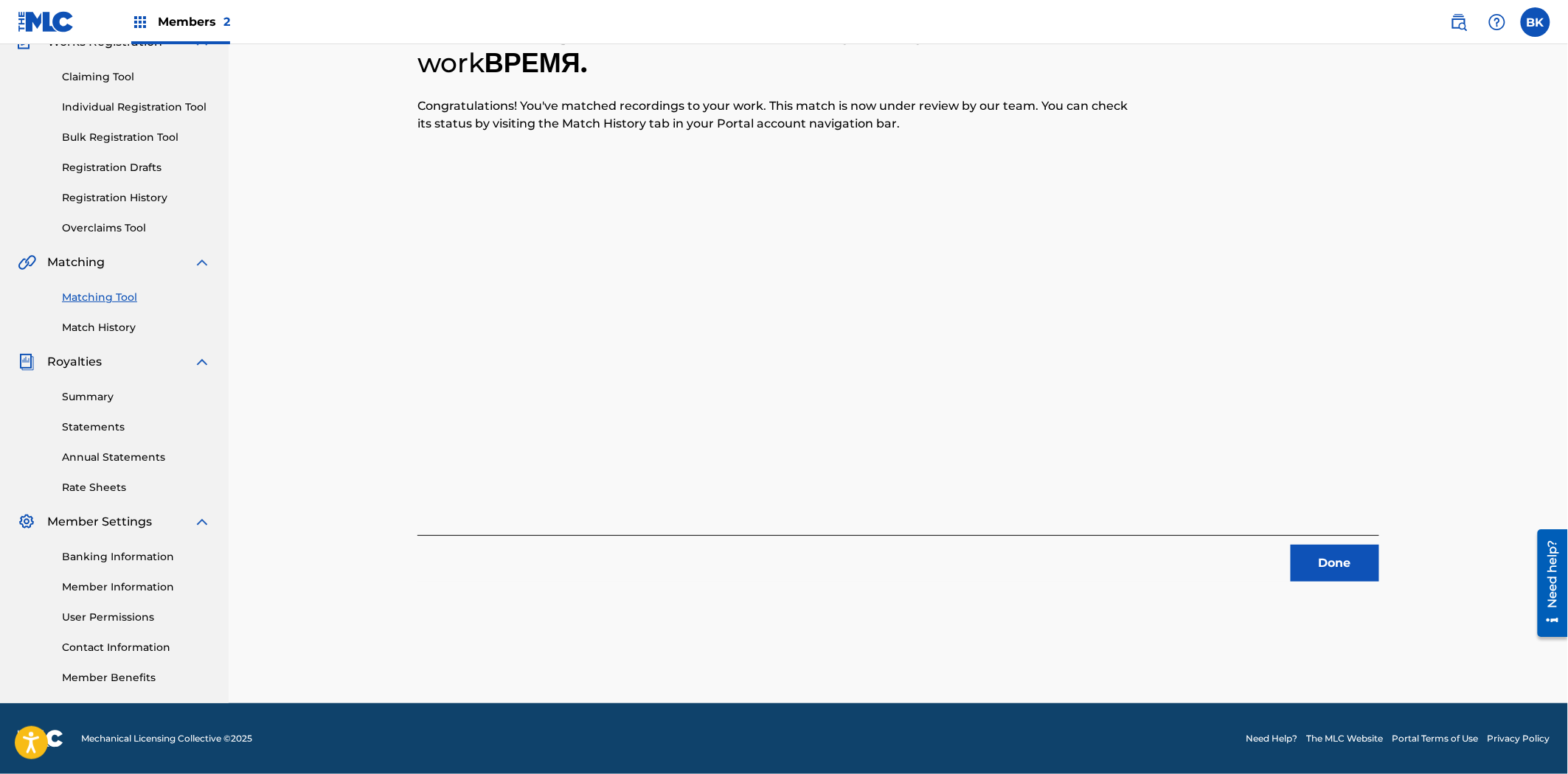click on "Done" at bounding box center [1335, 563] 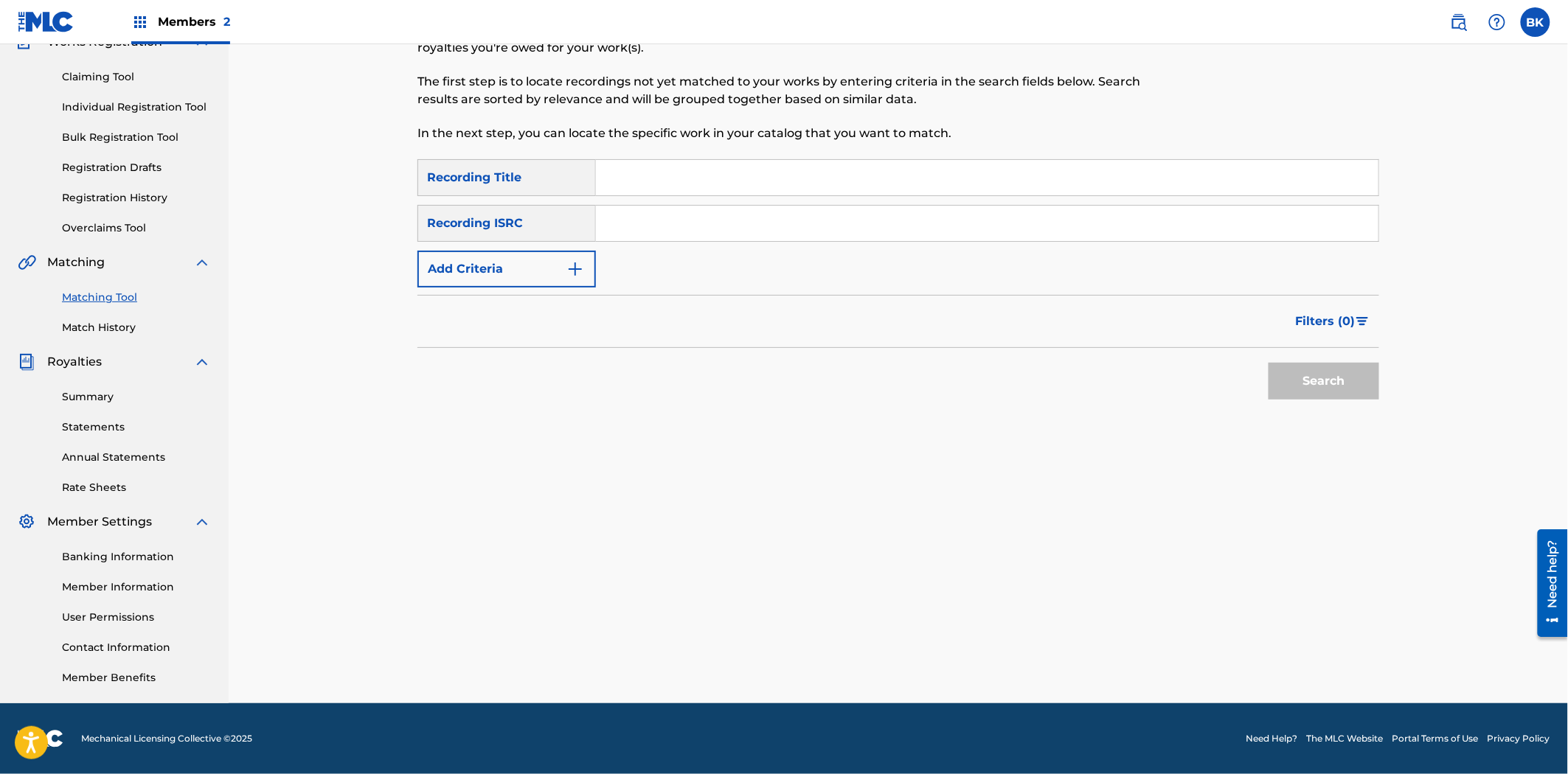 scroll, scrollTop: 0, scrollLeft: 0, axis: both 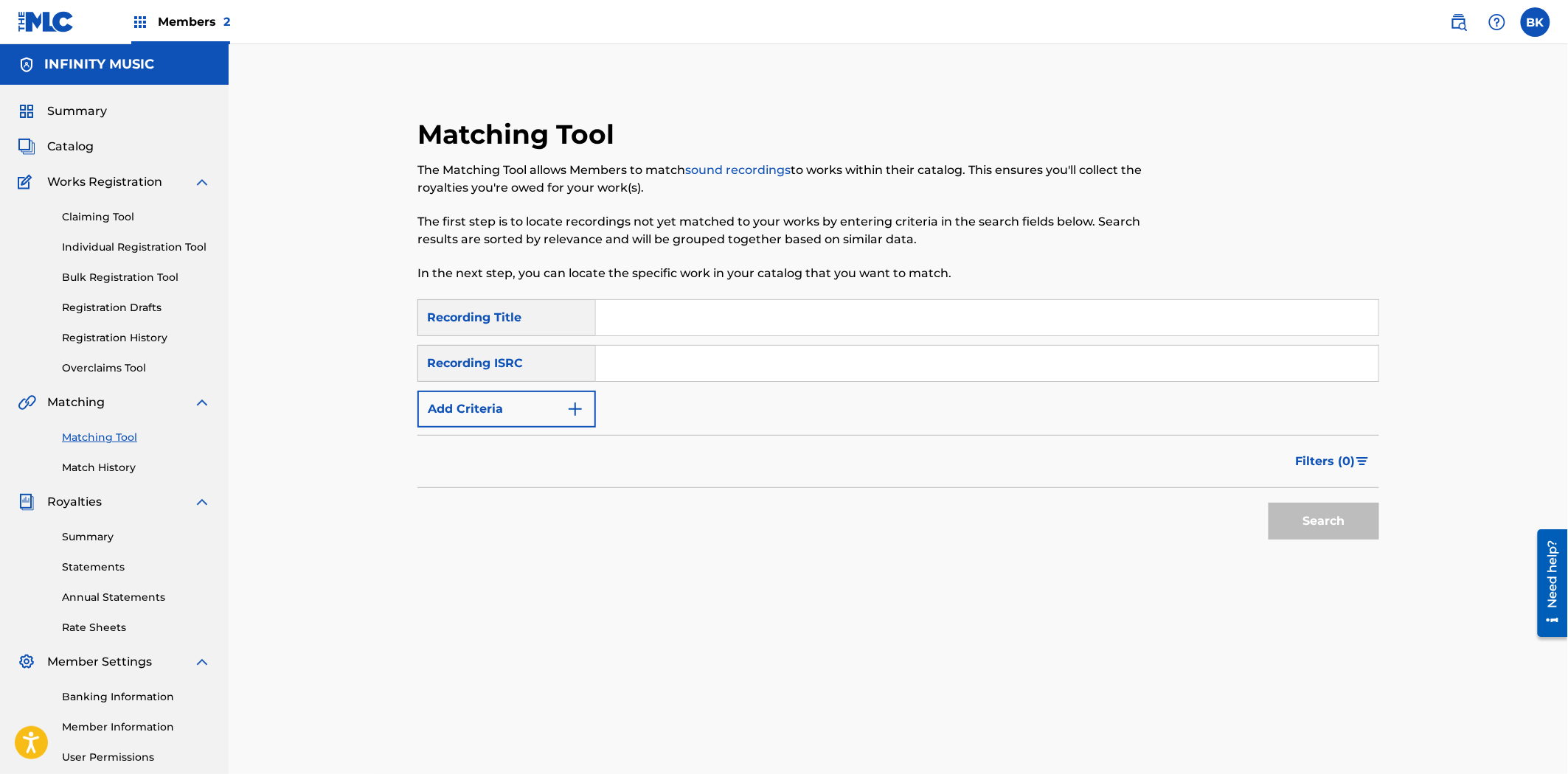 click on "Add Criteria" at bounding box center (507, 409) 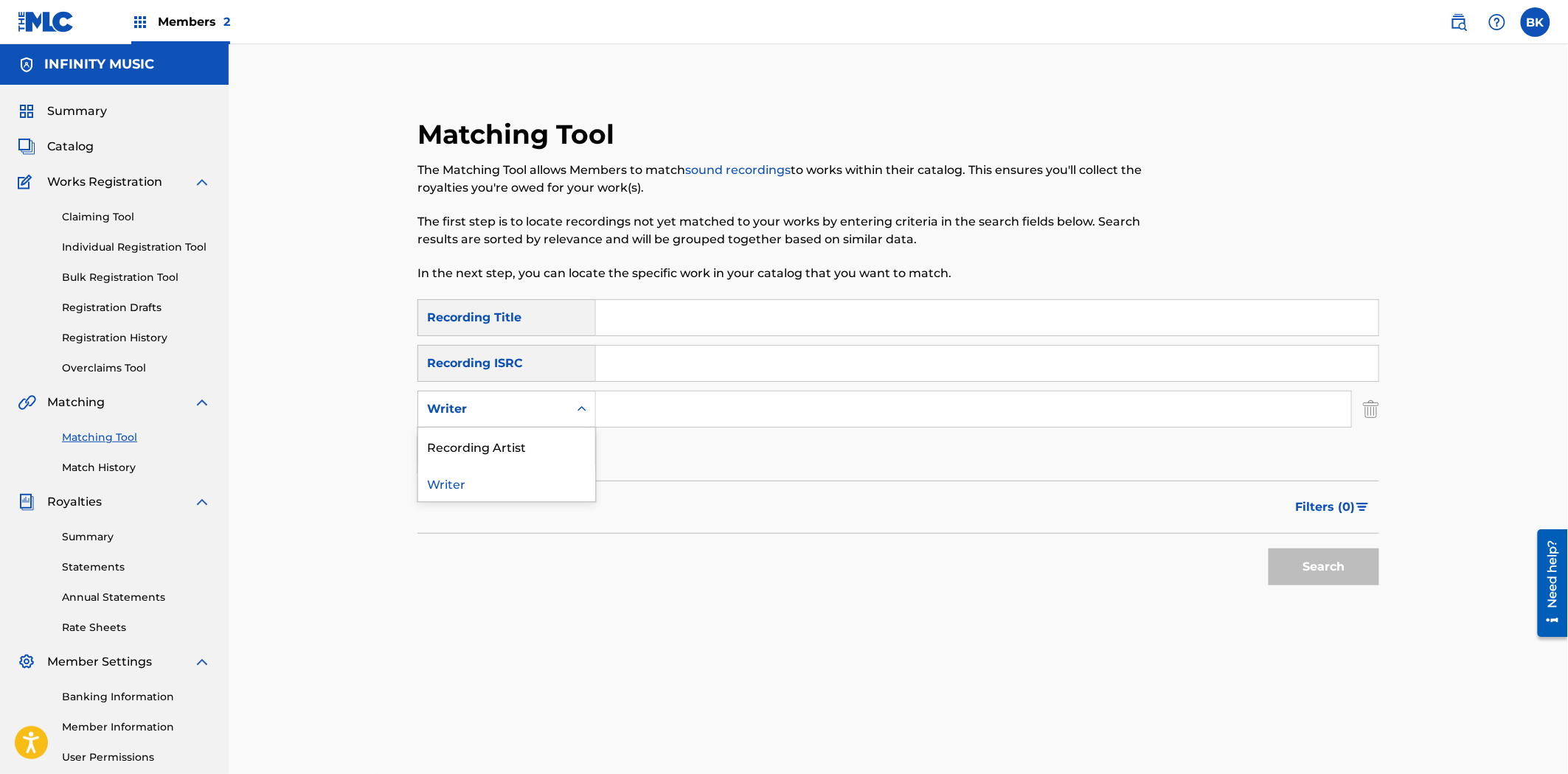 click on "Writer" at bounding box center (493, 409) 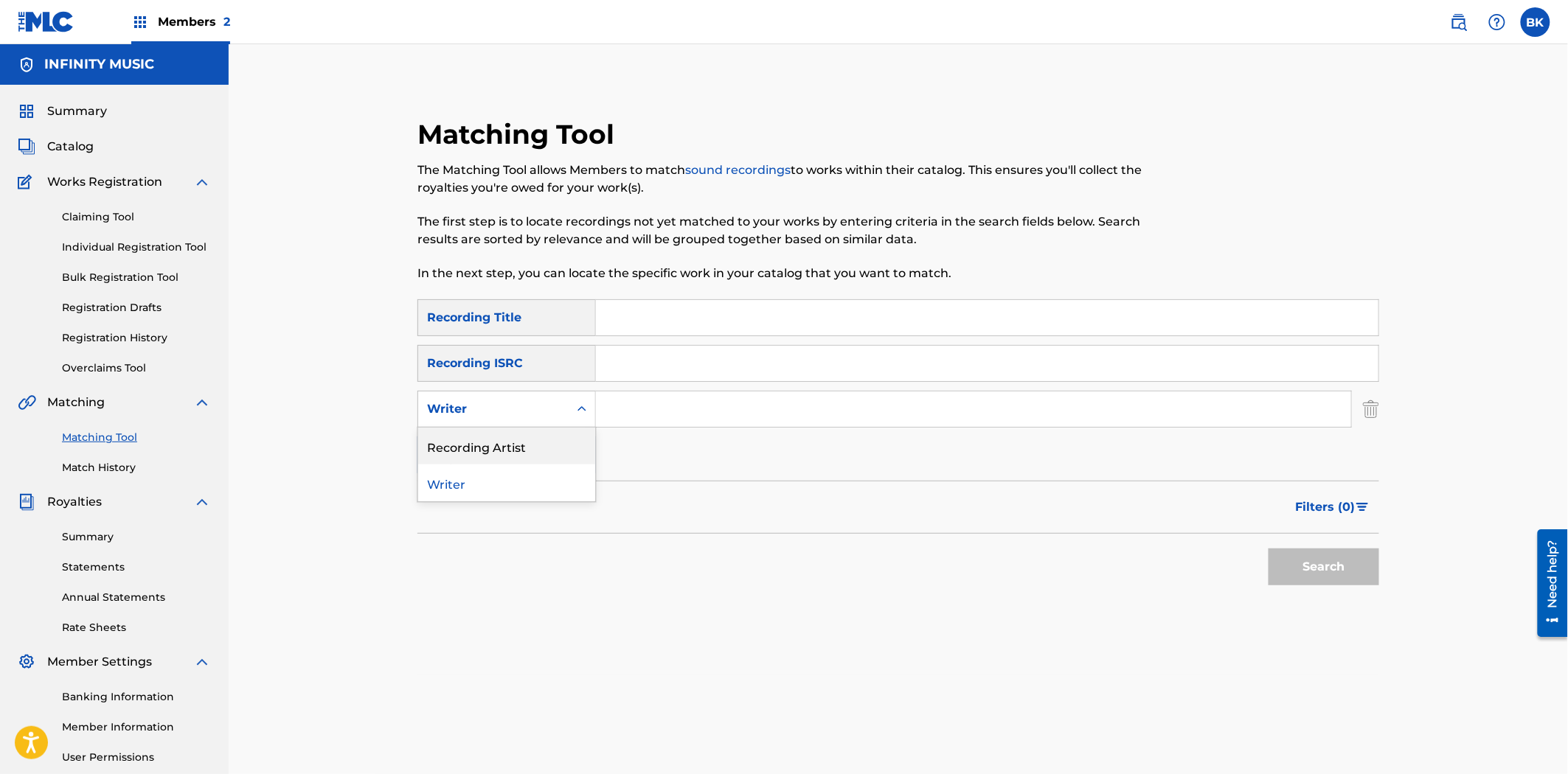 click on "Recording Artist" at bounding box center [507, 446] 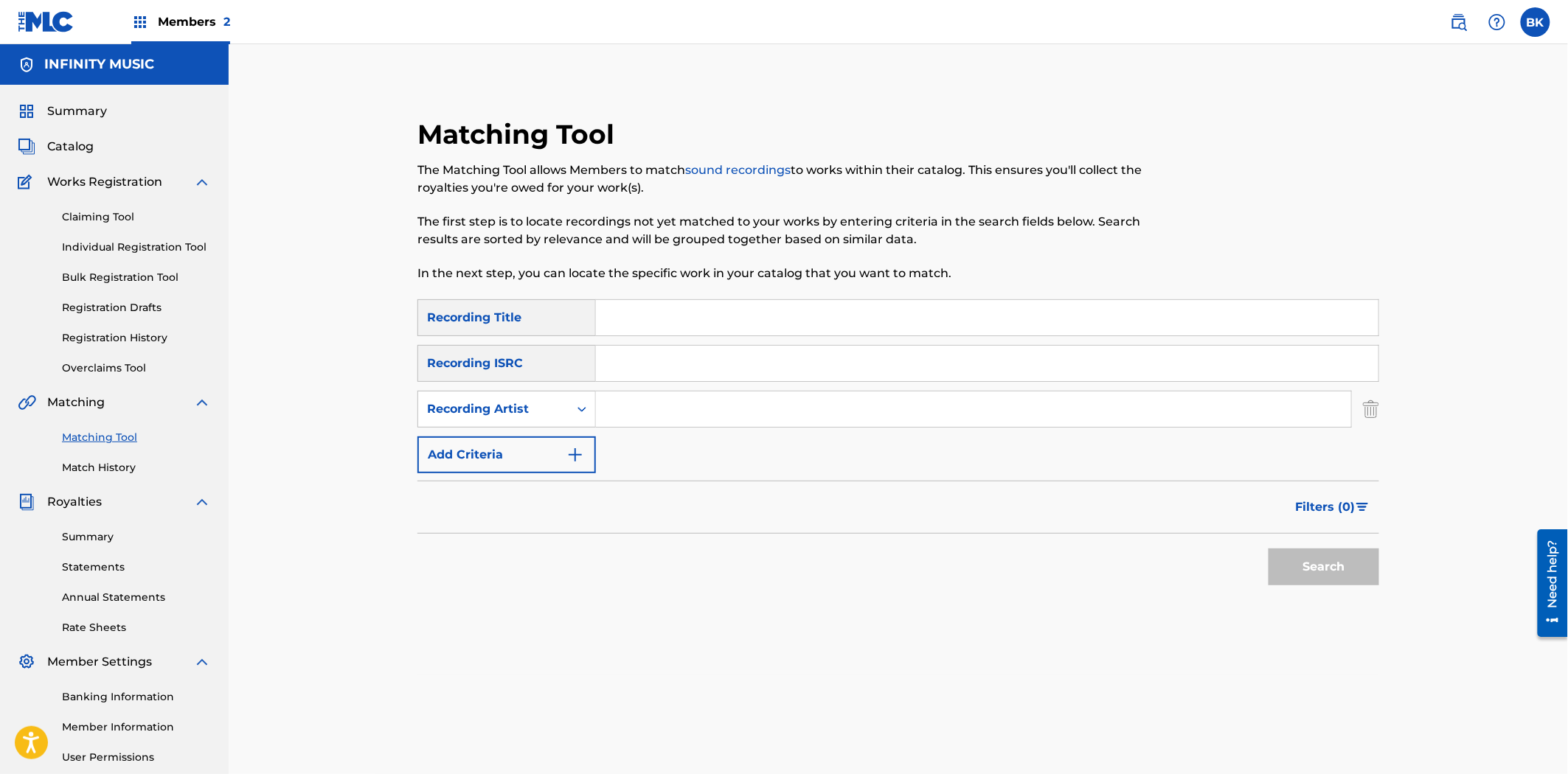 click at bounding box center (974, 409) 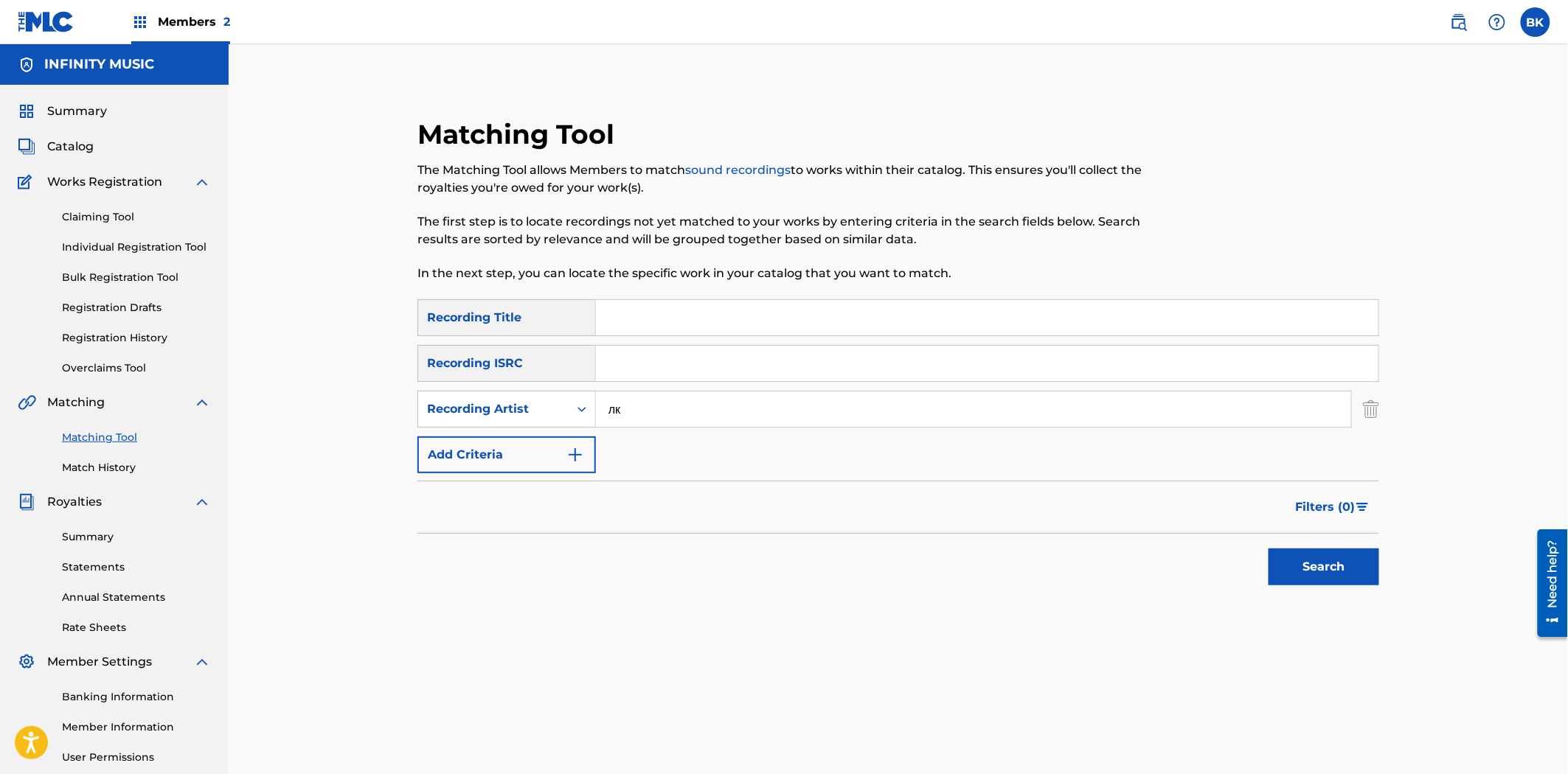 type on "л" 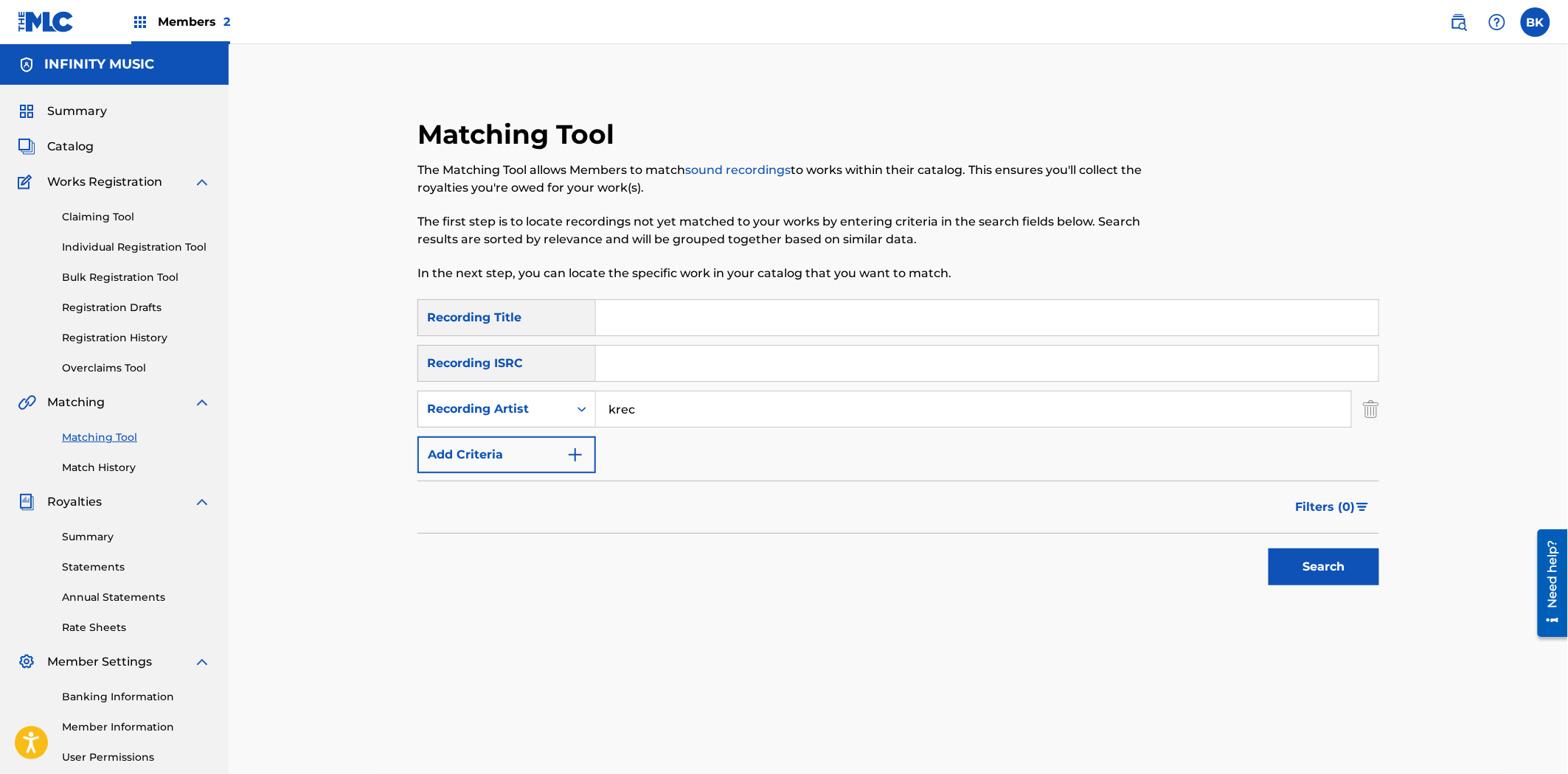 type on "krec" 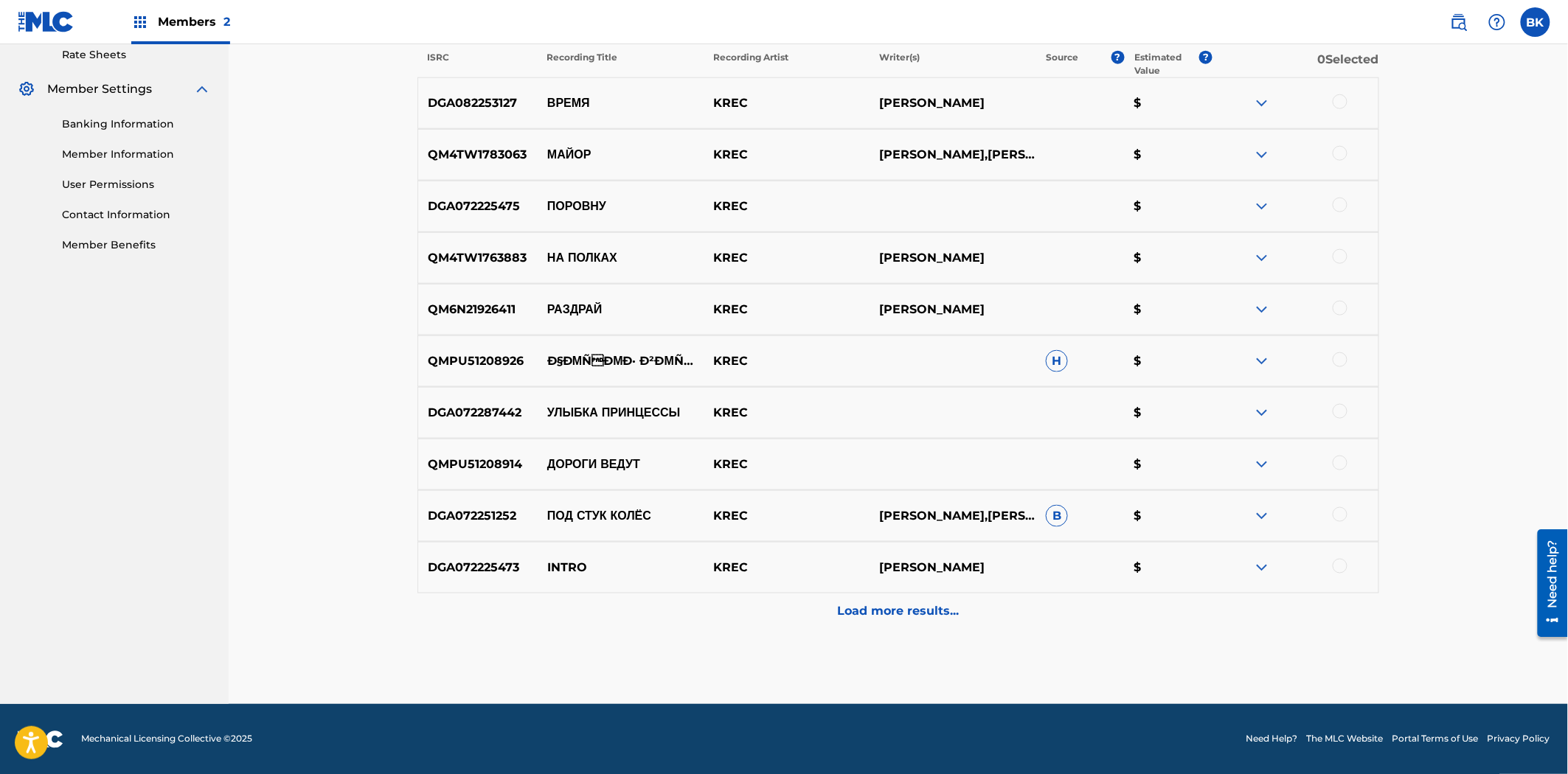 scroll, scrollTop: 82, scrollLeft: 0, axis: vertical 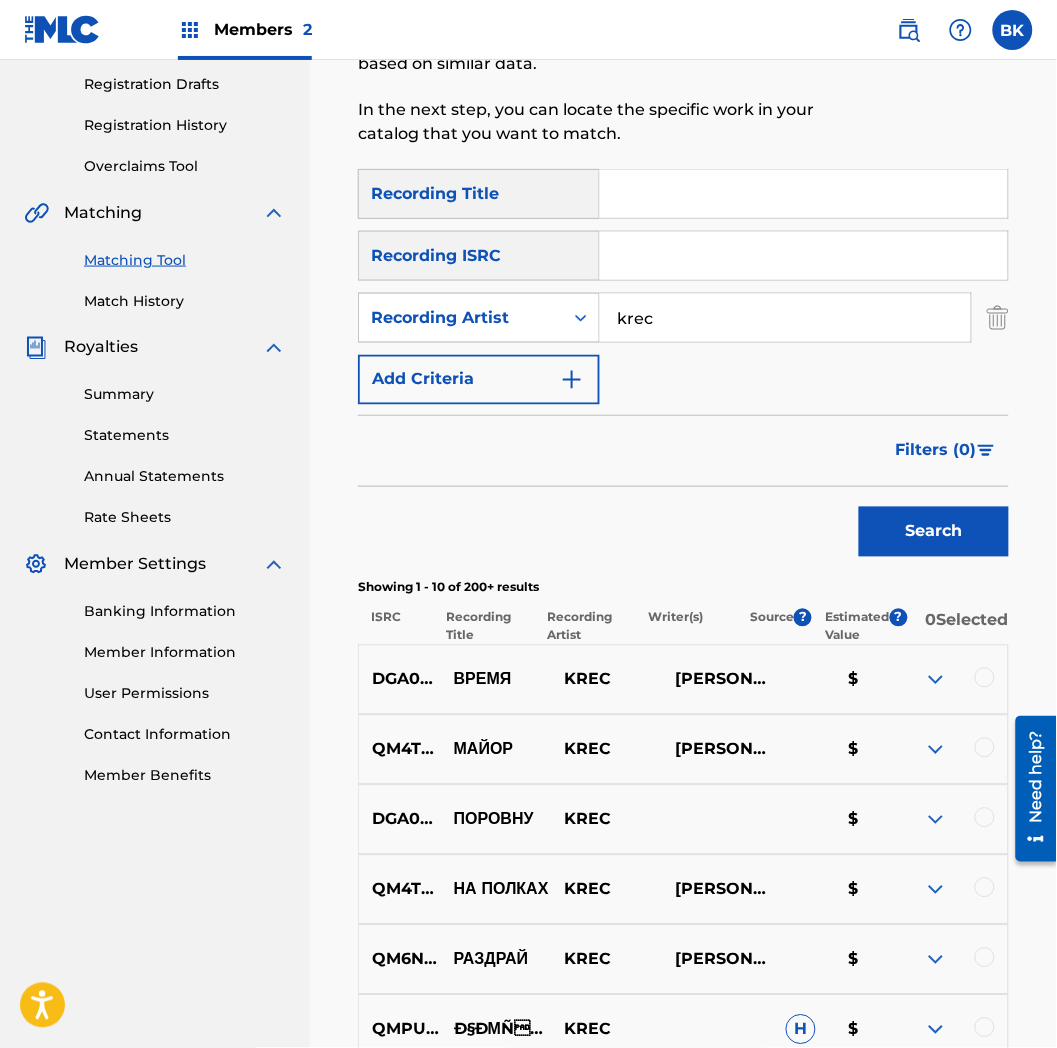 drag, startPoint x: 692, startPoint y: 300, endPoint x: 558, endPoint y: 298, distance: 134.01492 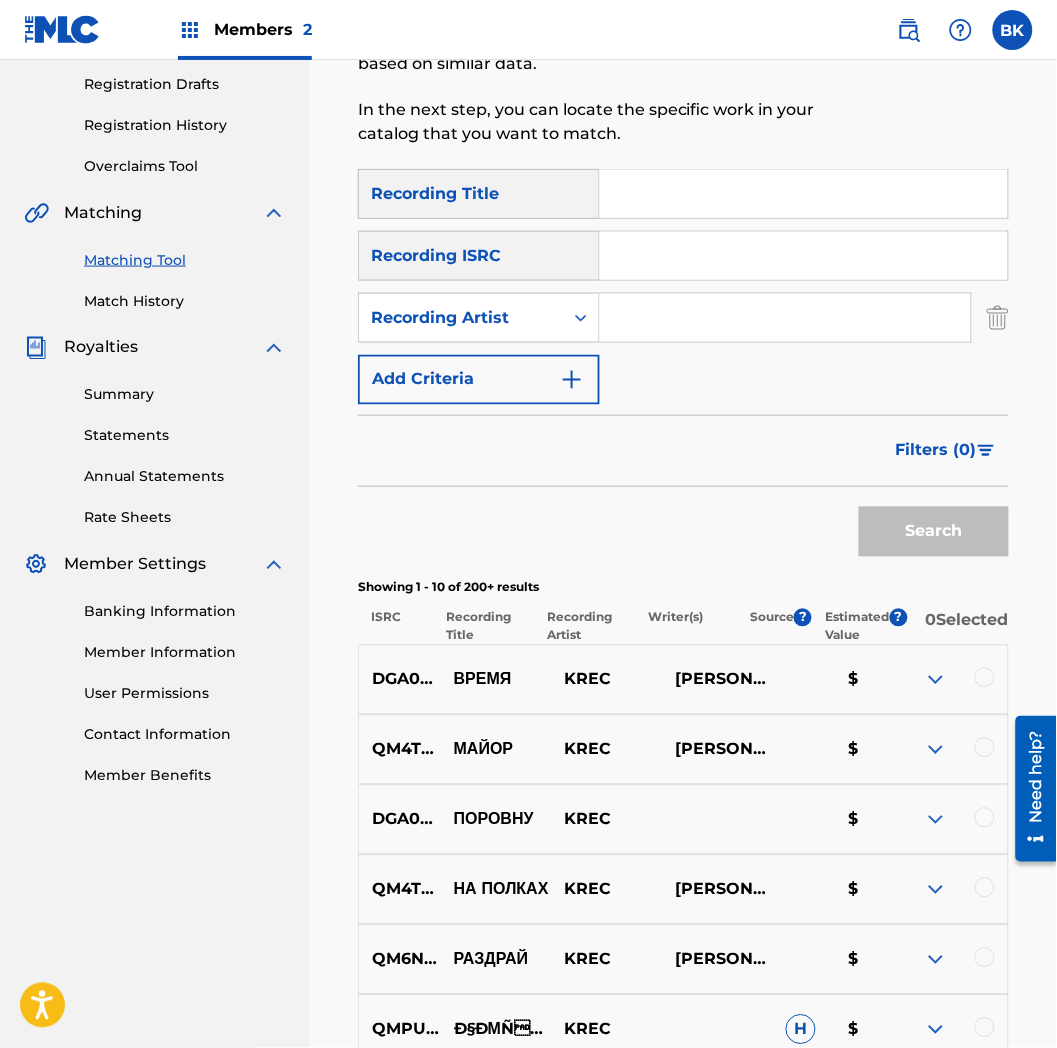 type 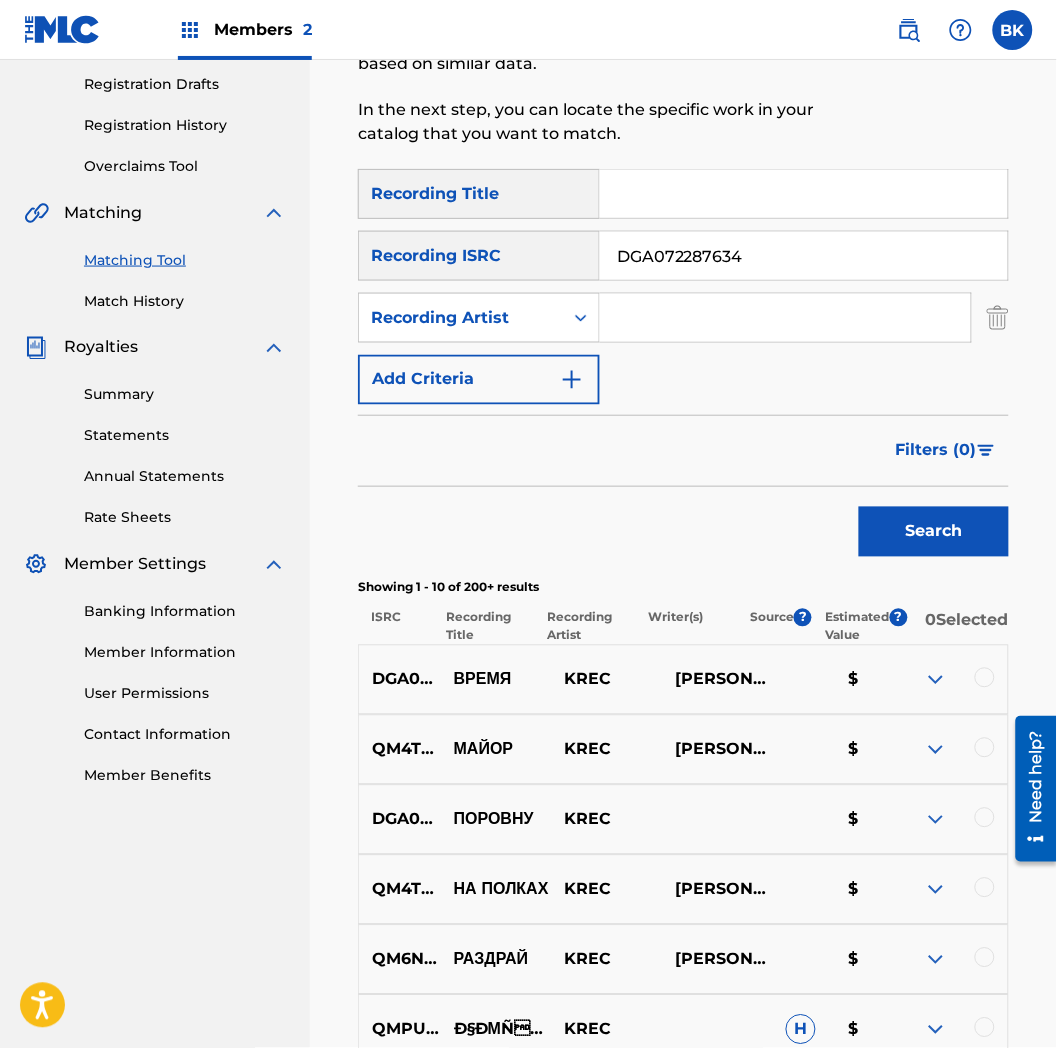 type on "DGA072287634" 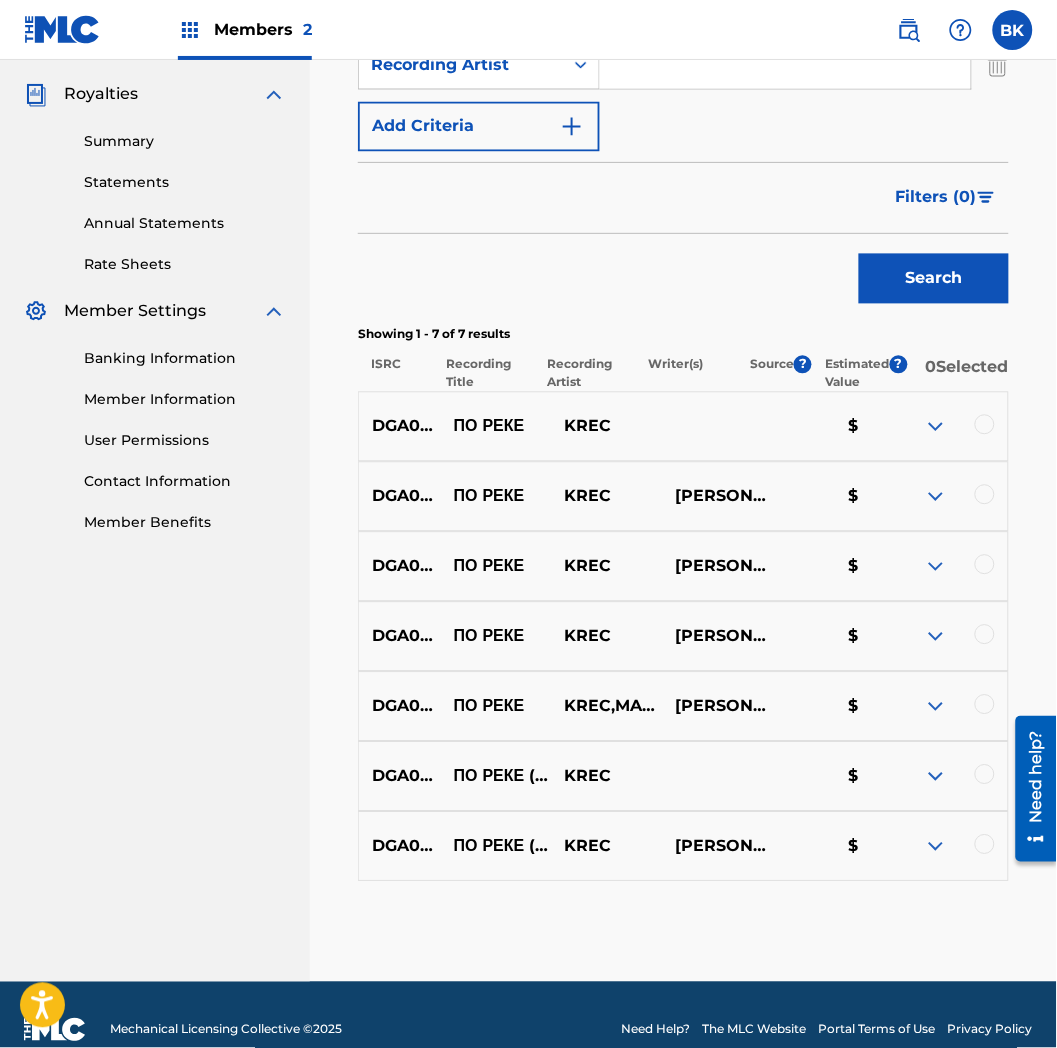 scroll, scrollTop: 615, scrollLeft: 0, axis: vertical 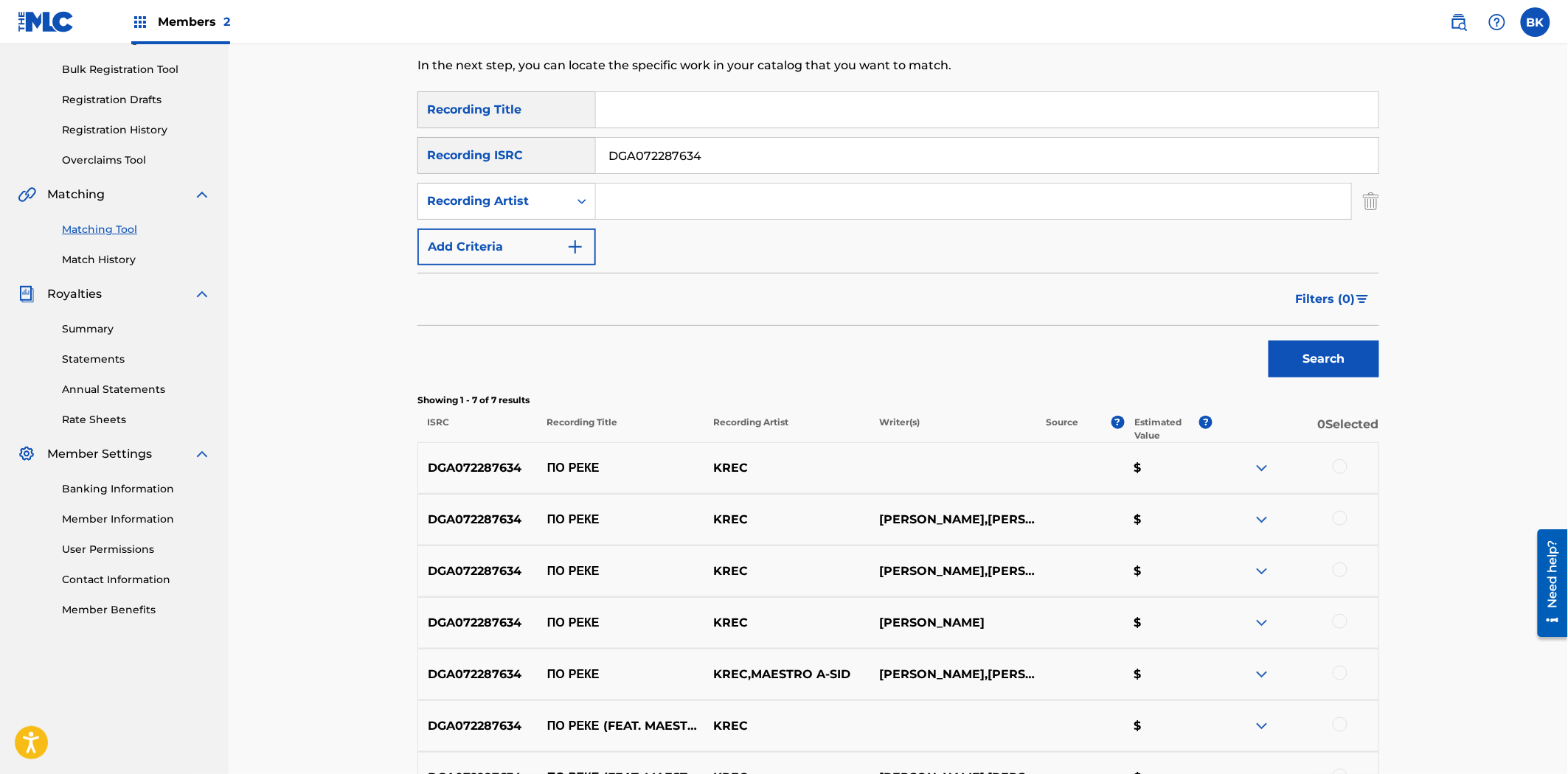 click on "Match History" at bounding box center (136, 259) 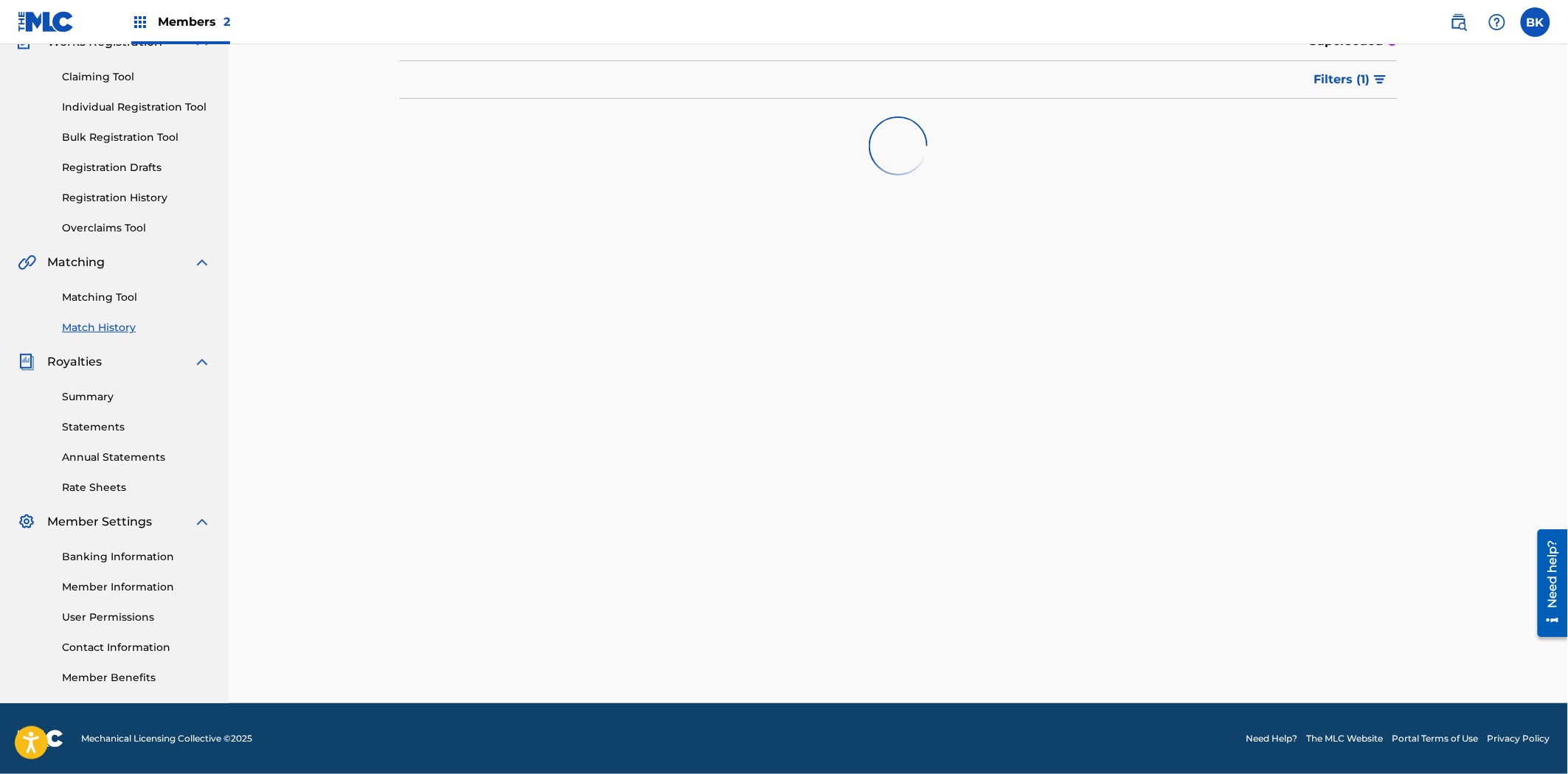 scroll, scrollTop: 0, scrollLeft: 0, axis: both 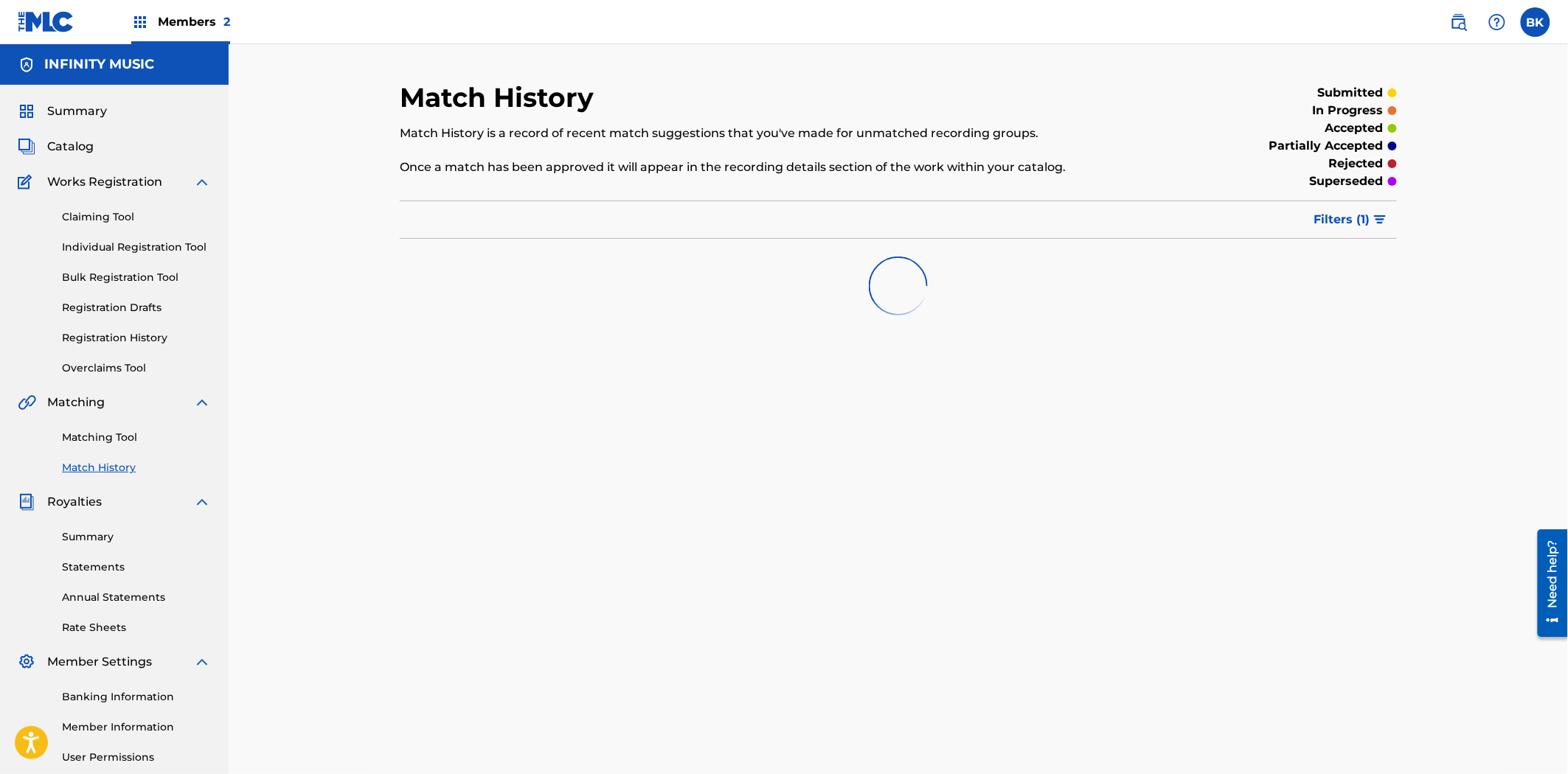 click on "Filters ( 1 )" at bounding box center [1342, 220] 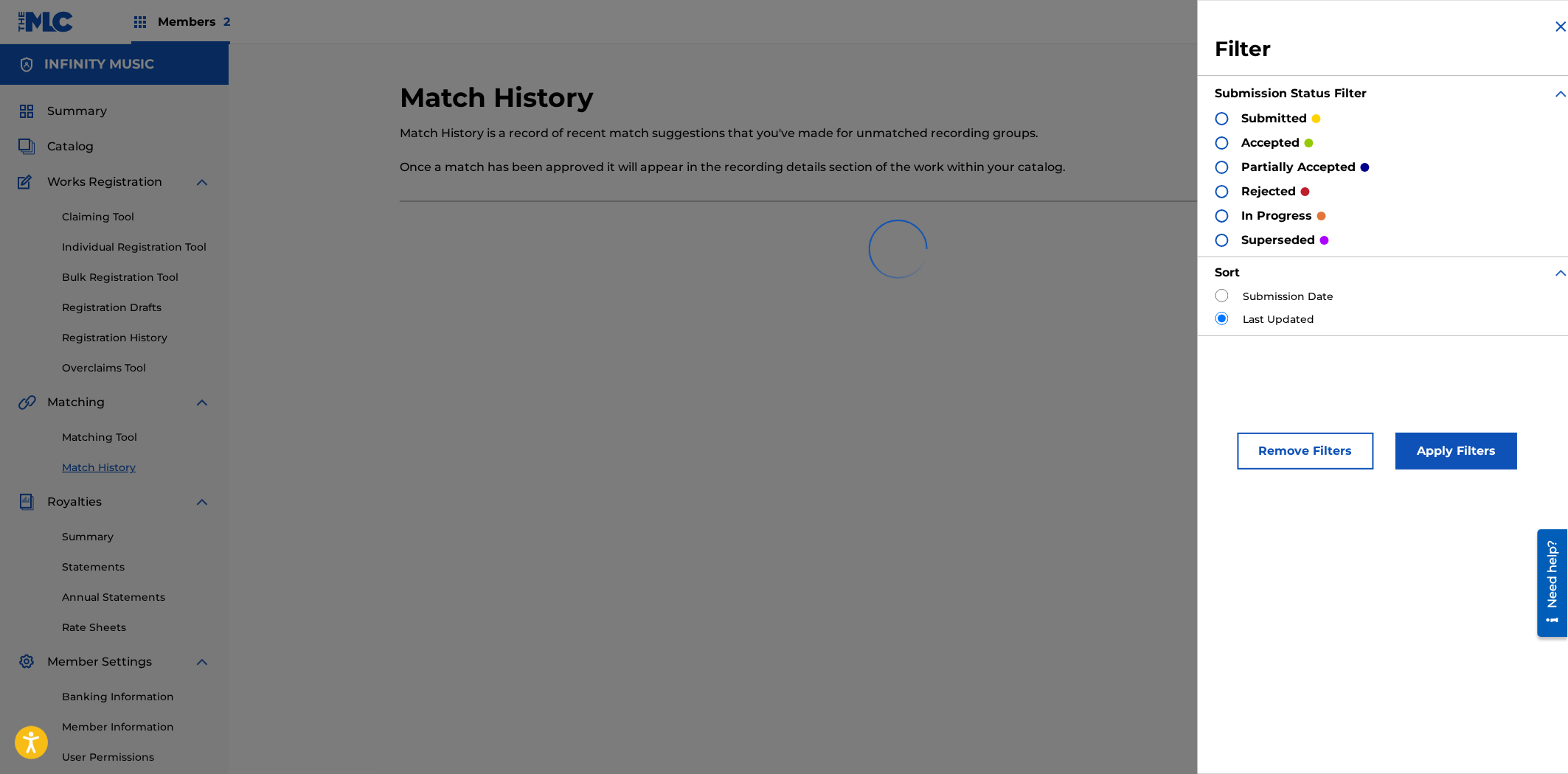 click at bounding box center [898, 249] 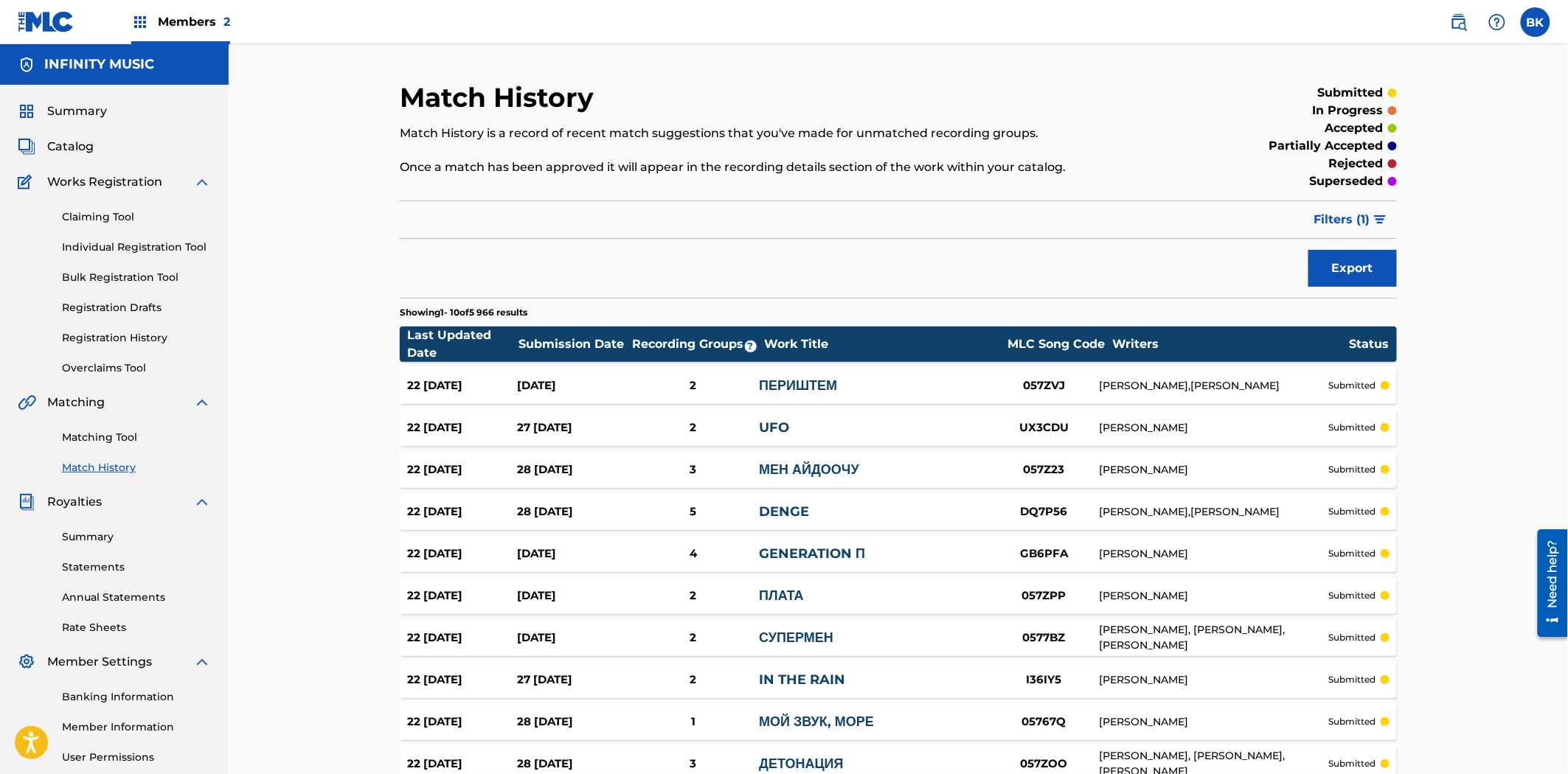 scroll, scrollTop: 155, scrollLeft: 0, axis: vertical 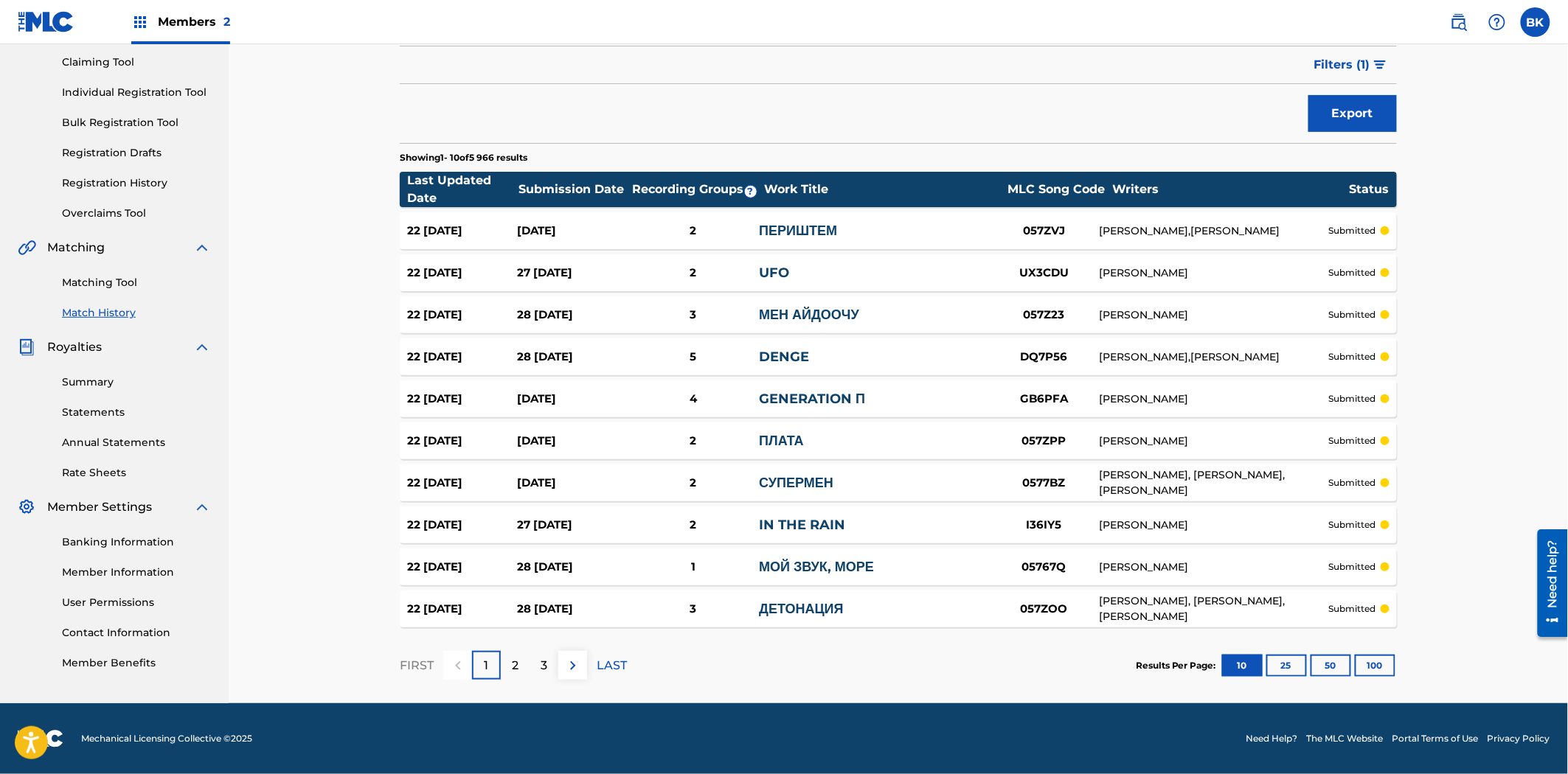 click on "100" at bounding box center (1375, 666) 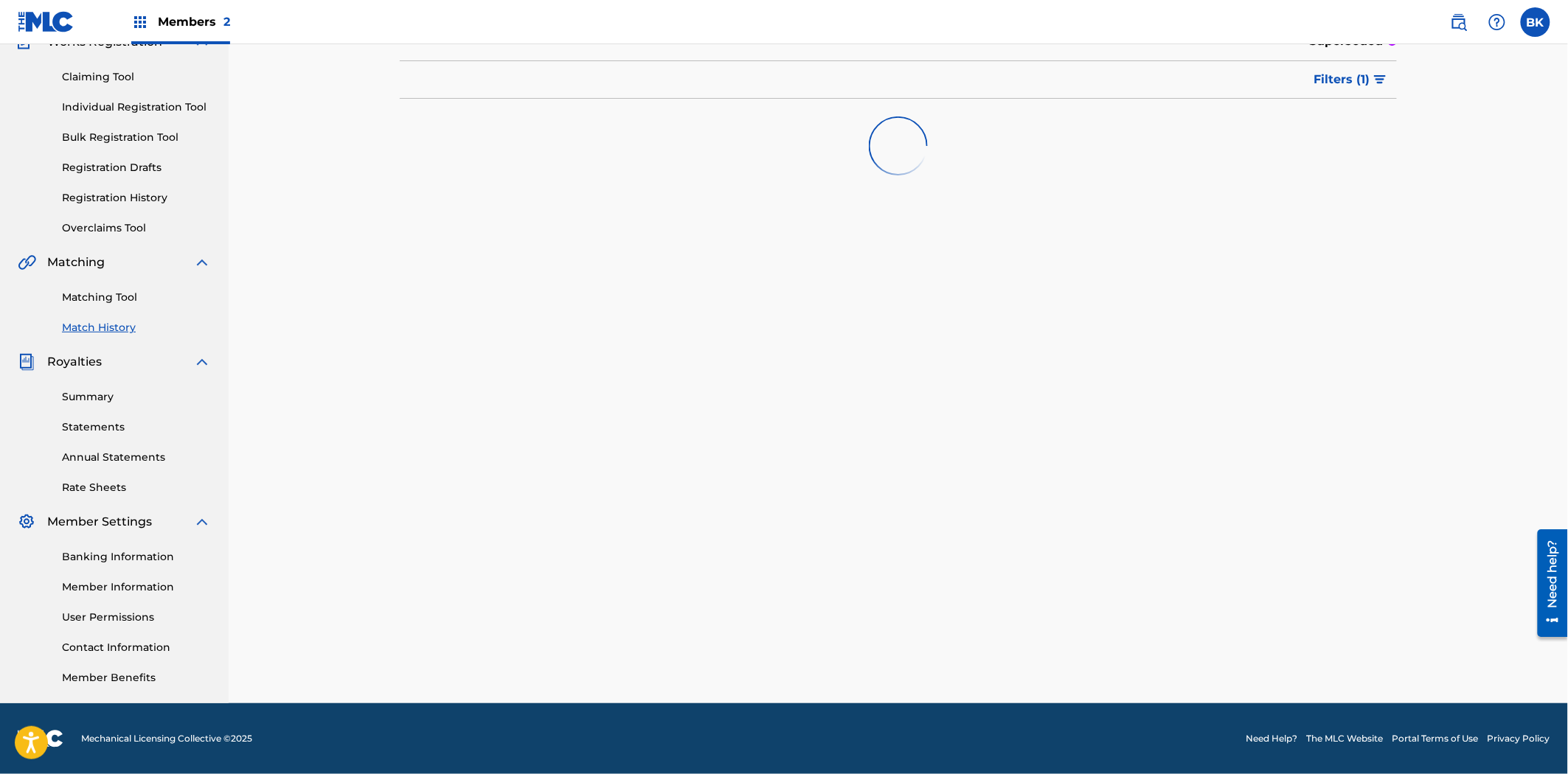 scroll, scrollTop: 155, scrollLeft: 0, axis: vertical 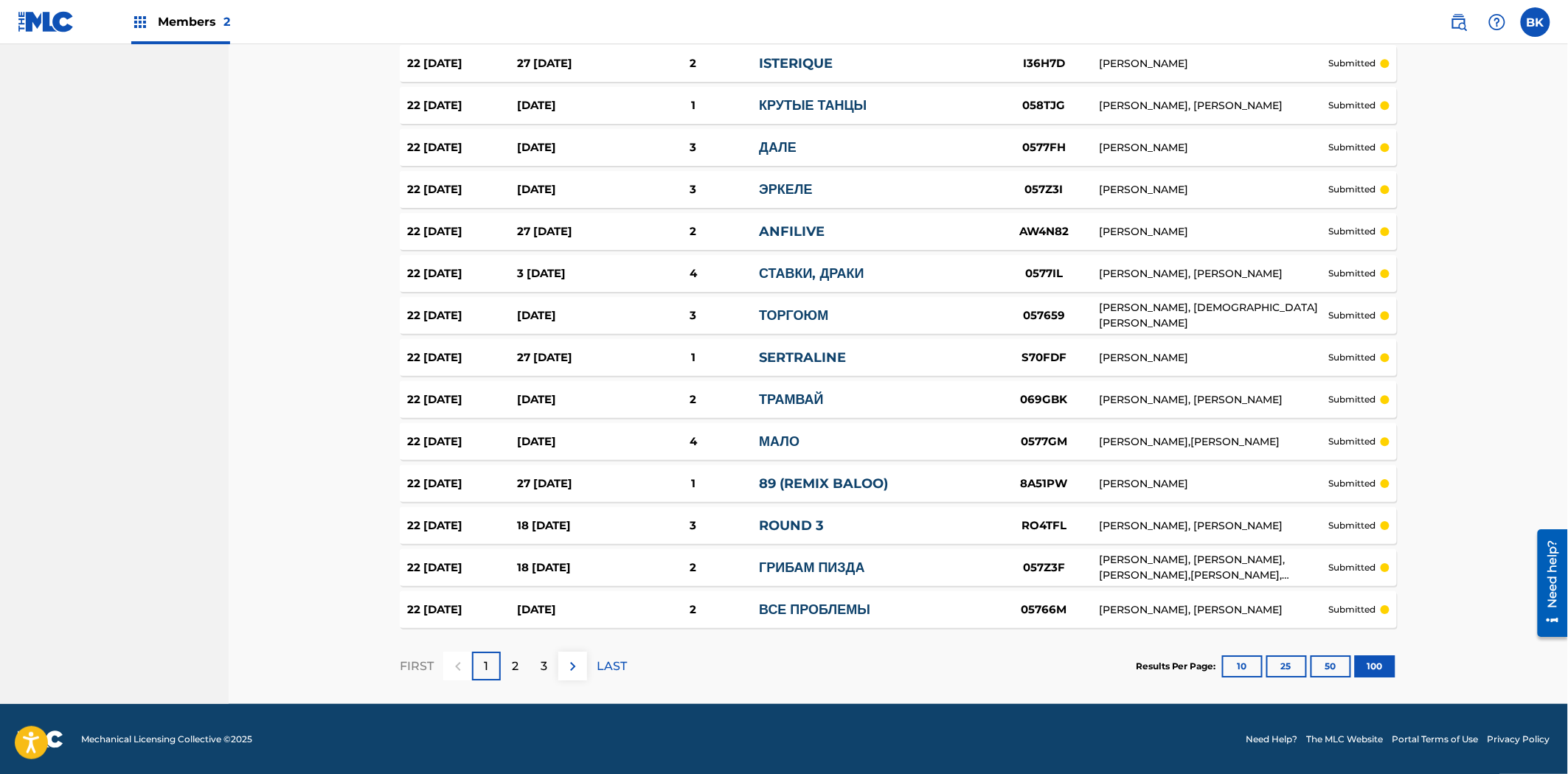 click on "2" at bounding box center (515, 666) 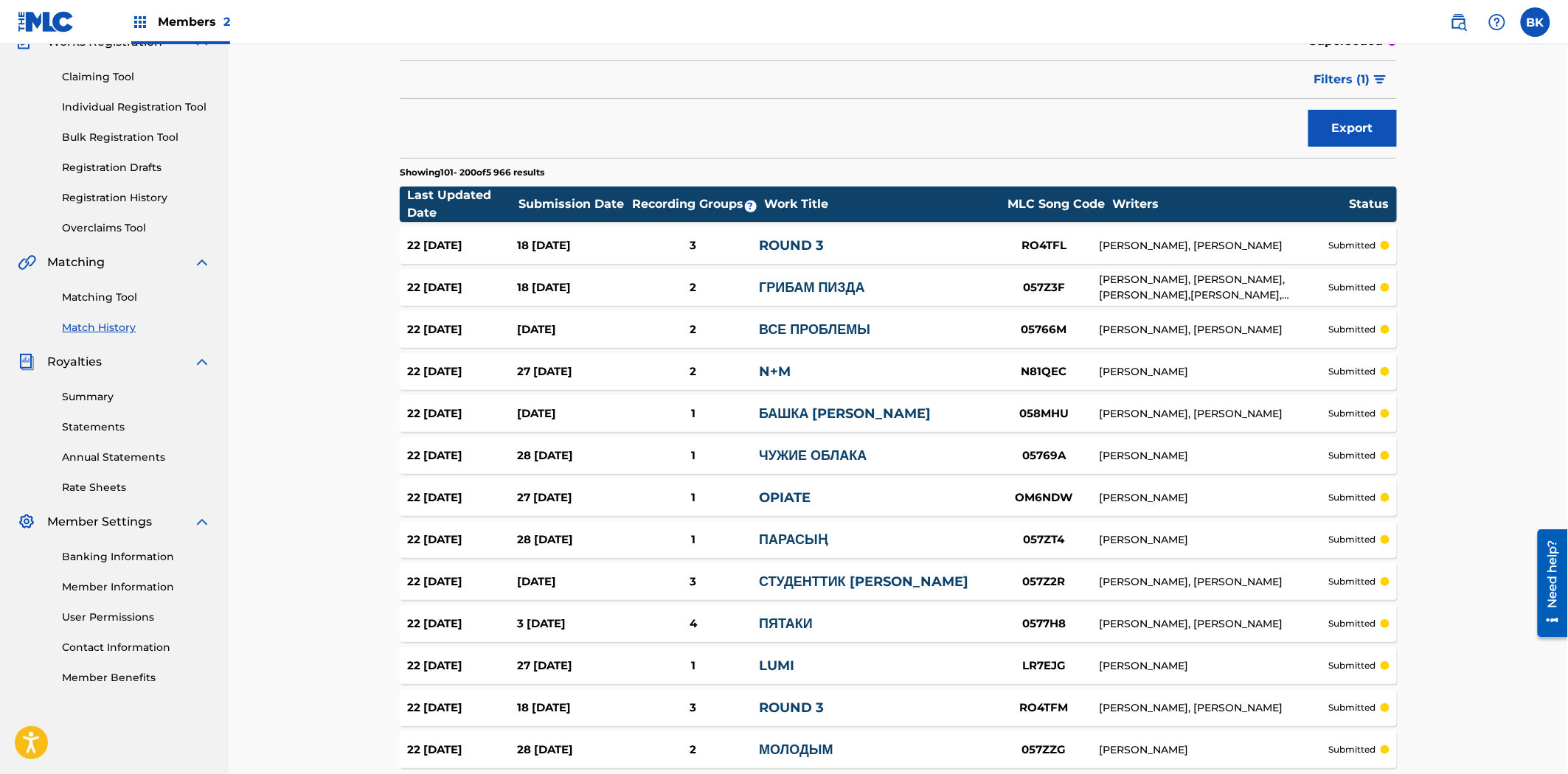 scroll, scrollTop: 3939, scrollLeft: 0, axis: vertical 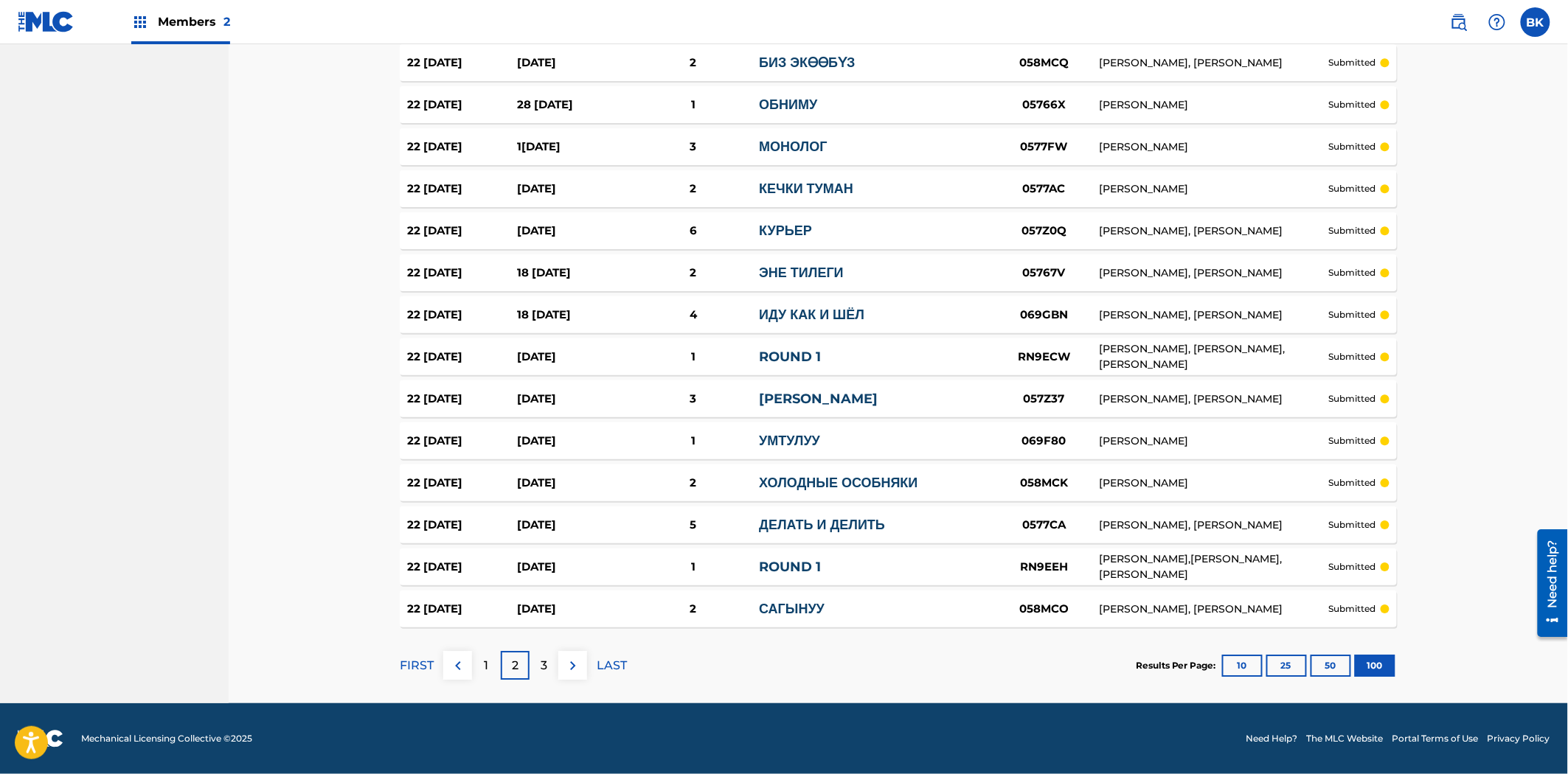 click on "3" at bounding box center (544, 666) 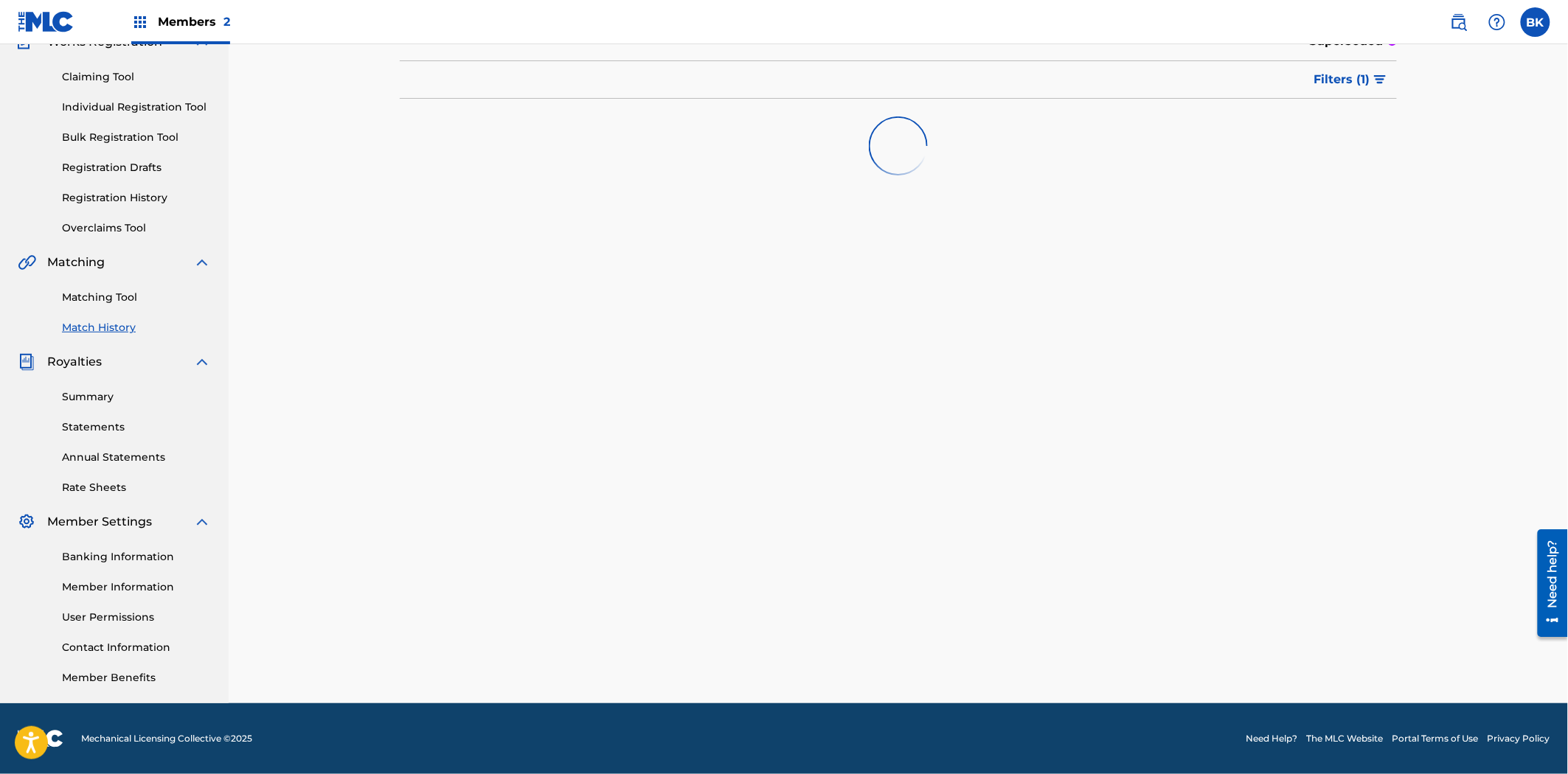 scroll, scrollTop: 140, scrollLeft: 0, axis: vertical 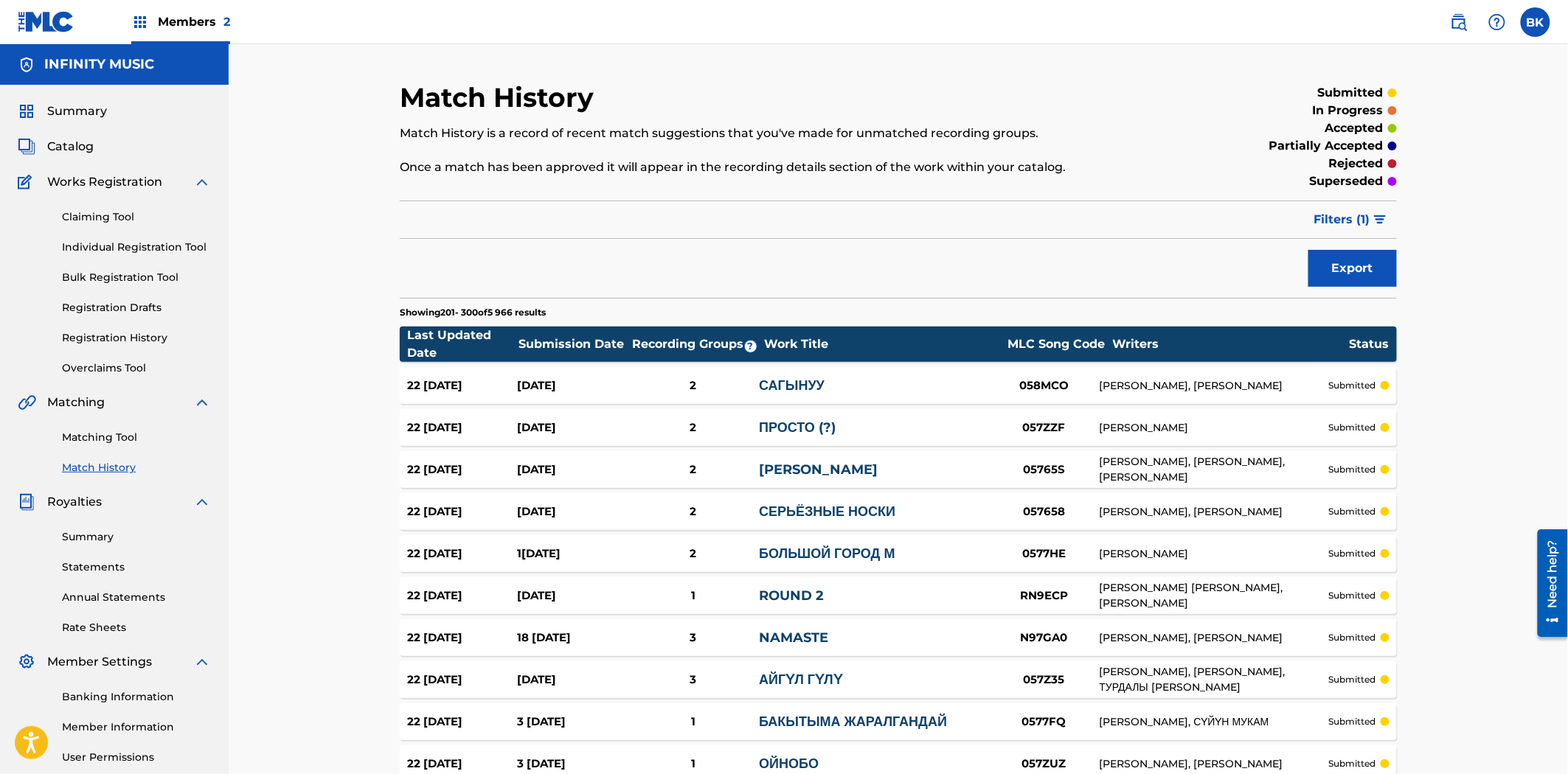 click on "Export" at bounding box center (1353, 268) 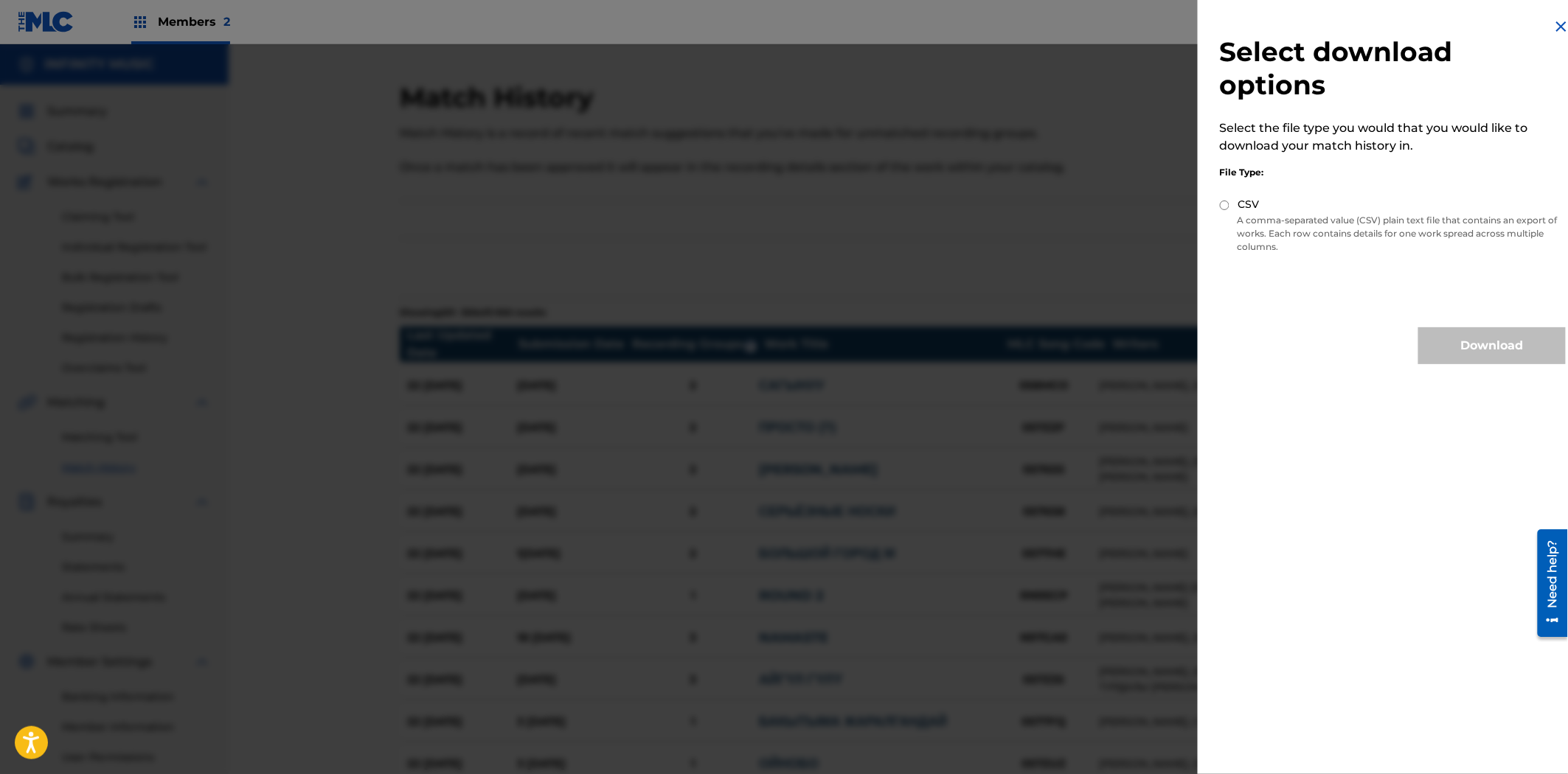 click on "CSV" at bounding box center (1392, 205) 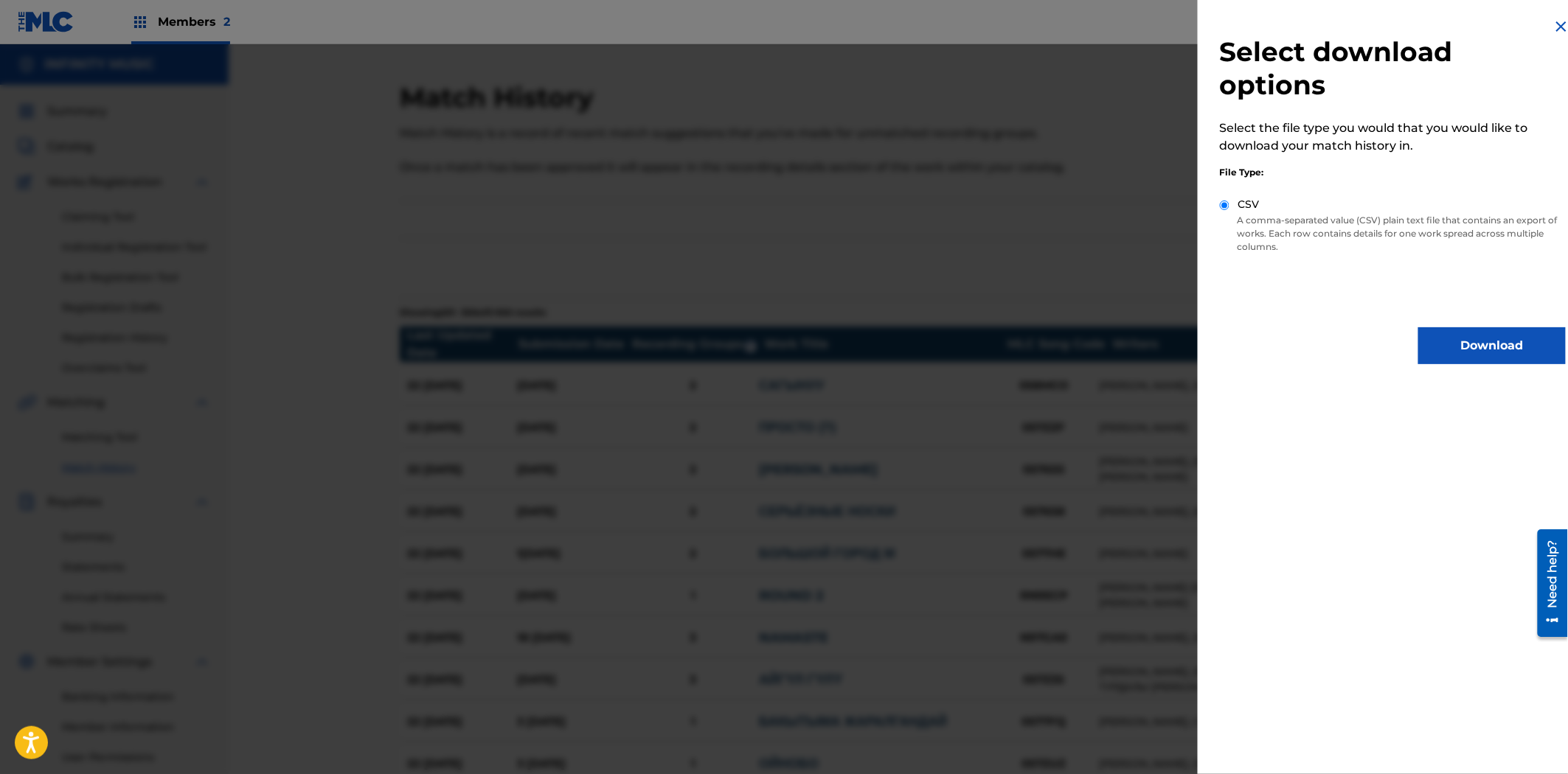 click on "Download" at bounding box center [1492, 346] 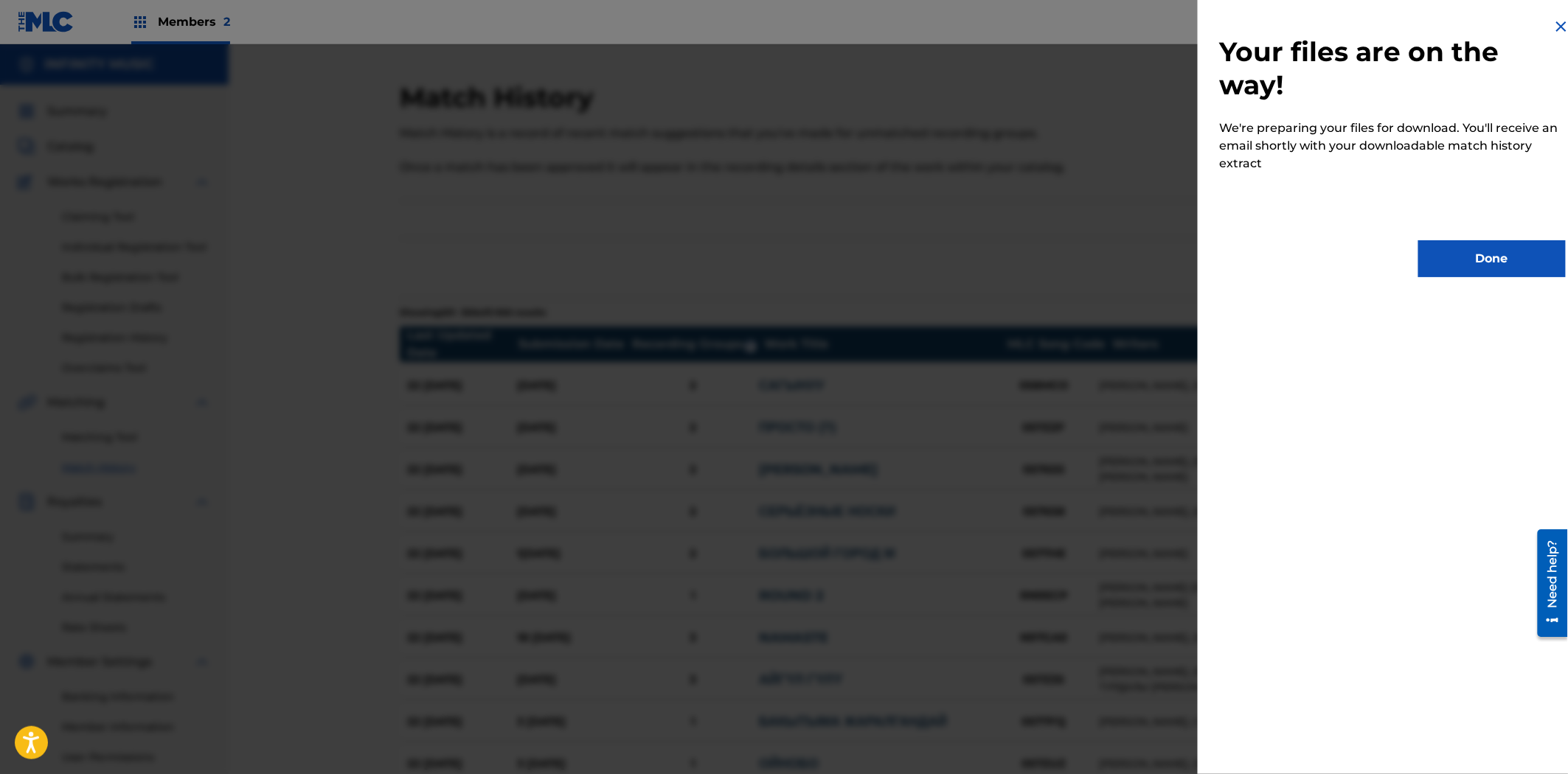click on "Done" at bounding box center [1492, 259] 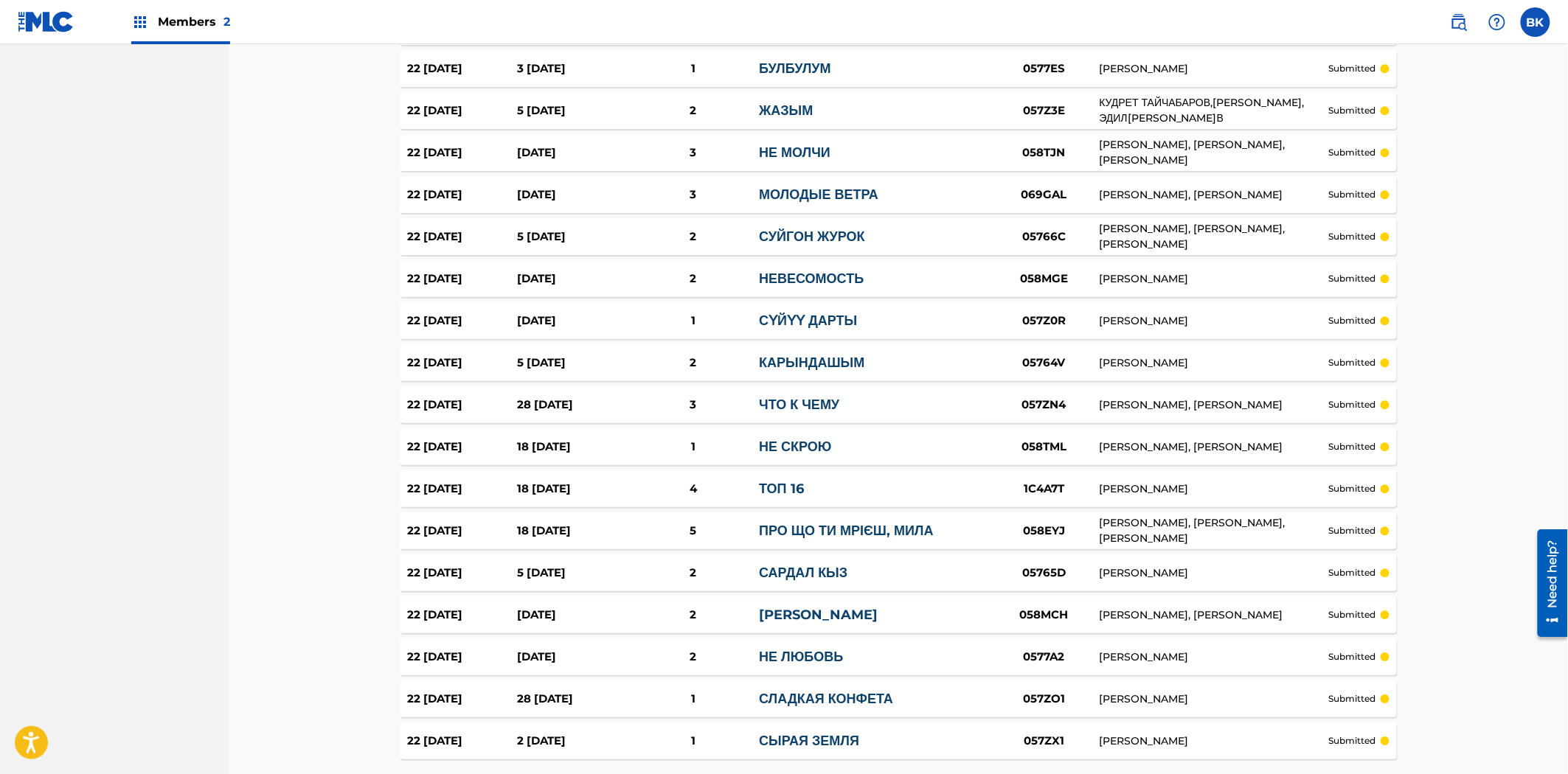 scroll, scrollTop: 3936, scrollLeft: 0, axis: vertical 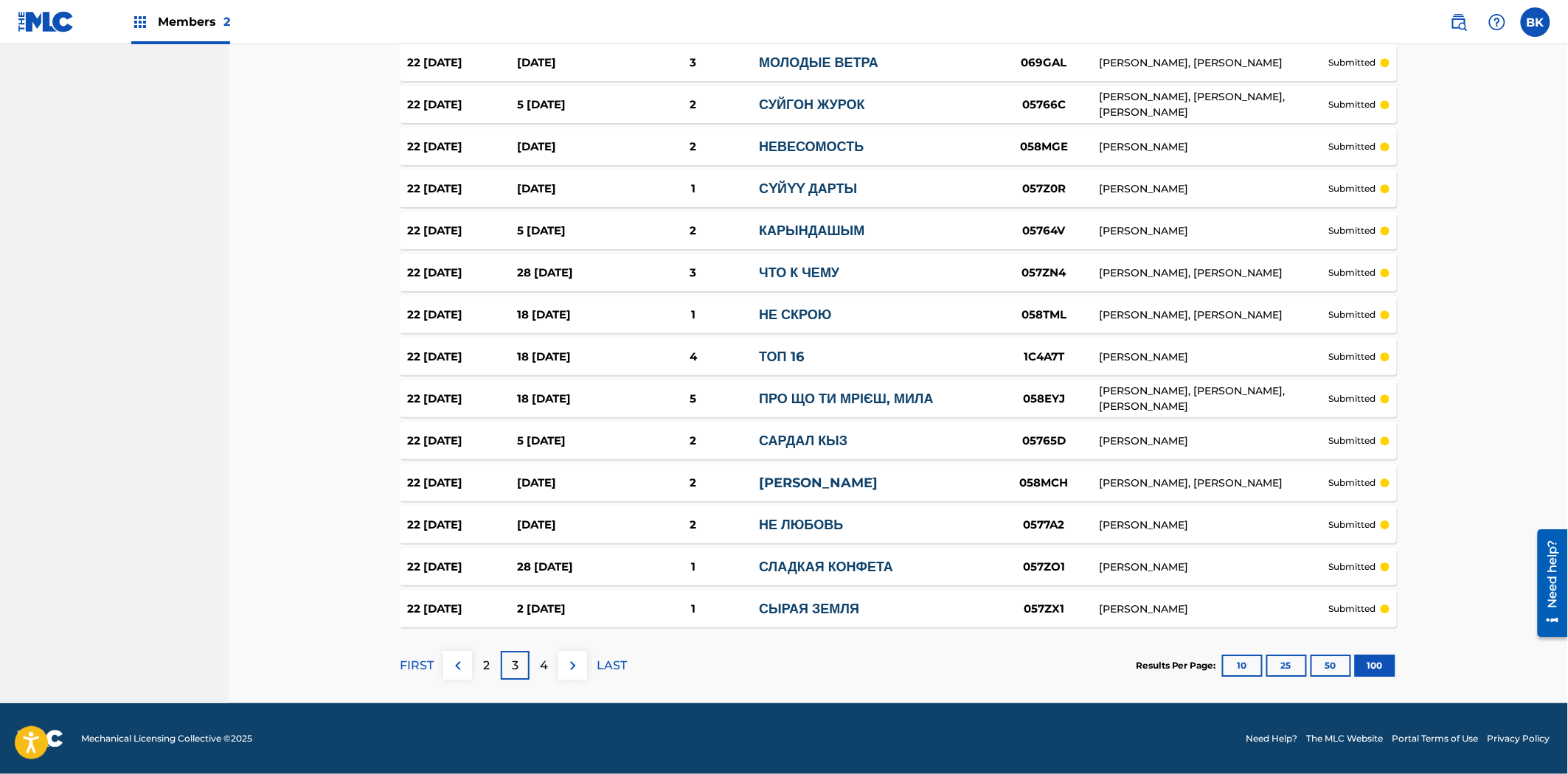 click on "4" at bounding box center [544, 666] 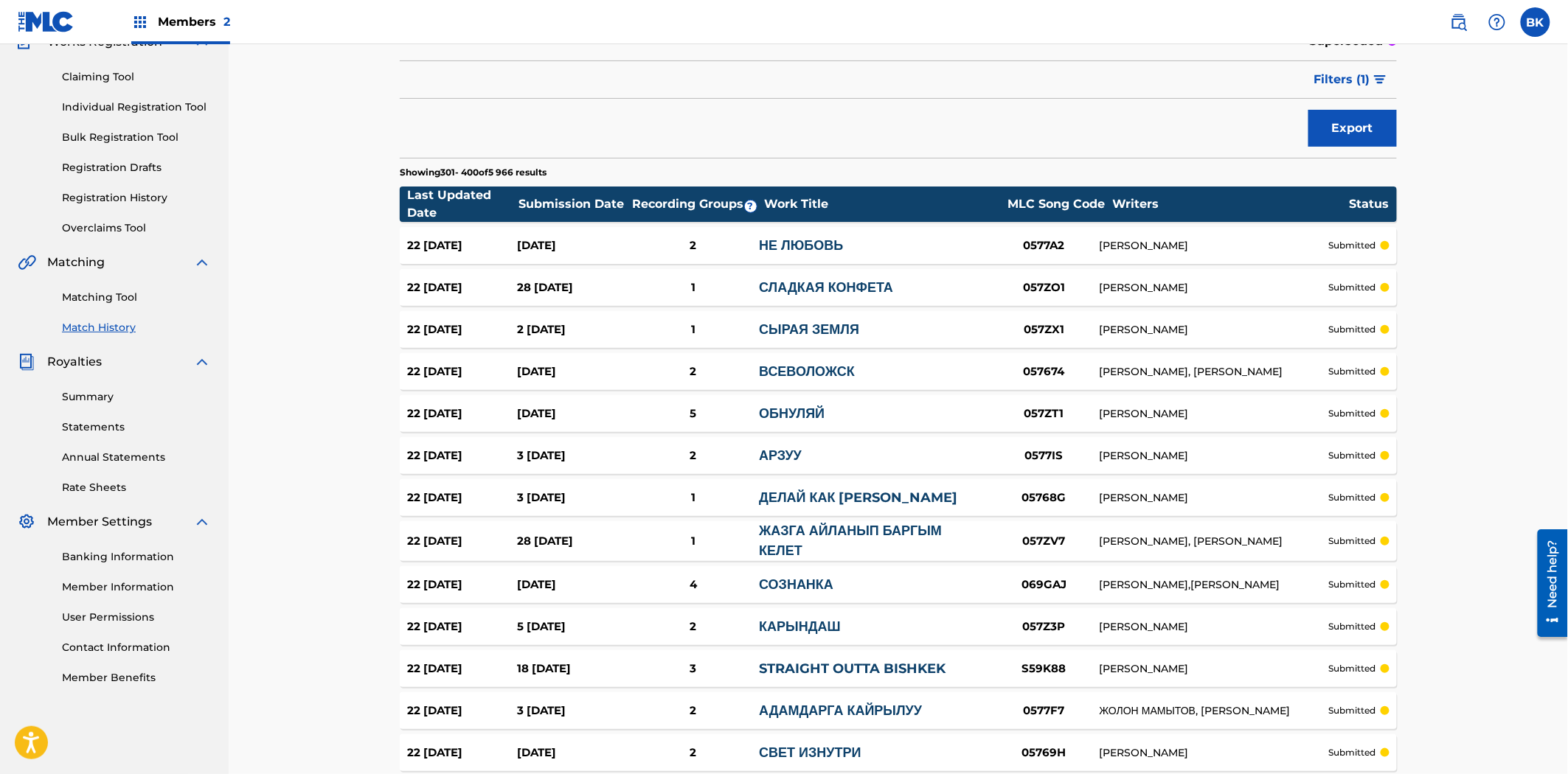 scroll, scrollTop: 3936, scrollLeft: 0, axis: vertical 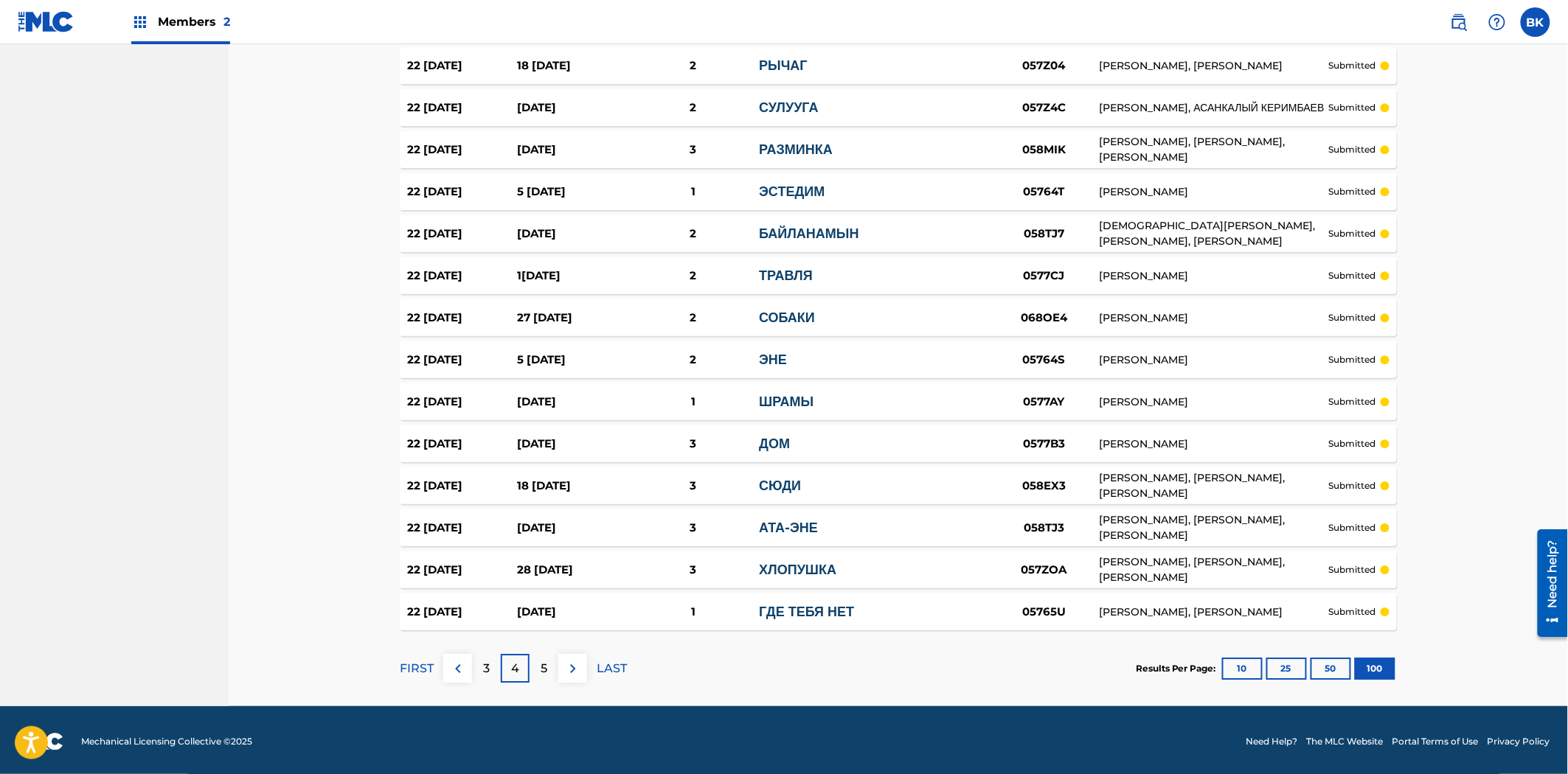 click on "5" at bounding box center [544, 669] 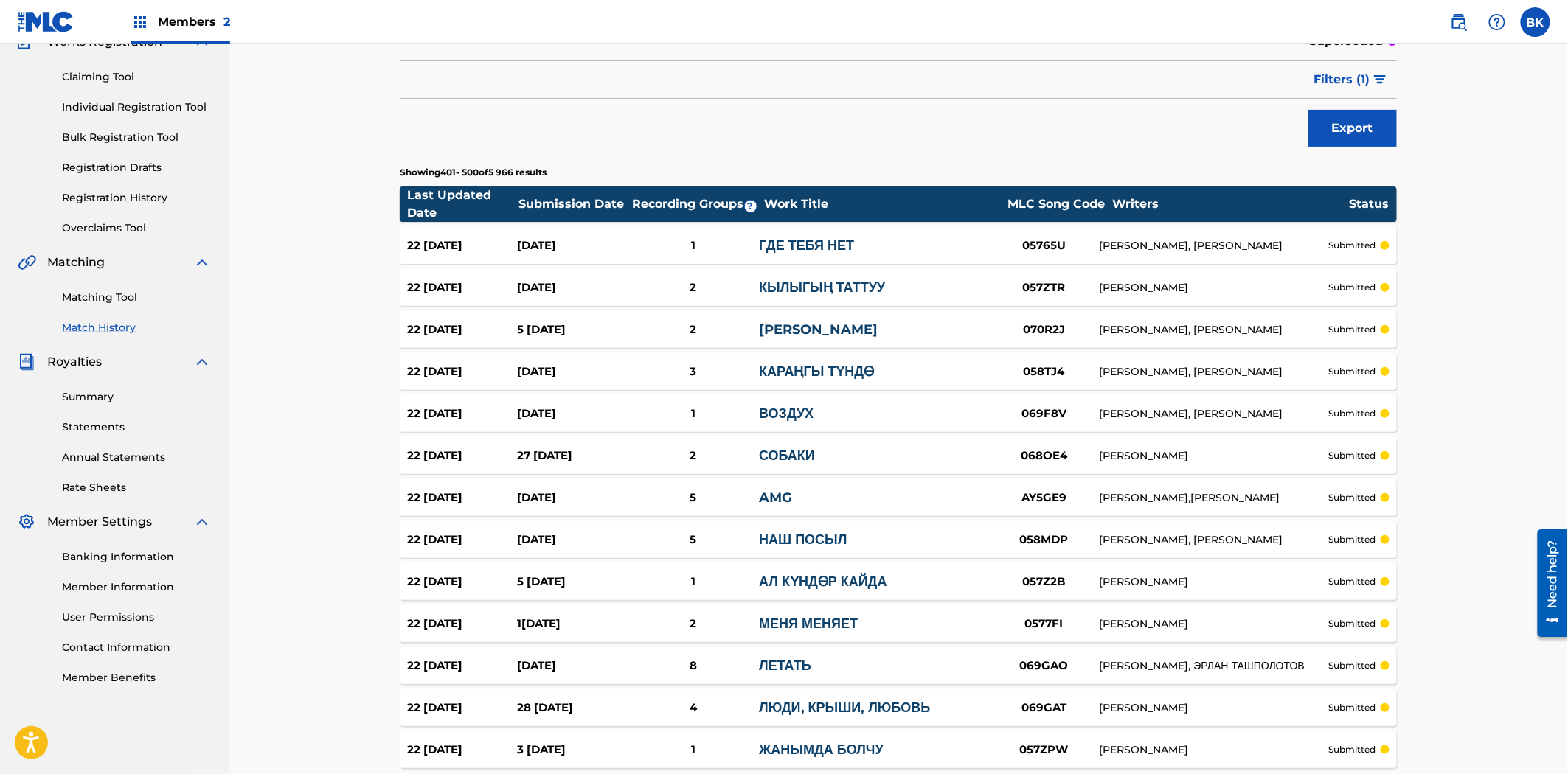 scroll, scrollTop: 3939, scrollLeft: 0, axis: vertical 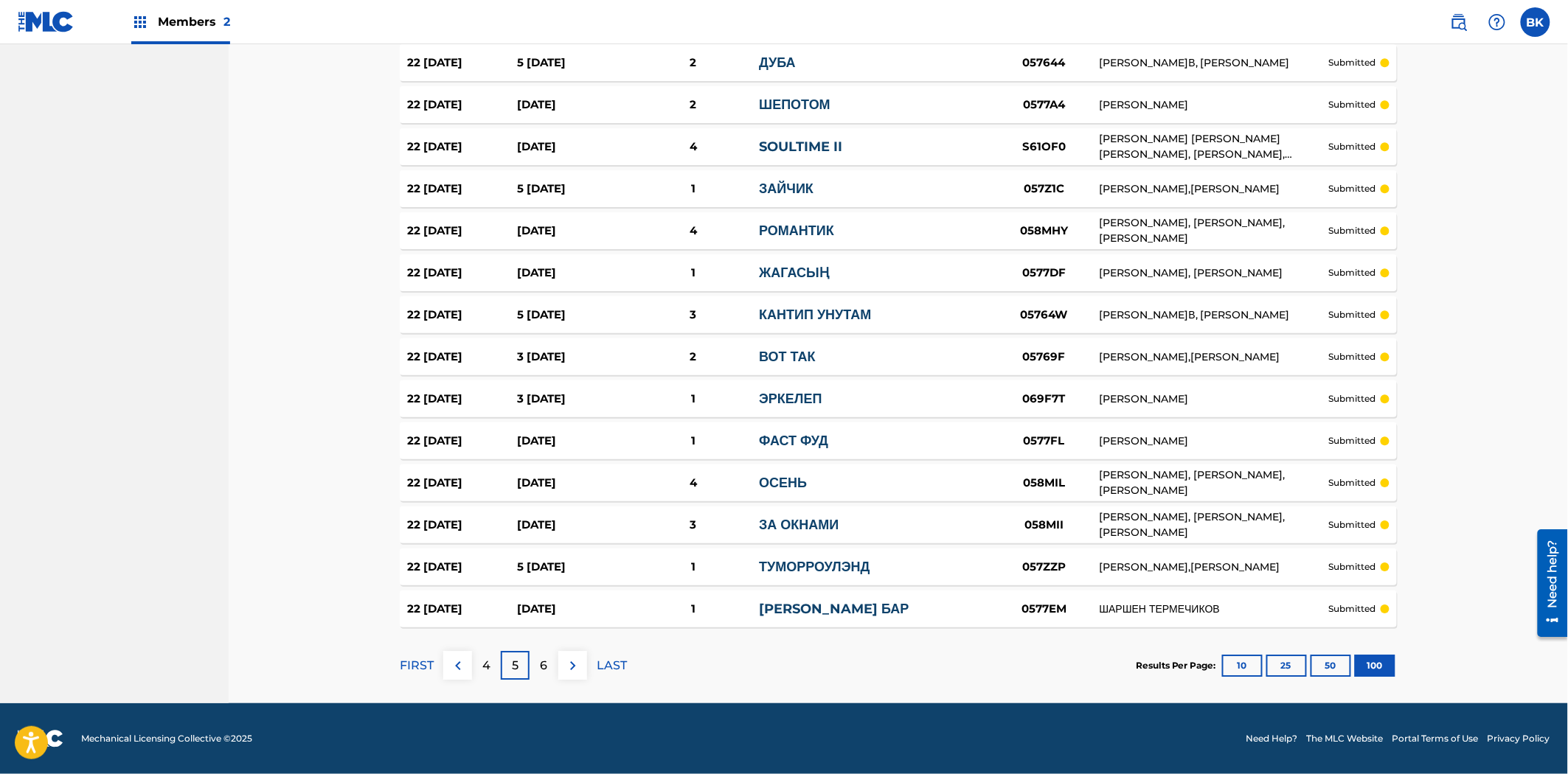 click on "6" at bounding box center (544, 665) 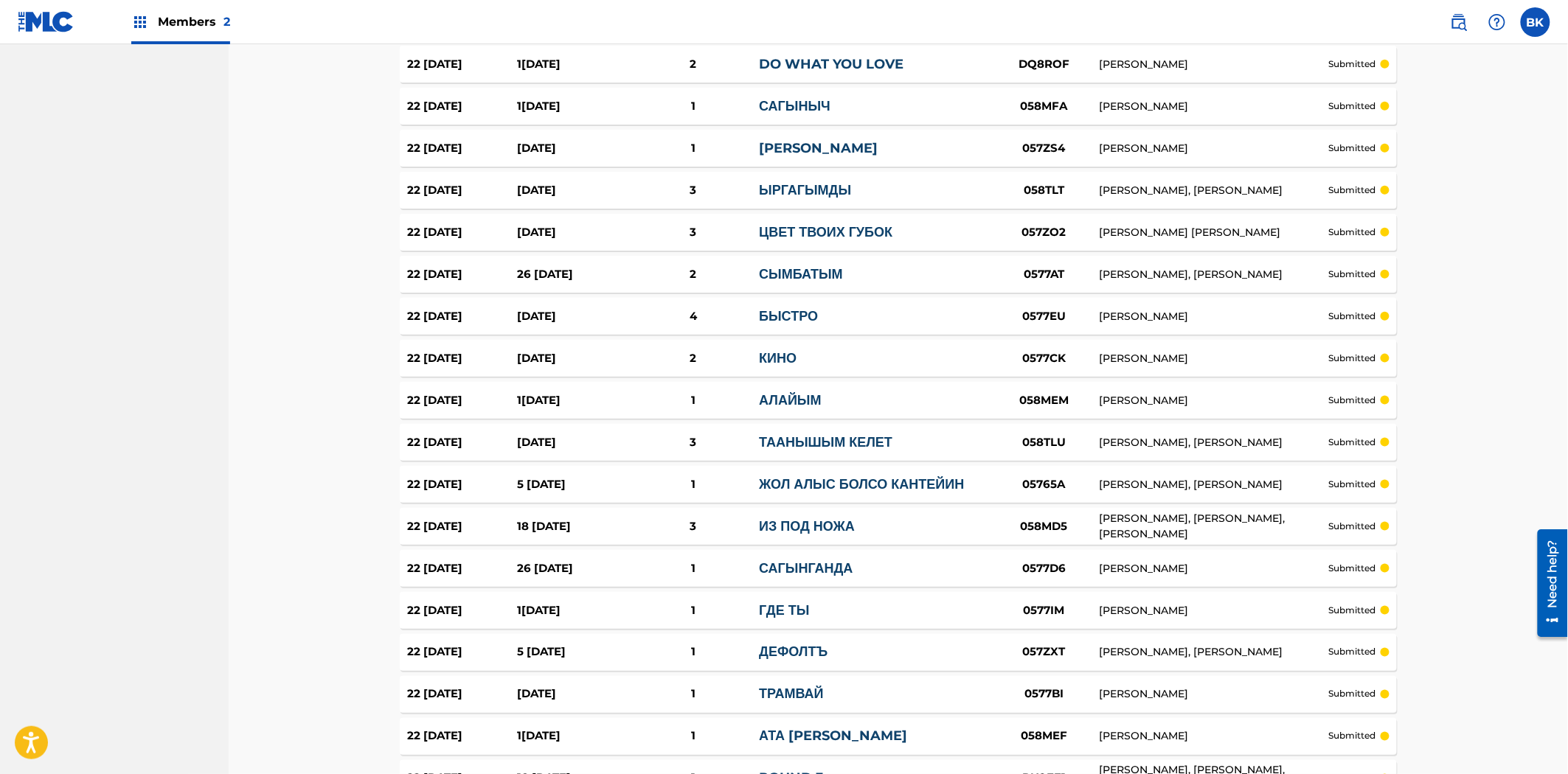 scroll, scrollTop: 3936, scrollLeft: 0, axis: vertical 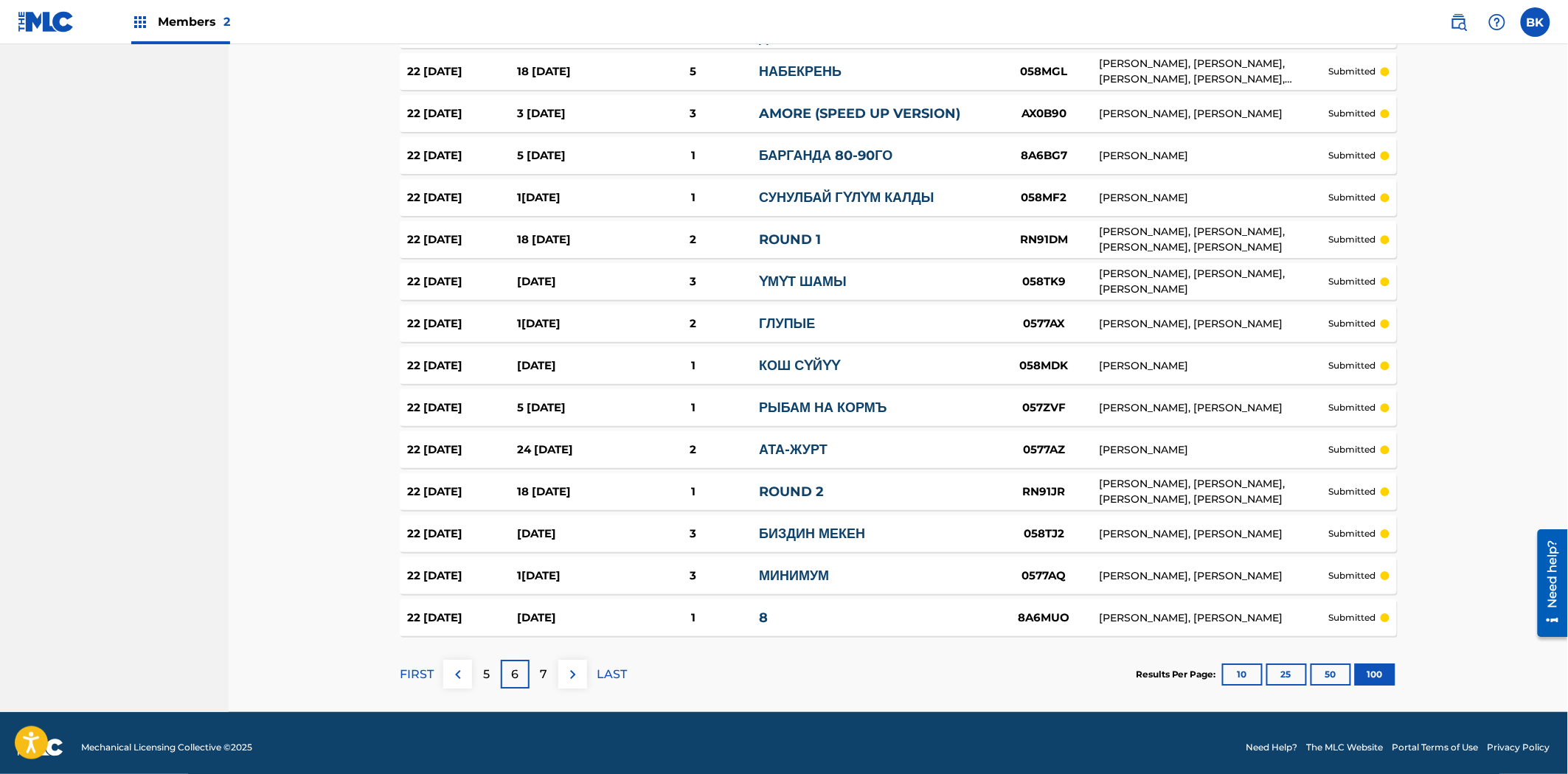 click on "7" at bounding box center (544, 674) 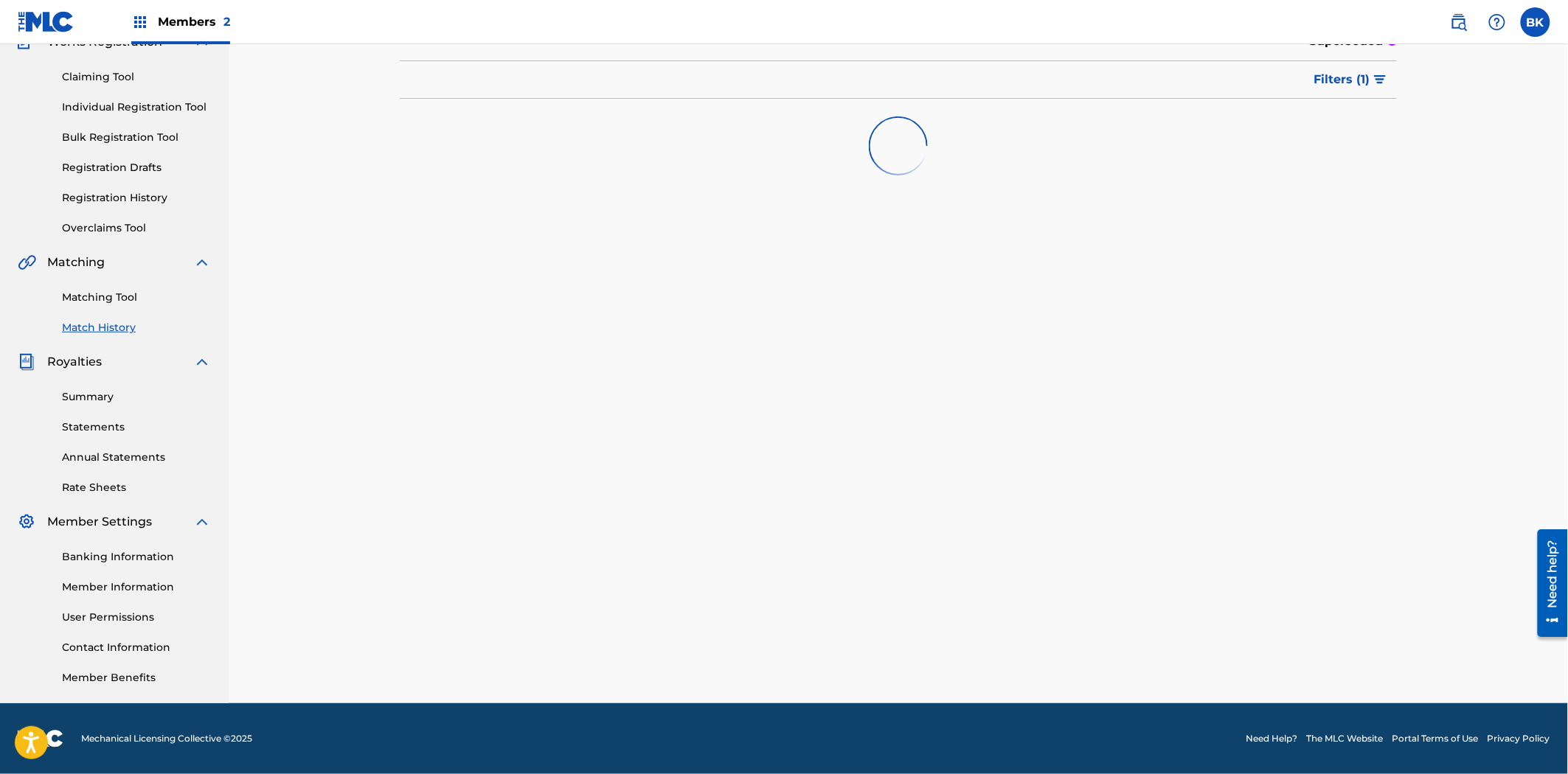 scroll, scrollTop: 3936, scrollLeft: 0, axis: vertical 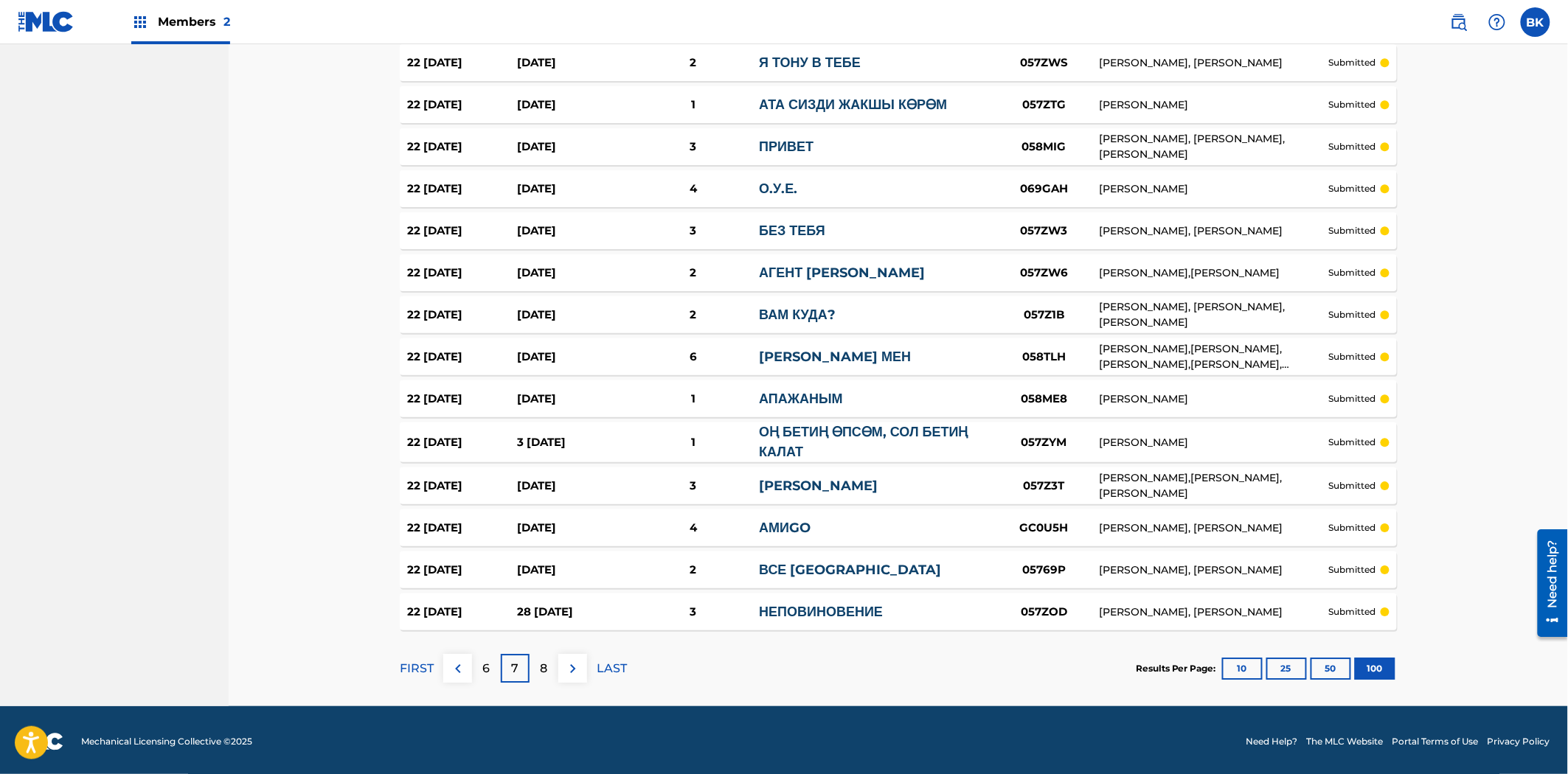 click on "LAST" at bounding box center [611, 669] 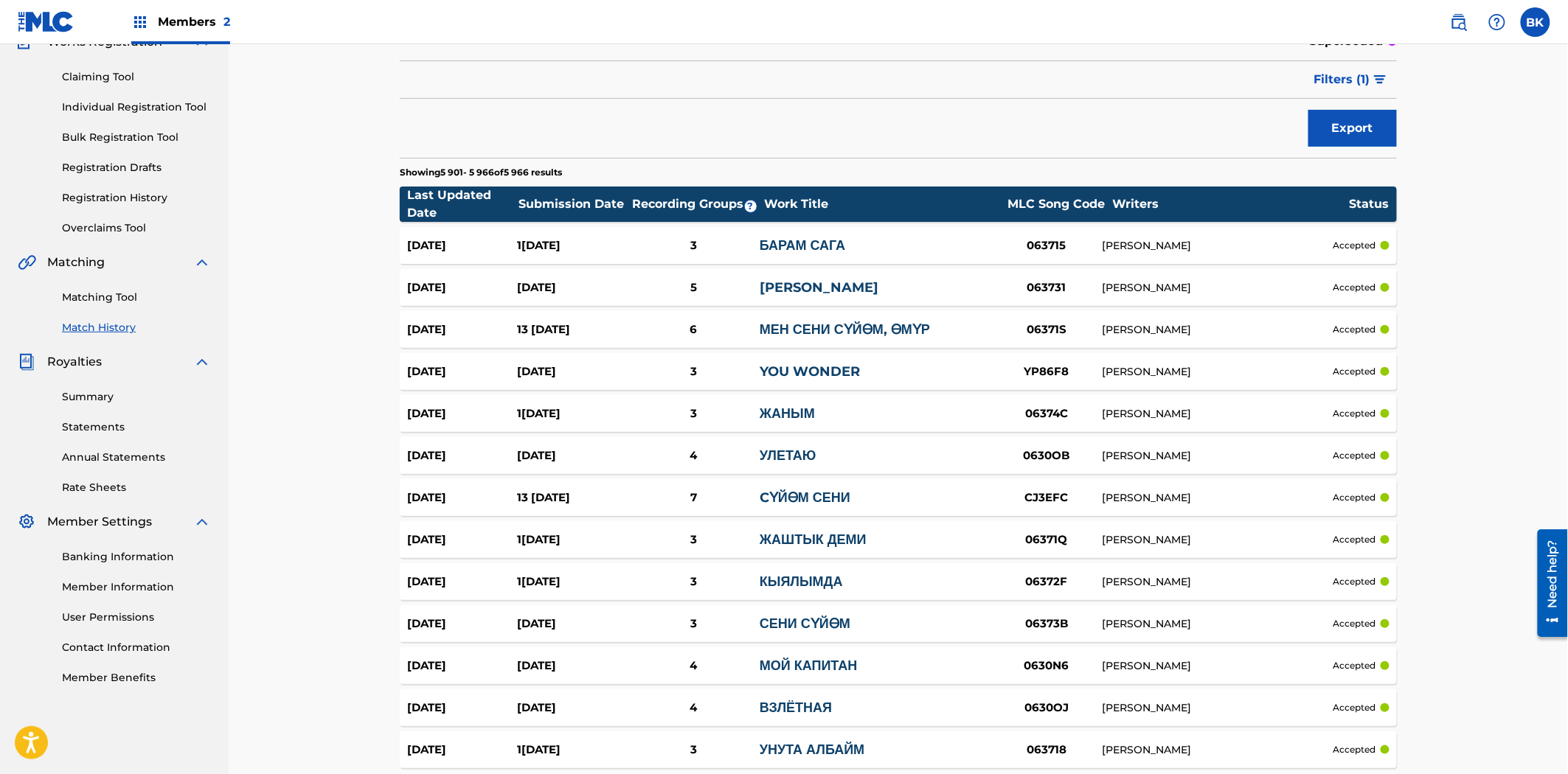 scroll, scrollTop: 2519, scrollLeft: 0, axis: vertical 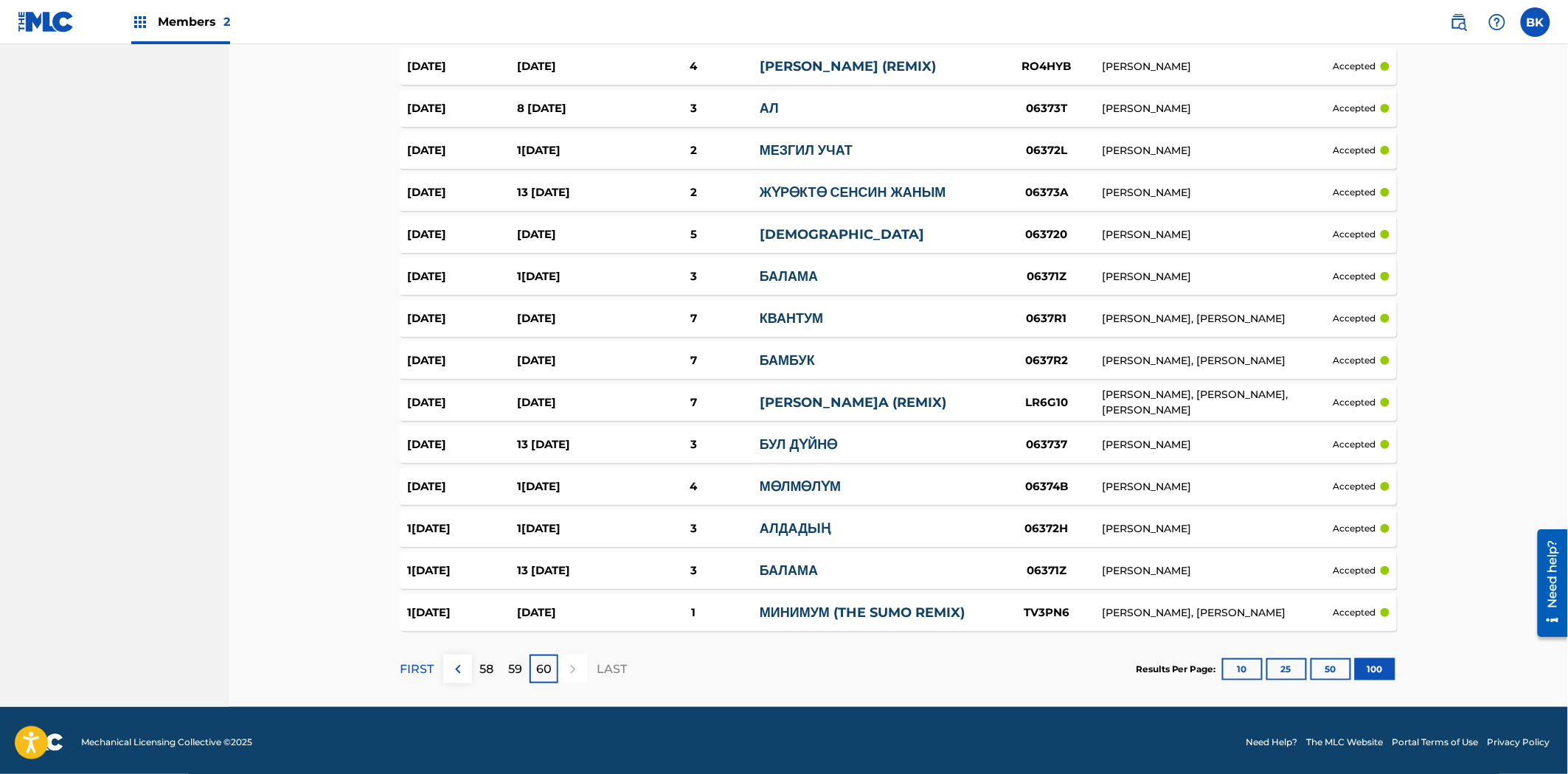 click on "59" at bounding box center [515, 669] 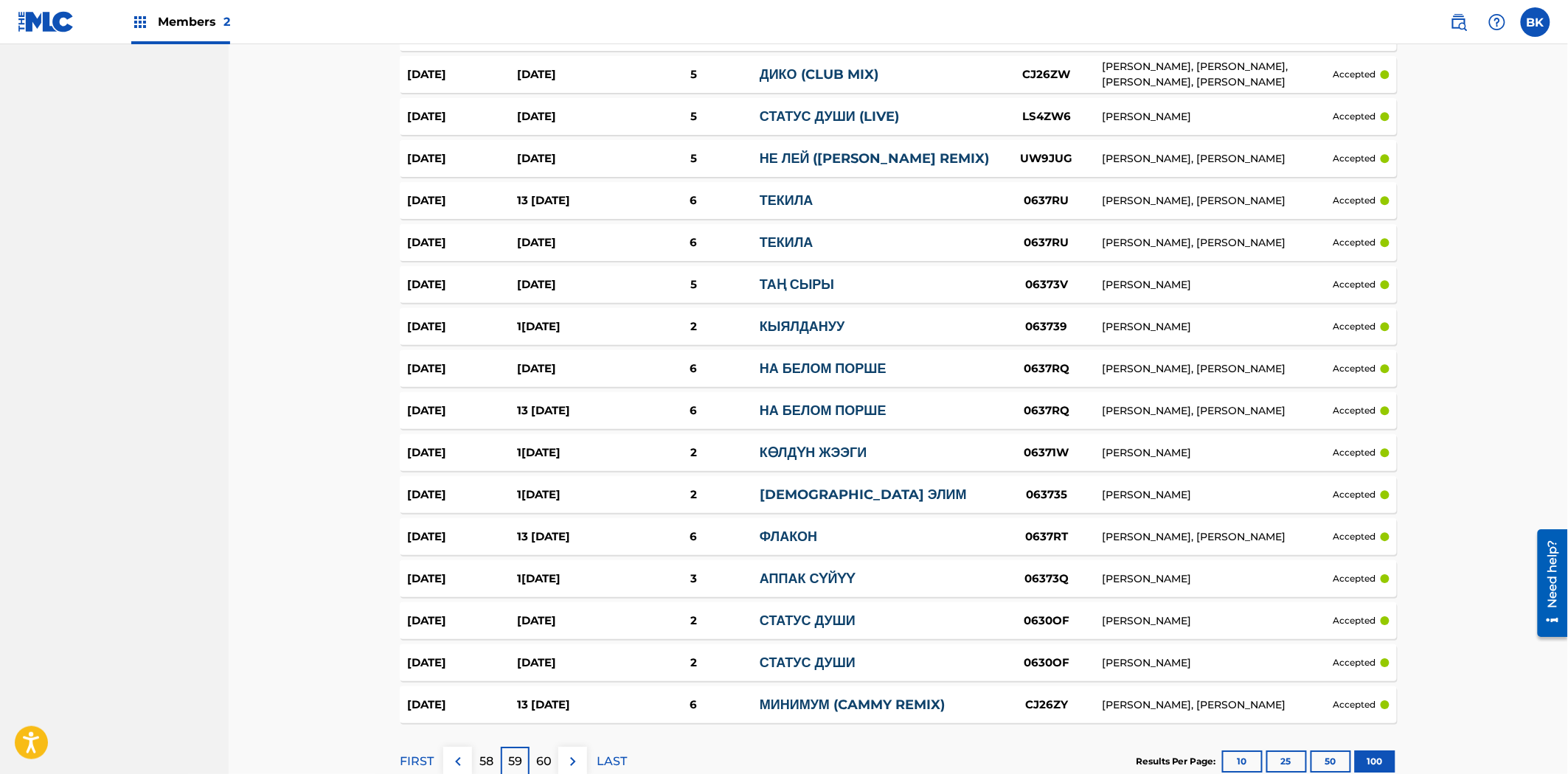 scroll, scrollTop: 3962, scrollLeft: 0, axis: vertical 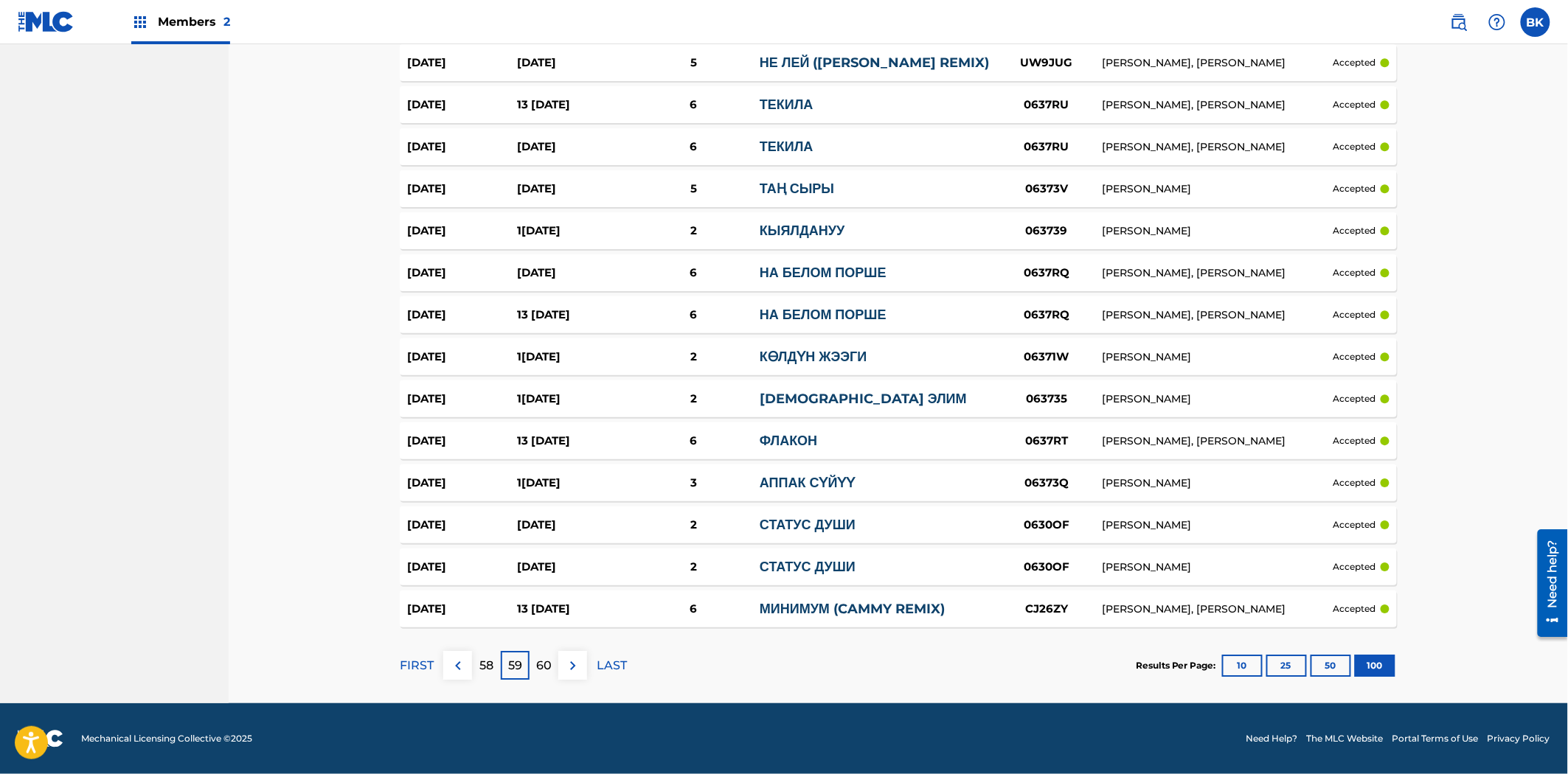click on "58" at bounding box center (486, 666) 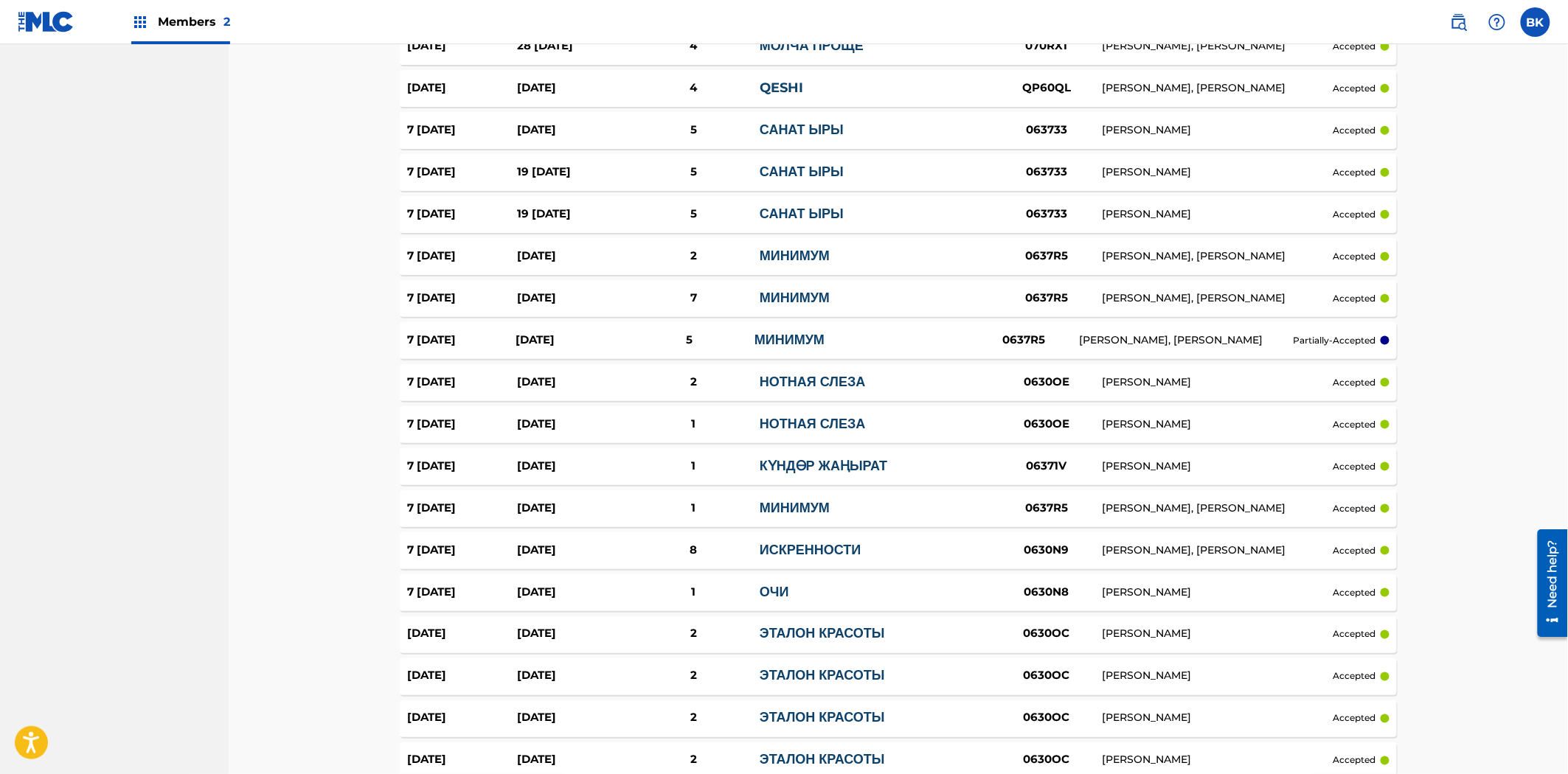 scroll, scrollTop: 3956, scrollLeft: 0, axis: vertical 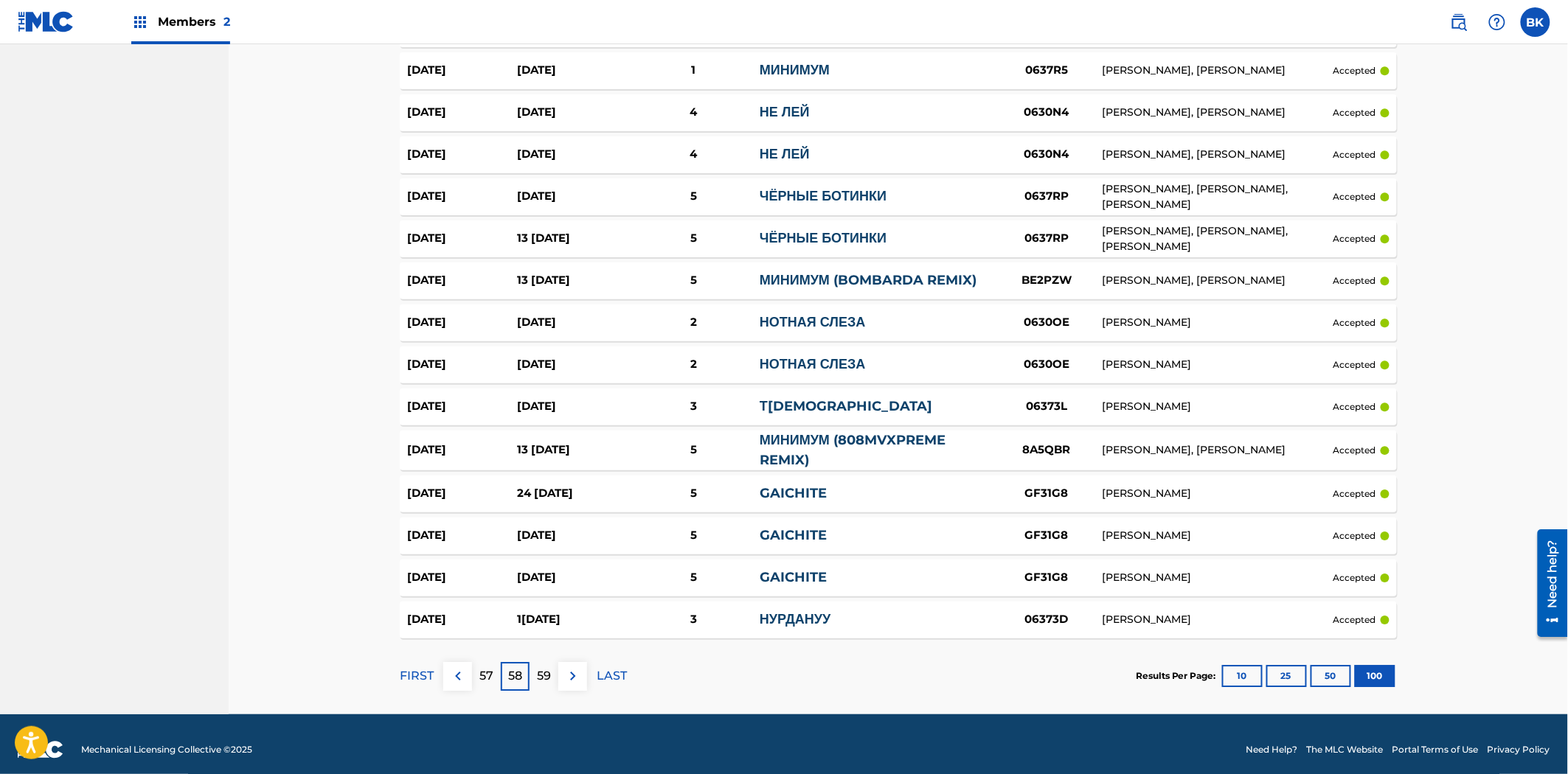 click on "57" at bounding box center (486, 676) 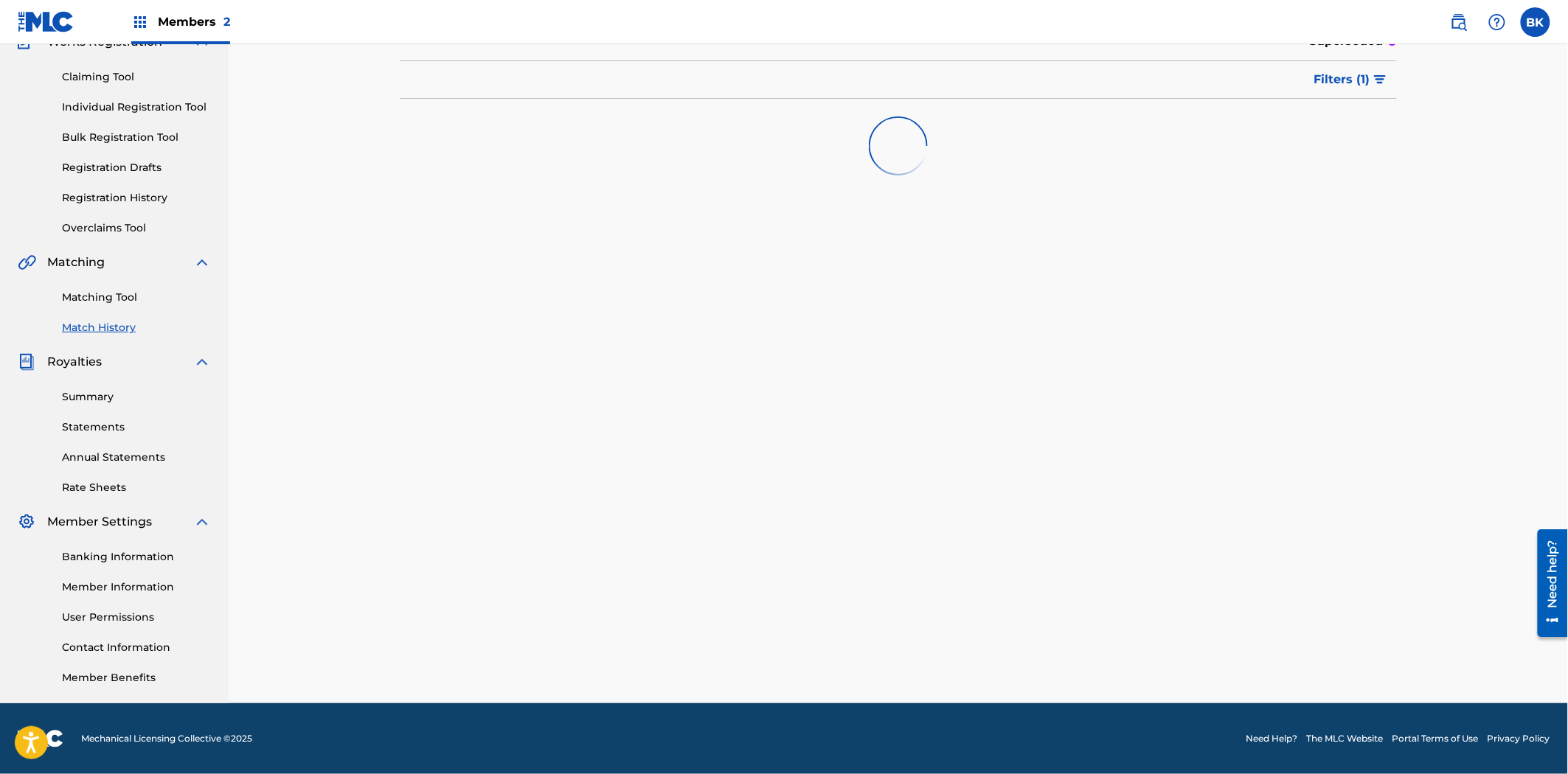 scroll, scrollTop: 0, scrollLeft: 0, axis: both 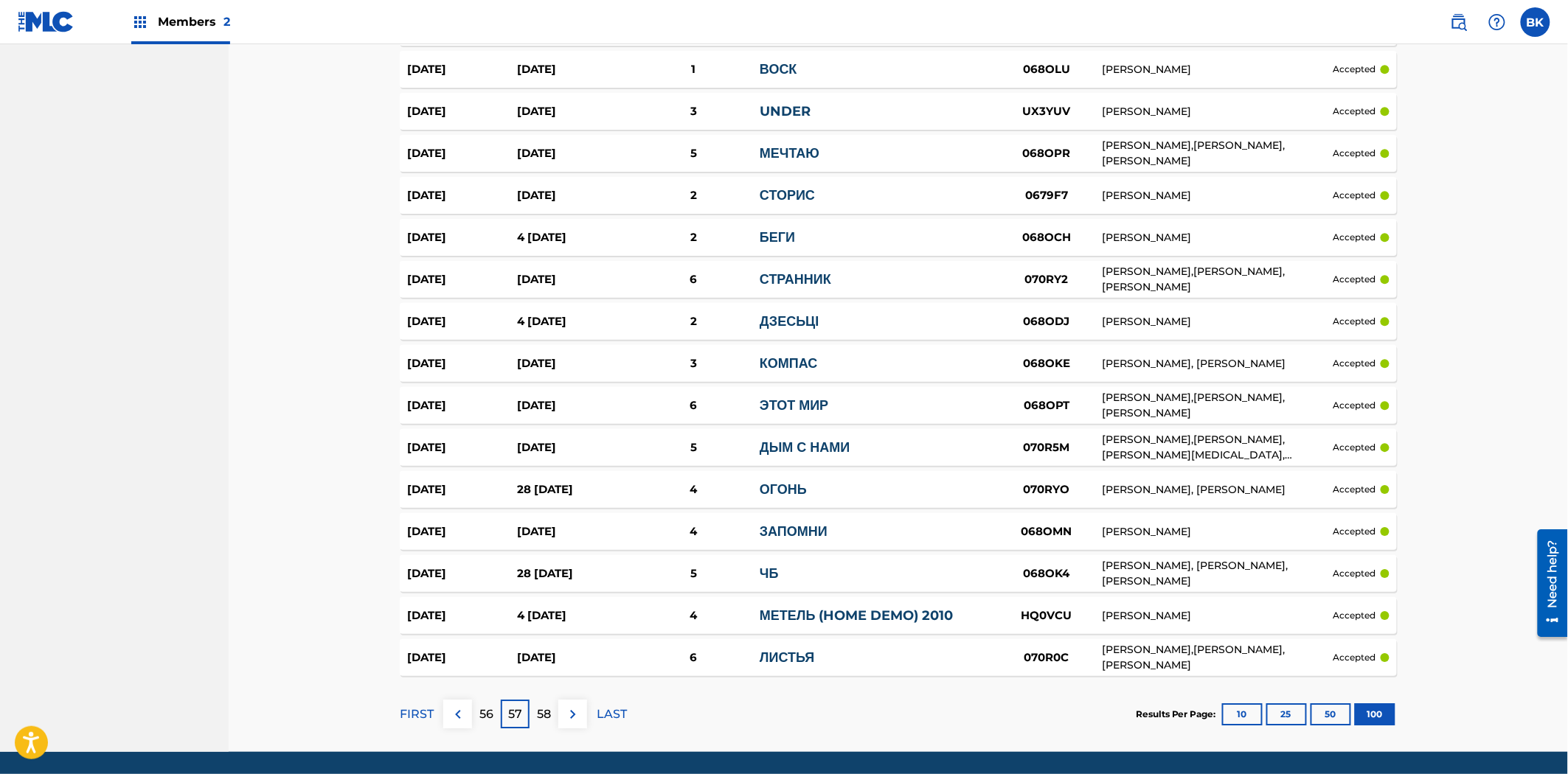 click on "56" at bounding box center (486, 714) 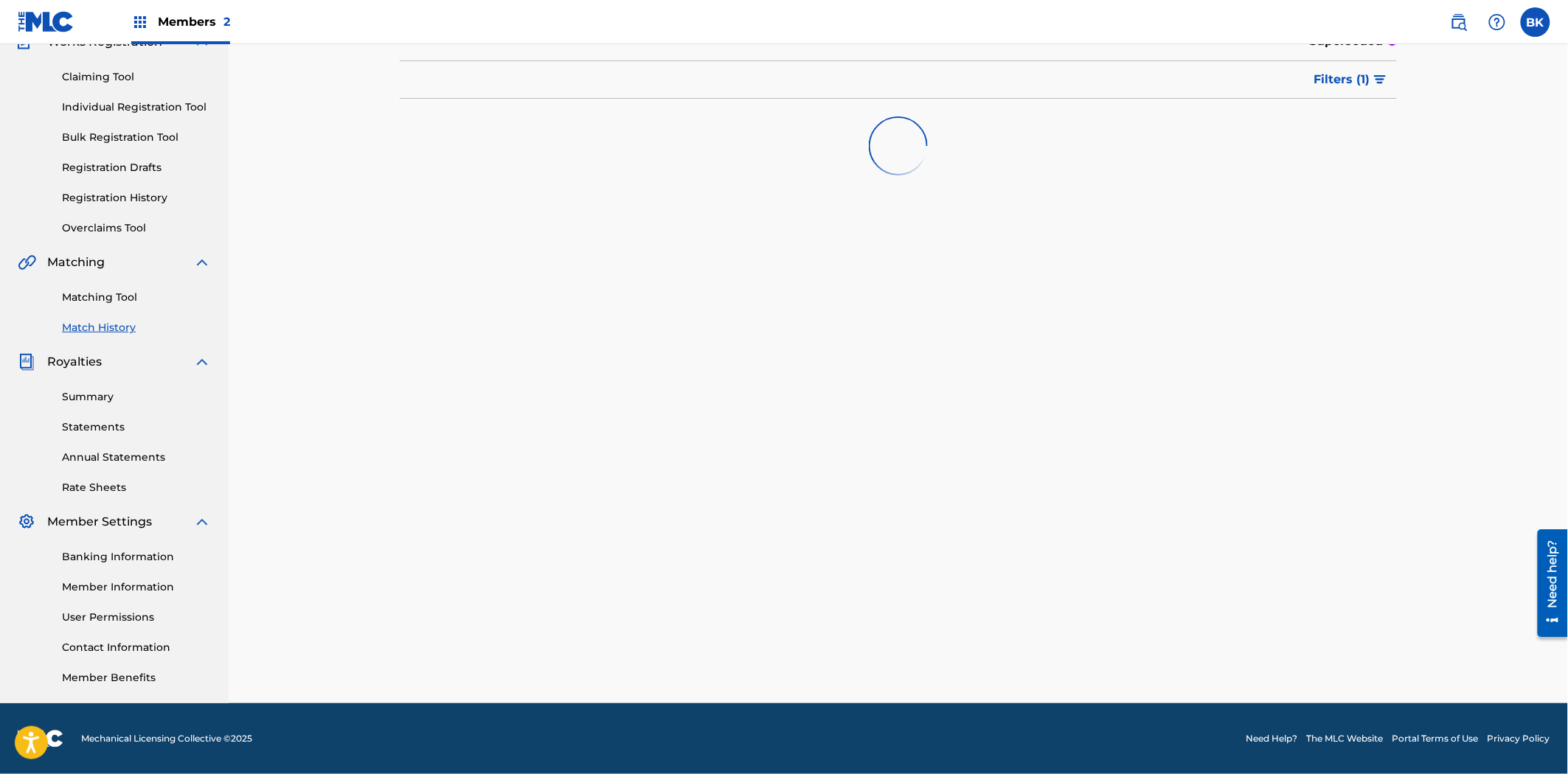 scroll, scrollTop: 3942, scrollLeft: 0, axis: vertical 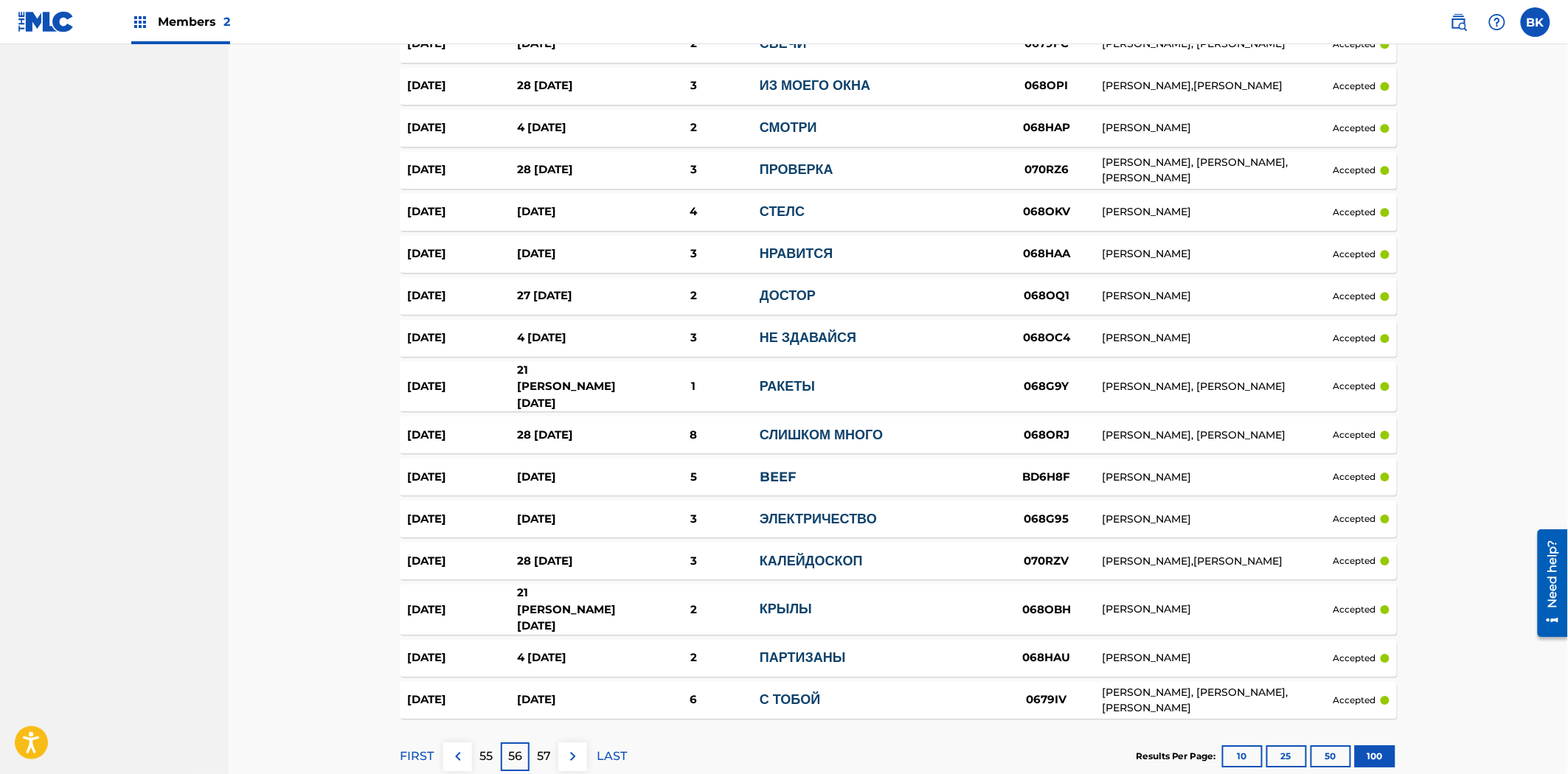 click on "55" at bounding box center [487, 756] 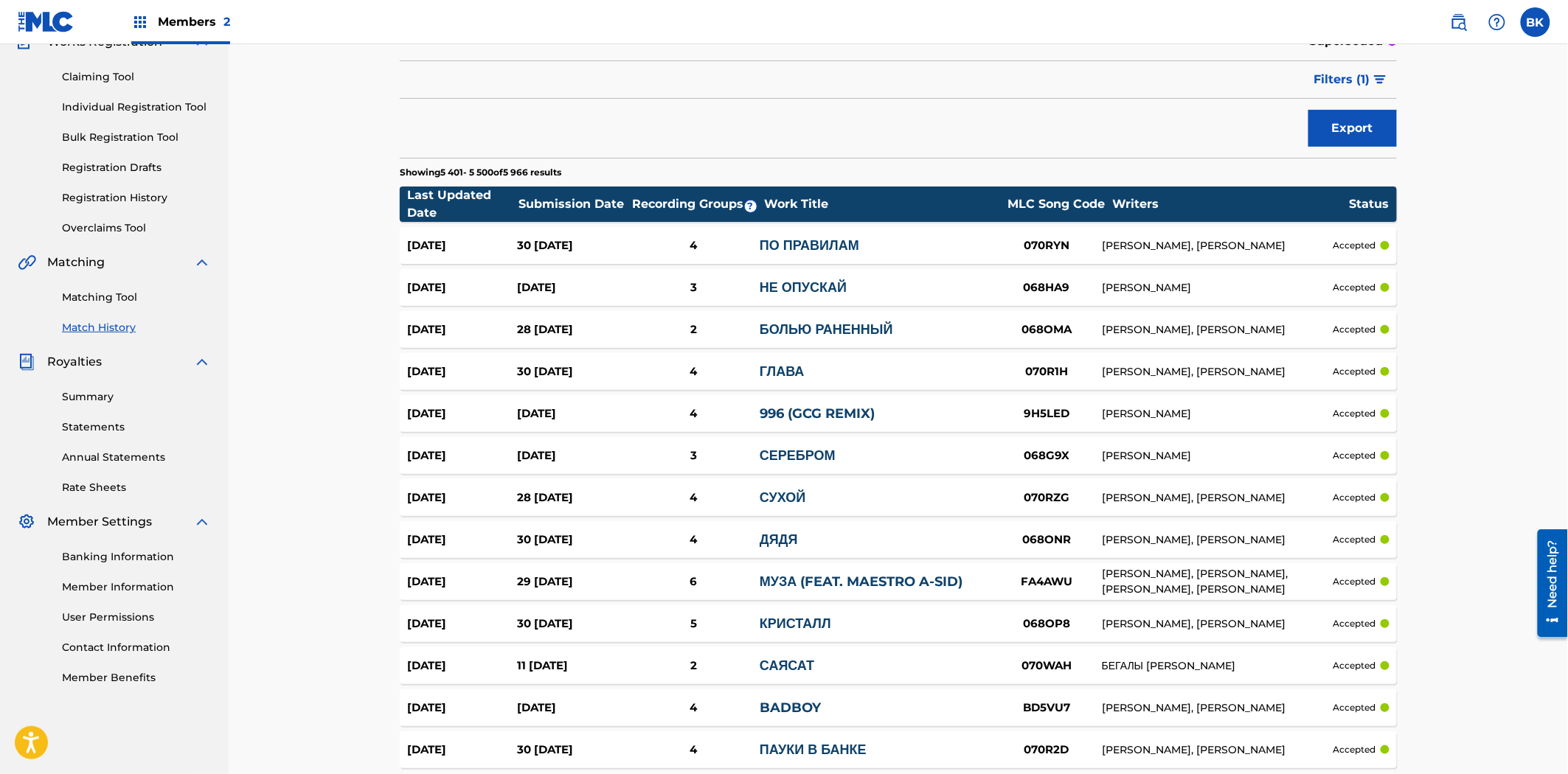 scroll, scrollTop: 3939, scrollLeft: 0, axis: vertical 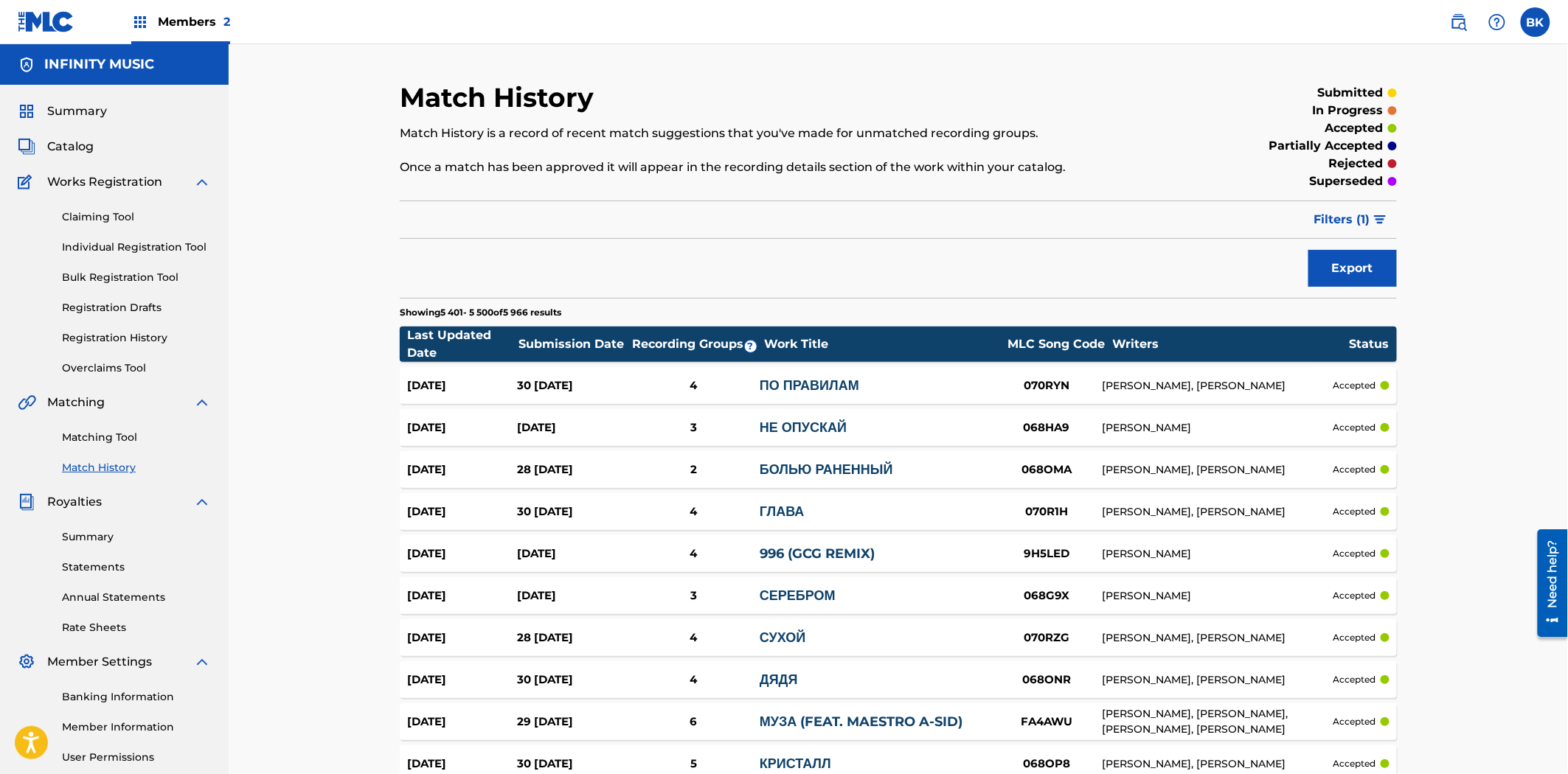 click on "Matching Tool" at bounding box center (136, 437) 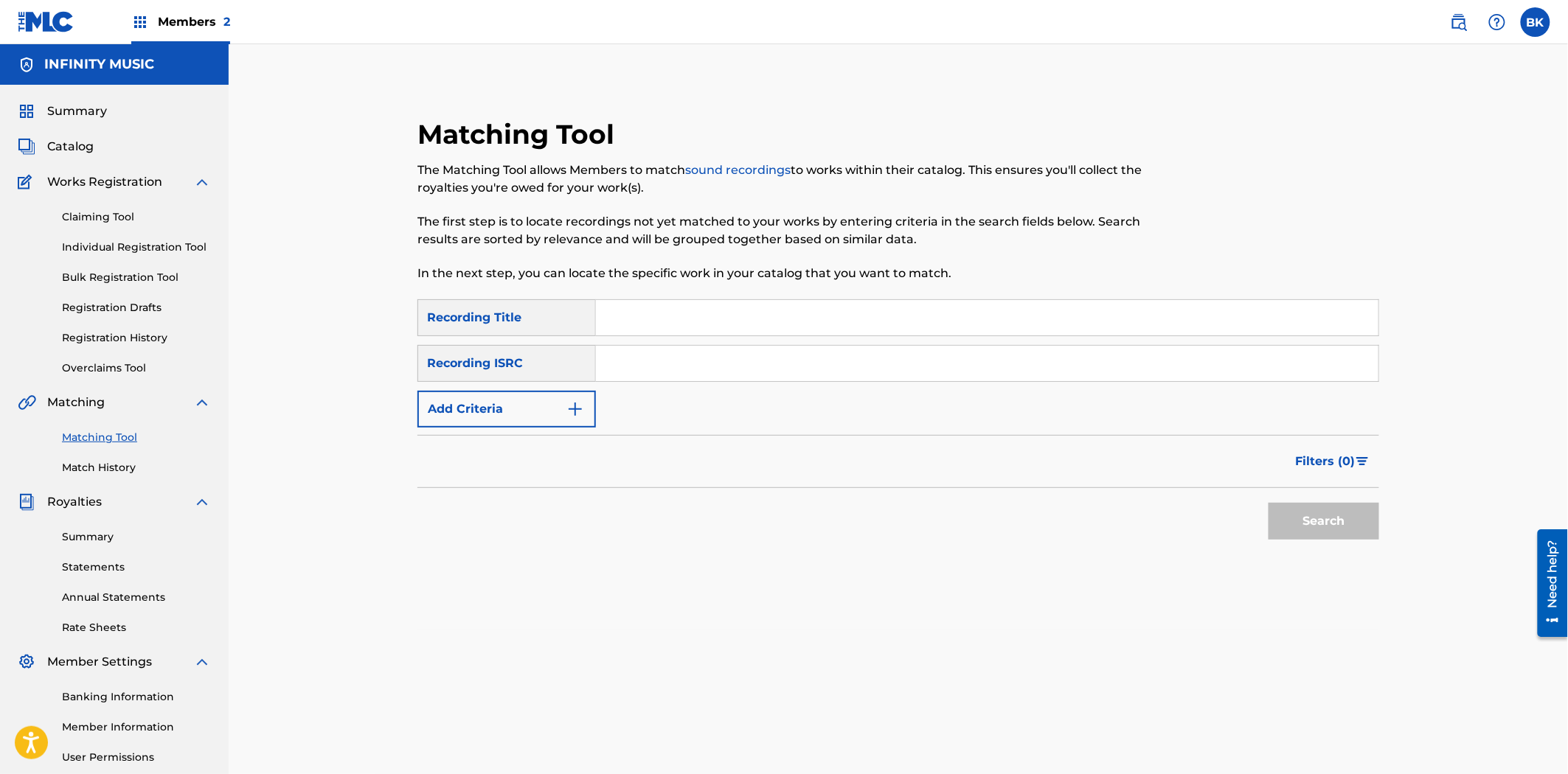 click on "Add Criteria" at bounding box center [507, 409] 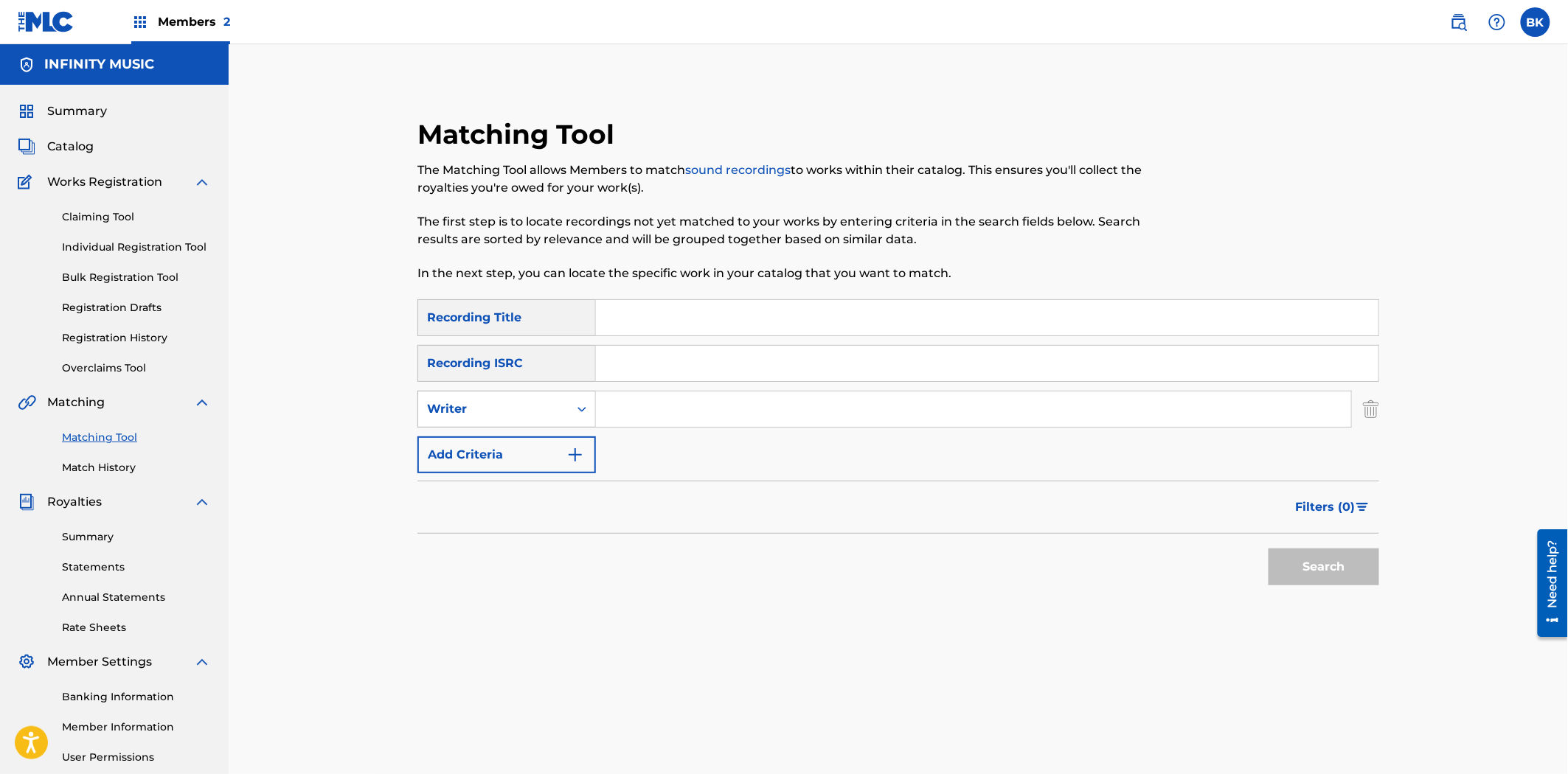 click on "Writer" at bounding box center (493, 409) 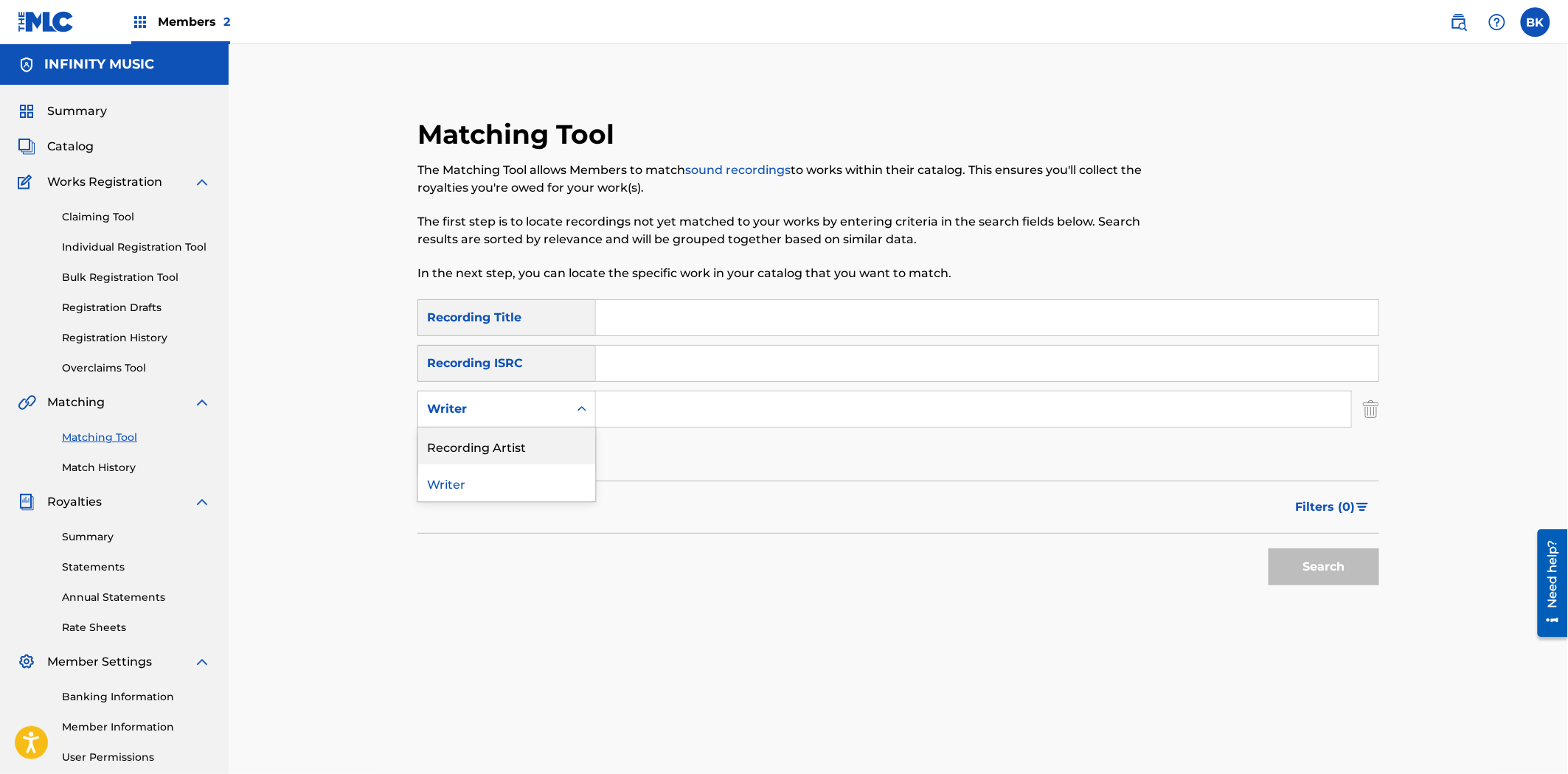 click on "Recording Artist" at bounding box center (507, 446) 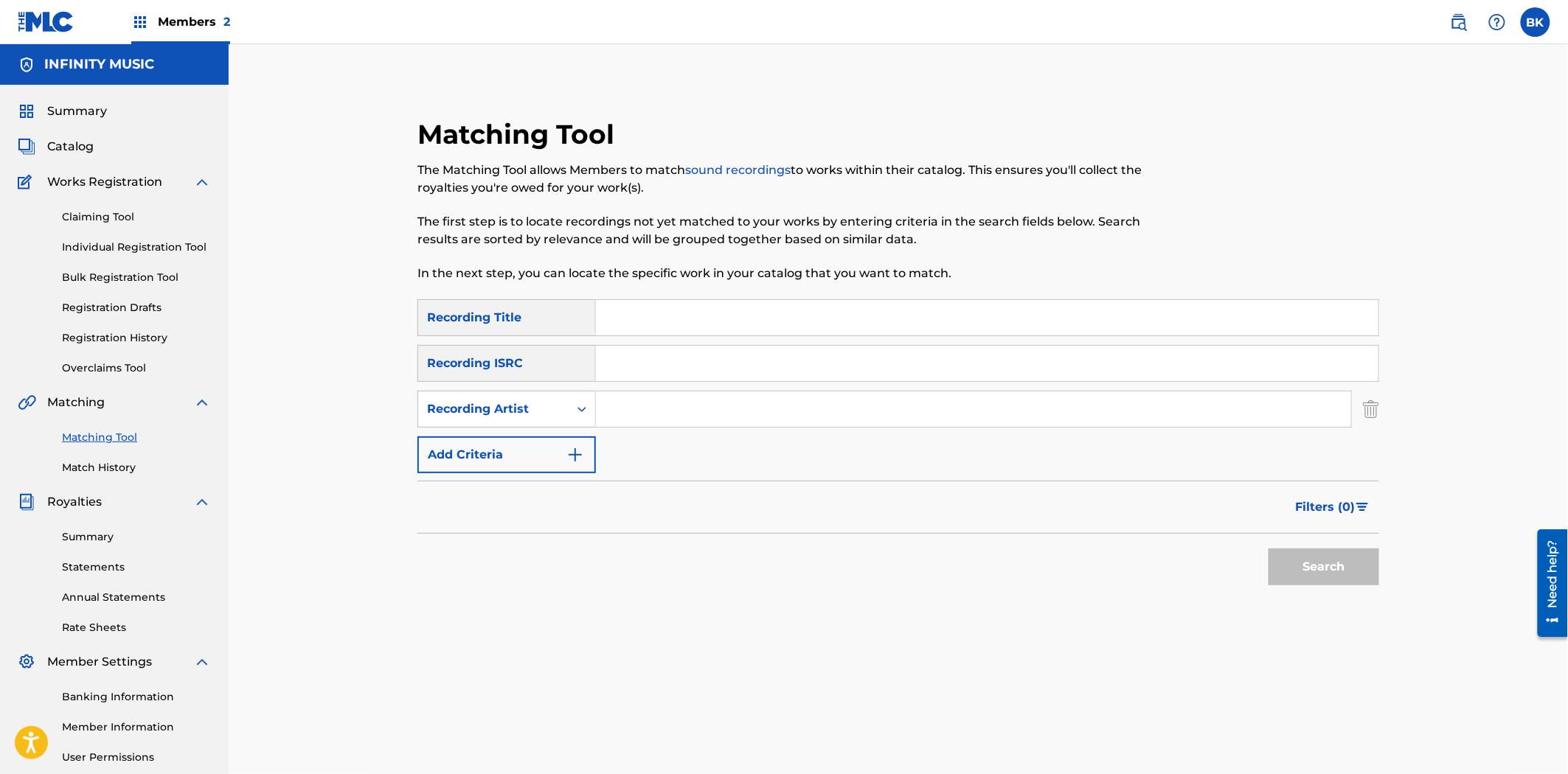 click at bounding box center [974, 409] 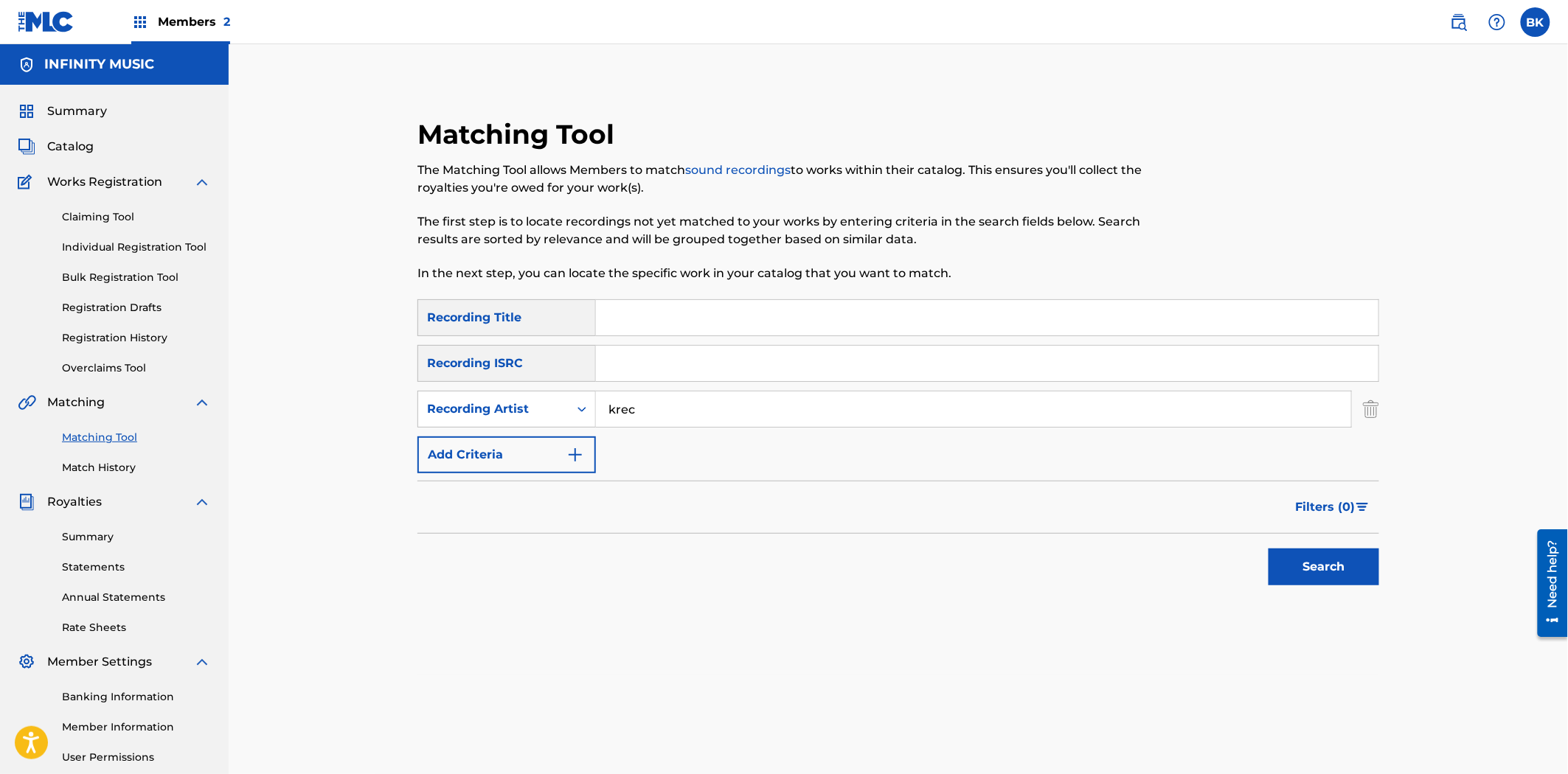 type on "krec" 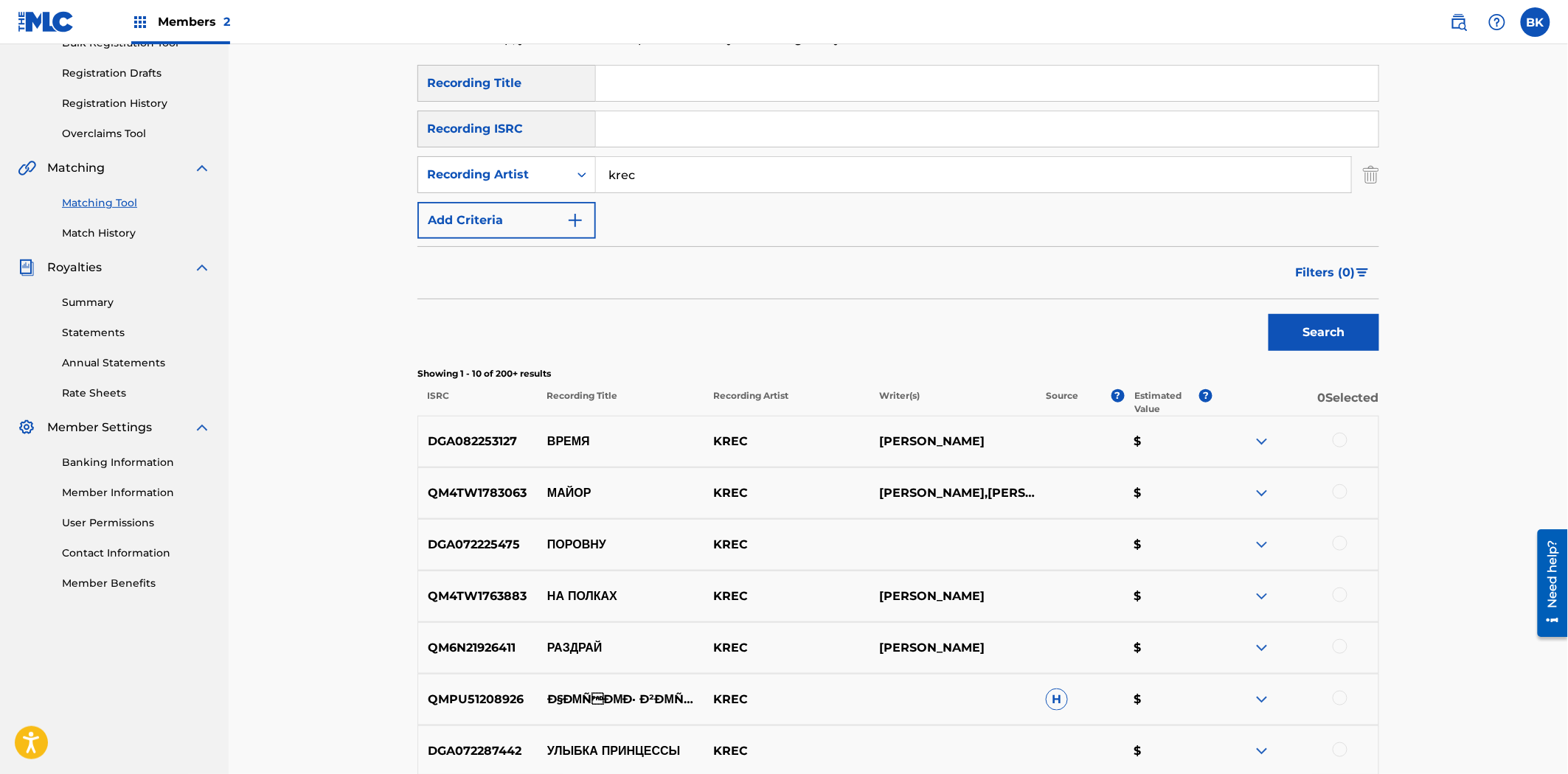 scroll, scrollTop: 0, scrollLeft: 0, axis: both 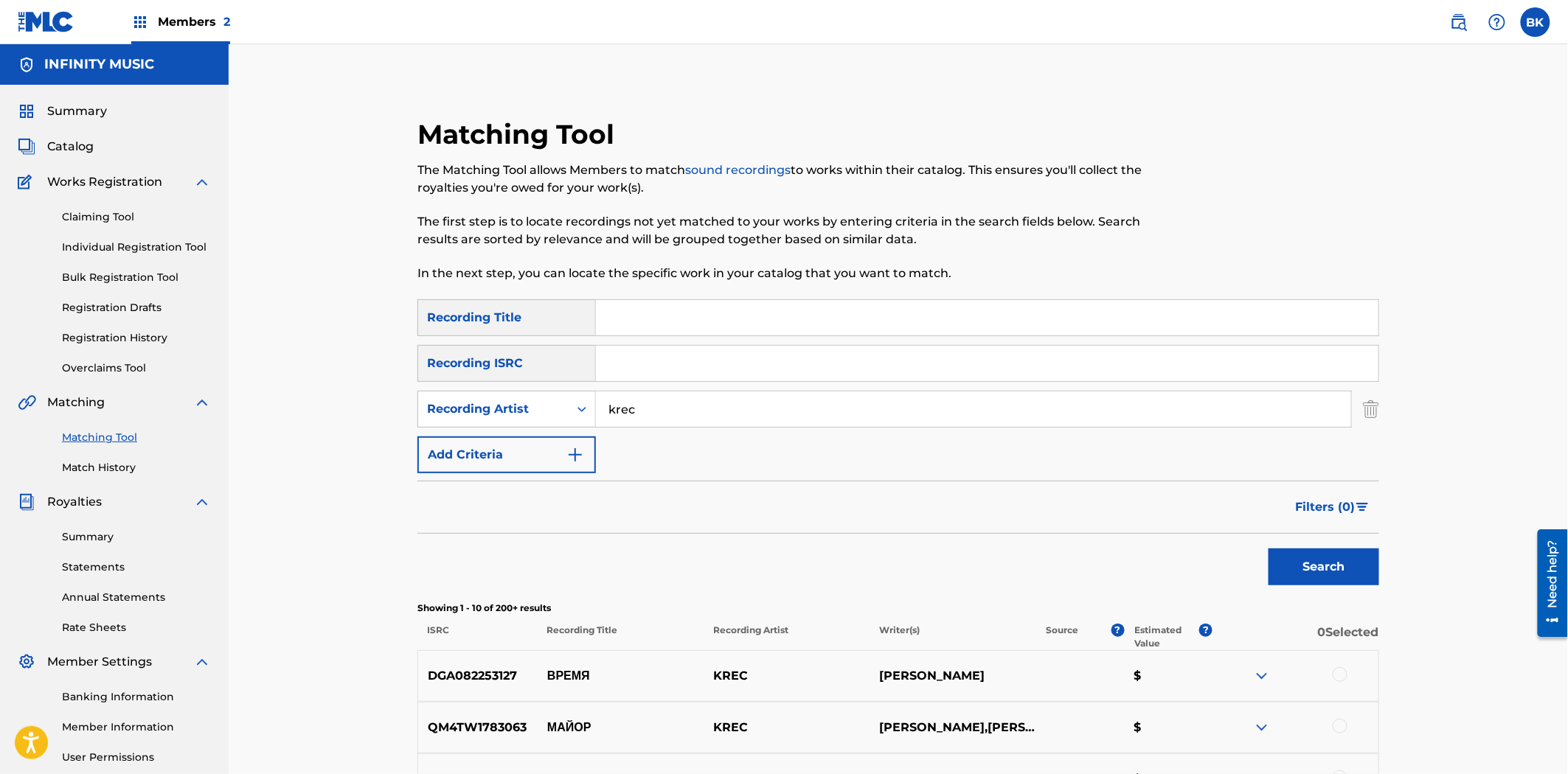 drag, startPoint x: 1319, startPoint y: 520, endPoint x: 1319, endPoint y: 501, distance: 19 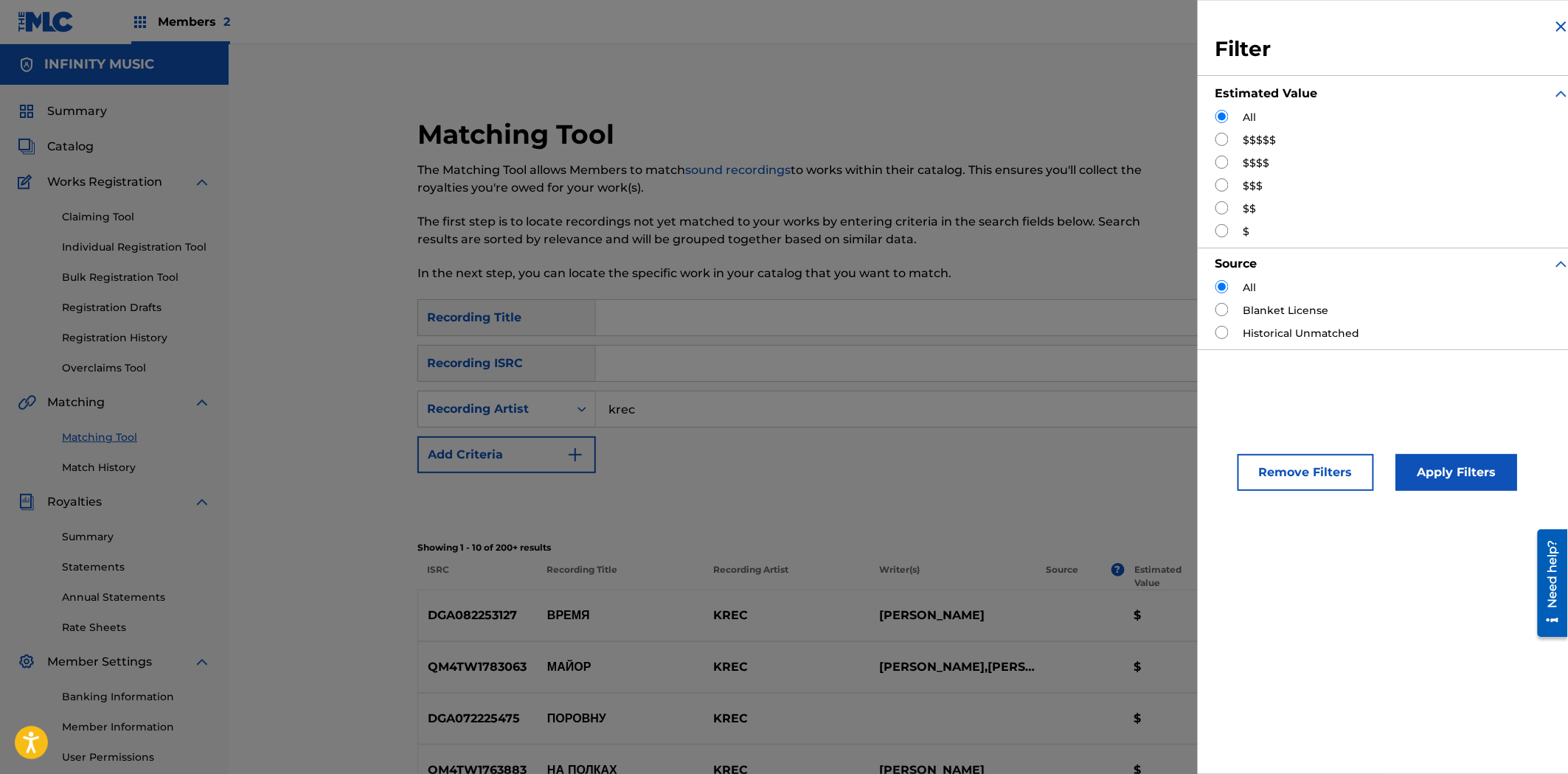 click on "$$$$$" at bounding box center (1260, 140) 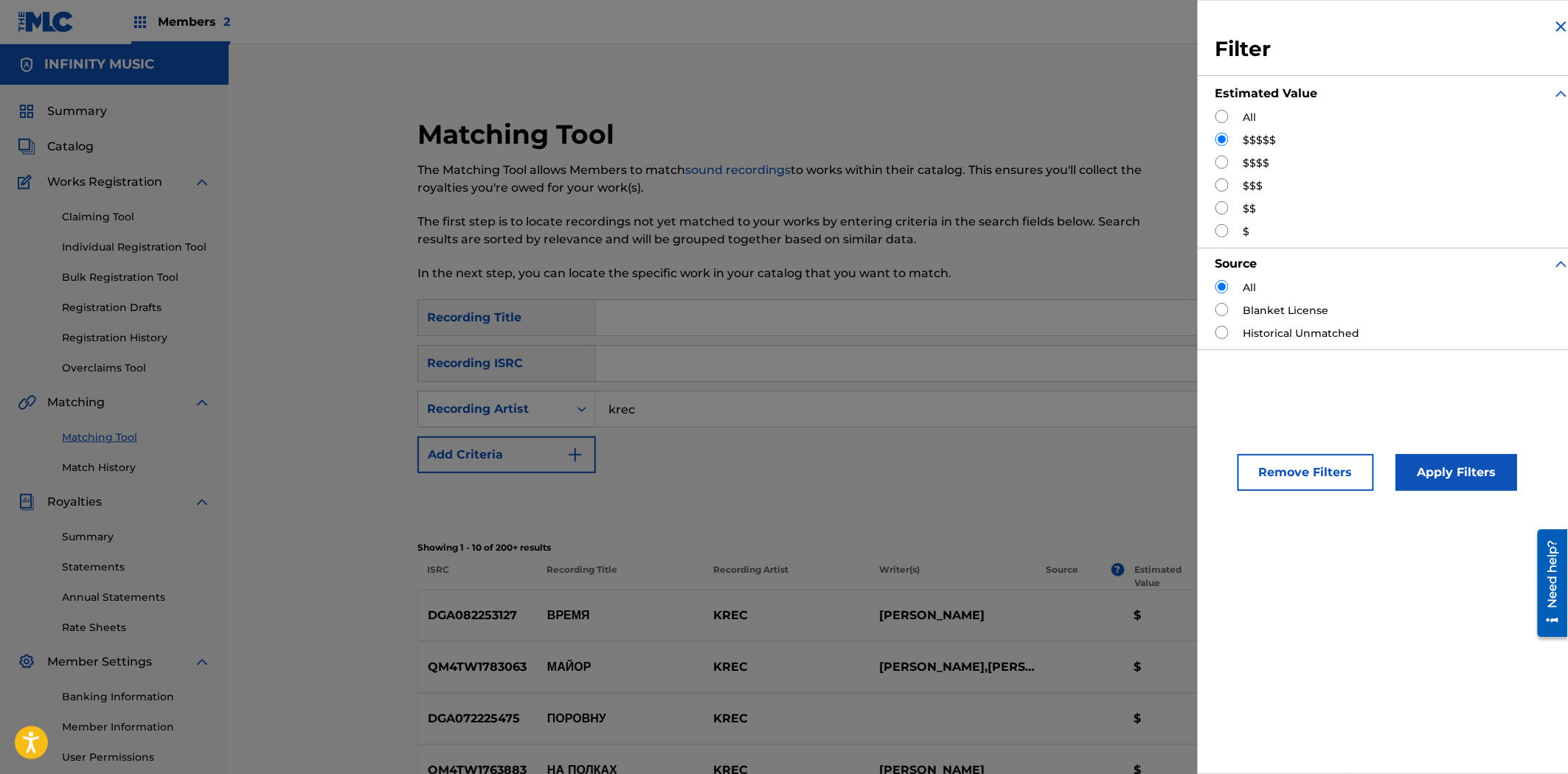 click on "Apply Filters" at bounding box center [1457, 473] 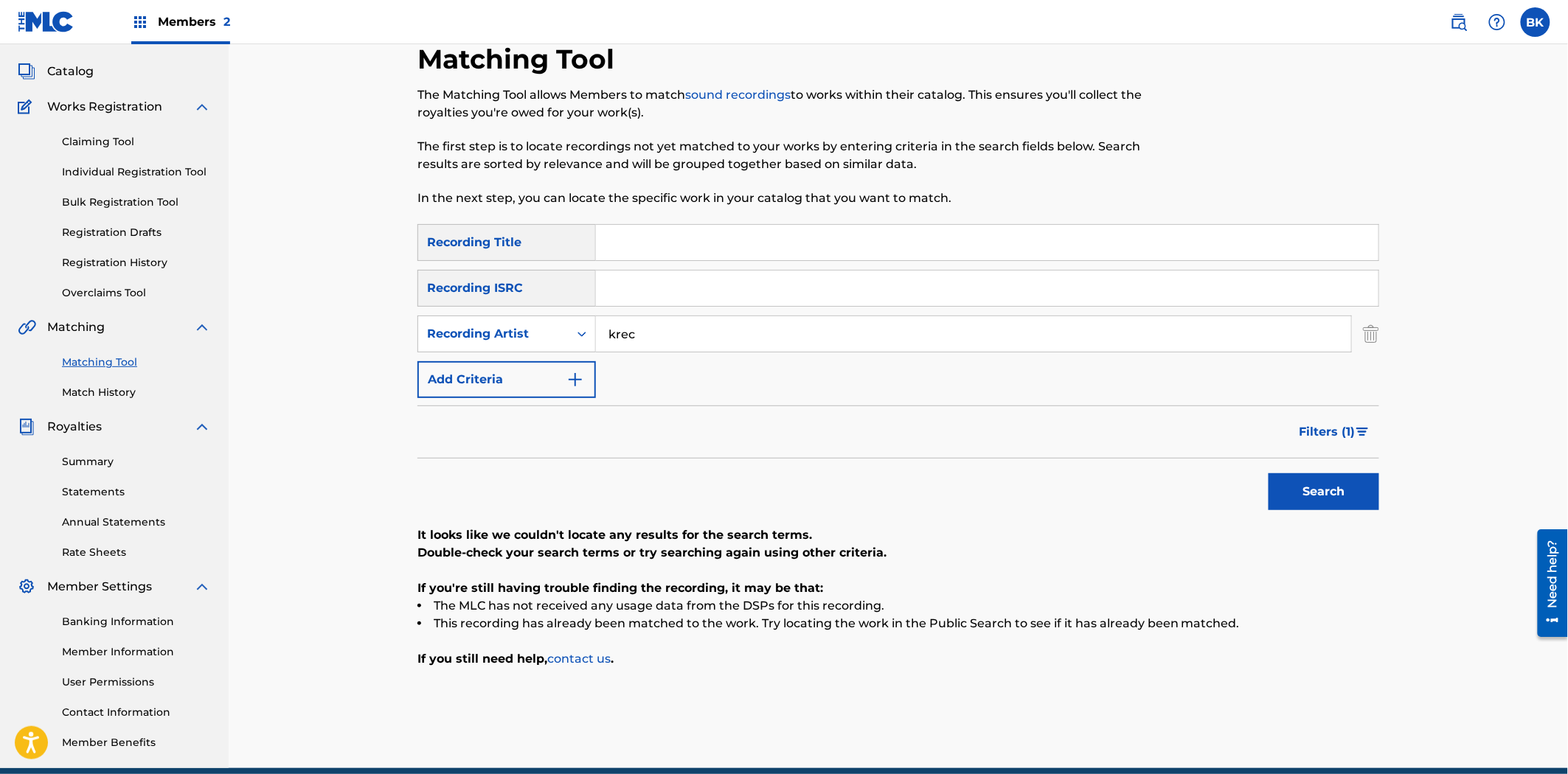 scroll, scrollTop: 140, scrollLeft: 0, axis: vertical 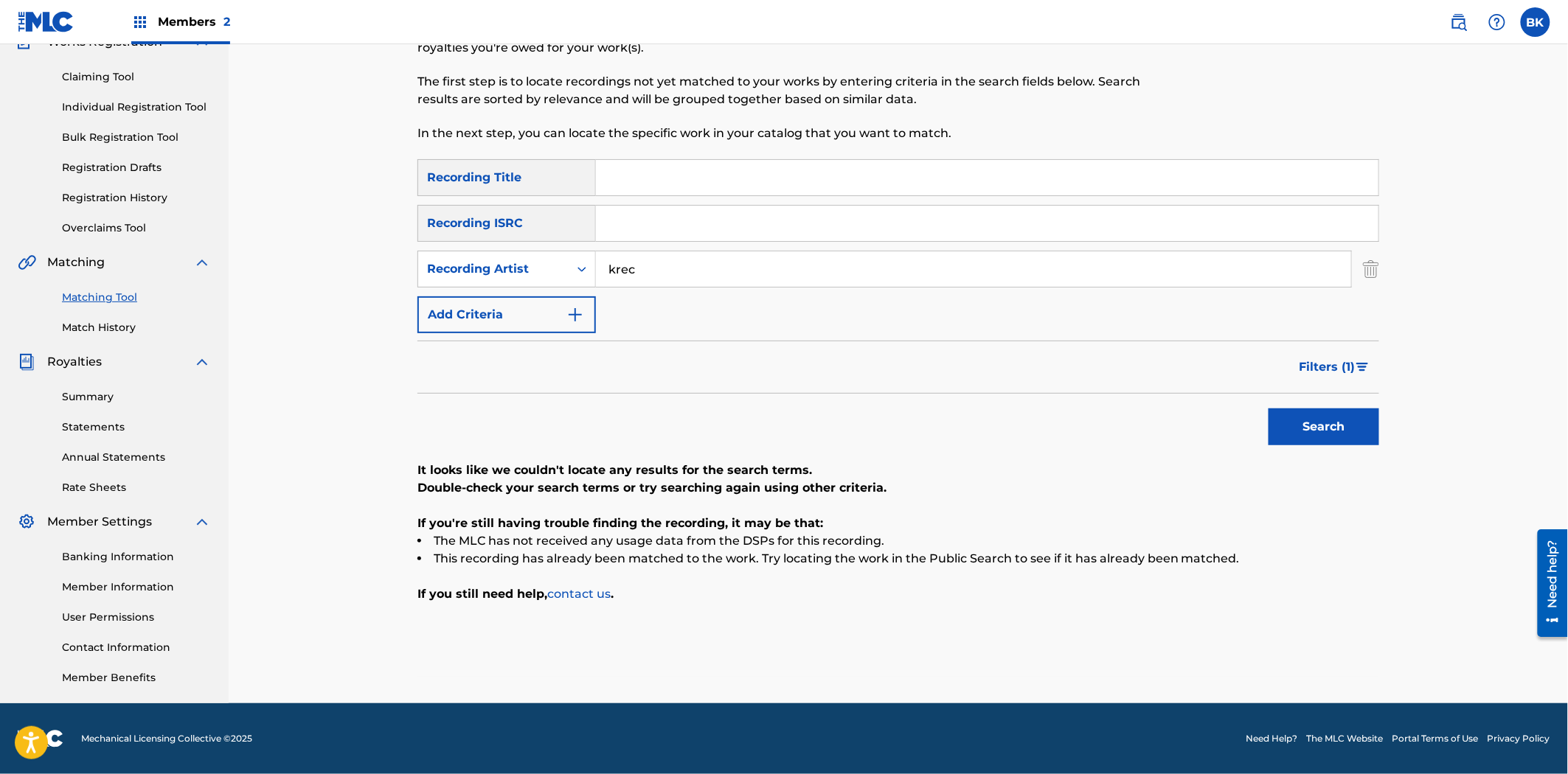click at bounding box center [1362, 367] 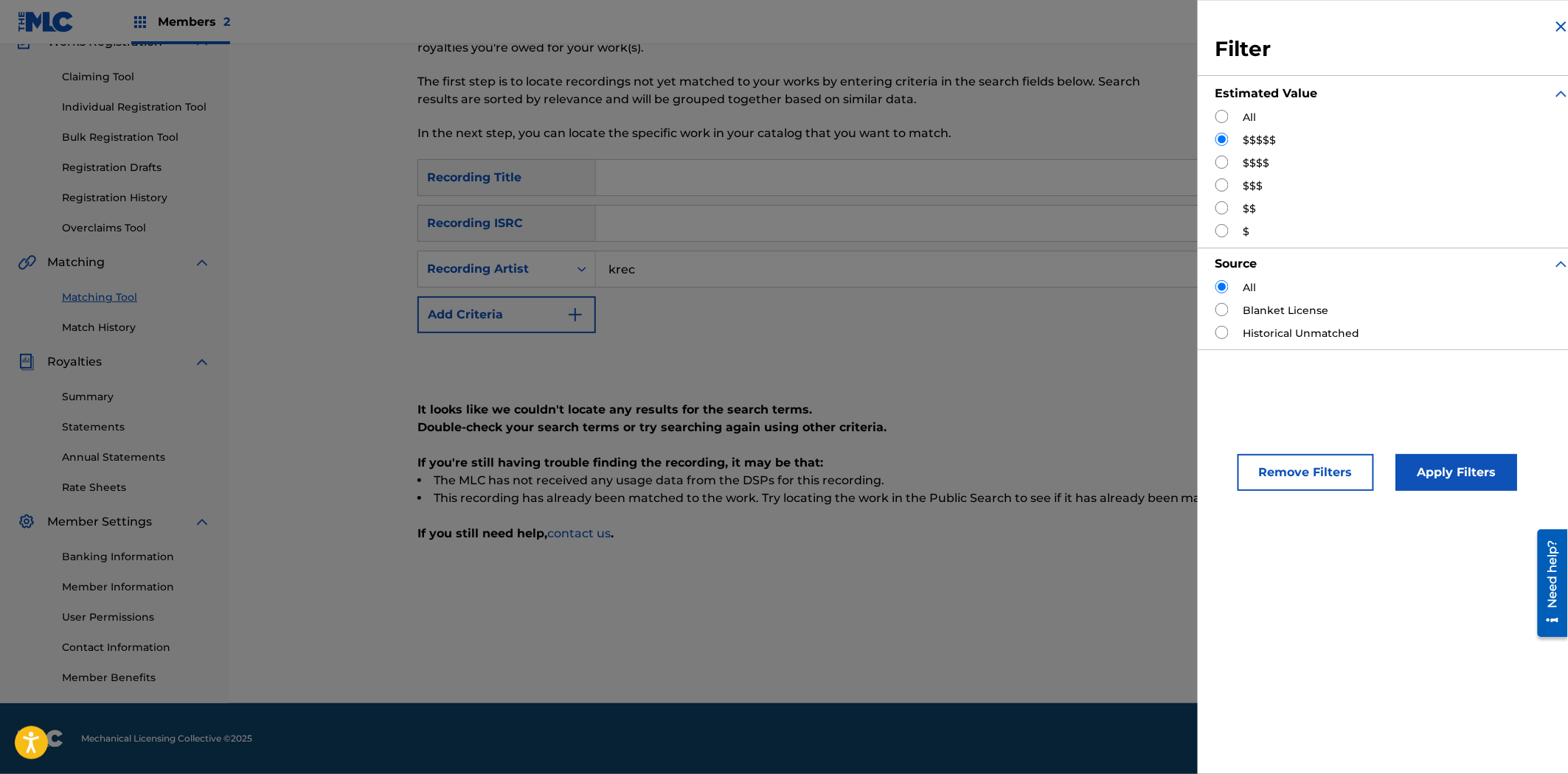 click on "$$$$" at bounding box center [1257, 163] 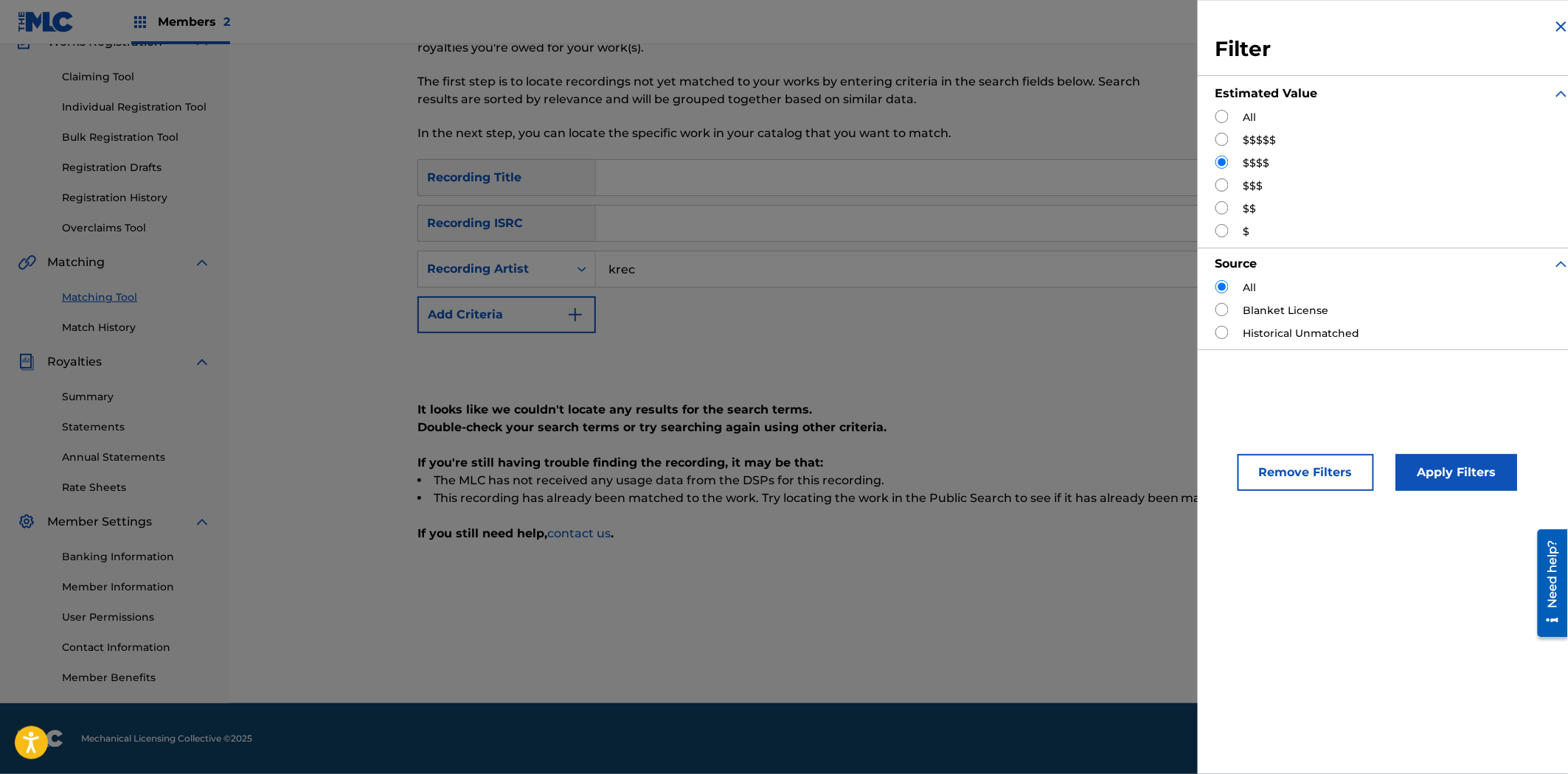 click on "Apply Filters" at bounding box center [1457, 473] 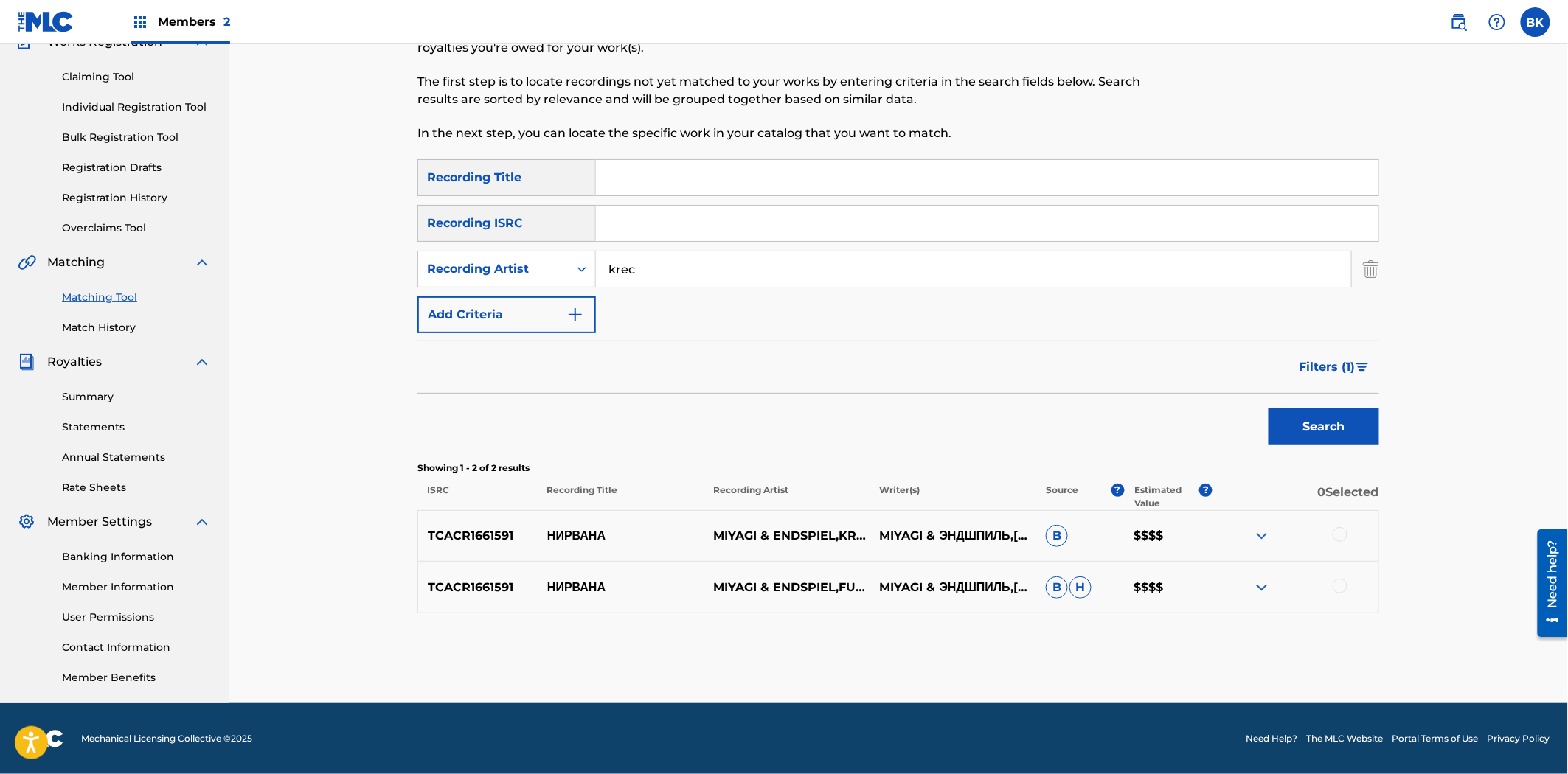 click on "TCACR1661591" at bounding box center [478, 536] 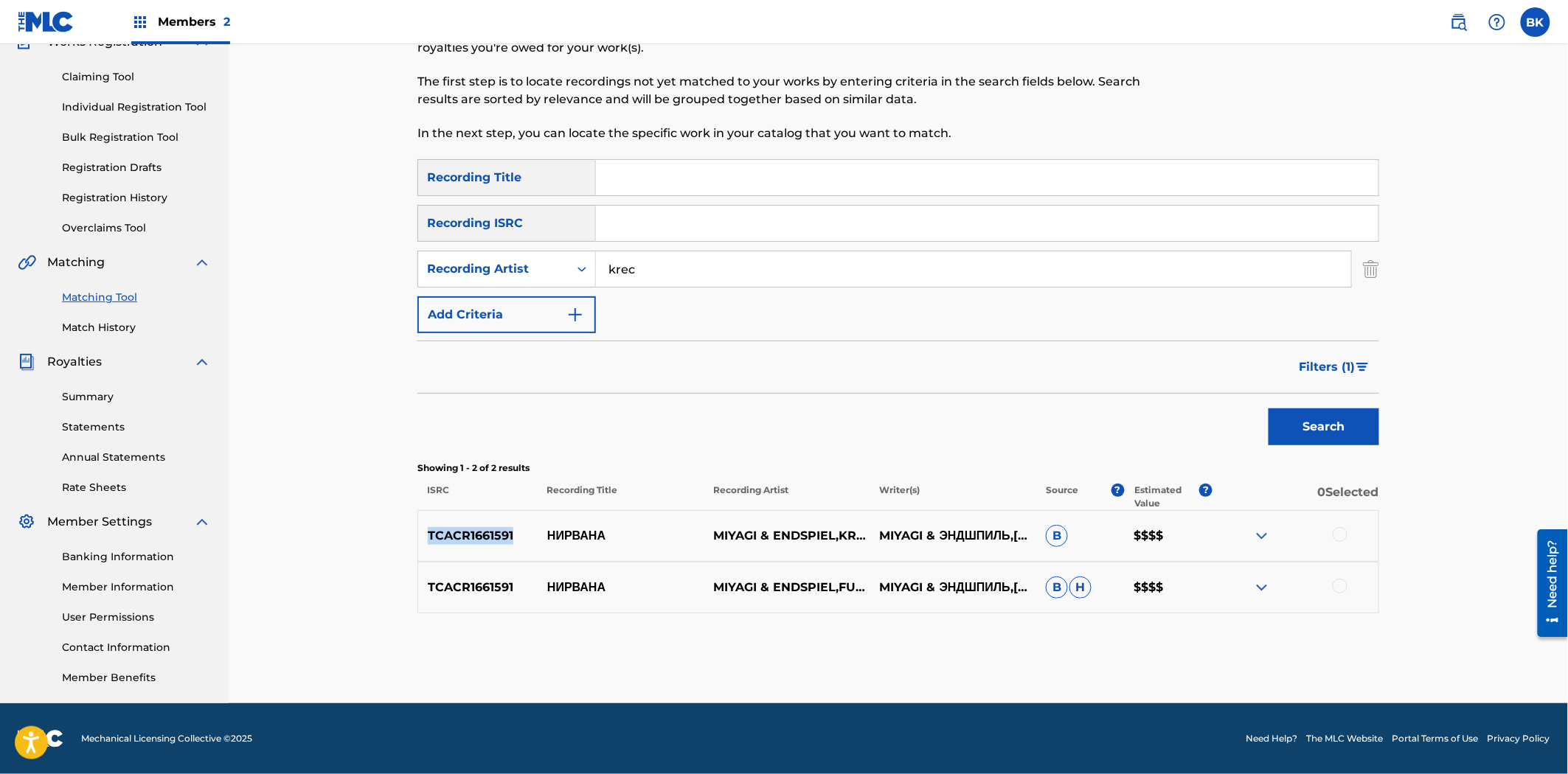 click on "TCACR1661591" at bounding box center [478, 536] 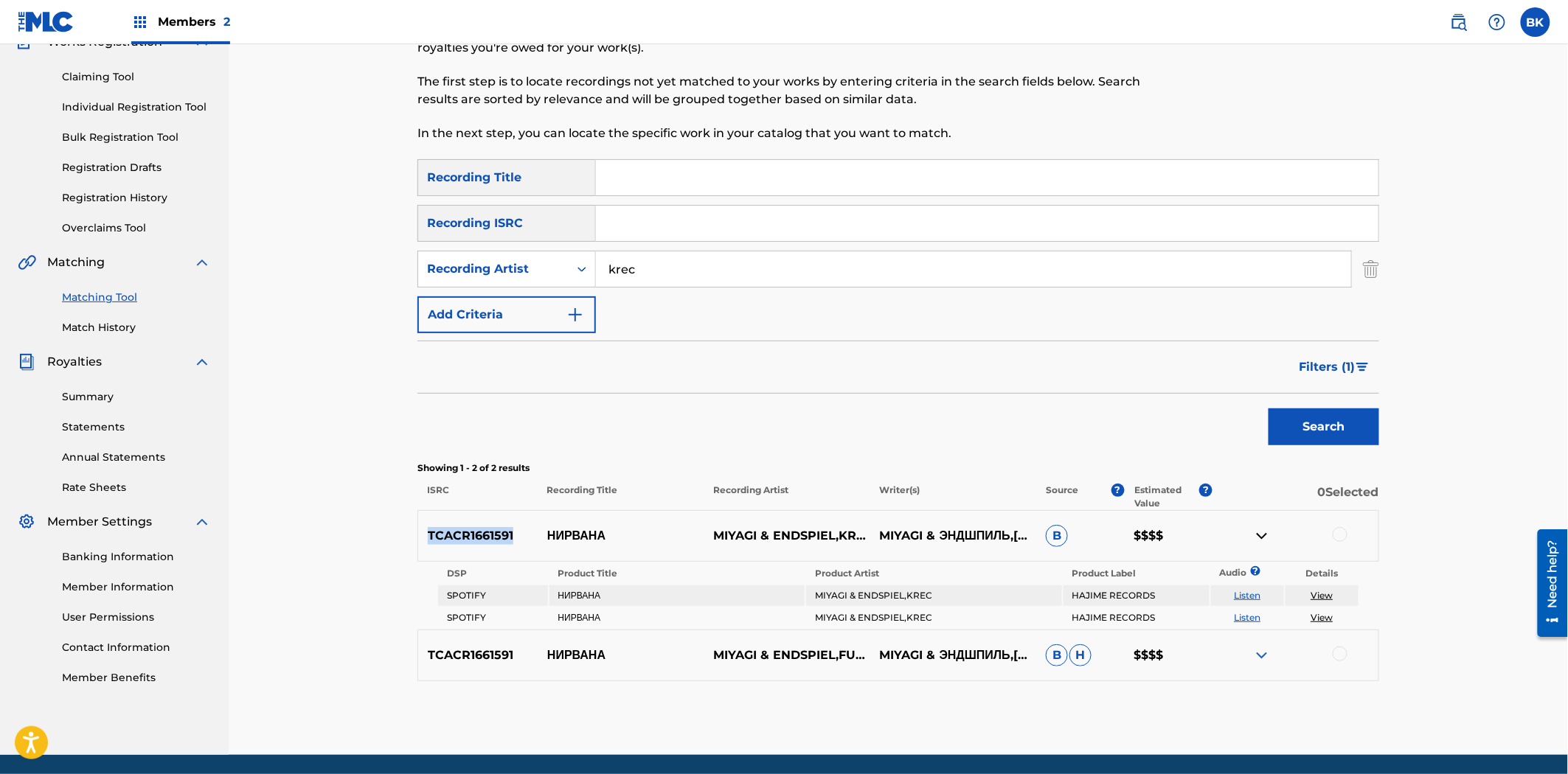 click at bounding box center (1262, 655) 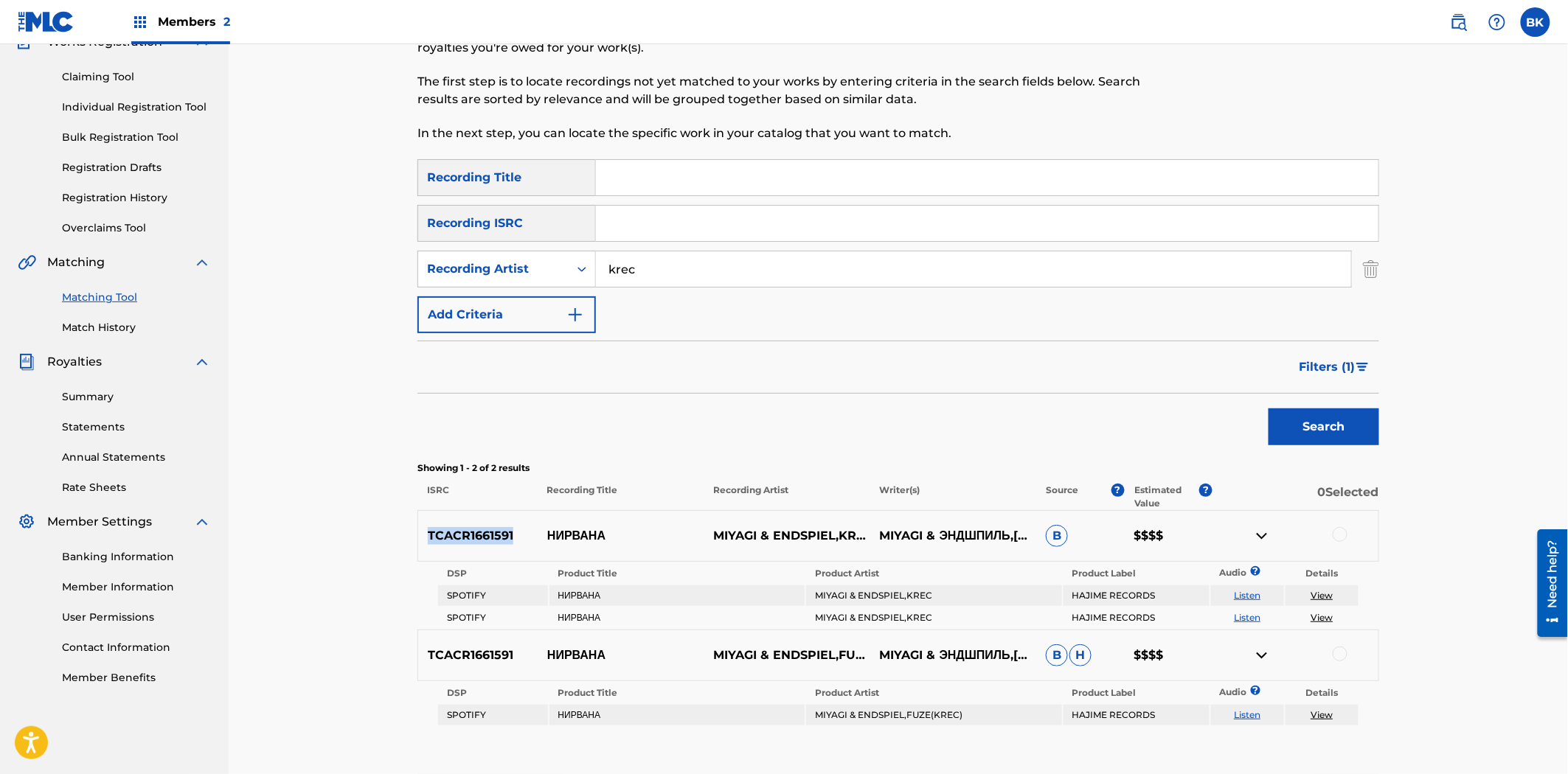 click at bounding box center [1262, 655] 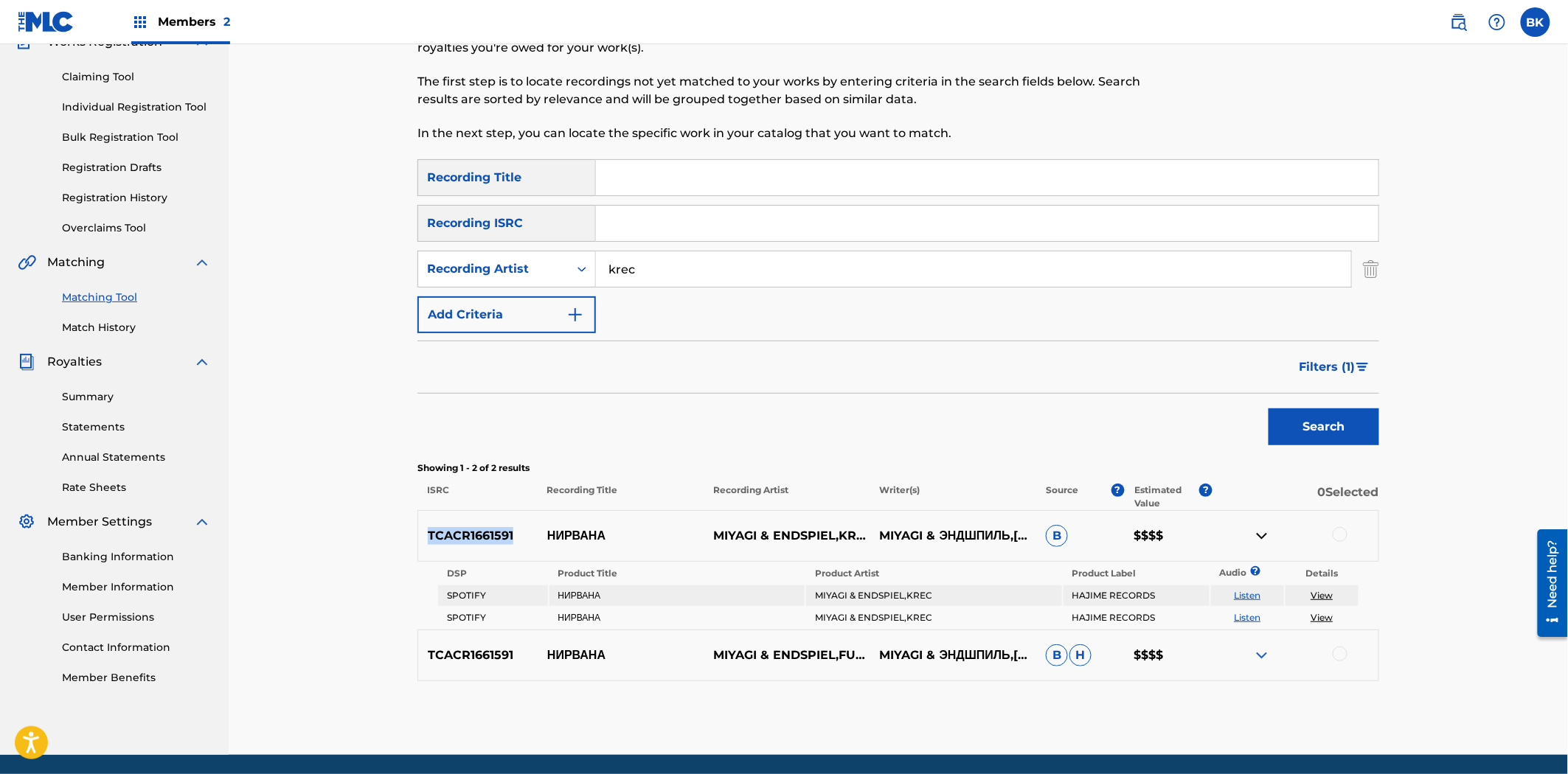 click at bounding box center (1262, 536) 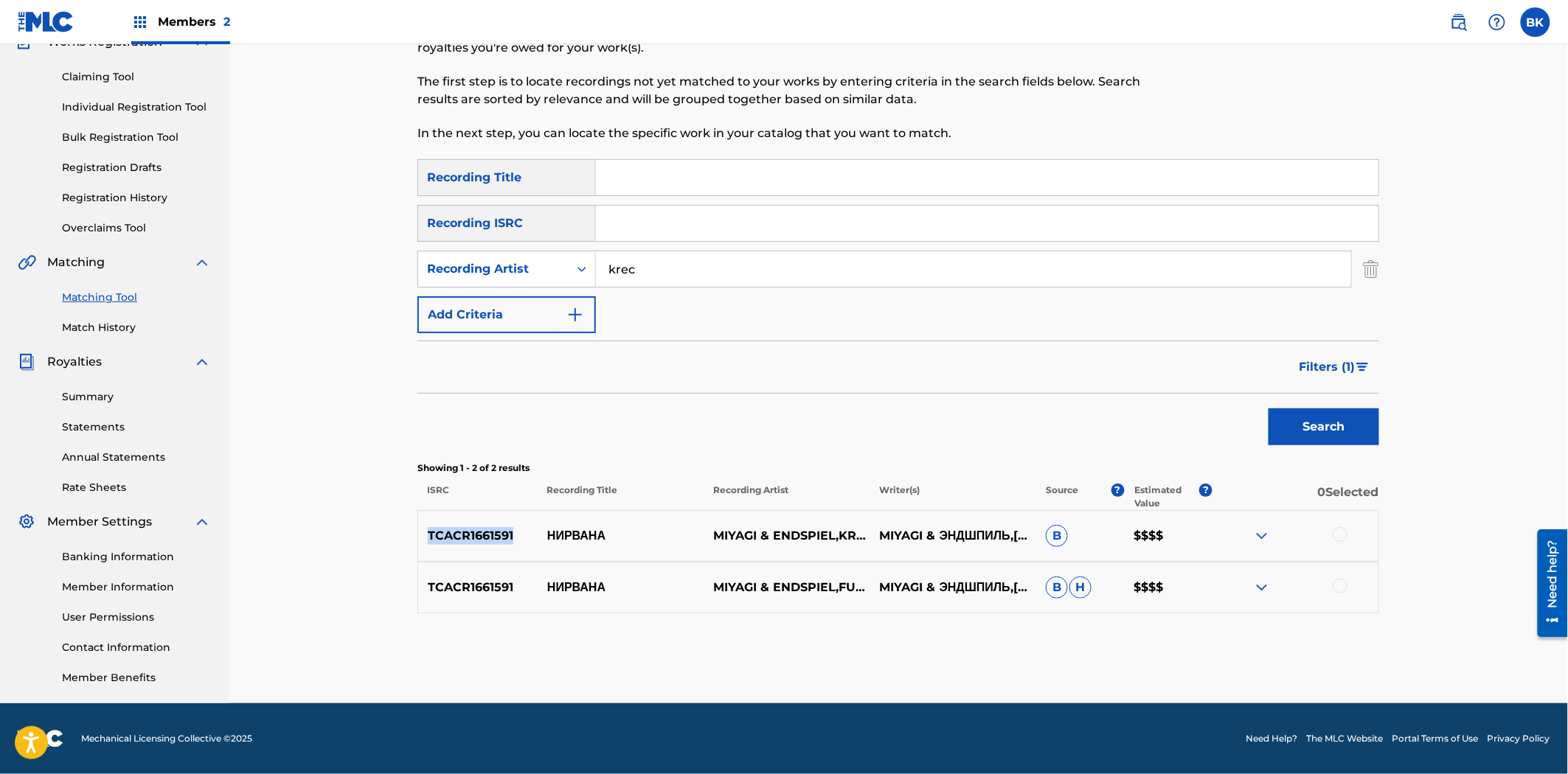 copy on "TCACR1661591" 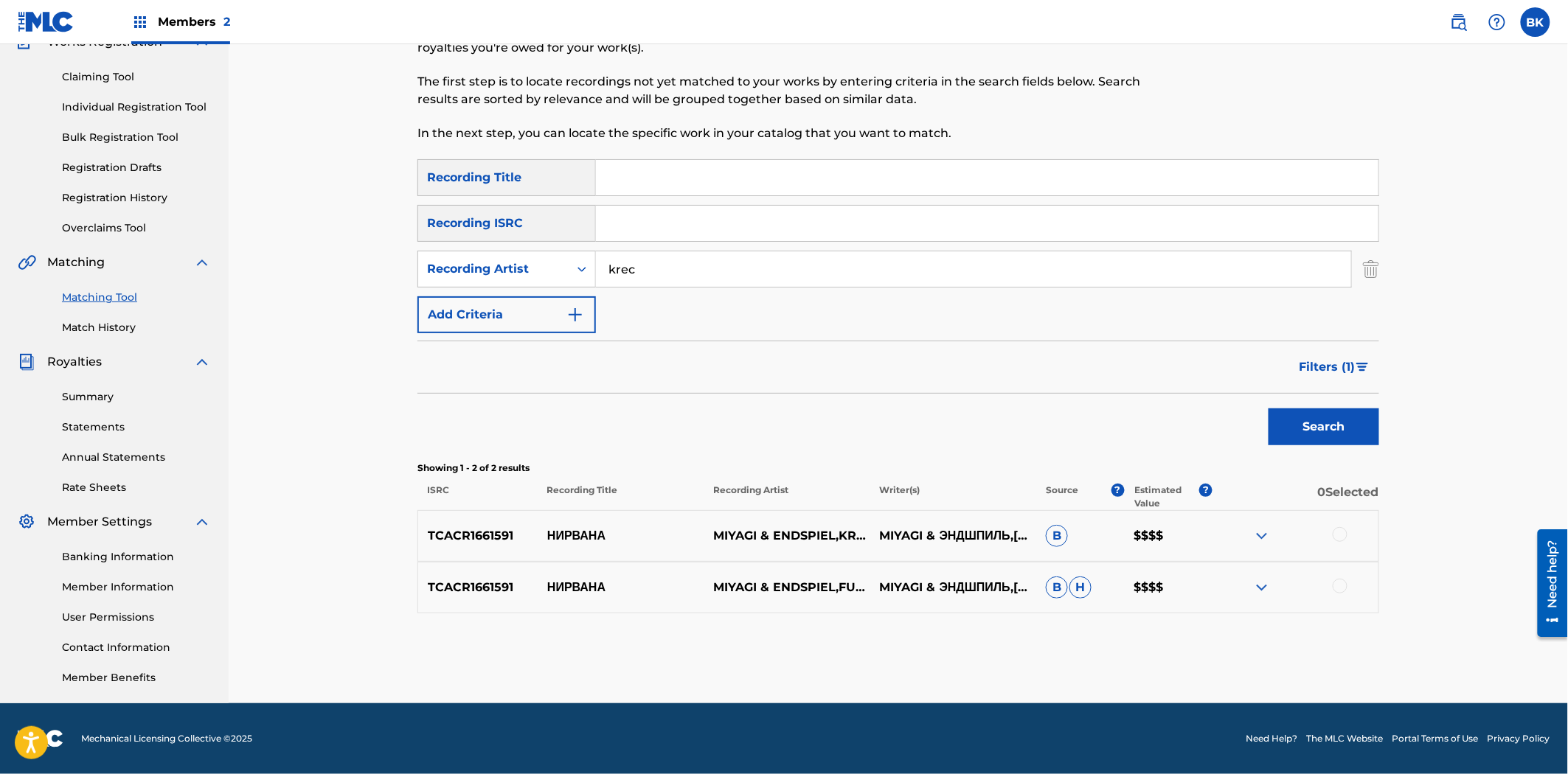click at bounding box center [1340, 534] 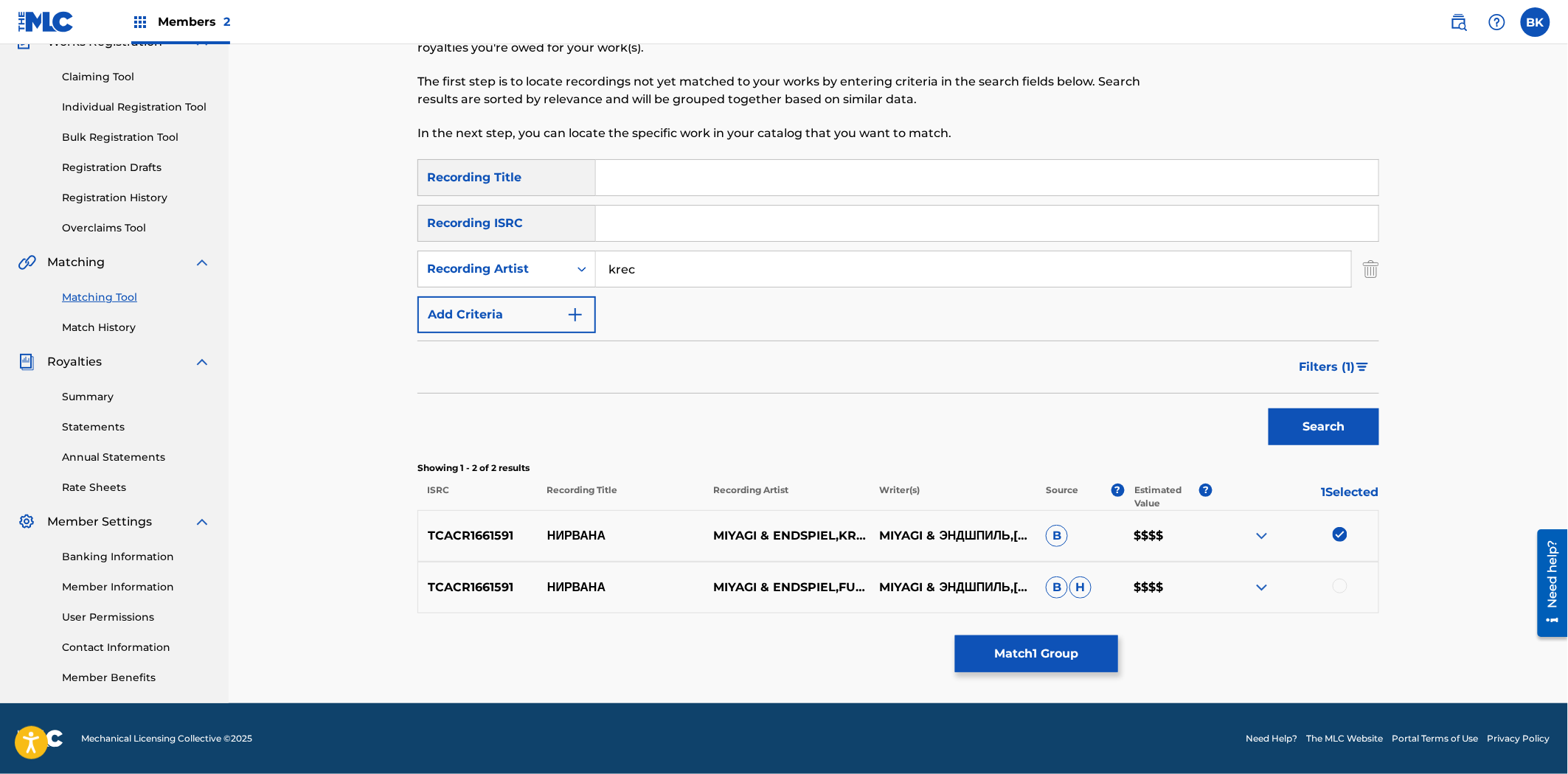 click at bounding box center (1340, 586) 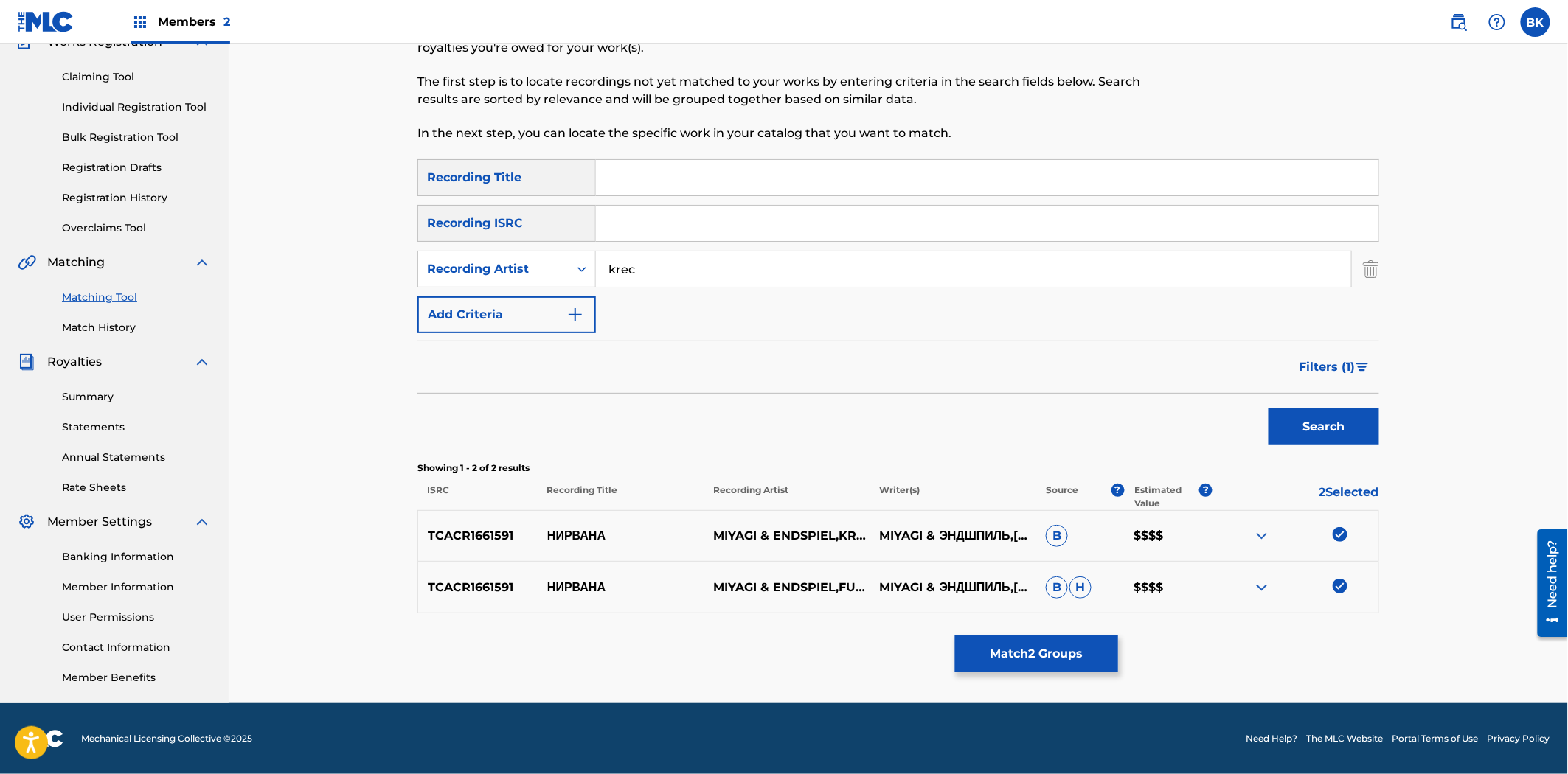 click on "Match  2 Groups" at bounding box center (1036, 654) 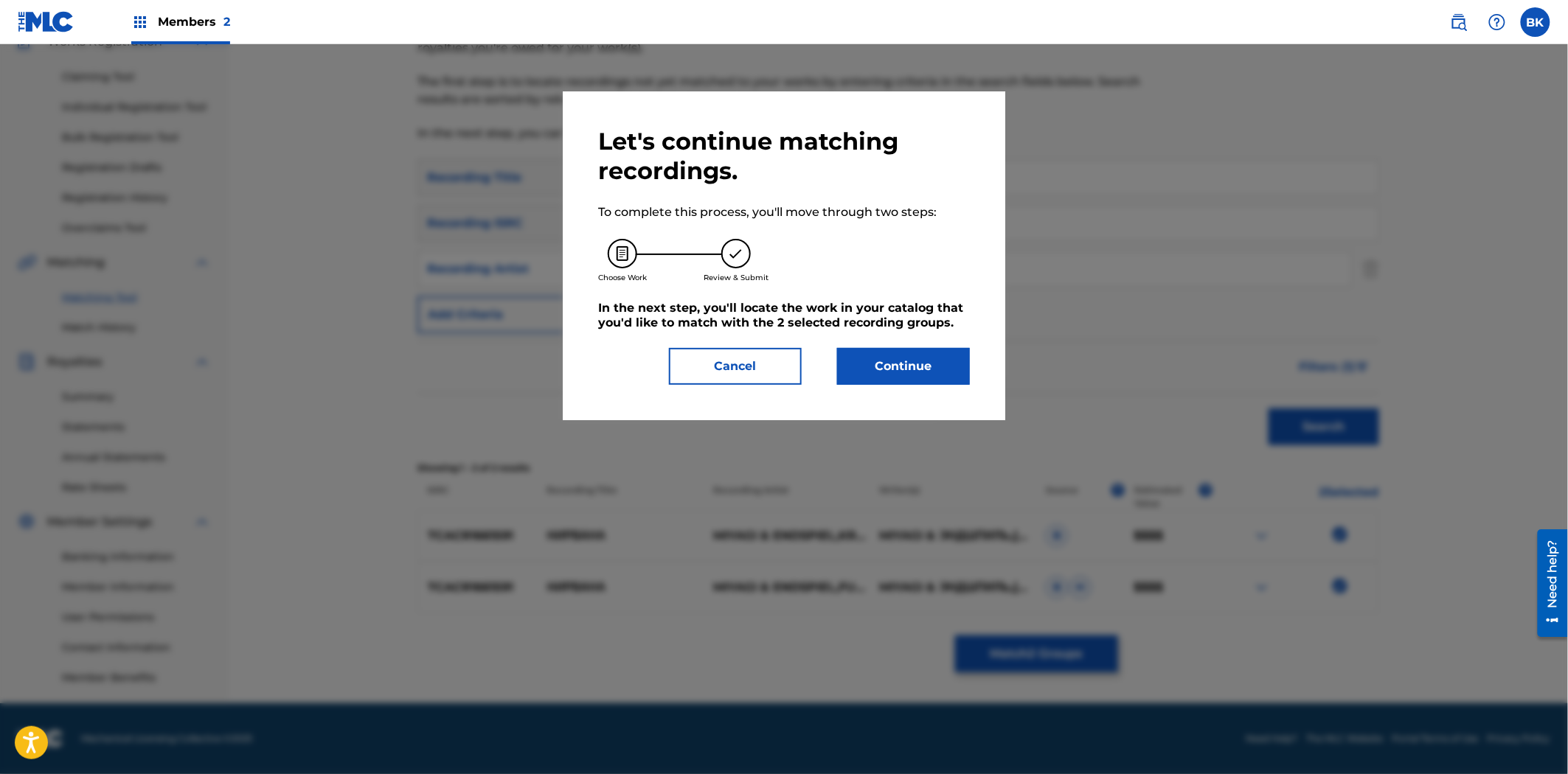 click on "Continue" at bounding box center (903, 366) 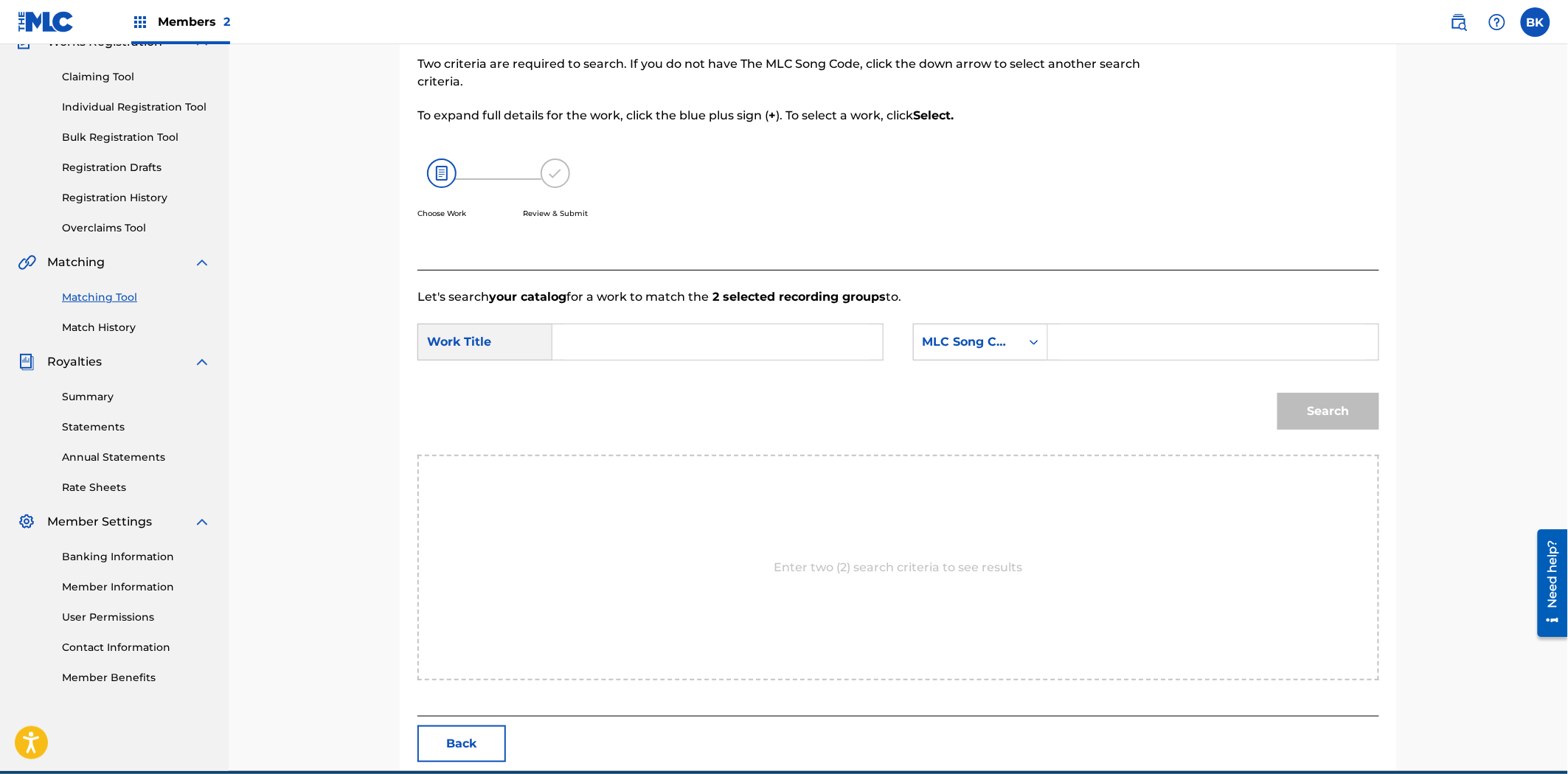 click at bounding box center [718, 342] 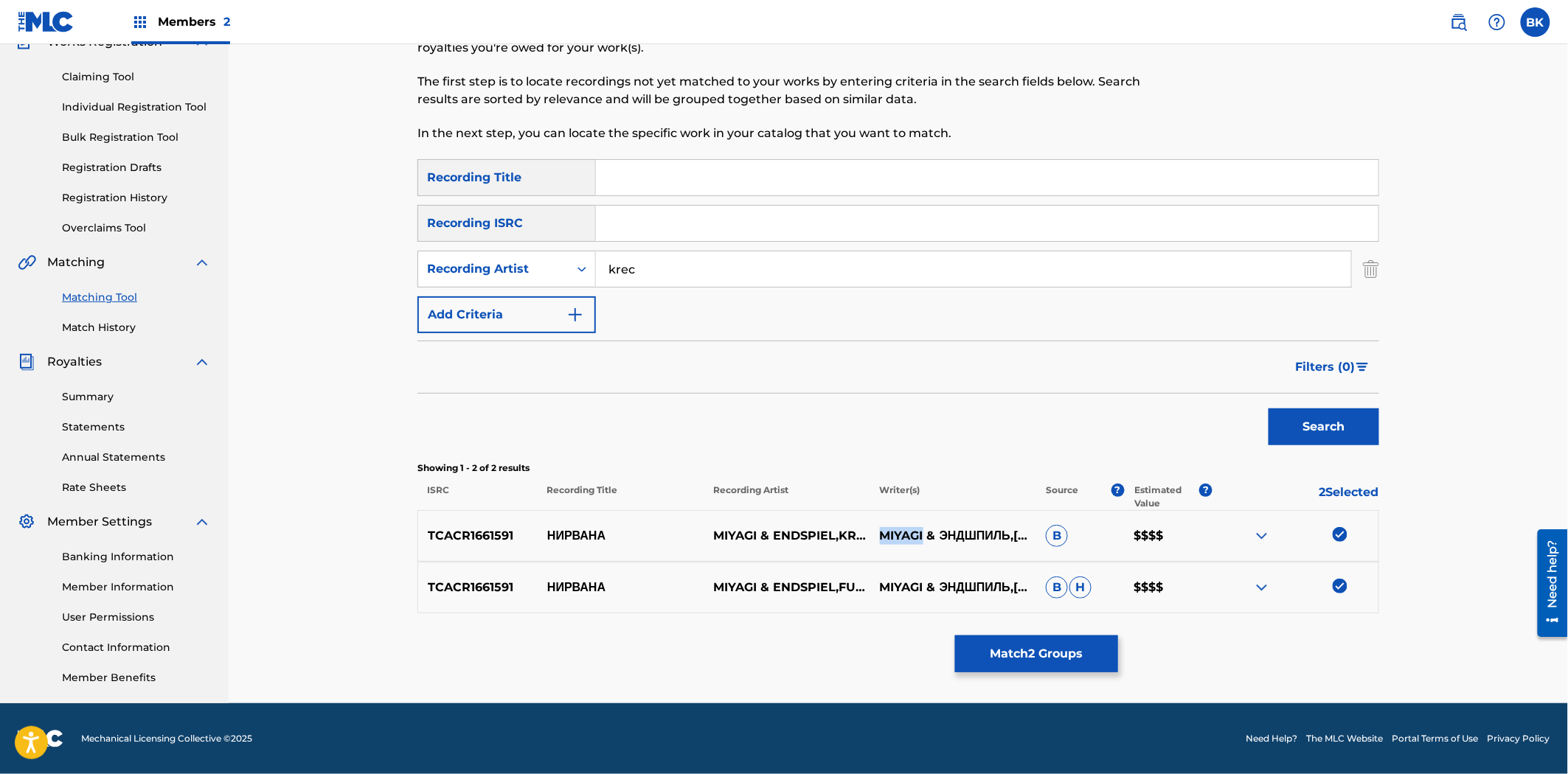 drag, startPoint x: 881, startPoint y: 499, endPoint x: 923, endPoint y: 497, distance: 42.0476 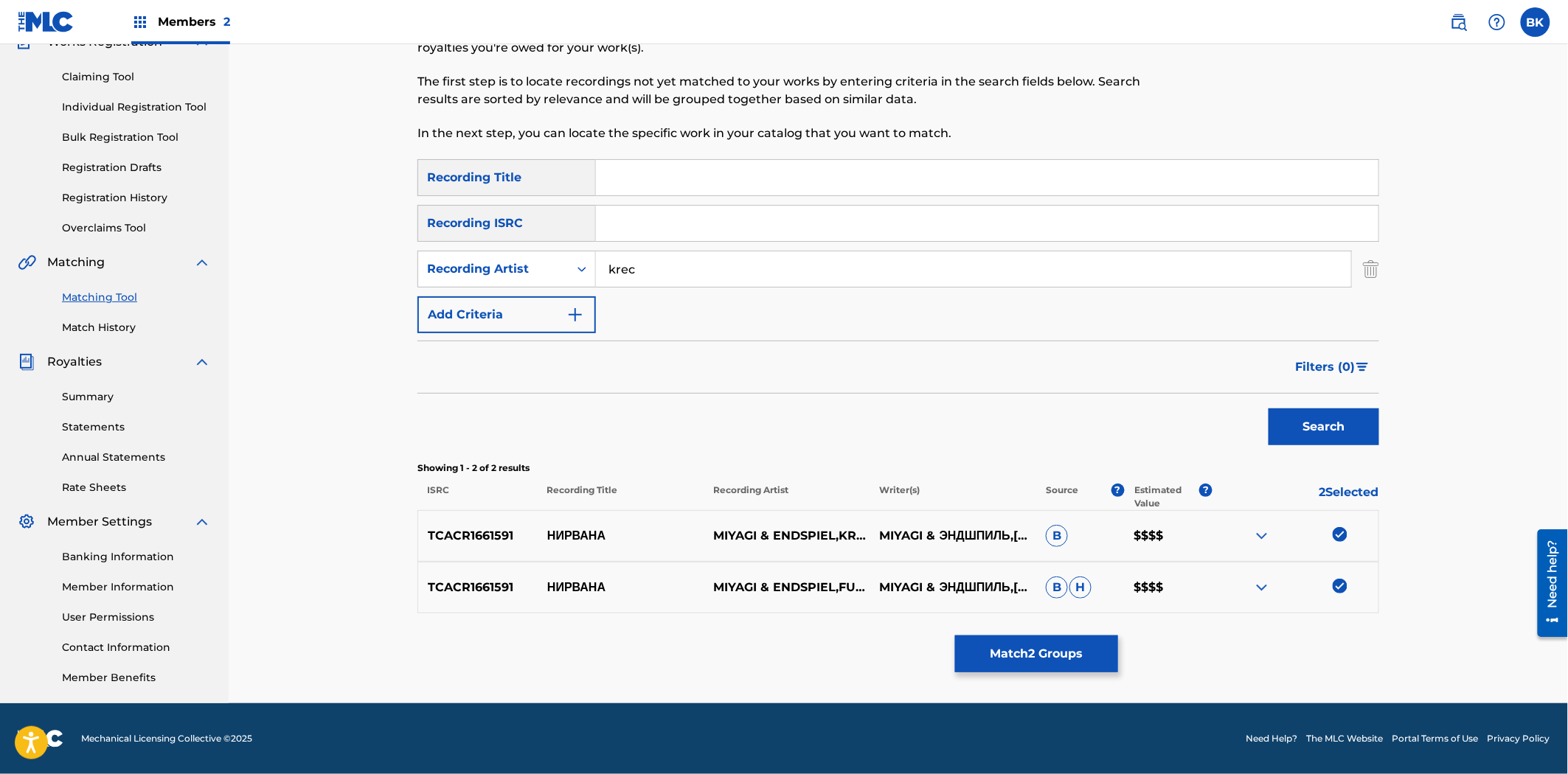 drag, startPoint x: 684, startPoint y: 265, endPoint x: 549, endPoint y: 244, distance: 136.62357 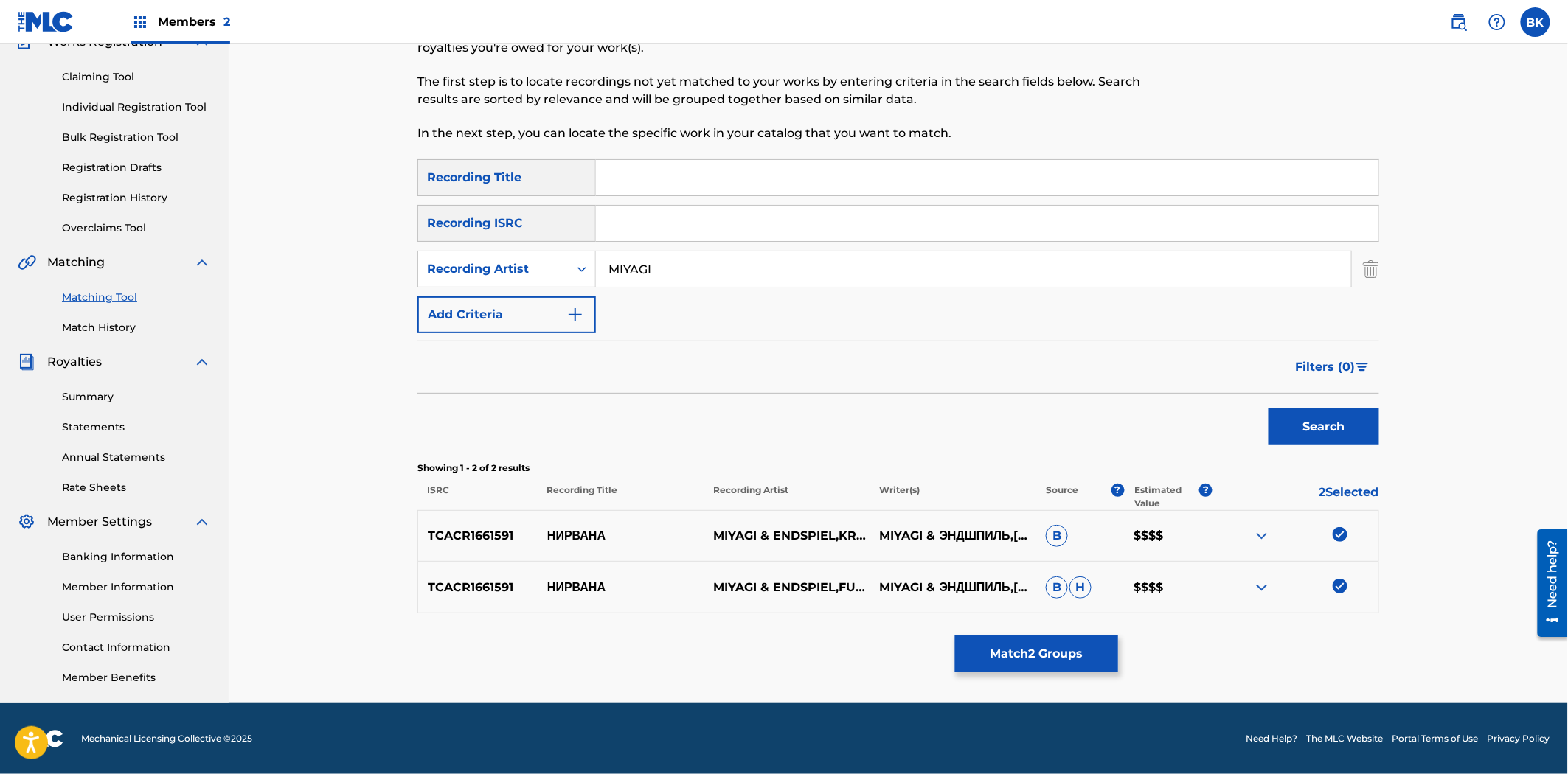 type on "MIYAGI" 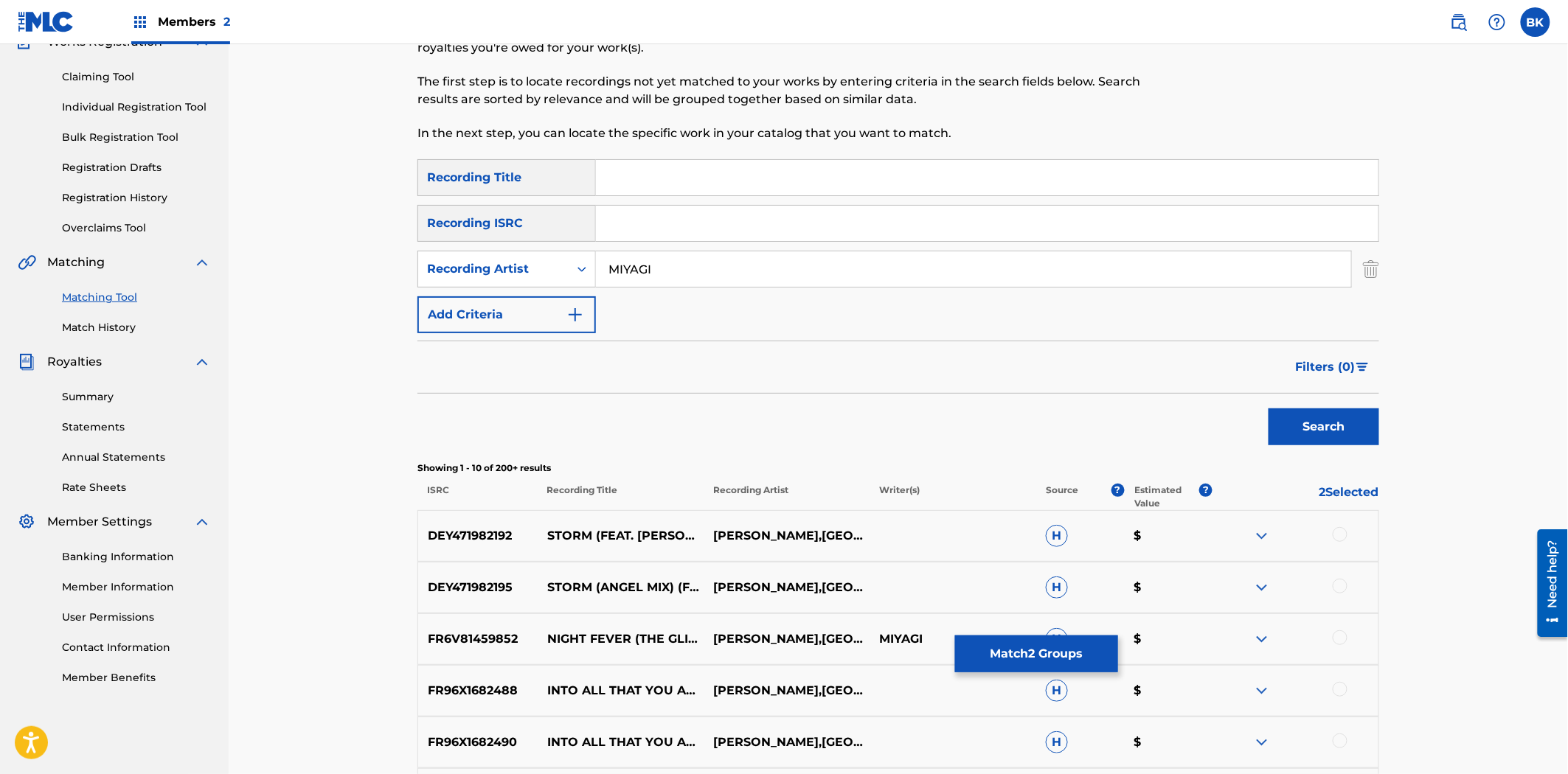 click on "Filters ( 0 )" at bounding box center [1325, 367] 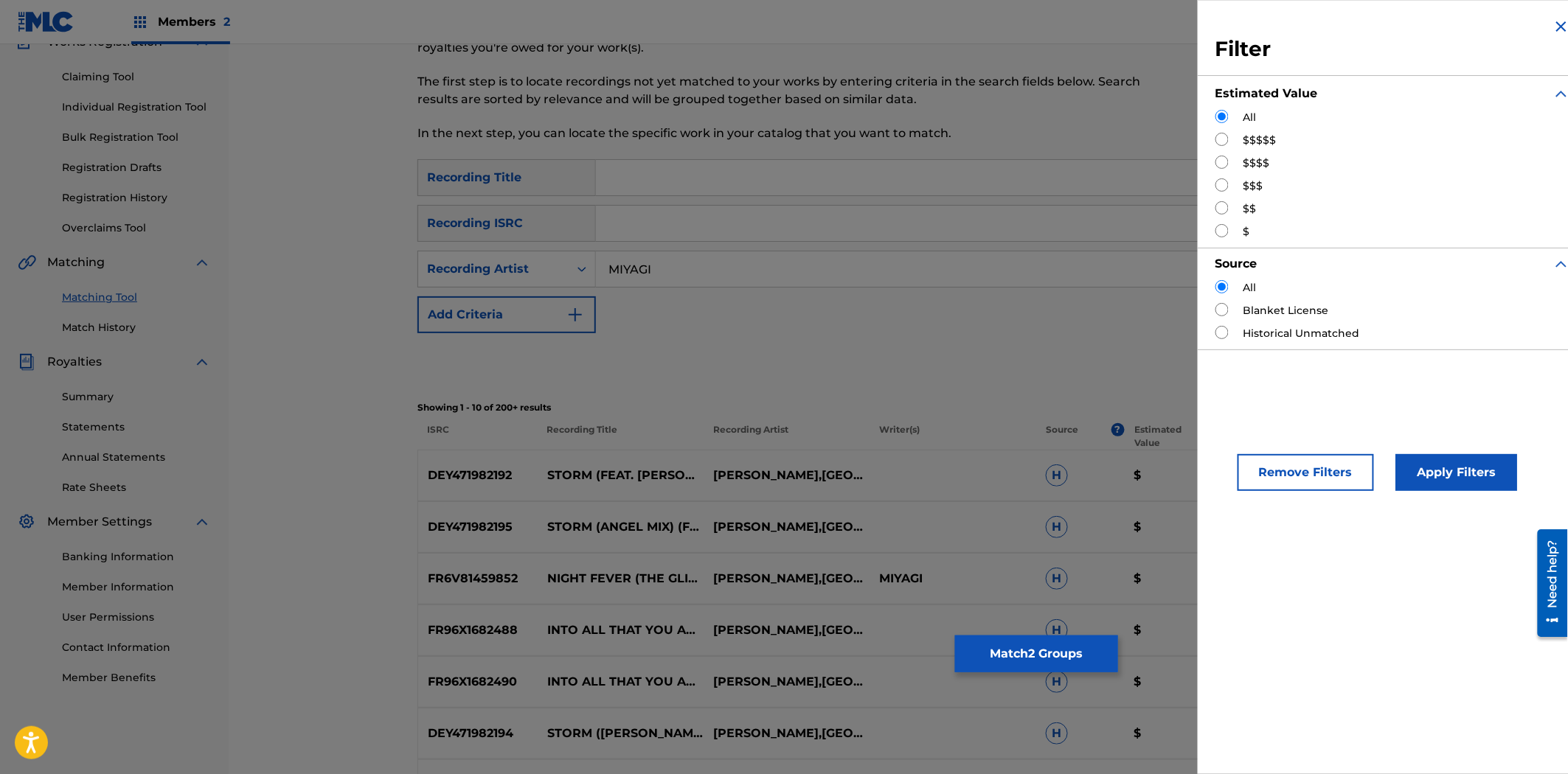 click on "$$$$$" at bounding box center [1260, 140] 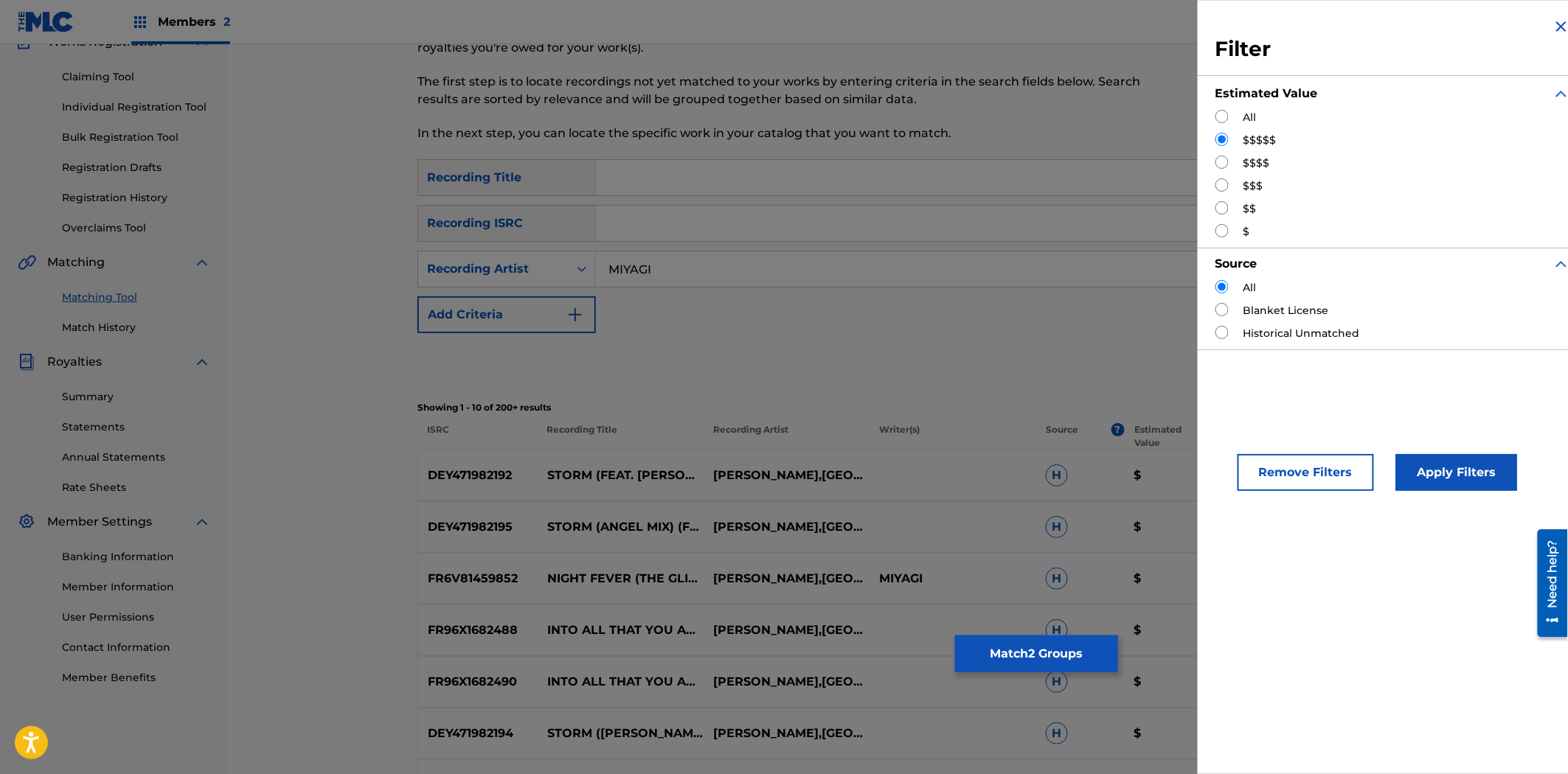 click on "Apply Filters" at bounding box center (1457, 473) 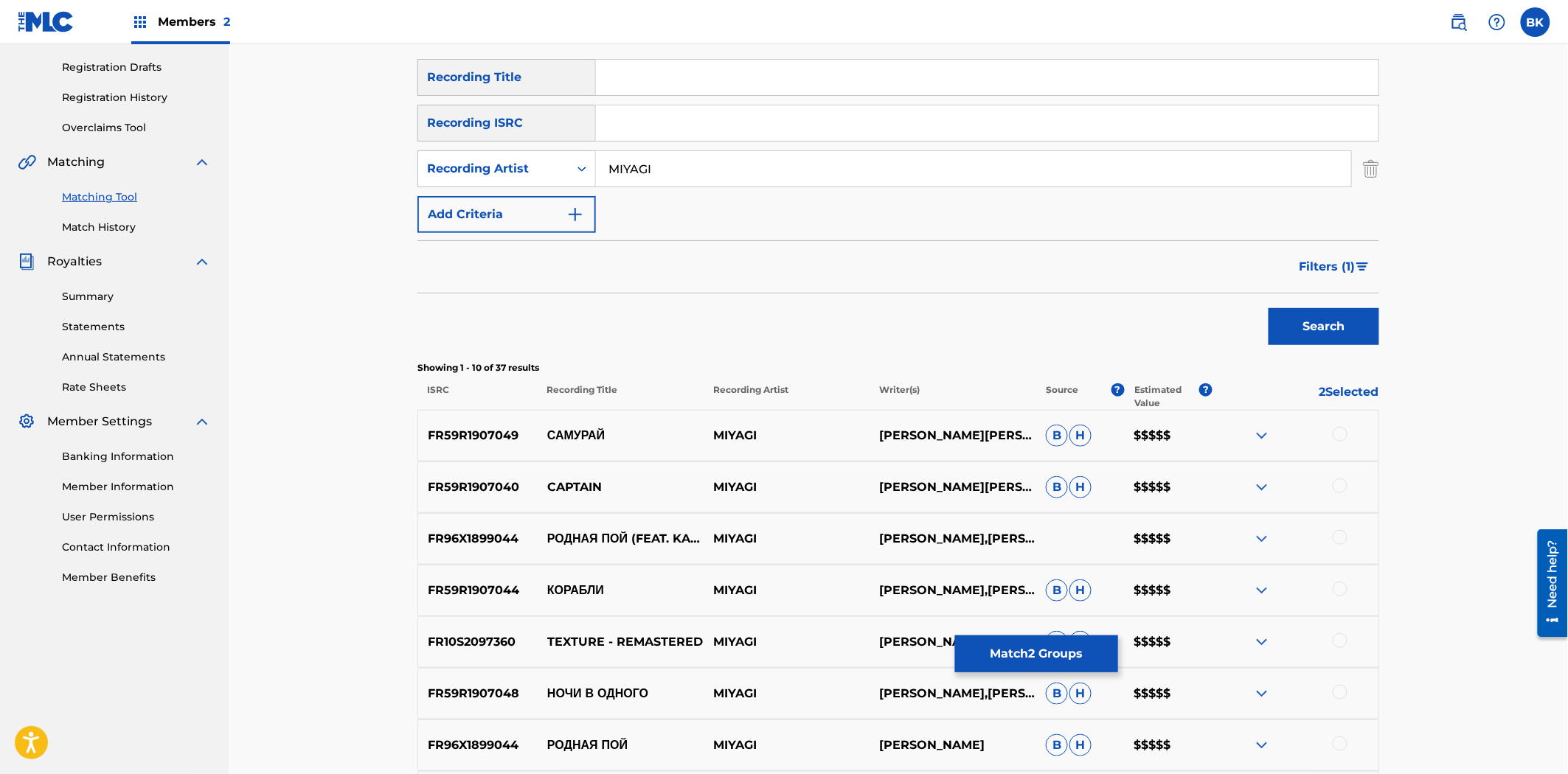 scroll, scrollTop: 467, scrollLeft: 0, axis: vertical 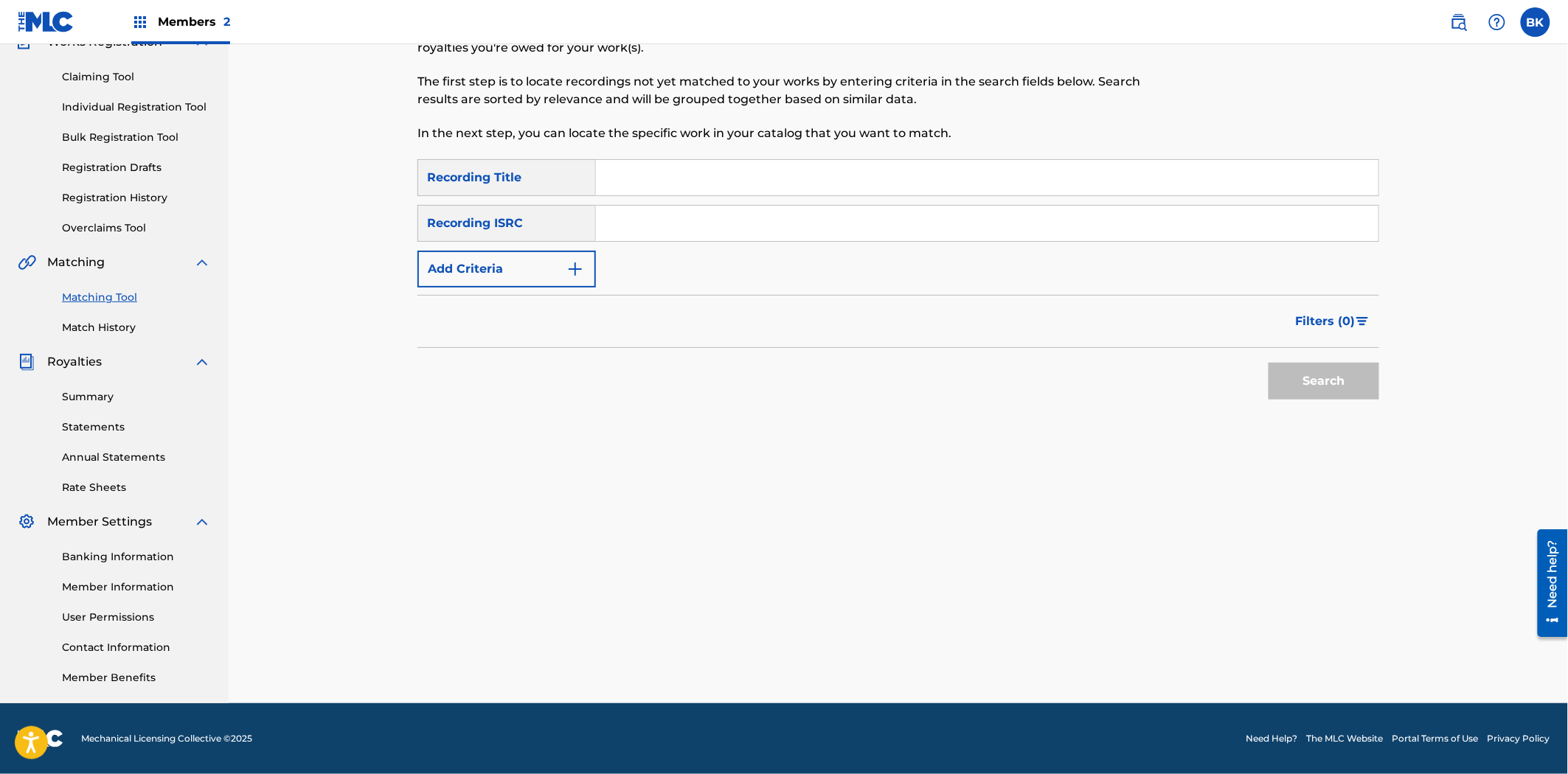 click on "Matching Tool" at bounding box center (136, 297) 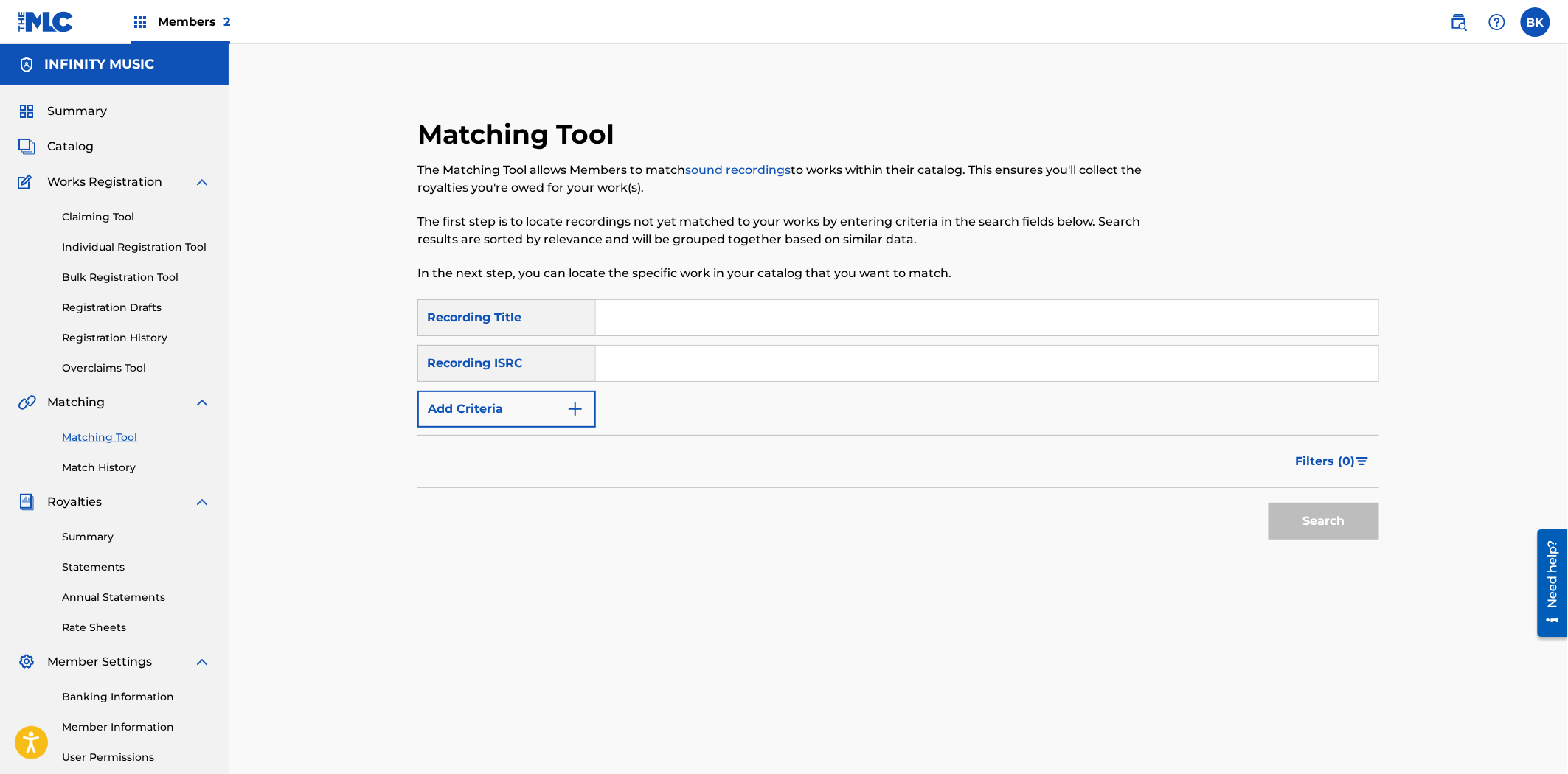 click on "Add Criteria" at bounding box center (507, 409) 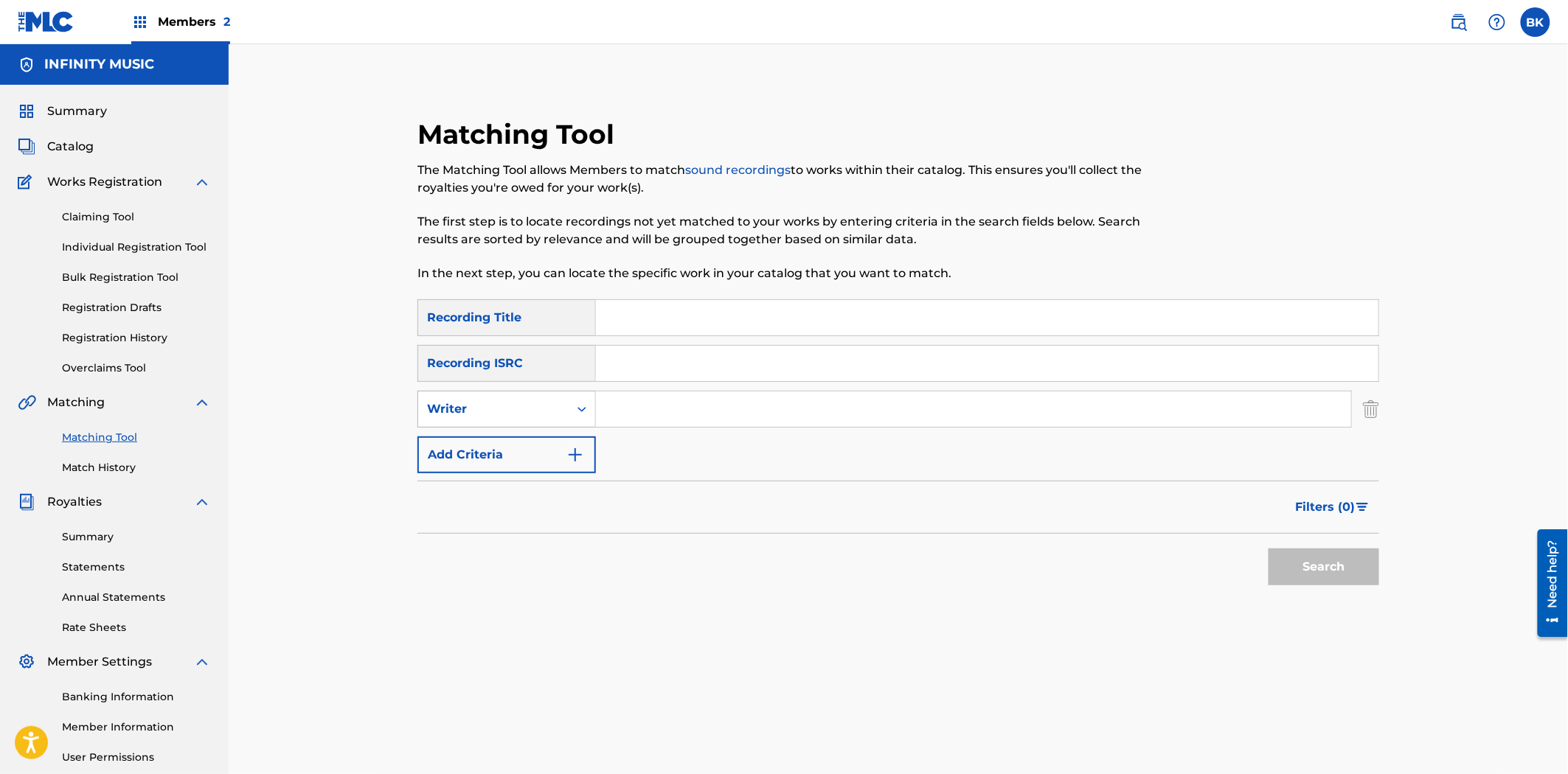 click on "Writer" at bounding box center [493, 409] 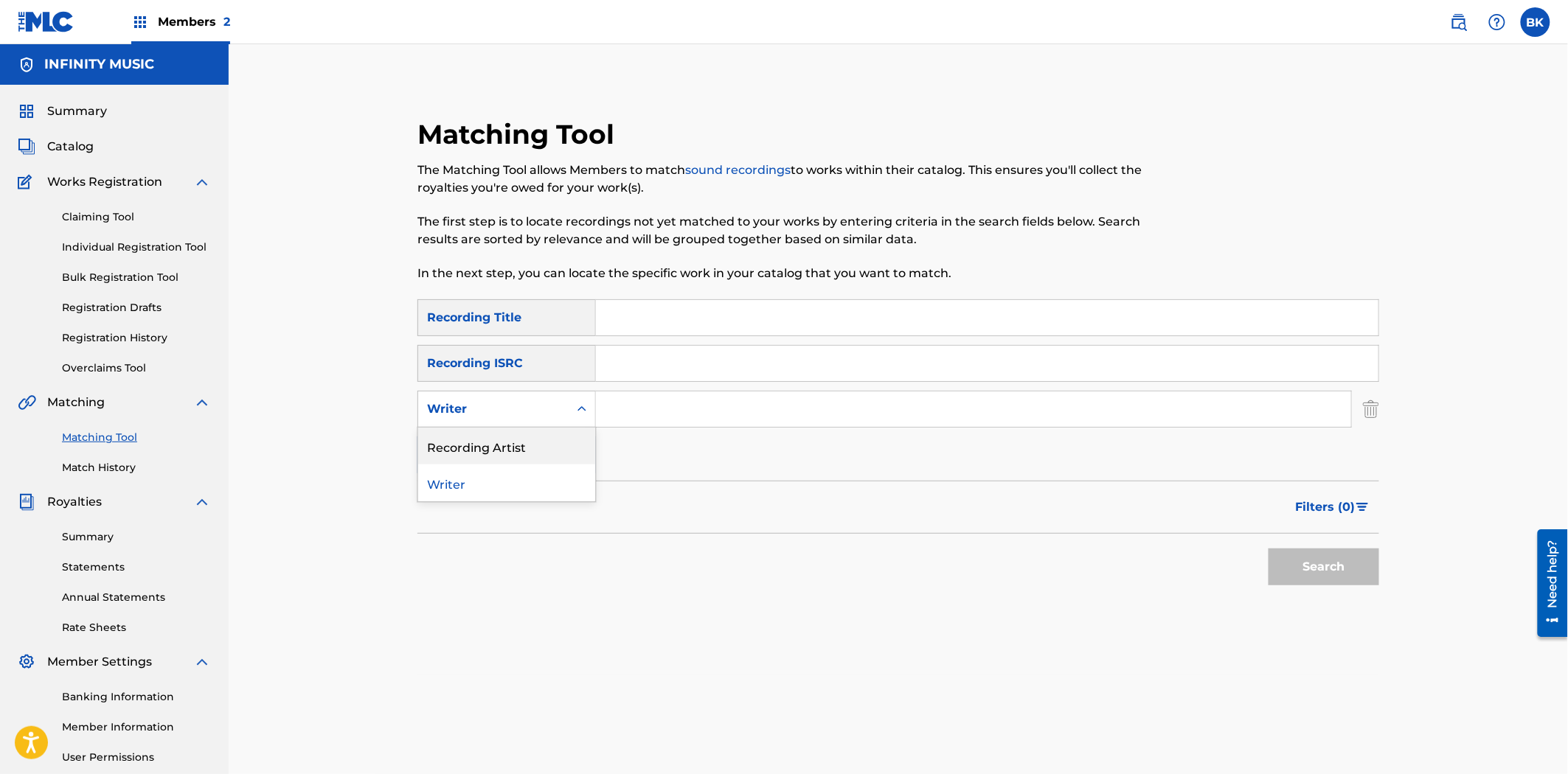 click on "Recording Artist" at bounding box center [507, 446] 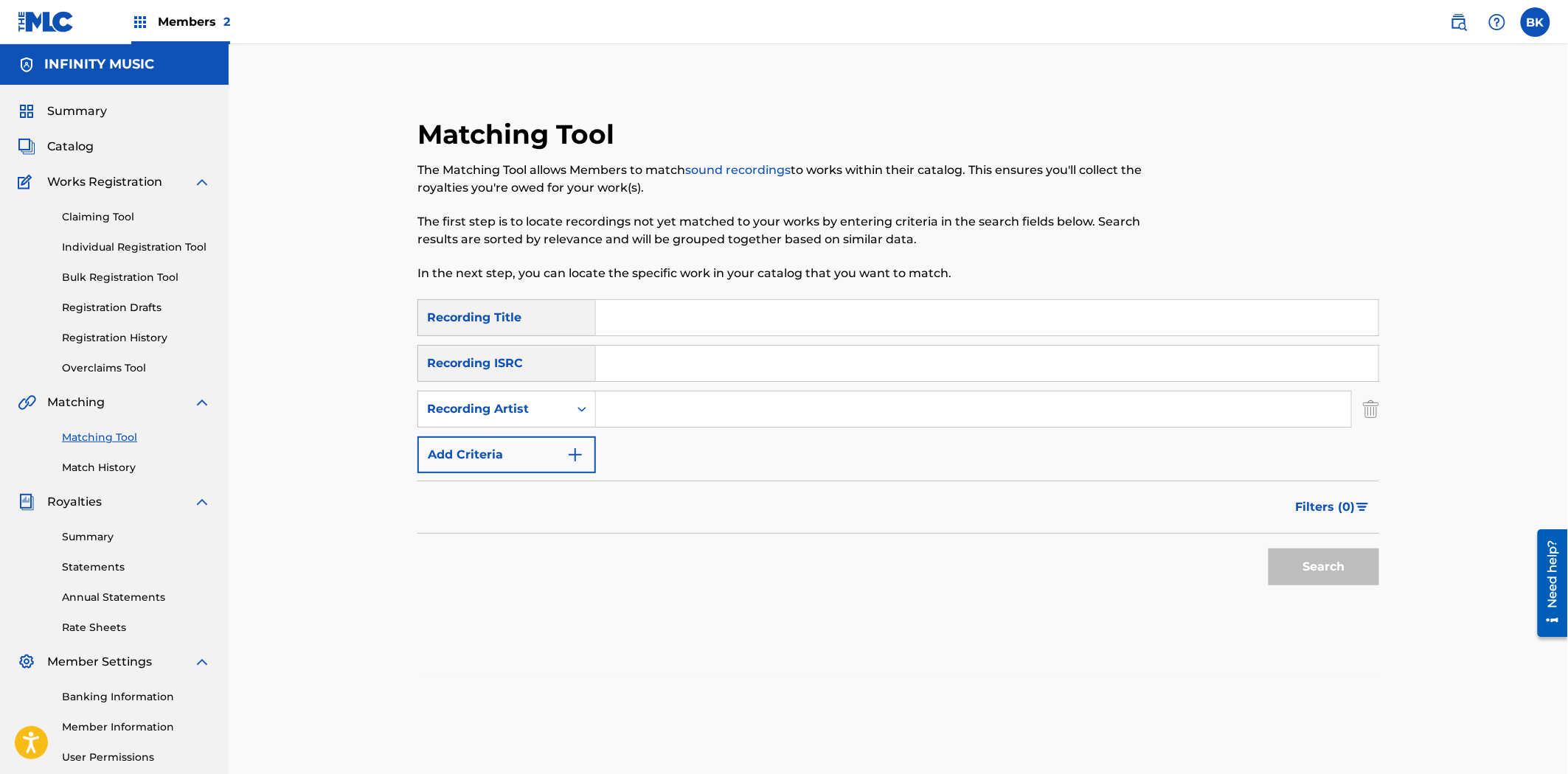 drag, startPoint x: 524, startPoint y: 430, endPoint x: 673, endPoint y: 405, distance: 151.0828 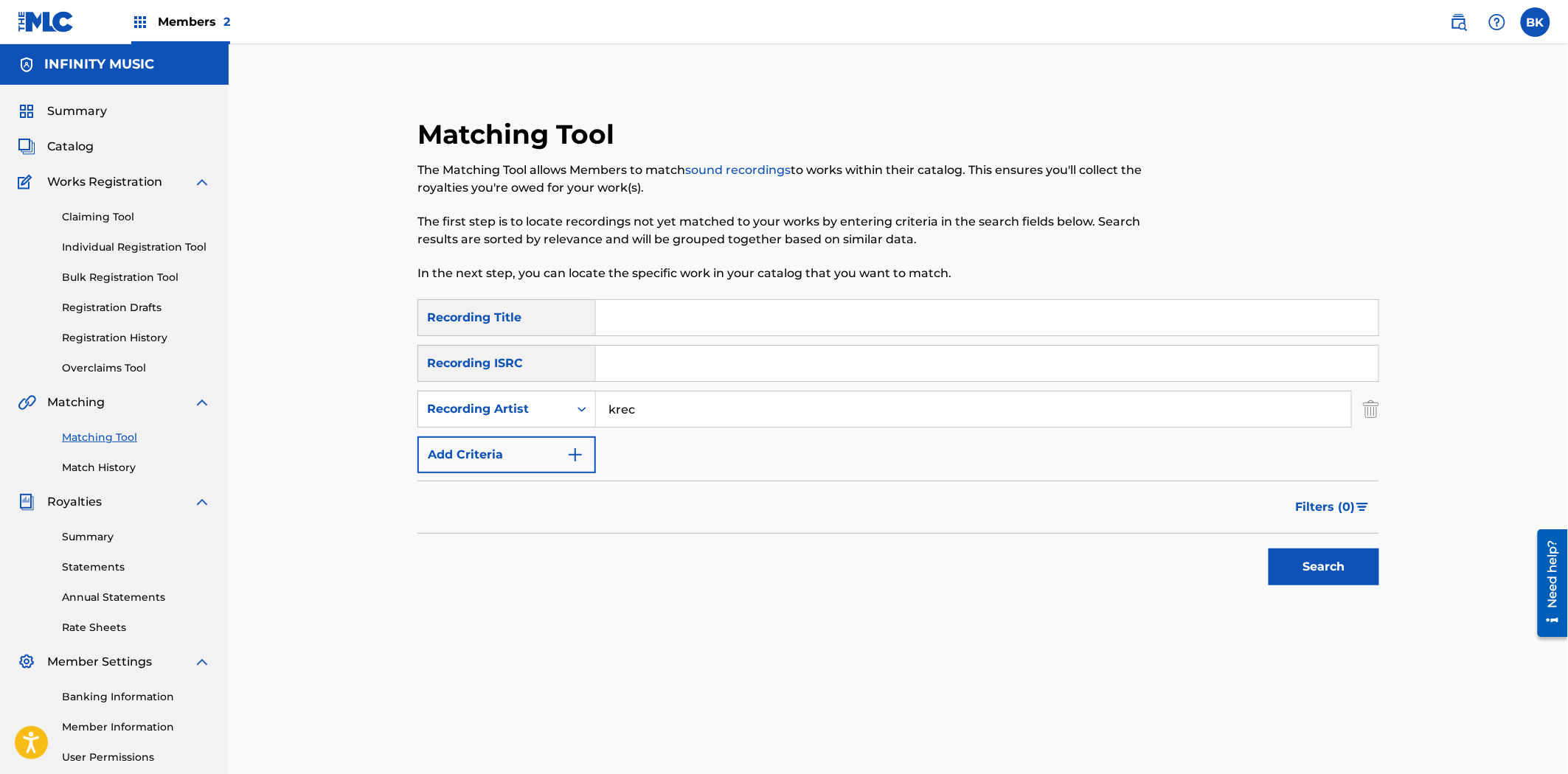 type on "krec" 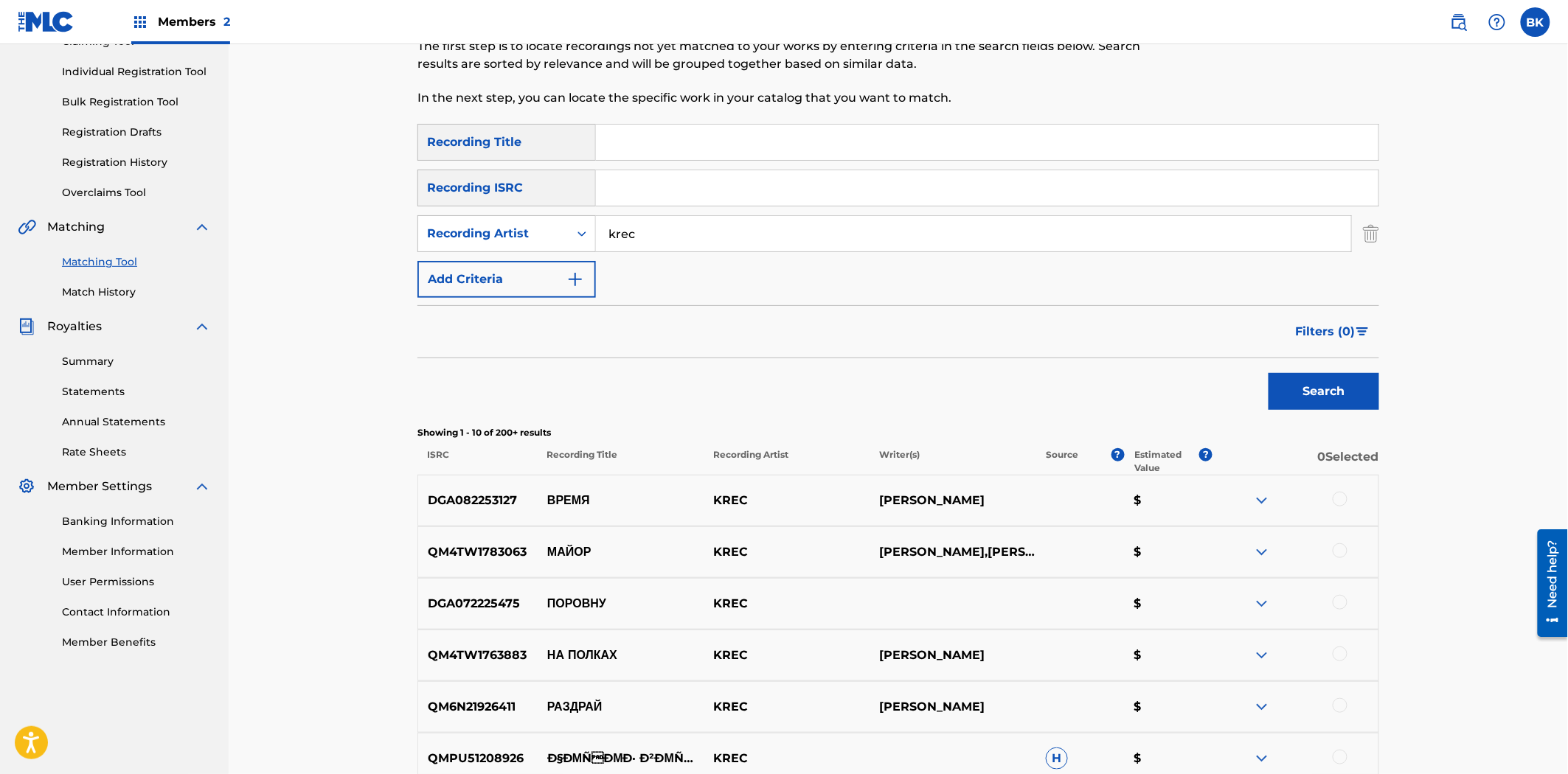 scroll, scrollTop: 164, scrollLeft: 0, axis: vertical 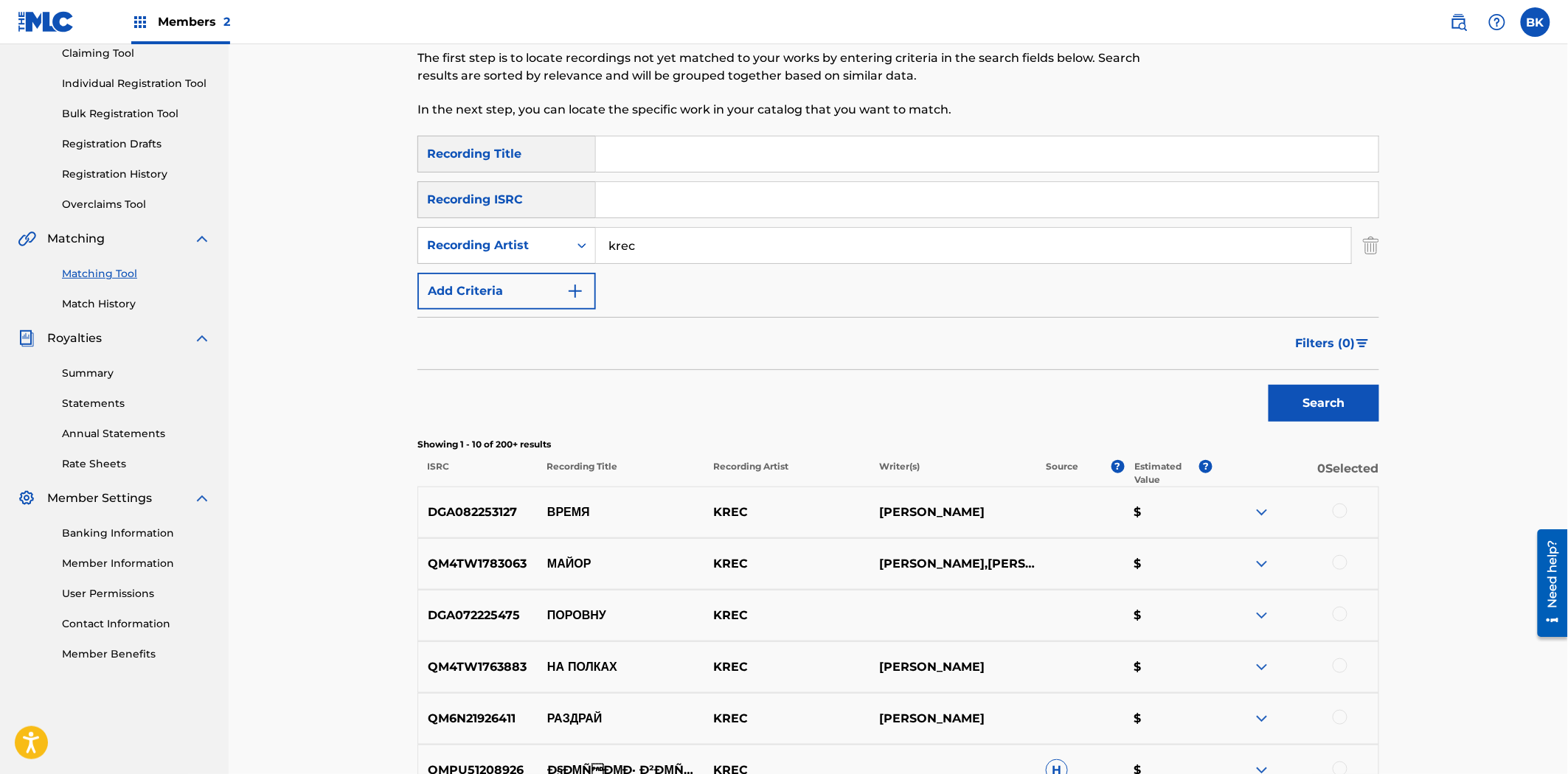 click on "Filters ( 0 )" at bounding box center [1325, 344] 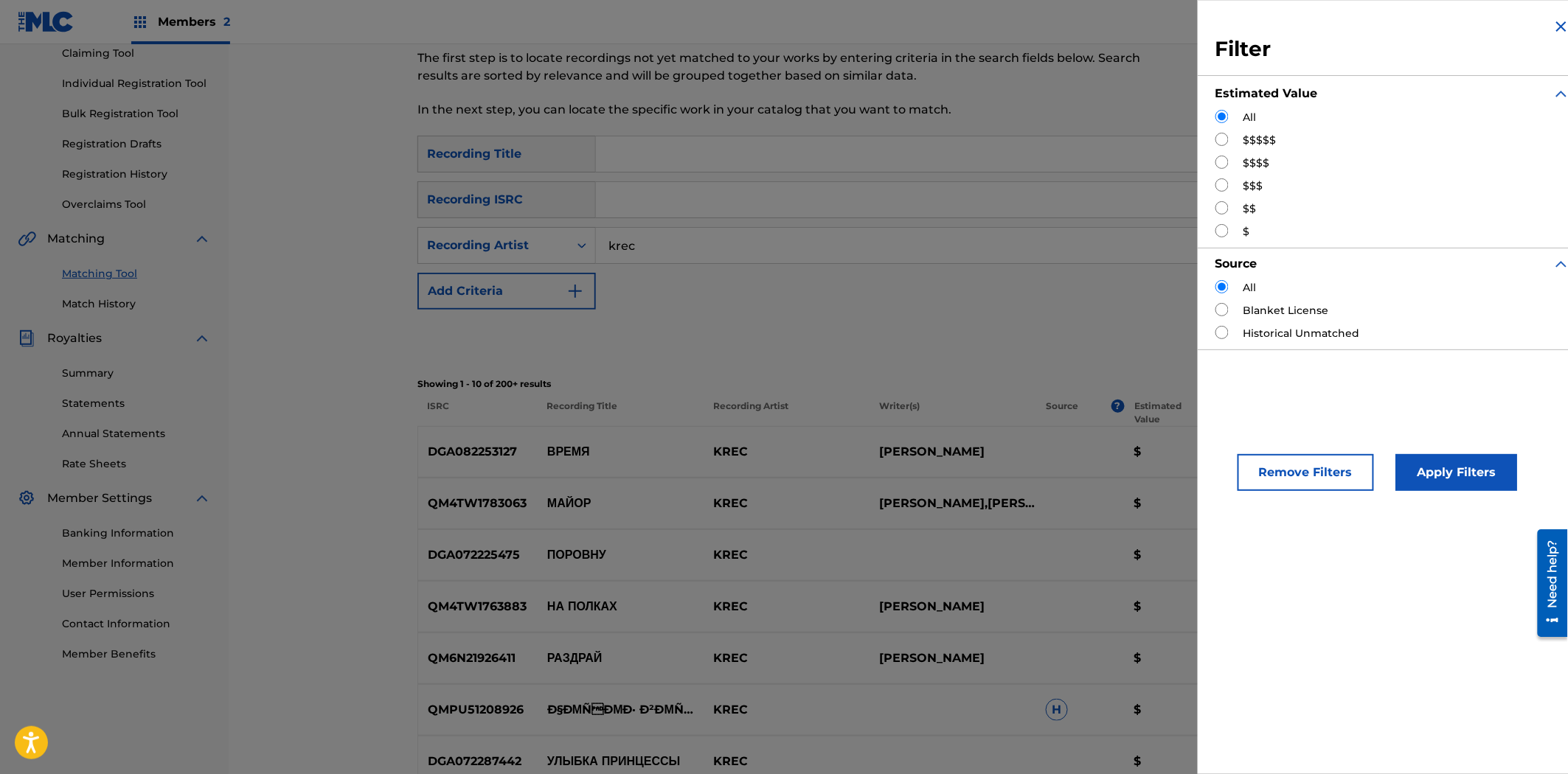 click on "$$$$$" at bounding box center (1260, 140) 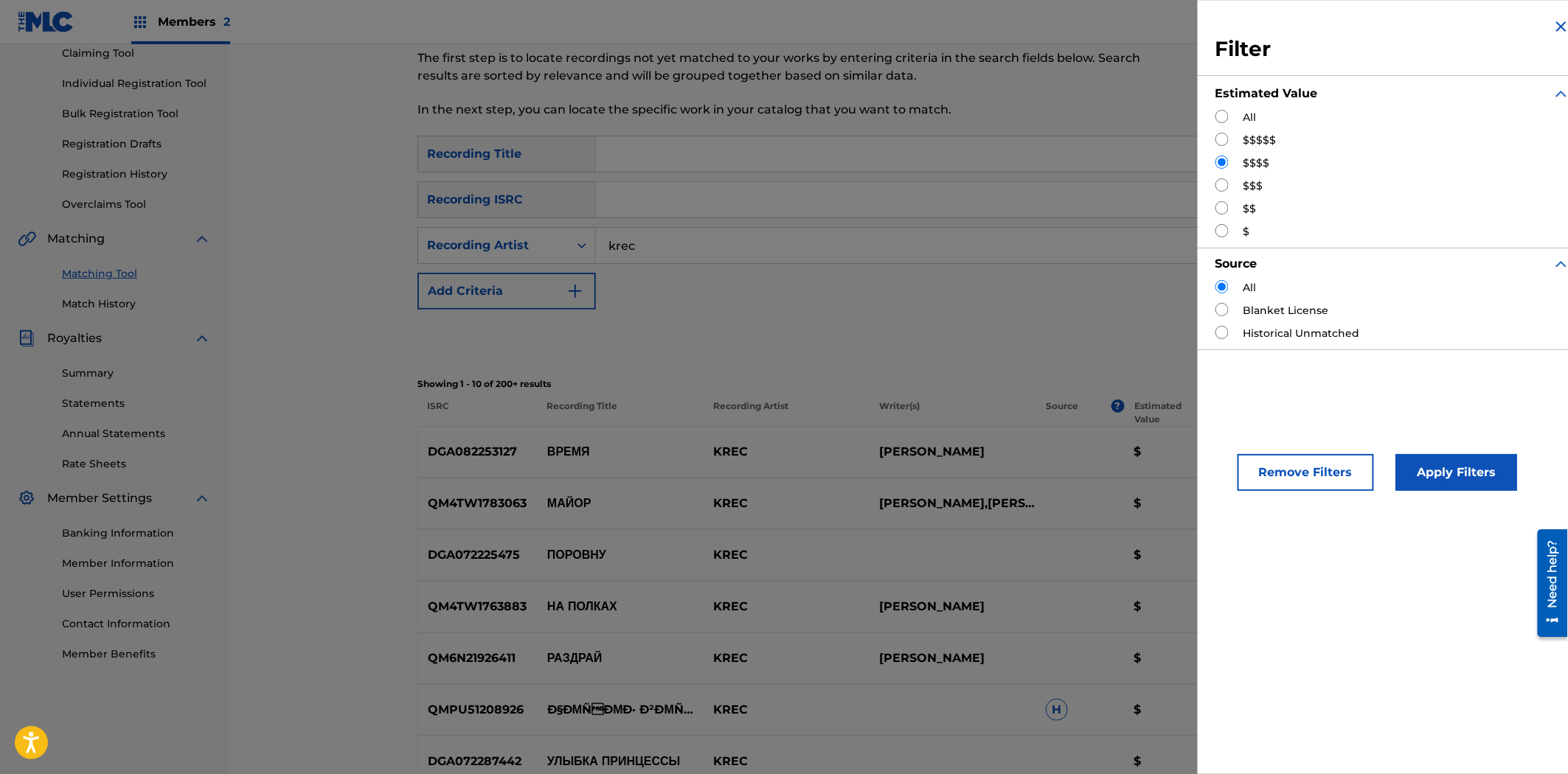click on "Apply Filters" at bounding box center (1457, 473) 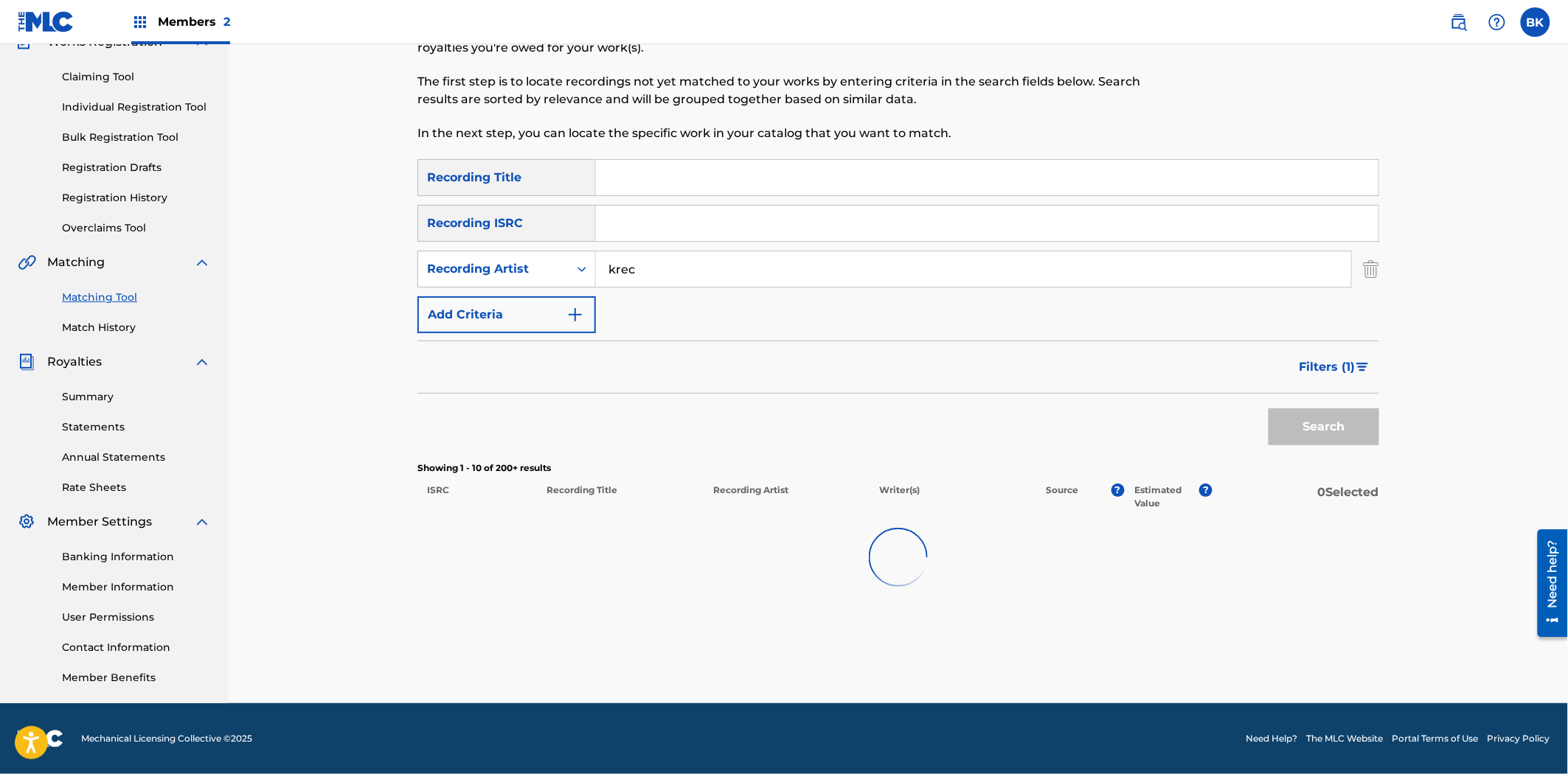 scroll, scrollTop: 140, scrollLeft: 0, axis: vertical 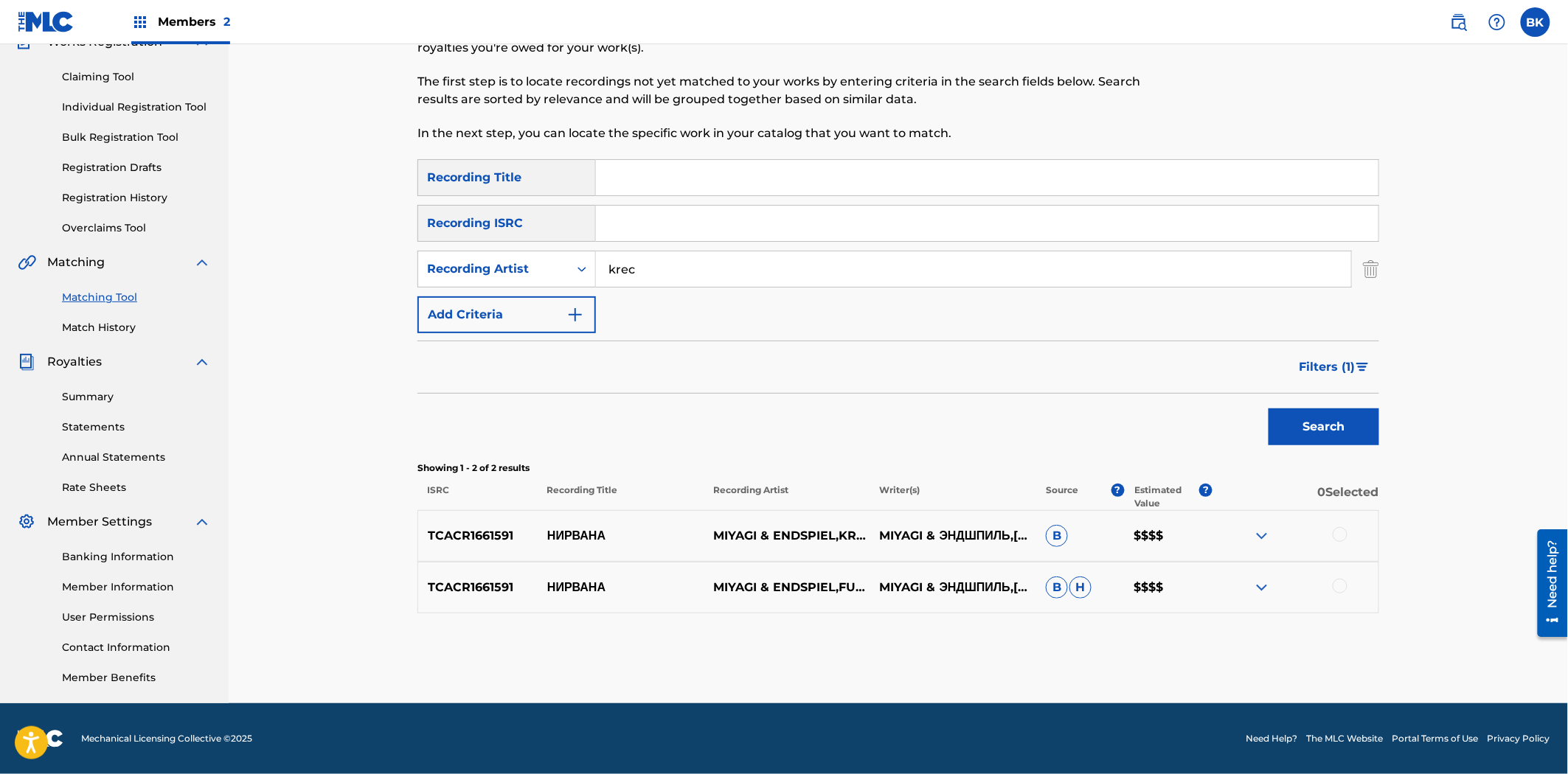 drag, startPoint x: 484, startPoint y: 535, endPoint x: 441, endPoint y: 537, distance: 43.046487 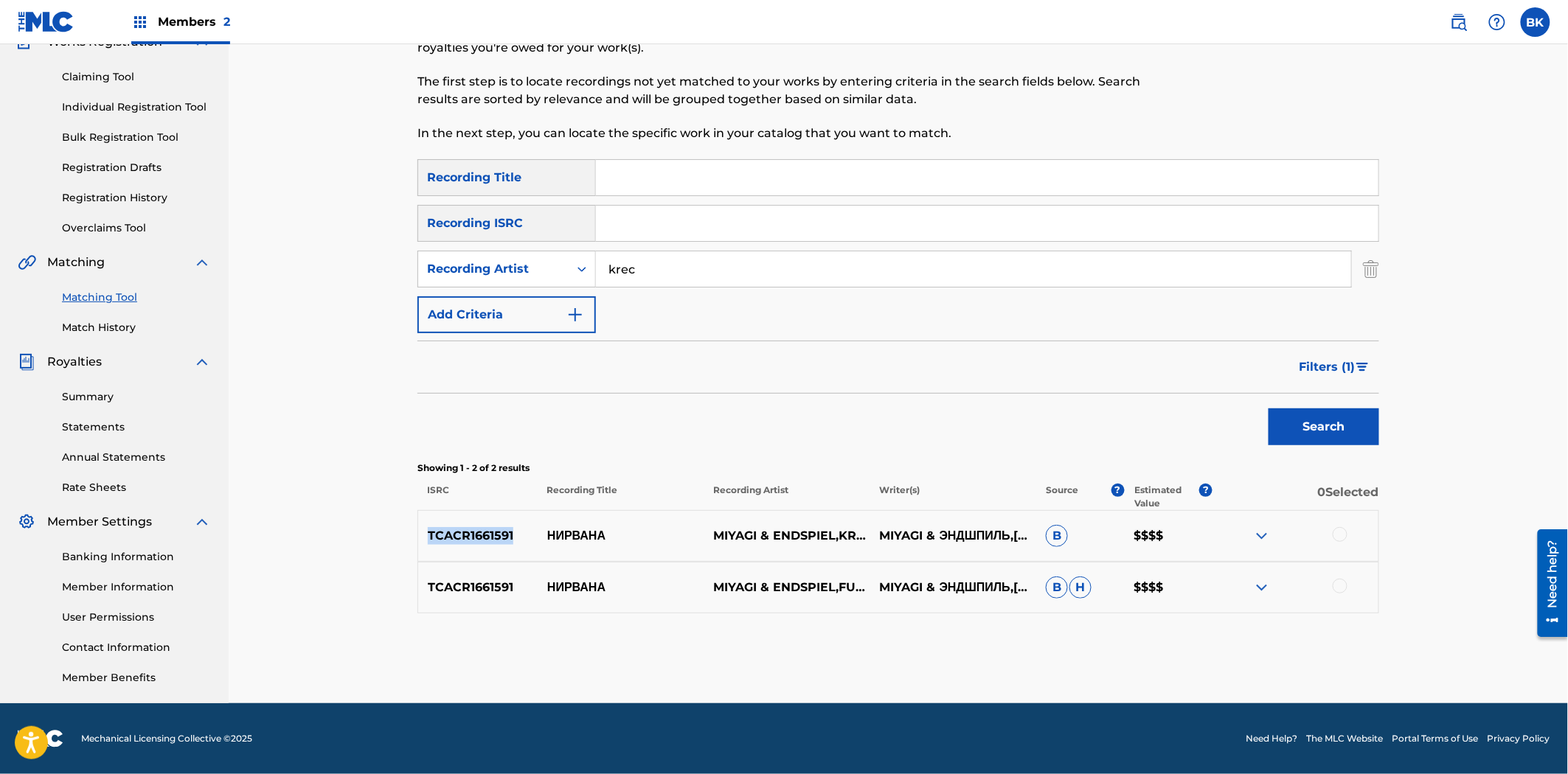 click on "TCACR1661591" at bounding box center (478, 536) 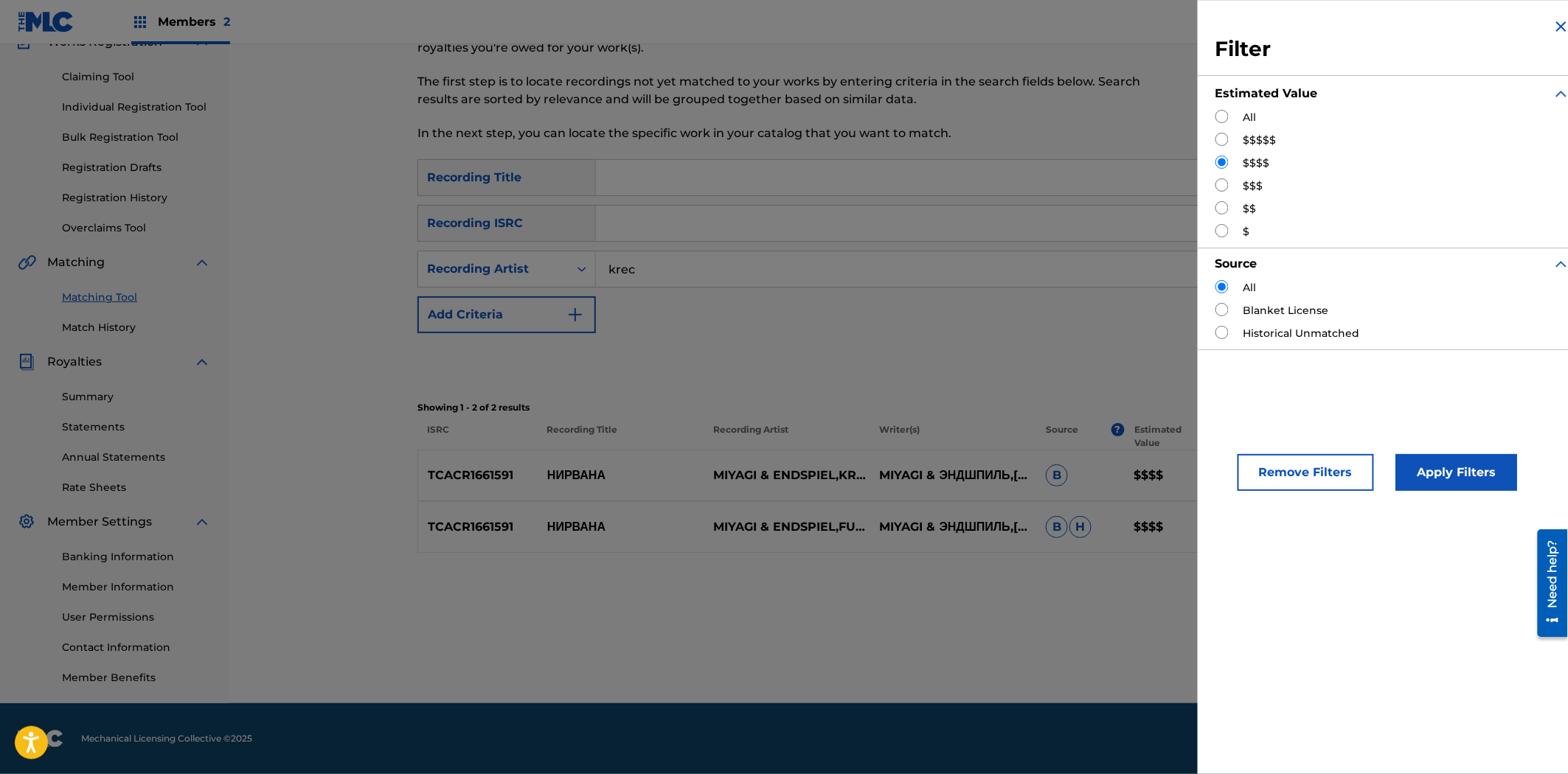click on "$$$" at bounding box center [1253, 186] 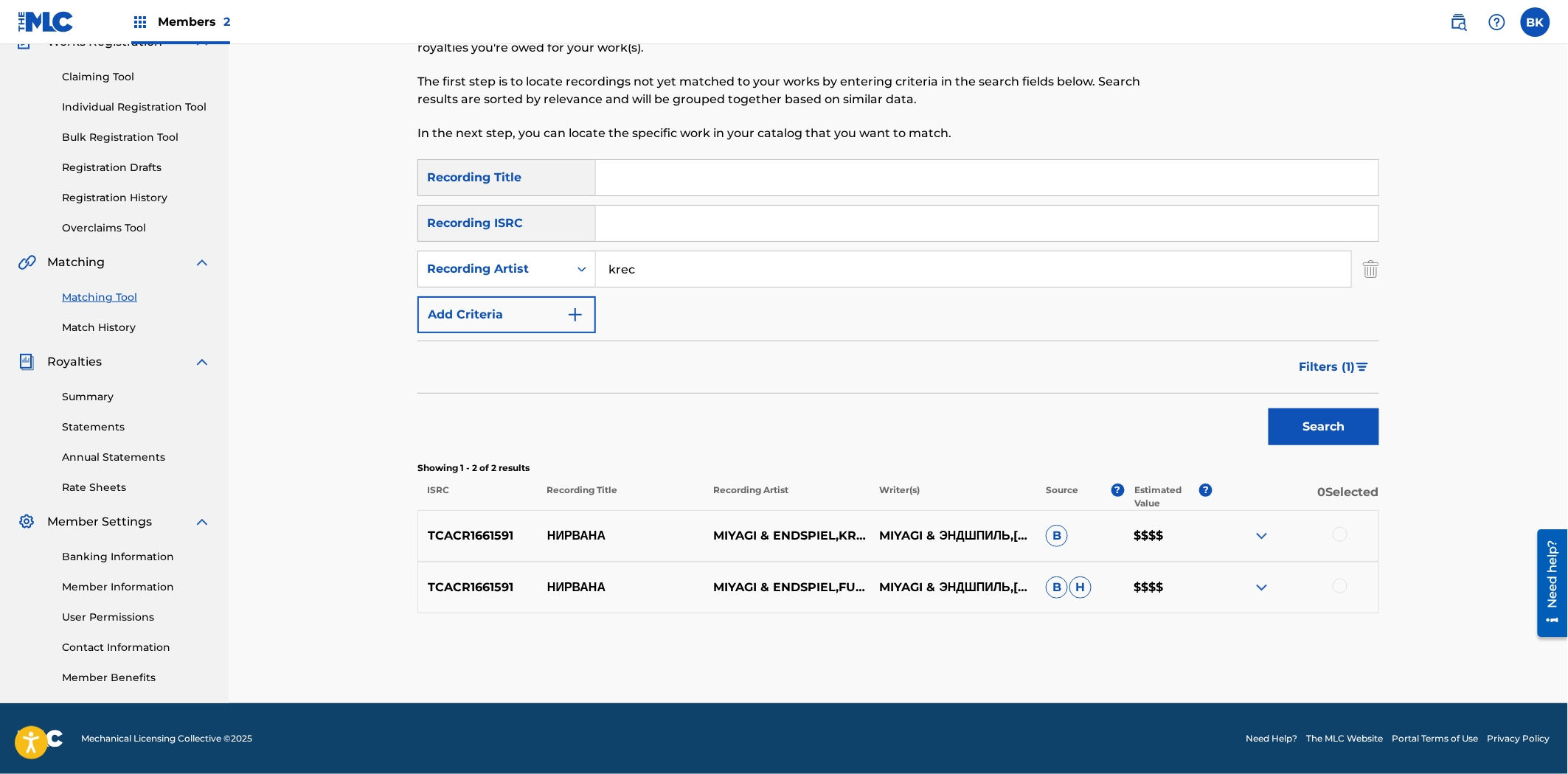 click at bounding box center (1262, 536) 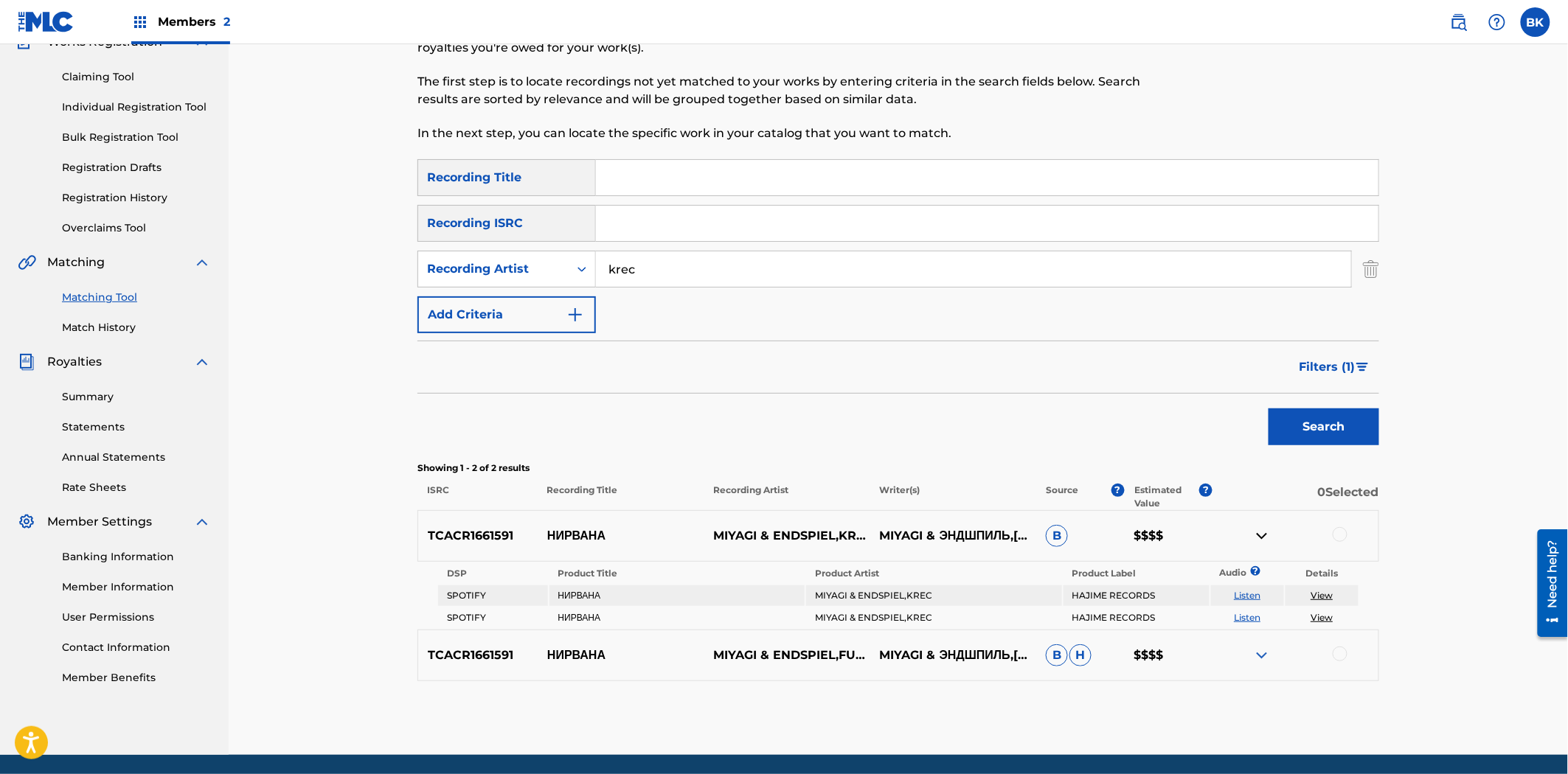 click at bounding box center [1262, 536] 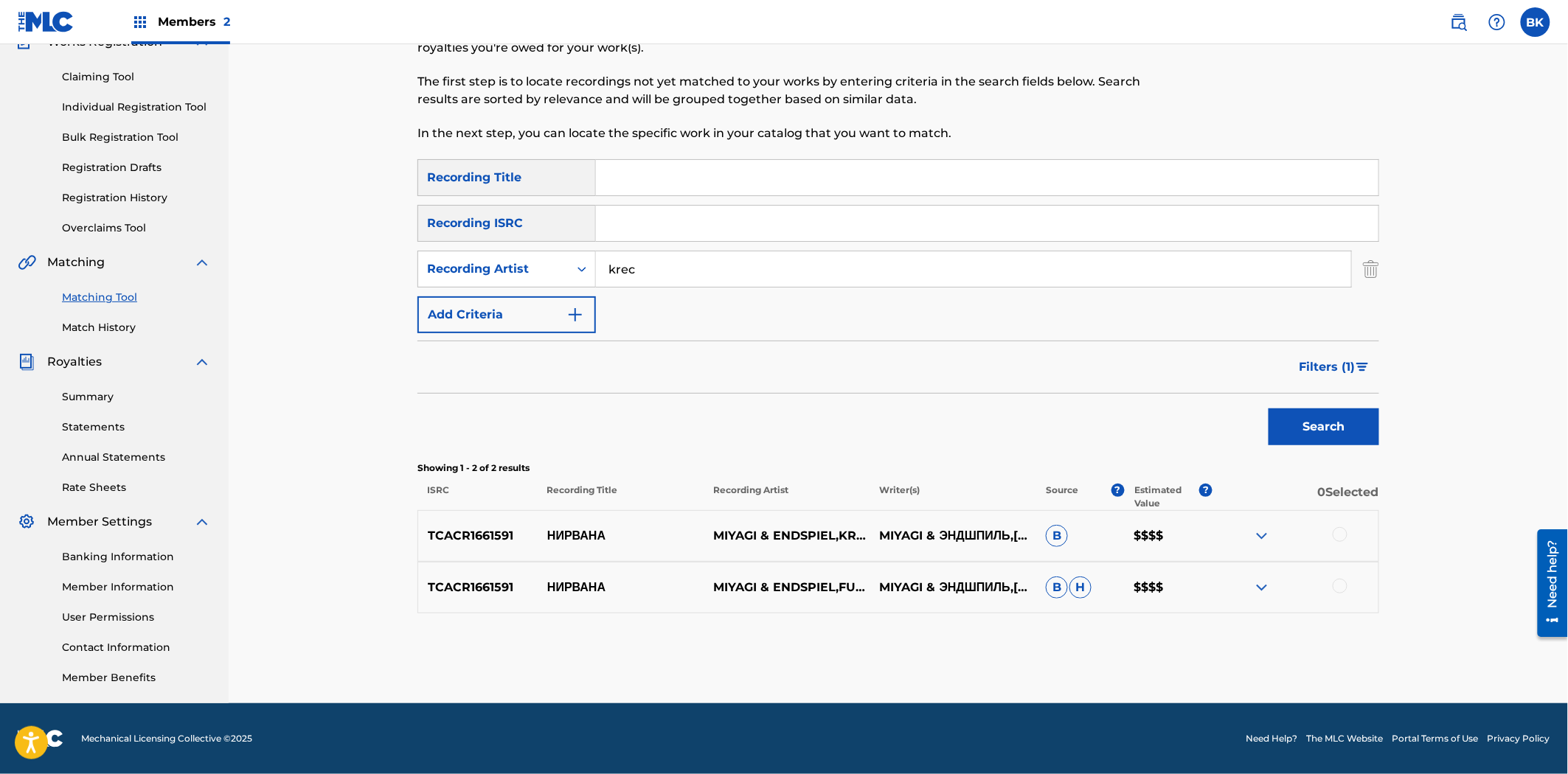 click at bounding box center (1340, 534) 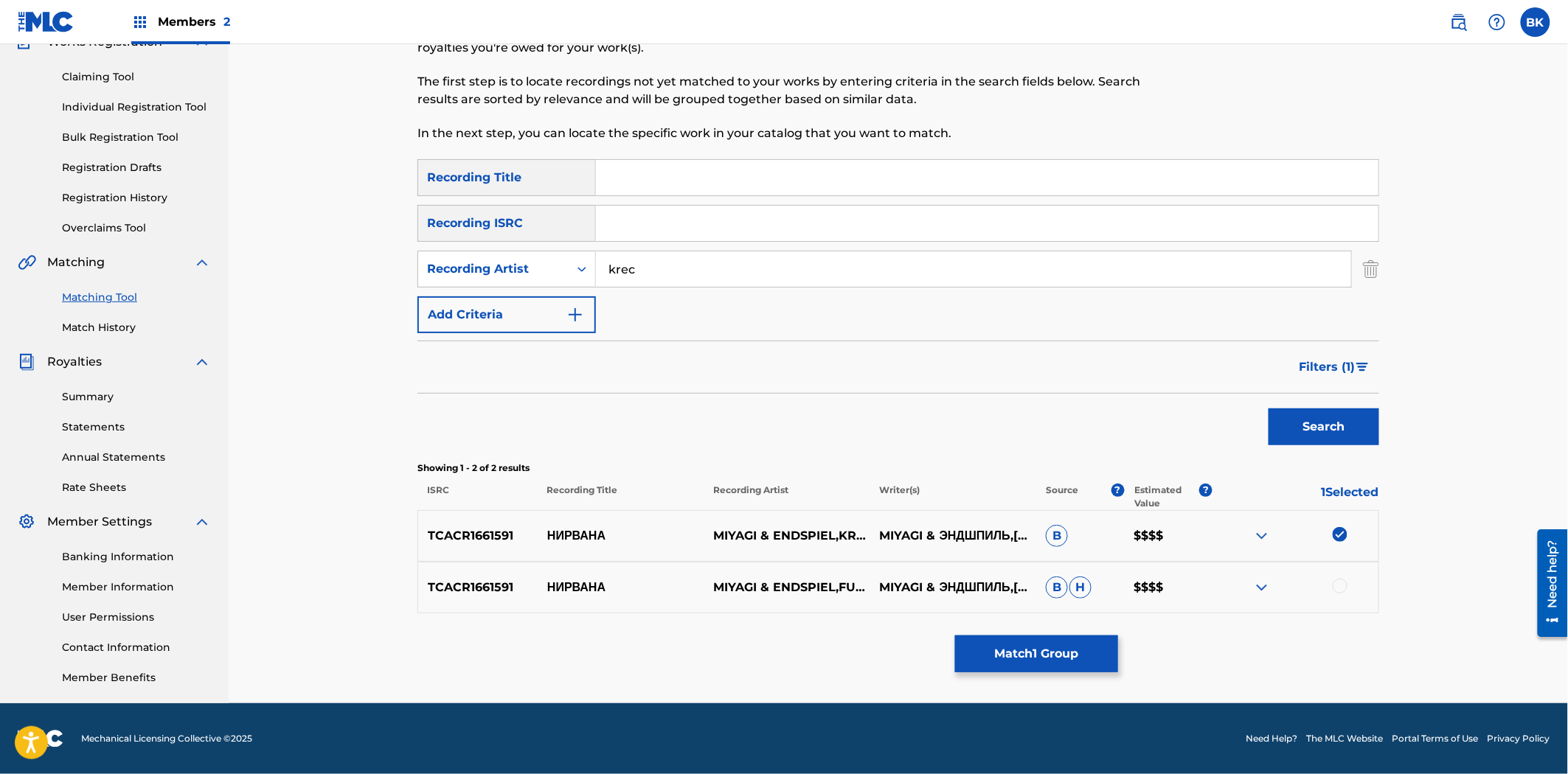click at bounding box center (1340, 586) 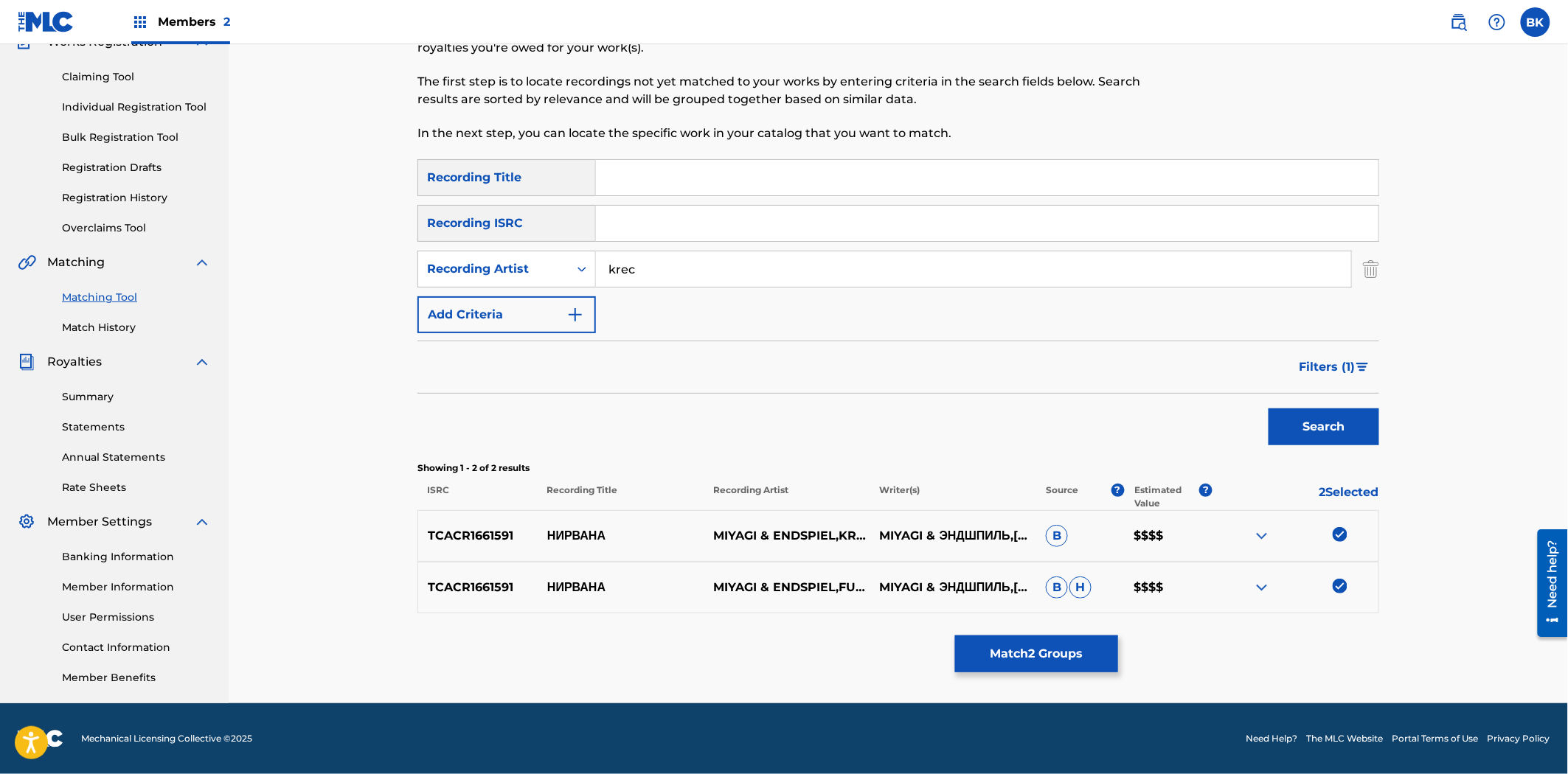 click on "Match  2 Groups" at bounding box center [1036, 654] 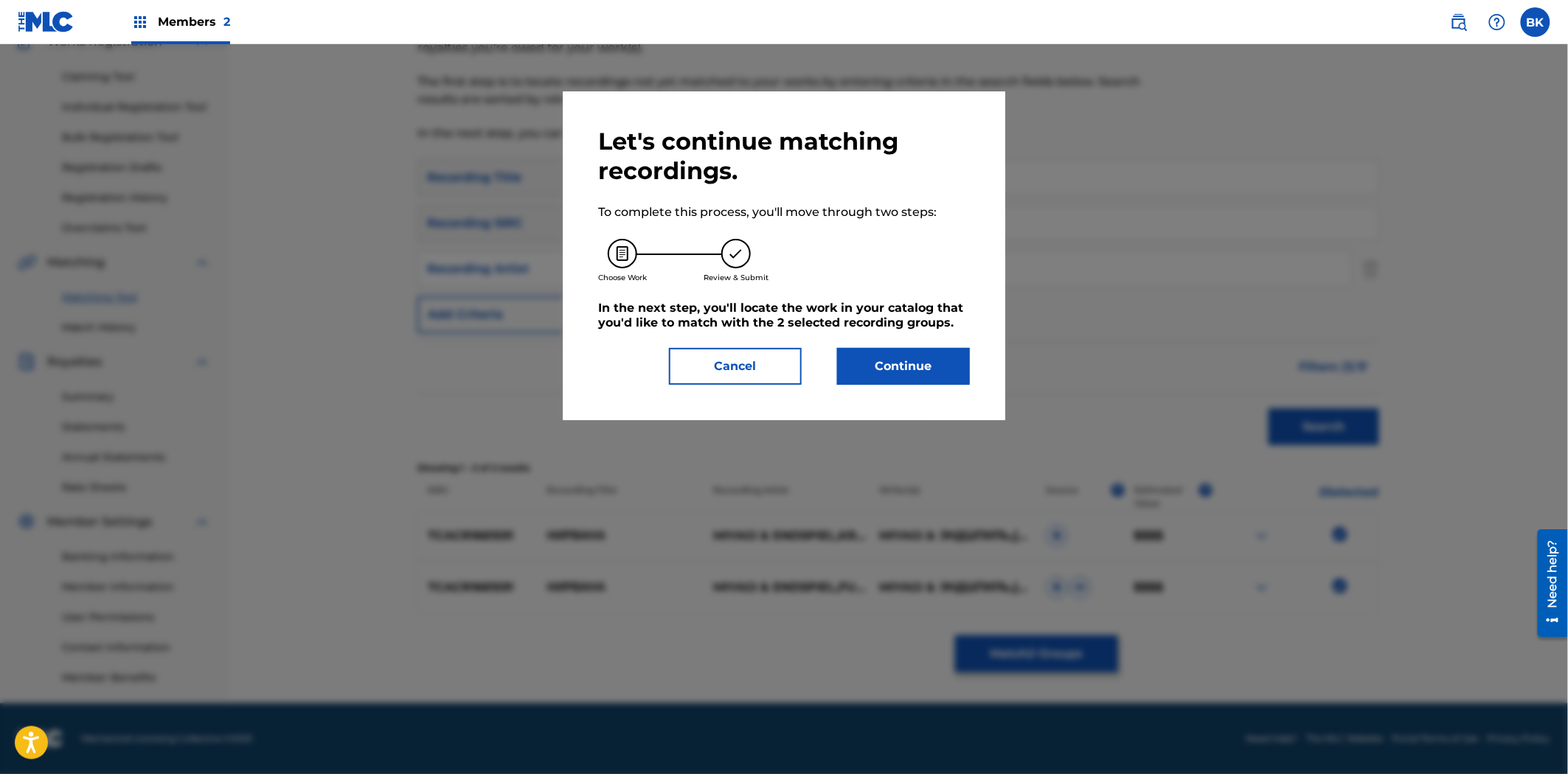 click on "Continue" at bounding box center [903, 366] 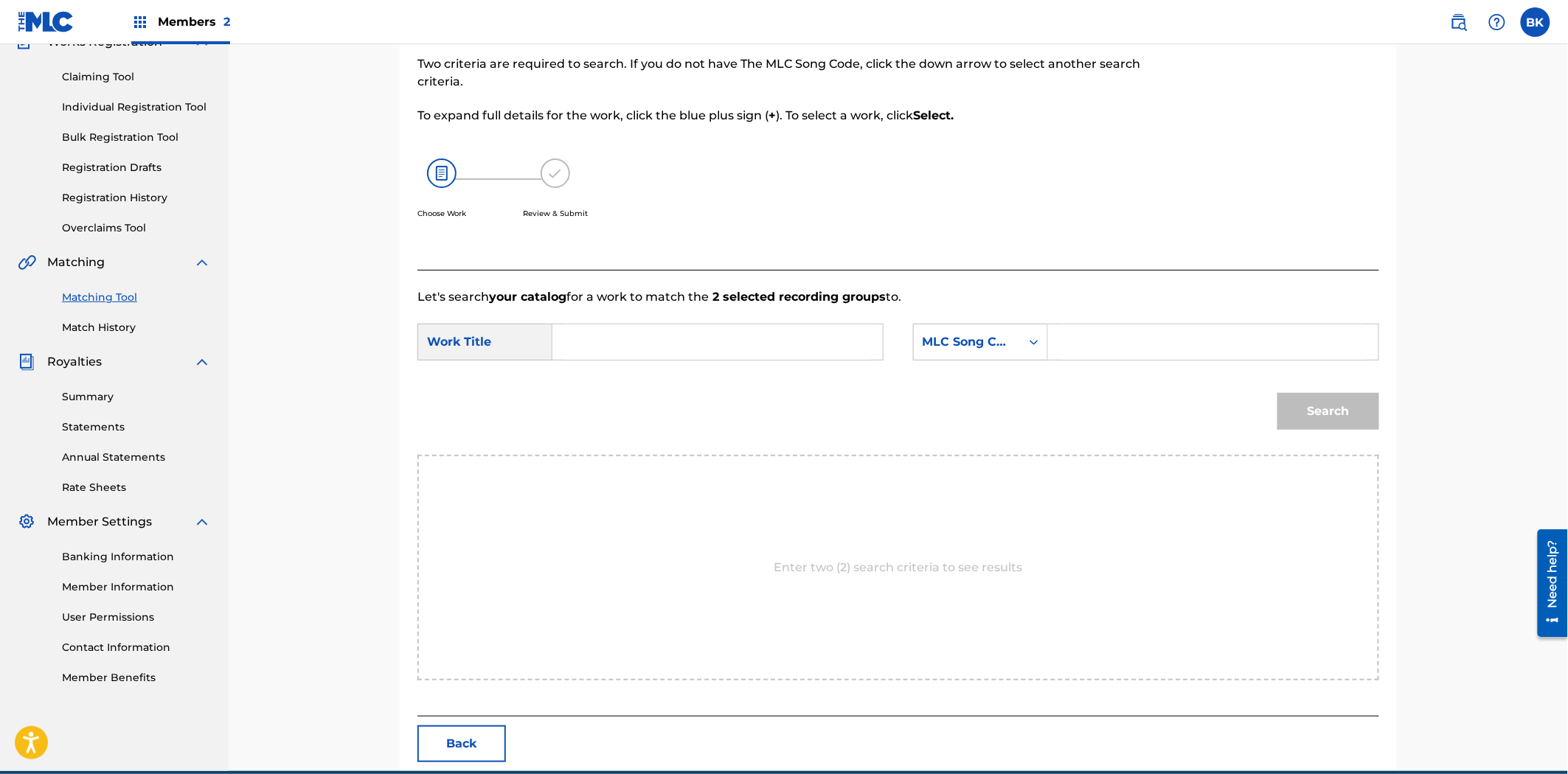 click on "SearchWithCriteria2aba2e33-0cce-4e16-8890-d76397861819 Work Title SearchWithCriteria65a38abc-af2f-4549-ac74-3c6bf56f189d MLC Song Code Search" at bounding box center [898, 380] 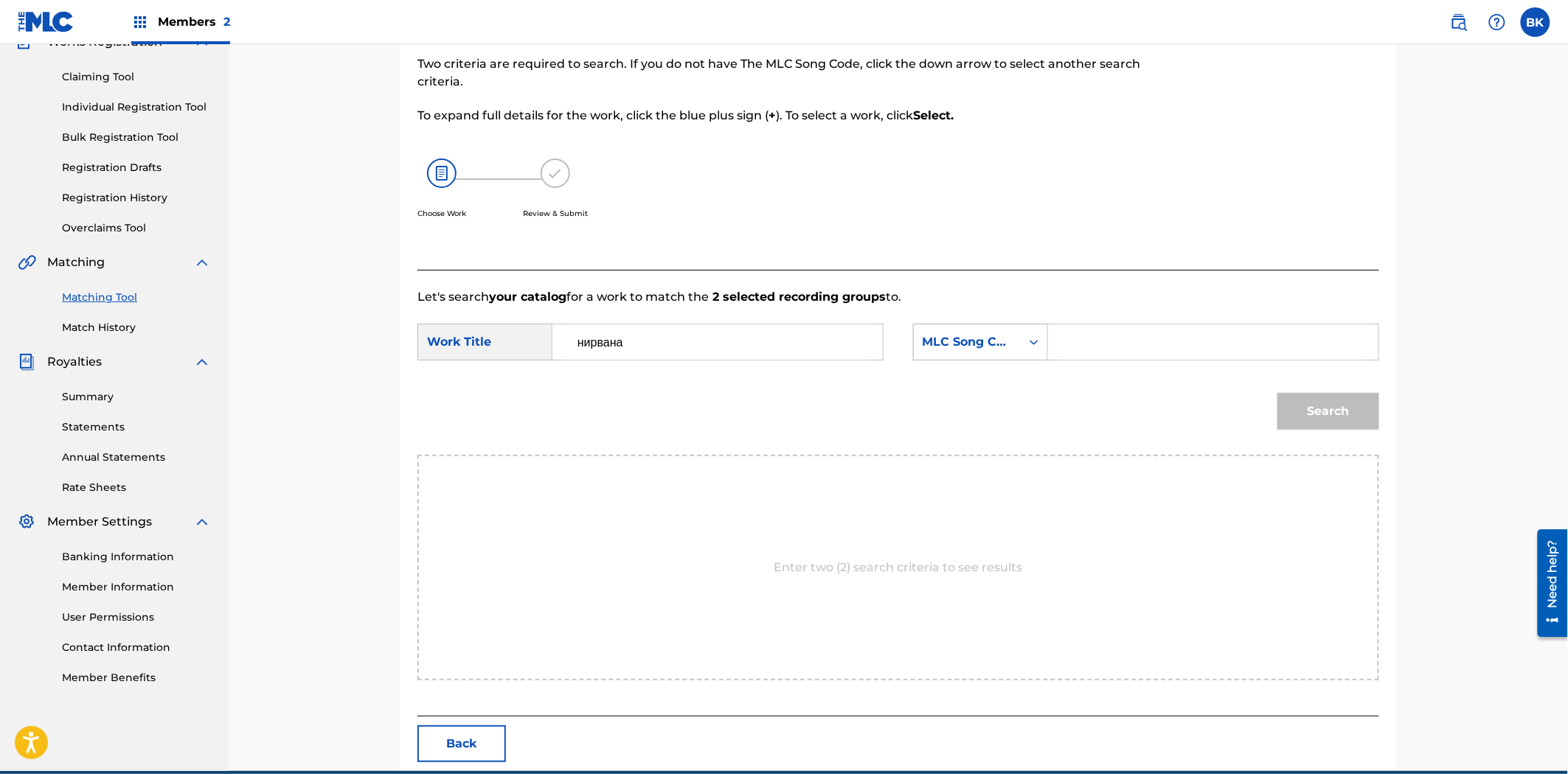 type on "нирвана" 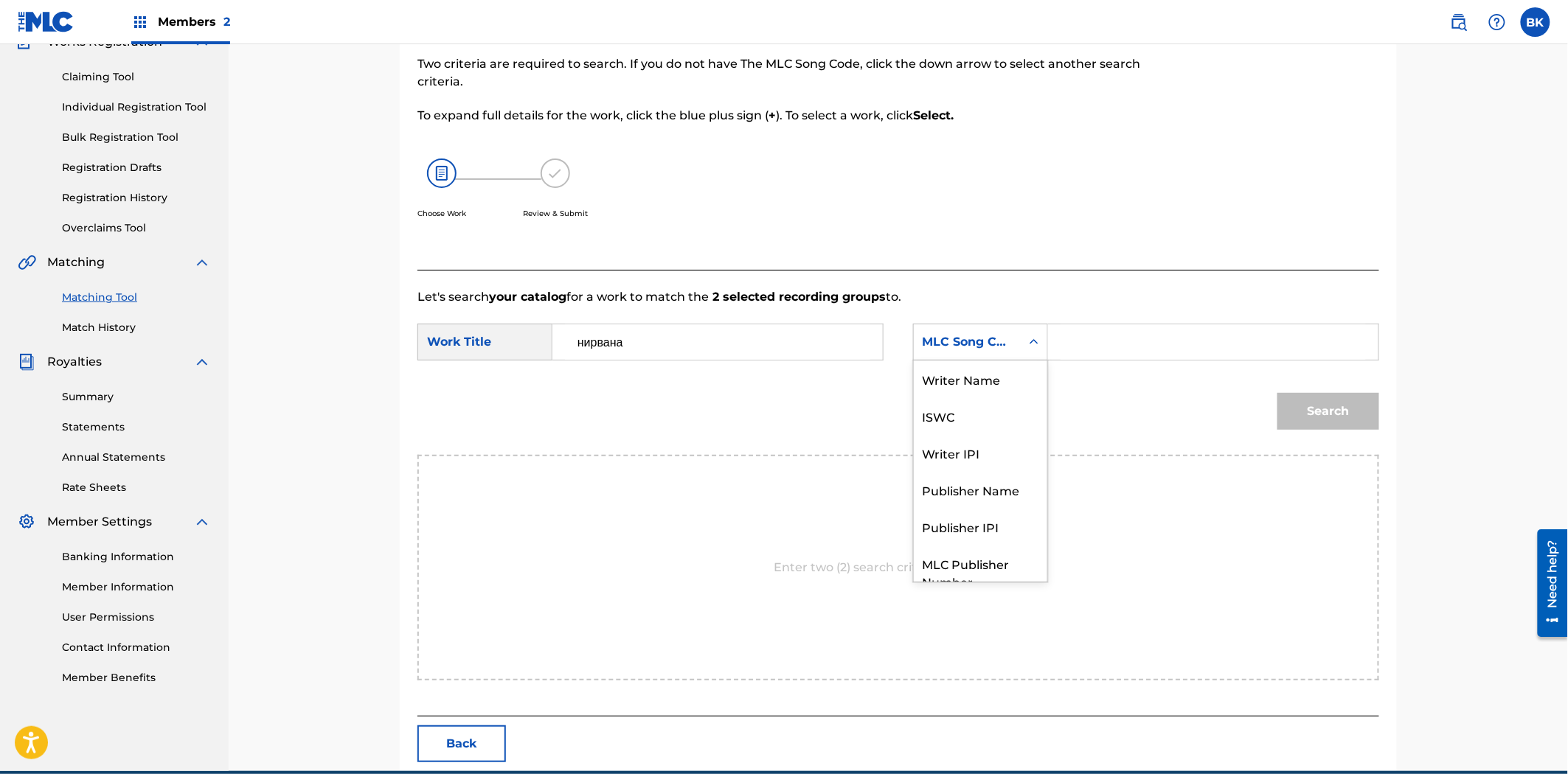 click on "MLC Song Code" at bounding box center (967, 342) 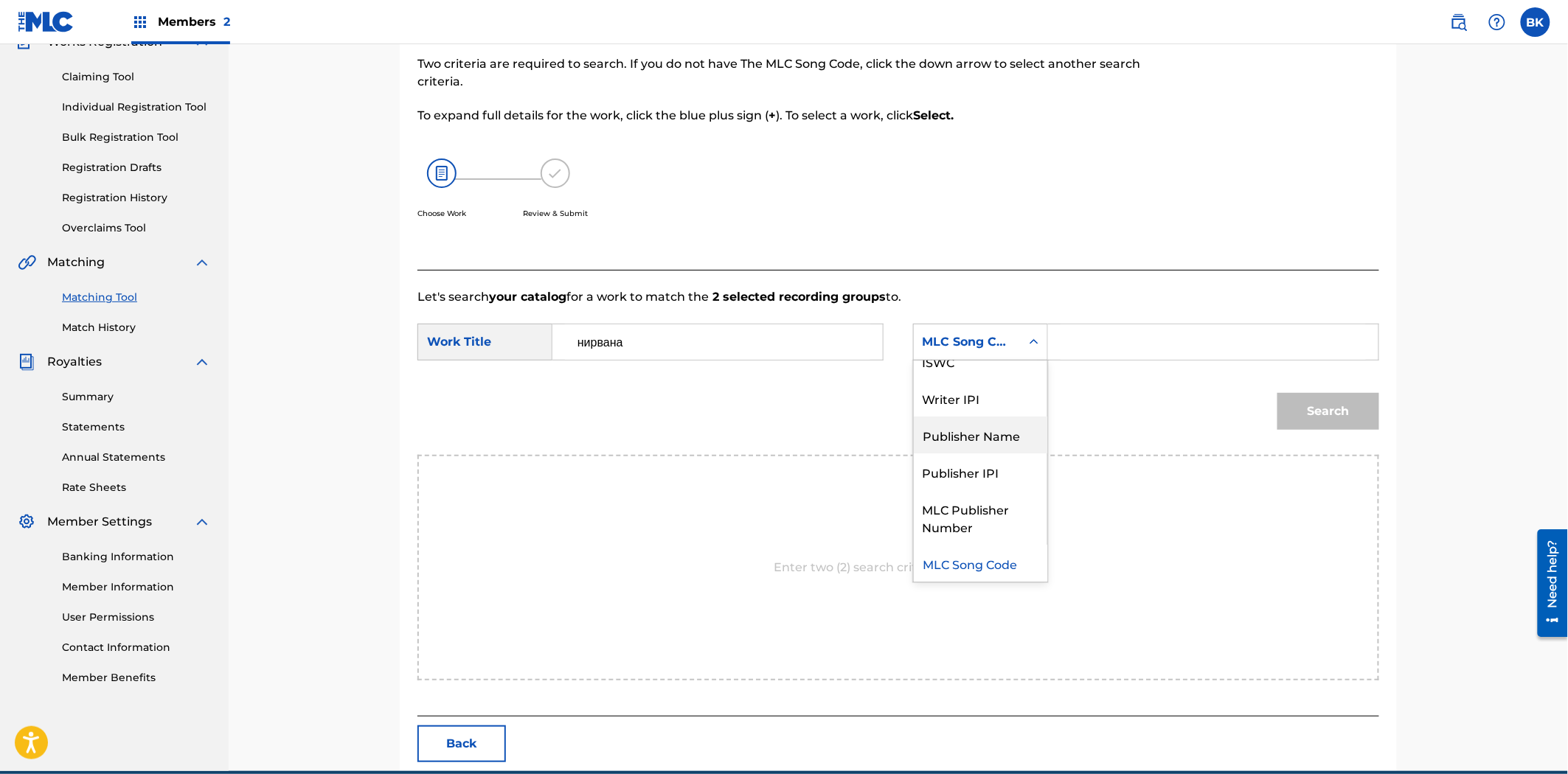 click on "Publisher Name" at bounding box center (980, 435) 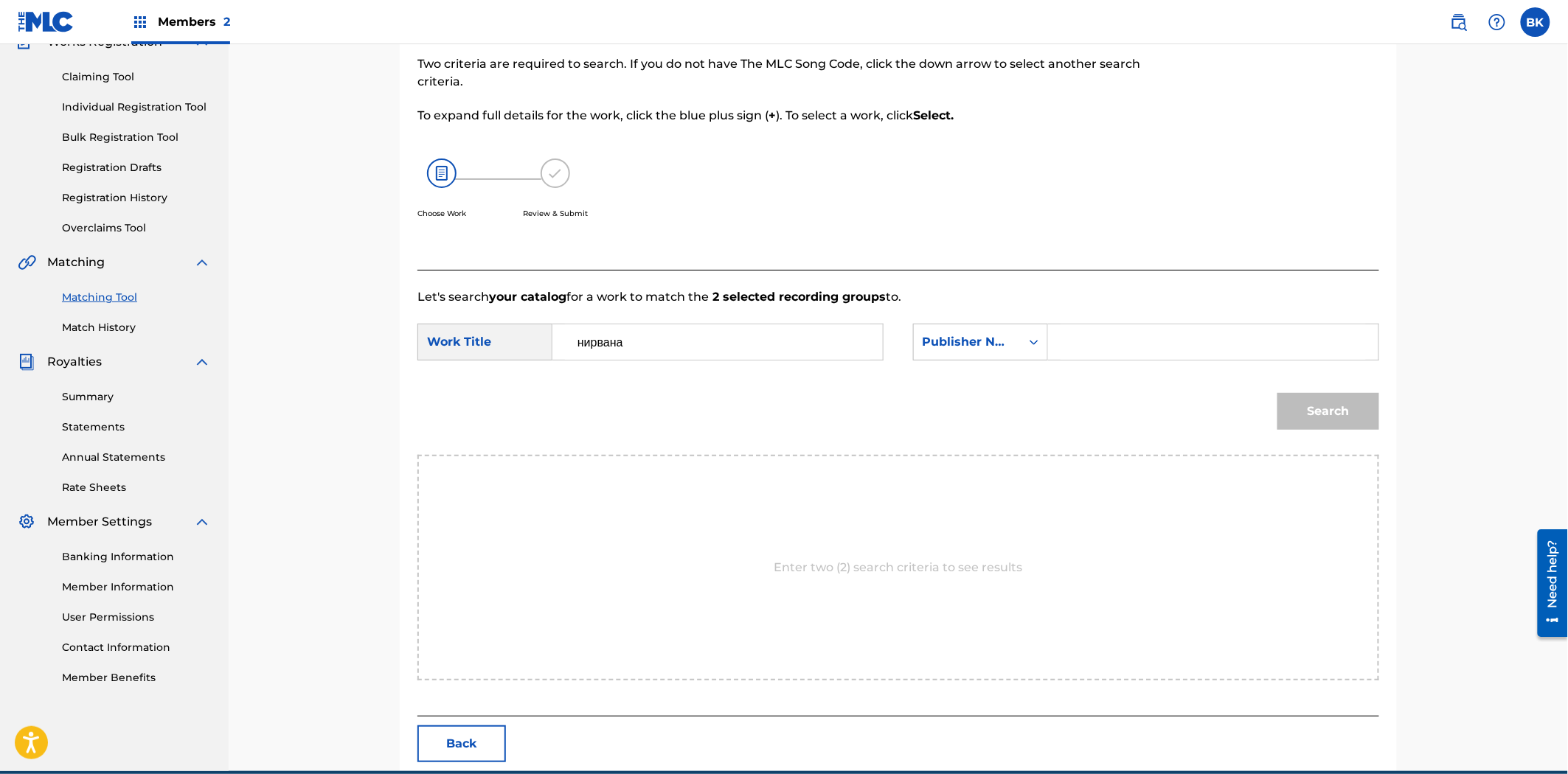 click at bounding box center [1213, 342] 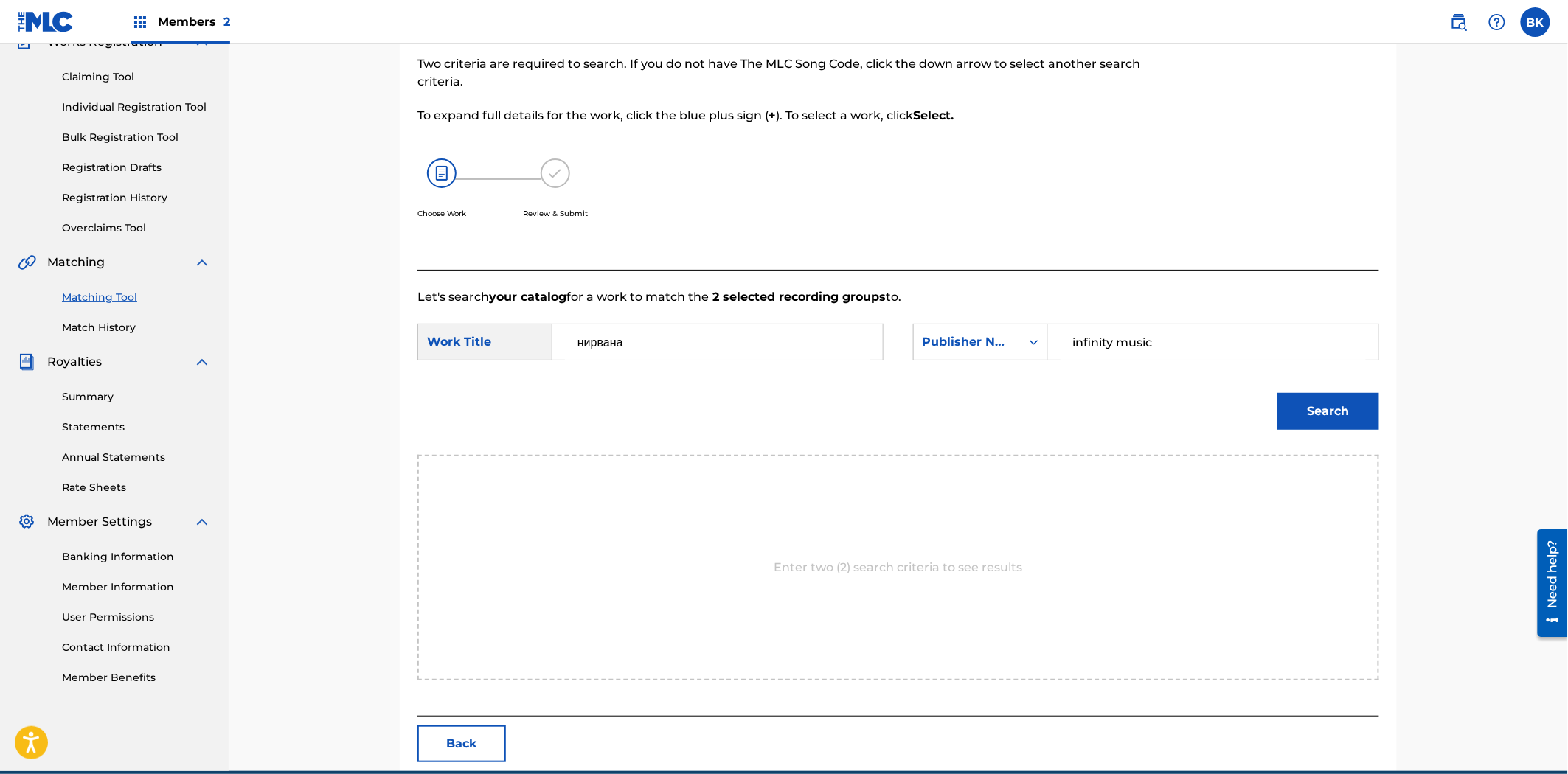 click on "Search" at bounding box center [1328, 411] 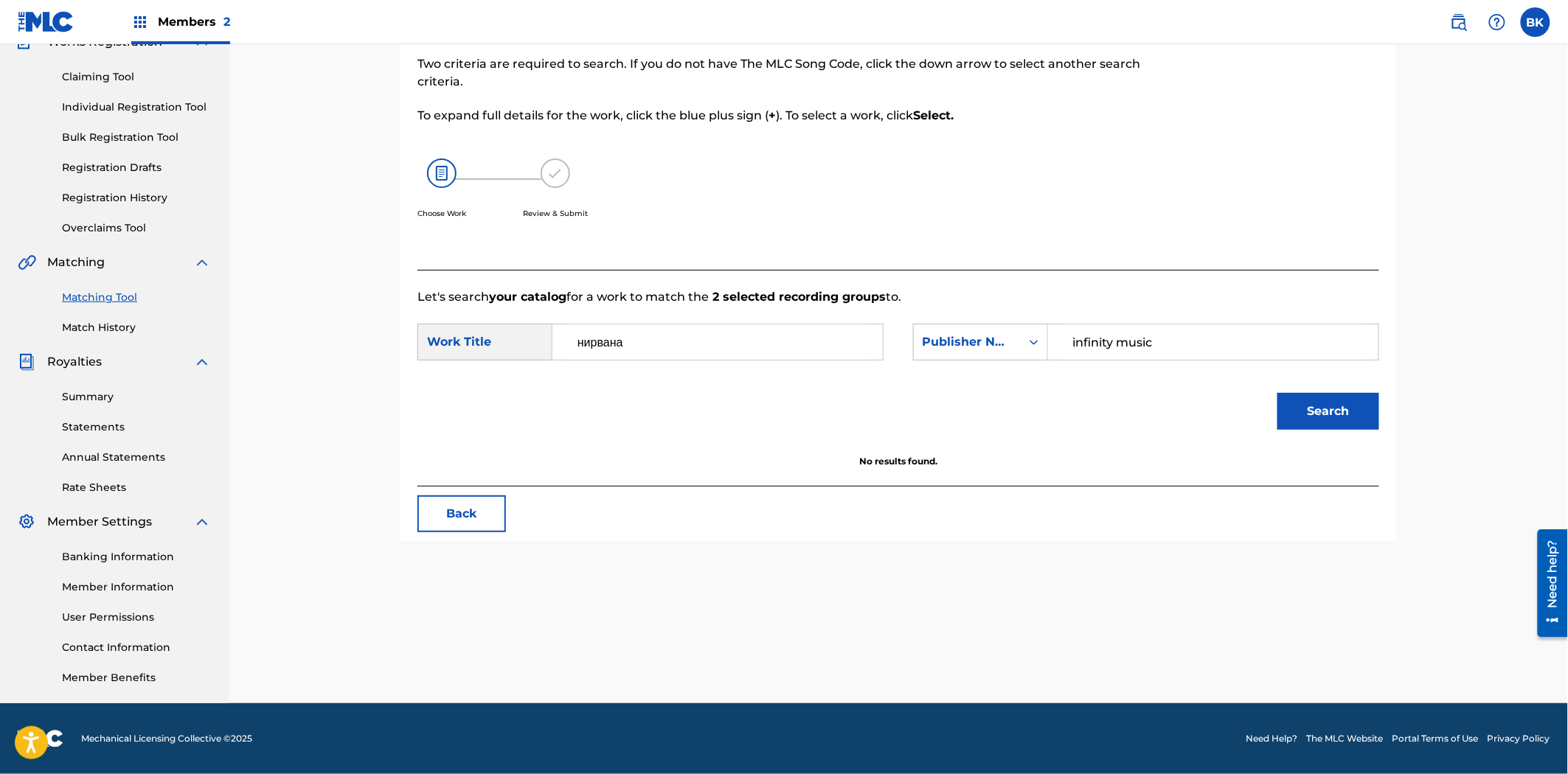 click on "Back" at bounding box center [462, 514] 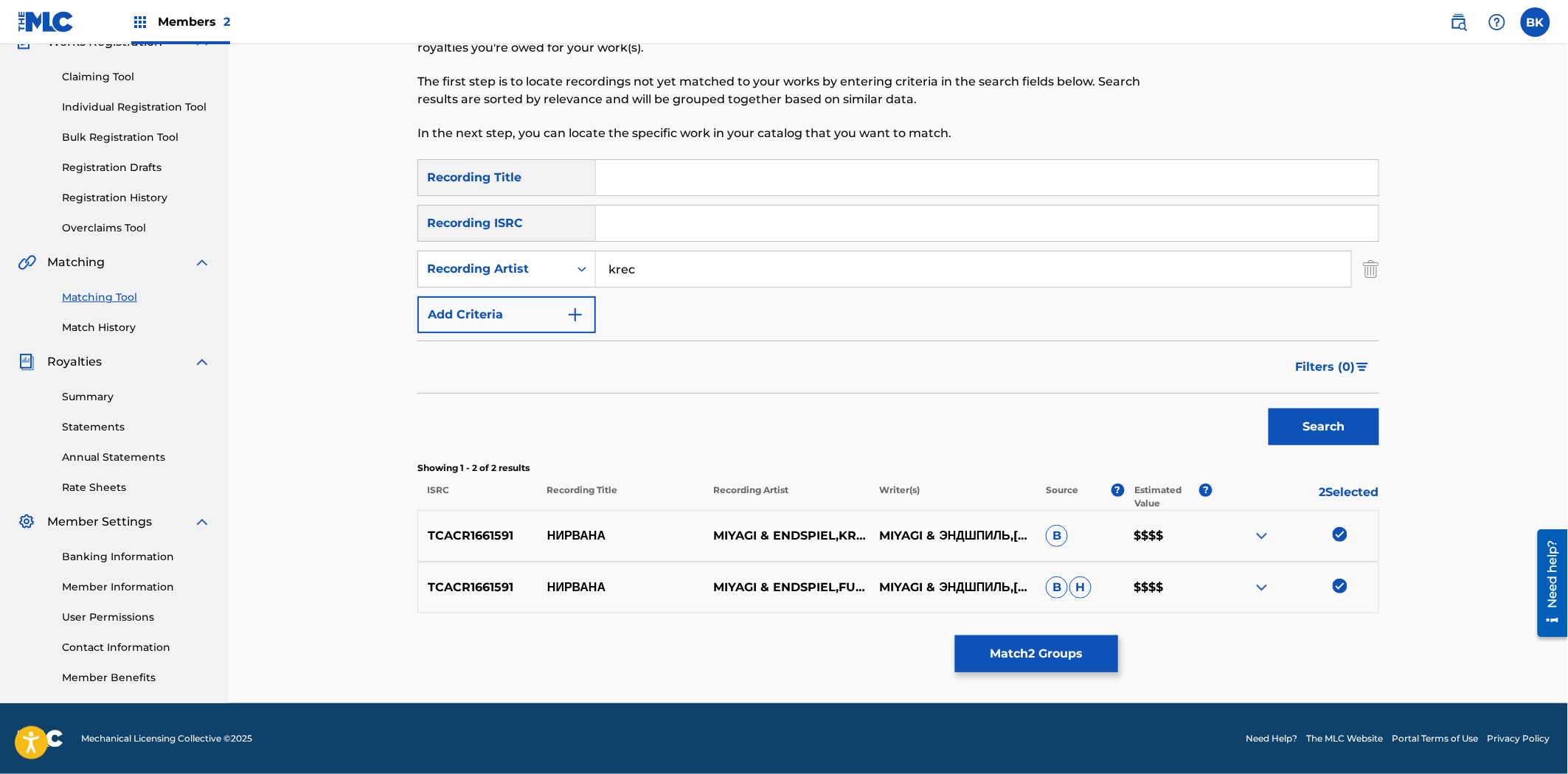 click on "Filters ( 0 )" at bounding box center [1325, 367] 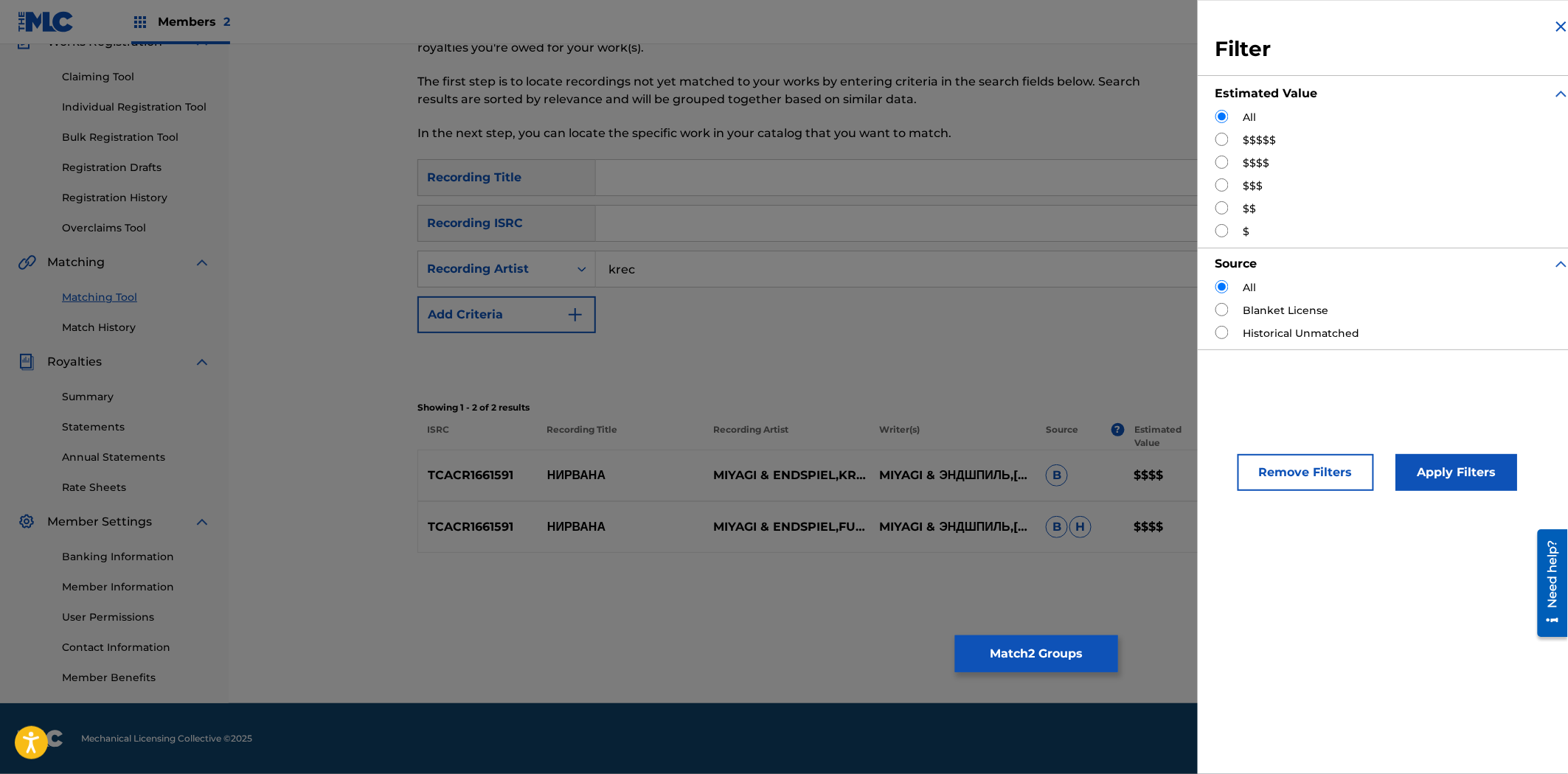 click on "$$$" at bounding box center (1253, 186) 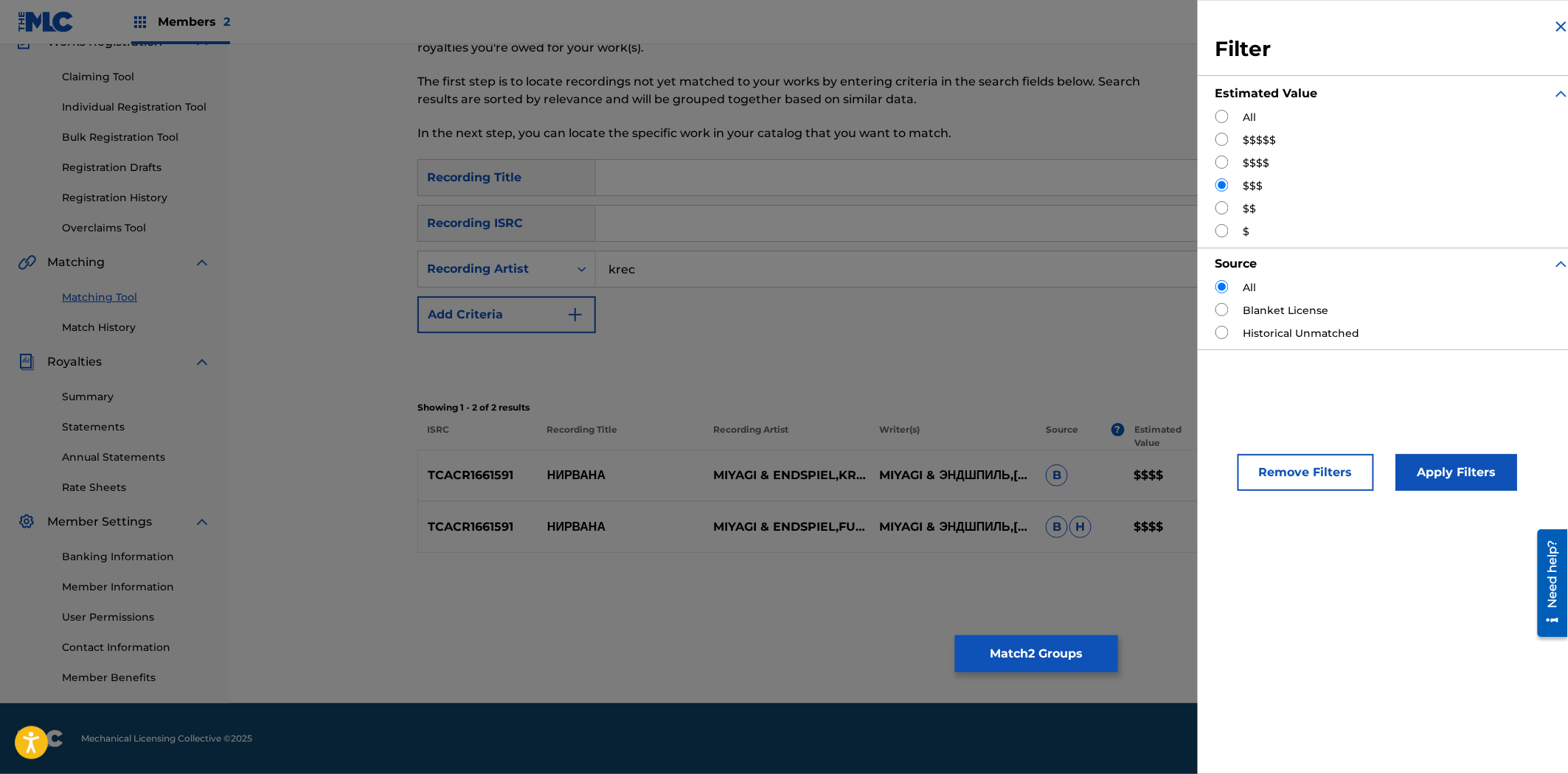click on "Apply Filters" at bounding box center (1457, 473) 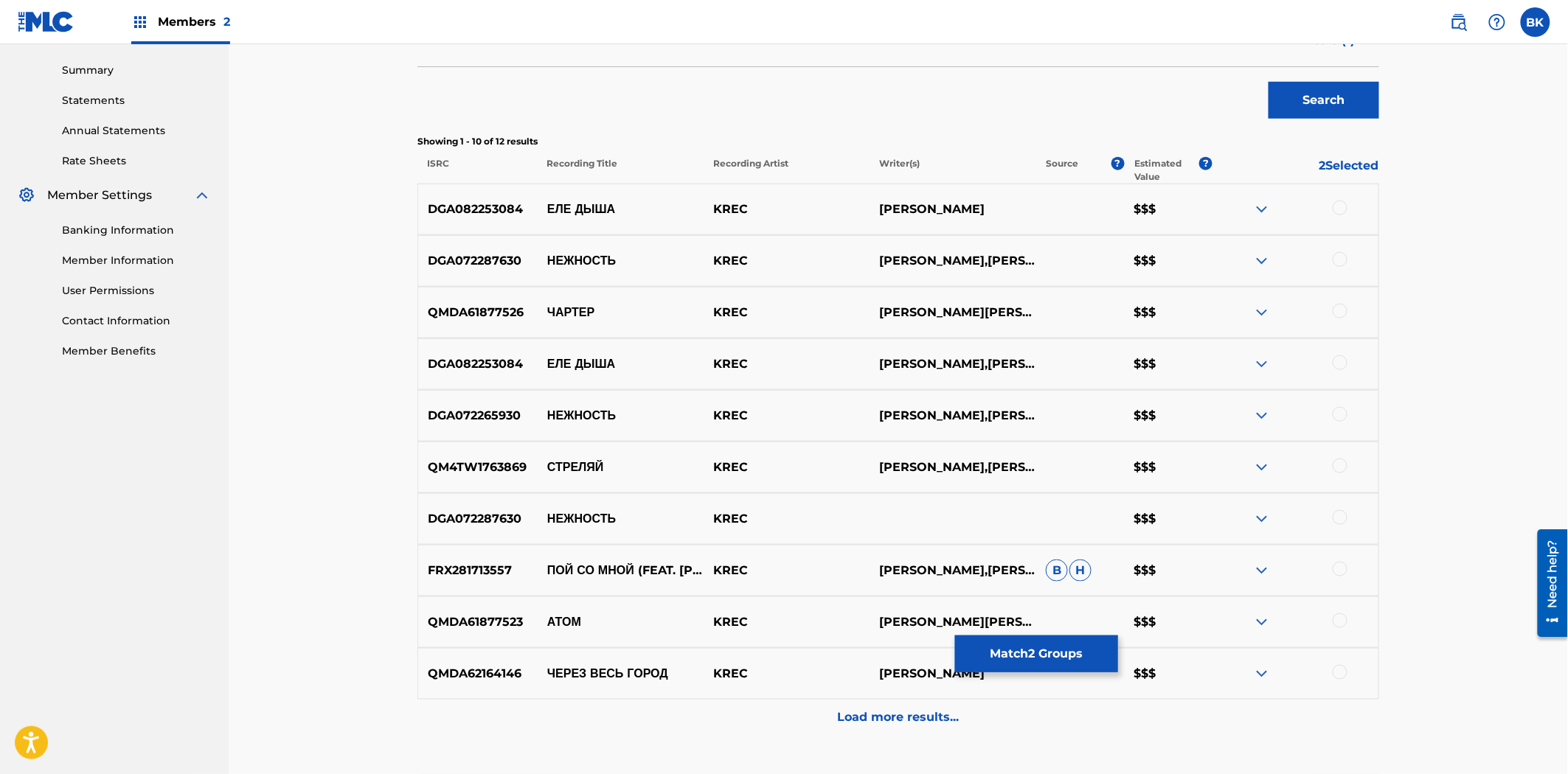scroll, scrollTop: 467, scrollLeft: 0, axis: vertical 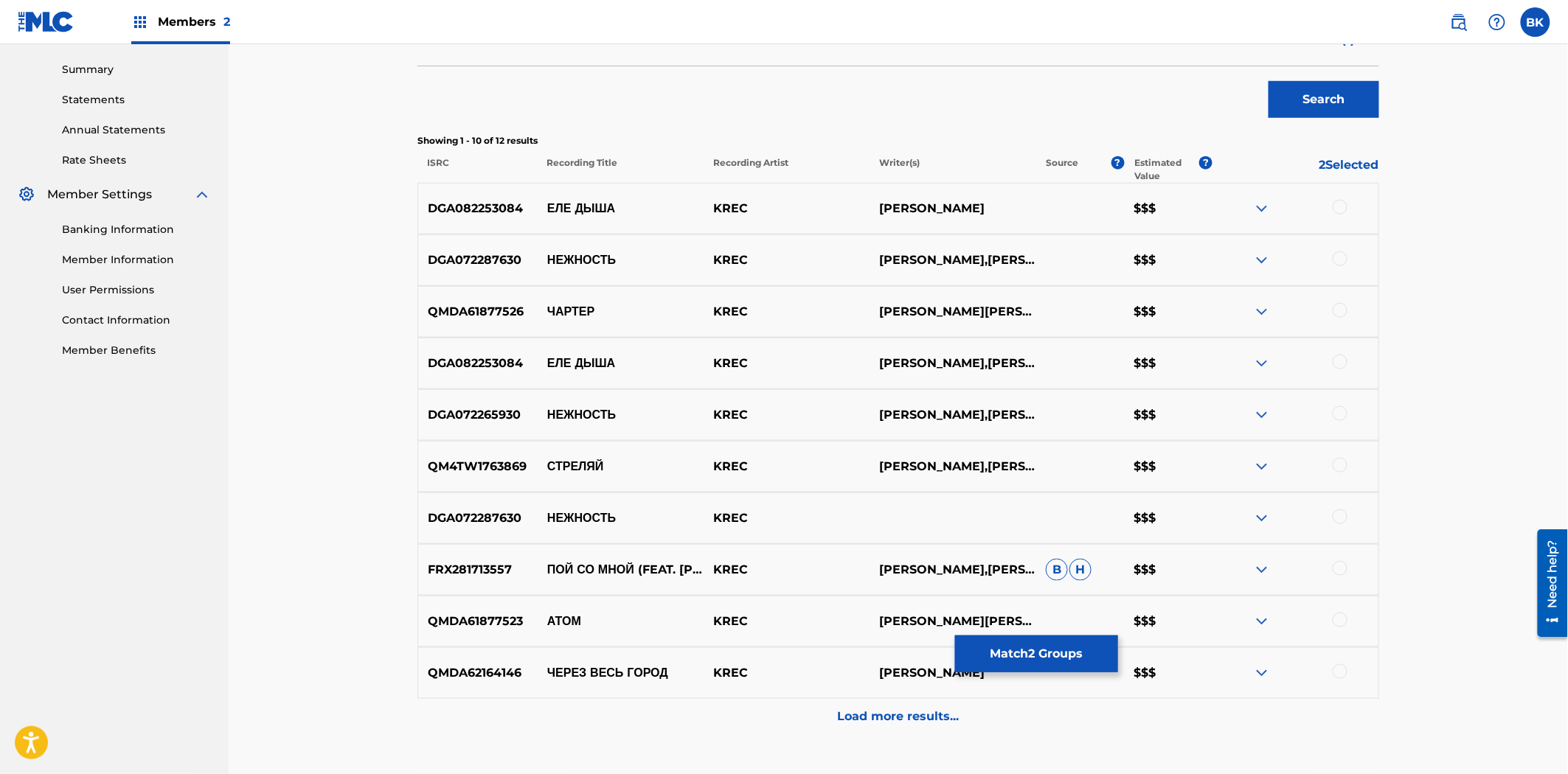 click on "DGA082253084" at bounding box center (478, 209) 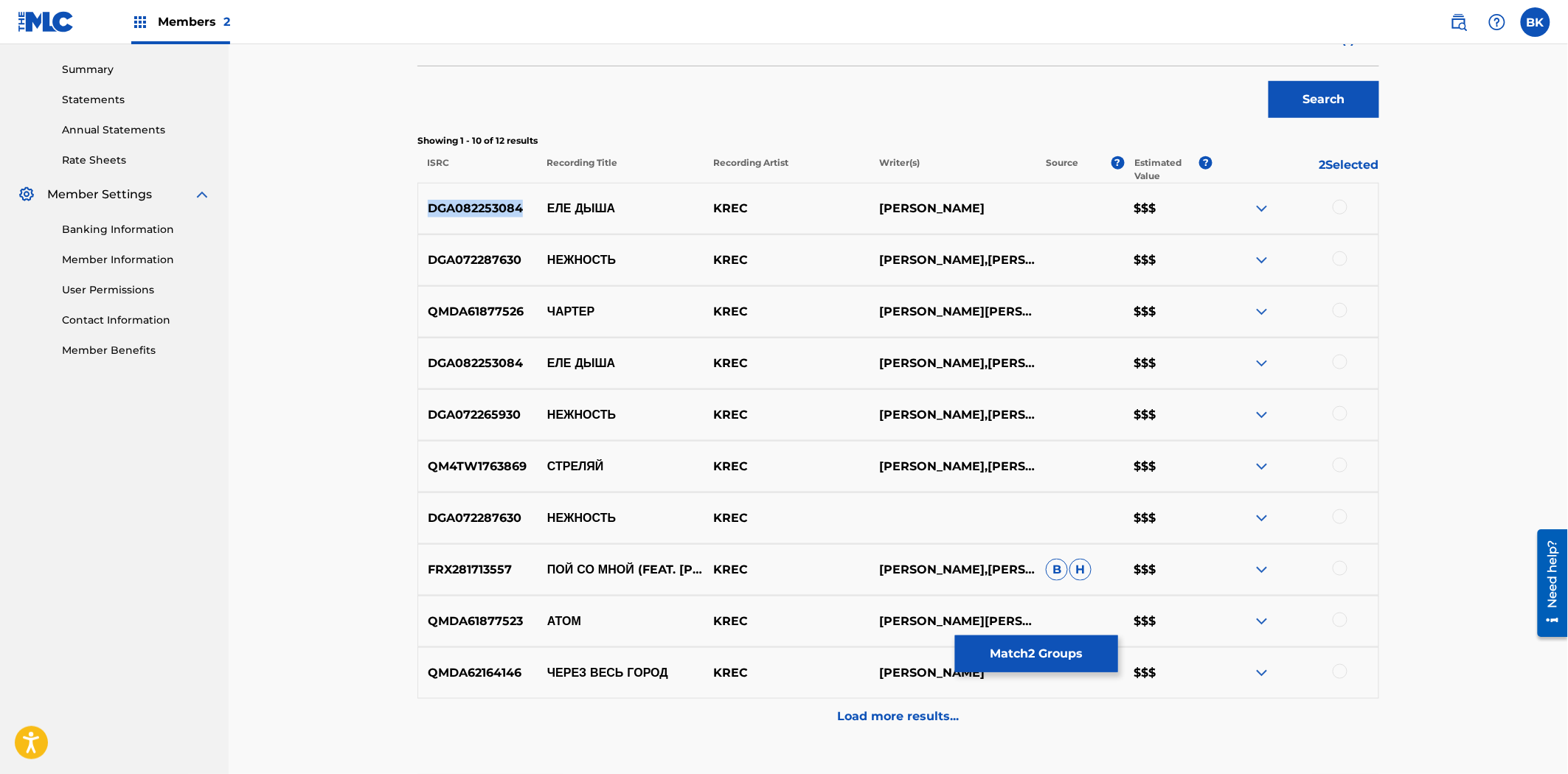 click on "DGA082253084" at bounding box center [478, 209] 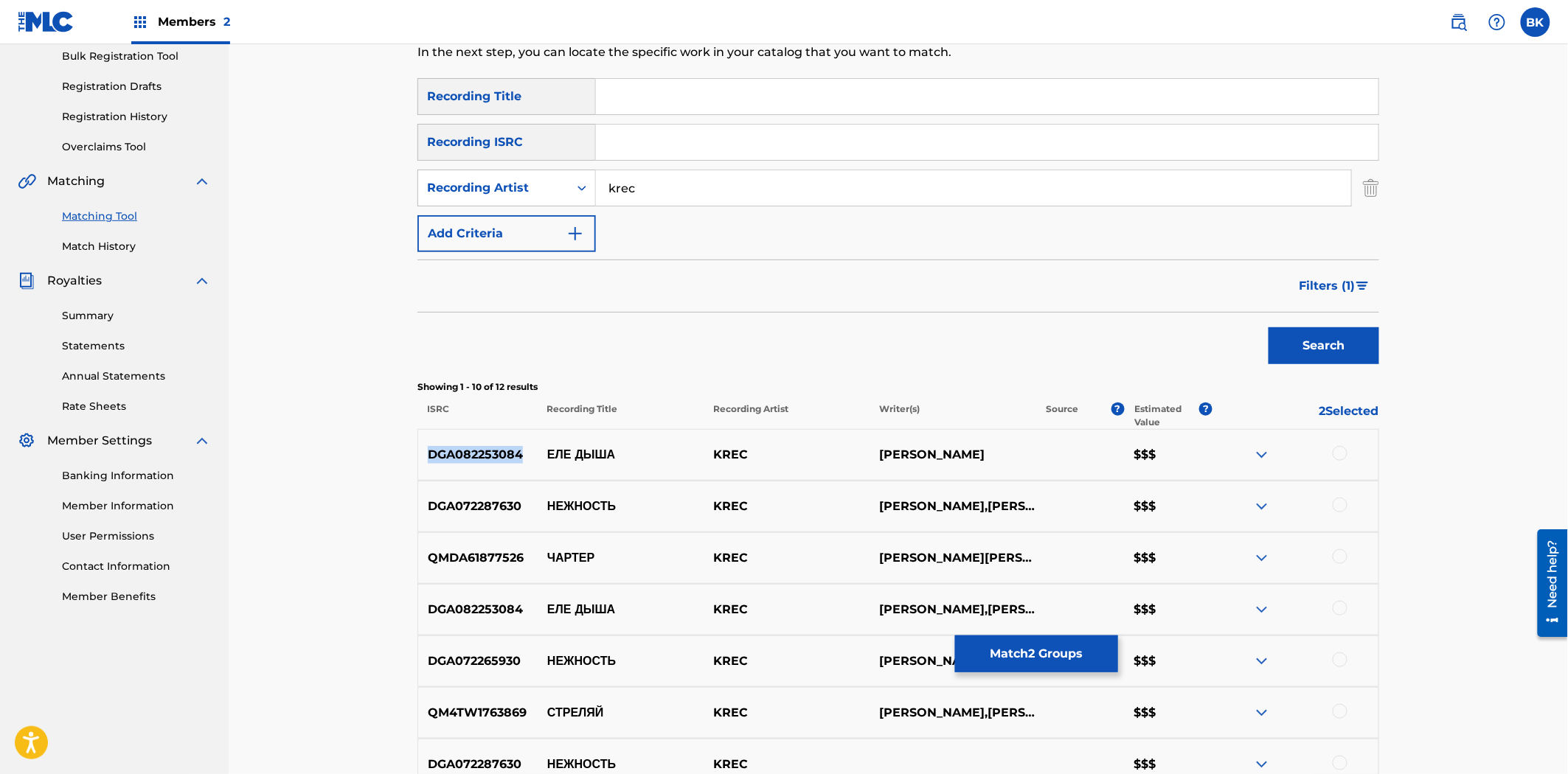 scroll, scrollTop: 222, scrollLeft: 0, axis: vertical 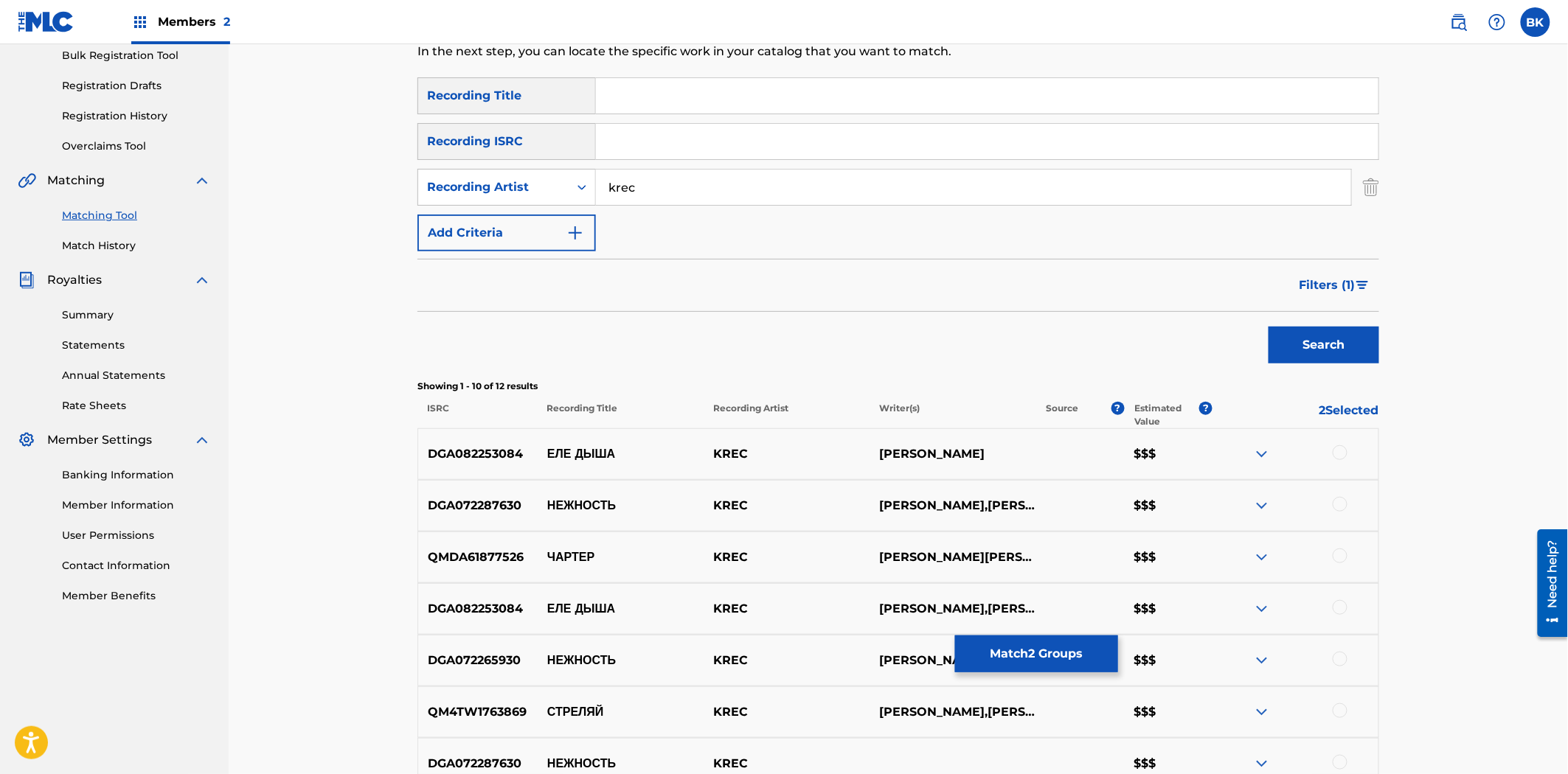 click at bounding box center [987, 142] 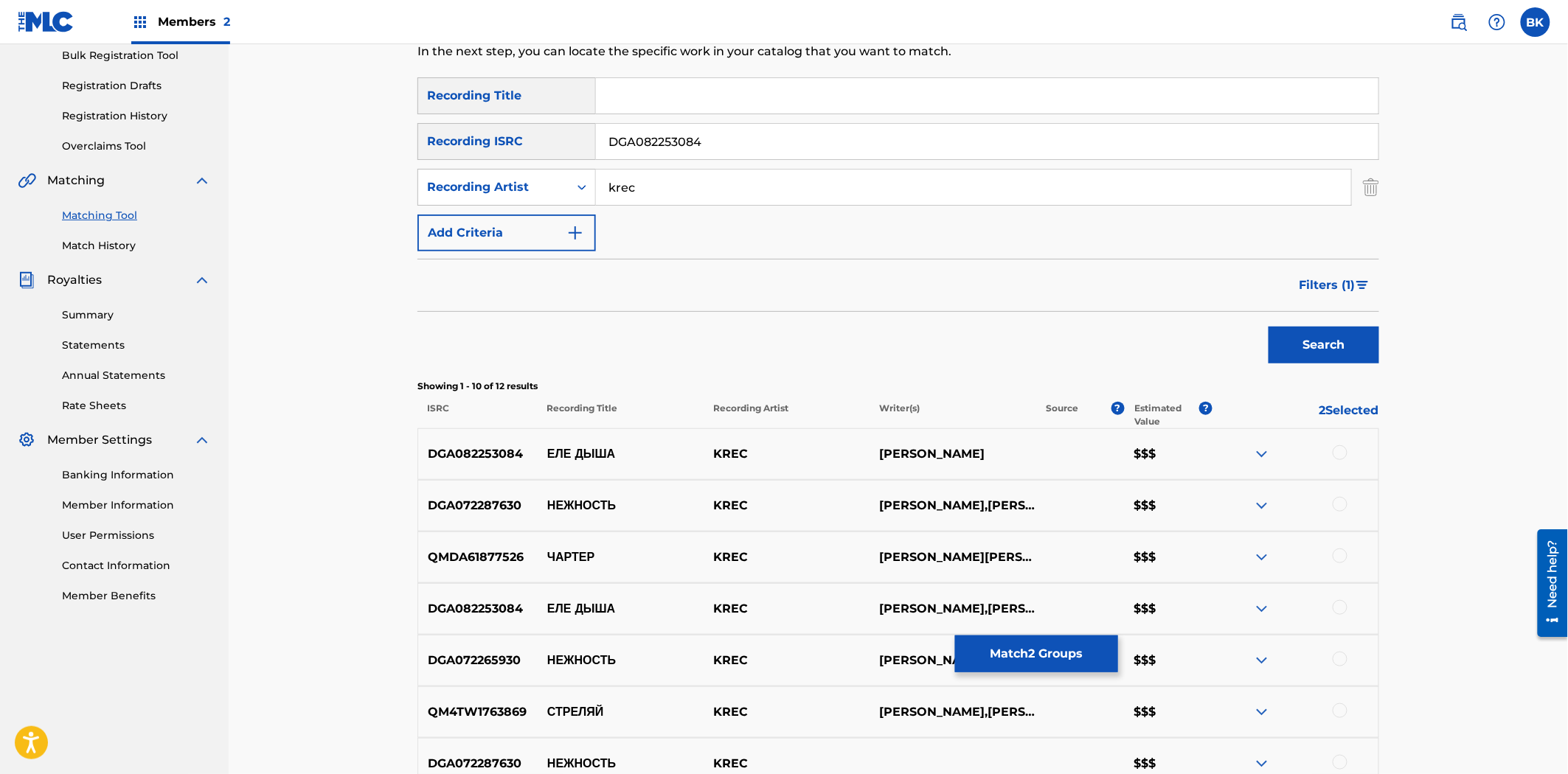 type on "DGA082253084" 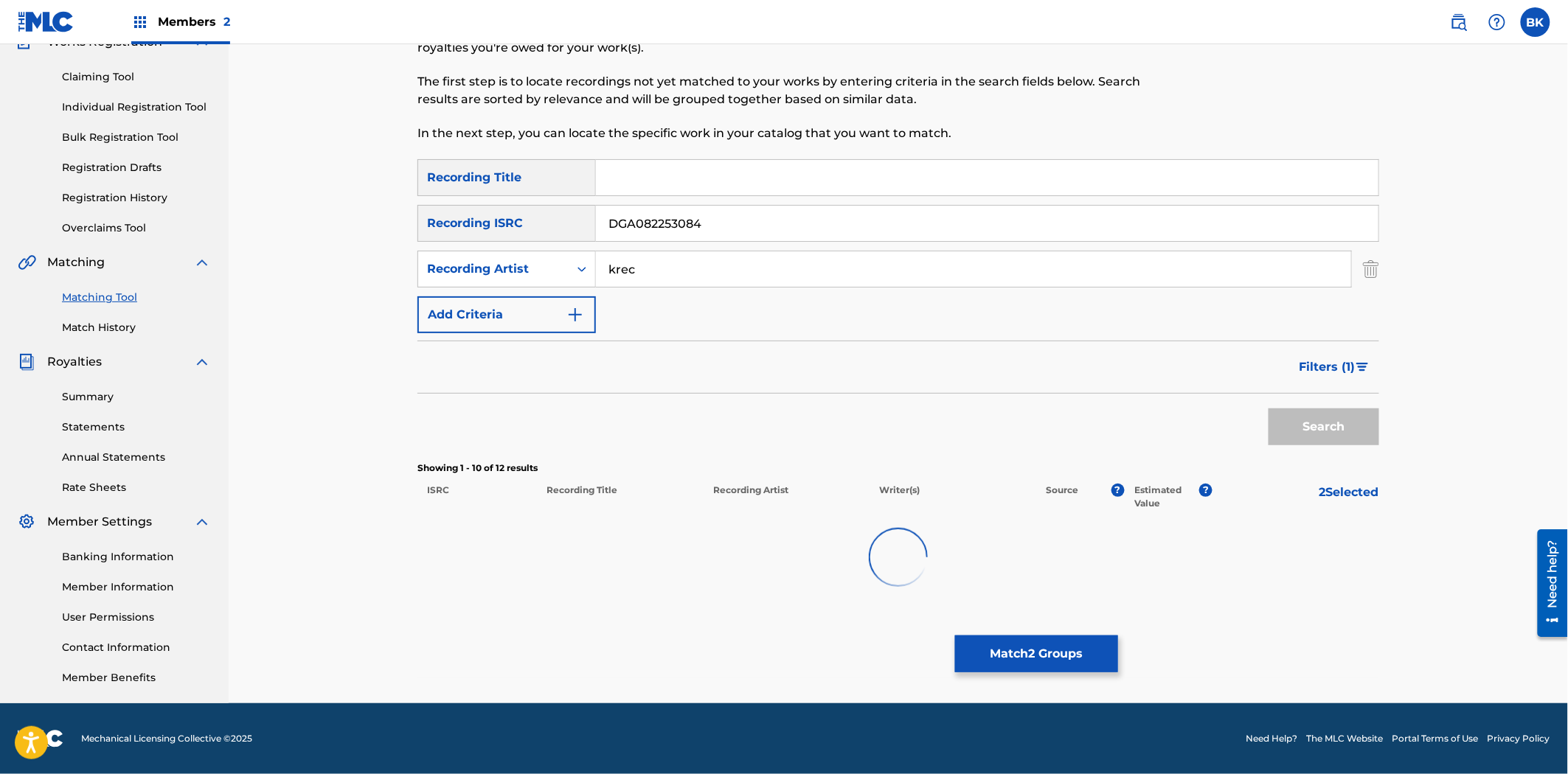 scroll, scrollTop: 140, scrollLeft: 0, axis: vertical 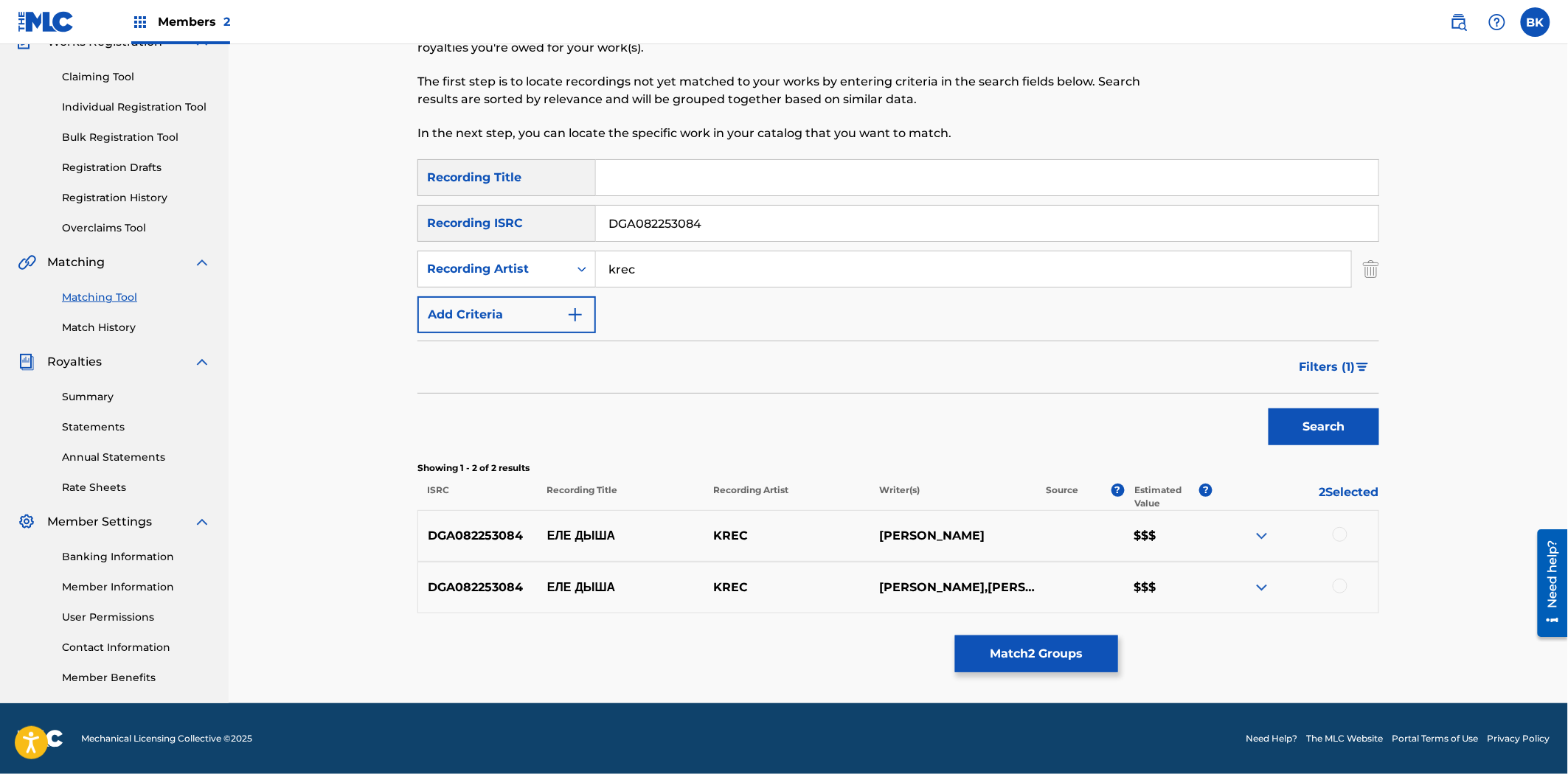 drag, startPoint x: 668, startPoint y: 261, endPoint x: 386, endPoint y: 268, distance: 282.08687 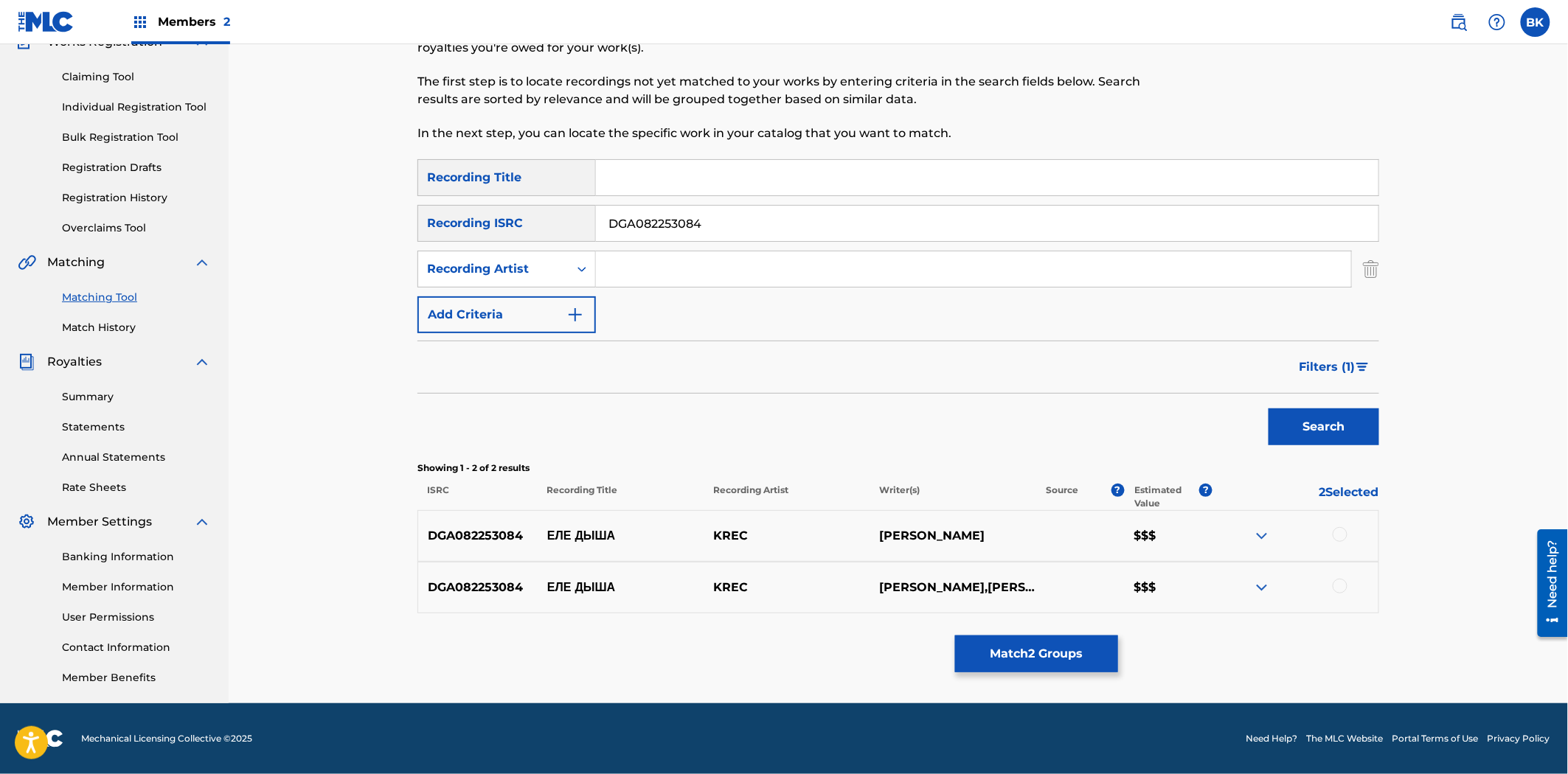 type 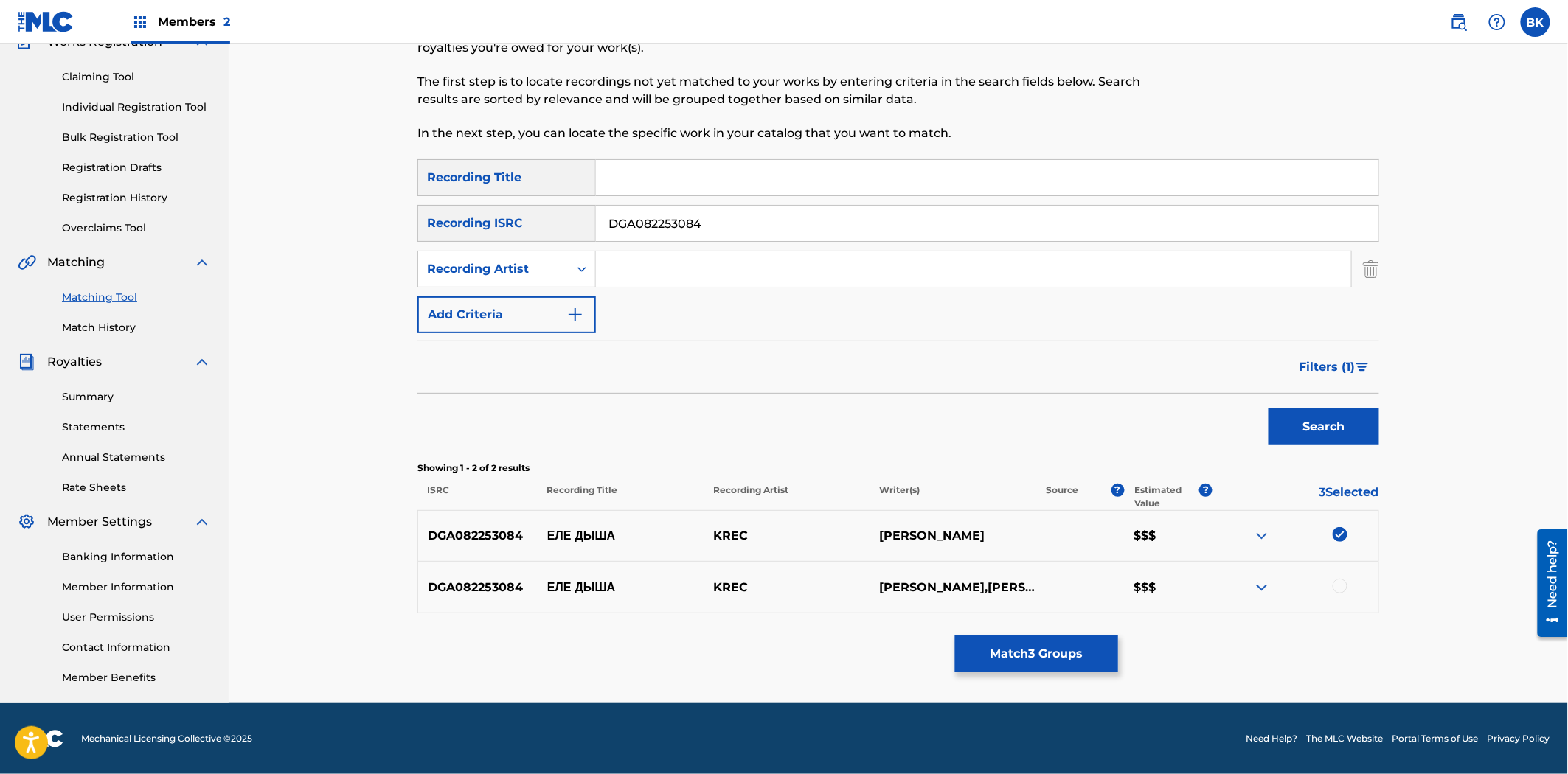 click at bounding box center (1340, 586) 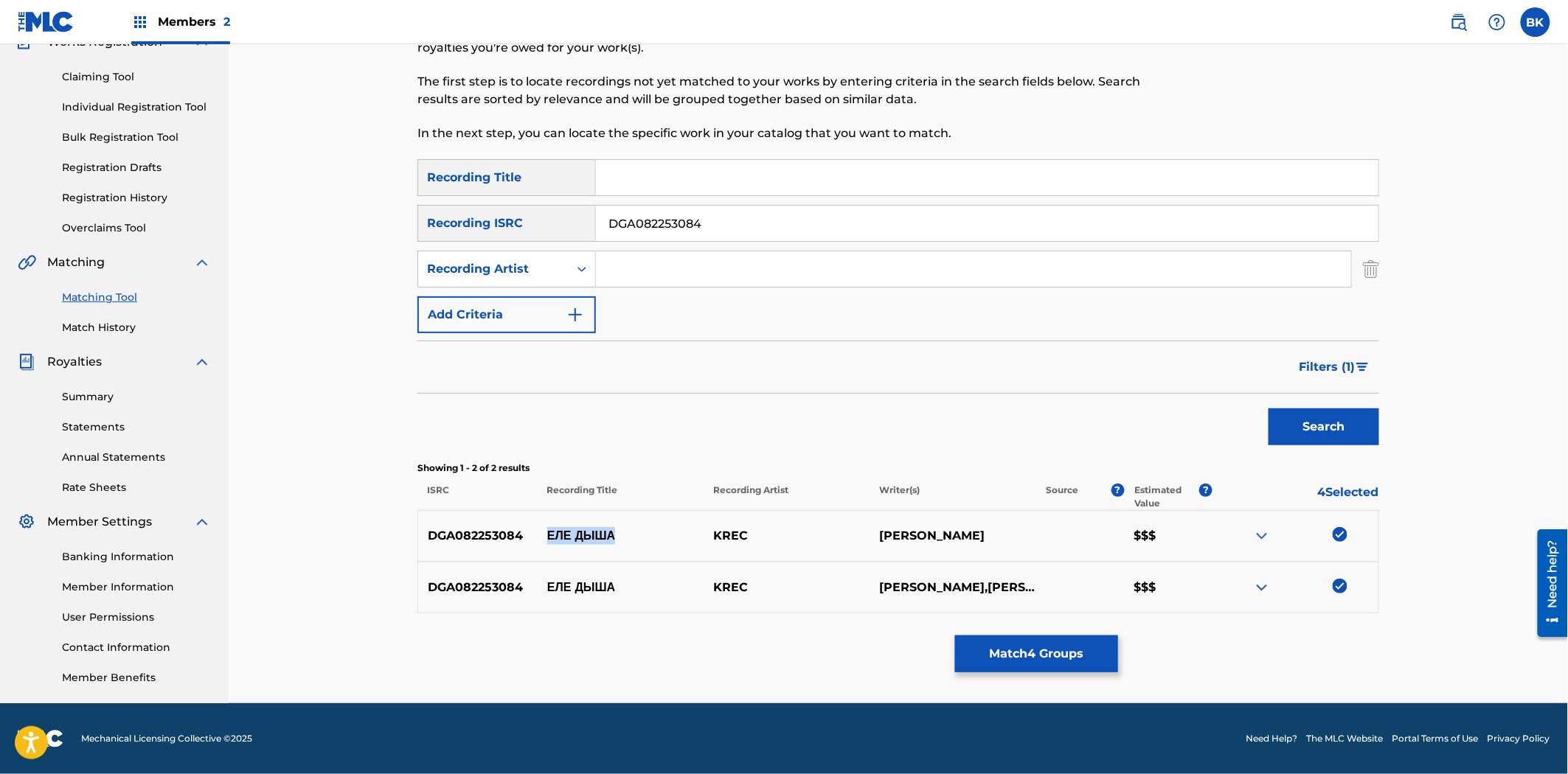 drag, startPoint x: 535, startPoint y: 534, endPoint x: 661, endPoint y: 547, distance: 126.66886 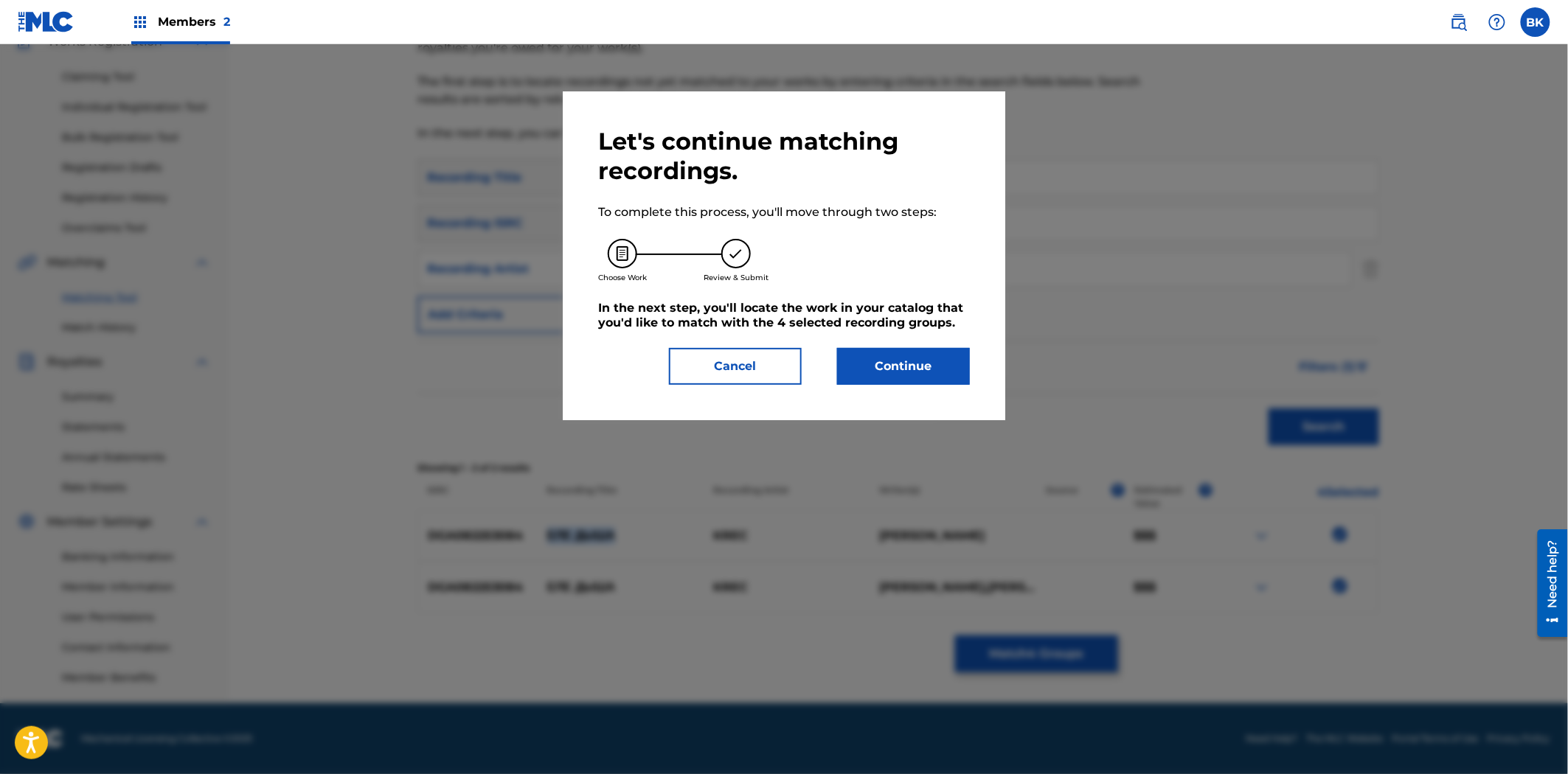 click on "Continue" at bounding box center (903, 366) 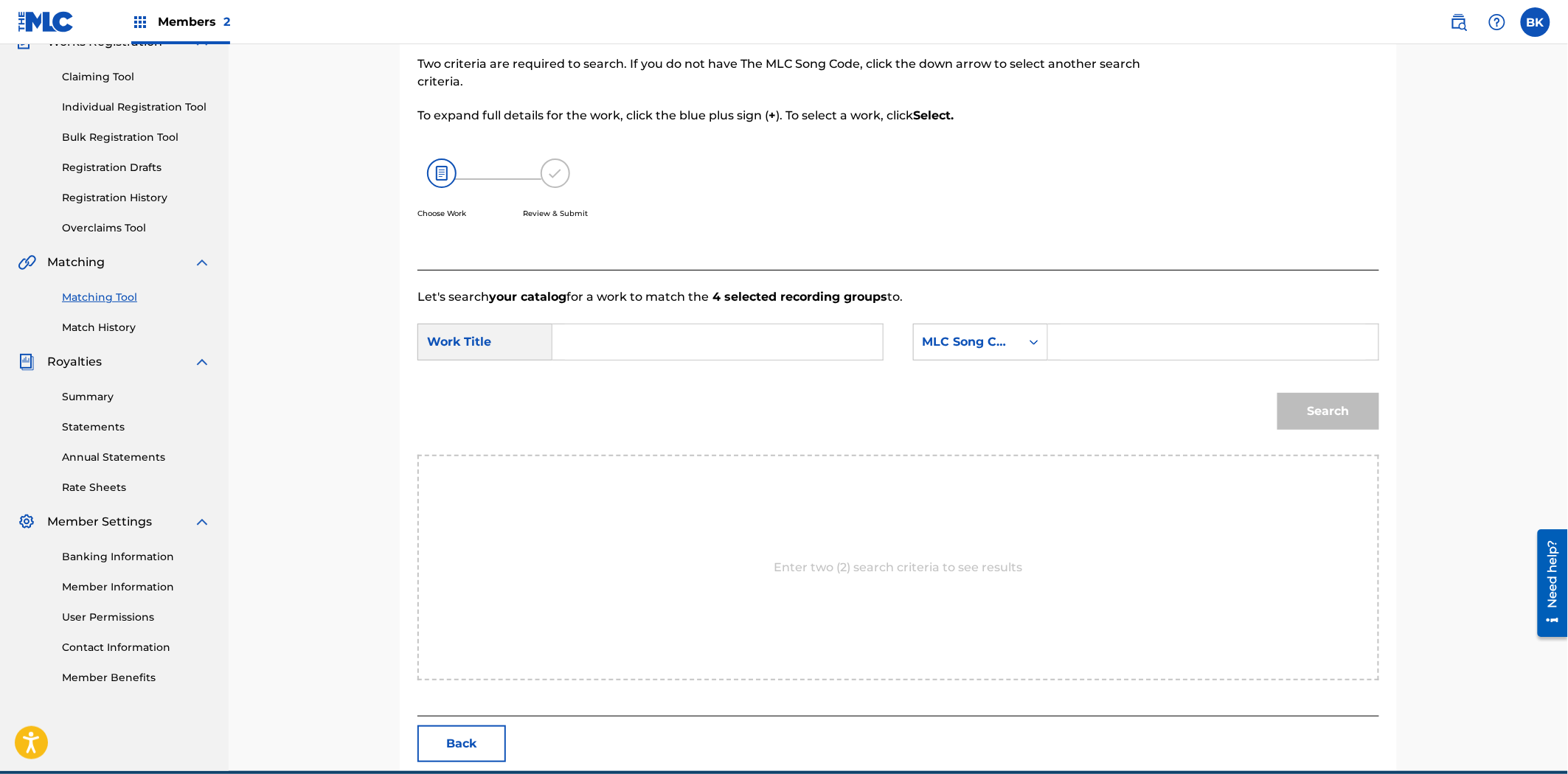 click at bounding box center (718, 342) 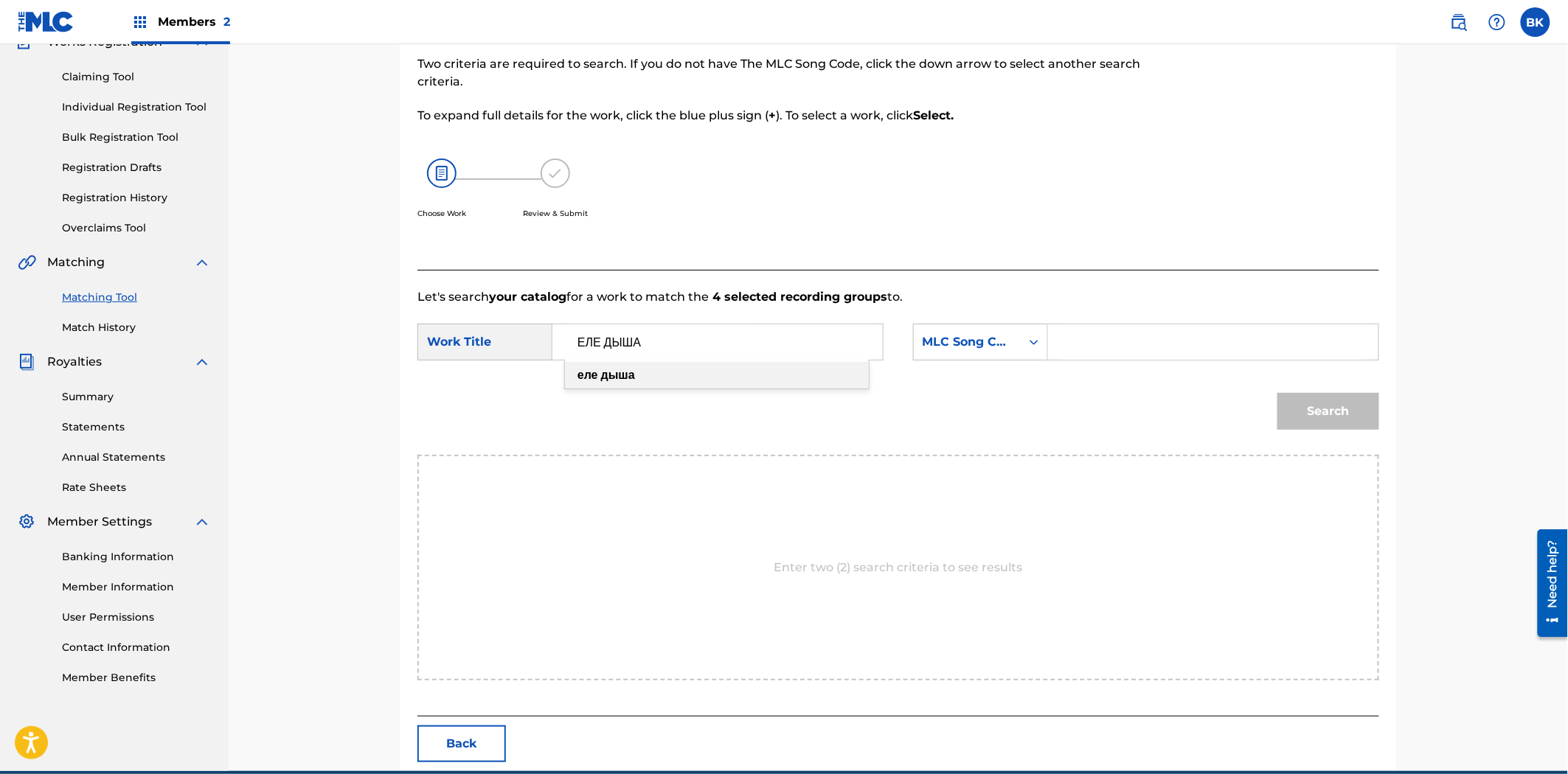 type on "ЕЛЕ ДЫША" 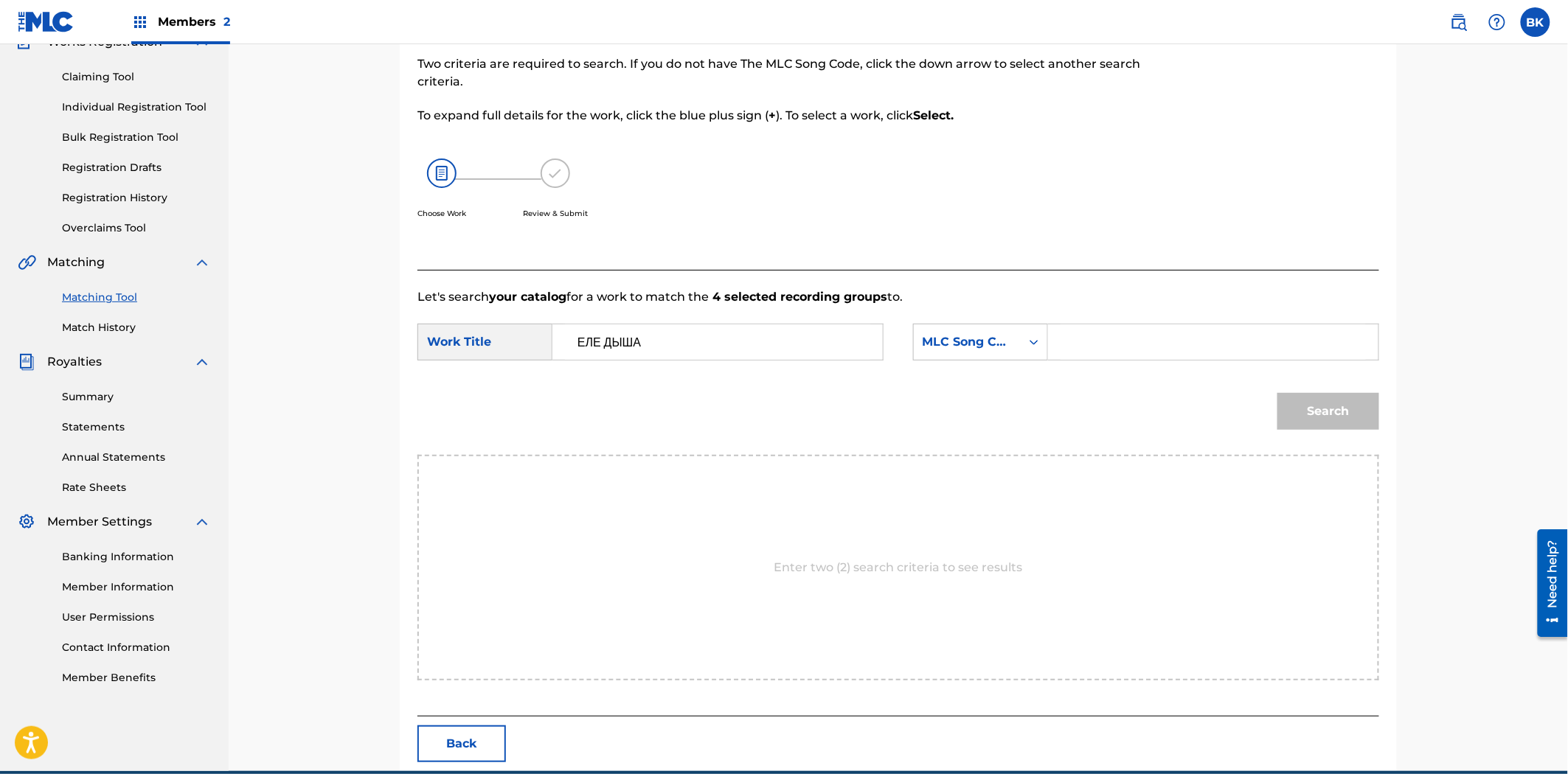 type on "infinity music" 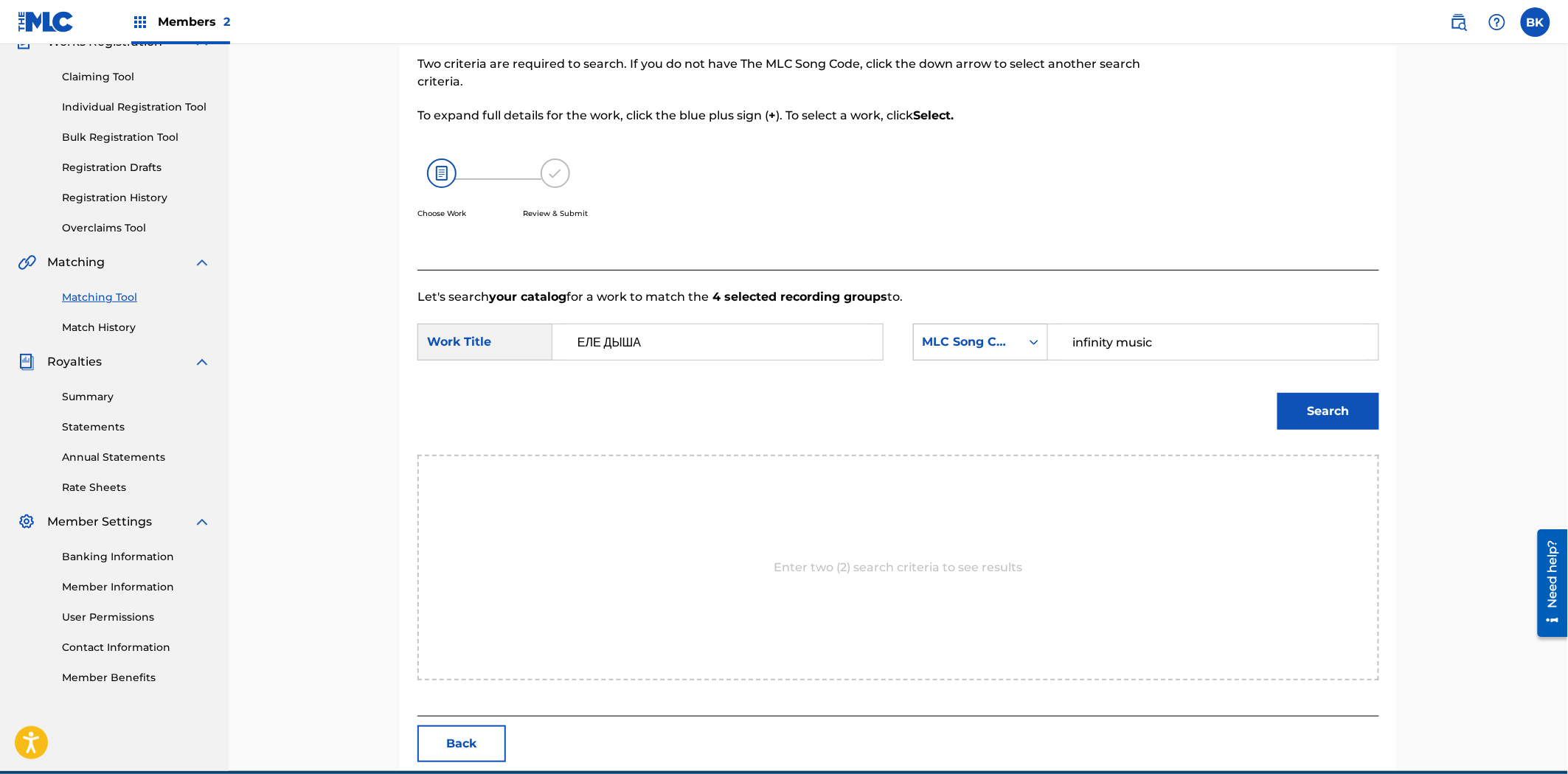 click on "MLC Song Code" at bounding box center [967, 342] 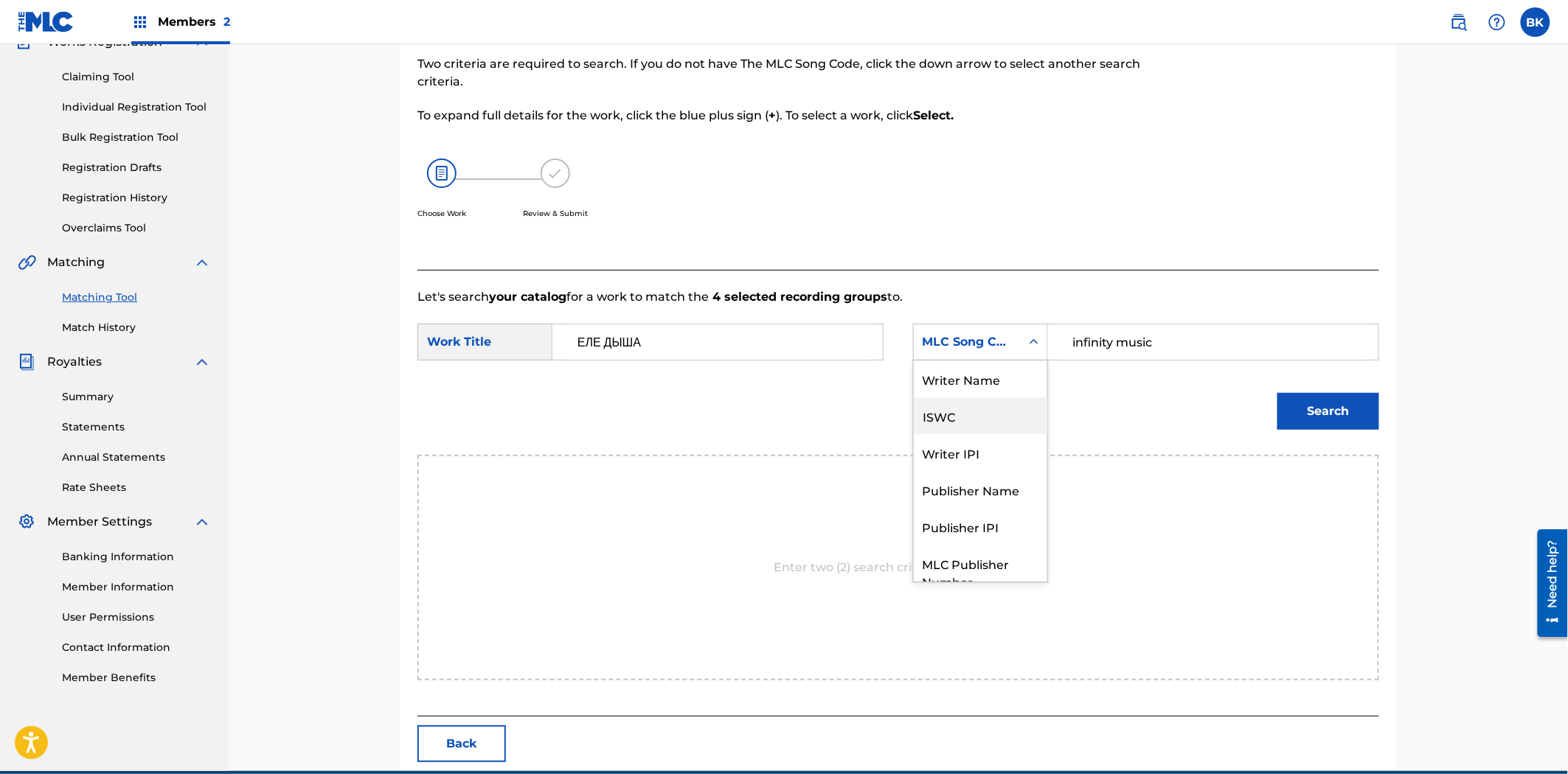 scroll, scrollTop: 55, scrollLeft: 0, axis: vertical 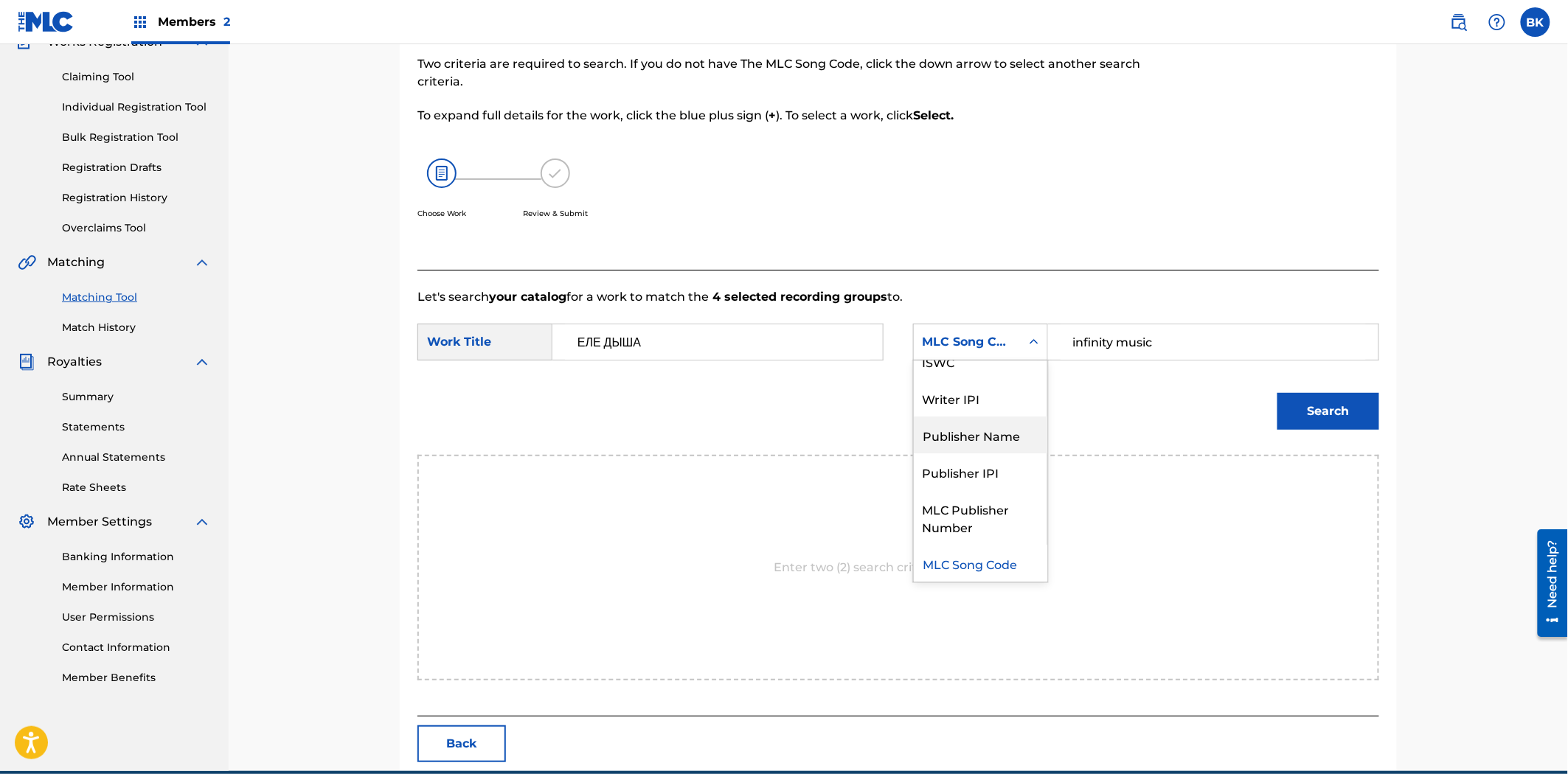 click on "Publisher Name" at bounding box center [980, 435] 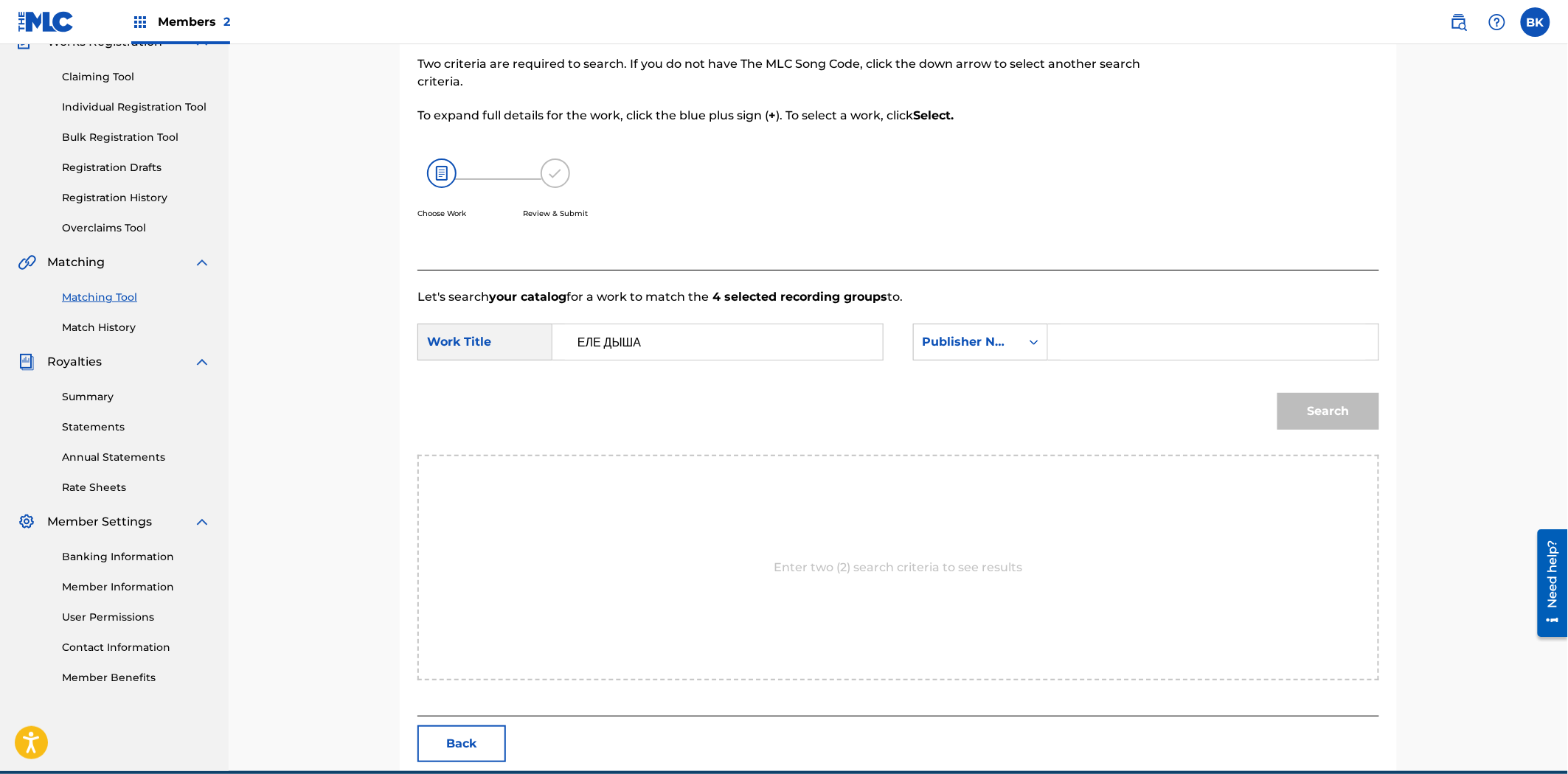 click on "Search" at bounding box center (1325, 408) 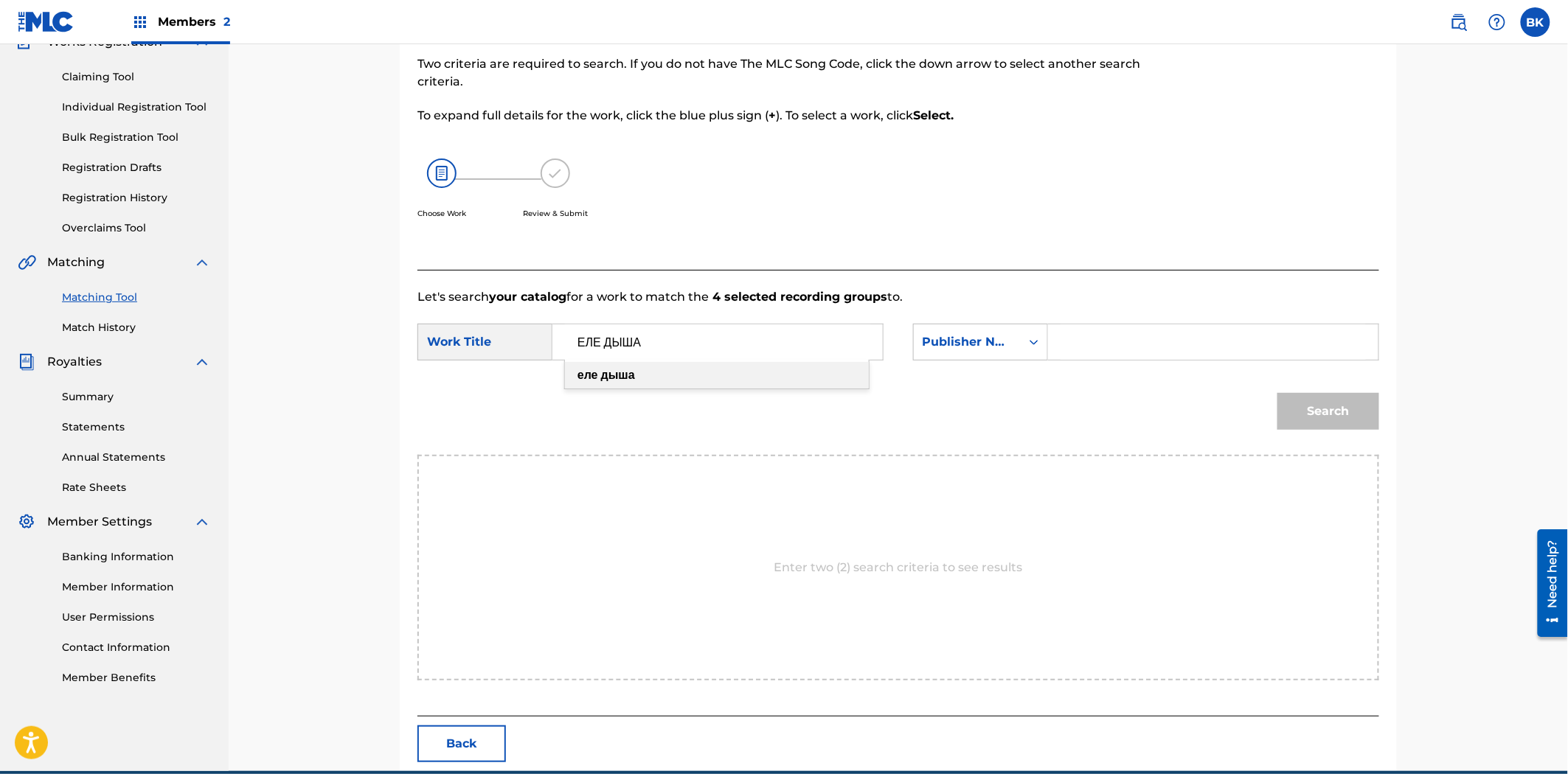 click on "ЕЛЕ ДЫША" at bounding box center (718, 342) 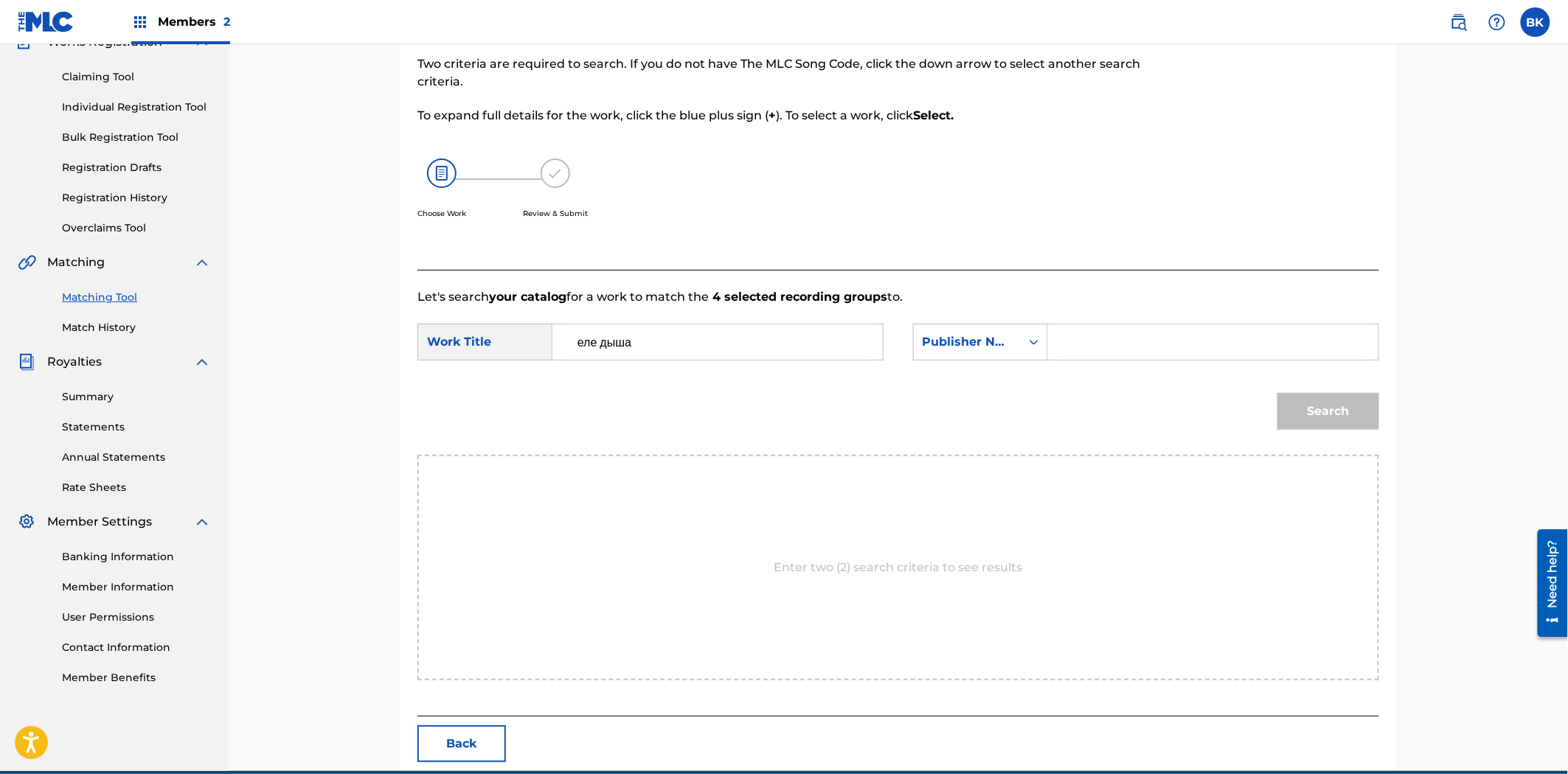 click at bounding box center [1213, 342] 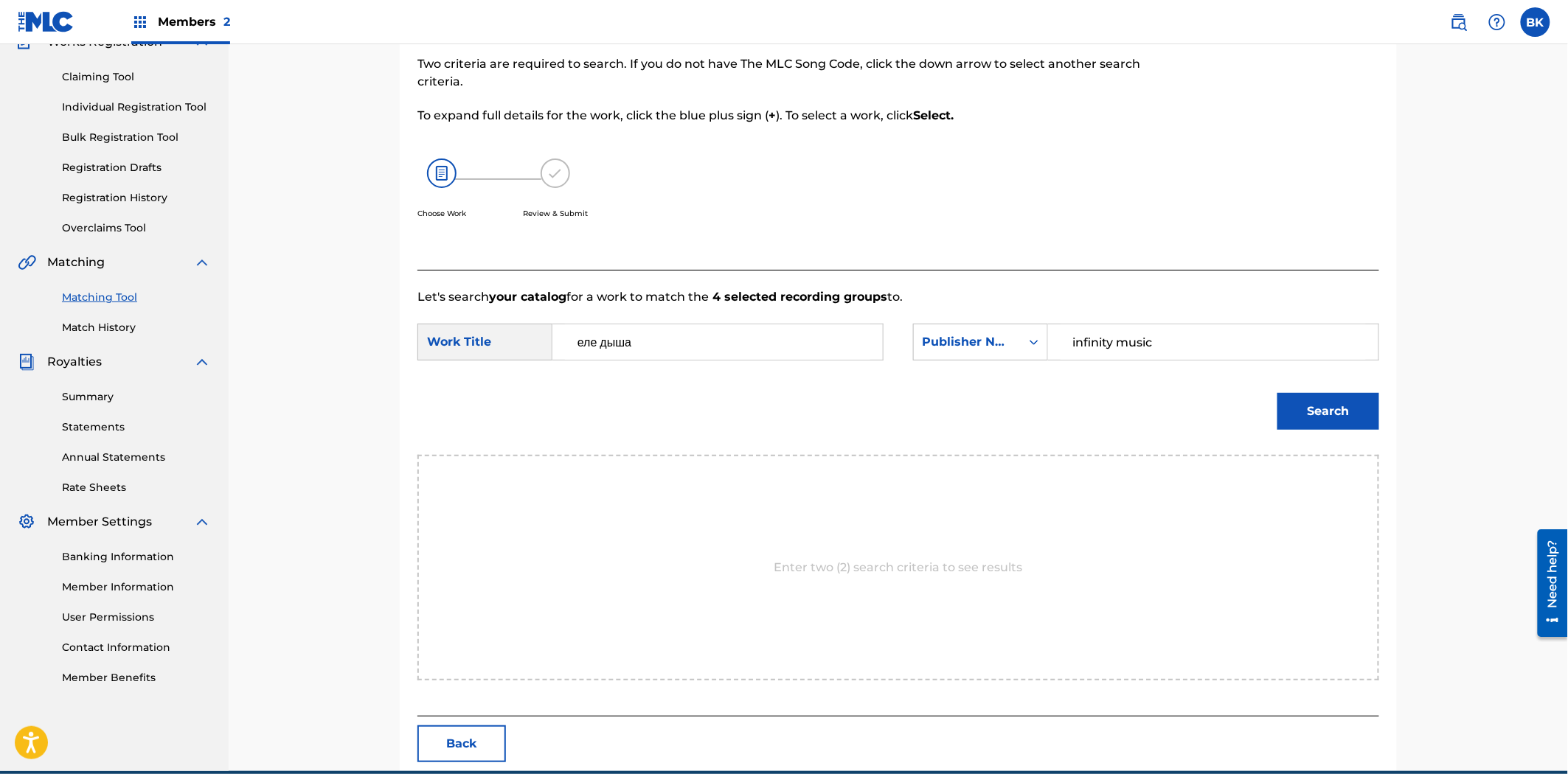 click on "Search" at bounding box center (1328, 411) 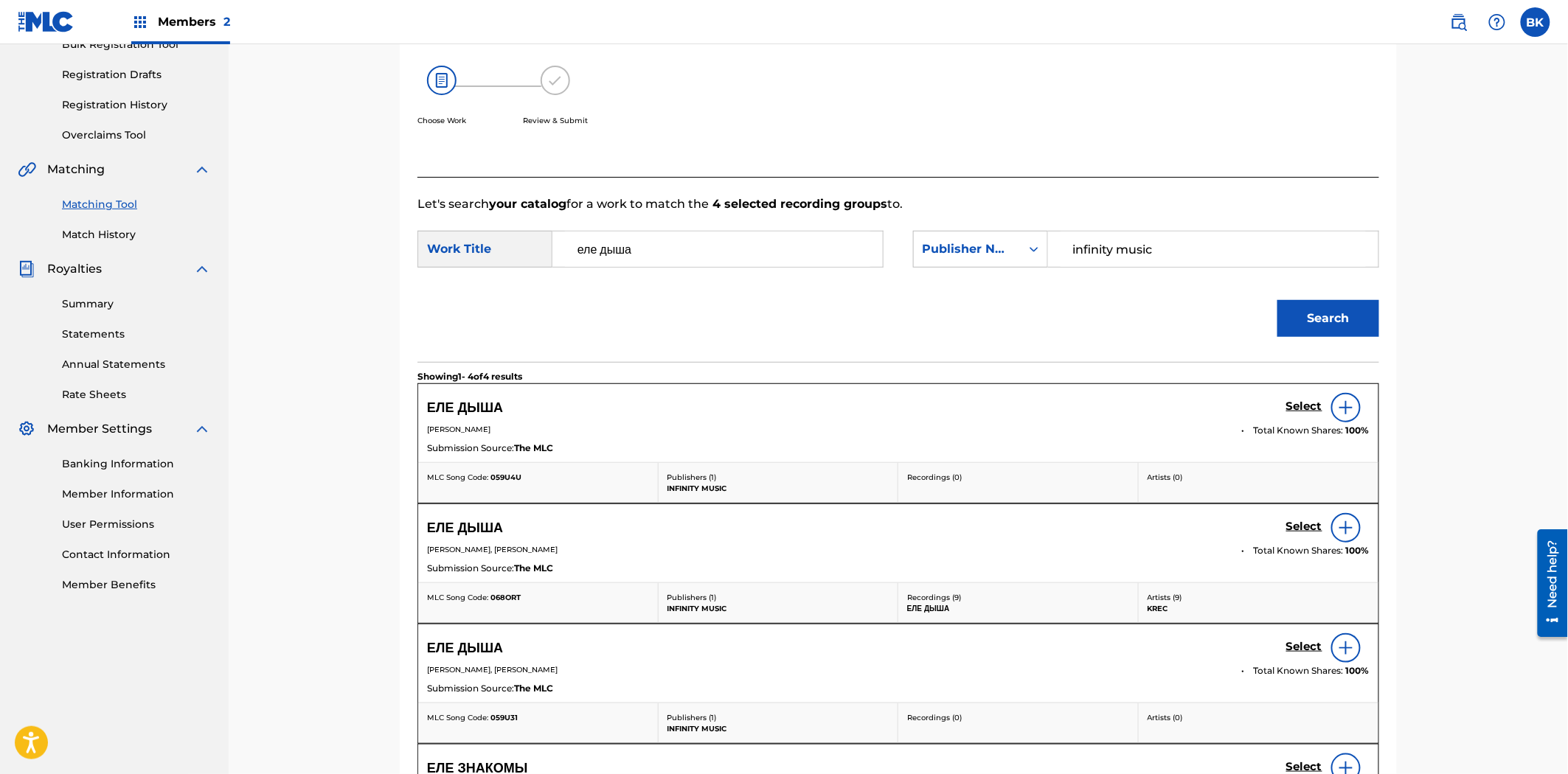 scroll, scrollTop: 304, scrollLeft: 0, axis: vertical 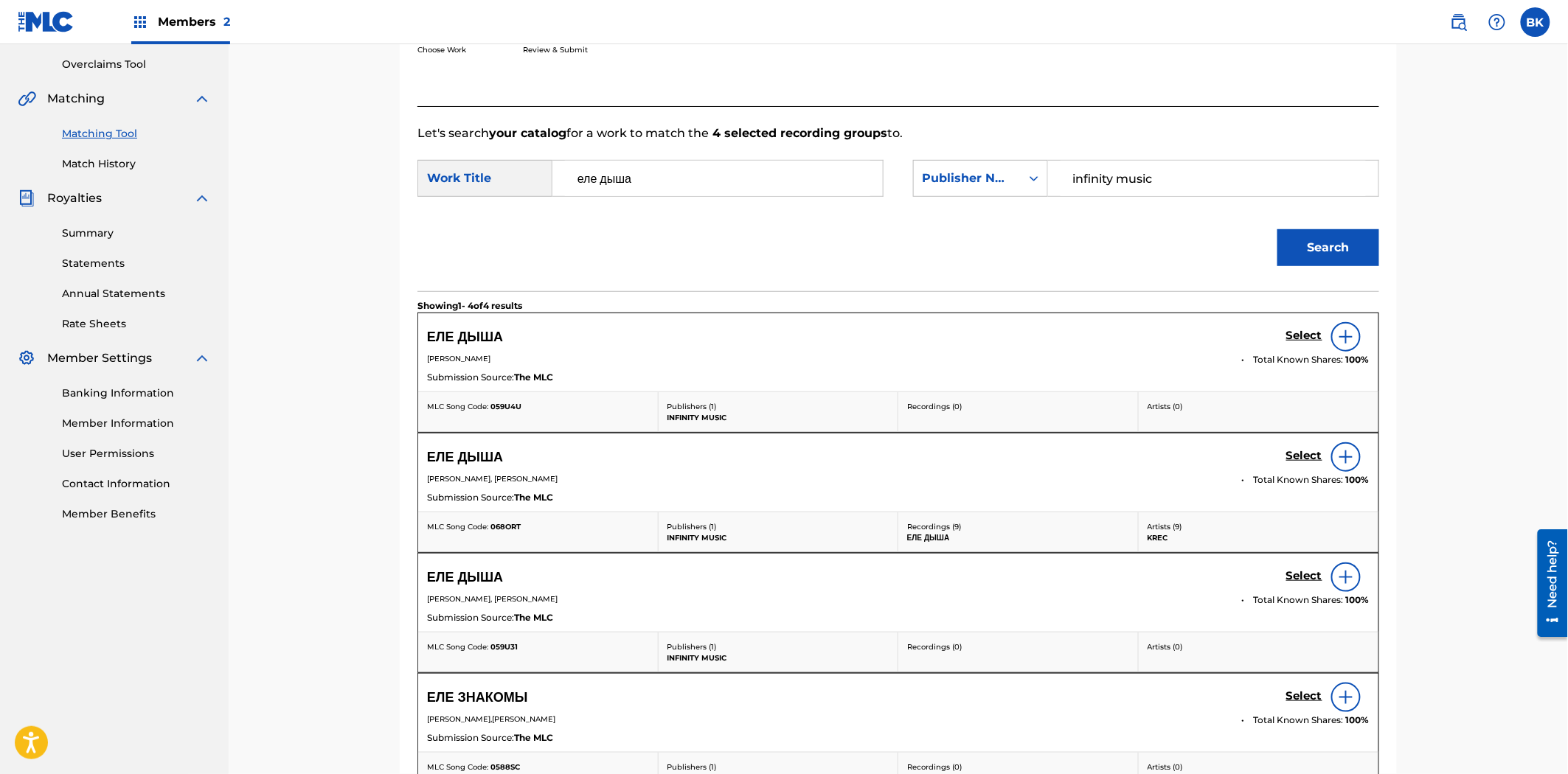 click on "Select" at bounding box center (1304, 335) 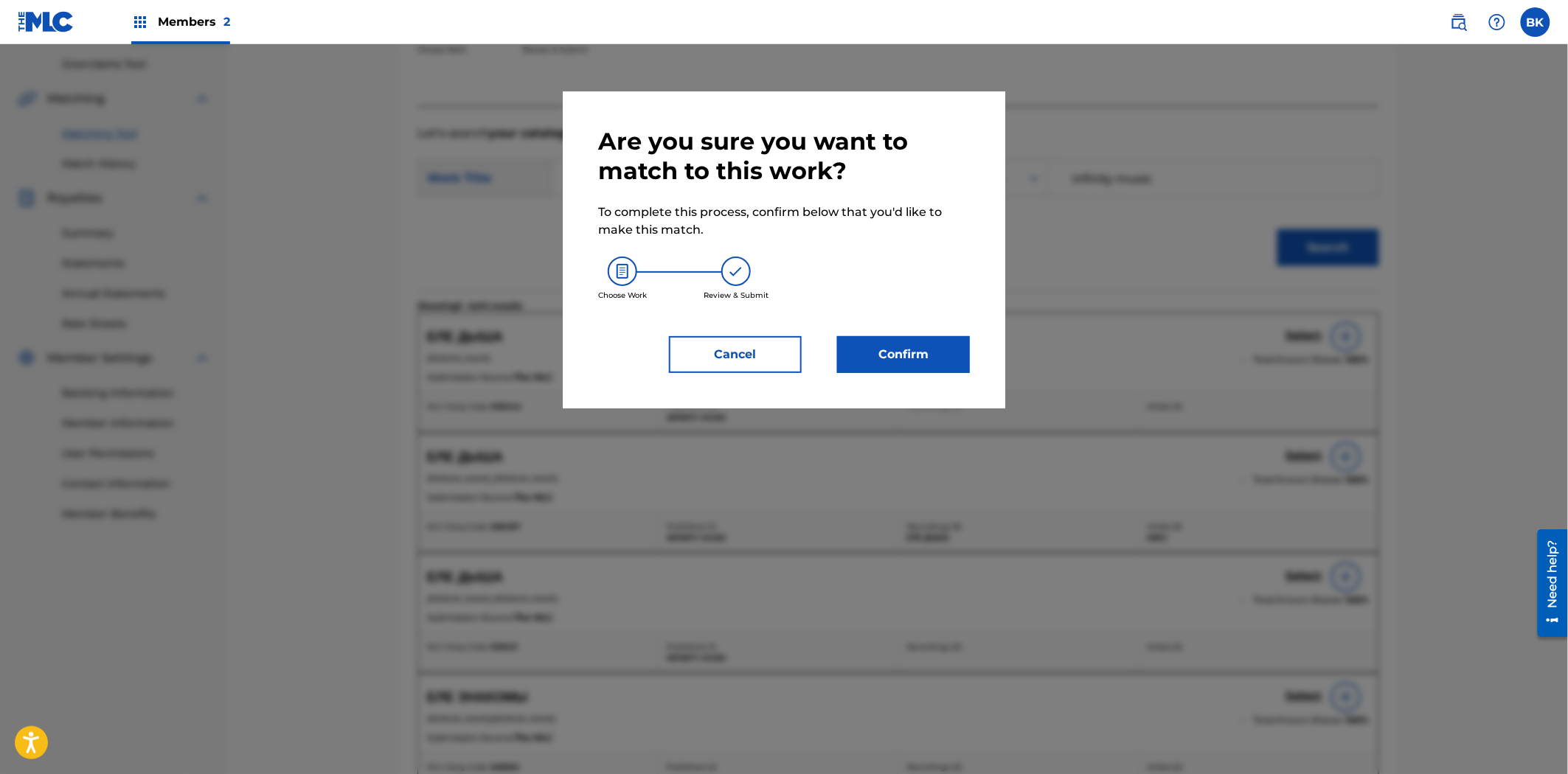 click on "Confirm" at bounding box center [903, 355] 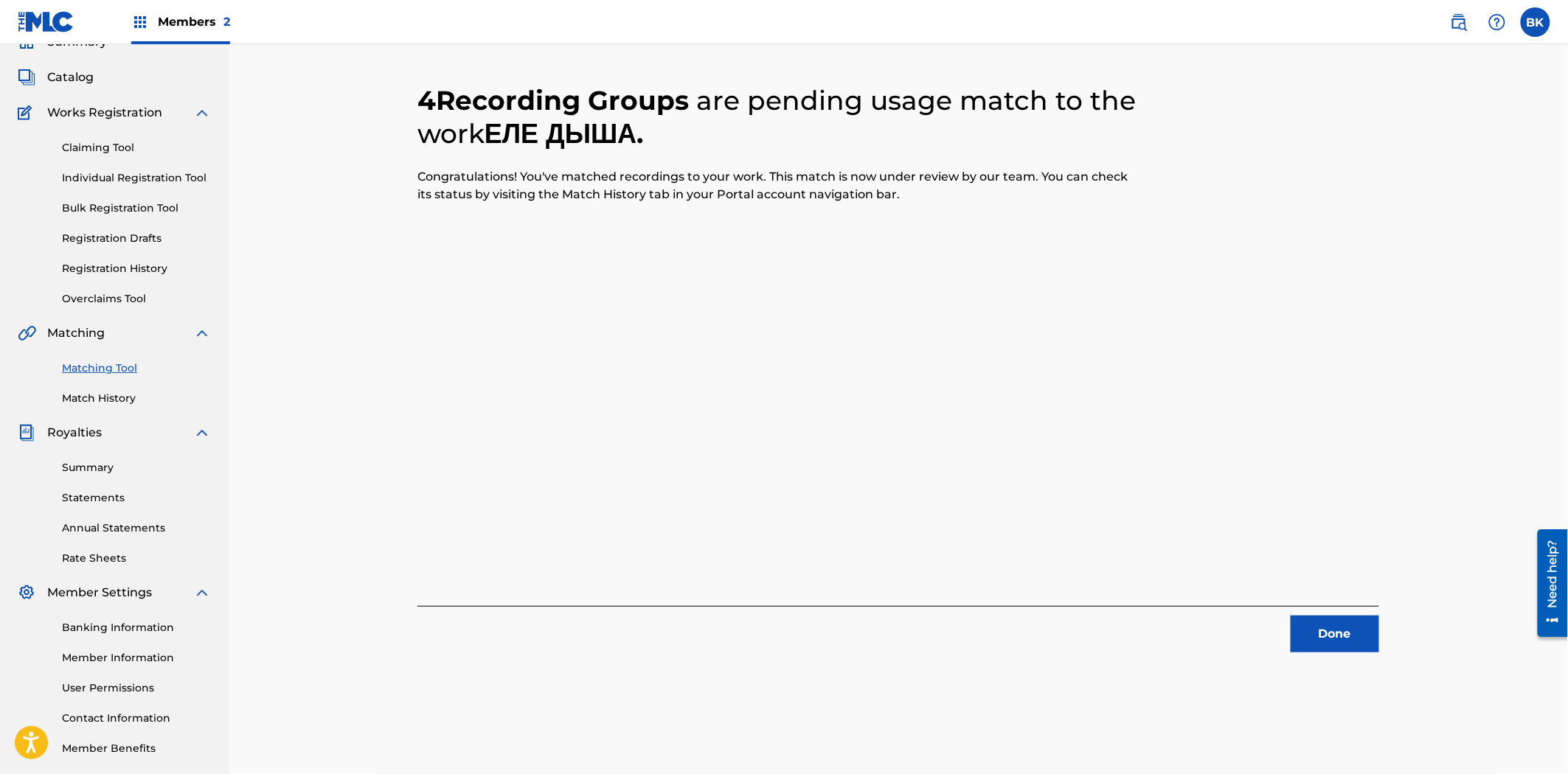scroll, scrollTop: 0, scrollLeft: 0, axis: both 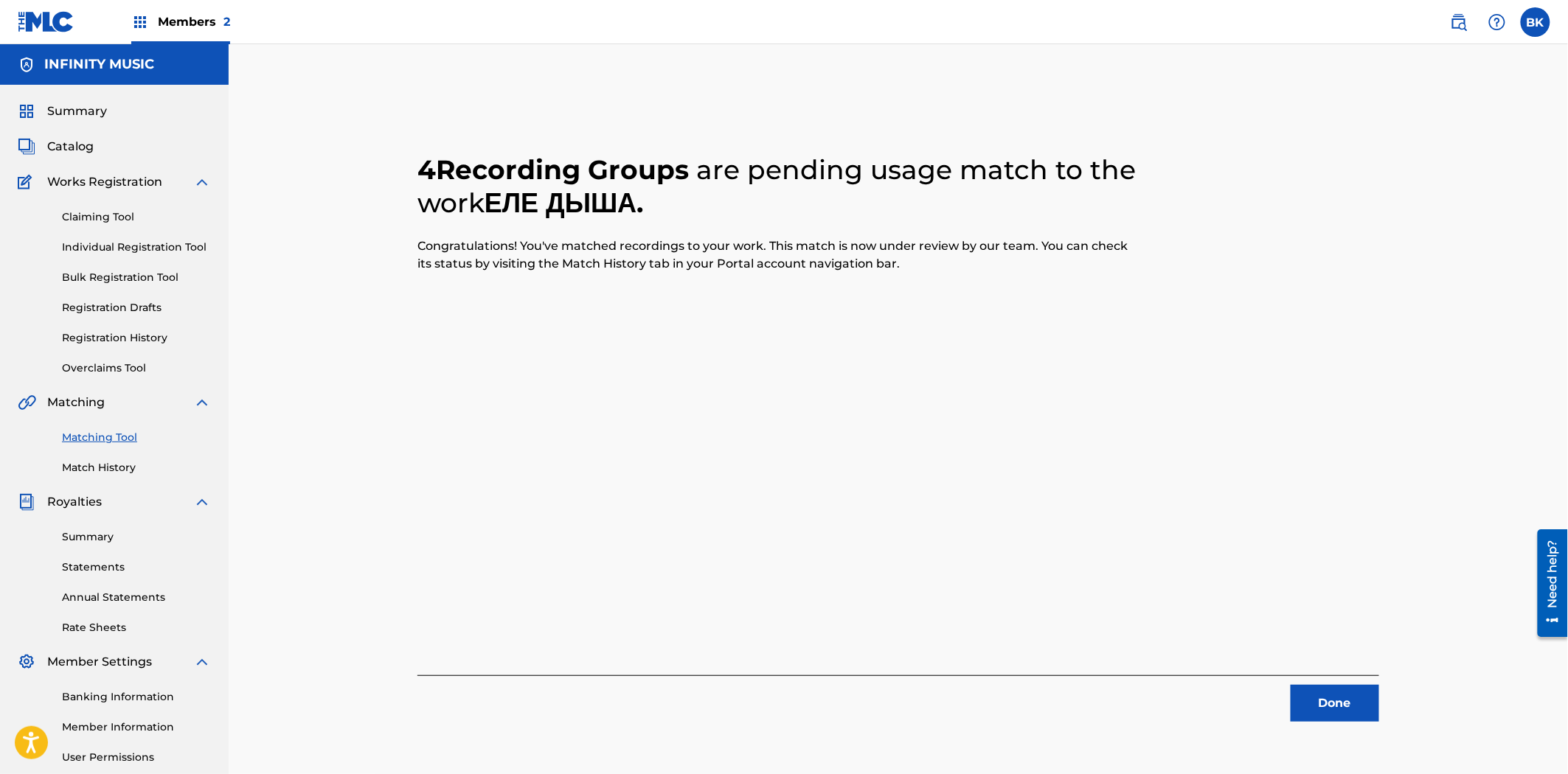 click on "Done" at bounding box center (1335, 703) 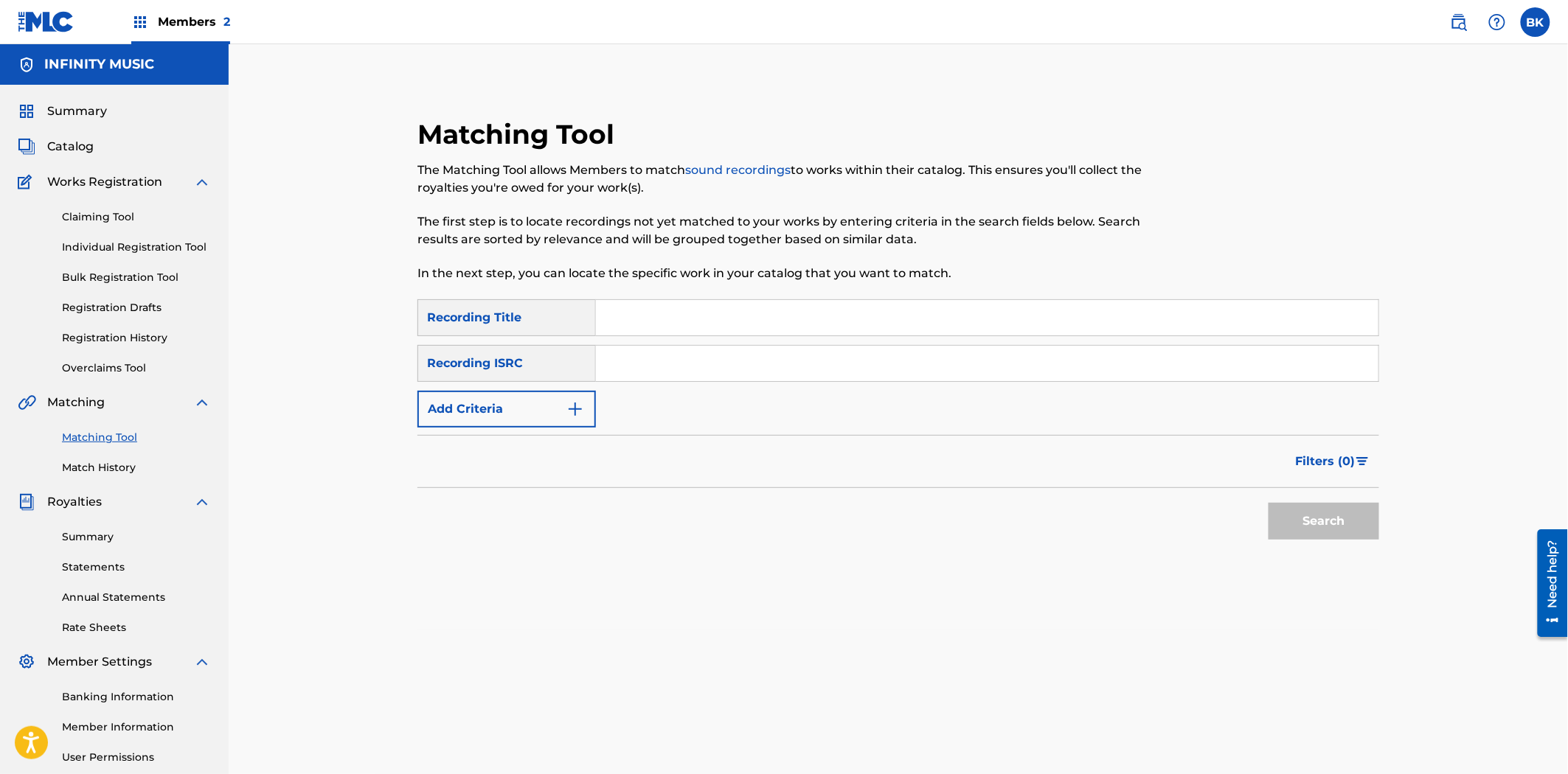 click on "Add Criteria" at bounding box center (507, 409) 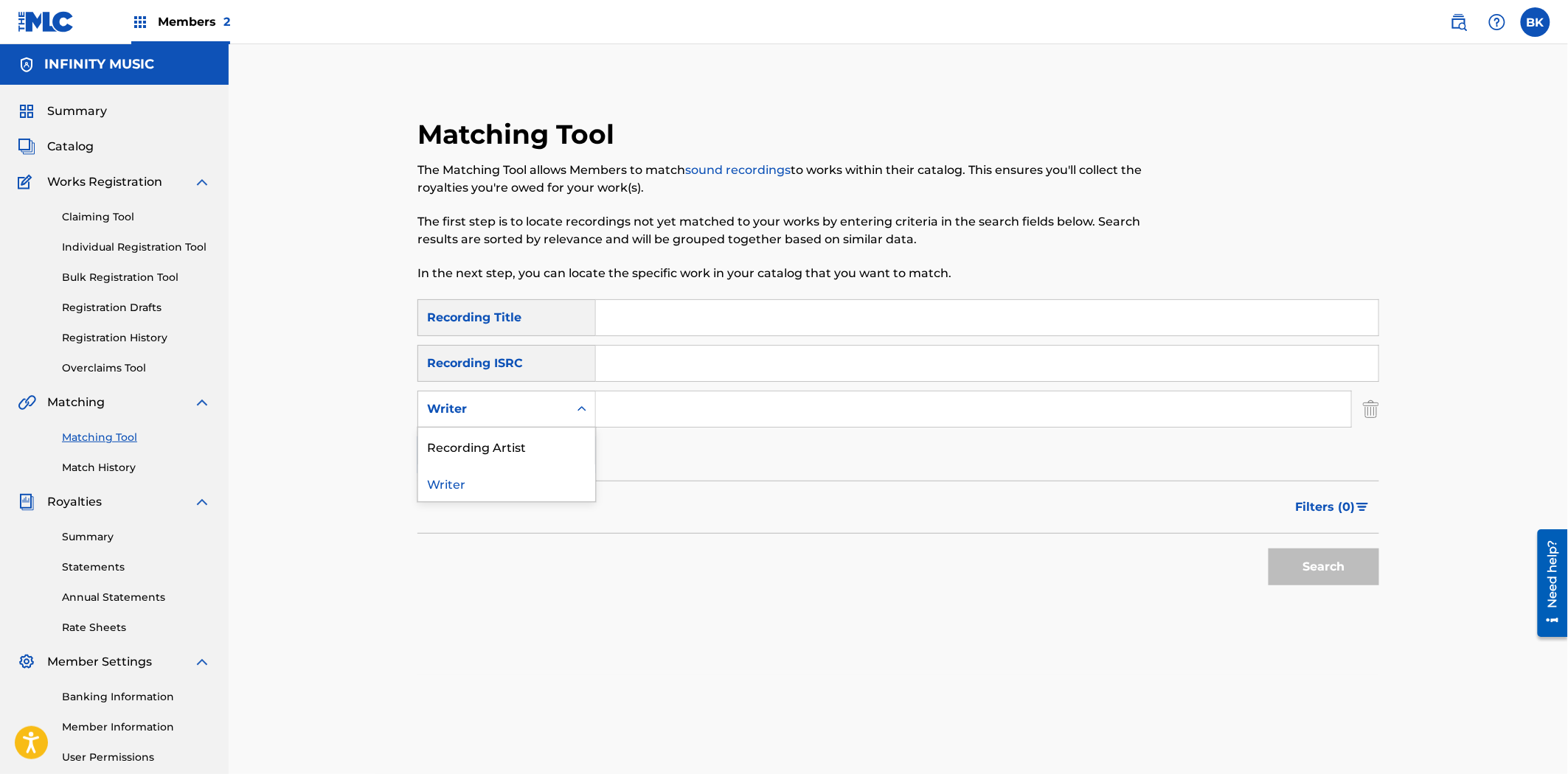 click on "Writer" at bounding box center [493, 409] 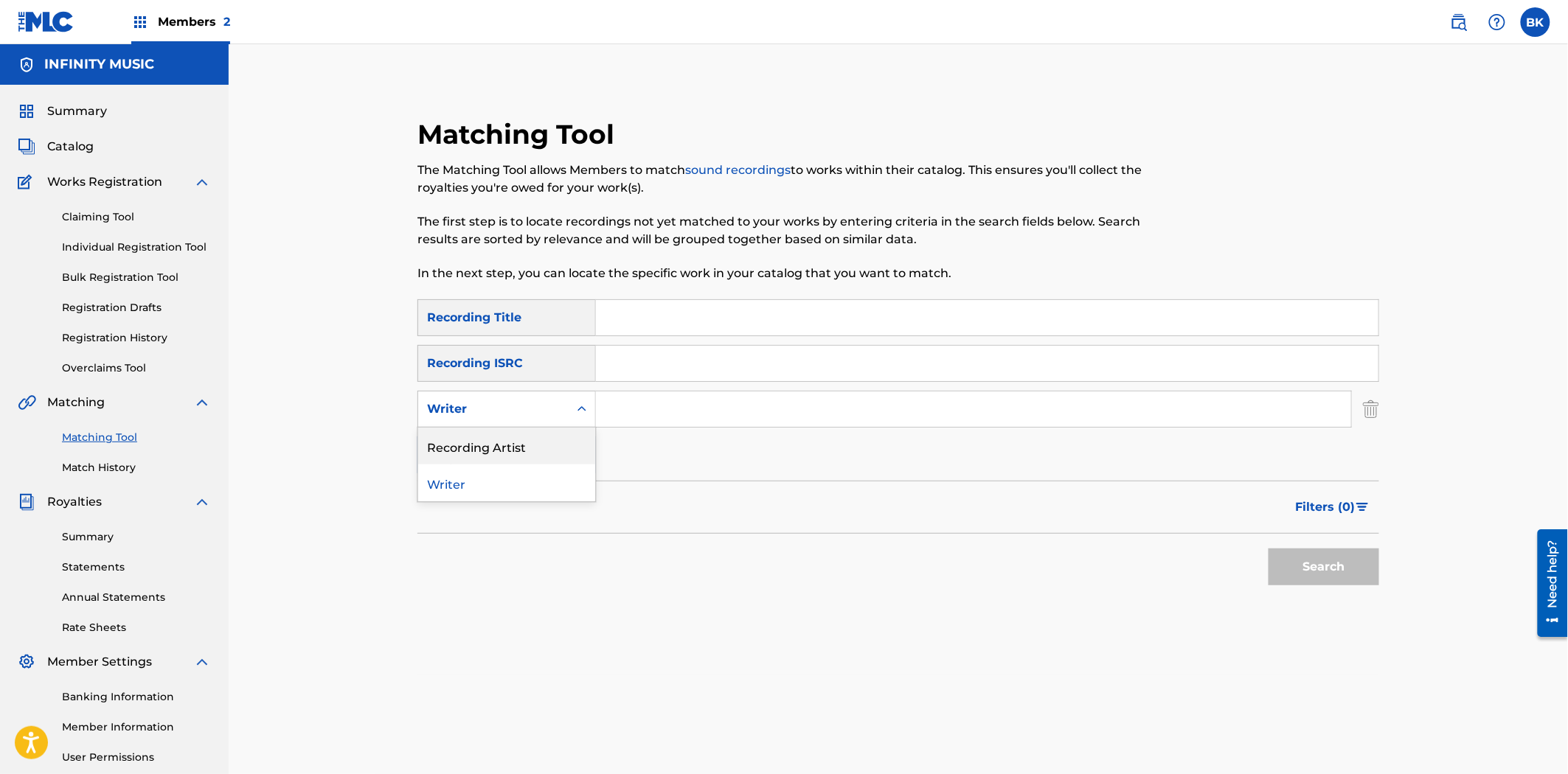 click on "Recording Artist" at bounding box center (507, 446) 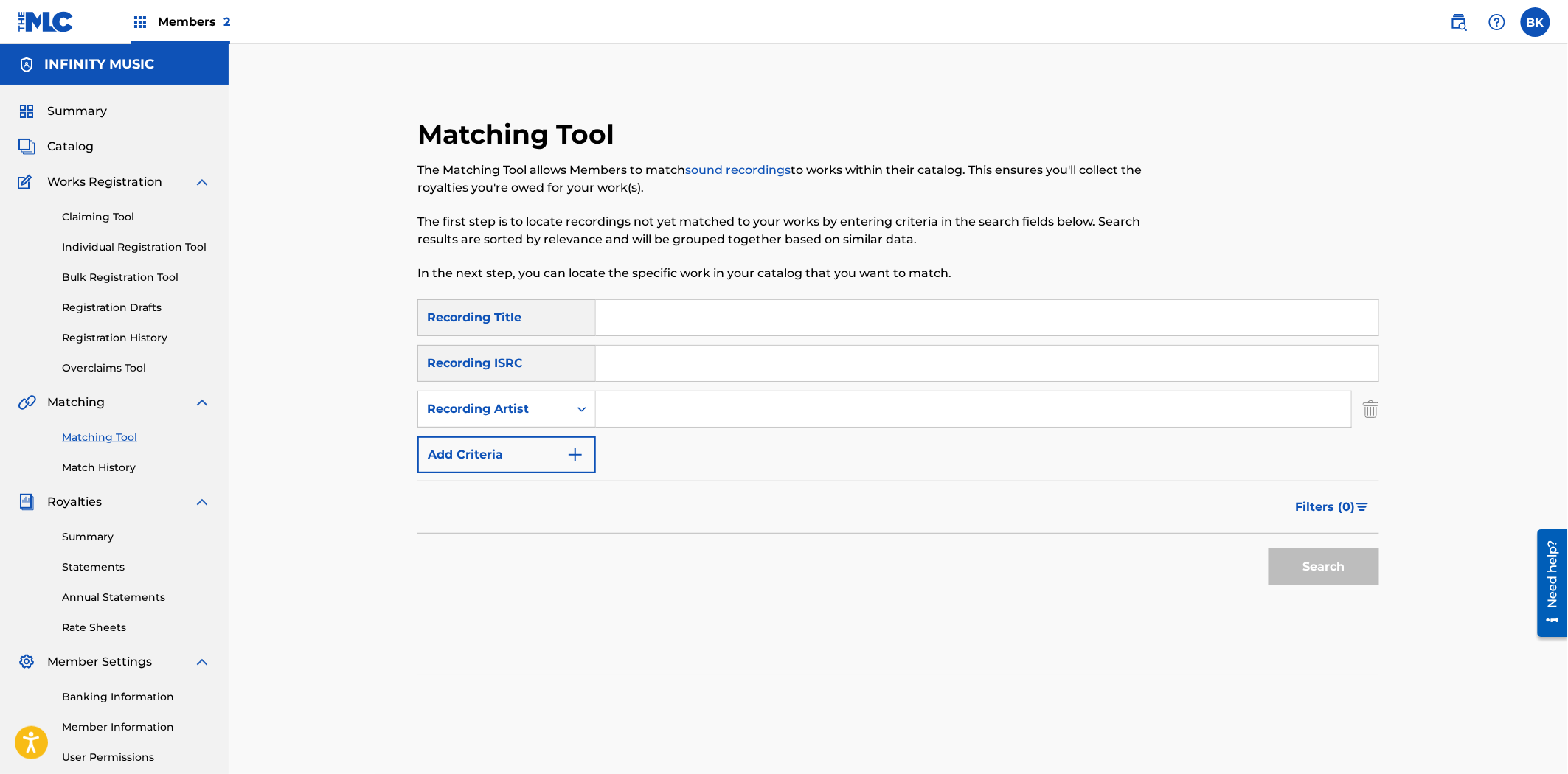 click at bounding box center [974, 409] 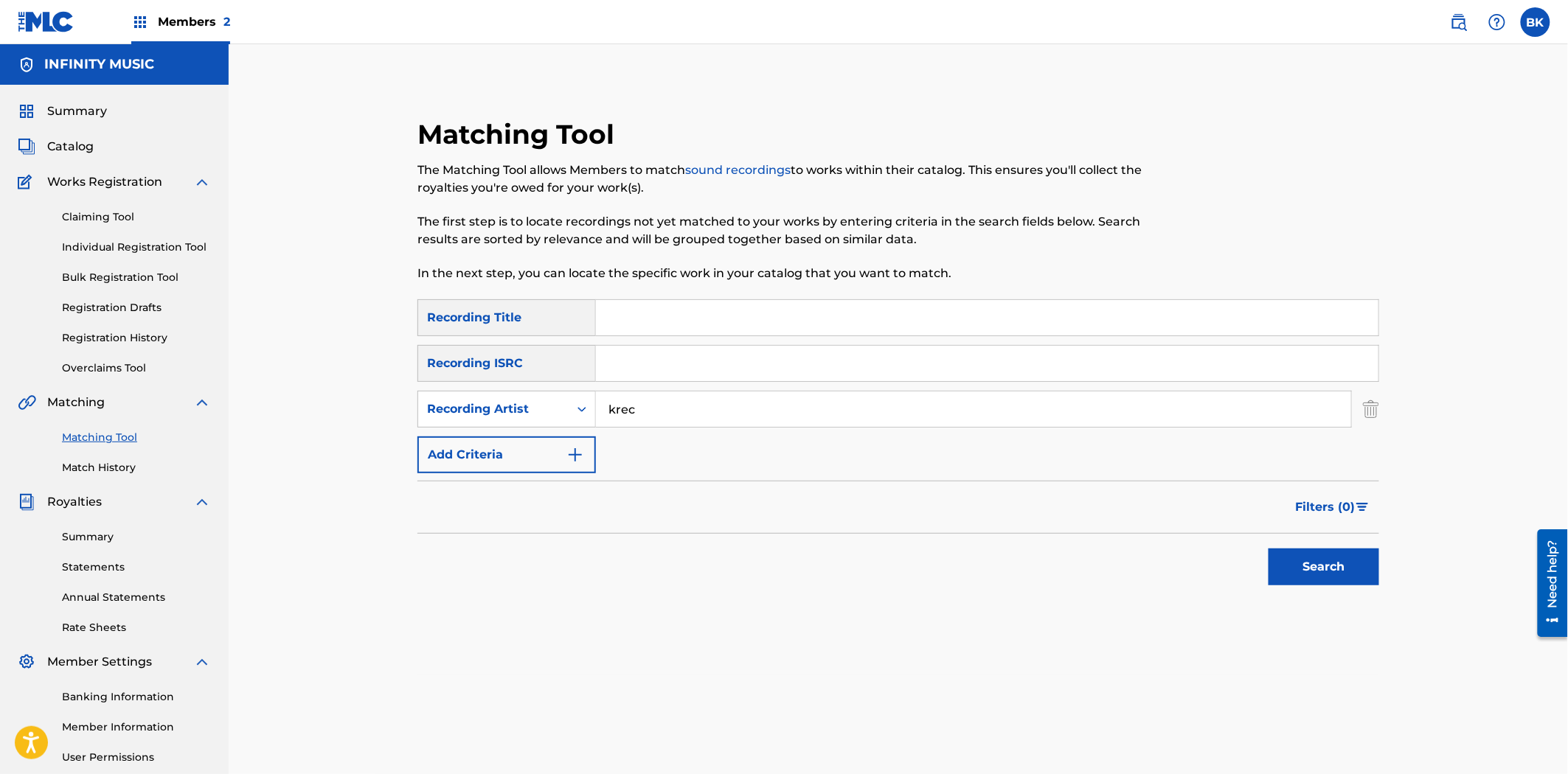 click on "Search" at bounding box center (1324, 567) 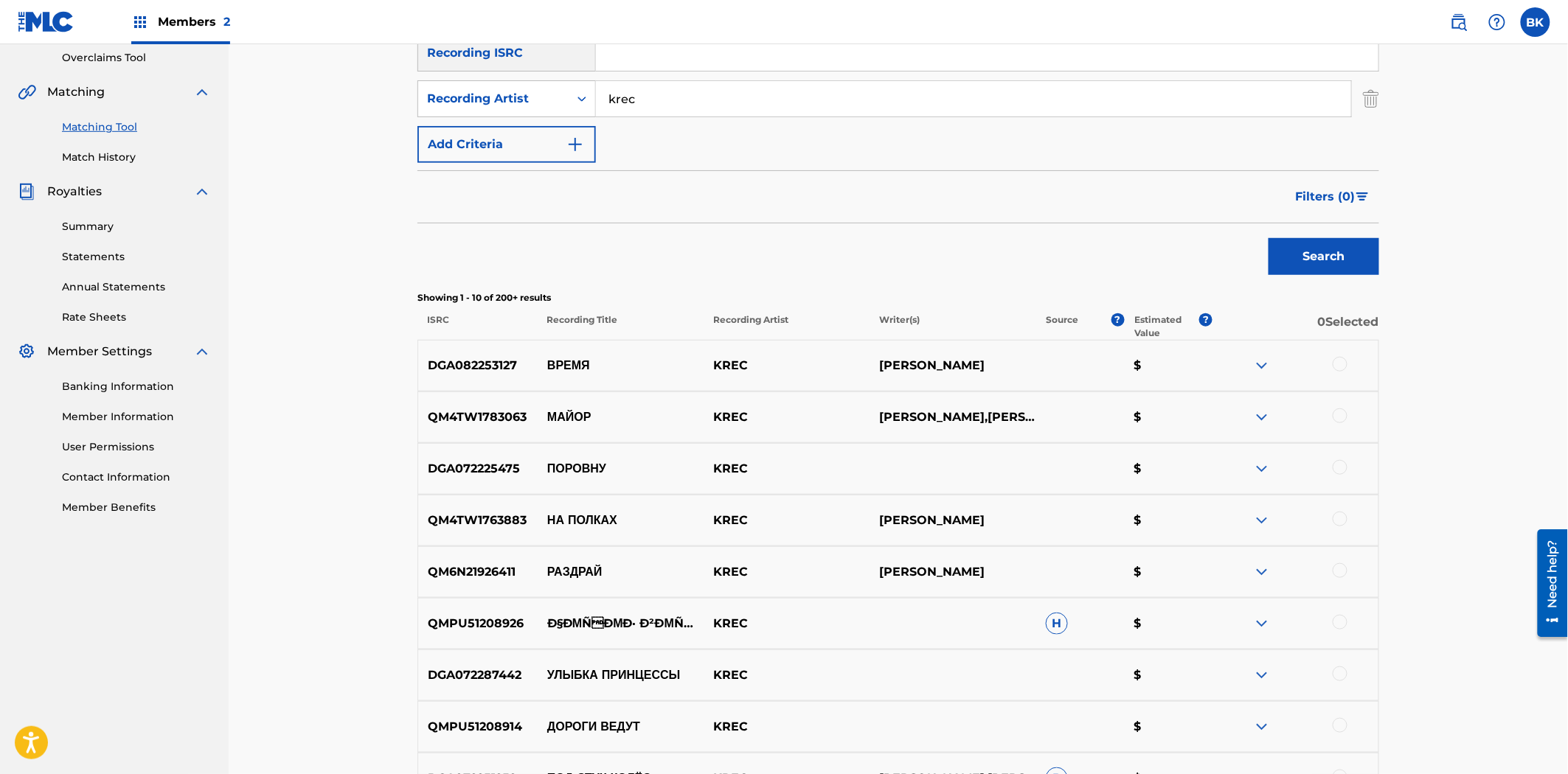 scroll, scrollTop: 327, scrollLeft: 0, axis: vertical 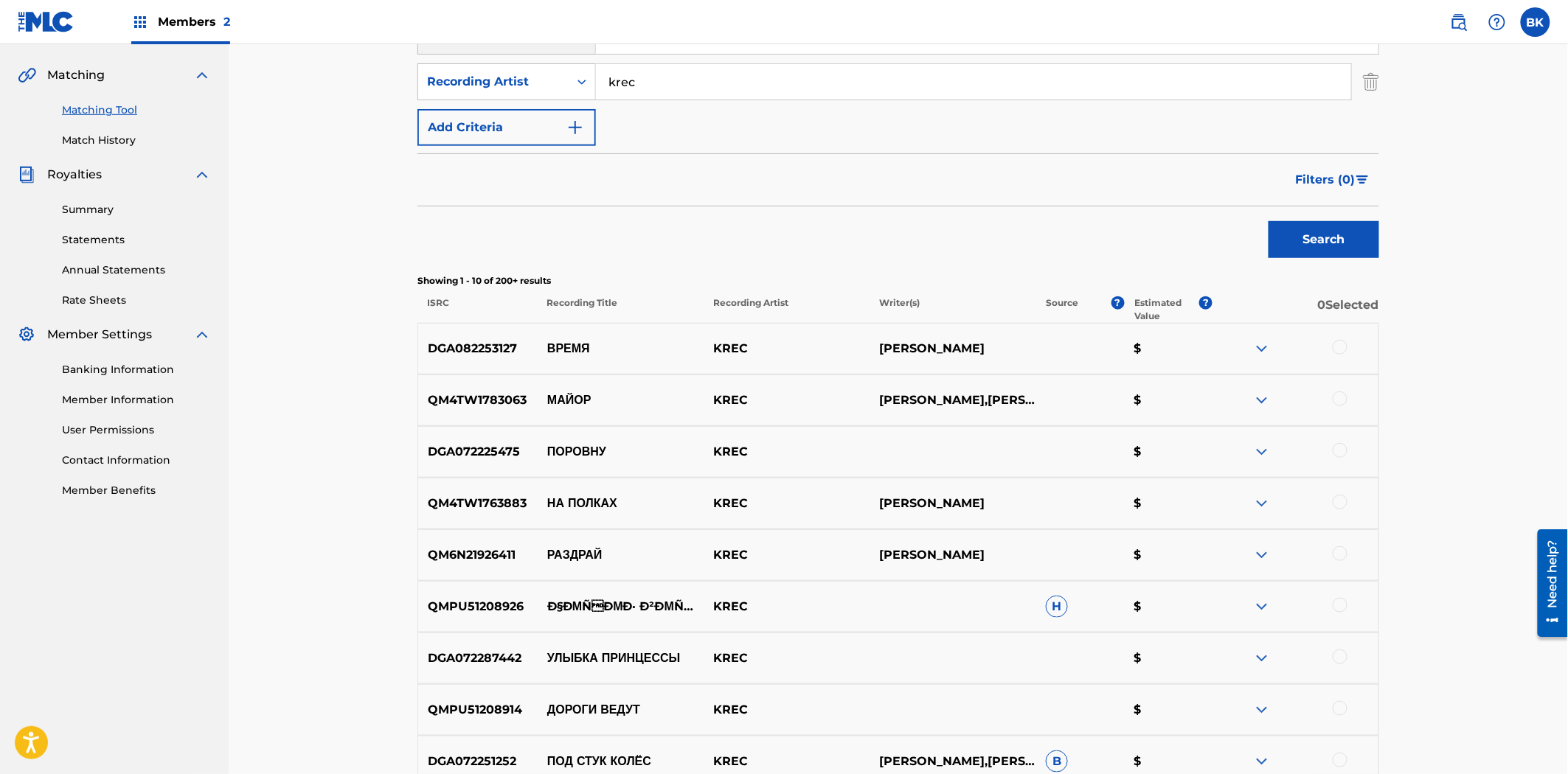 click on "Filters ( 0 )" at bounding box center (1325, 180) 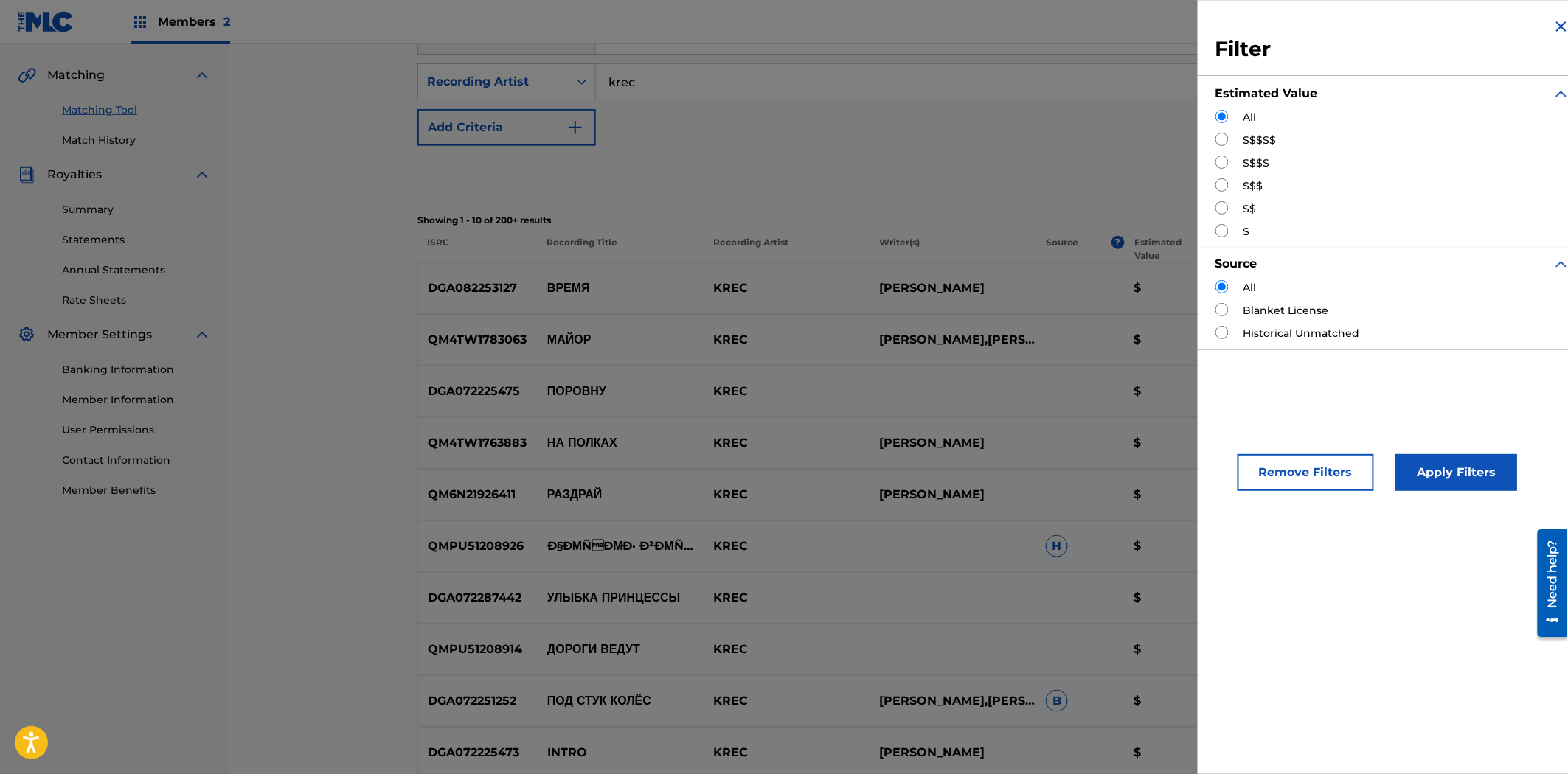 click on "$$$" at bounding box center (1253, 186) 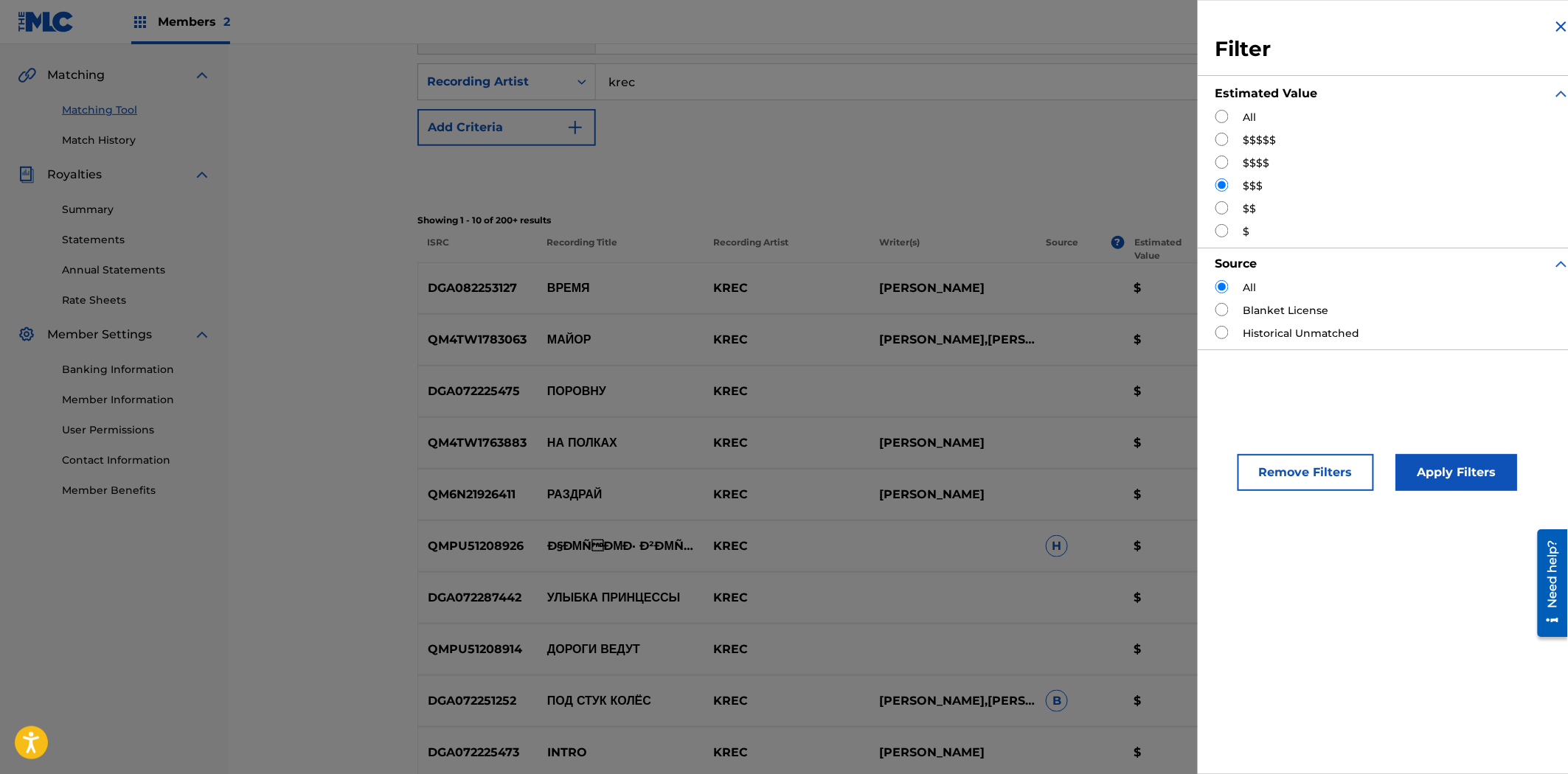click on "Apply Filters" at bounding box center (1457, 473) 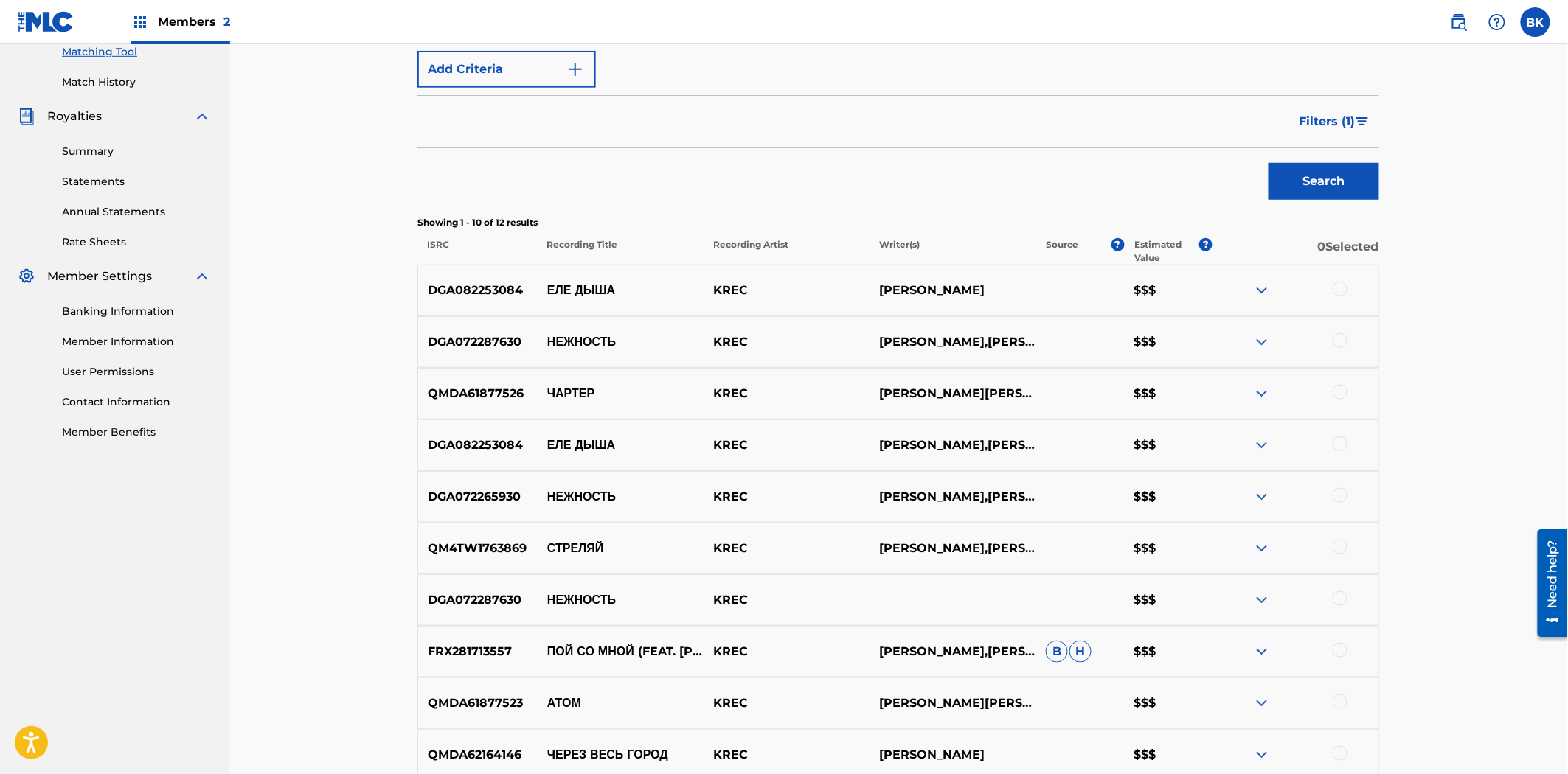 scroll, scrollTop: 467, scrollLeft: 0, axis: vertical 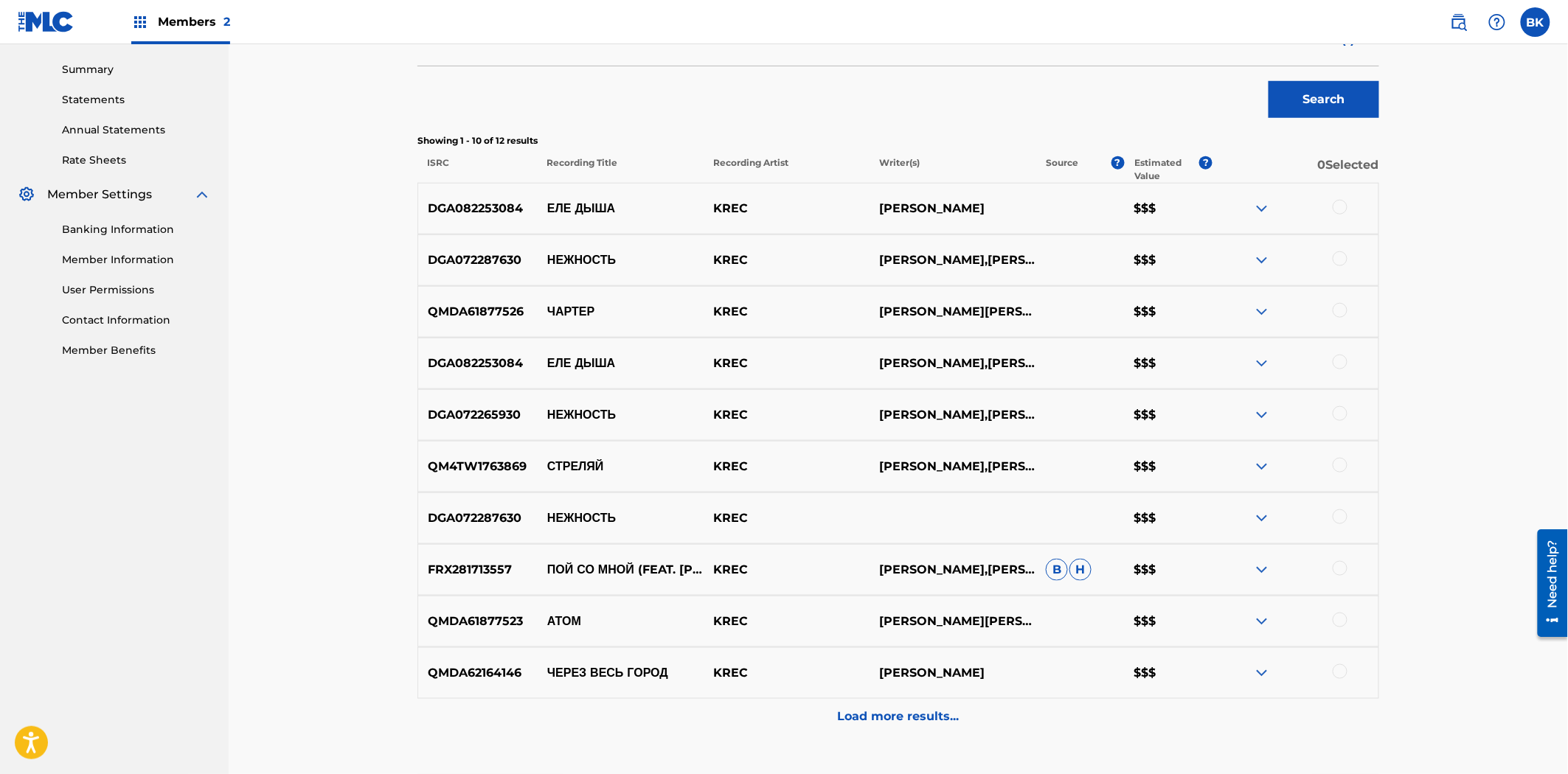 click on "Matching Tool The Matching Tool allows Members to match  sound recordings  to works within their catalog. This ensures you'll collect the royalties you're owed for your work(s). The first step is to locate recordings not yet matched to your works by entering criteria in the search fields below. Search results are sorted by relevance and will be grouped together based on similar data. In the next step, you can locate the specific work in your catalog that you want to match. SearchWithCriteria19f81264-4cc0-494e-95bc-b0ca1fe804f1 Recording Title SearchWithCriteriaa4ac078b-60dd-4827-a0b9-f06123513ff4 Recording ISRC SearchWithCriteria1164eec3-a834-44ee-8092-408cf0e07db9 Recording Artist krec Add Criteria Filter Estimated Value All $$$$$ $$$$ $$$ $$ $ Source All Blanket License Historical Unmatched Remove Filters Apply Filters Filters ( 1 ) Search Showing 1 - 10 of 12 results ISRC Recording Title Recording Artist Writer(s) Source ? Estimated Value ? 0  Selected DGA082253084 ЕЛЕ ДЫША KREC [PERSON_NAME] $$$" at bounding box center [898, 193] 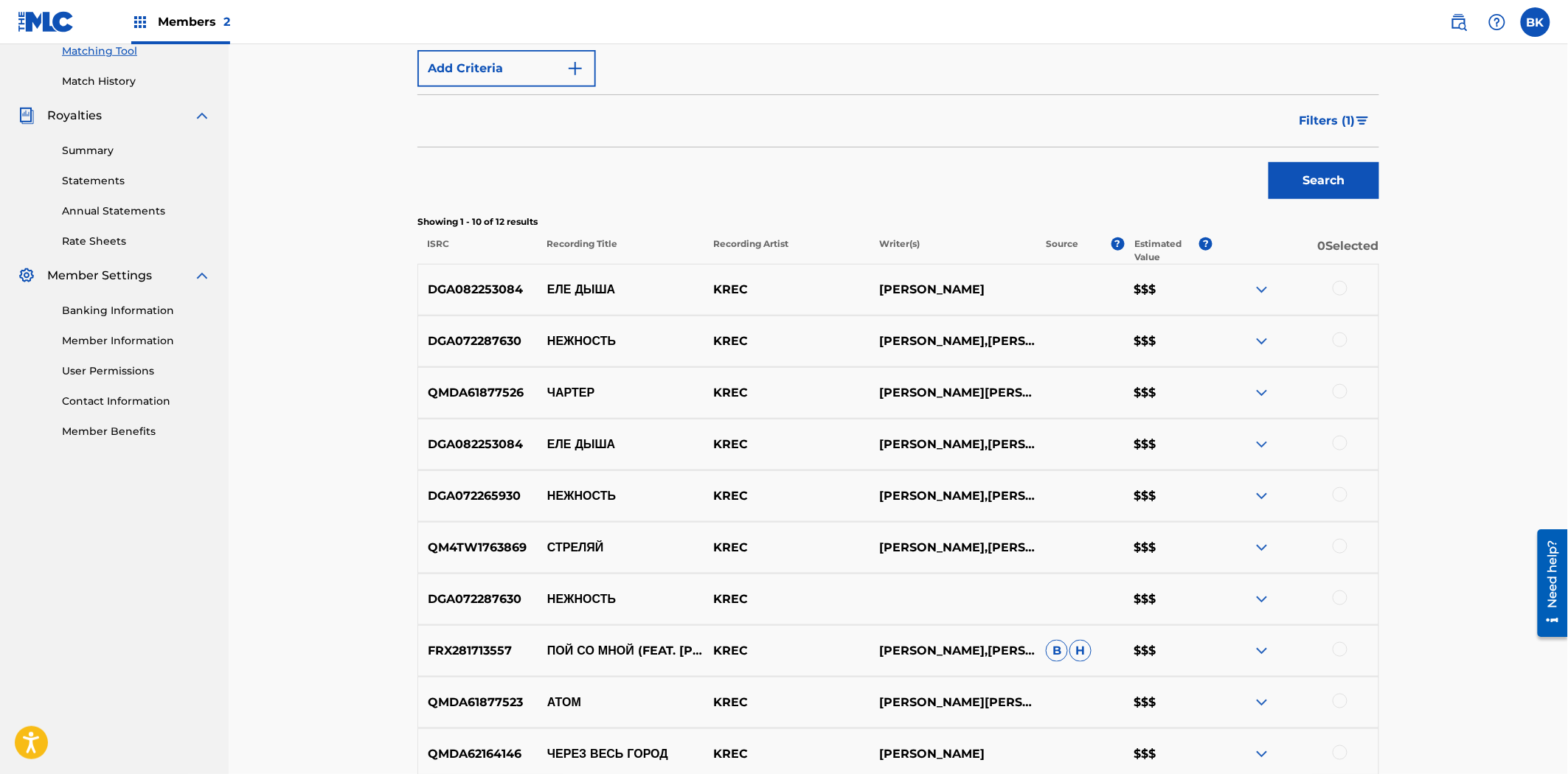 scroll, scrollTop: 222, scrollLeft: 0, axis: vertical 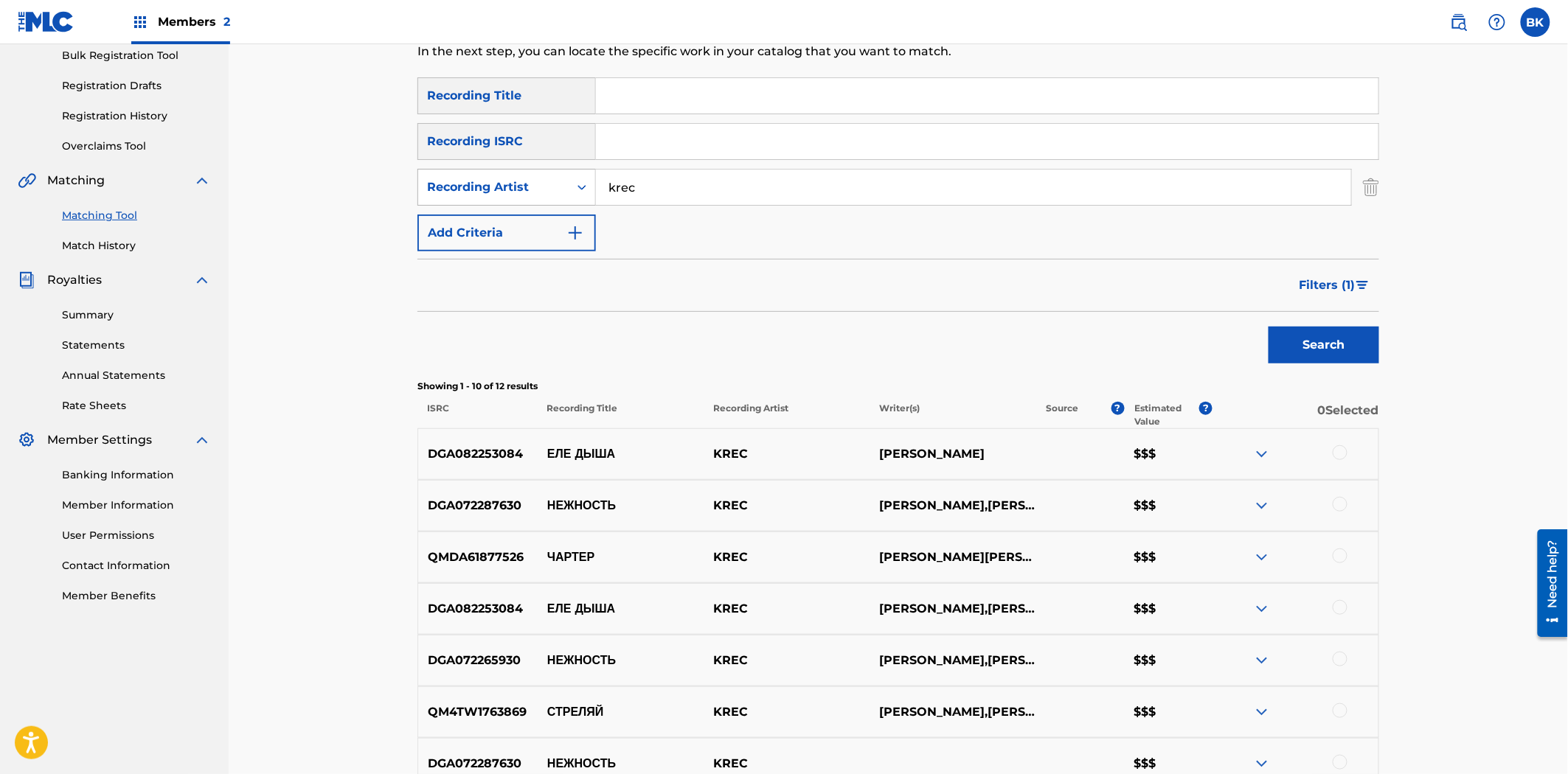 drag, startPoint x: 658, startPoint y: 190, endPoint x: 546, endPoint y: 172, distance: 113.43721 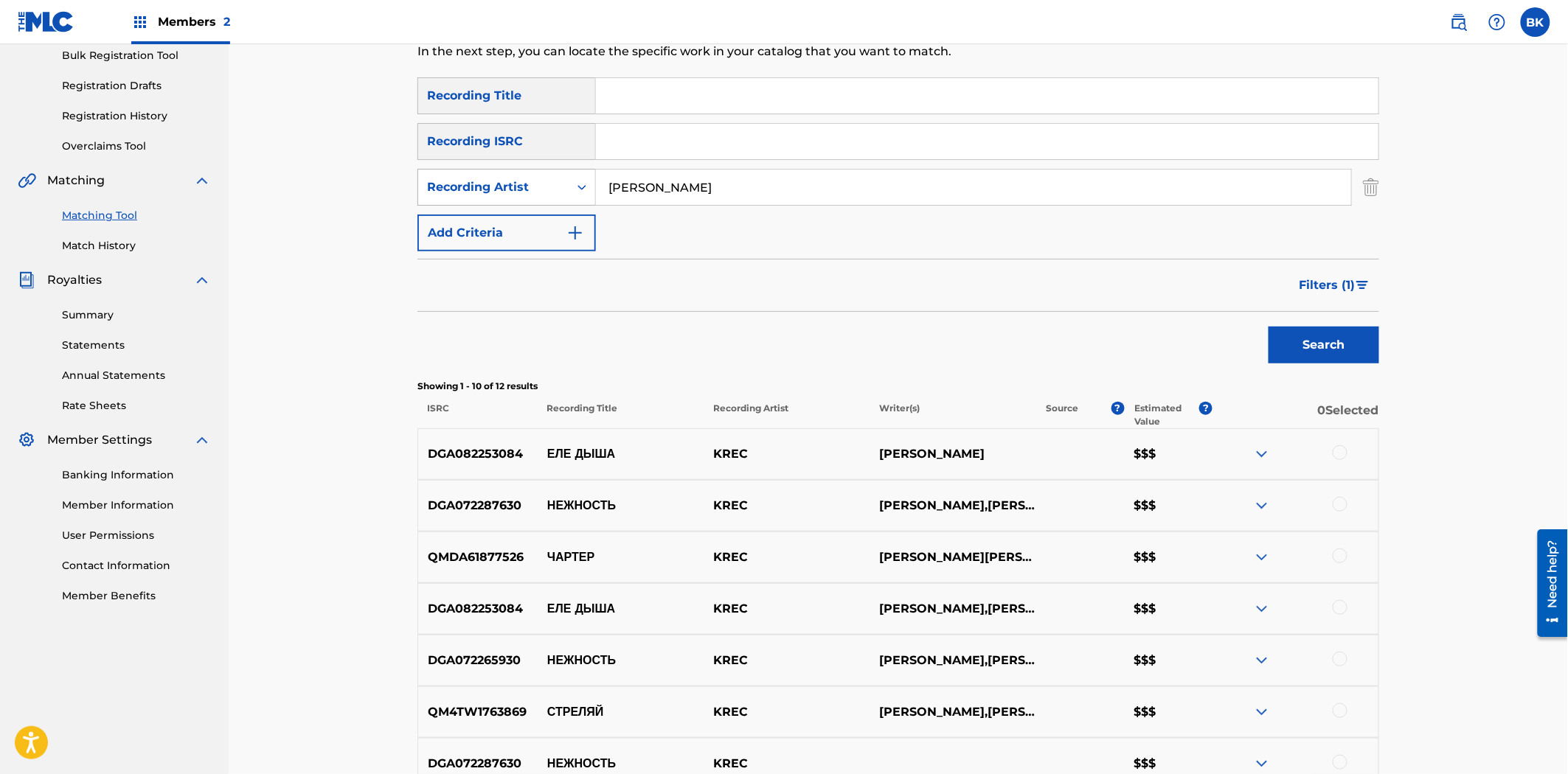 type on "[PERSON_NAME]" 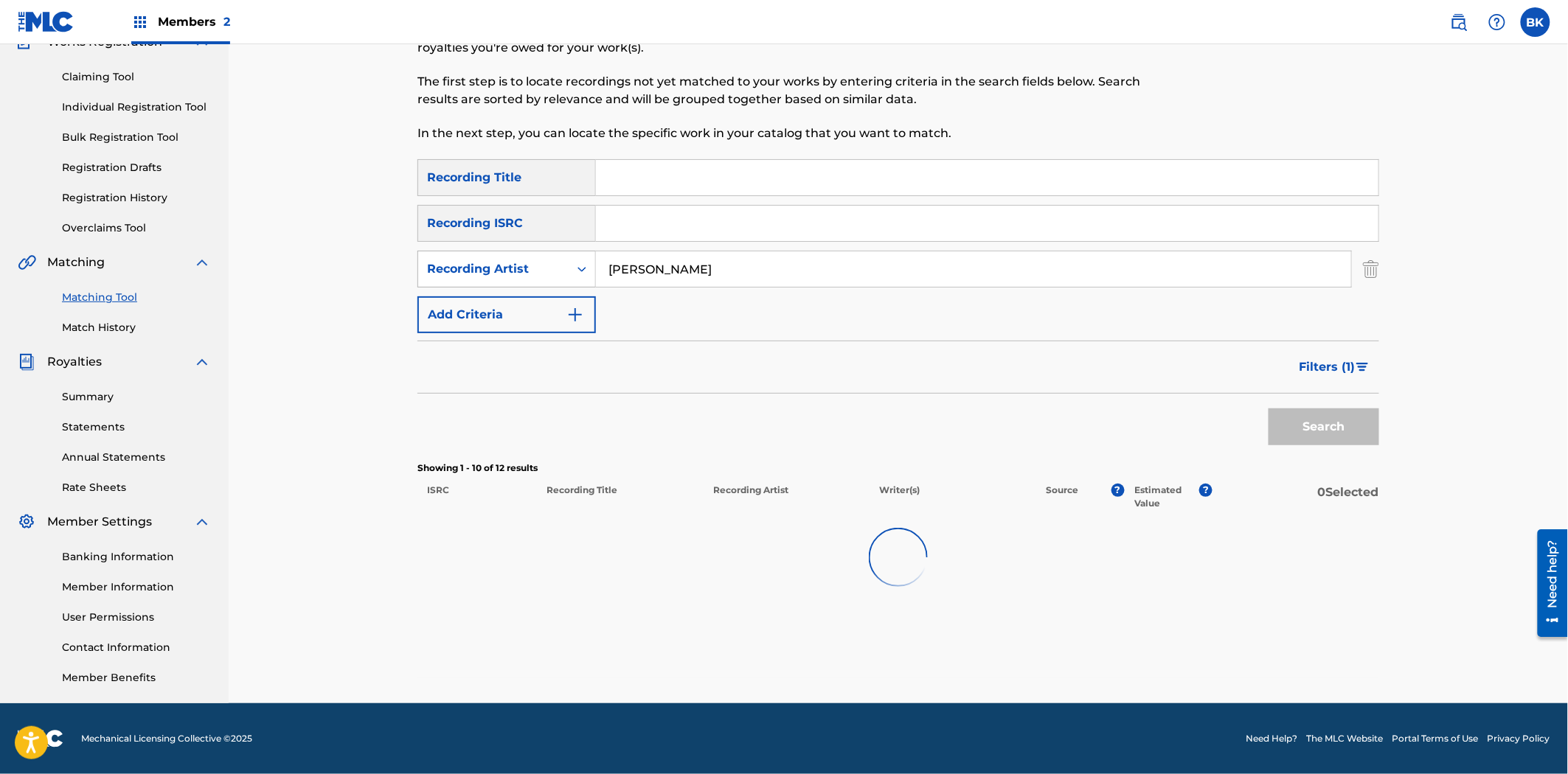 scroll, scrollTop: 140, scrollLeft: 0, axis: vertical 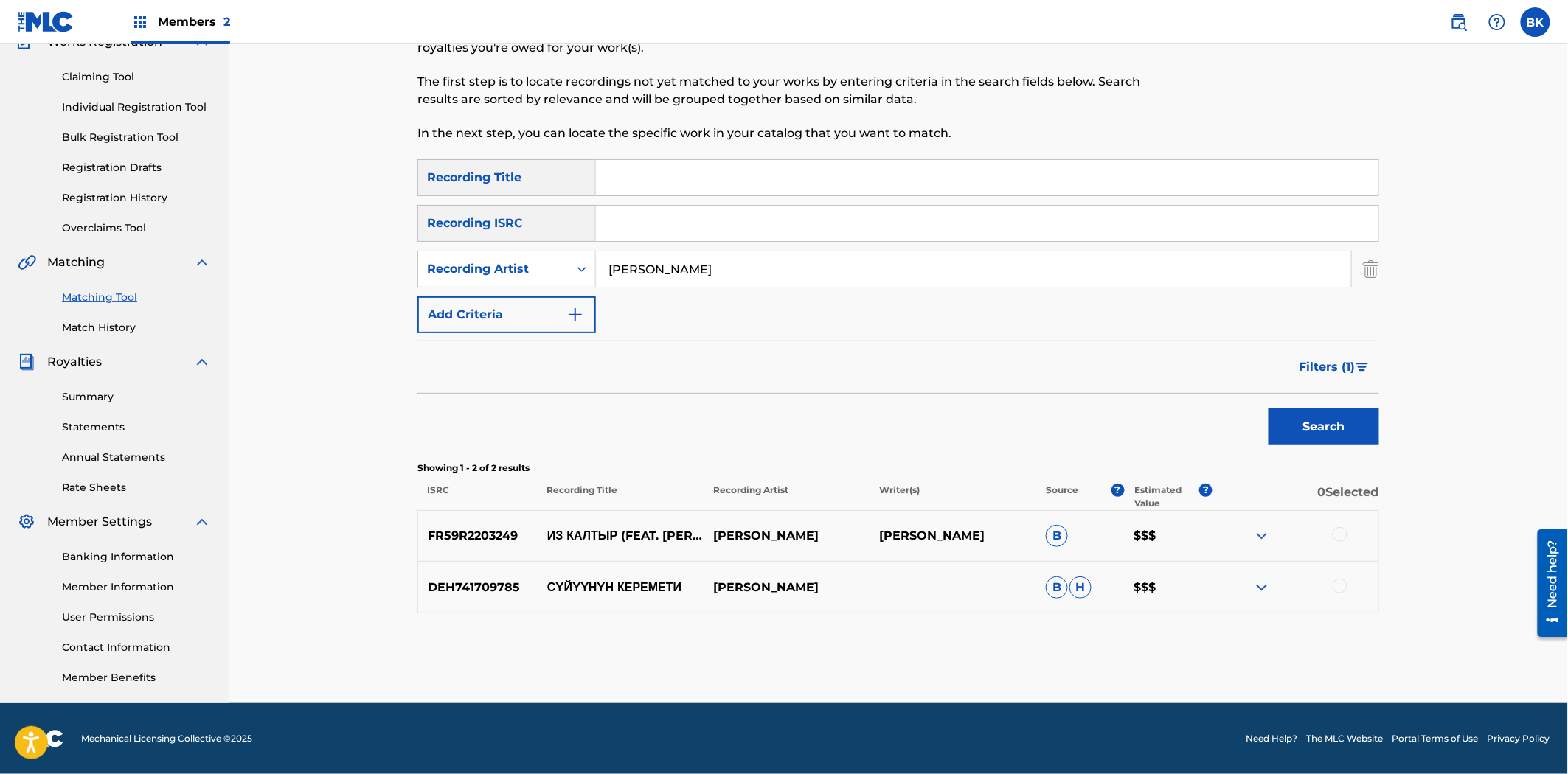 click on "Filters ( 1 )" at bounding box center [1328, 367] 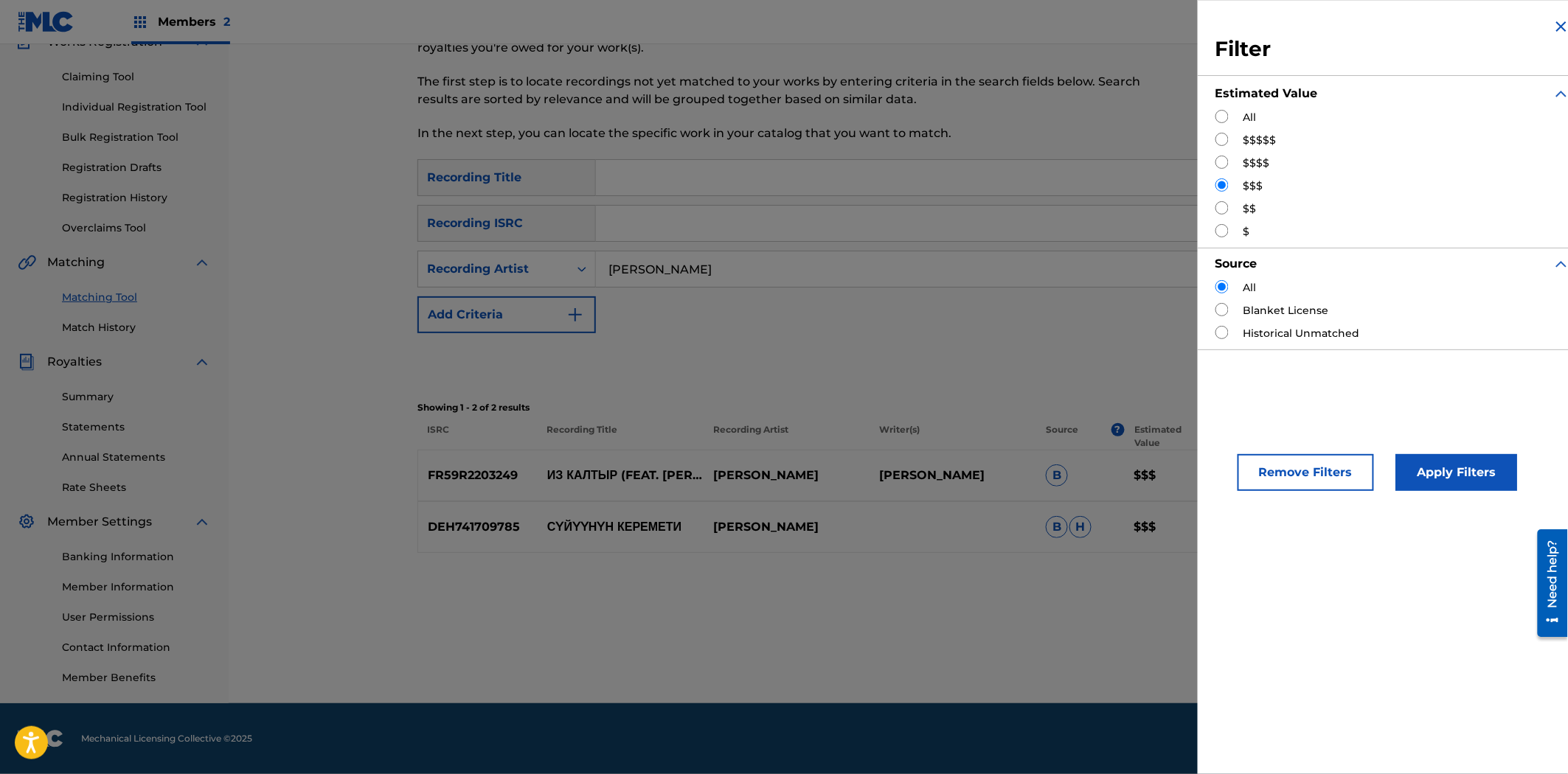 click at bounding box center (1222, 116) 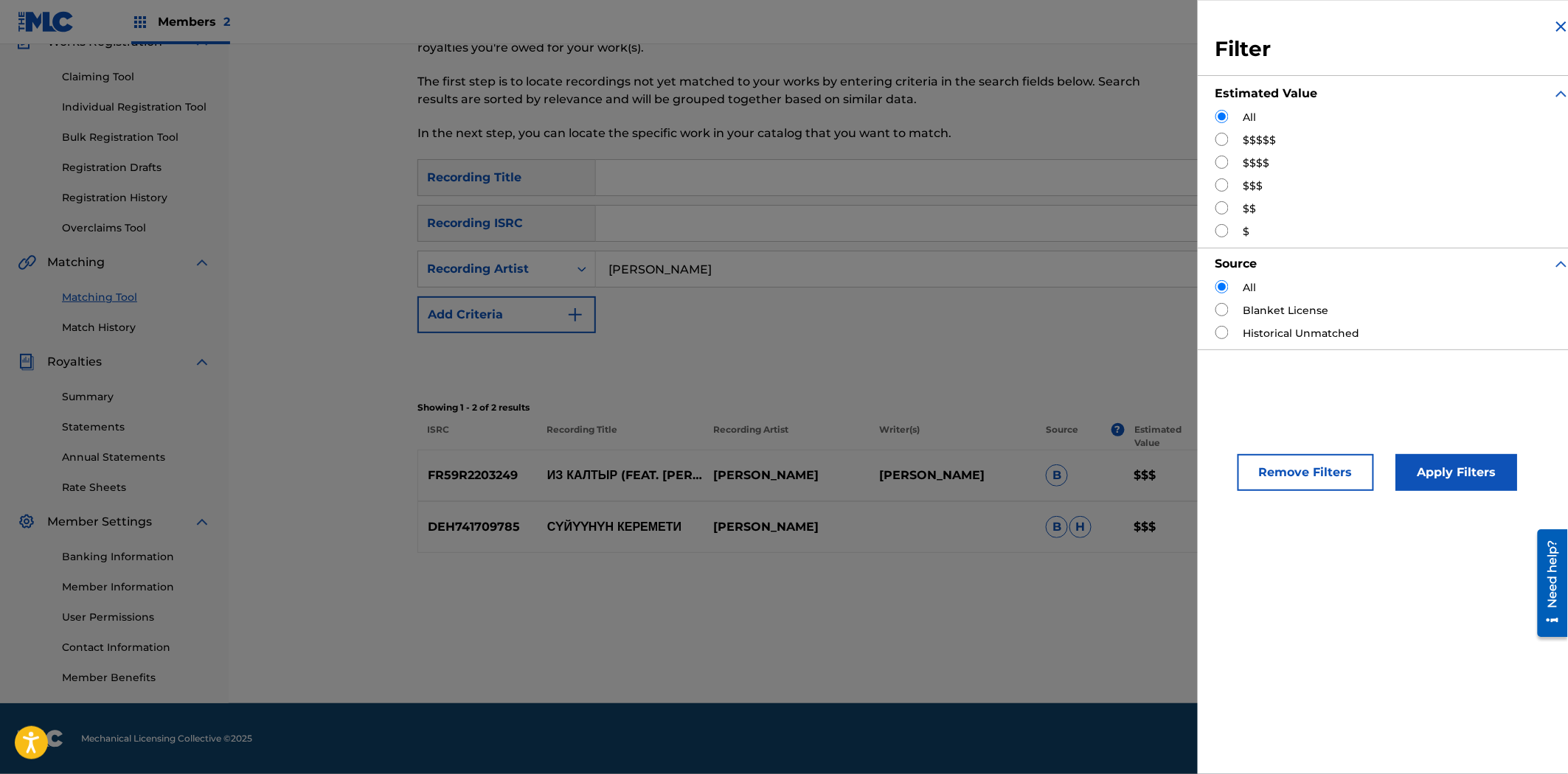 click on "Apply Filters" at bounding box center [1457, 473] 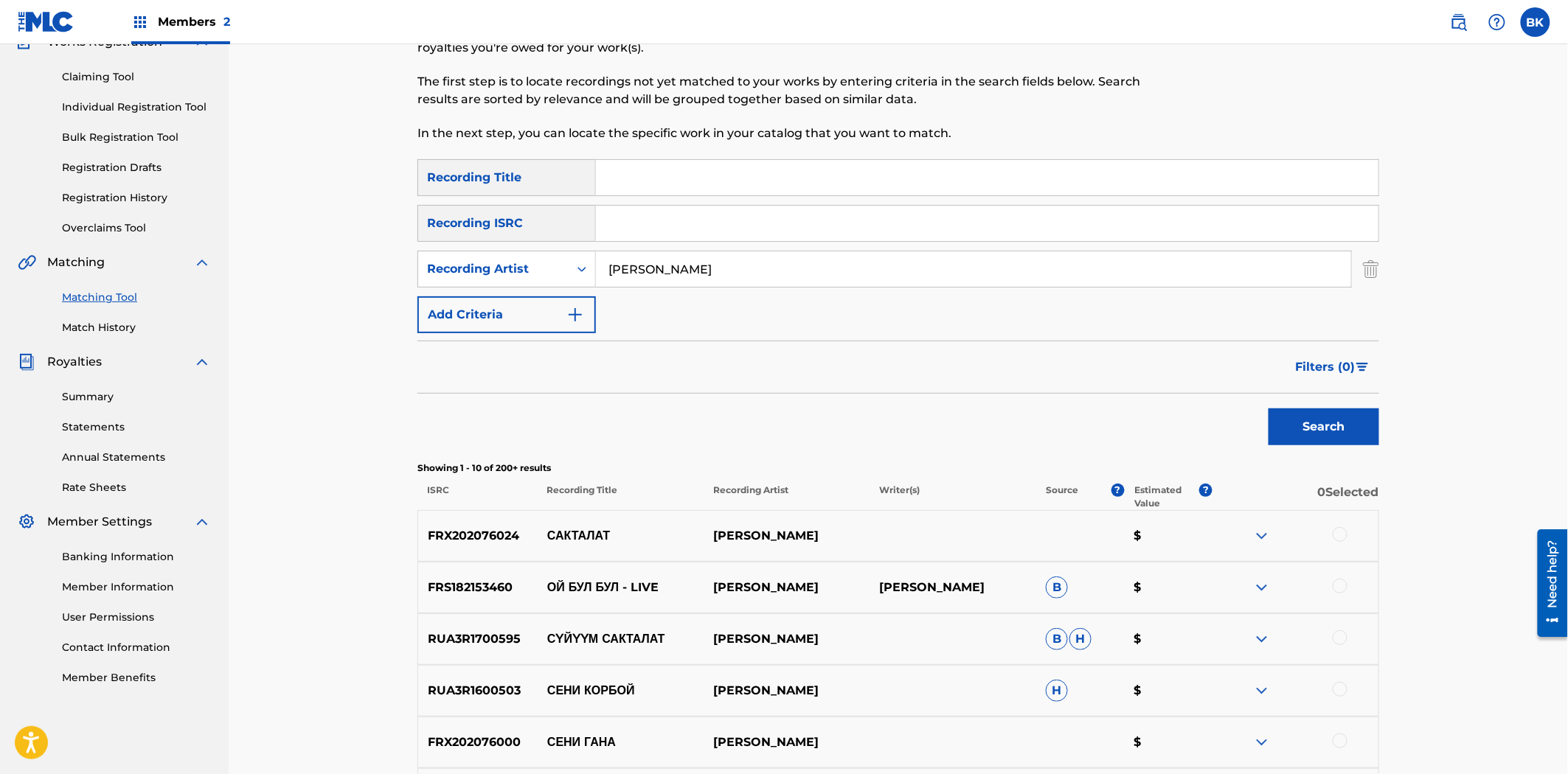 click on "SearchWithCriteria19f81264-4cc0-494e-95bc-b0ca1fe804f1 Recording Title SearchWithCriteriaa4ac078b-60dd-4827-a0b9-f06123513ff4 Recording ISRC SearchWithCriteria1164eec3-a834-44ee-8092-408cf0e07db9 Recording Artist мирбек атабеков Add Criteria Filter Estimated Value All $$$$$ $$$$ $$$ $$ $ Source All Blanket License Historical Unmatched Remove Filters Apply Filters Filters ( 0 ) Search Showing 1 - 10 of 200+ results ISRC Recording Title Recording Artist Writer(s) Source ? Estimated Value ? 0  Selected FRX202076024 [PERSON_NAME] $ FRS182153460 ОЙ БУЛ БУЛ - LIVE [PERSON_NAME] B $ RUA3R1700595 СҮЙҮҮМ [PERSON_NAME] B H $ RUA3R1600503 СЕНИ КОРБОЙ [PERSON_NAME] H $ FRX202076000 СЕНИ [PERSON_NAME] $ RUA3R1700599 КЫЯЛЫМДАСЫҢ [PERSON_NAME] B H $ RUA3R1700602 СУРАНАМЫН, КЕЧИР МЕНИ H $ B" at bounding box center (898, 611) 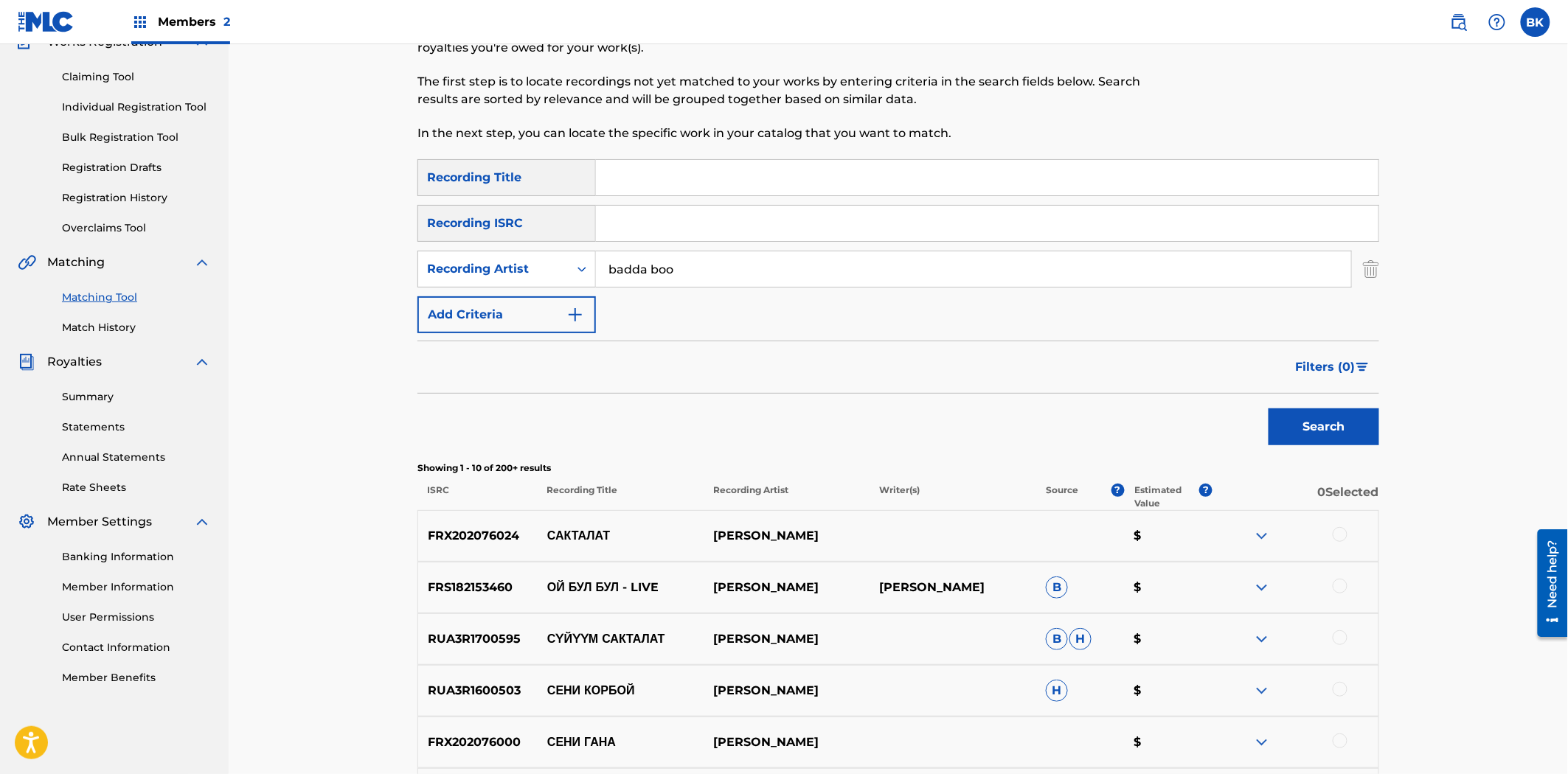 click on "Search" at bounding box center (1324, 427) 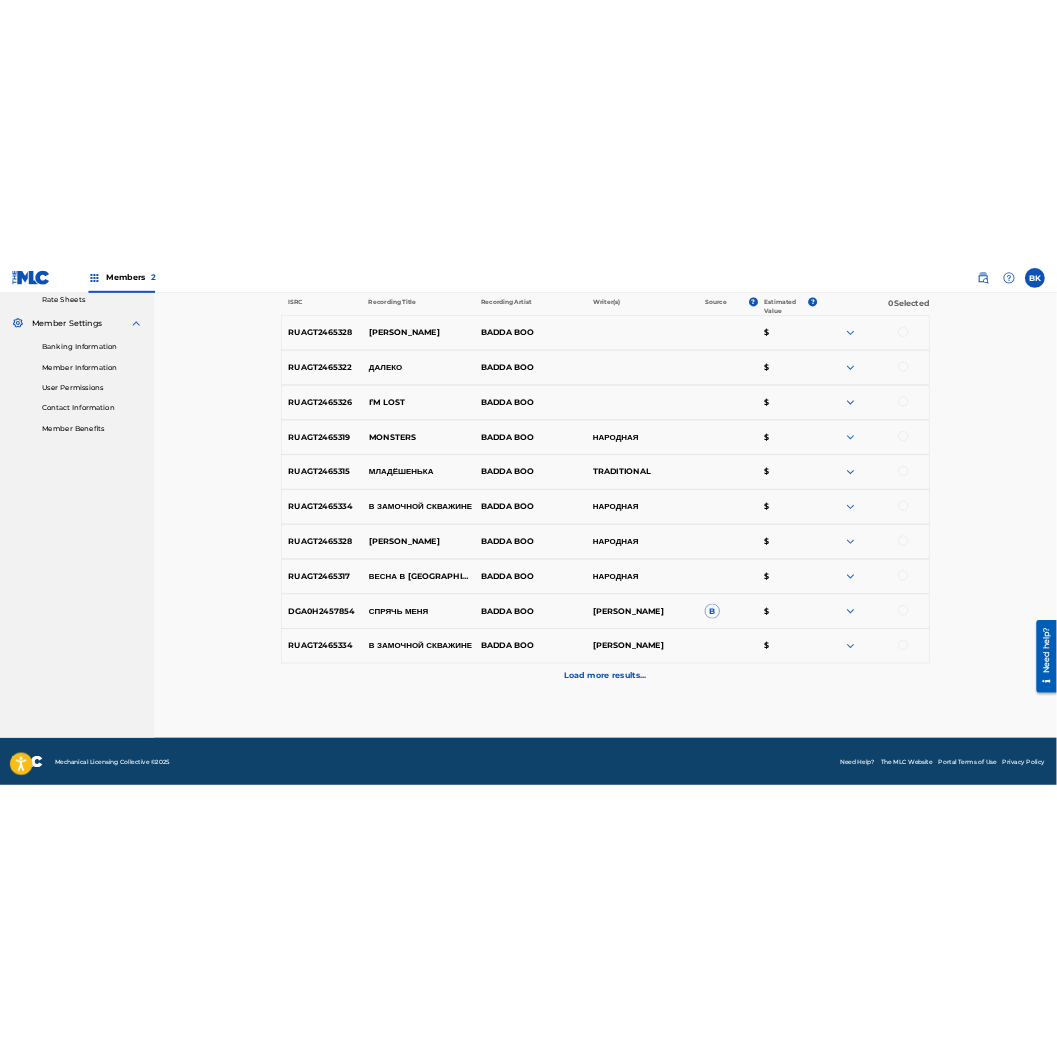 scroll, scrollTop: 0, scrollLeft: 0, axis: both 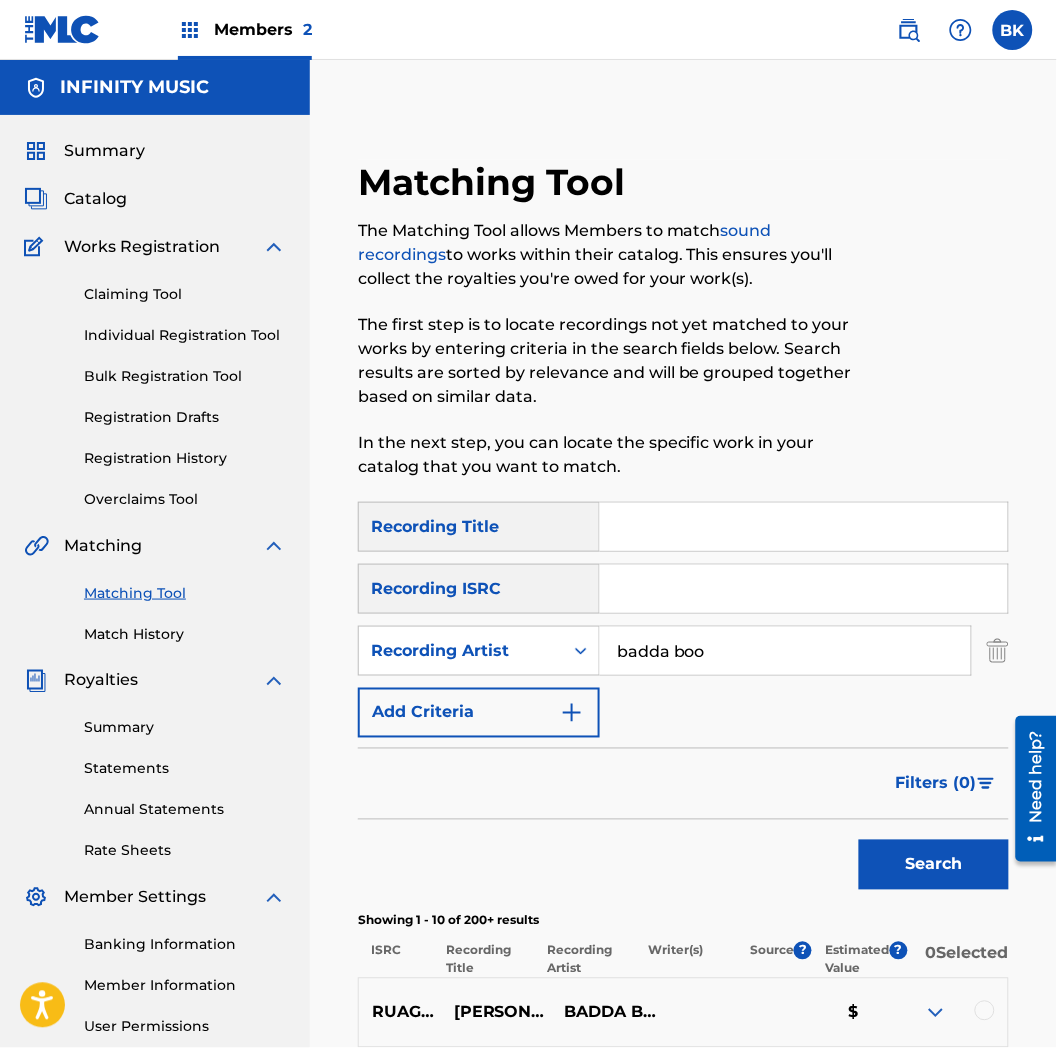 drag, startPoint x: 768, startPoint y: 647, endPoint x: 541, endPoint y: 622, distance: 228.3725 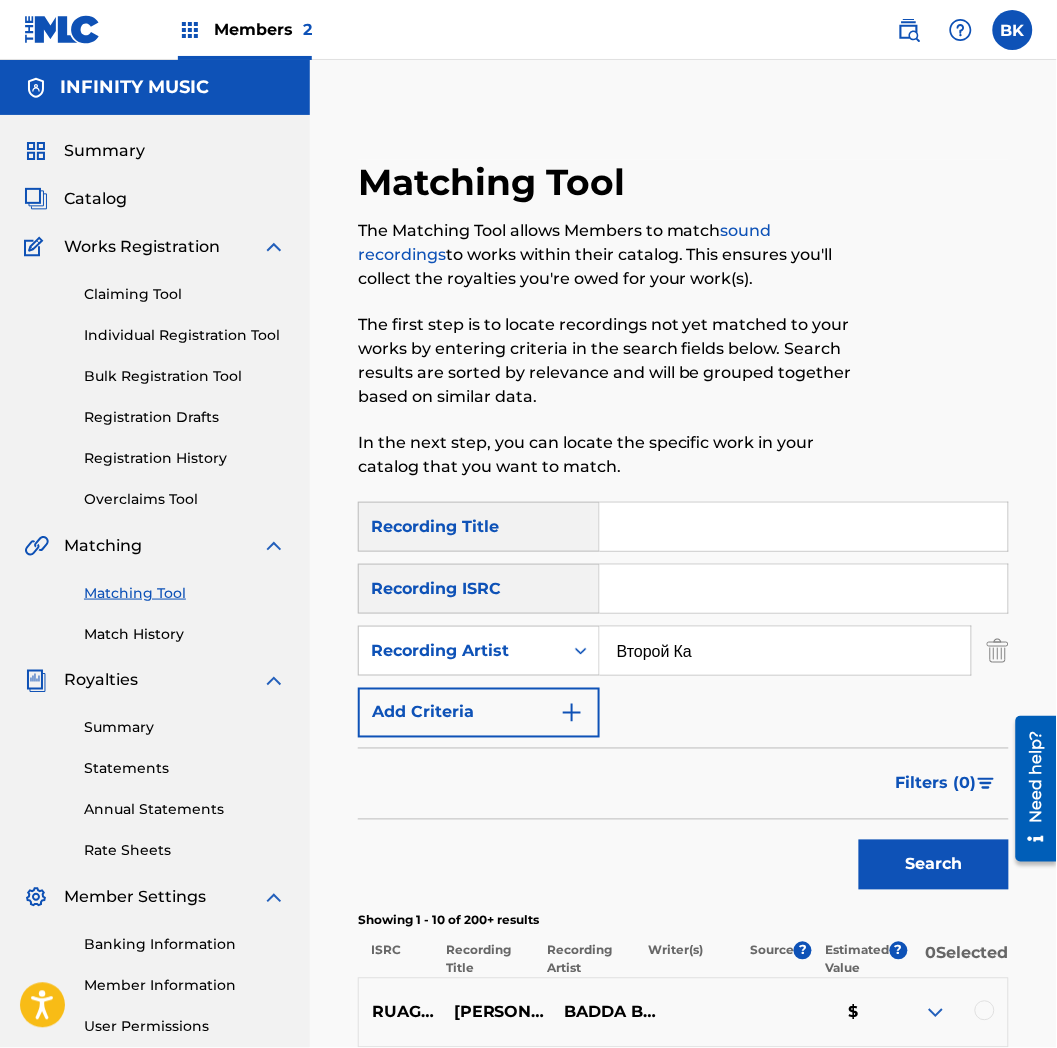type on "Второй Ка" 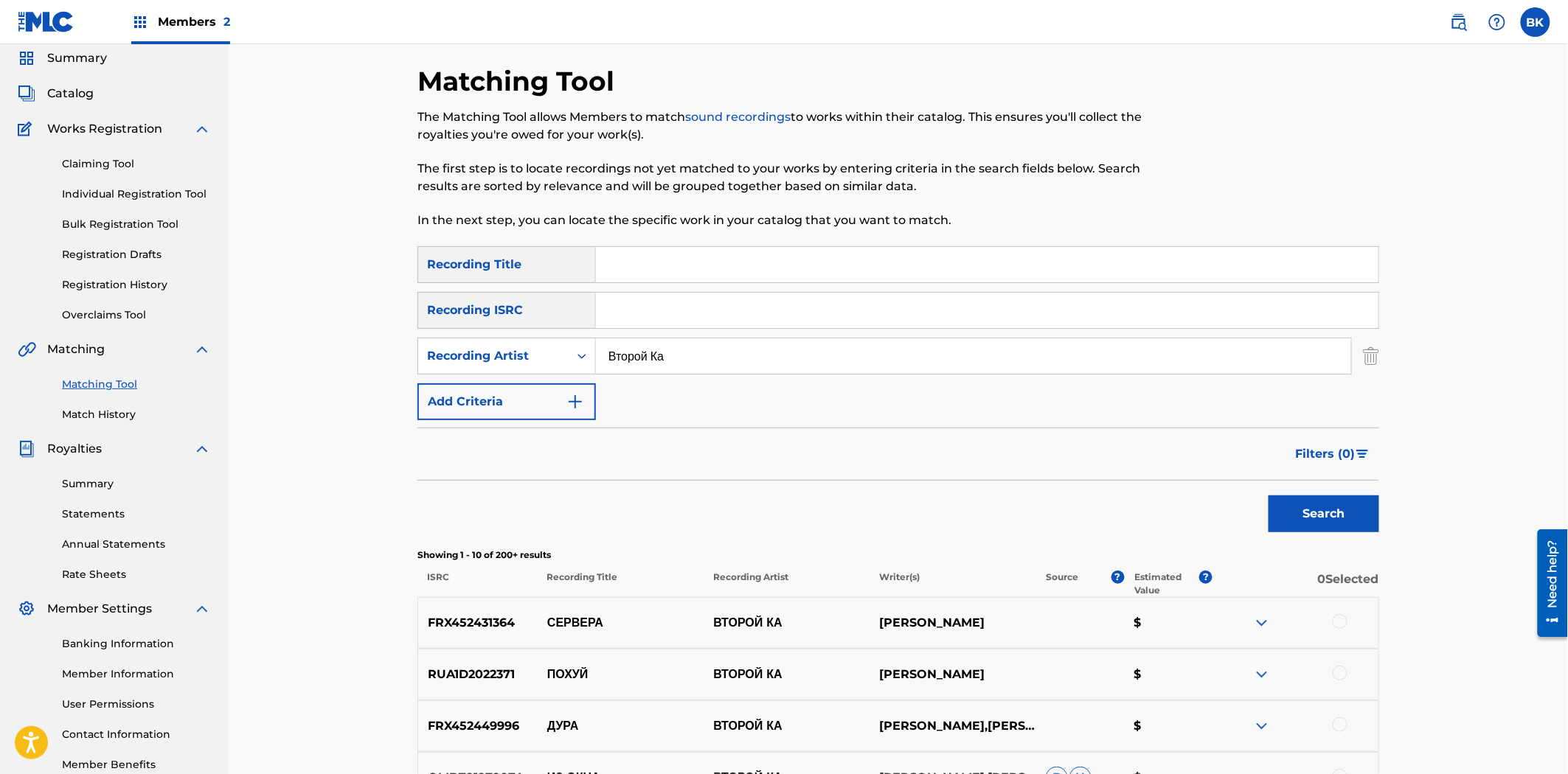 scroll, scrollTop: 82, scrollLeft: 0, axis: vertical 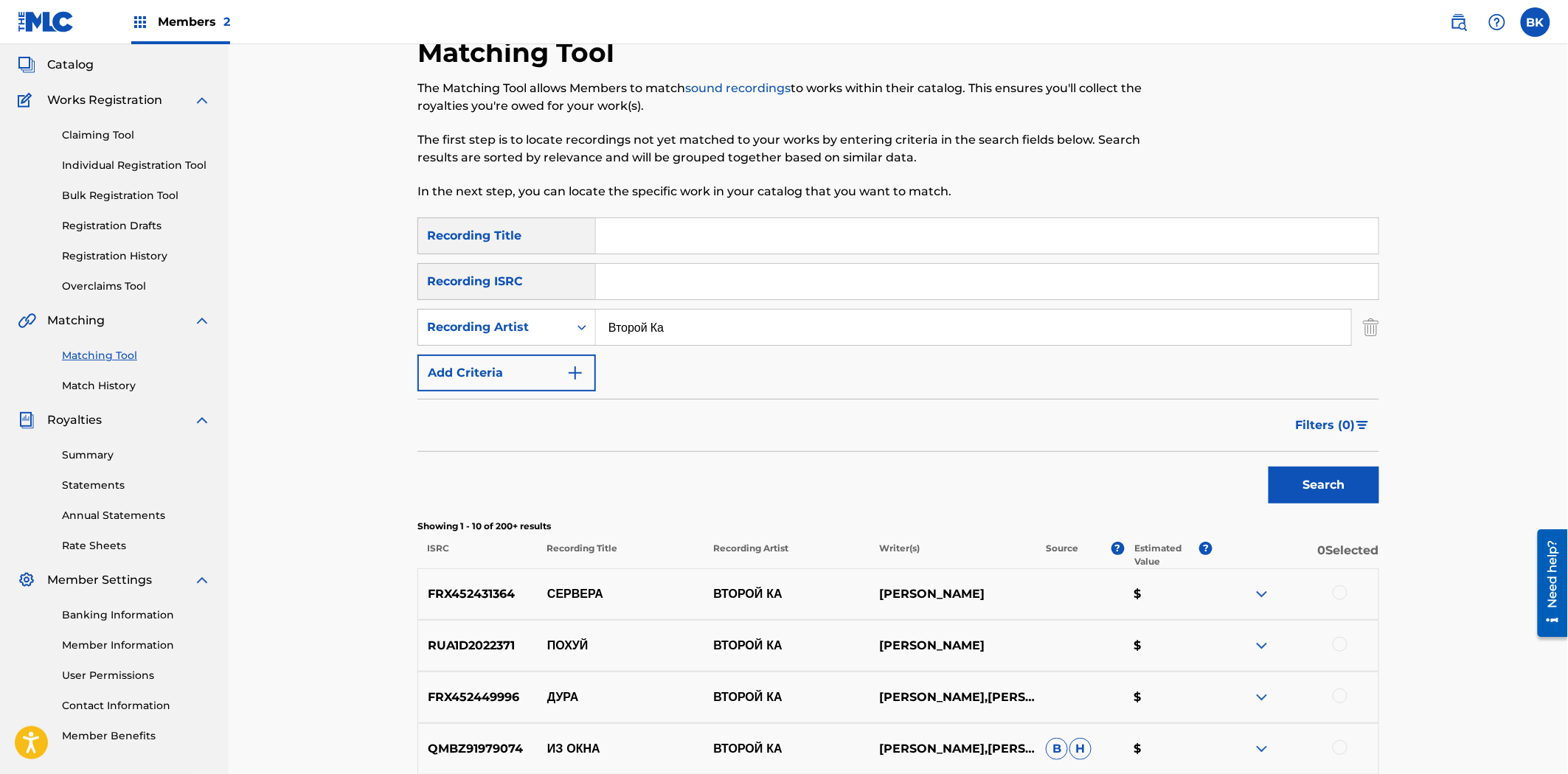click on "Filters ( 0 )" at bounding box center (898, 425) 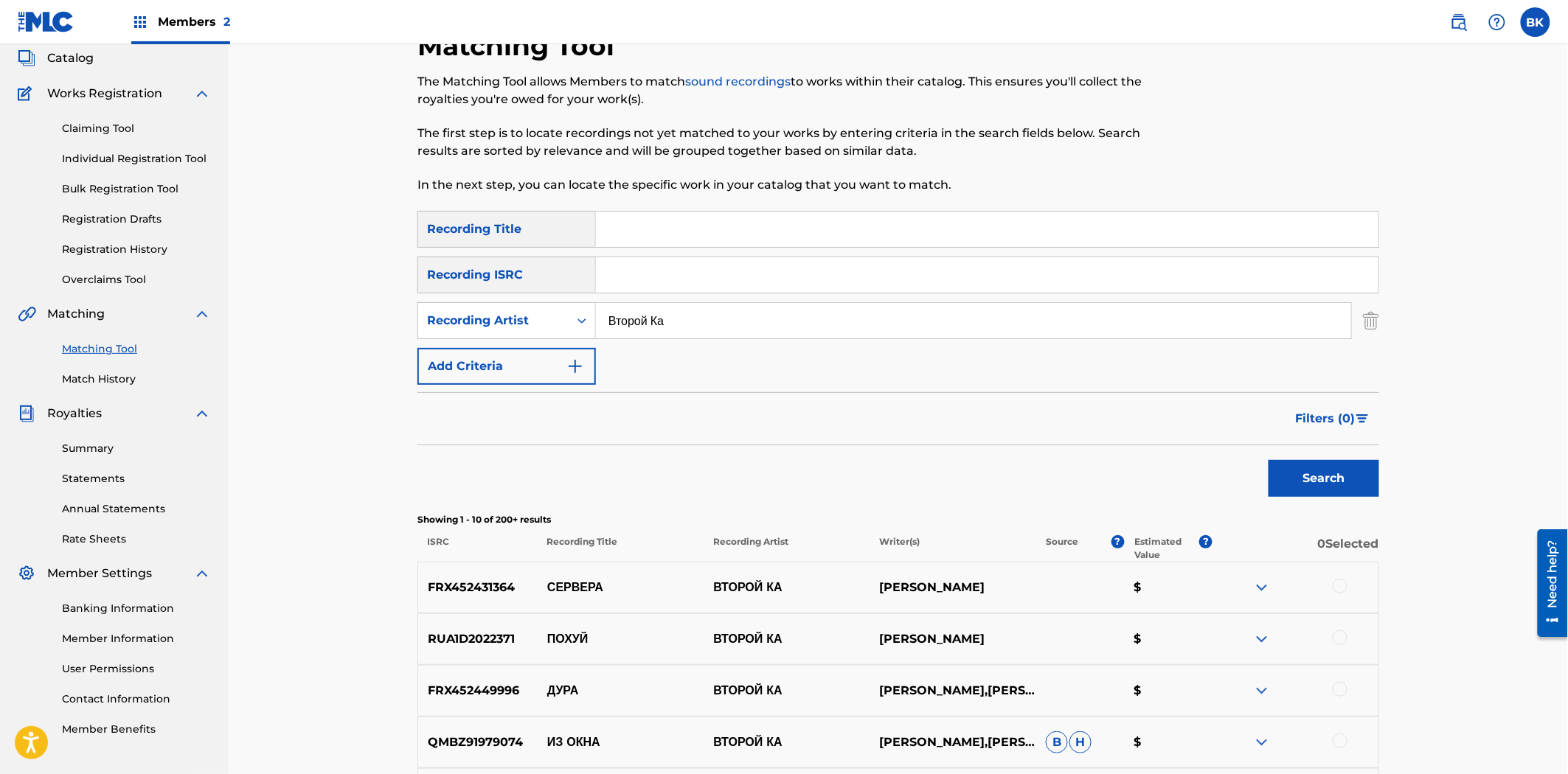 scroll, scrollTop: 0, scrollLeft: 0, axis: both 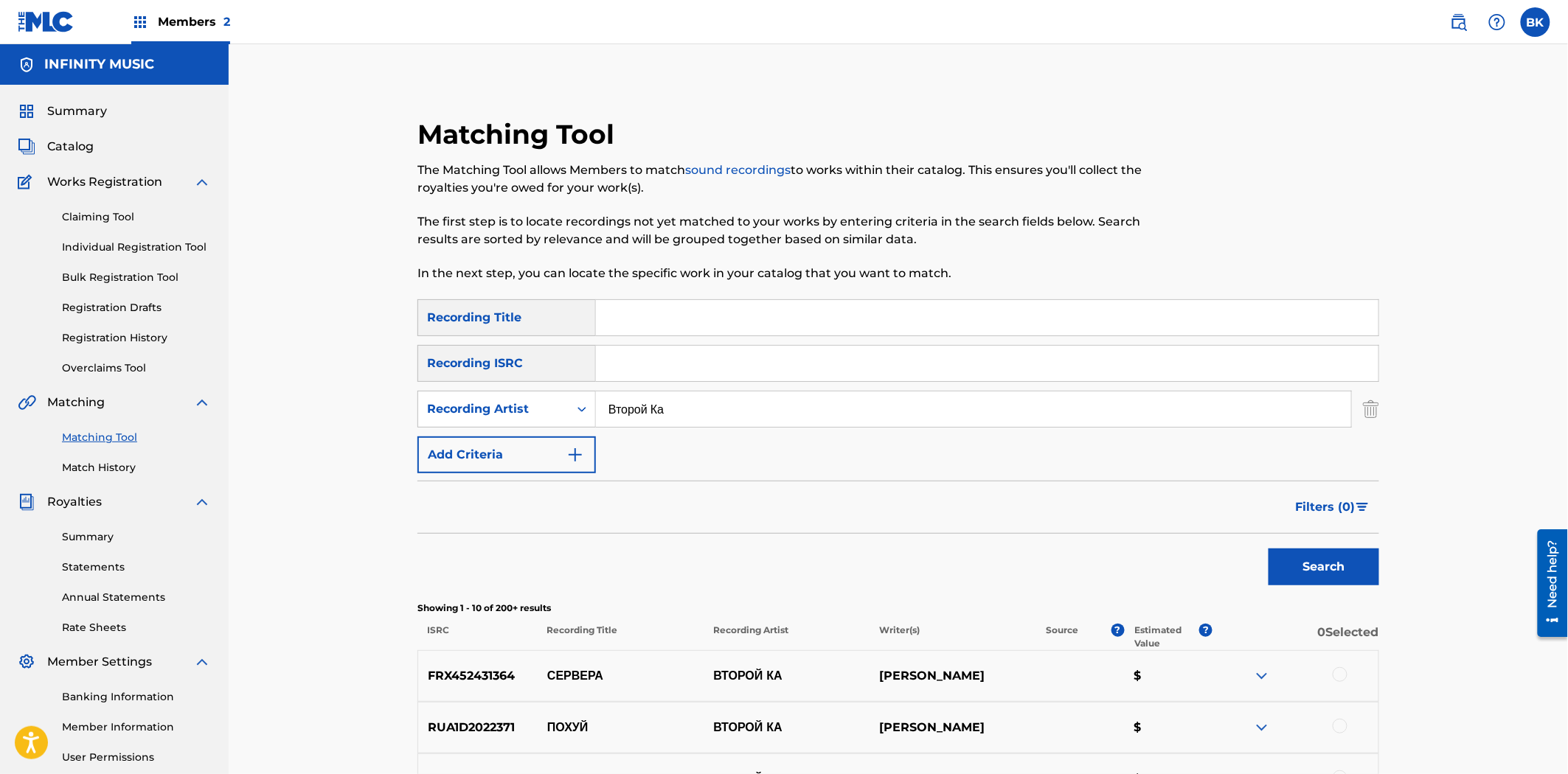 click on "Match History" at bounding box center [136, 467] 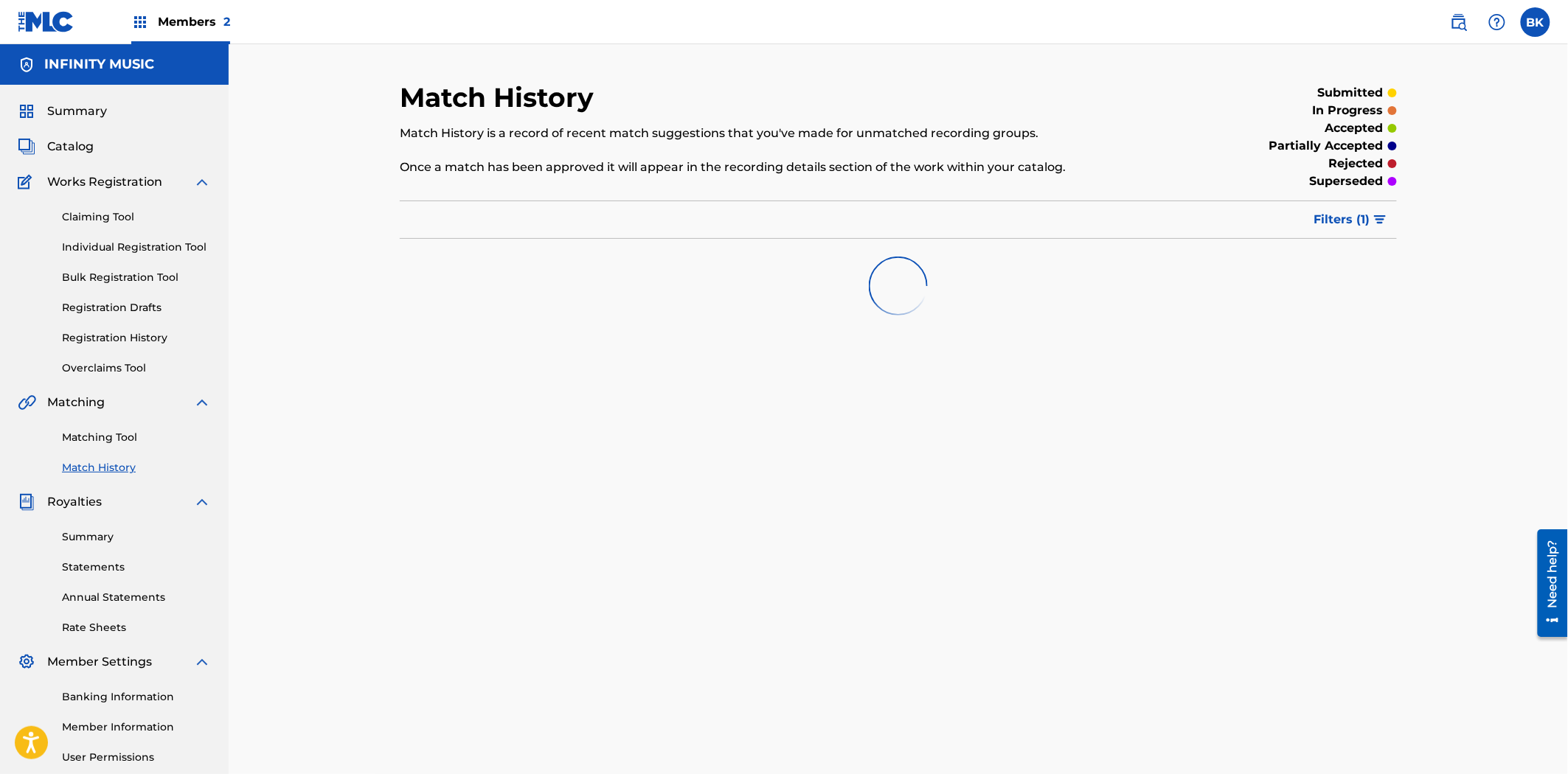 click on "Matching Tool" at bounding box center [136, 437] 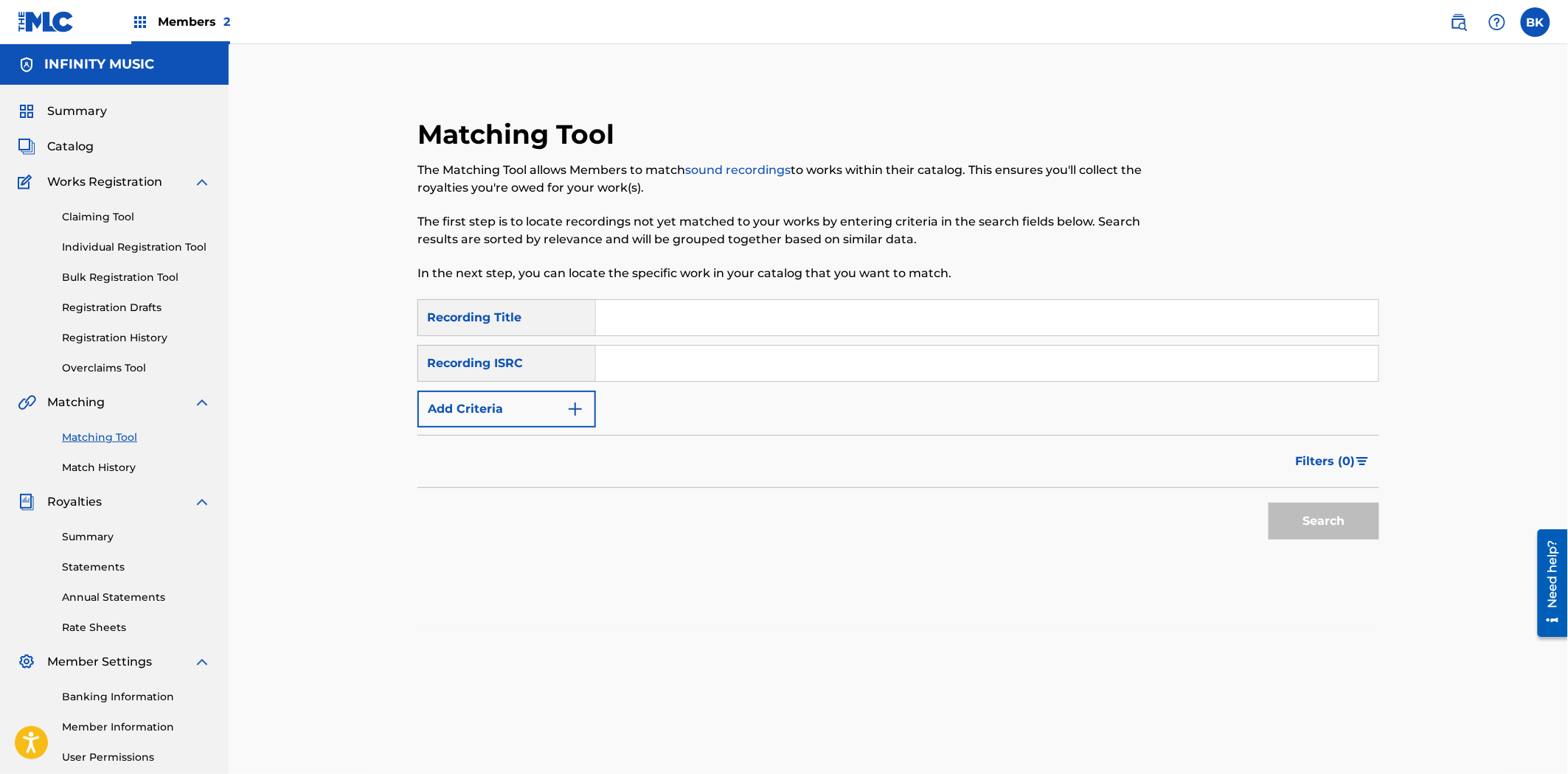 click on "Matching Tool The Matching Tool allows Members to match  sound recordings  to works within their catalog. This ensures you'll collect the royalties you're owed for your work(s). The first step is to locate recordings not yet matched to your works by entering criteria in the search fields below. Search results are sorted by relevance and will be grouped together based on similar data. In the next step, you can locate the specific work in your catalog that you want to match. SearchWithCriteria19f81264-4cc0-494e-95bc-b0ca1fe804f1 Recording Title SearchWithCriteriaa4ac078b-60dd-4827-a0b9-f06123513ff4 Recording ISRC Add Criteria Filter Estimated Value All $$$$$ $$$$ $$$ $$ $ Source All Blanket License Historical Unmatched Remove Filters Apply Filters Filters ( 0 ) Search" at bounding box center [898, 444] 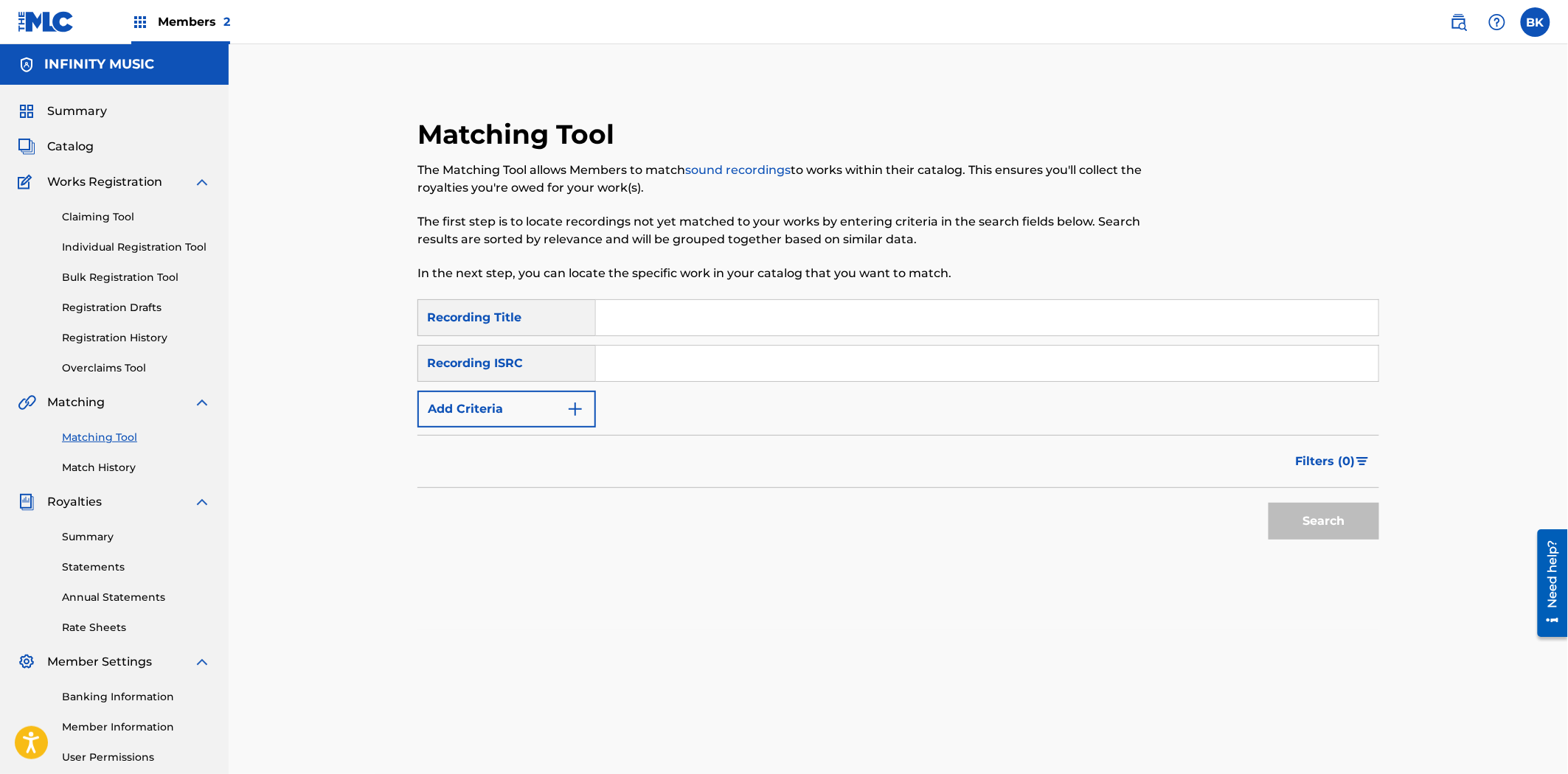 click on "Add Criteria" at bounding box center (507, 409) 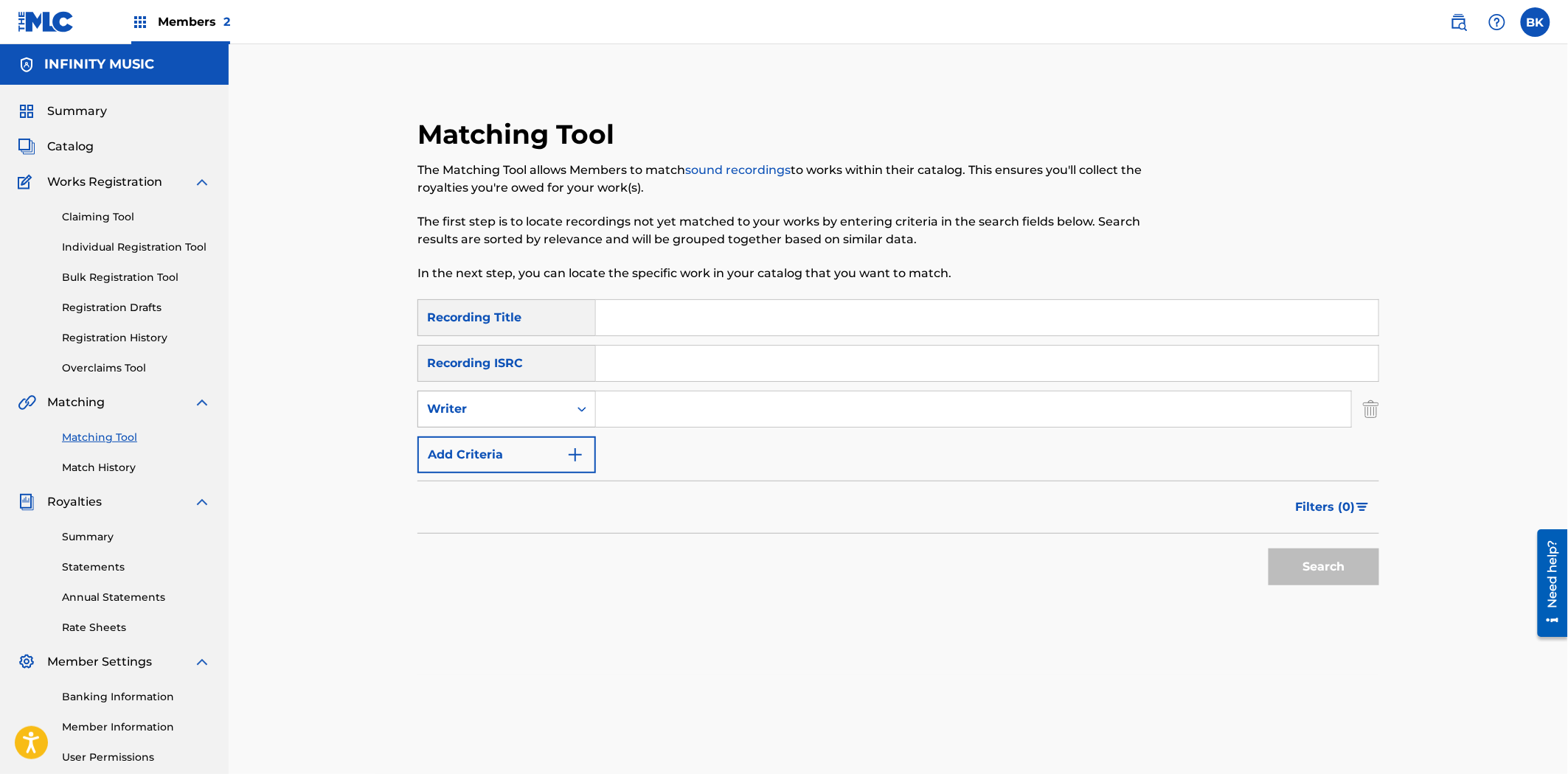 click on "Writer" at bounding box center (493, 409) 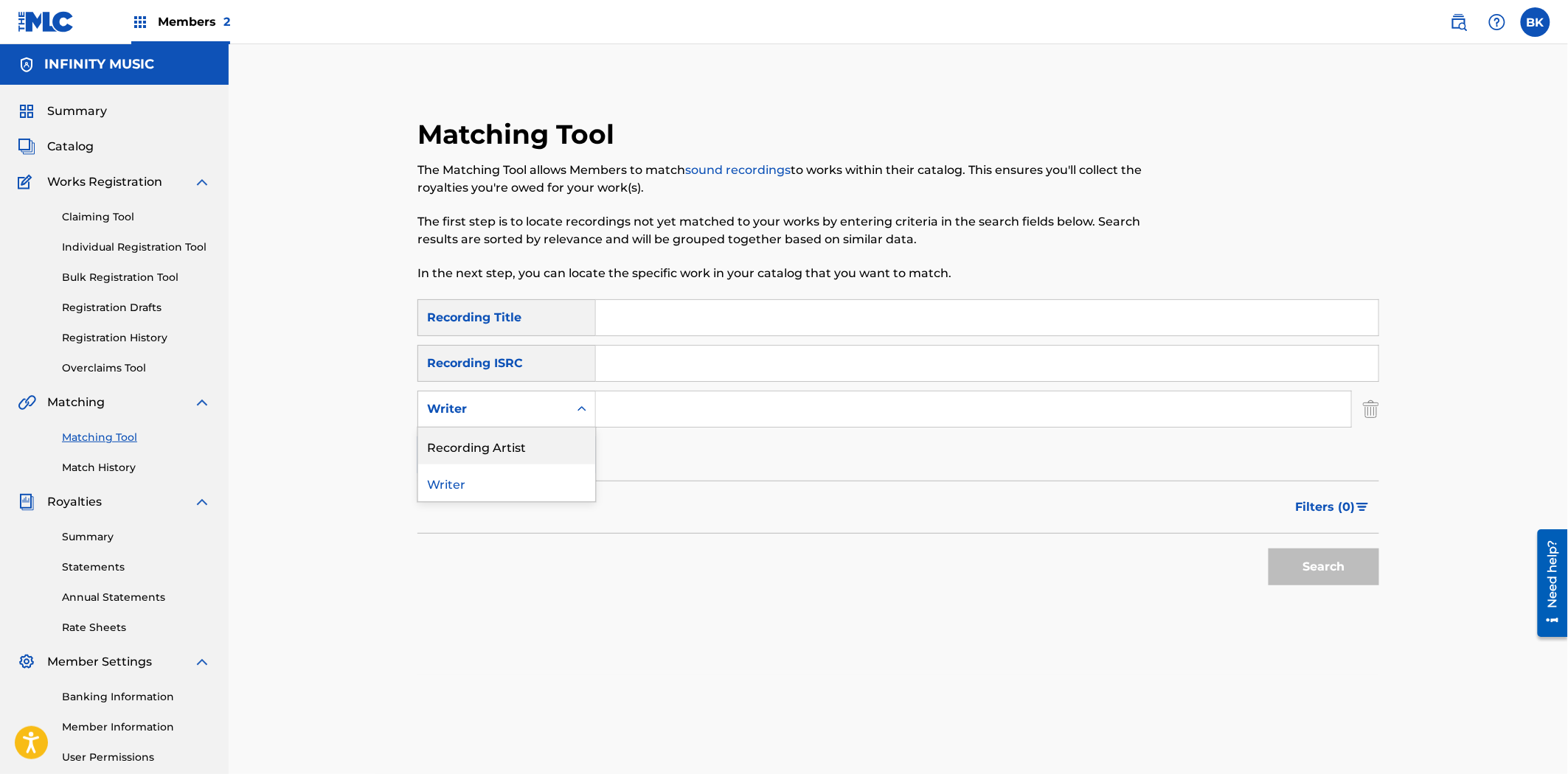 click on "Recording Artist" at bounding box center [507, 446] 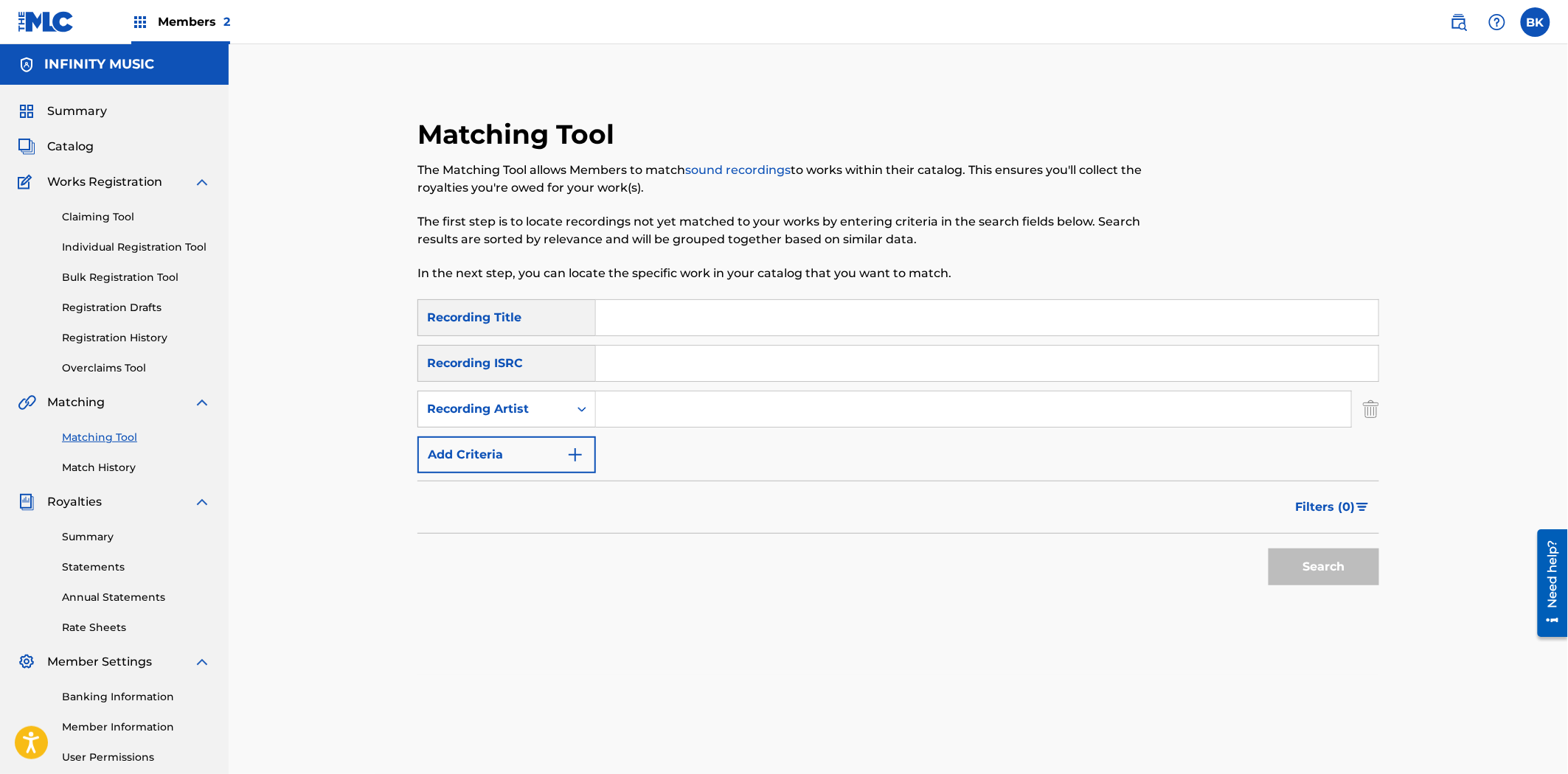 click at bounding box center (974, 409) 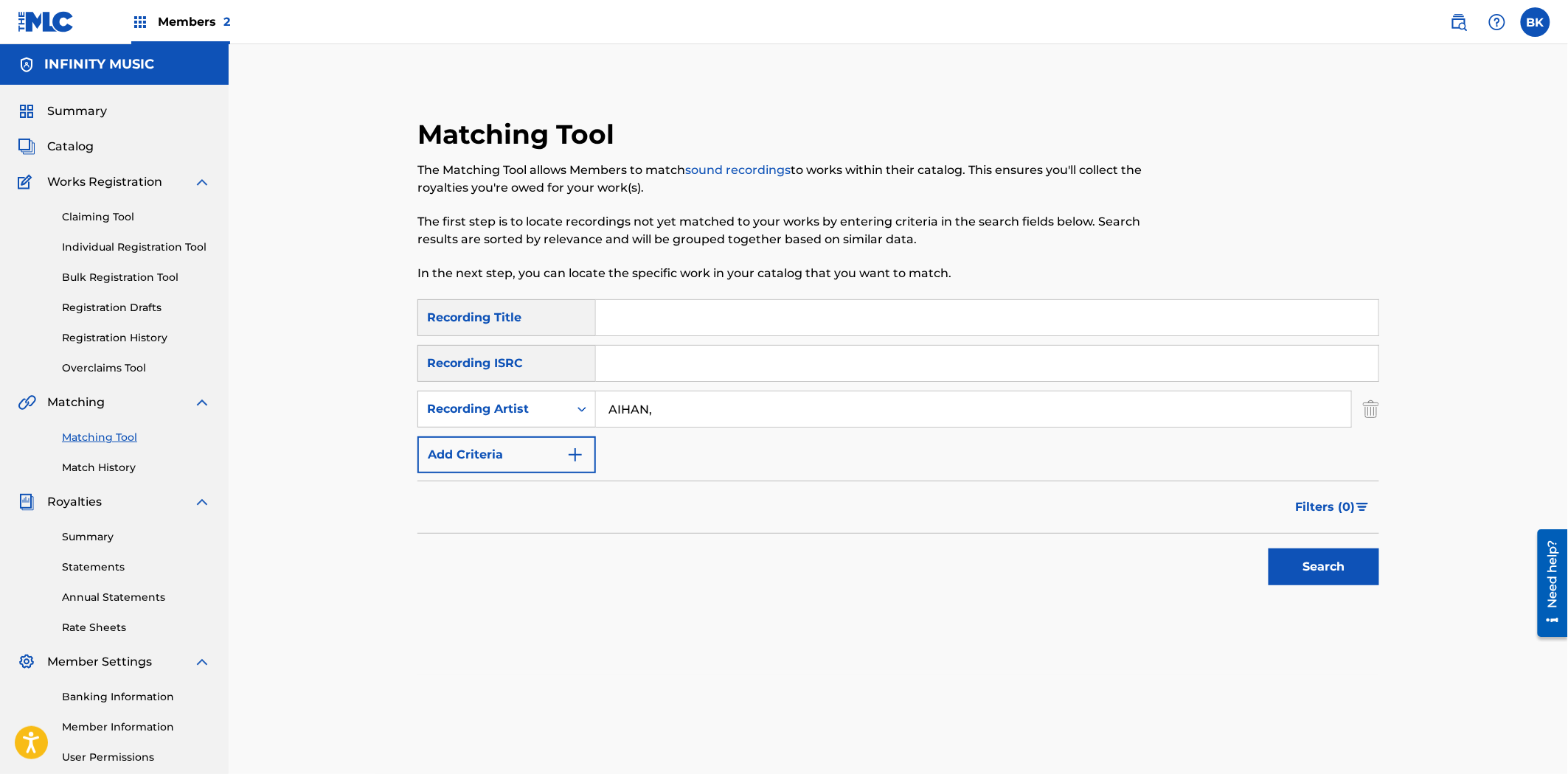 click on "Search" at bounding box center [1324, 567] 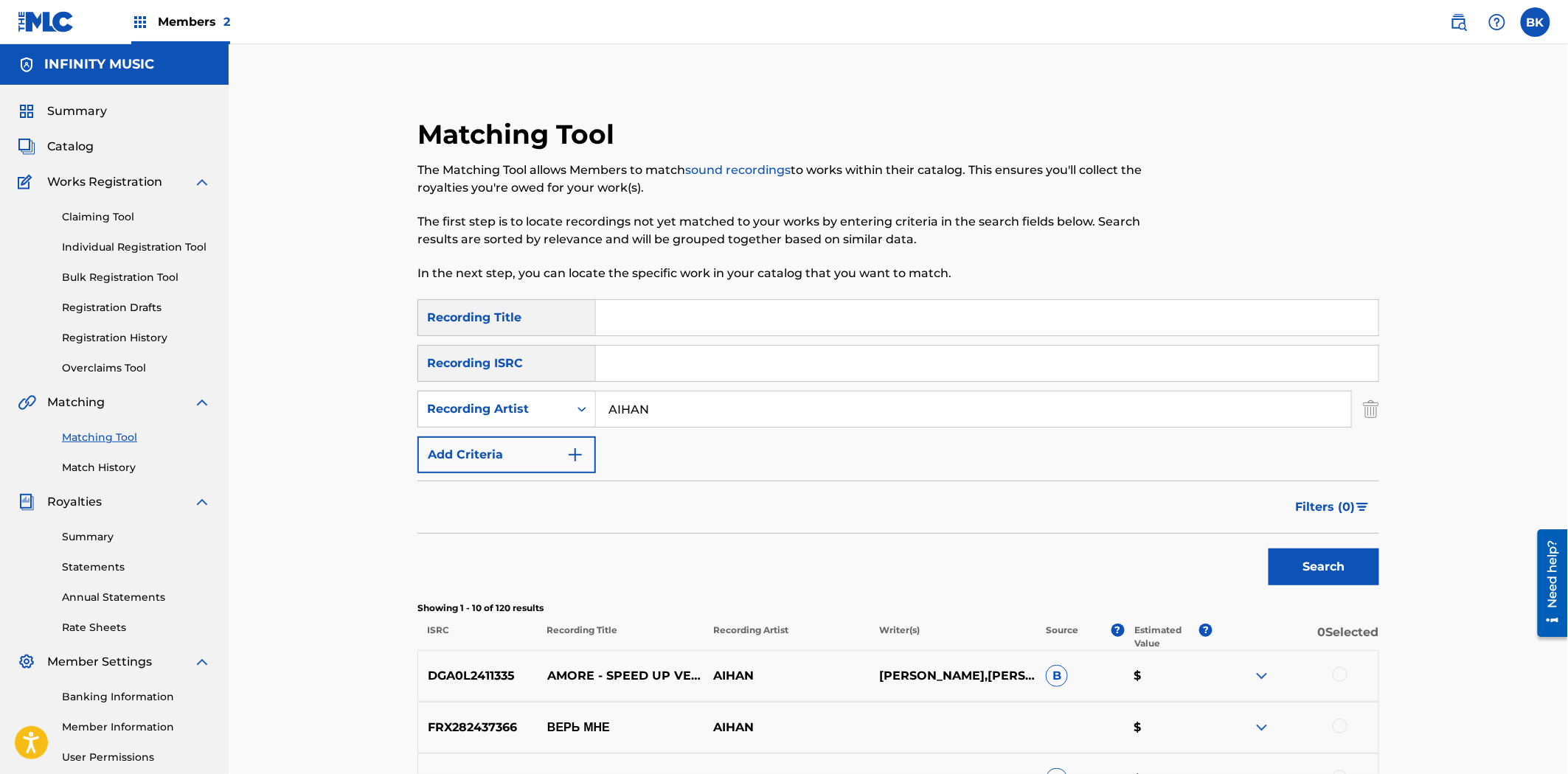 type on "AIHAN" 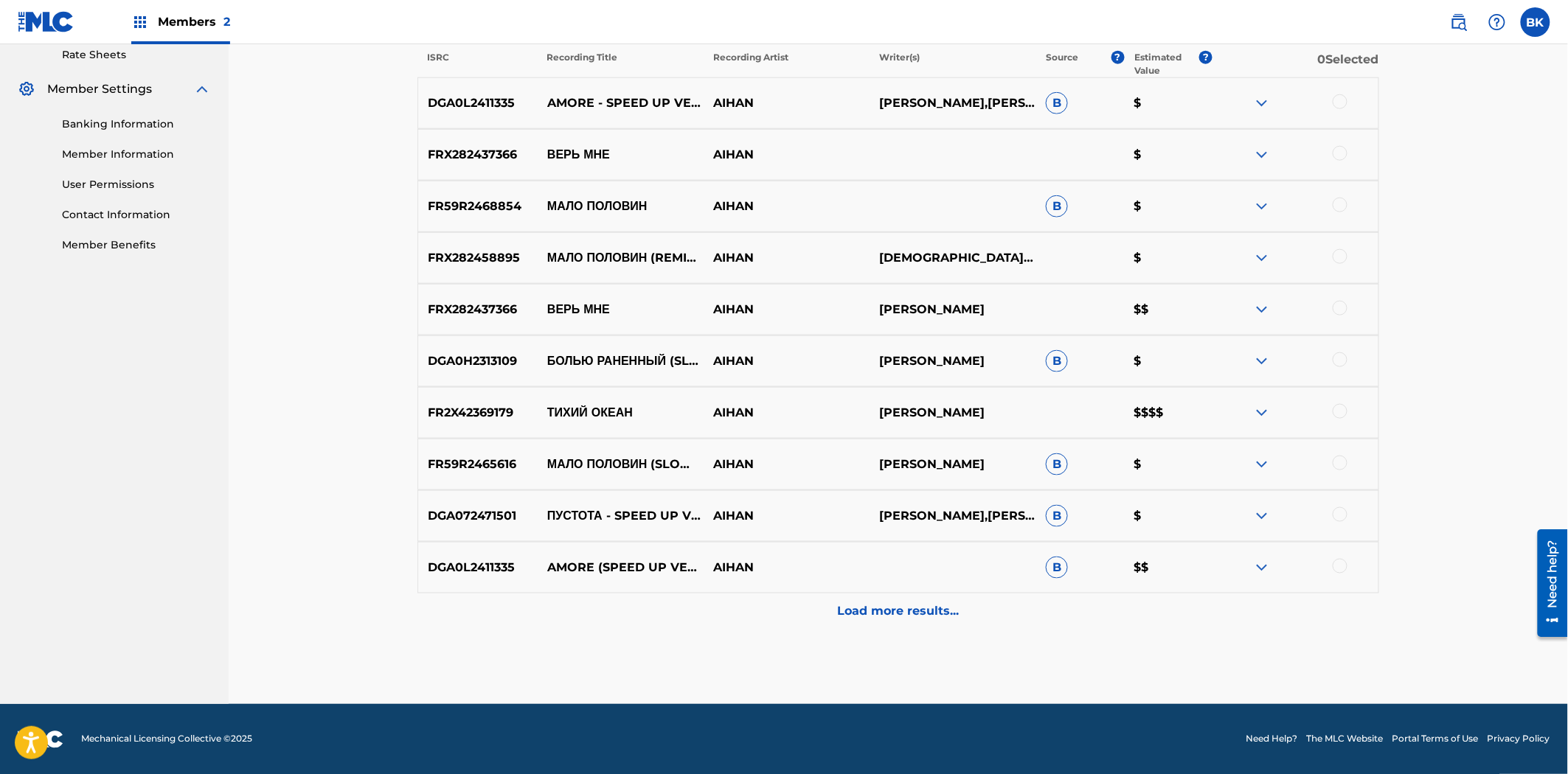 scroll, scrollTop: 327, scrollLeft: 0, axis: vertical 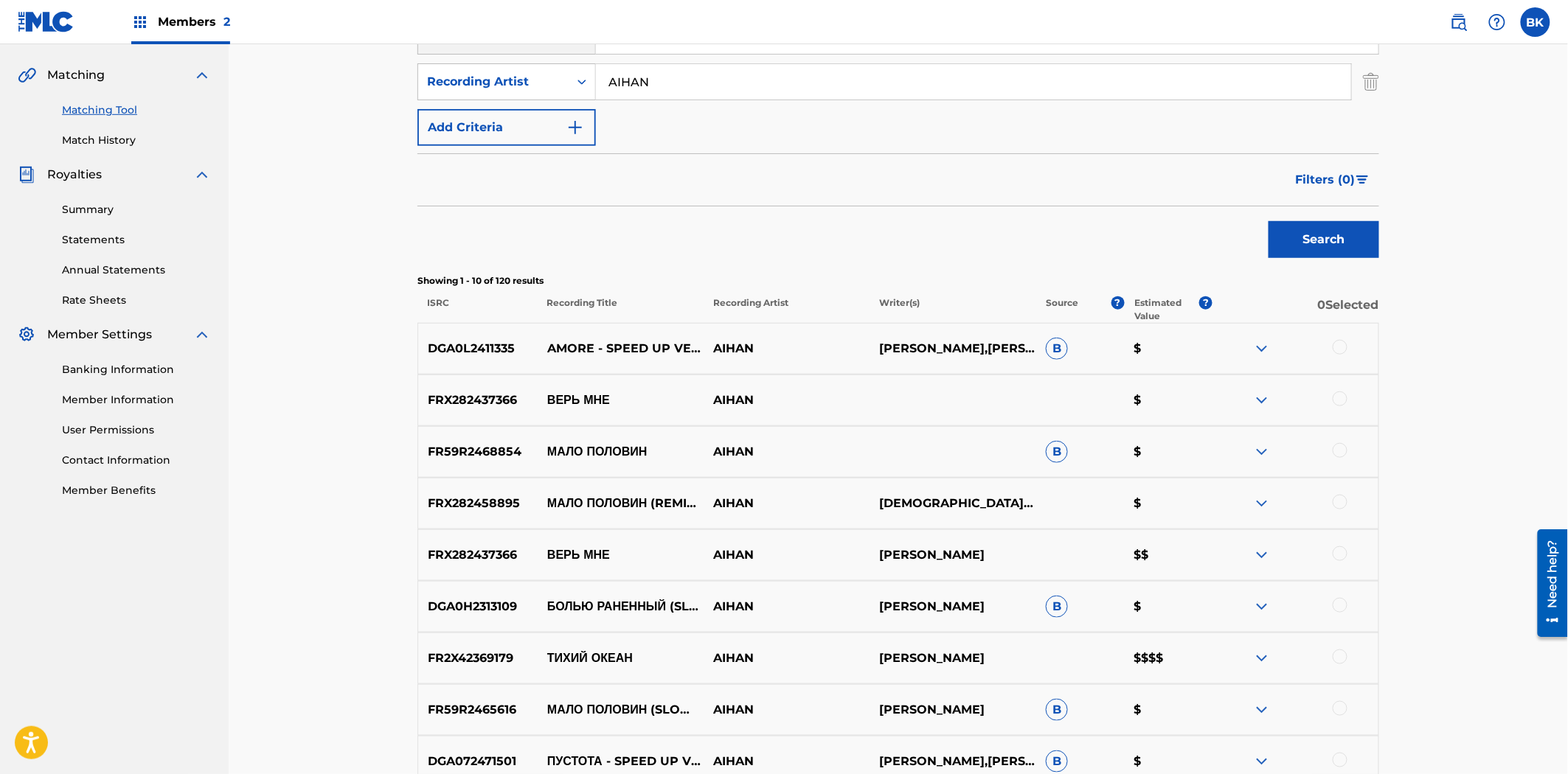 click at bounding box center (1295, 349) 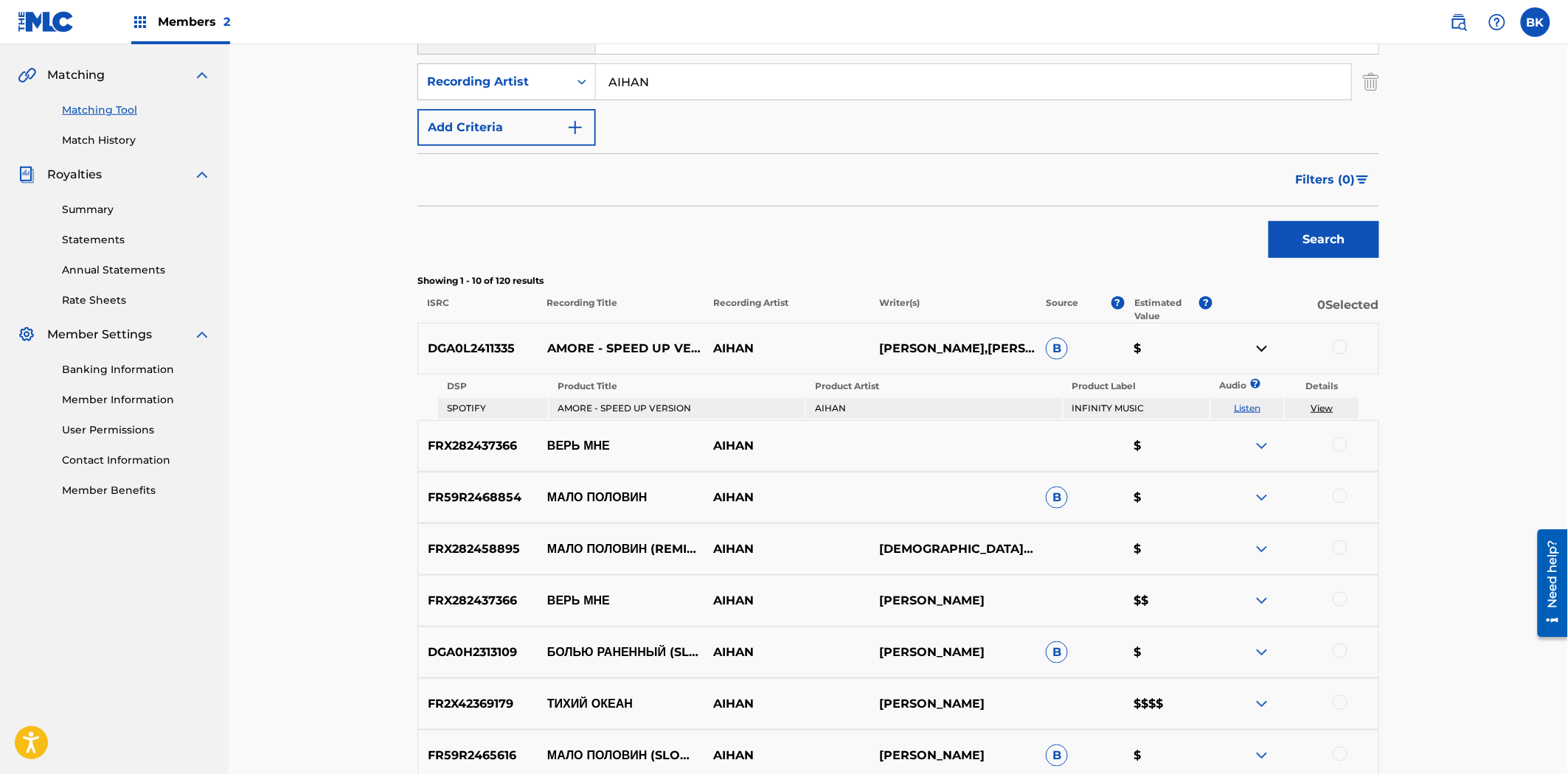 click at bounding box center [1262, 349] 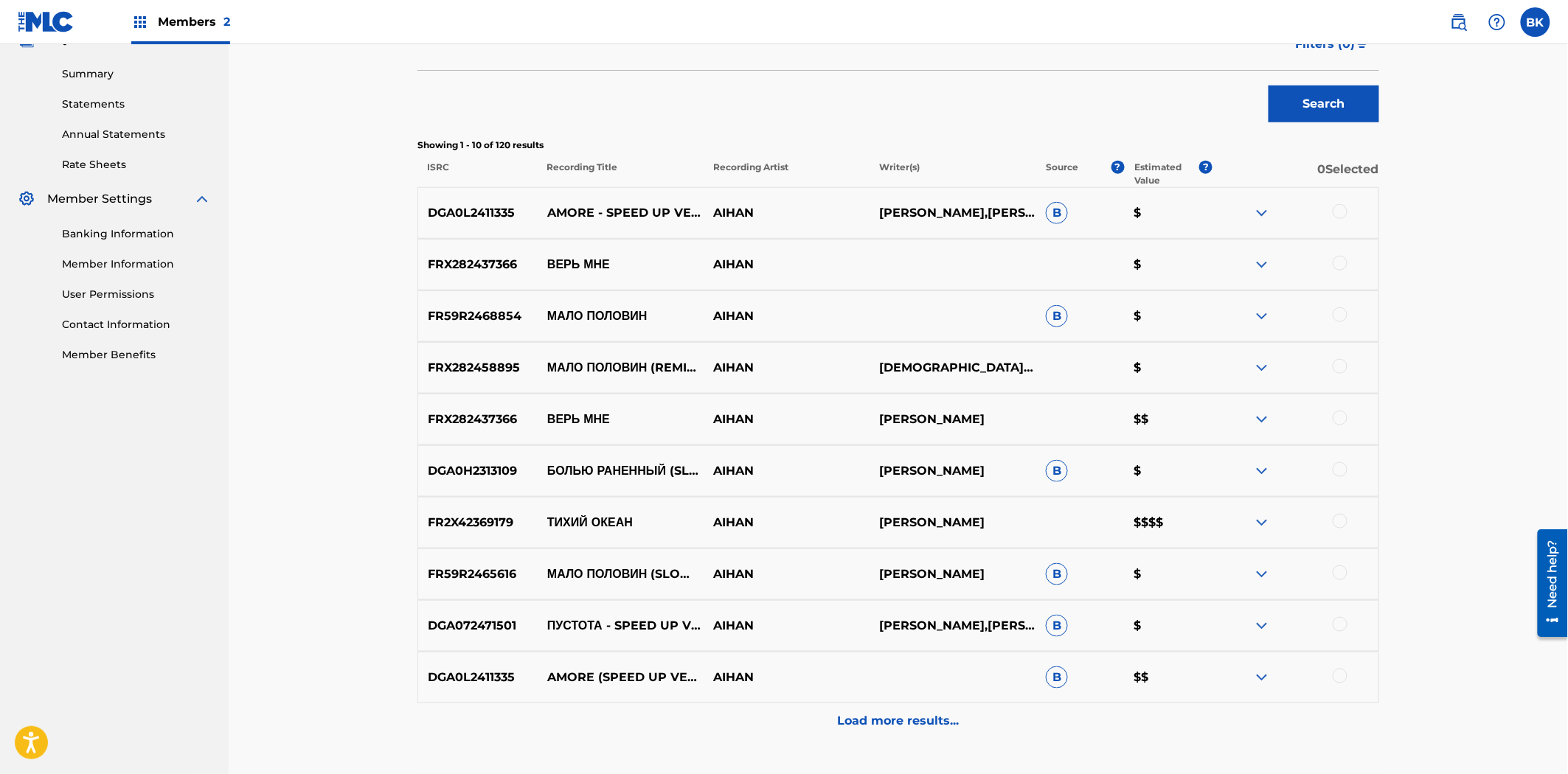 scroll, scrollTop: 573, scrollLeft: 0, axis: vertical 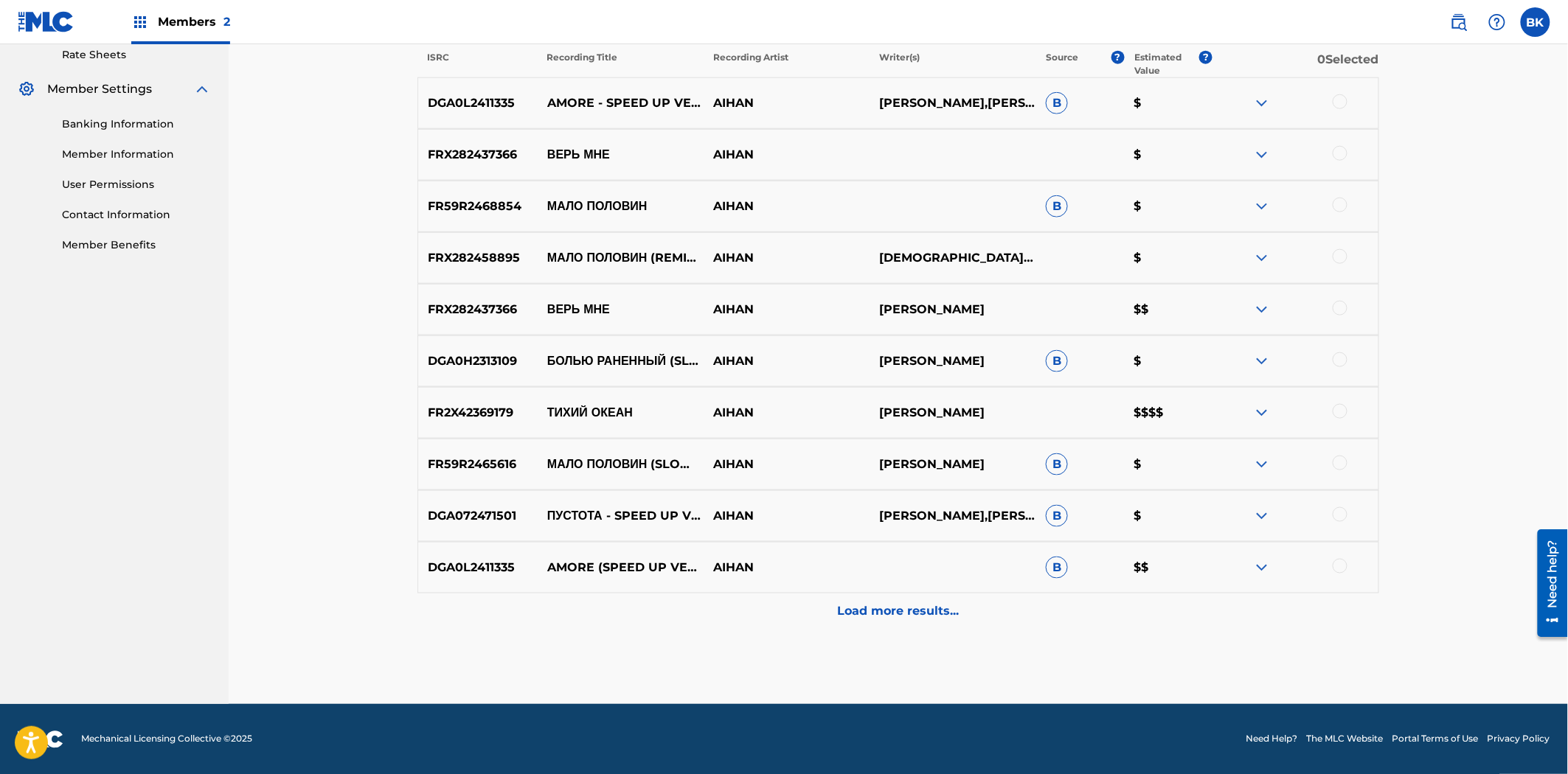 click at bounding box center (1262, 361) 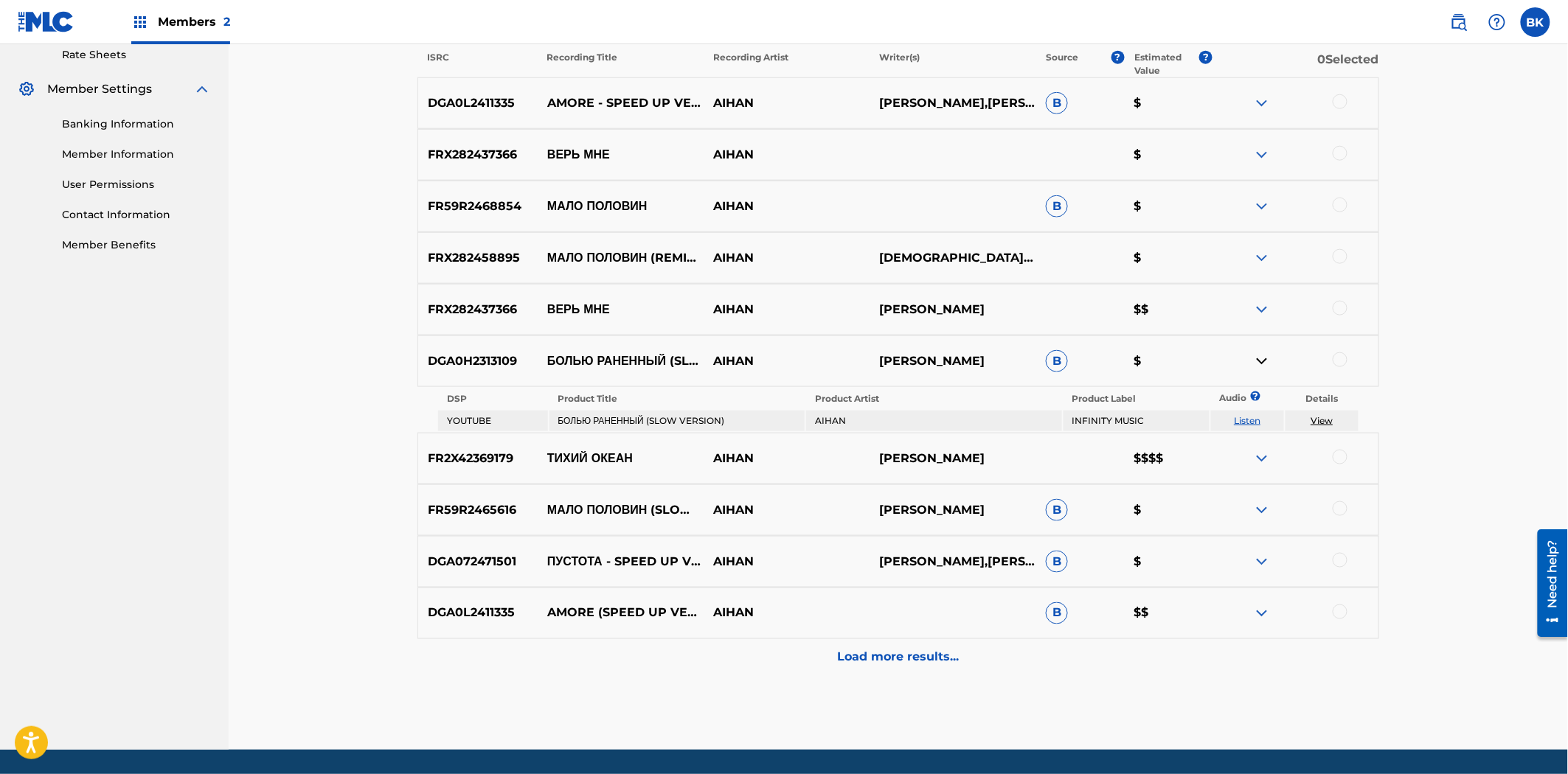click at bounding box center (1262, 361) 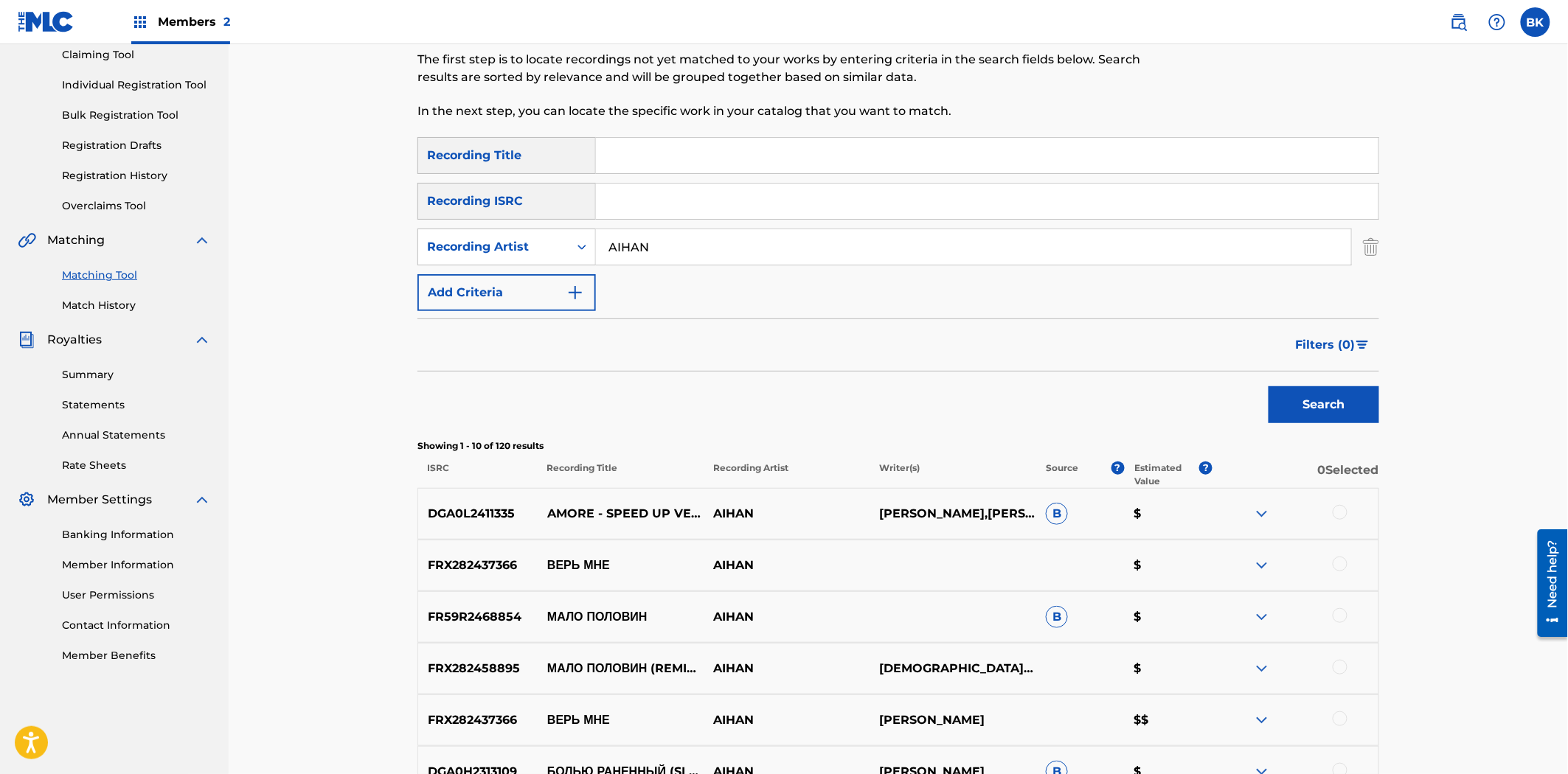scroll, scrollTop: 164, scrollLeft: 0, axis: vertical 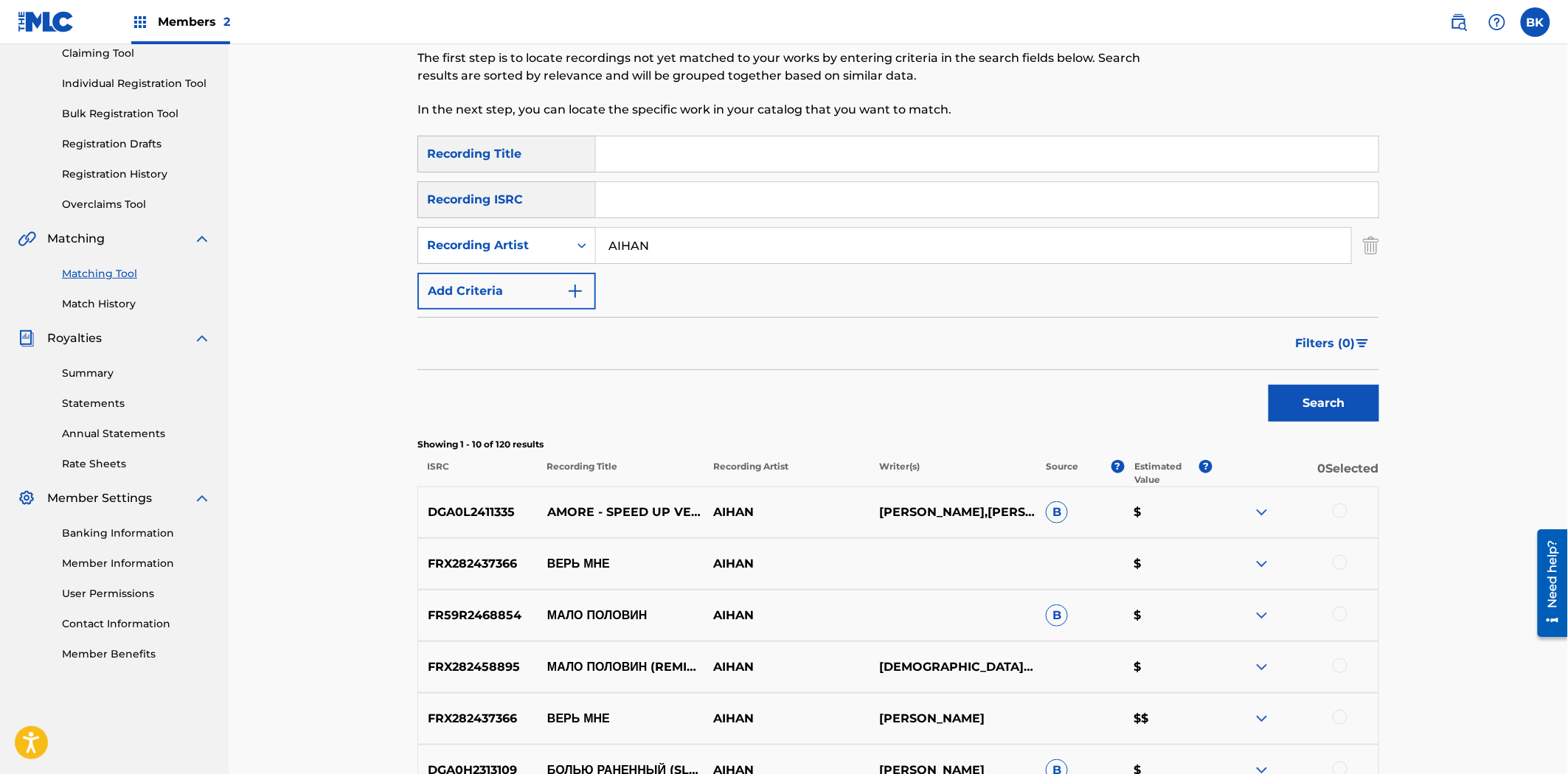 click on "Match History" at bounding box center [136, 304] 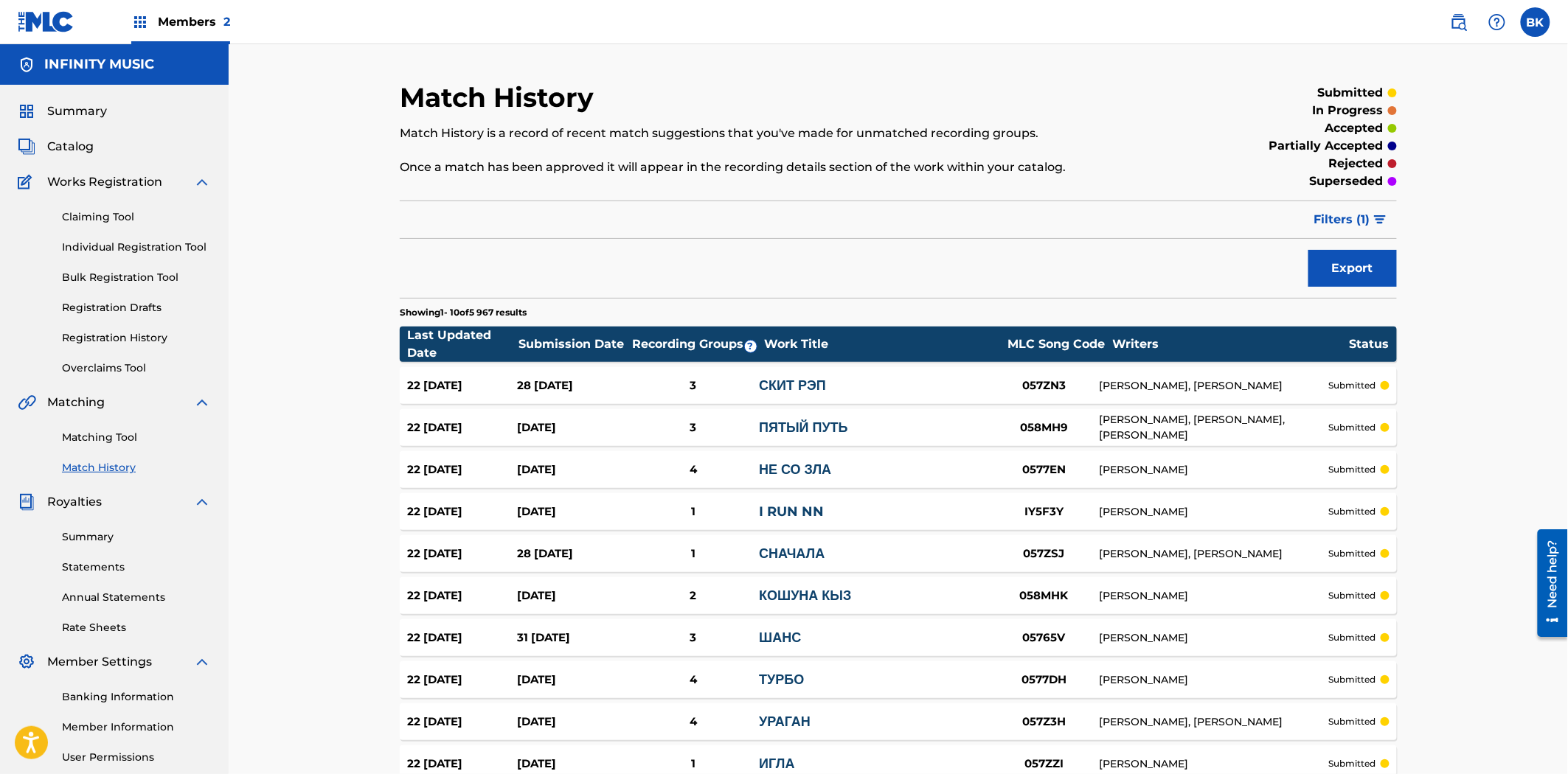 scroll, scrollTop: 155, scrollLeft: 0, axis: vertical 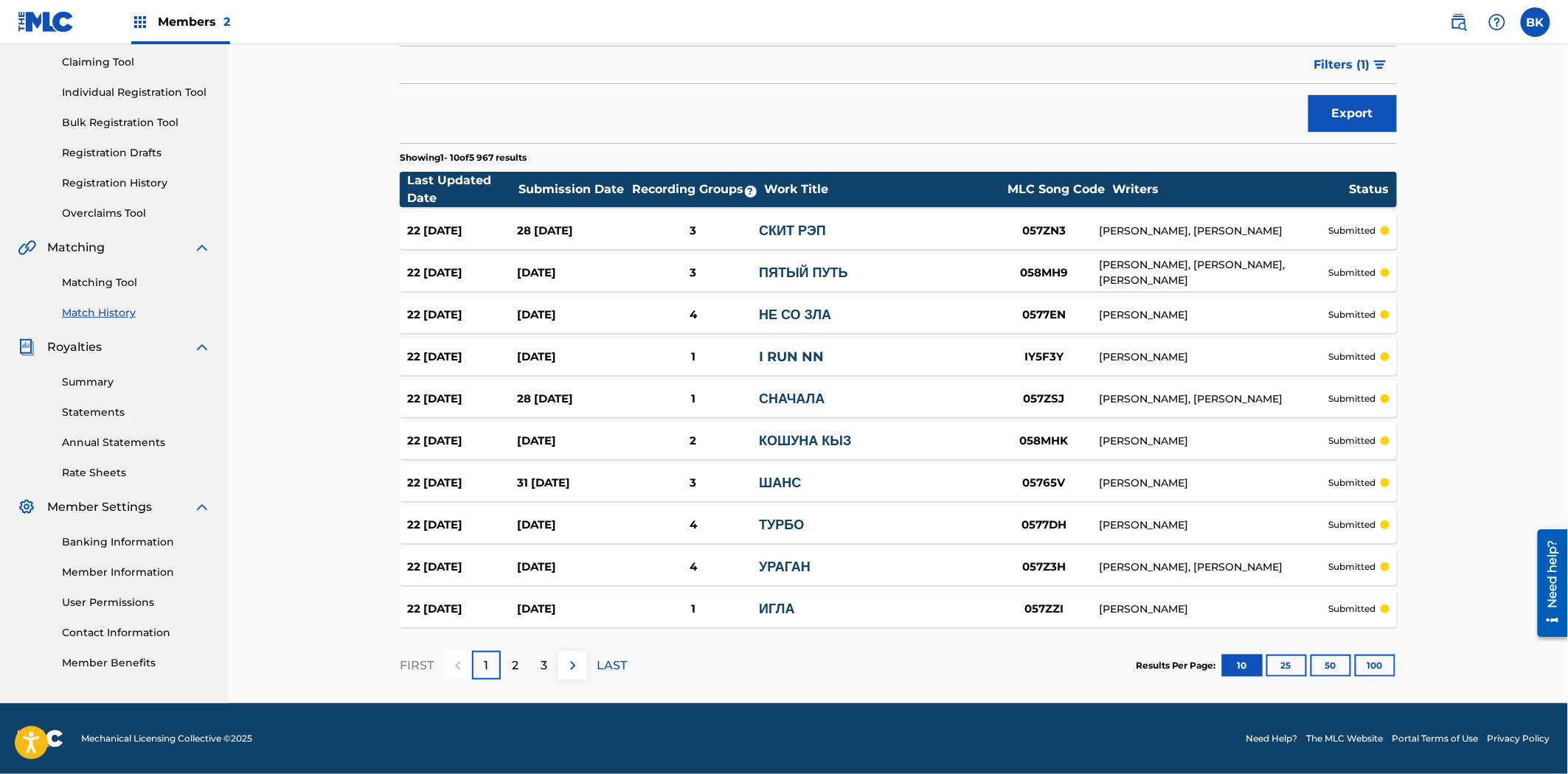 drag, startPoint x: 1572, startPoint y: 69, endPoint x: 1, endPoint y: 69, distance: 1571 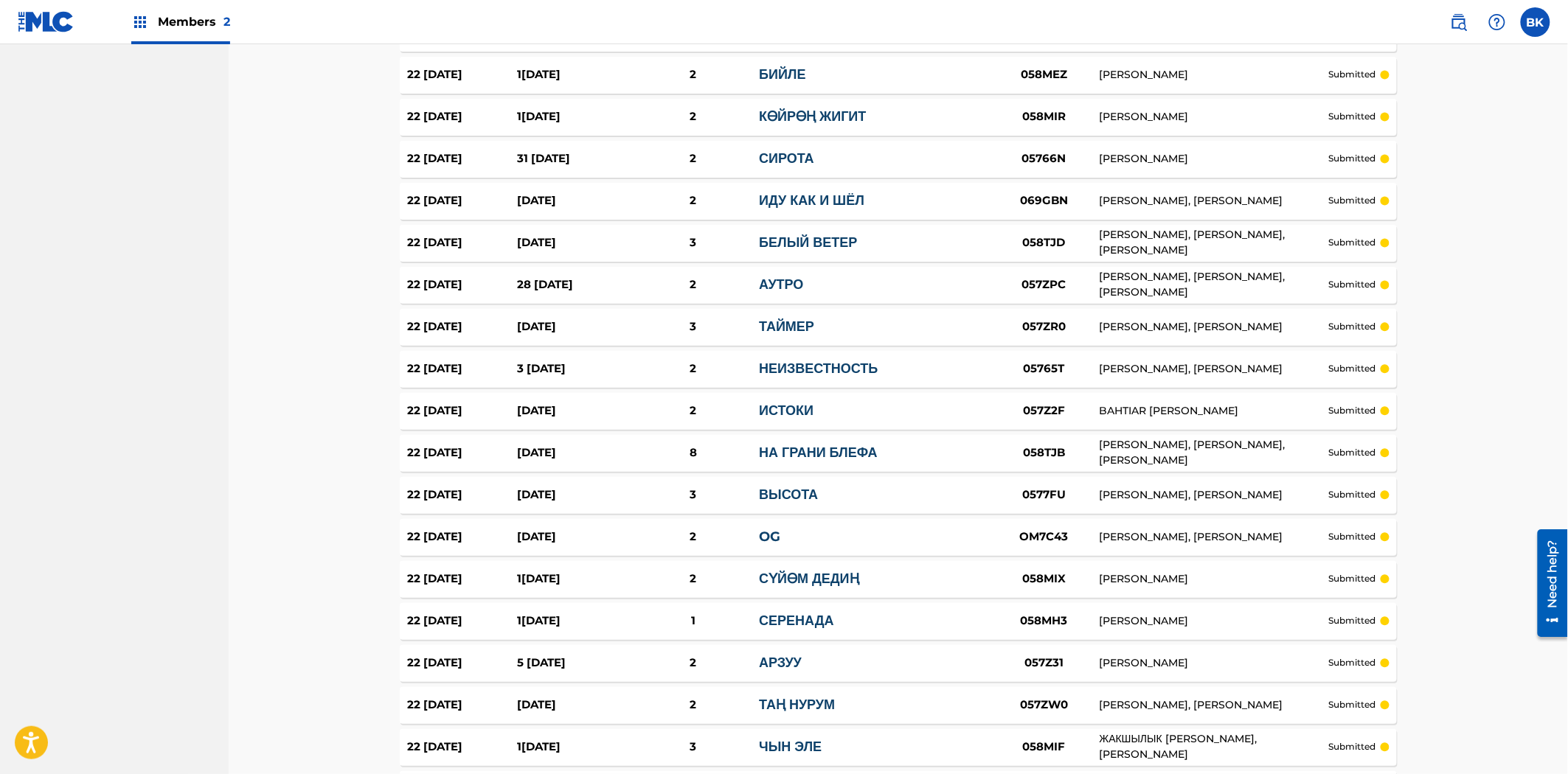 scroll, scrollTop: 1835, scrollLeft: 0, axis: vertical 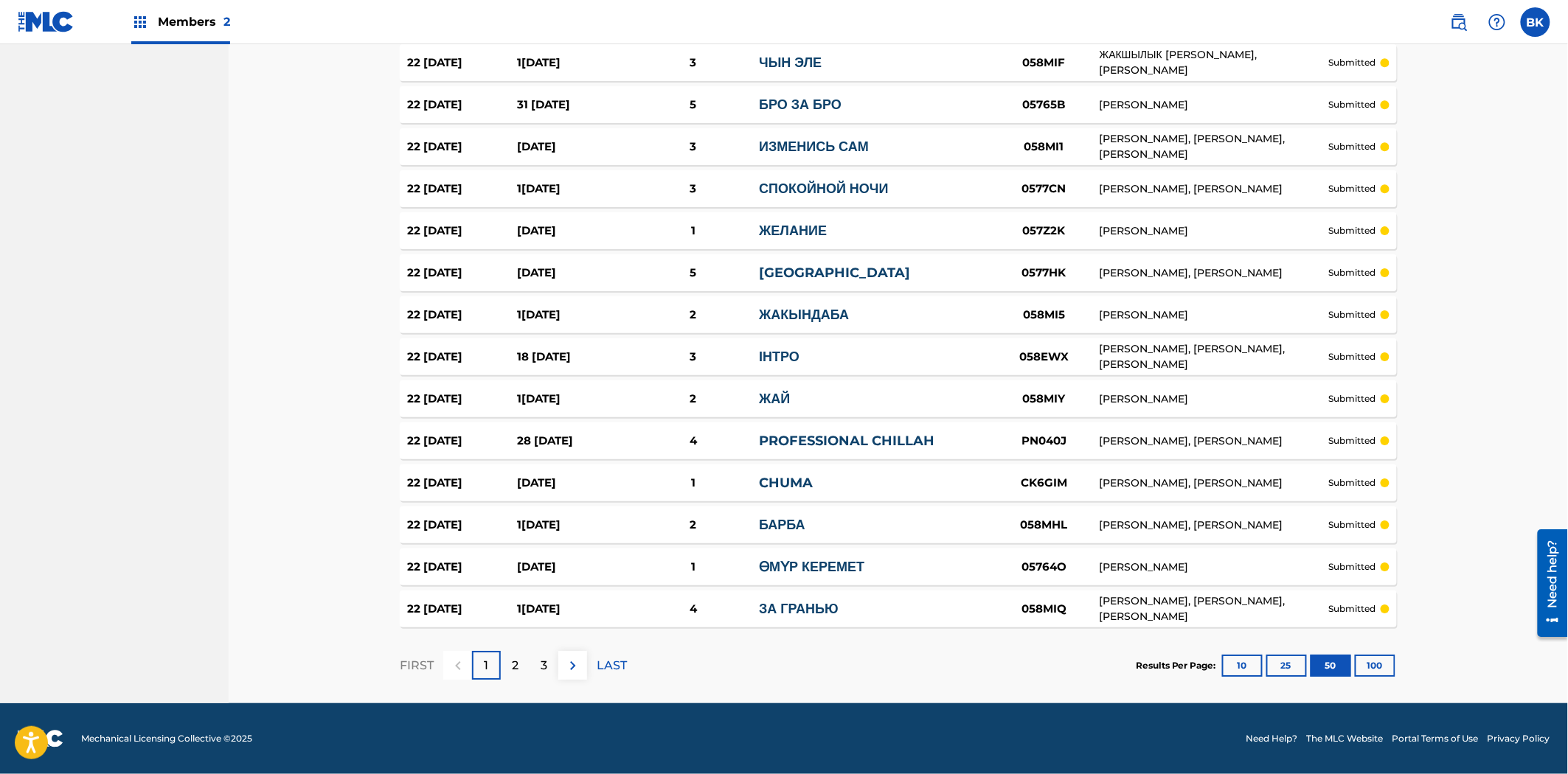 click on "3" at bounding box center (544, 665) 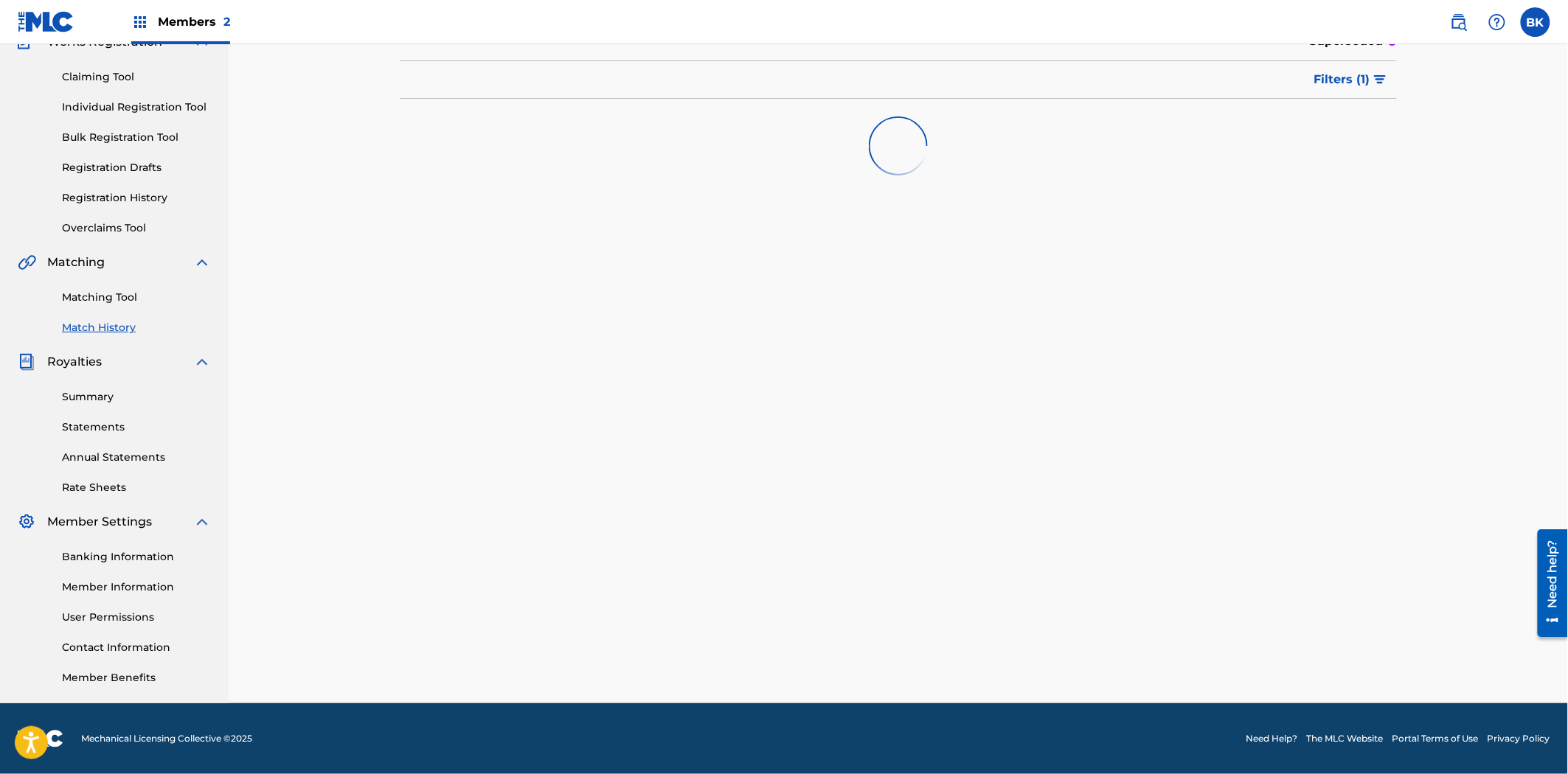 scroll, scrollTop: 1835, scrollLeft: 0, axis: vertical 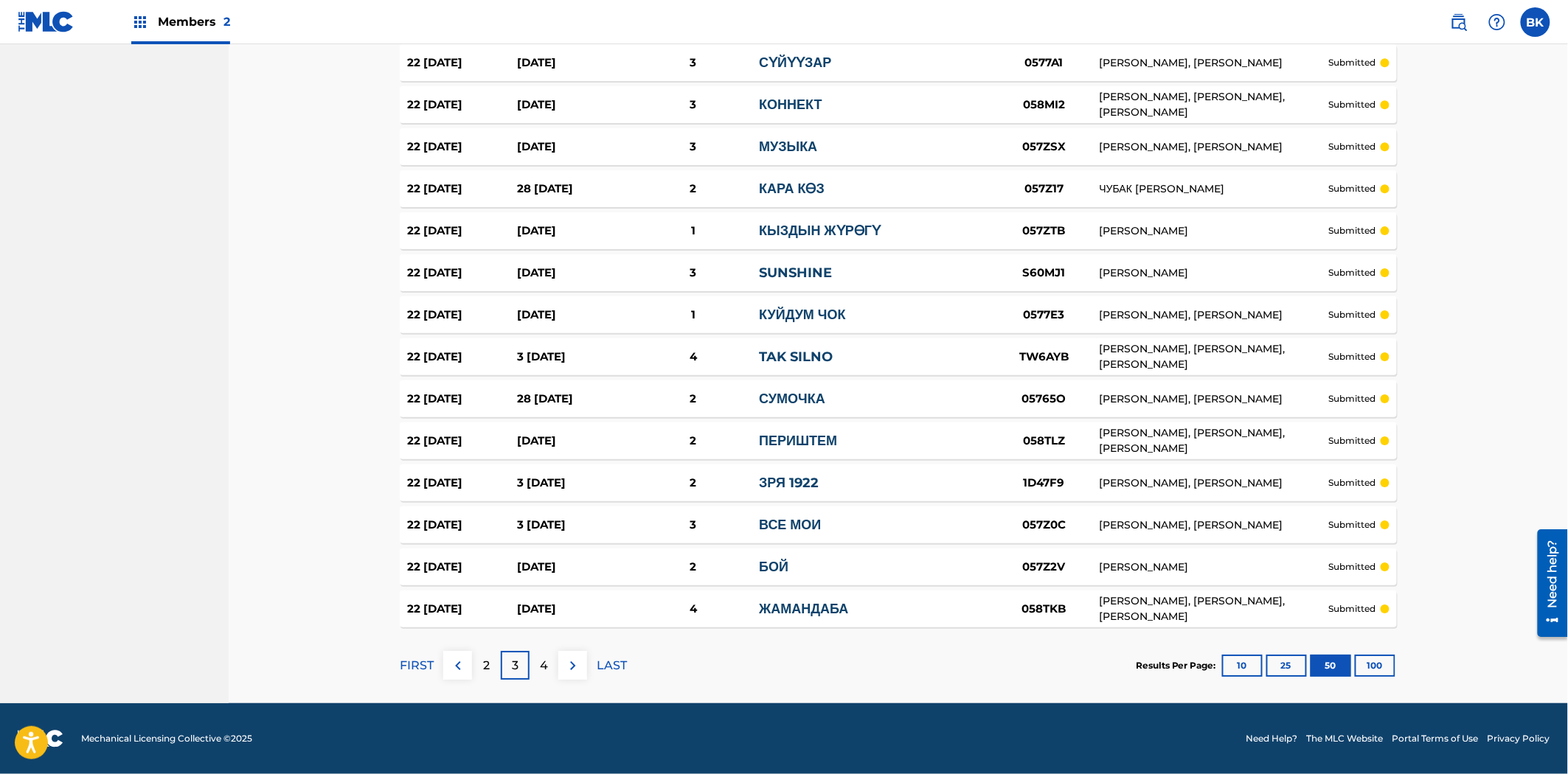 click on "4" at bounding box center [544, 665] 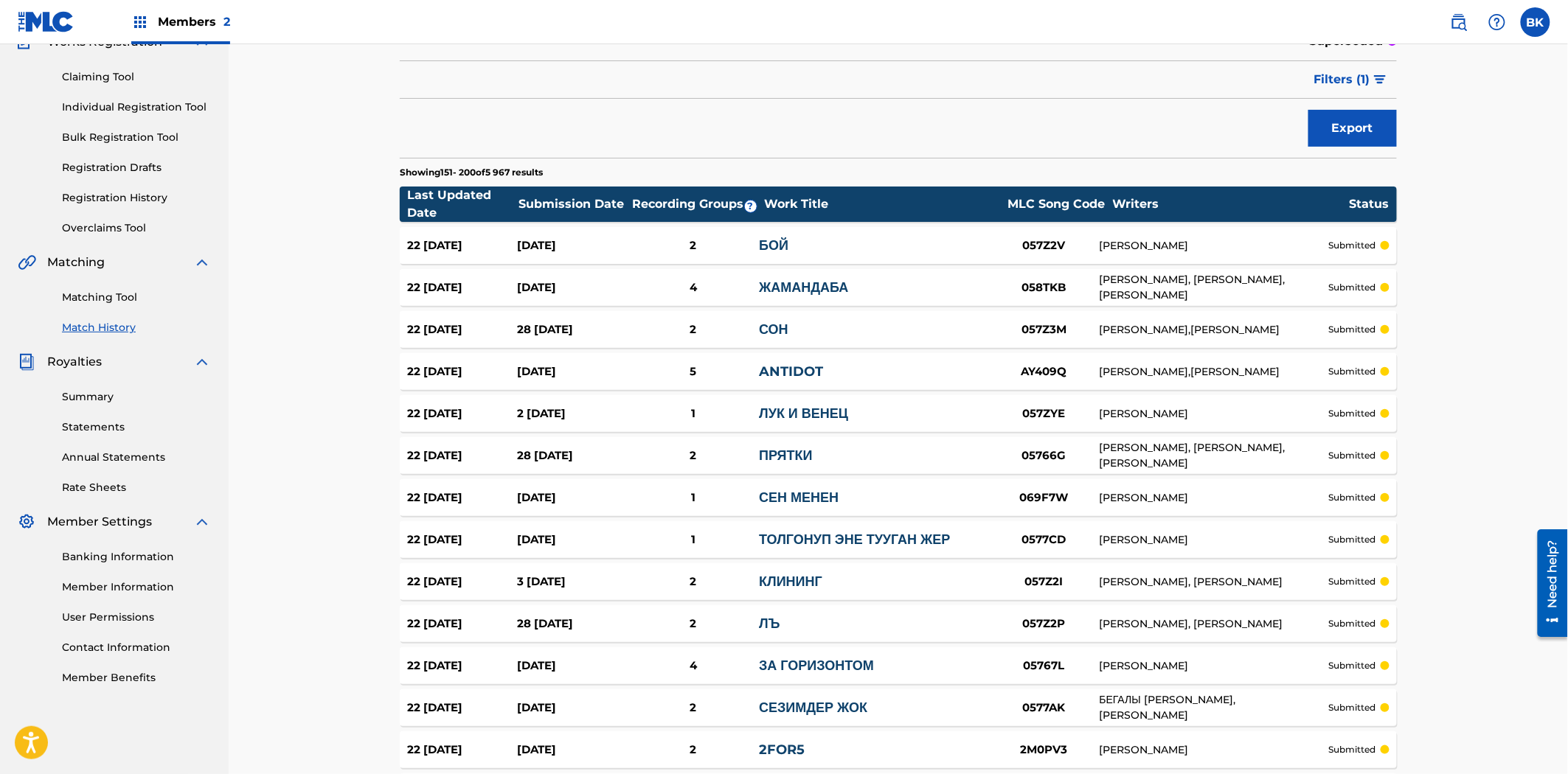 scroll, scrollTop: 1835, scrollLeft: 0, axis: vertical 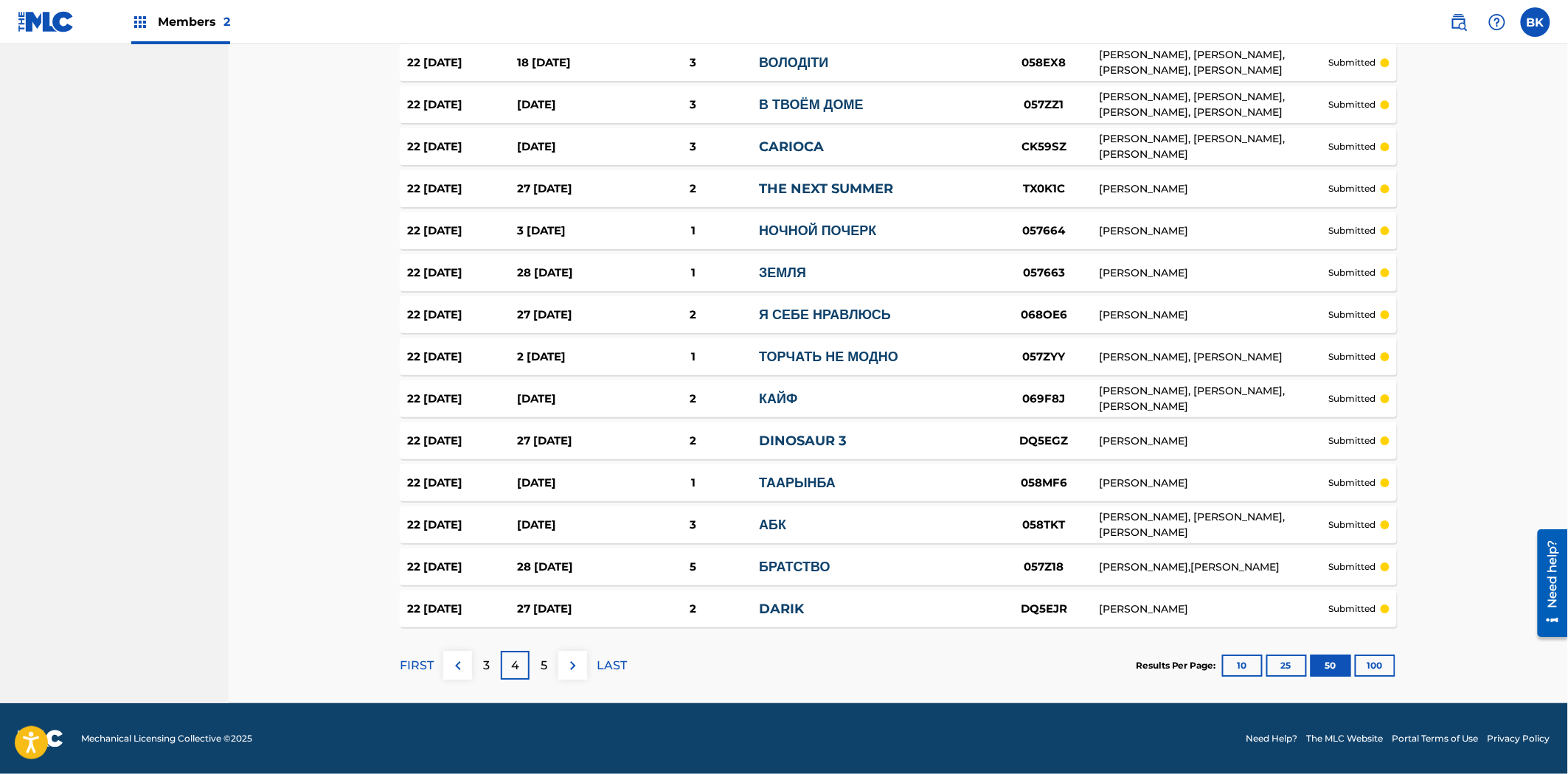 click on "5" at bounding box center [544, 665] 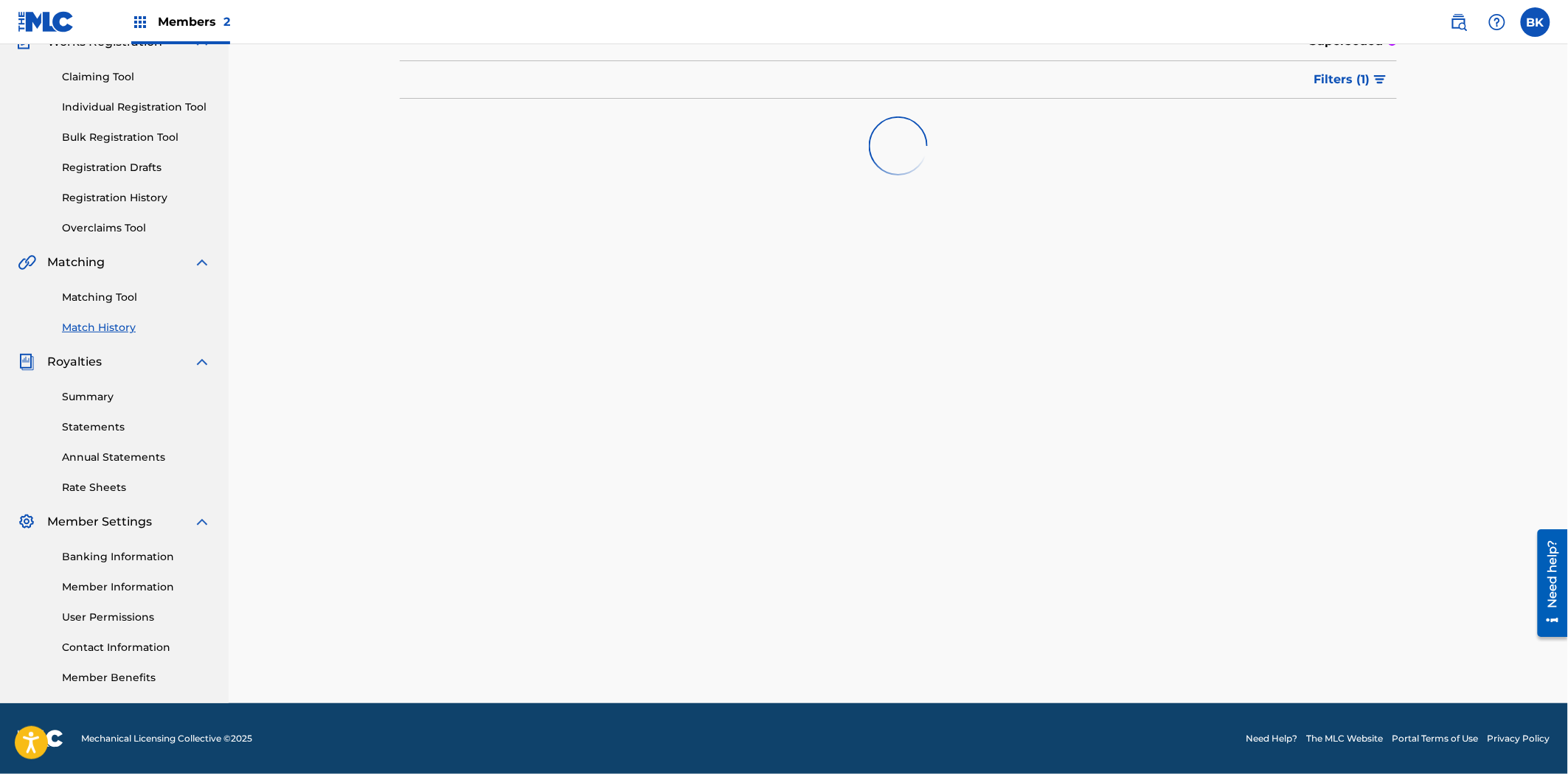scroll, scrollTop: 1835, scrollLeft: 0, axis: vertical 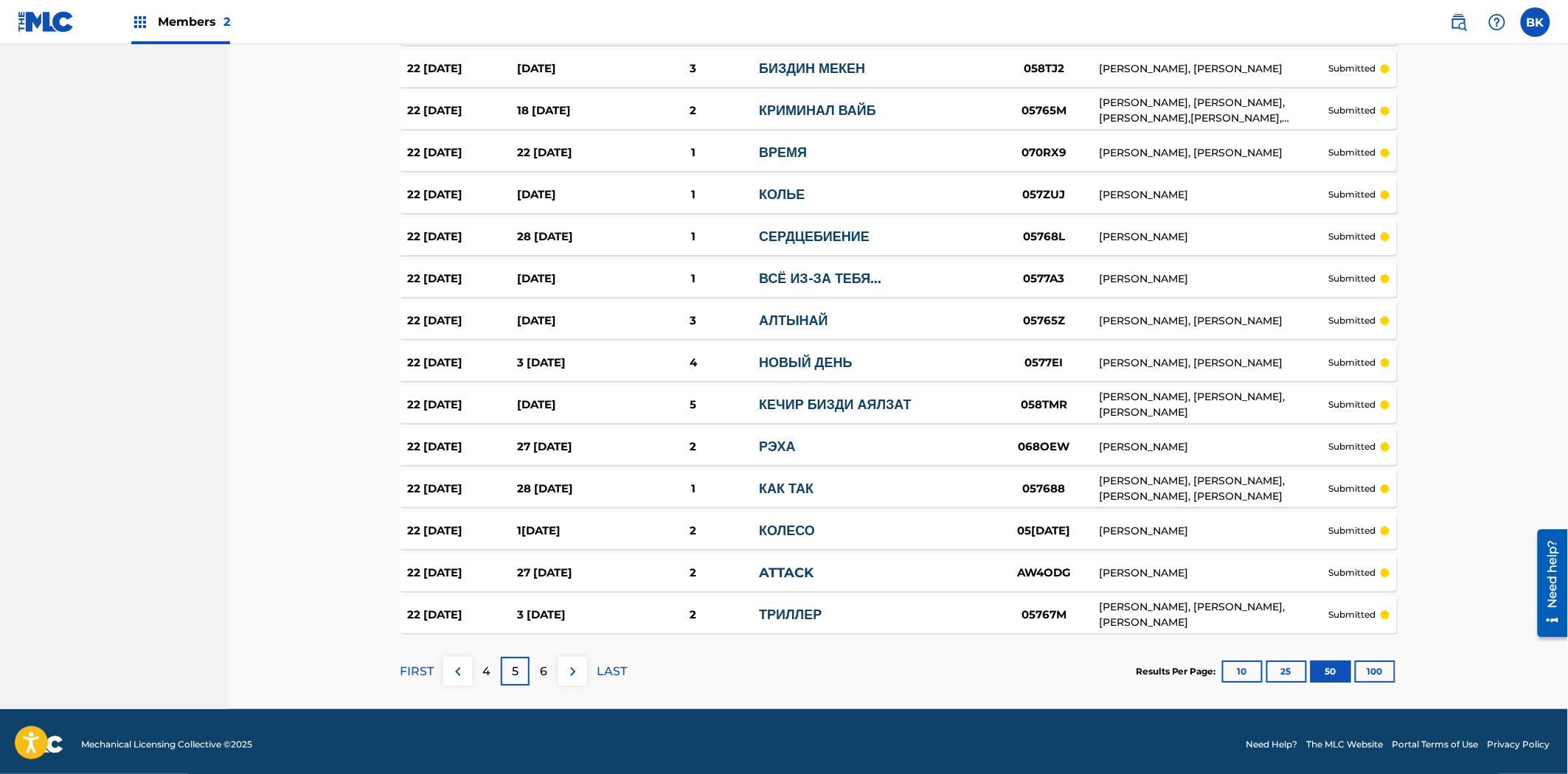 click on "6" at bounding box center (544, 671) 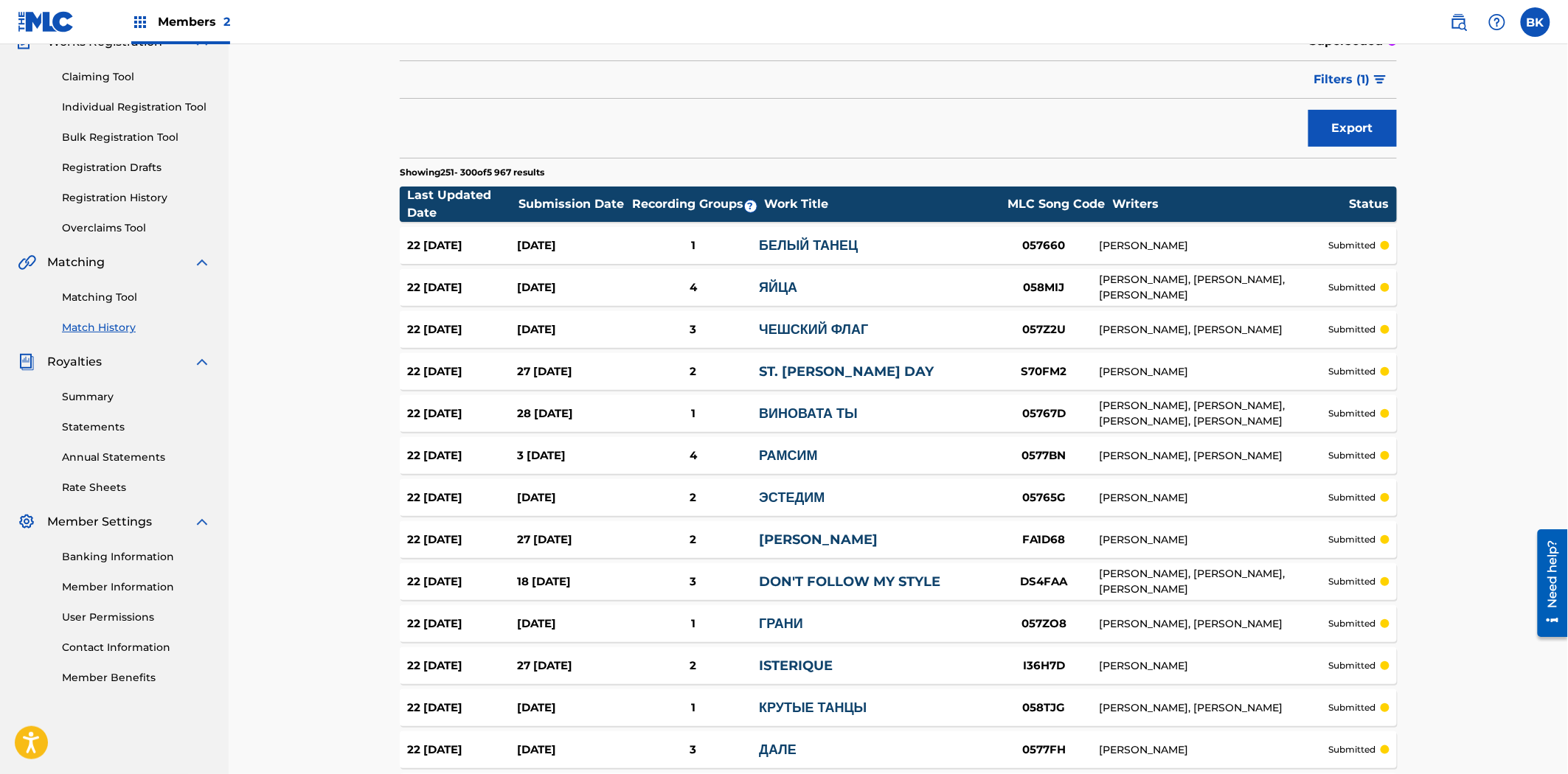 scroll, scrollTop: 1835, scrollLeft: 0, axis: vertical 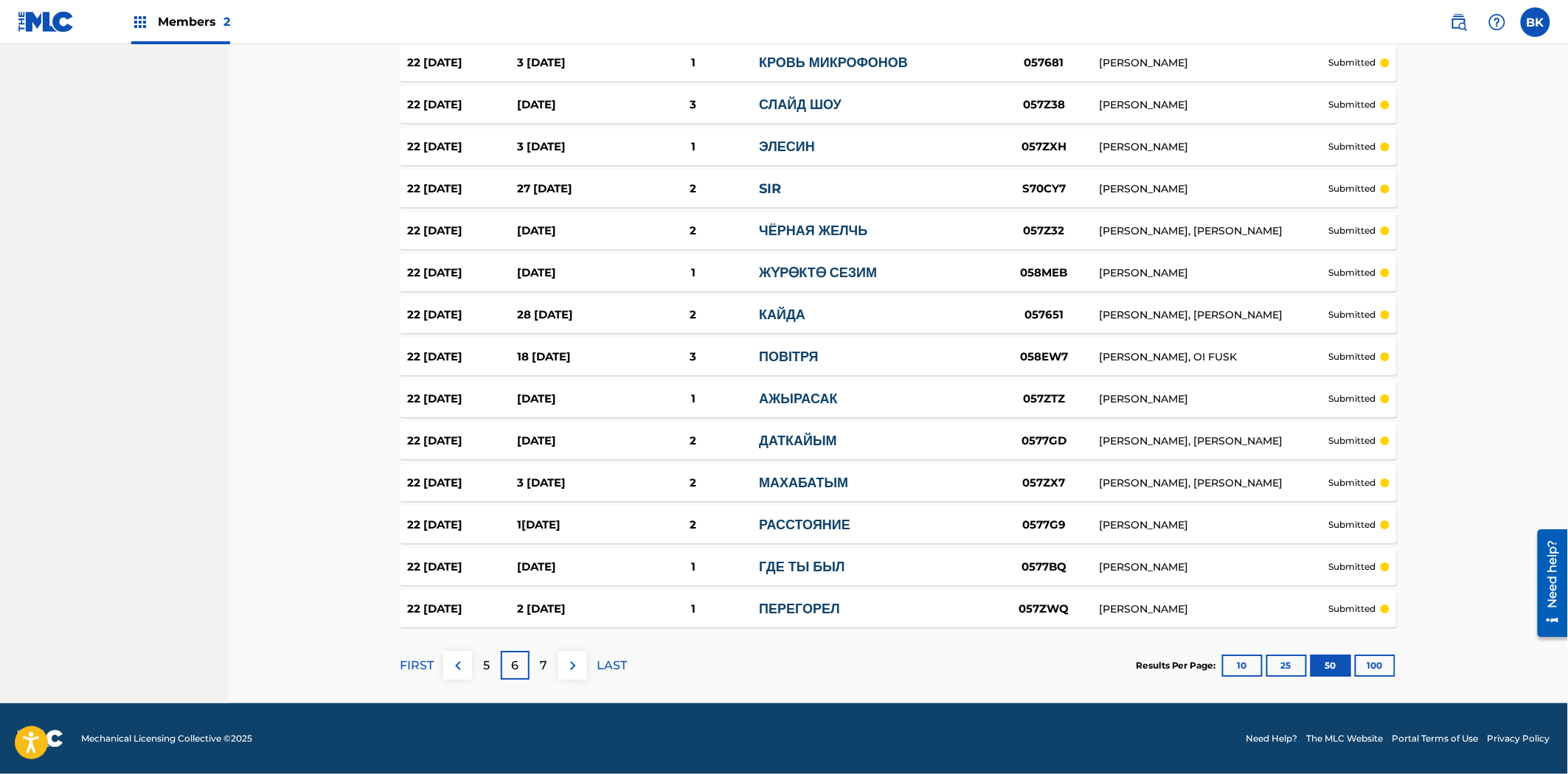 click on "7" at bounding box center (544, 666) 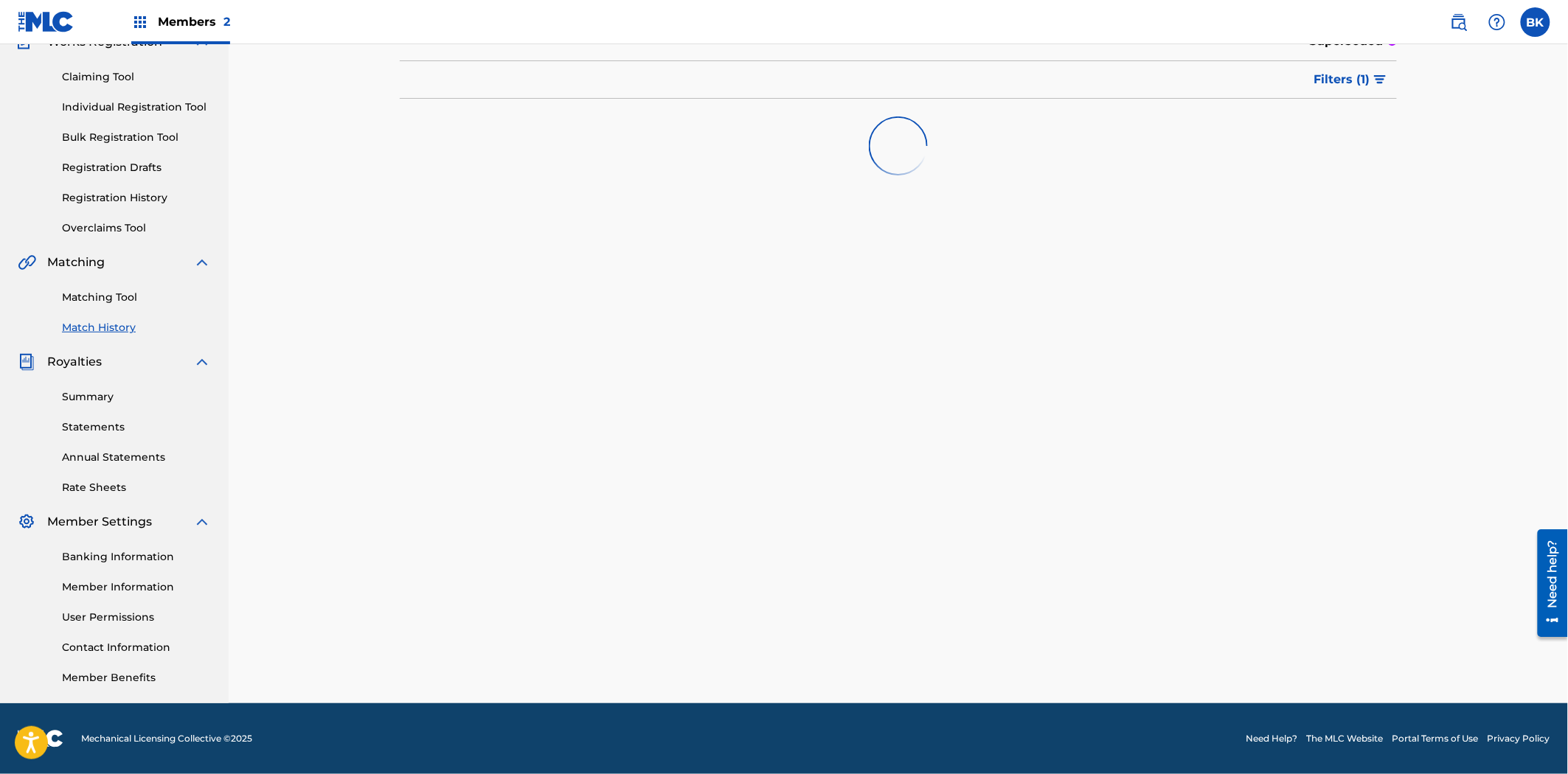 scroll, scrollTop: 140, scrollLeft: 0, axis: vertical 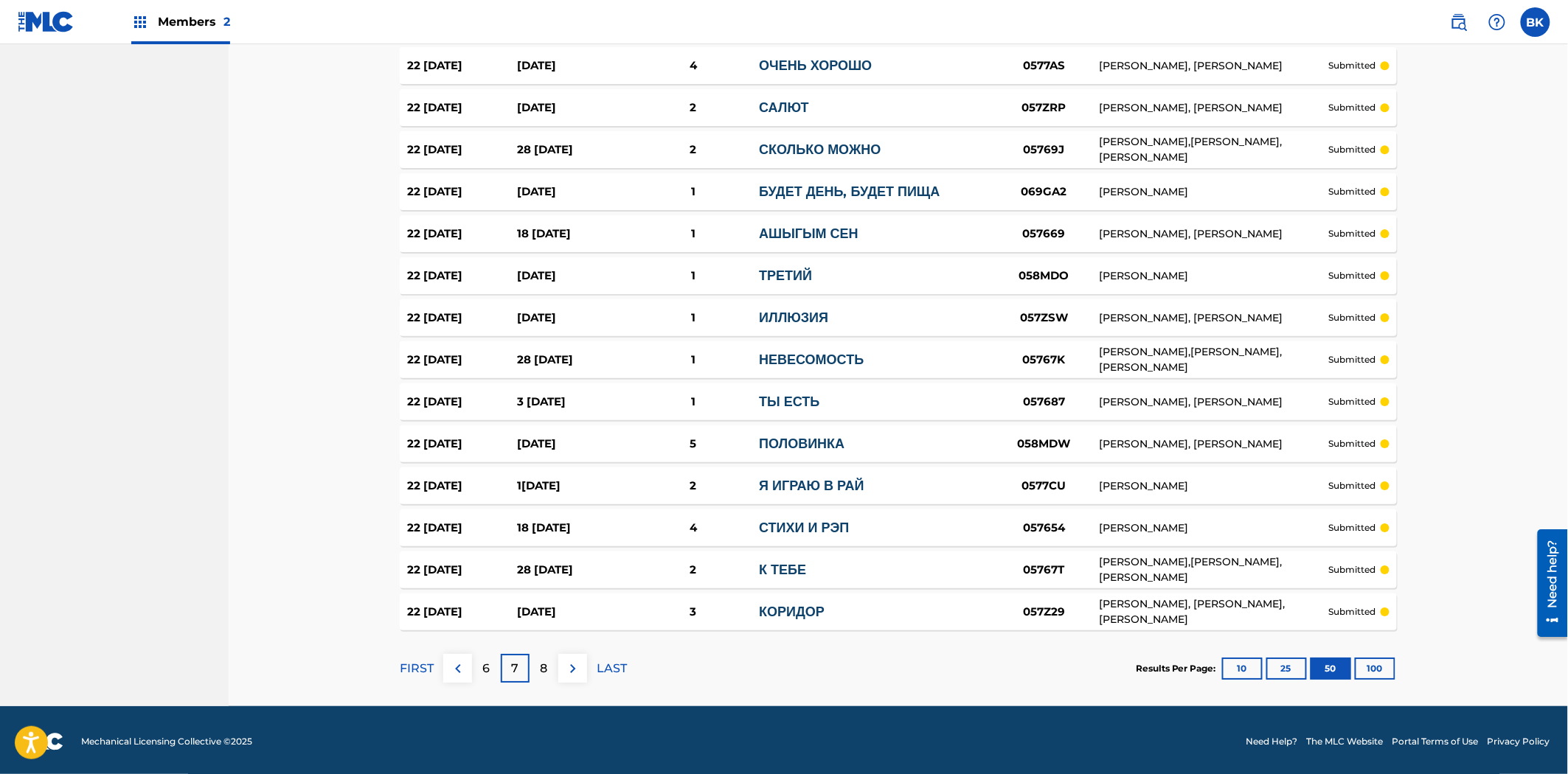 click on "8" at bounding box center [544, 669] 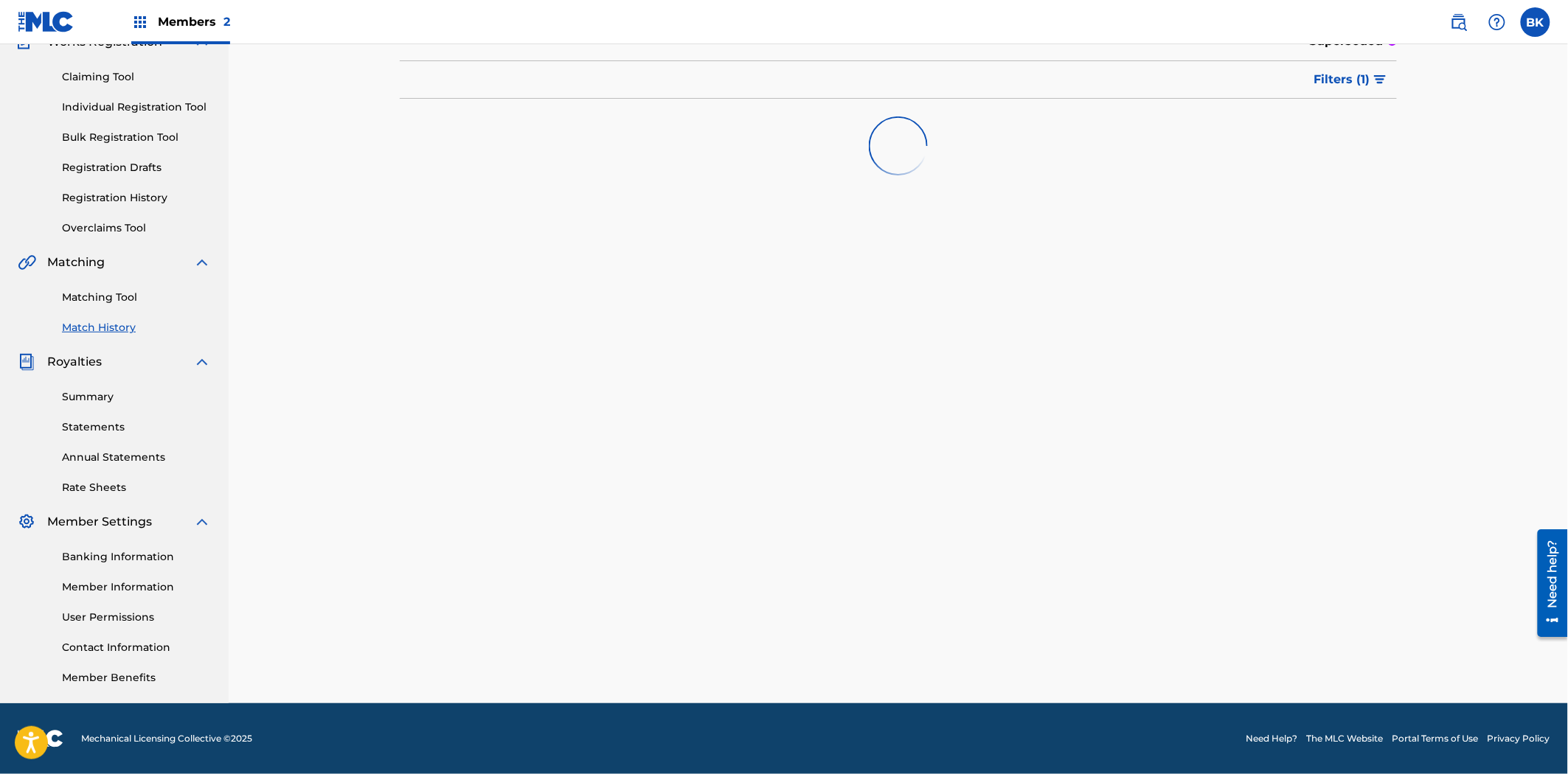 scroll, scrollTop: 1835, scrollLeft: 0, axis: vertical 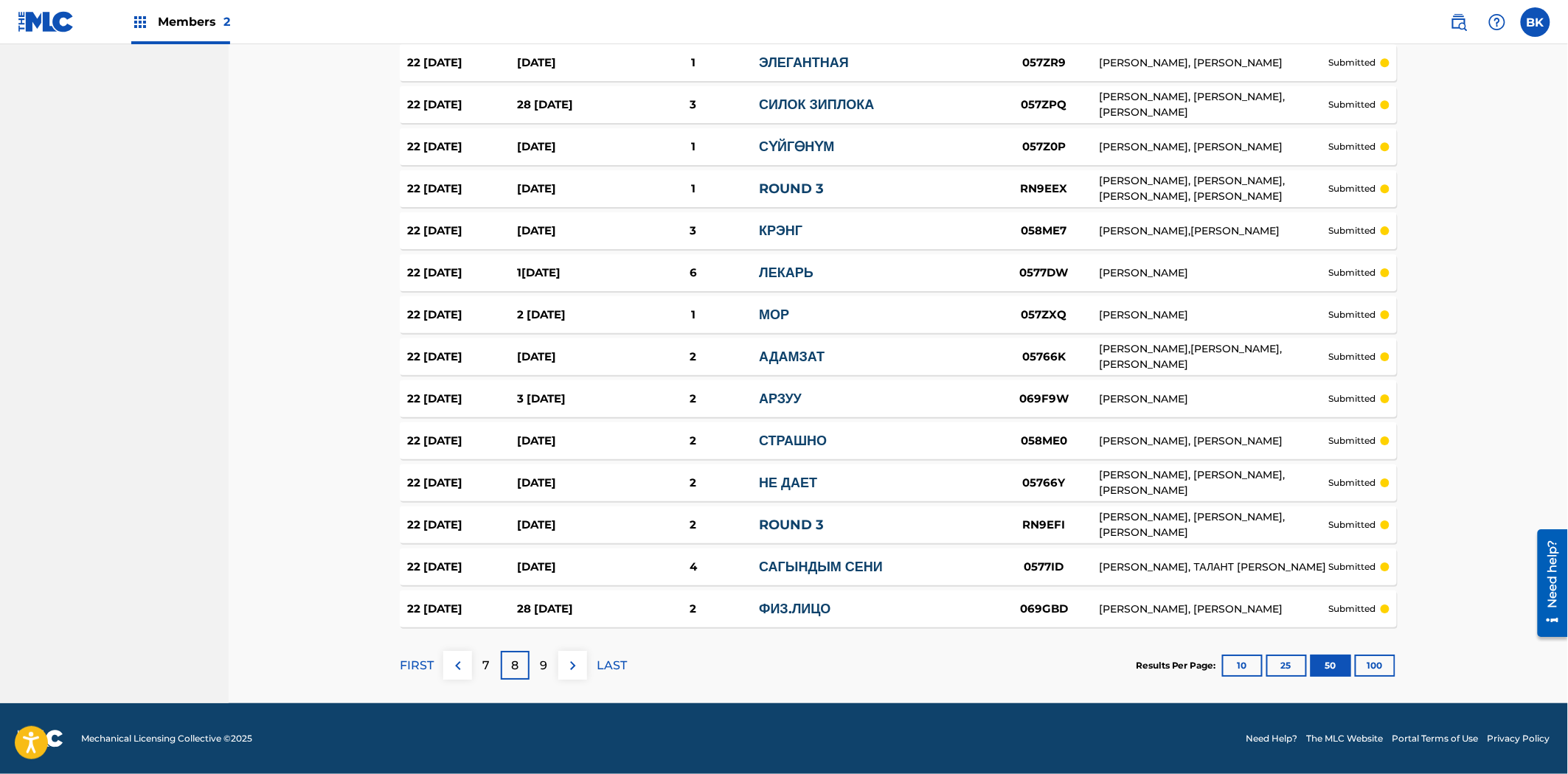 click on "9" at bounding box center [544, 666] 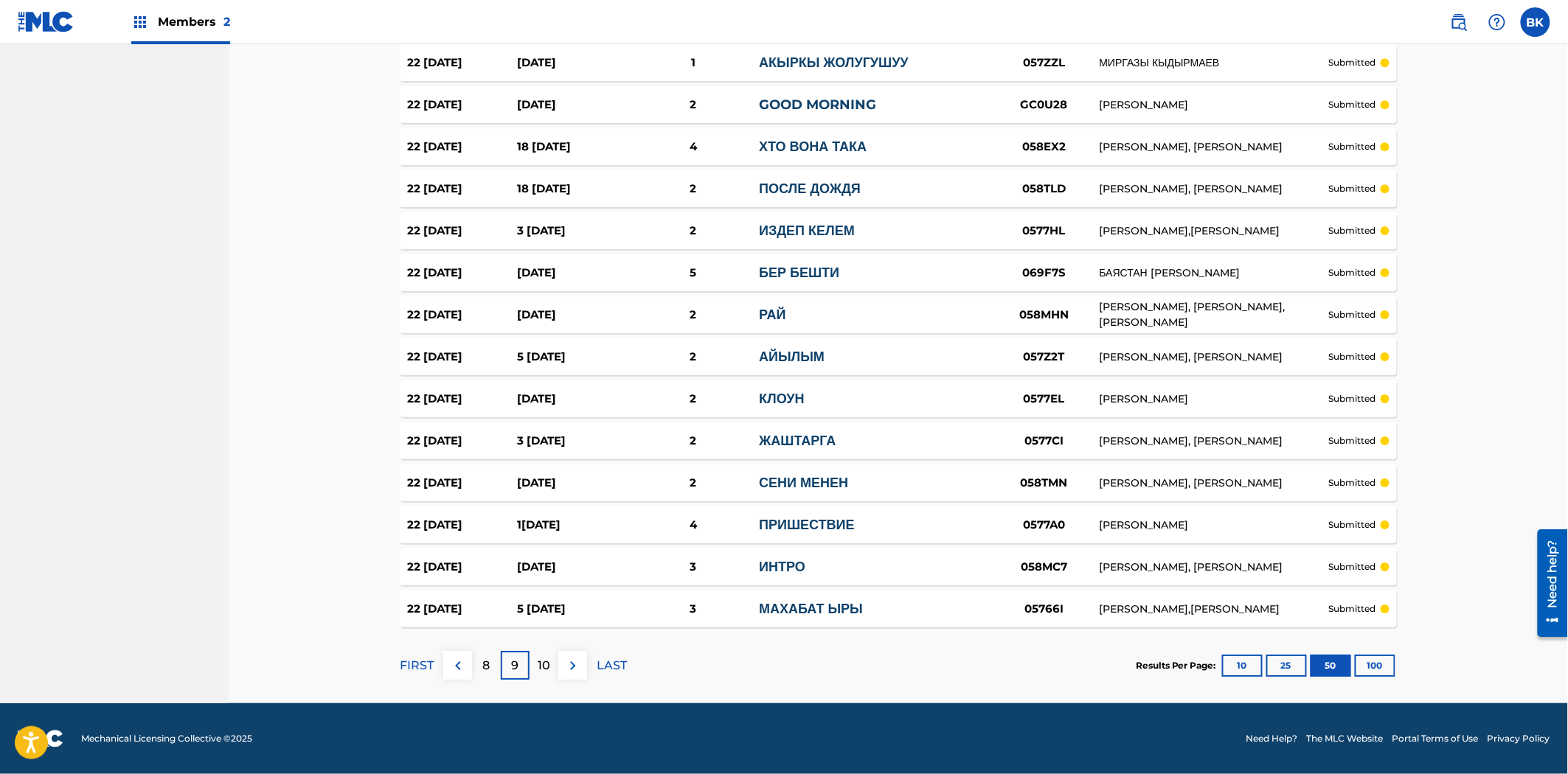 click on "10" at bounding box center (544, 666) 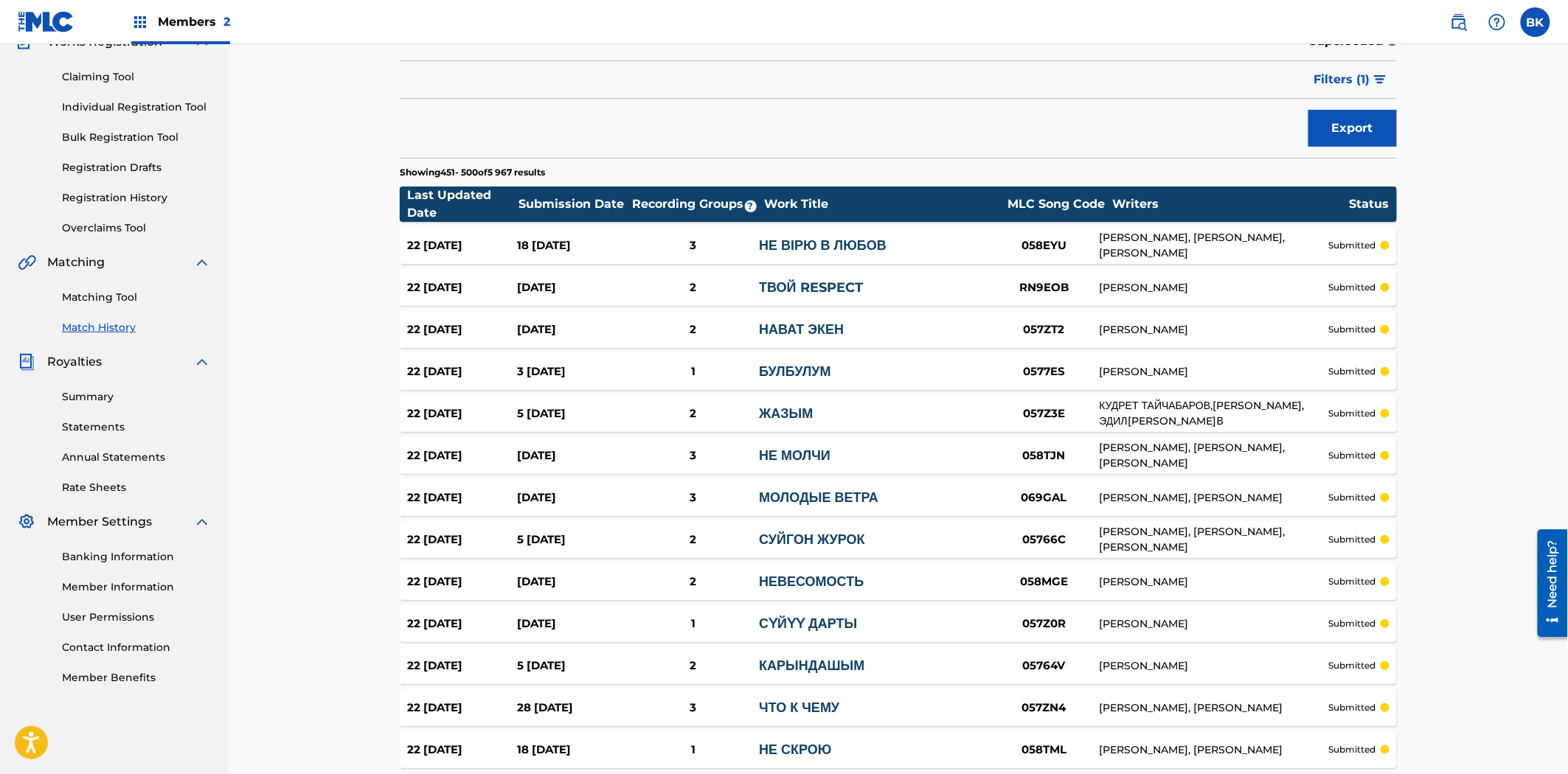 scroll, scrollTop: 1835, scrollLeft: 0, axis: vertical 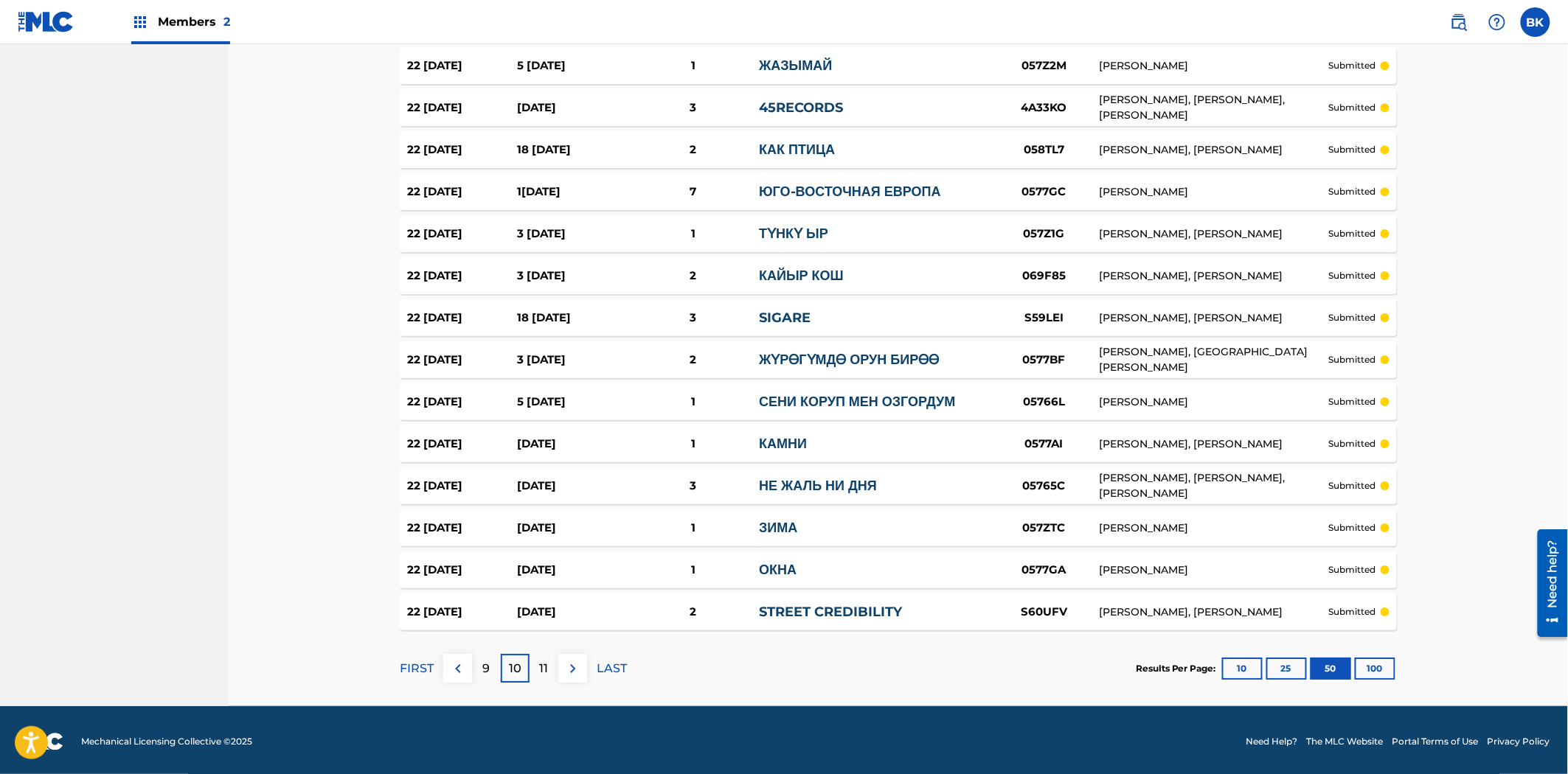 click on "50" at bounding box center [1331, 669] 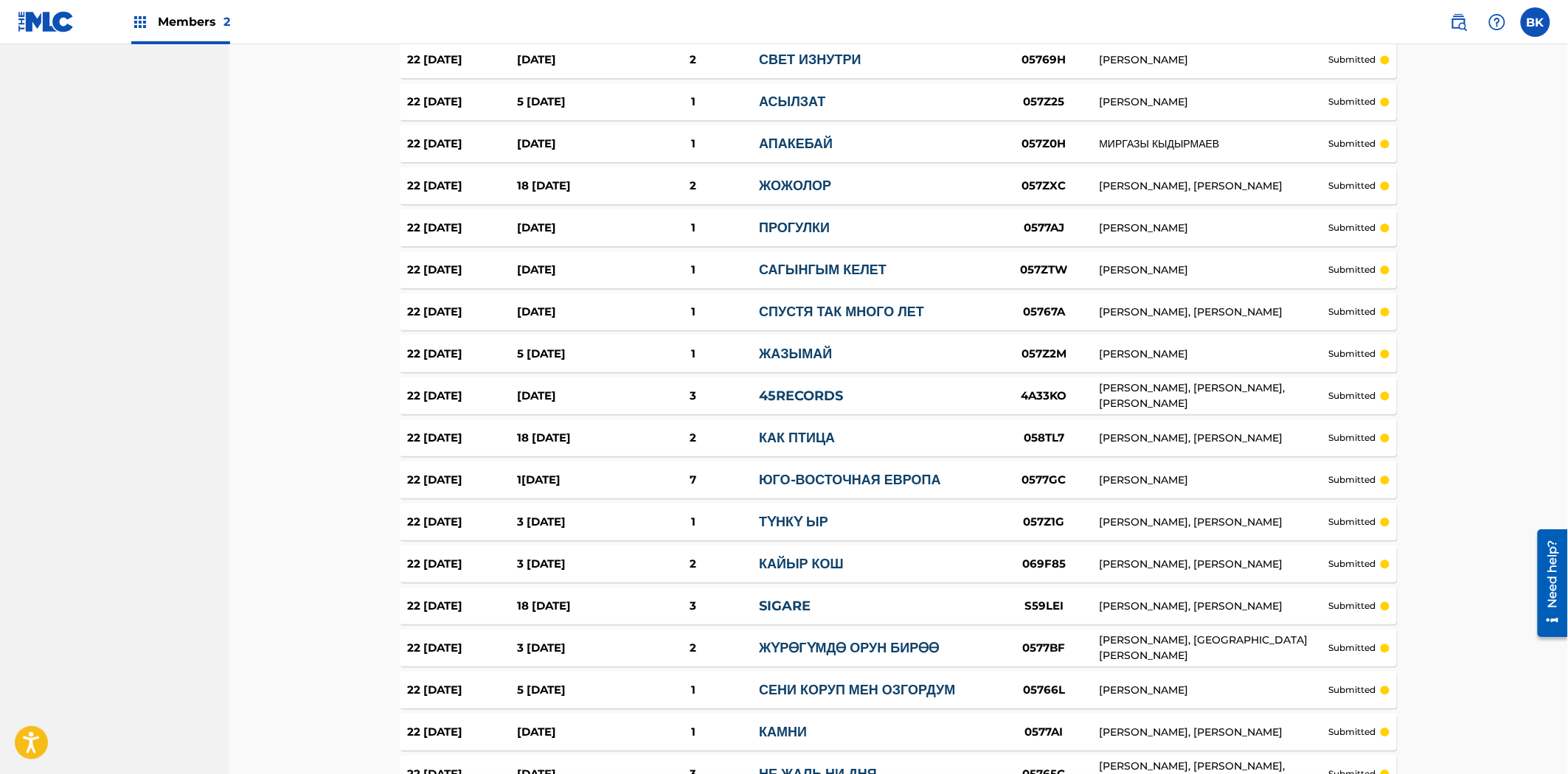scroll, scrollTop: 3939, scrollLeft: 0, axis: vertical 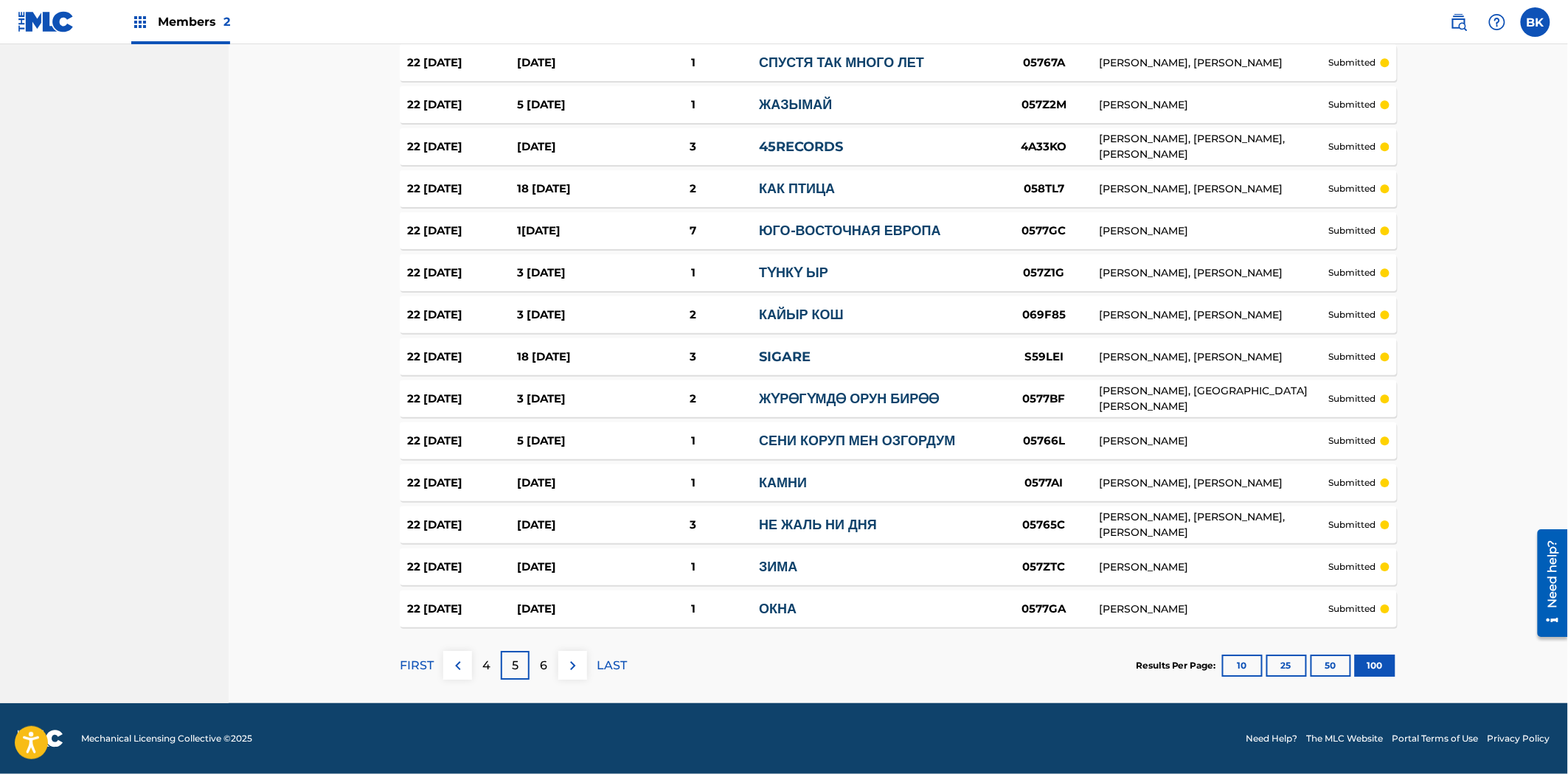 click on "6" at bounding box center [544, 666] 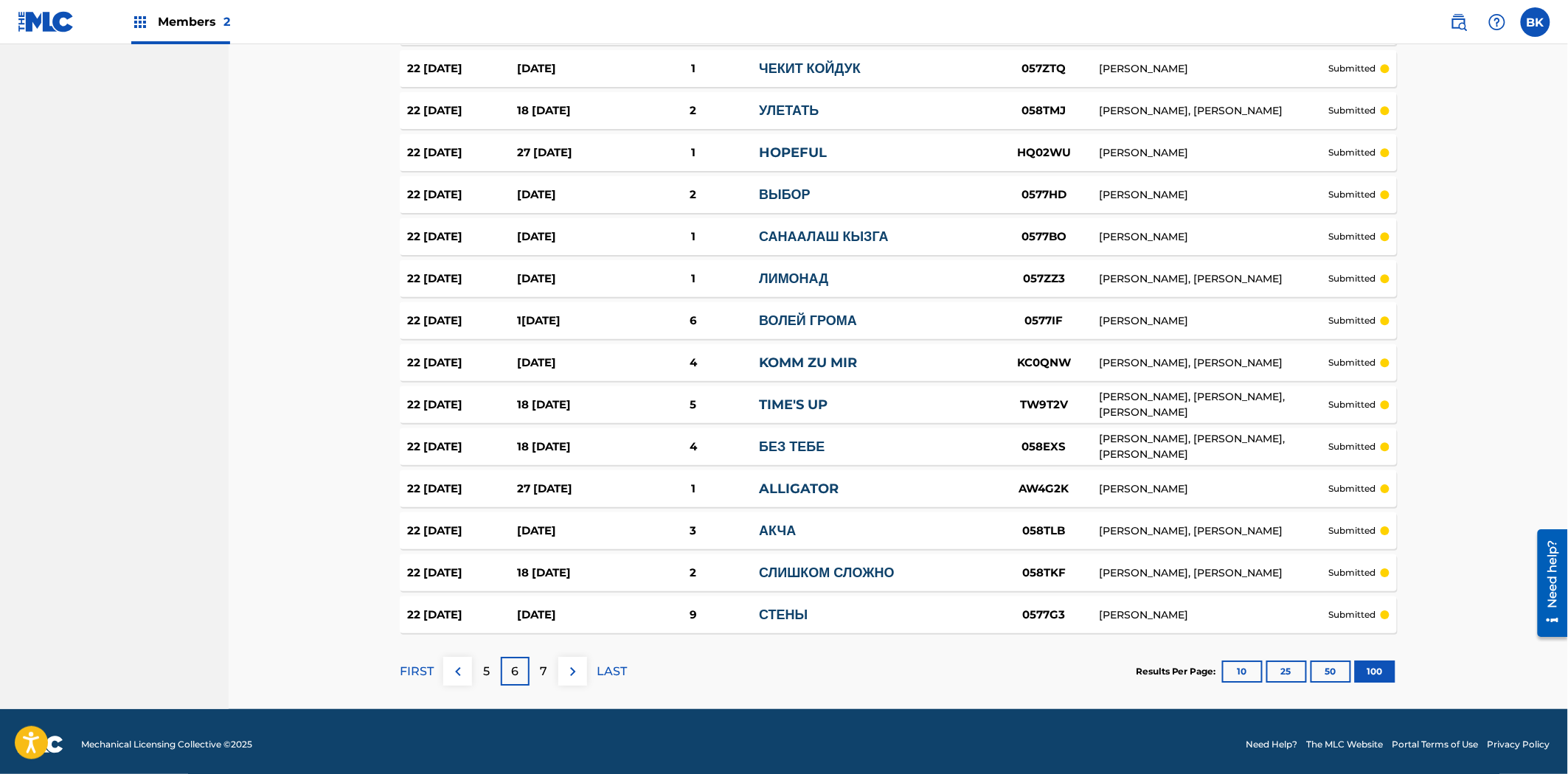 scroll, scrollTop: 3942, scrollLeft: 0, axis: vertical 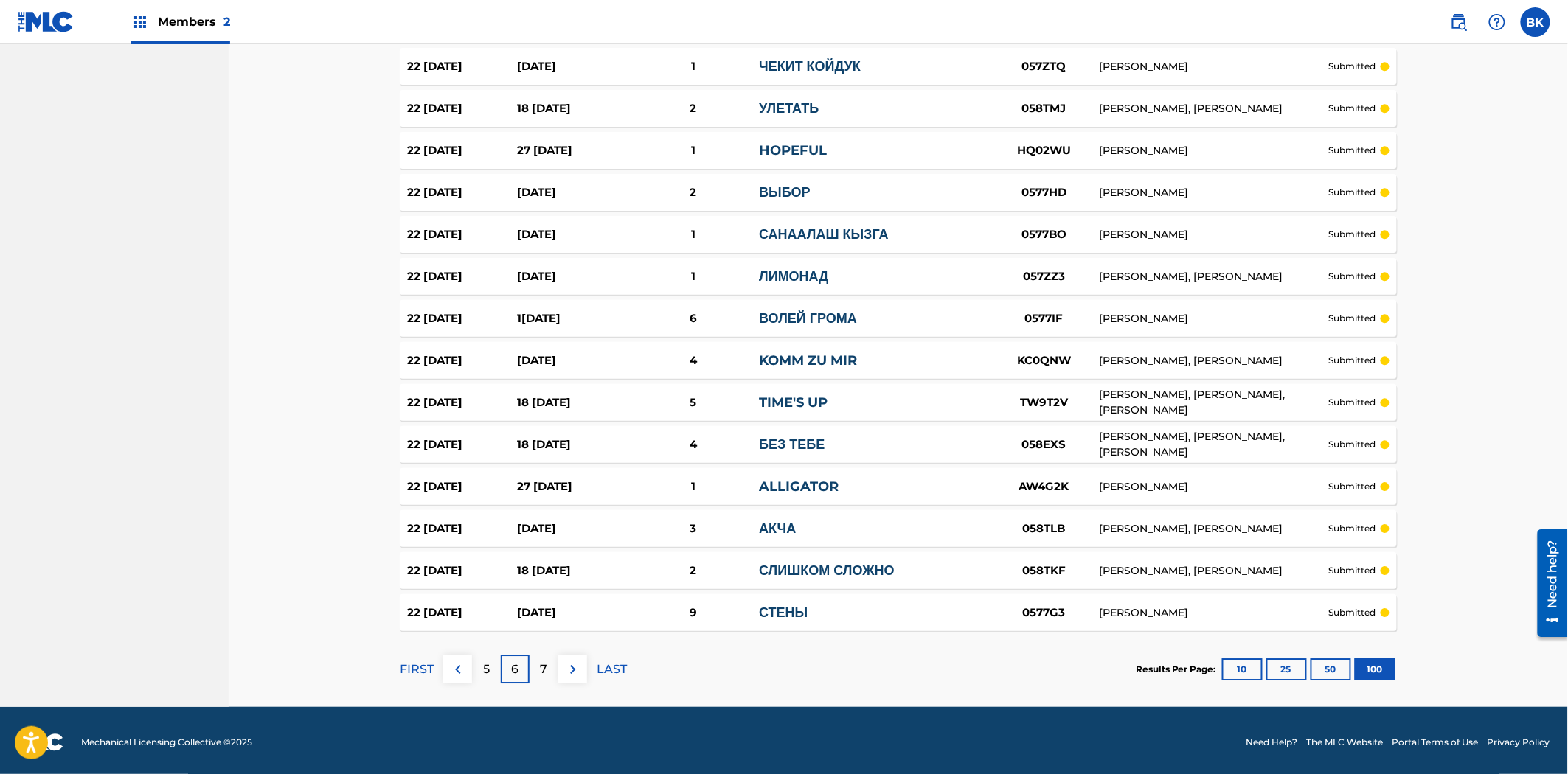 click on "7" at bounding box center [544, 669] 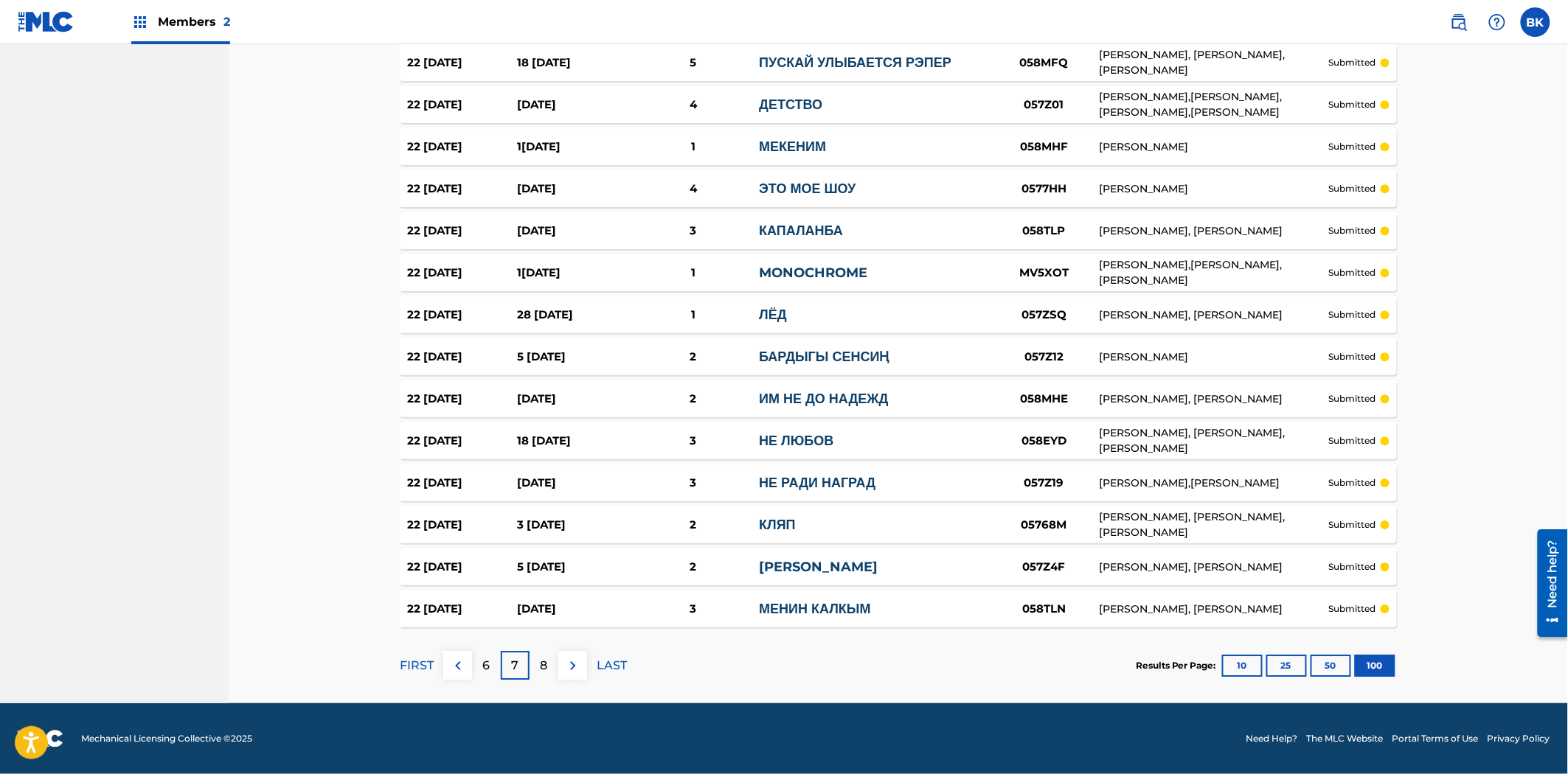 click on "8" at bounding box center (544, 666) 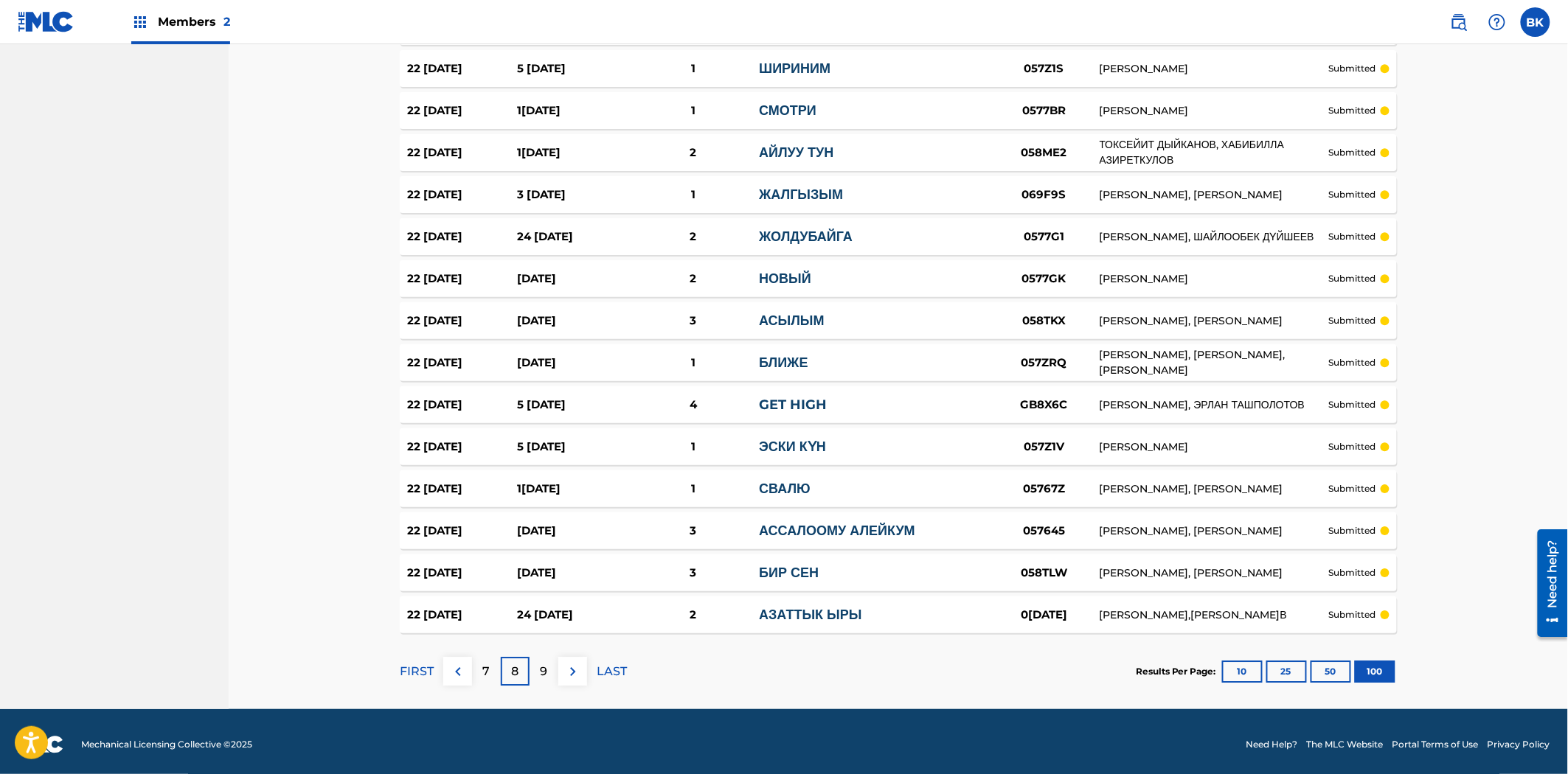 click on "9" at bounding box center [544, 672] 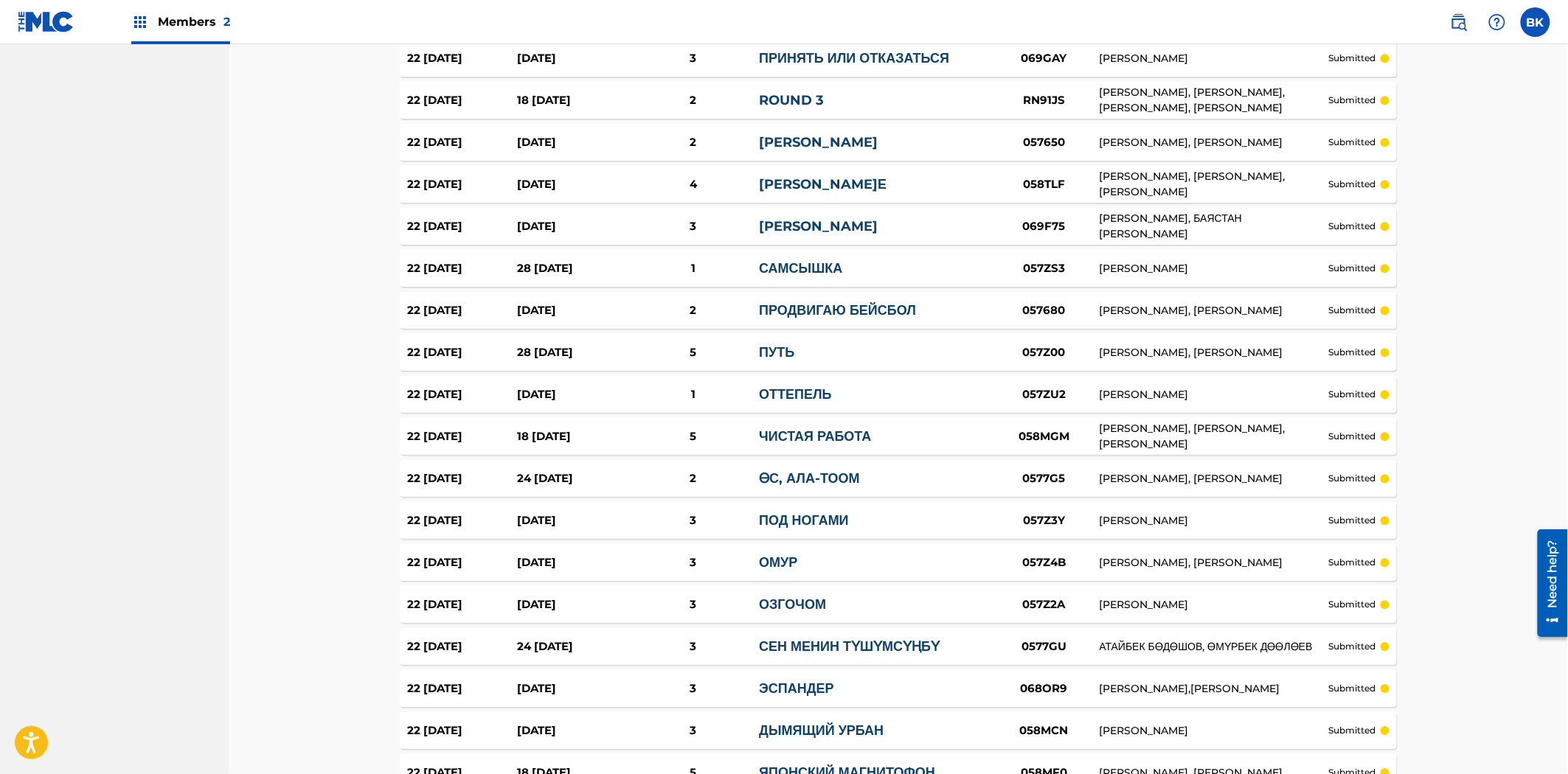 scroll, scrollTop: 3939, scrollLeft: 0, axis: vertical 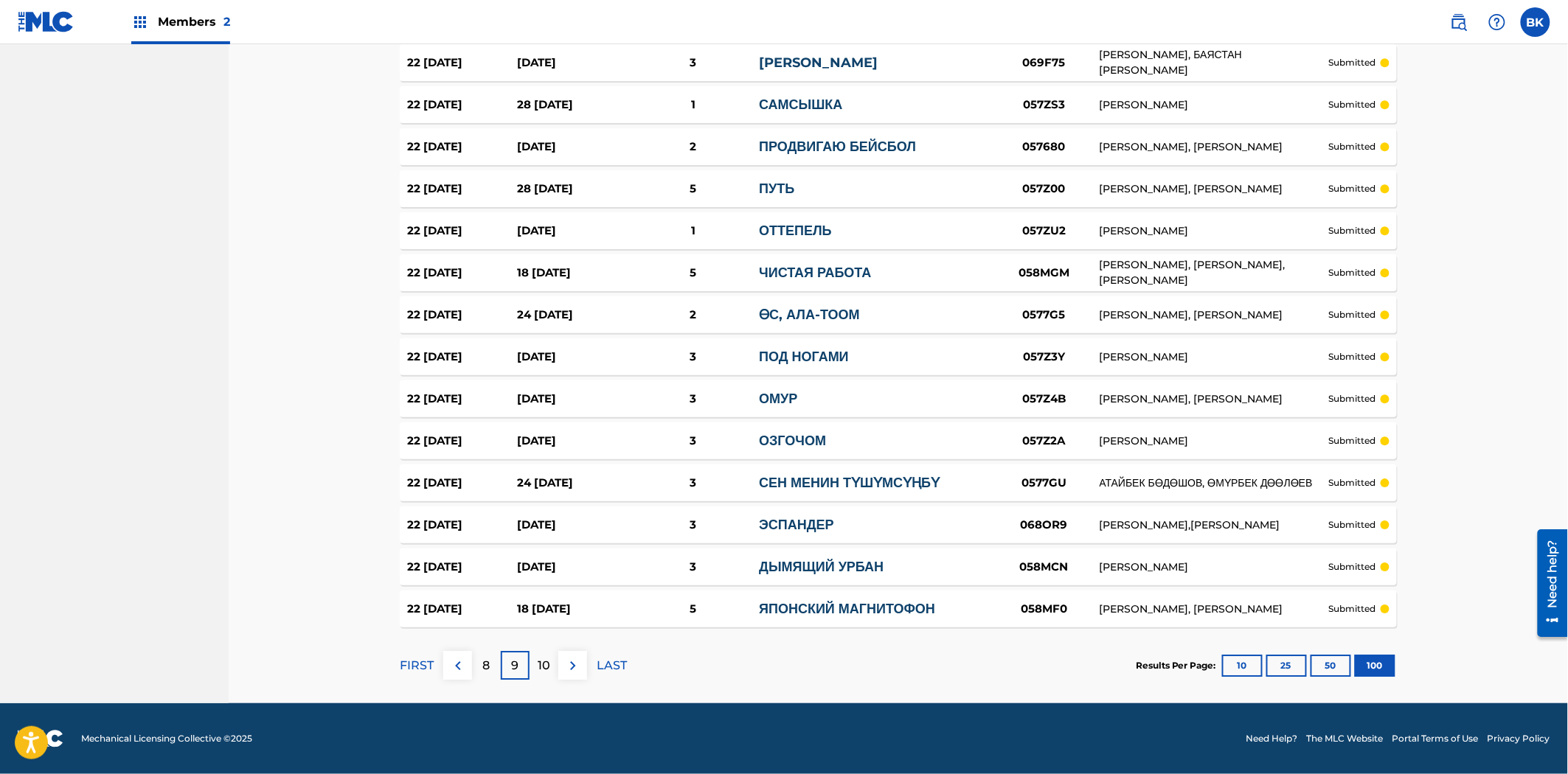 click on "10" at bounding box center (544, 666) 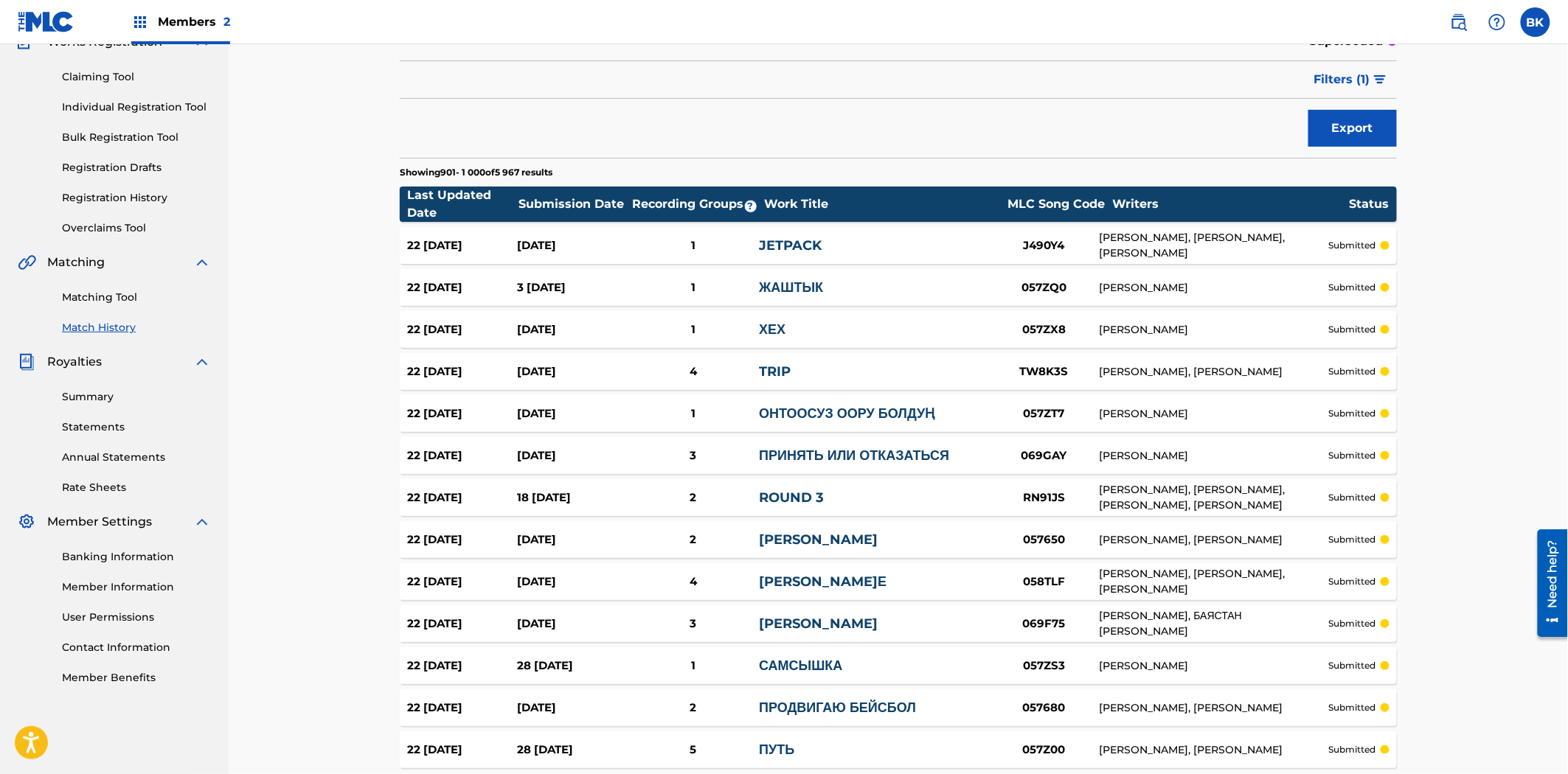 scroll, scrollTop: 3939, scrollLeft: 0, axis: vertical 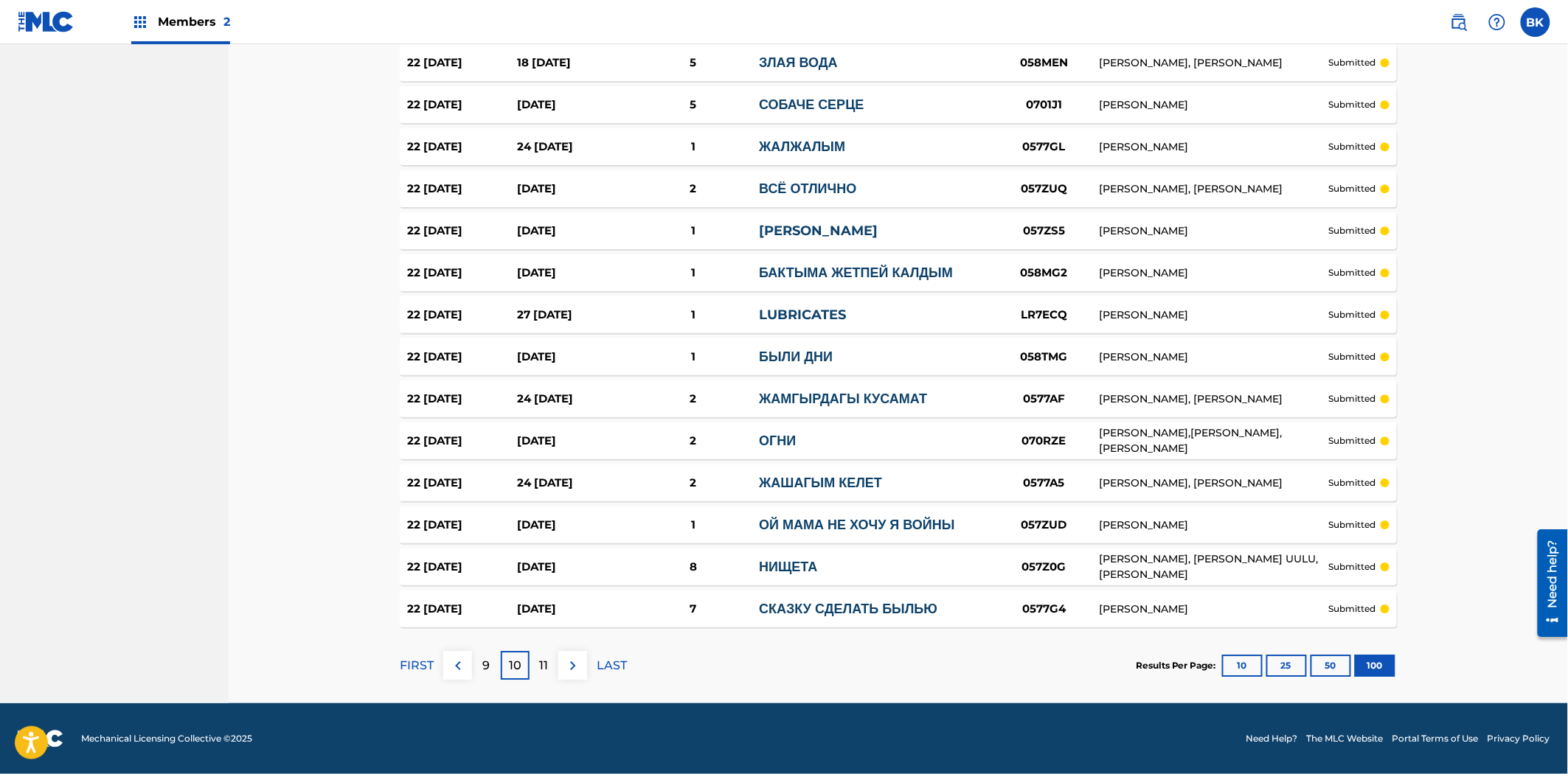 click on "11" at bounding box center [544, 665] 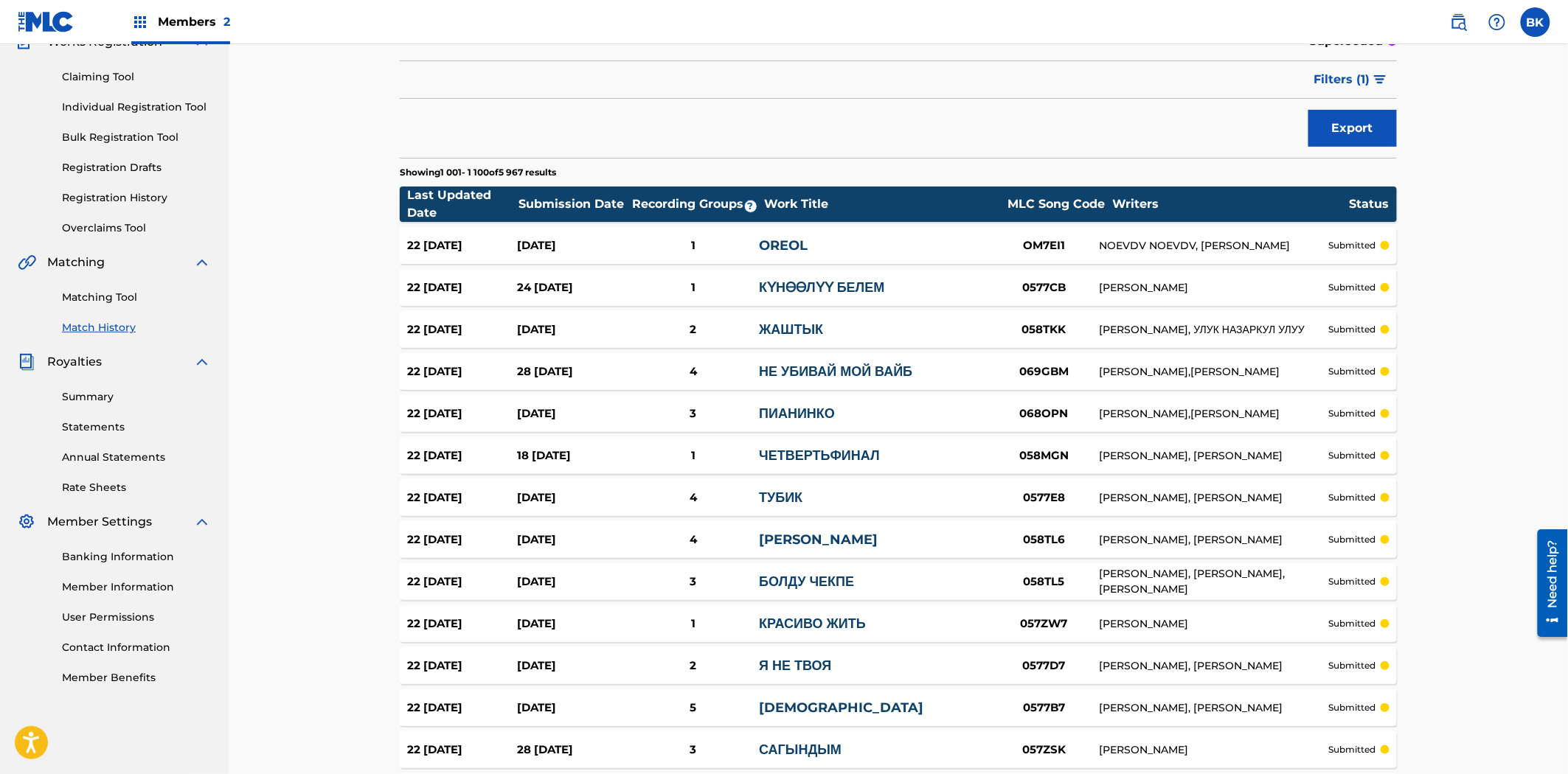 scroll, scrollTop: 3939, scrollLeft: 0, axis: vertical 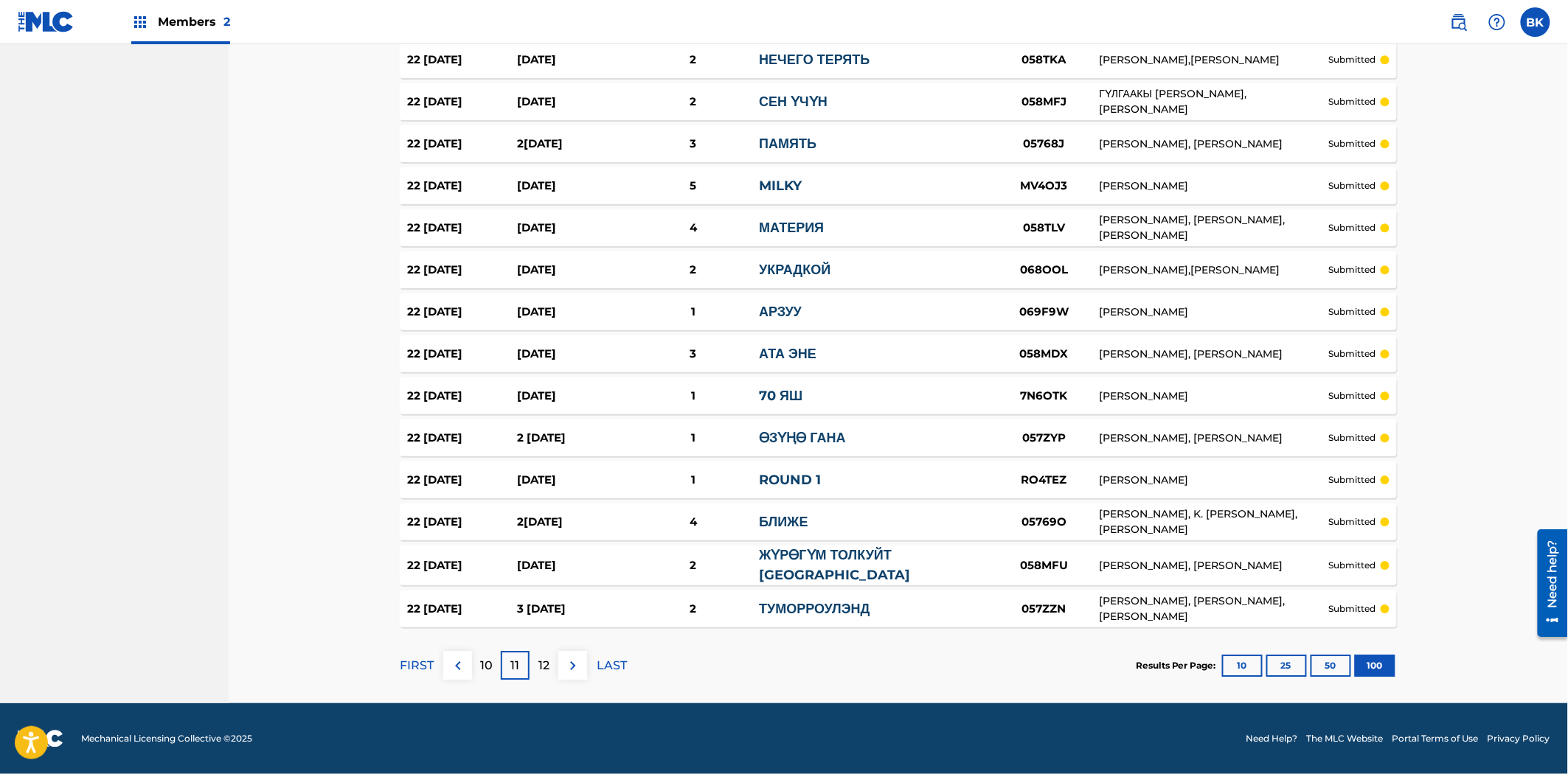 click on "12" at bounding box center [544, 666] 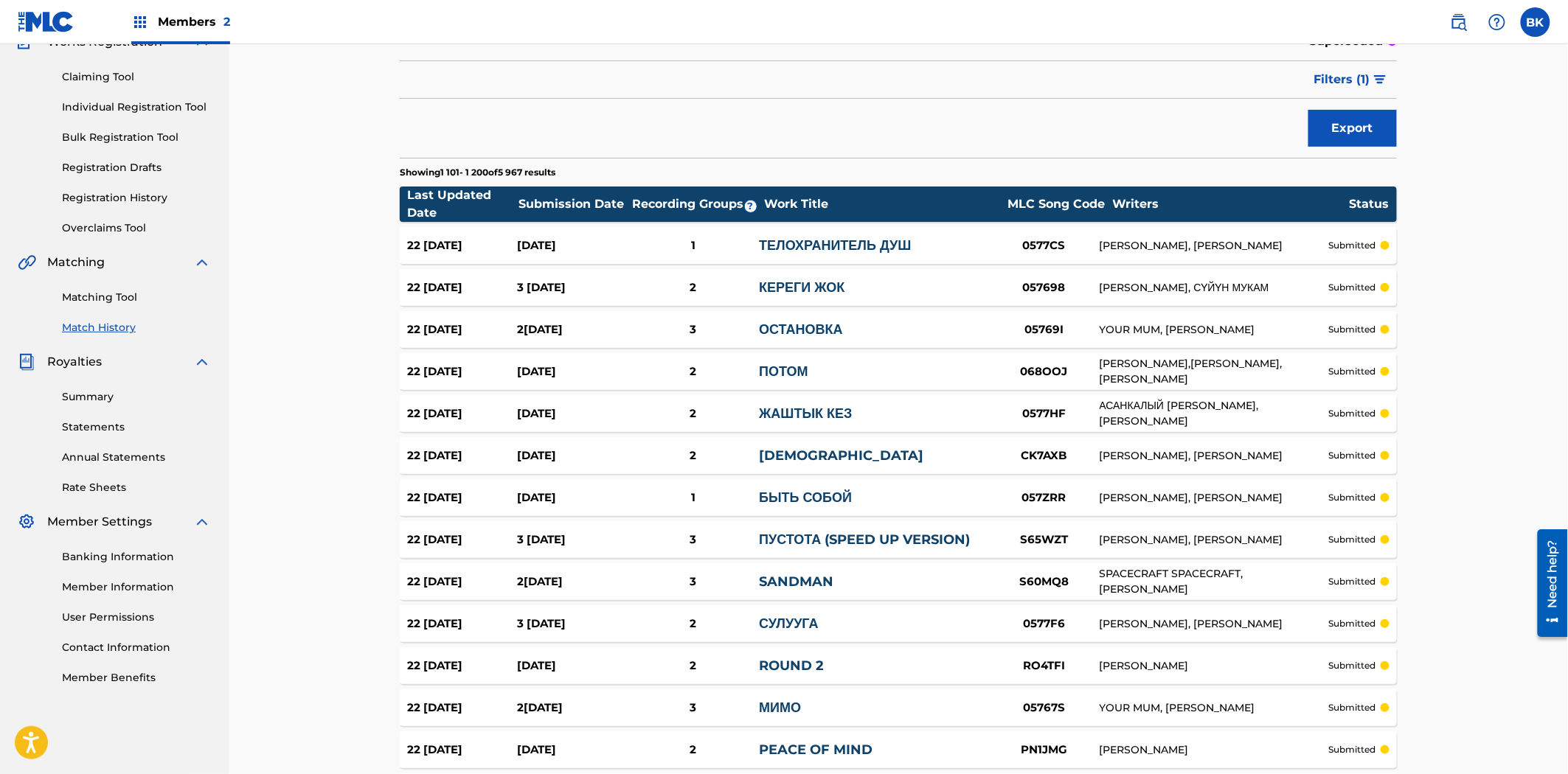 scroll, scrollTop: 3939, scrollLeft: 0, axis: vertical 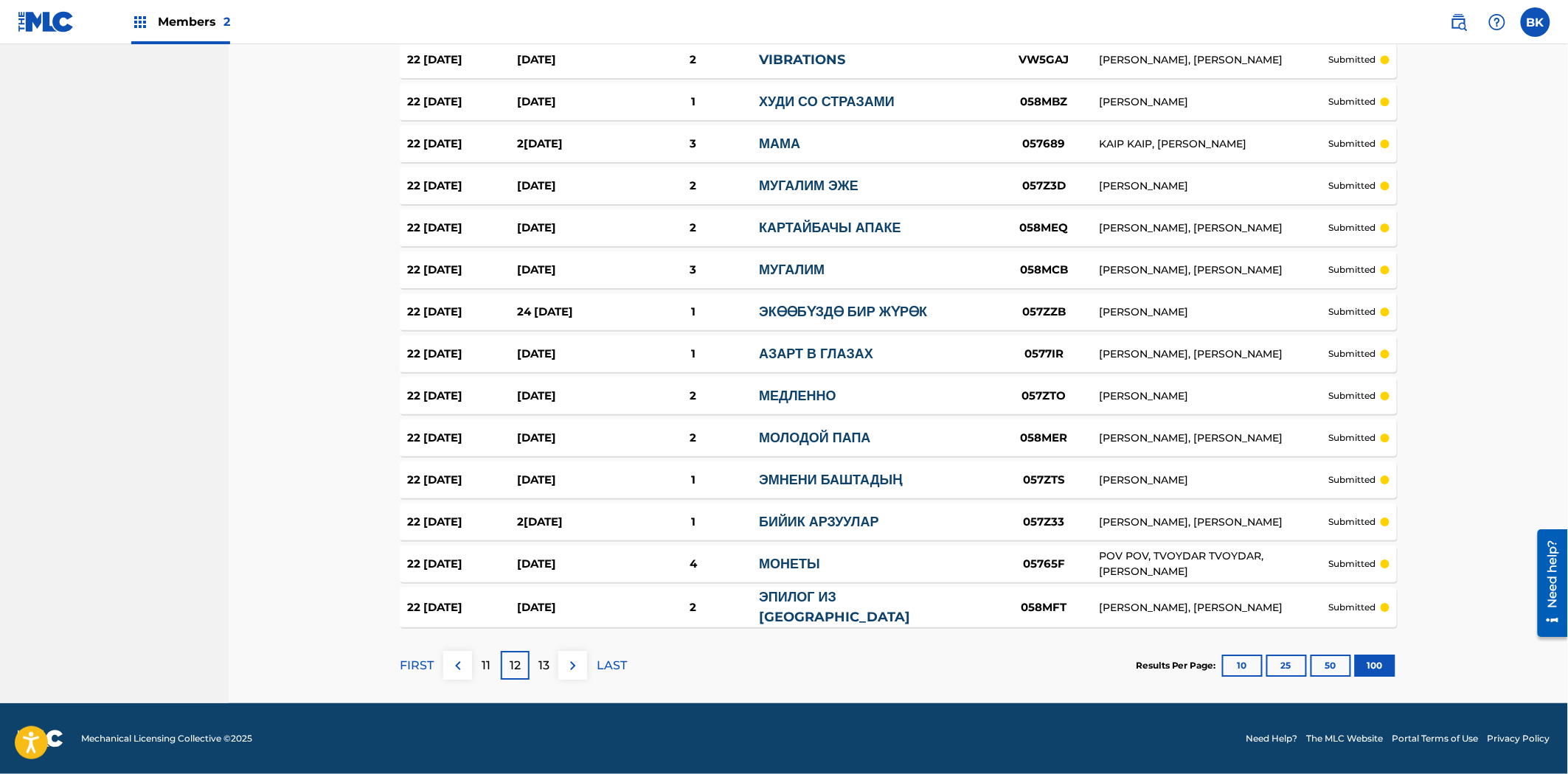 click on "Match History Match History is a record of recent match suggestions that you've made for unmatched recording groups. Once a match has been approved it will appear in the recording details section of the work within your catalog.   submitted   in progress   accepted   partially accepted   rejected   superseded Filter Submission Status Filter   submitted     accepted     partially accepted     rejected     in progress     superseded   Sort Submission Date Last Updated Remove Filters Apply Filters Filters ( 1 ) Export Showing  1 101  -   1 200  of  5 967   results   Last Updated Date Submission Date Recording Groups ? Work Title MLC Song Code Writers Status 22 [DATE]9 [DATE] ТЕЛОХРАНИТЕЛЬ ДУШ 0577CS [PERSON_NAME], [PERSON_NAME]   submitted 22 [DATE] [DATE] КЕРЕГИ ЖОК 057698 [PERSON_NAME], СҮЙҮН МУКАМ   submitted 22 [DATE]2 [DATE] 05769I   2   2" at bounding box center (898, -1596) 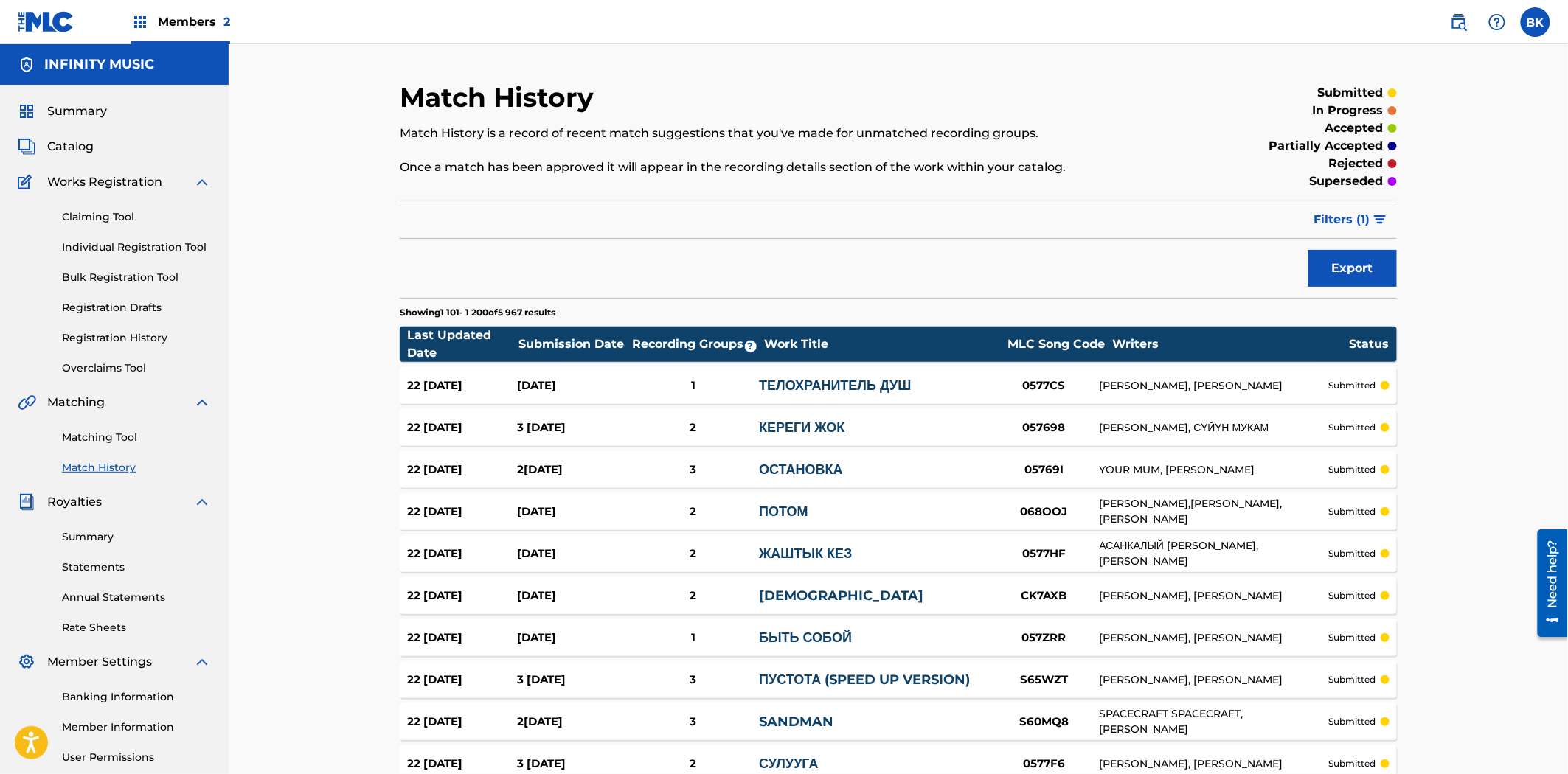click on "Match History" at bounding box center (136, 467) 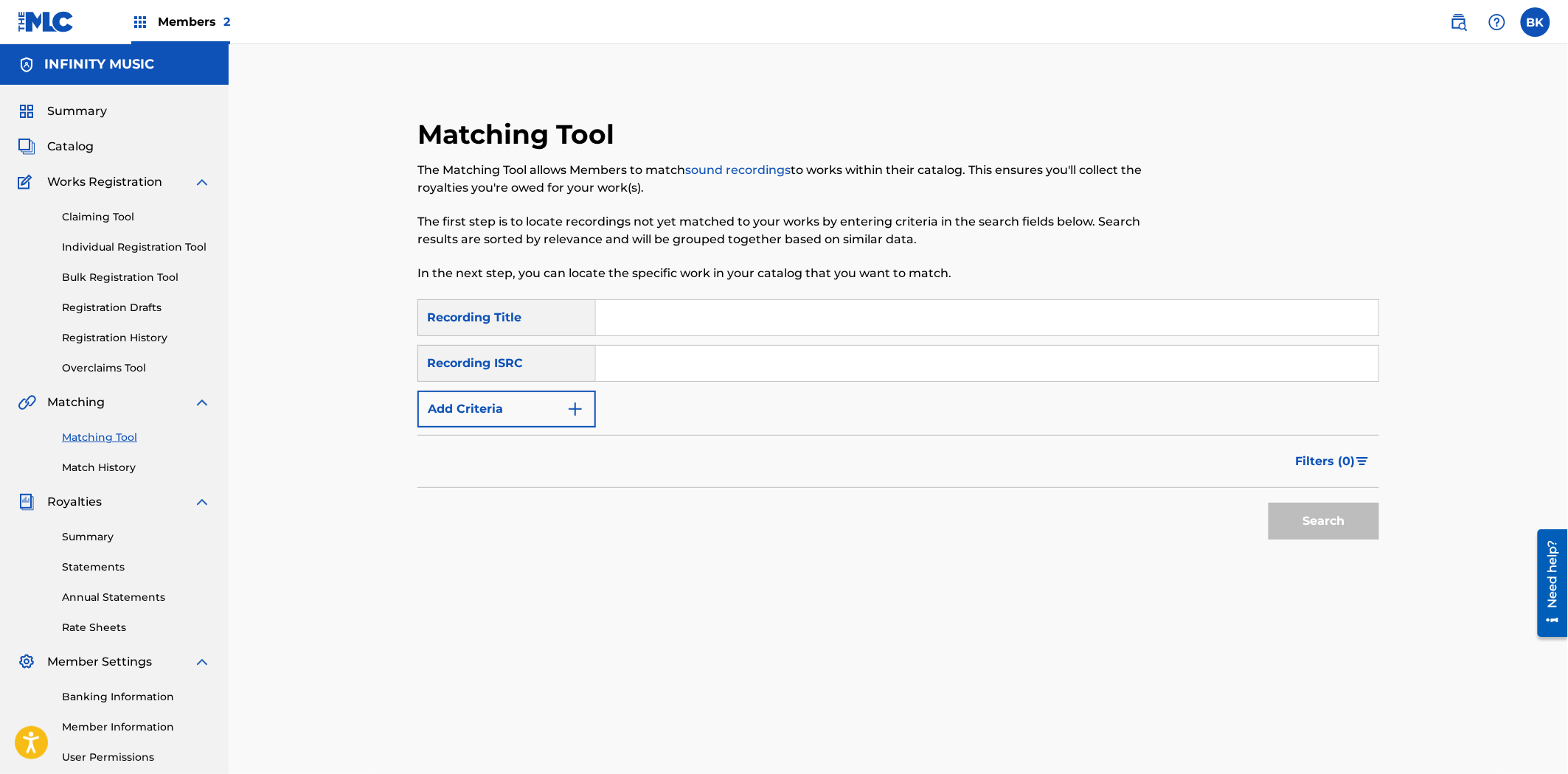 click on "Recording ISRC" at bounding box center (507, 363) 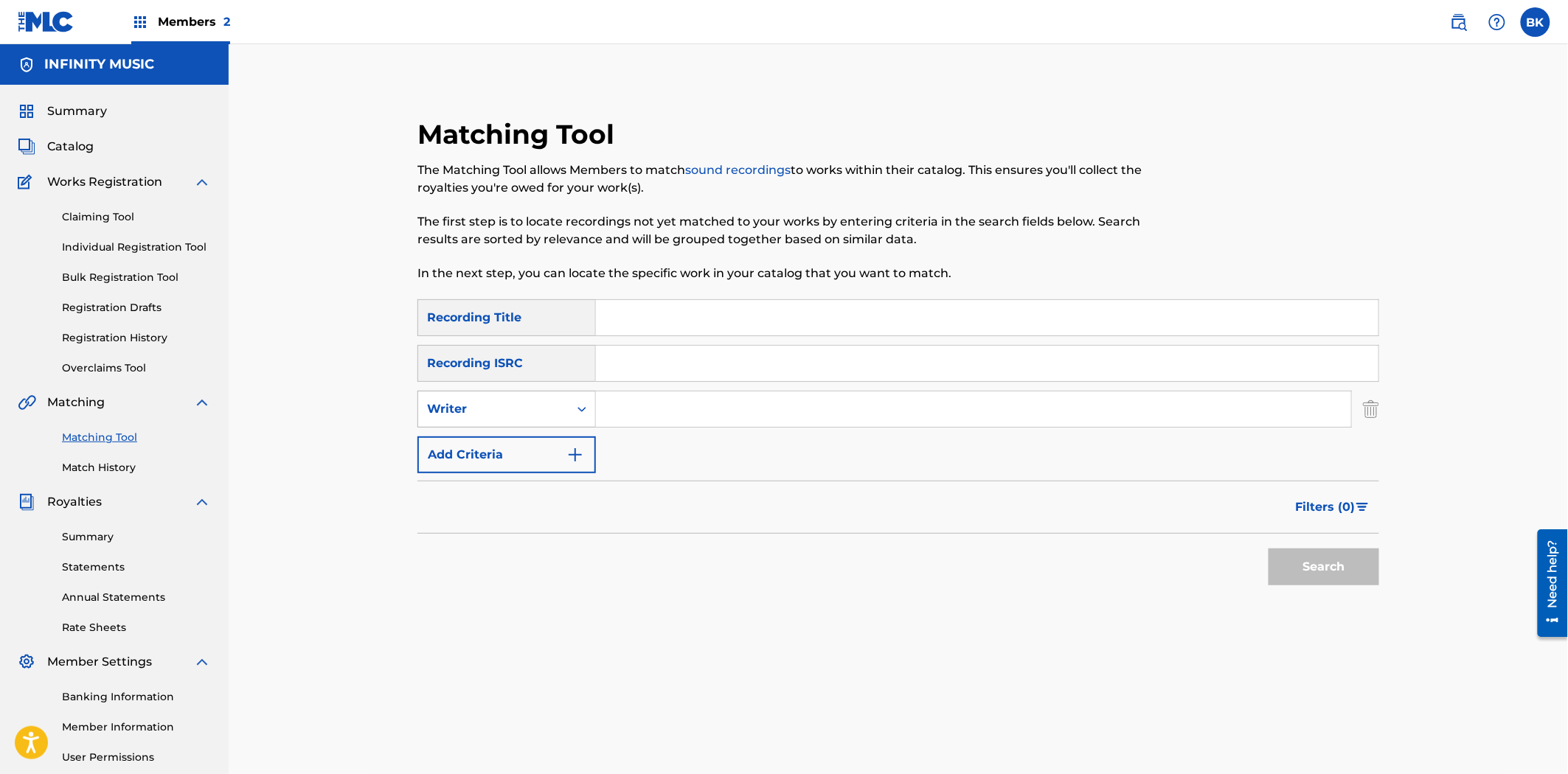 click on "Writer" at bounding box center (493, 409) 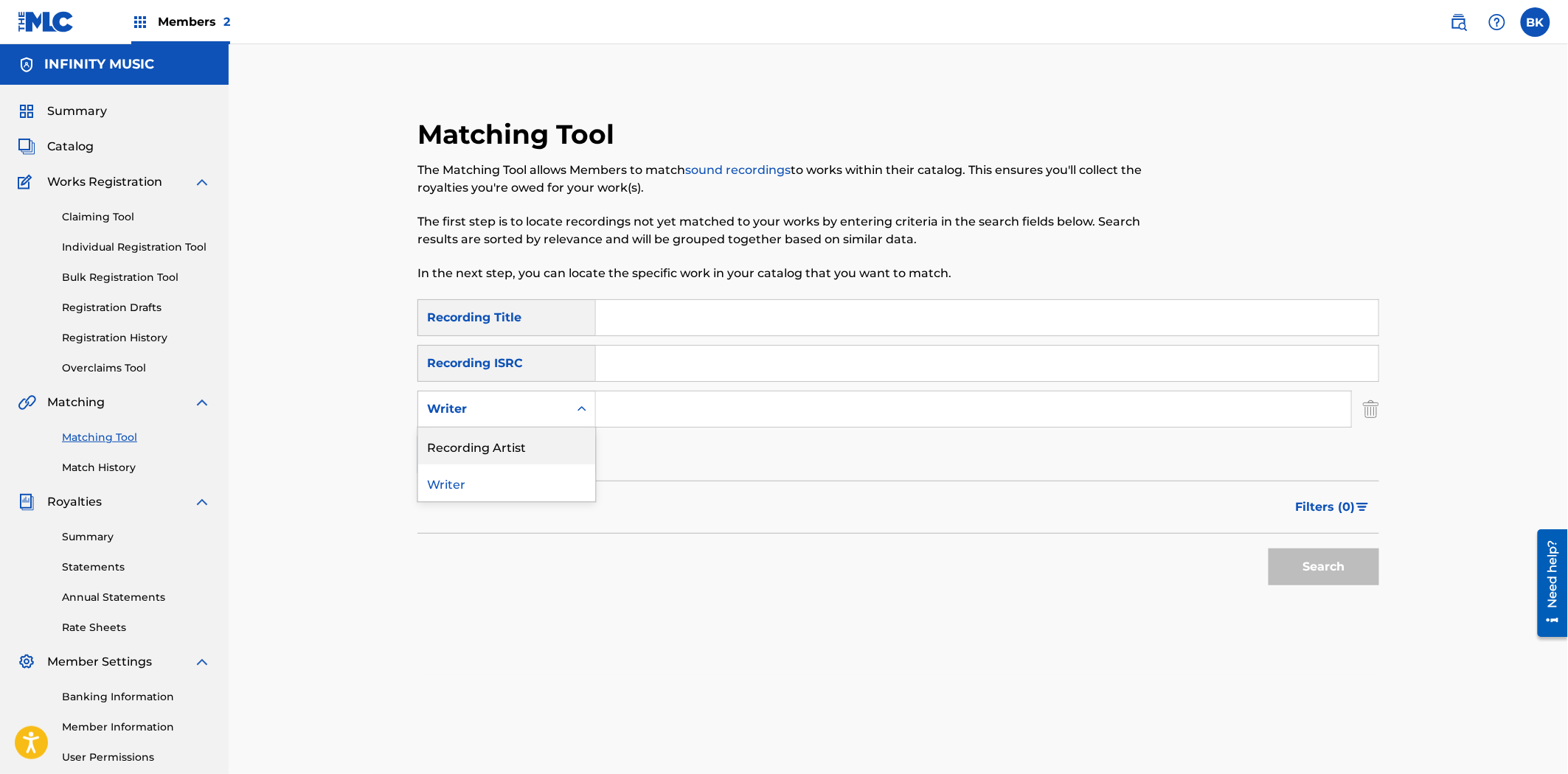 click on "Recording Artist" at bounding box center [507, 446] 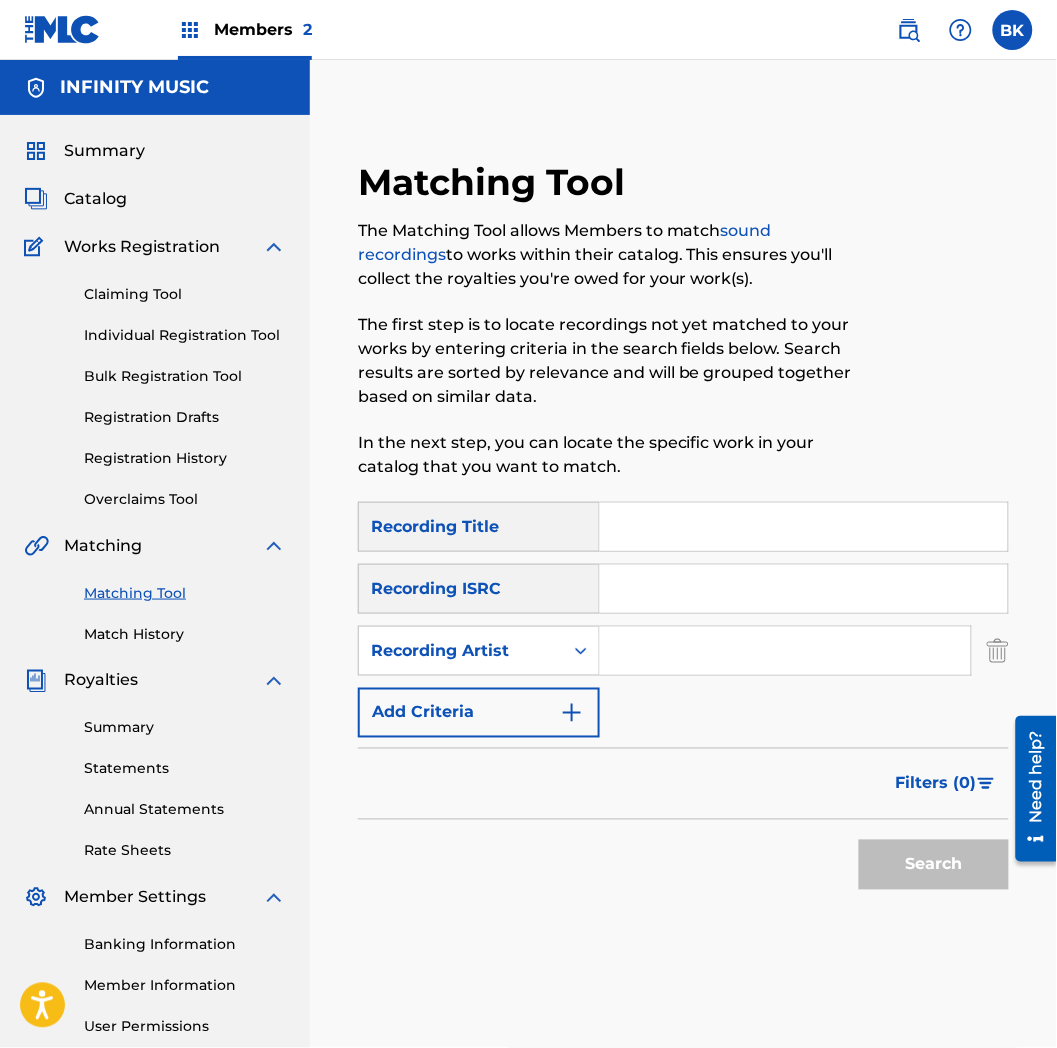 click on "Members    2" at bounding box center [245, 29] 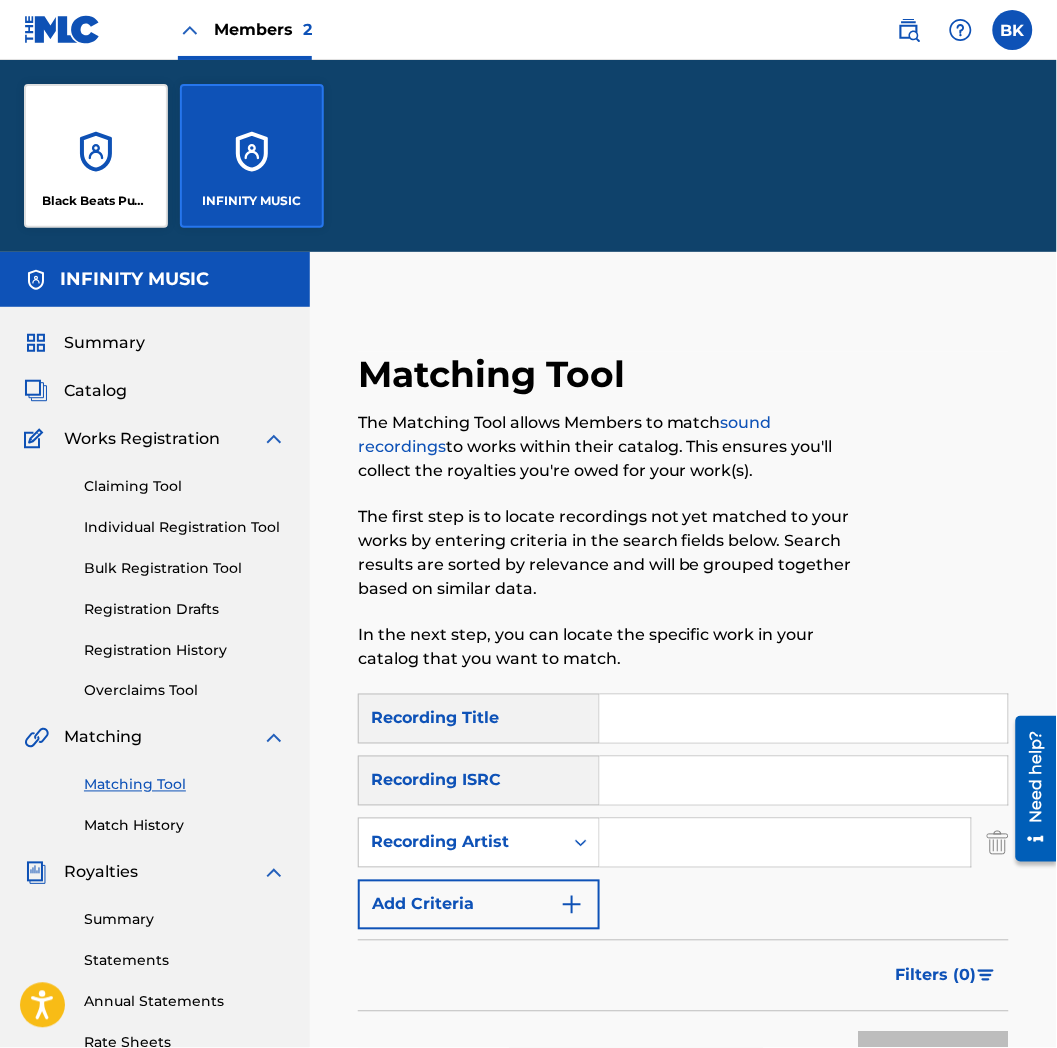 click at bounding box center [190, 30] 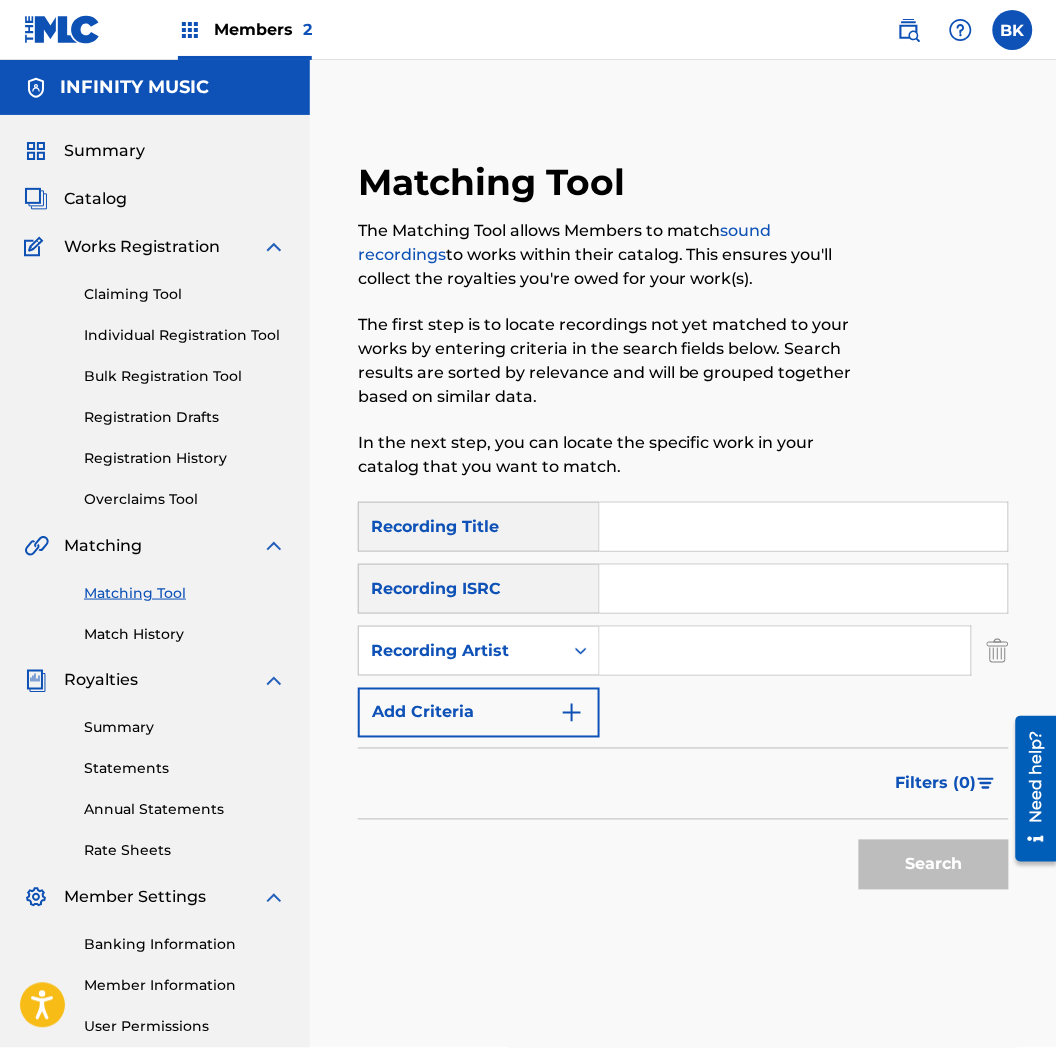 click at bounding box center (804, 589) 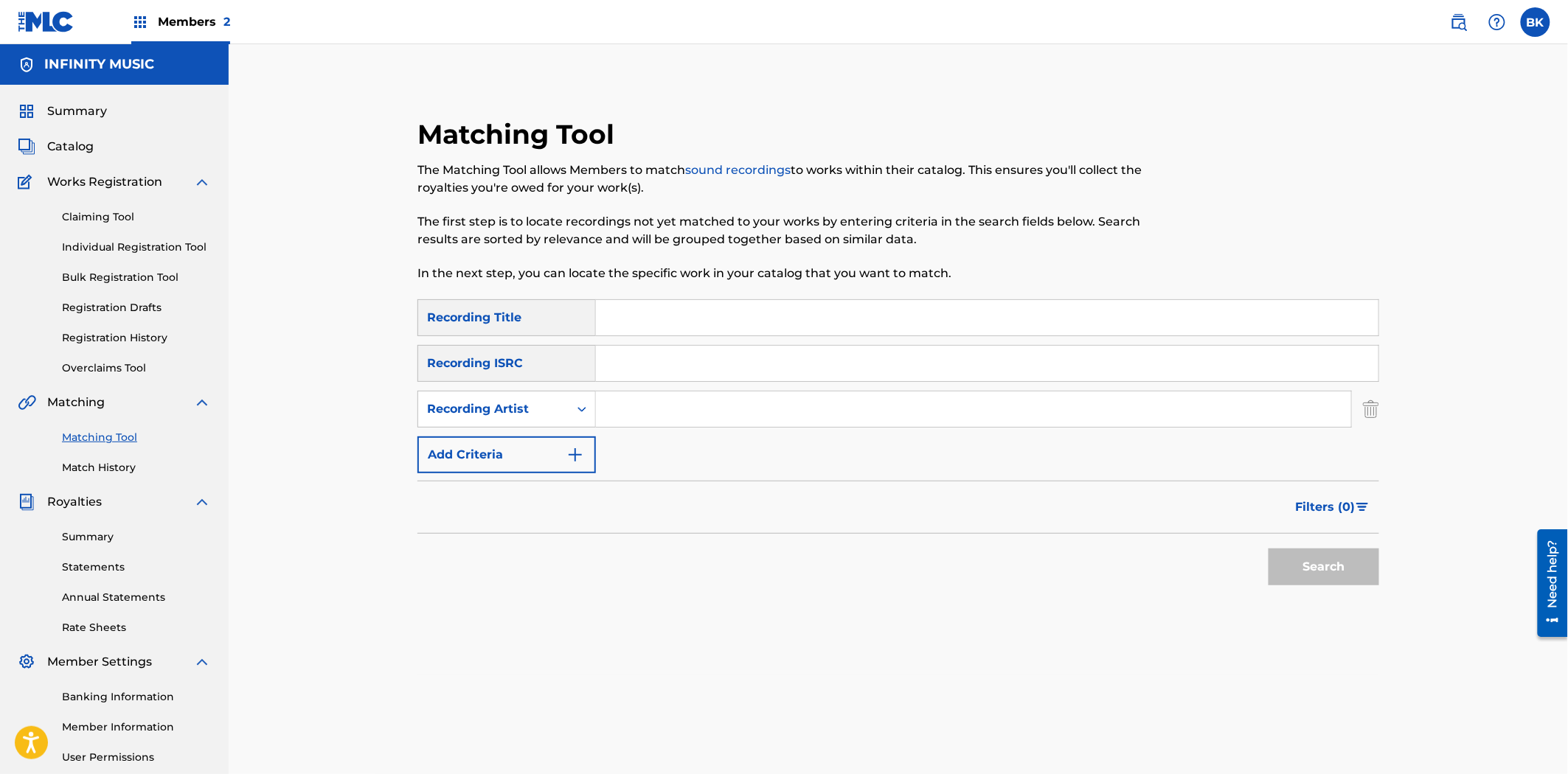 click at bounding box center [974, 409] 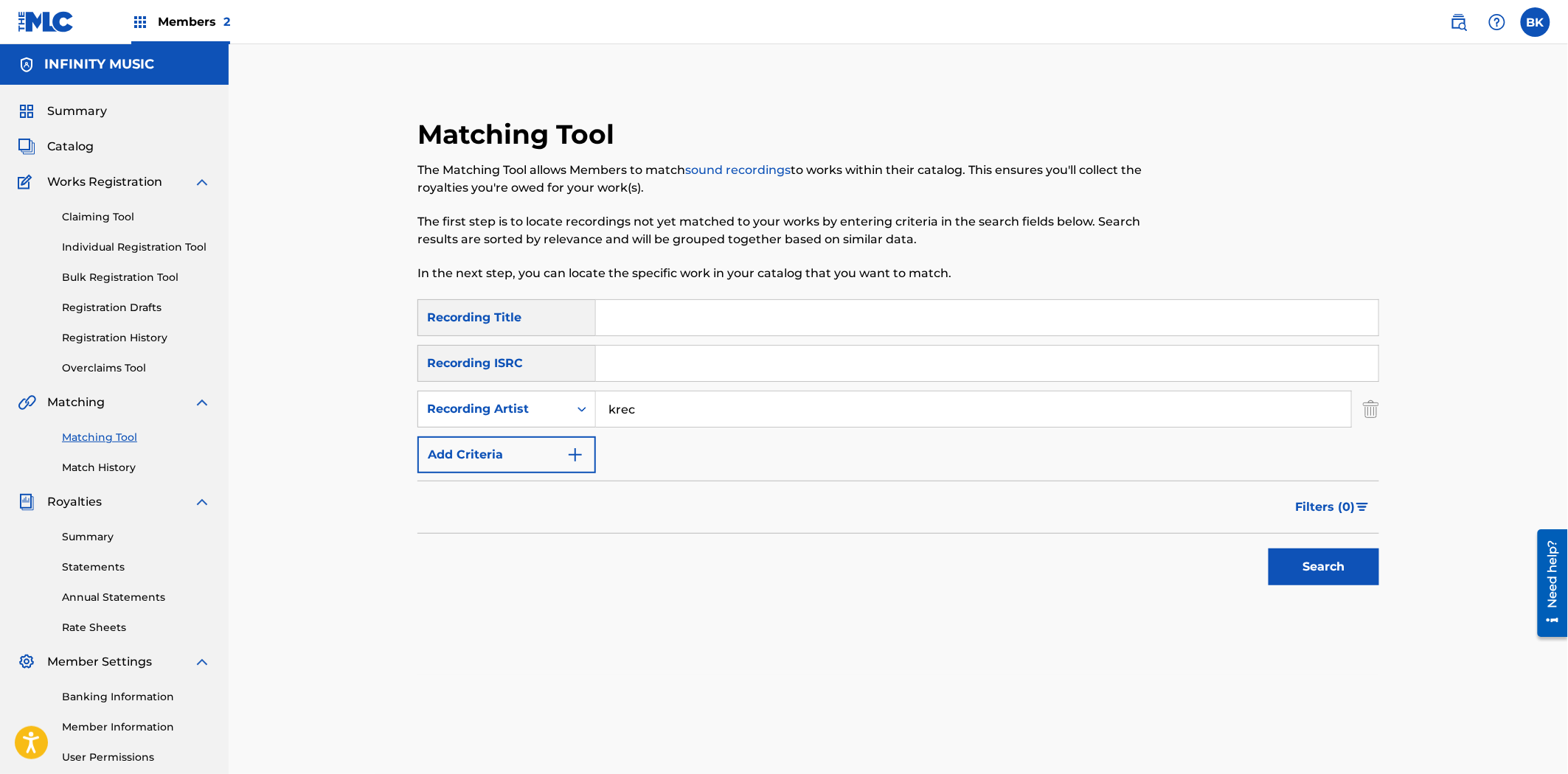 type on "krec" 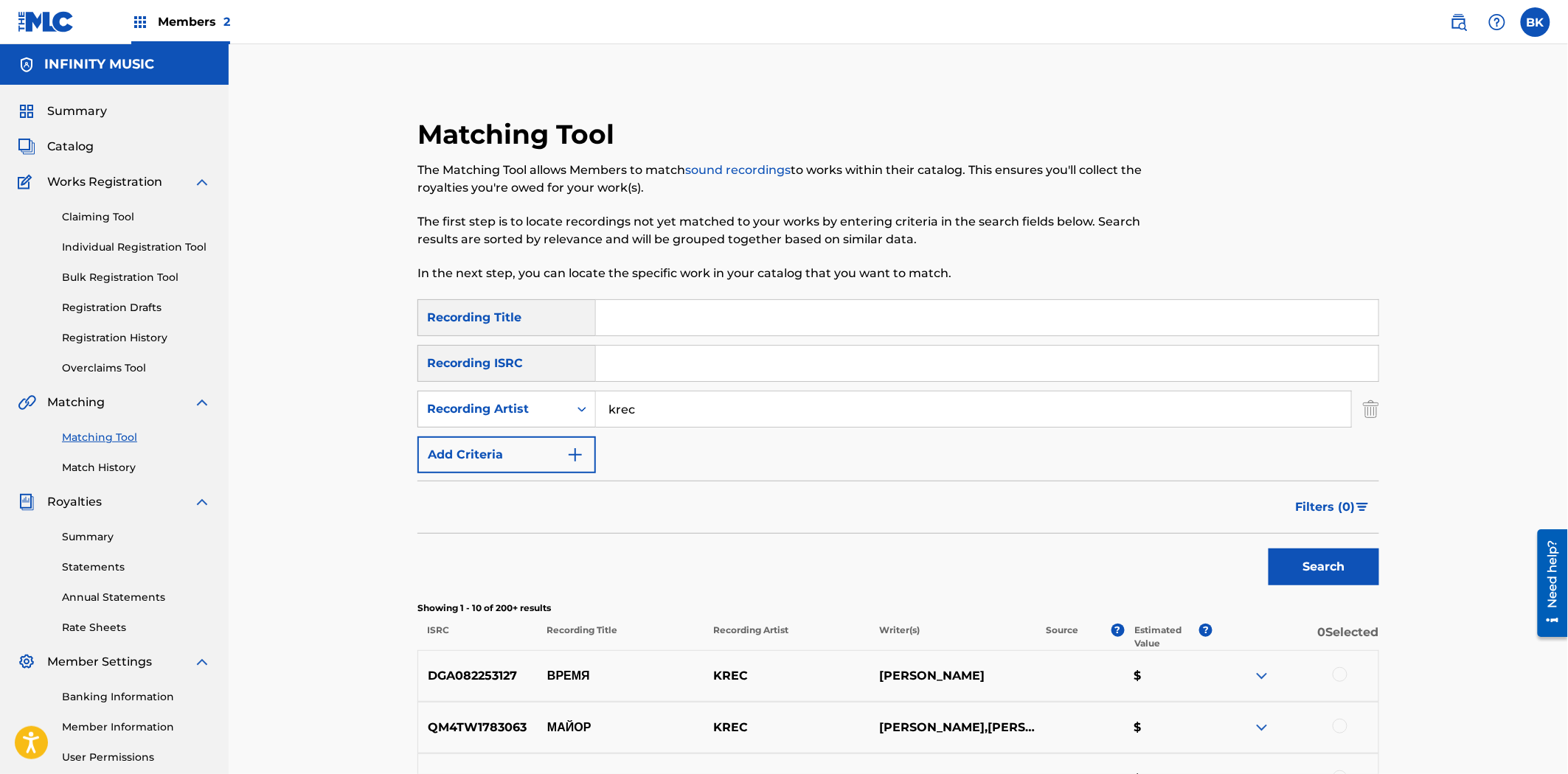 click at bounding box center [987, 318] 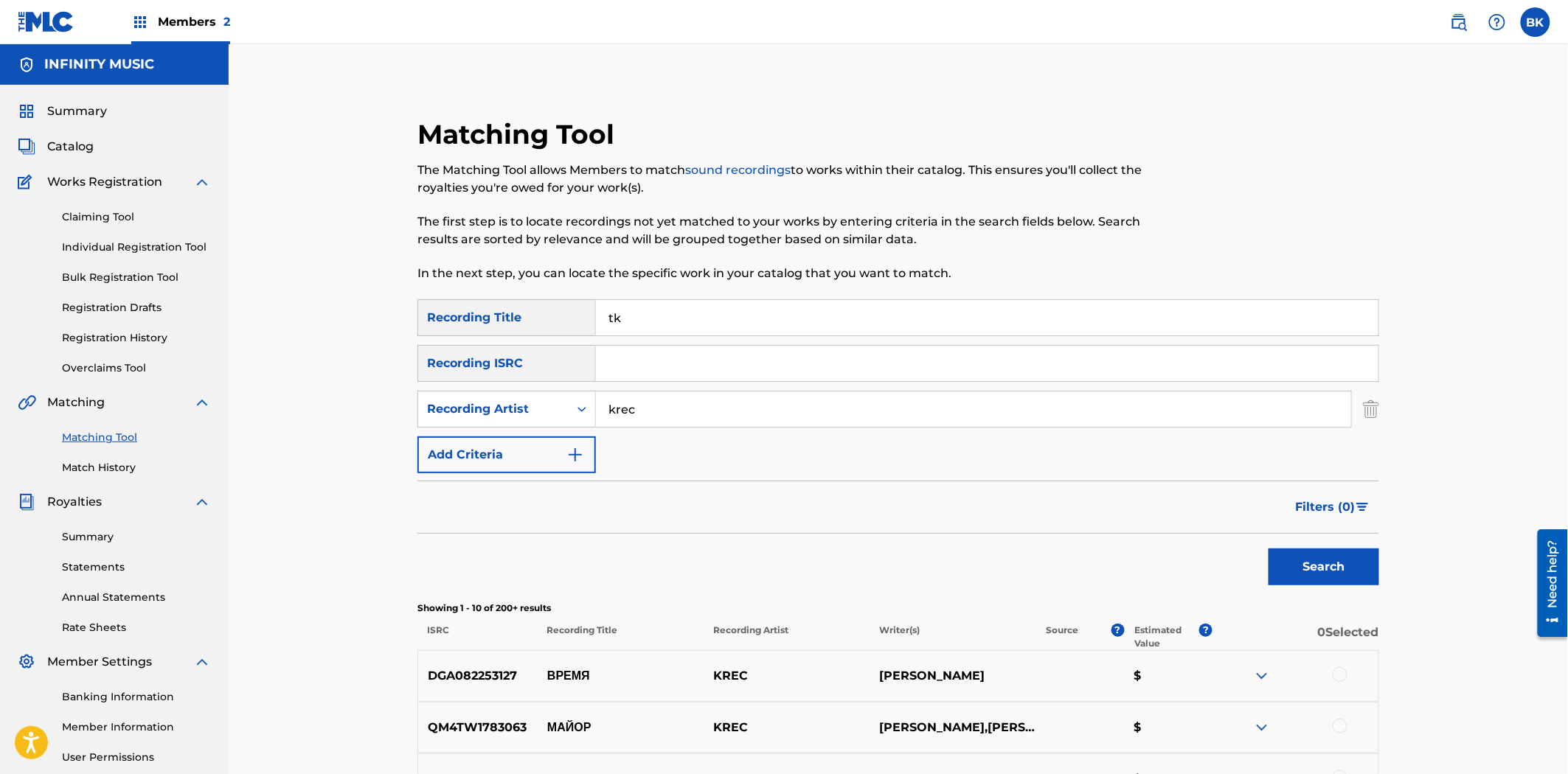 type on "t" 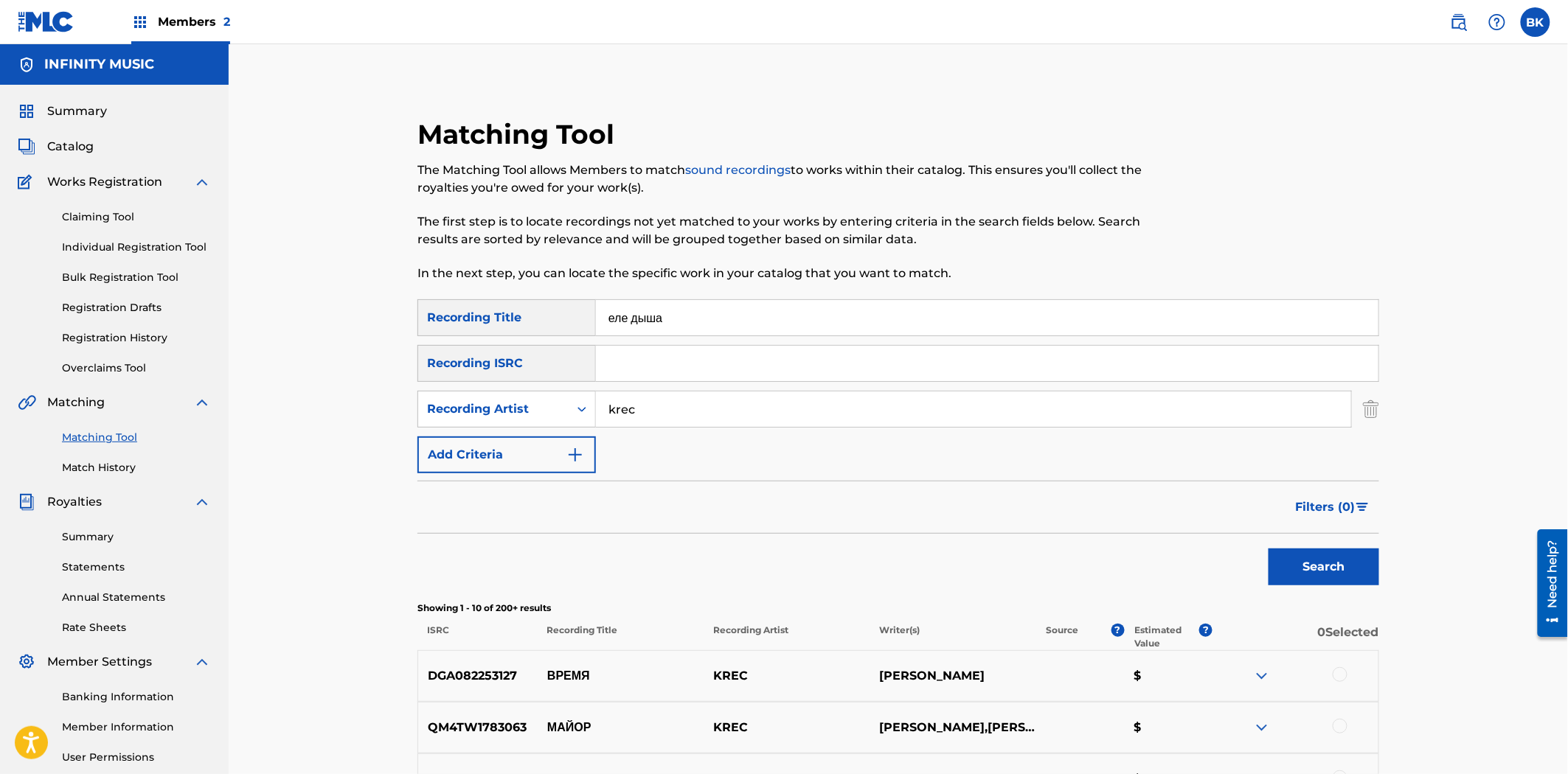 type on "еле дыша" 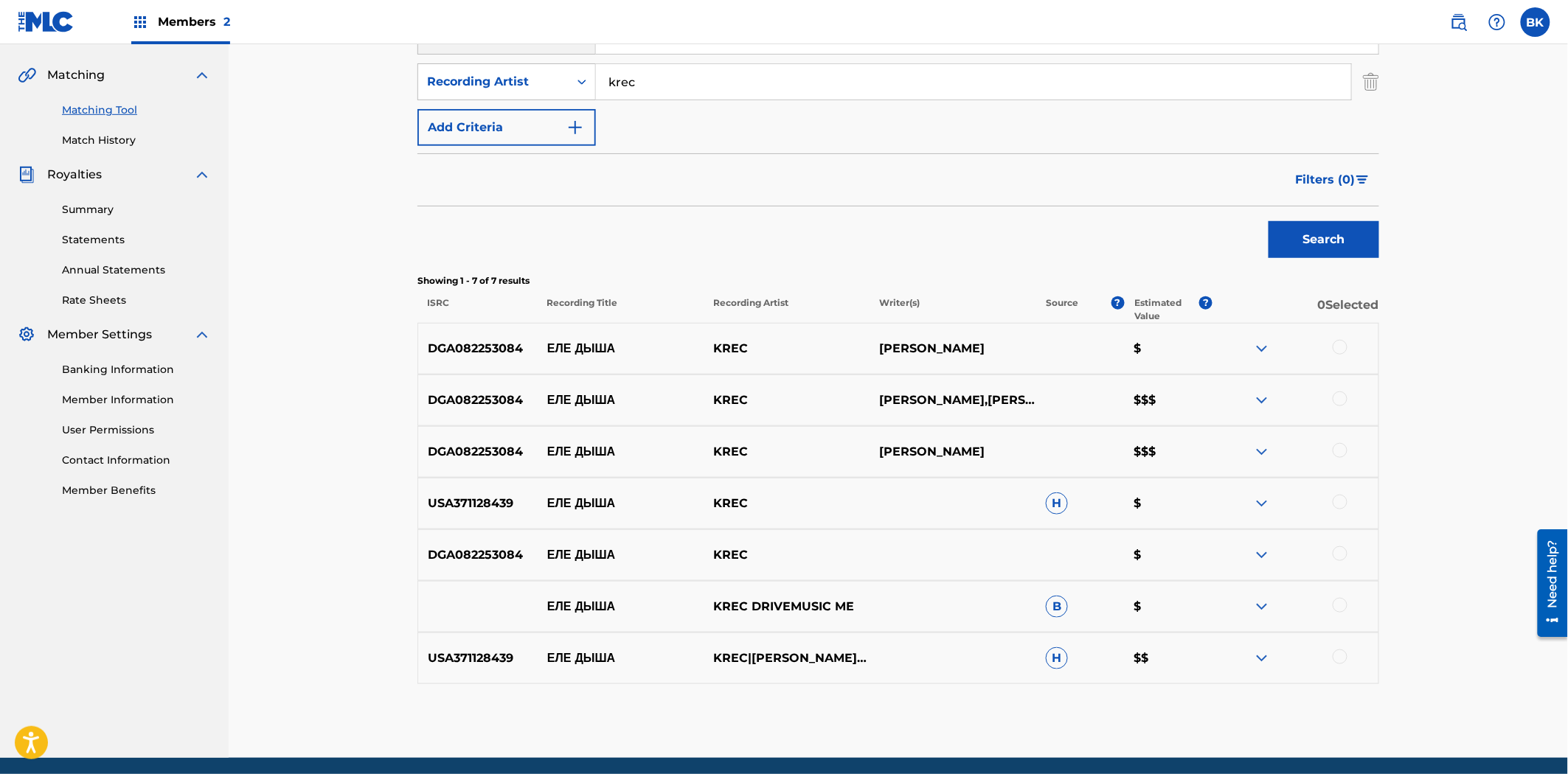 scroll, scrollTop: 245, scrollLeft: 0, axis: vertical 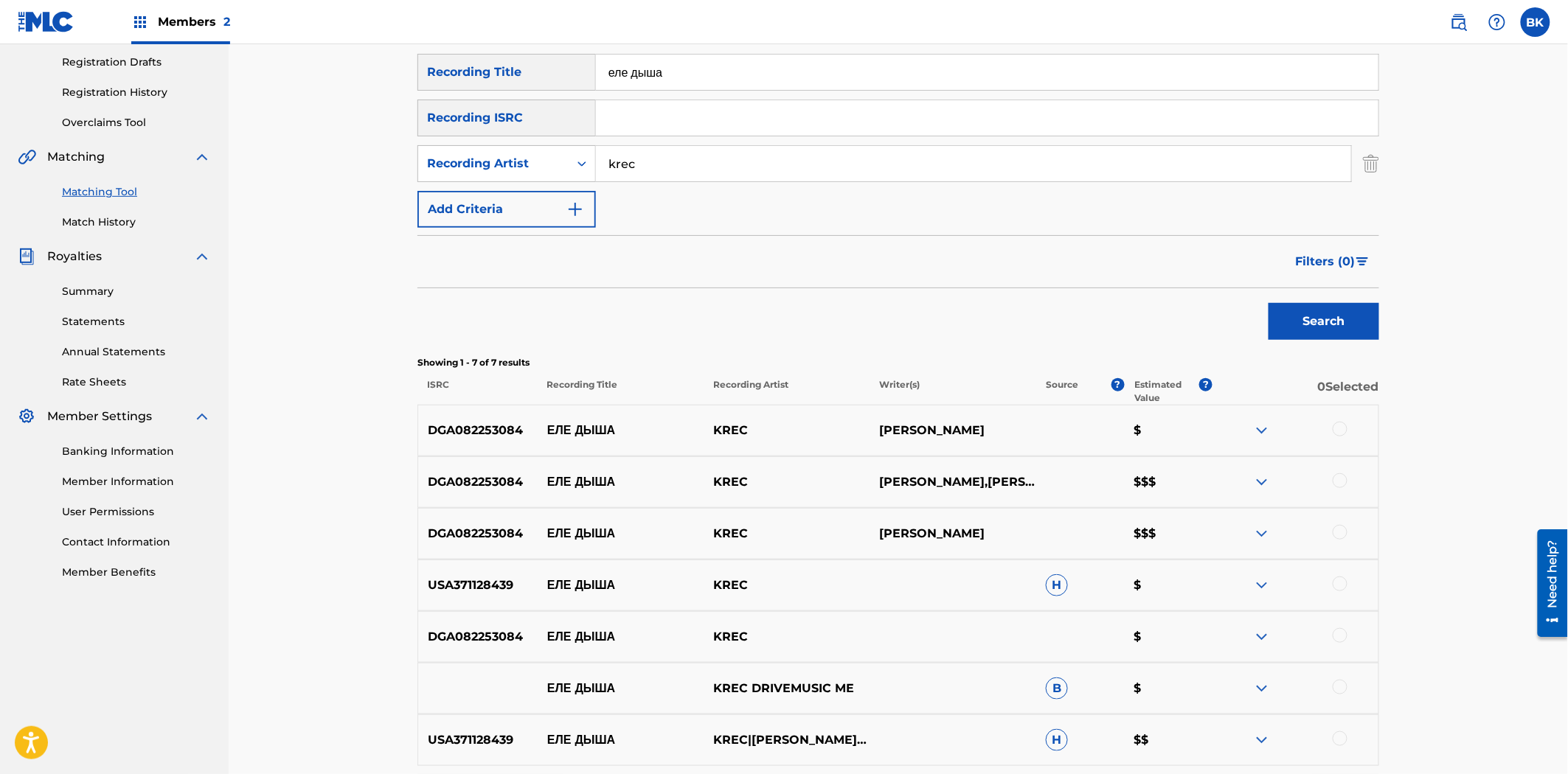 click at bounding box center (987, 118) 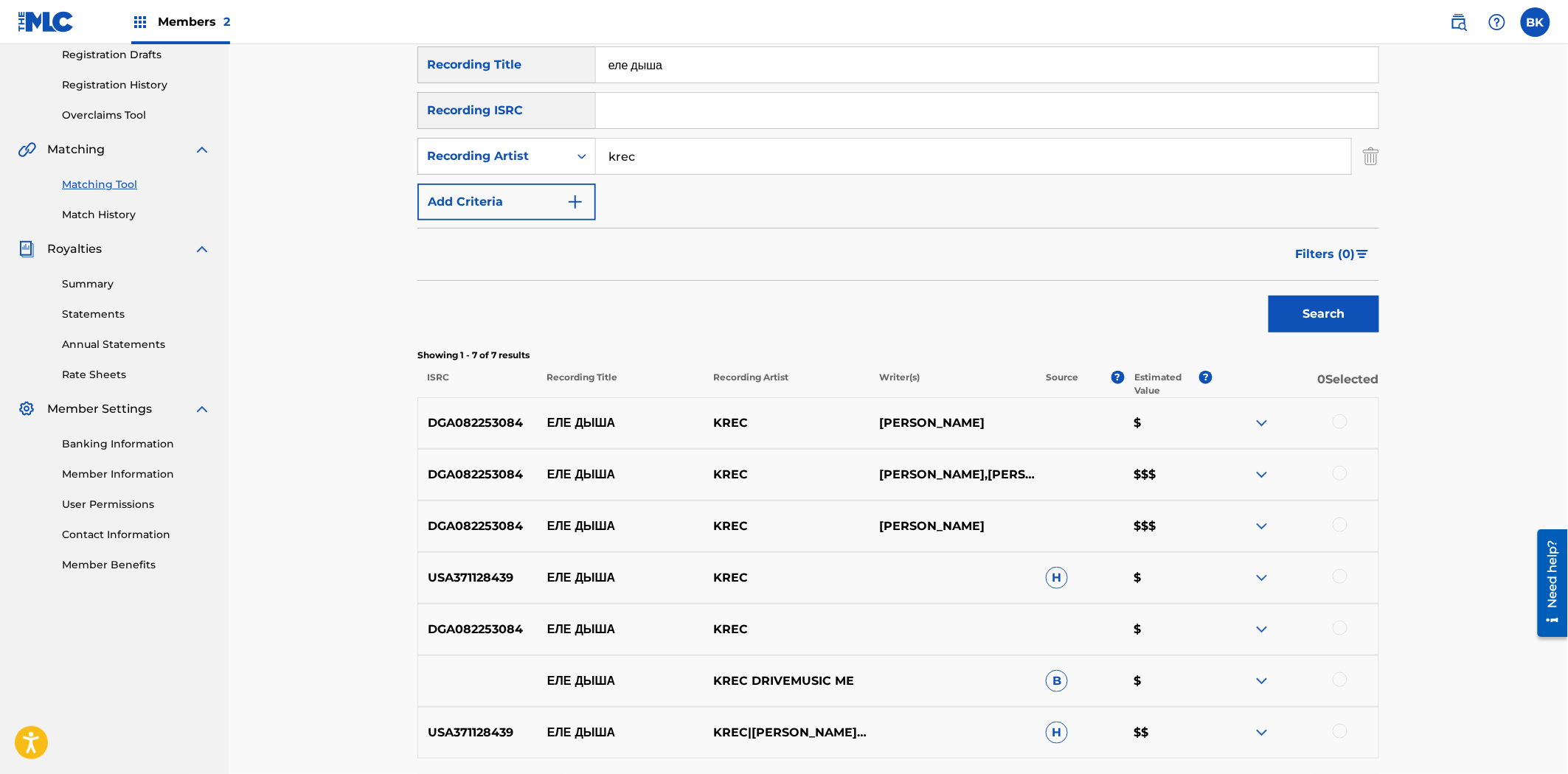 scroll, scrollTop: 381, scrollLeft: 0, axis: vertical 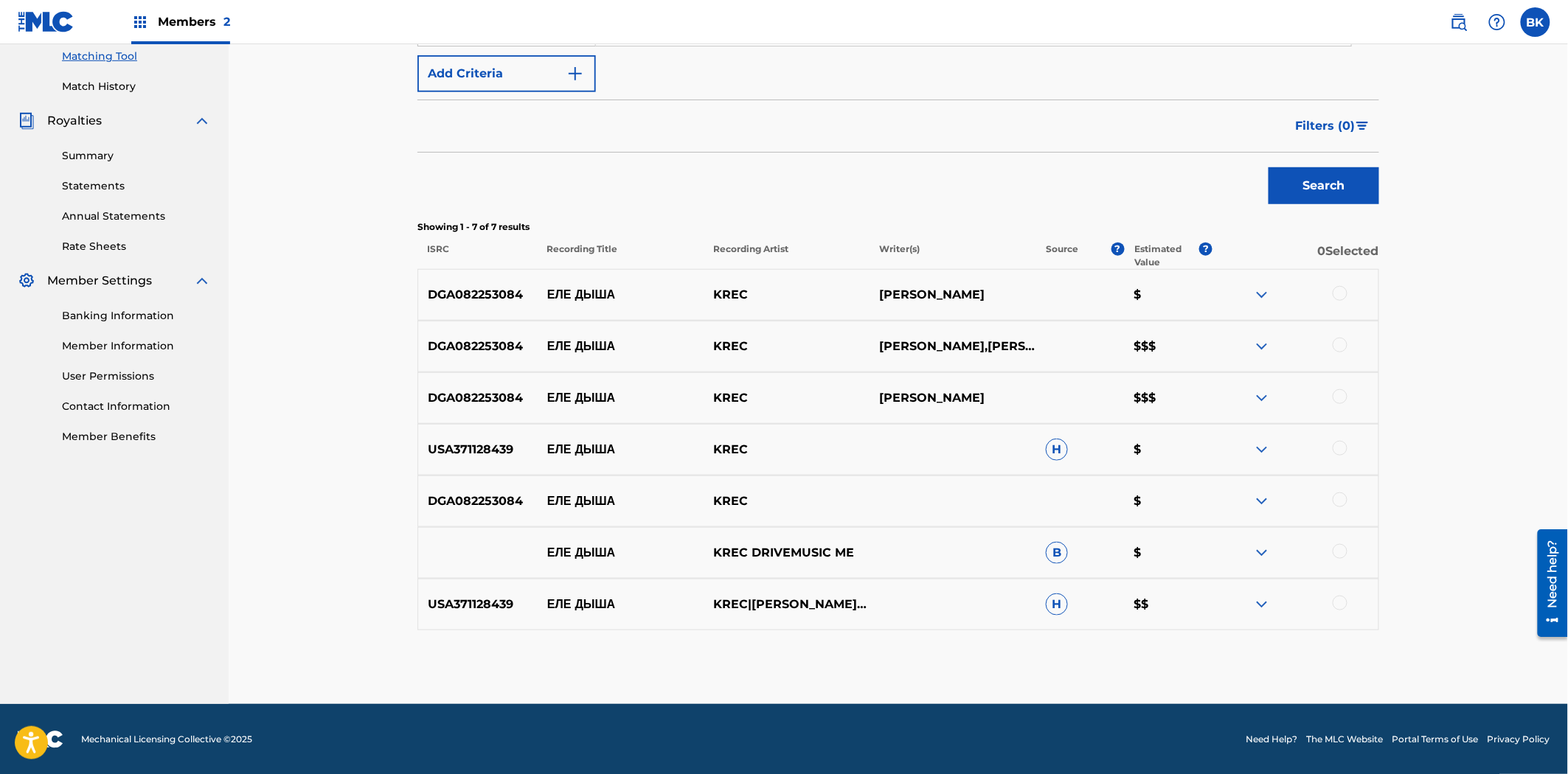 click at bounding box center (1340, 293) 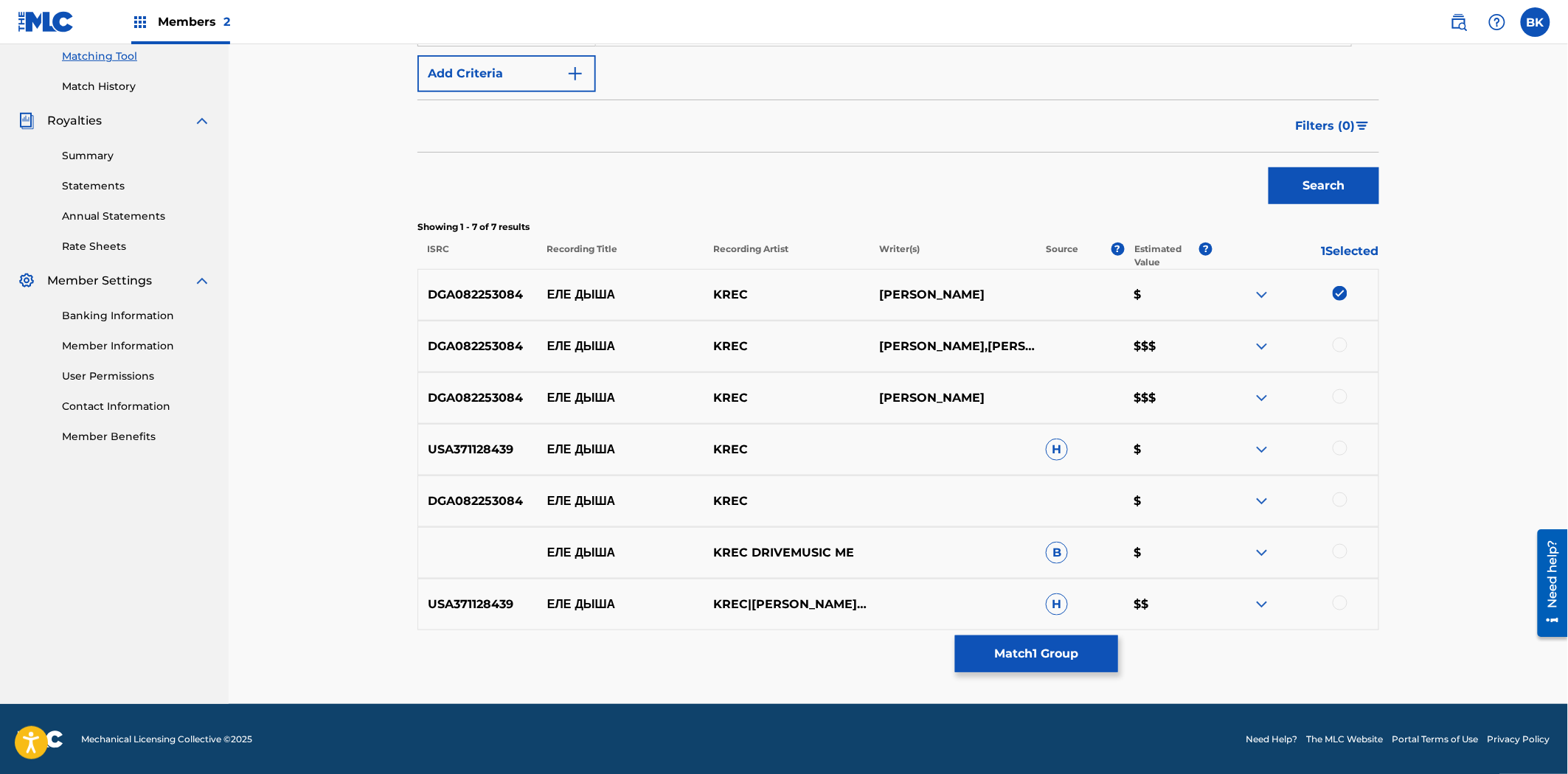click at bounding box center (1340, 345) 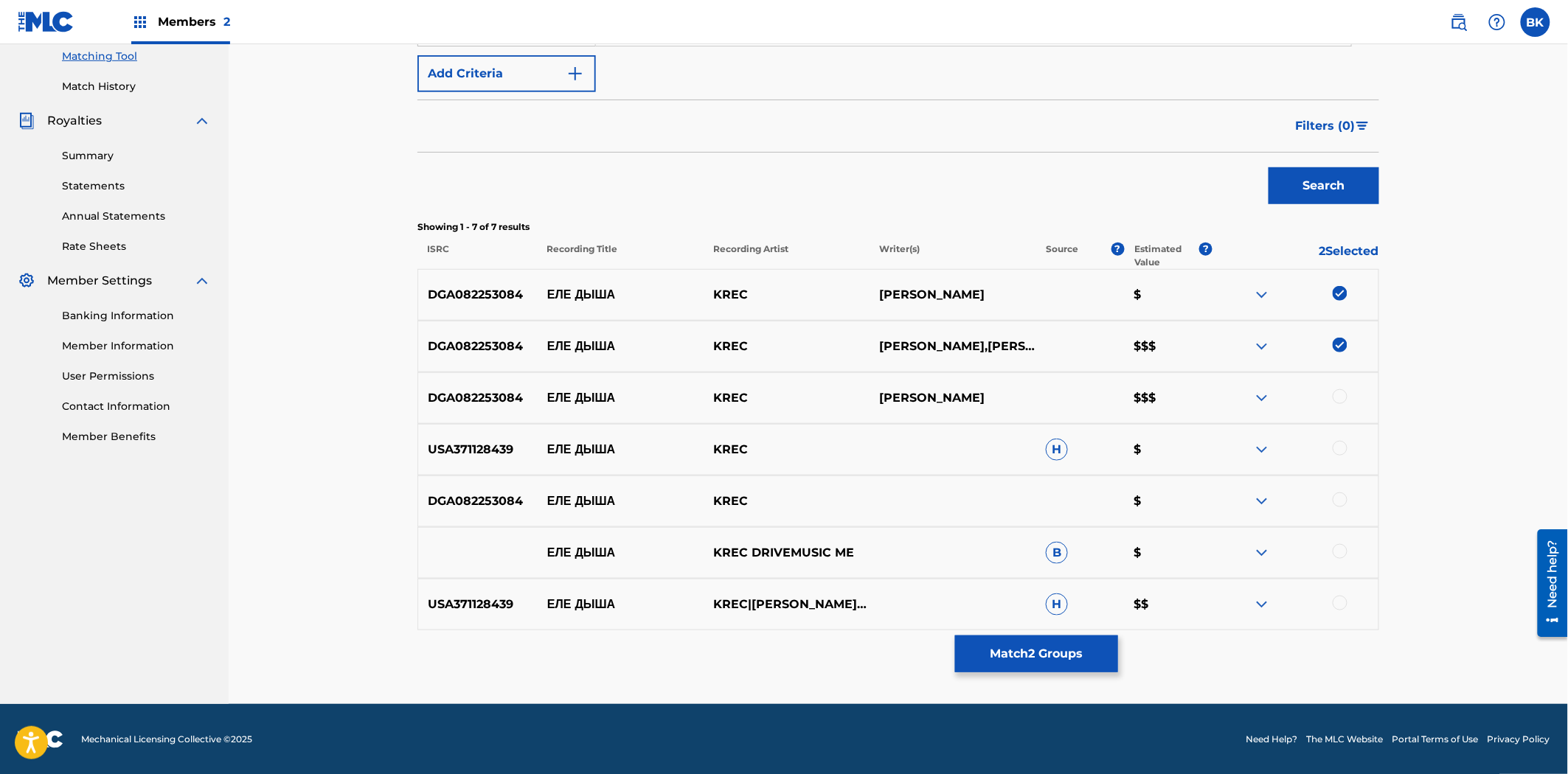 click at bounding box center [1295, 398] 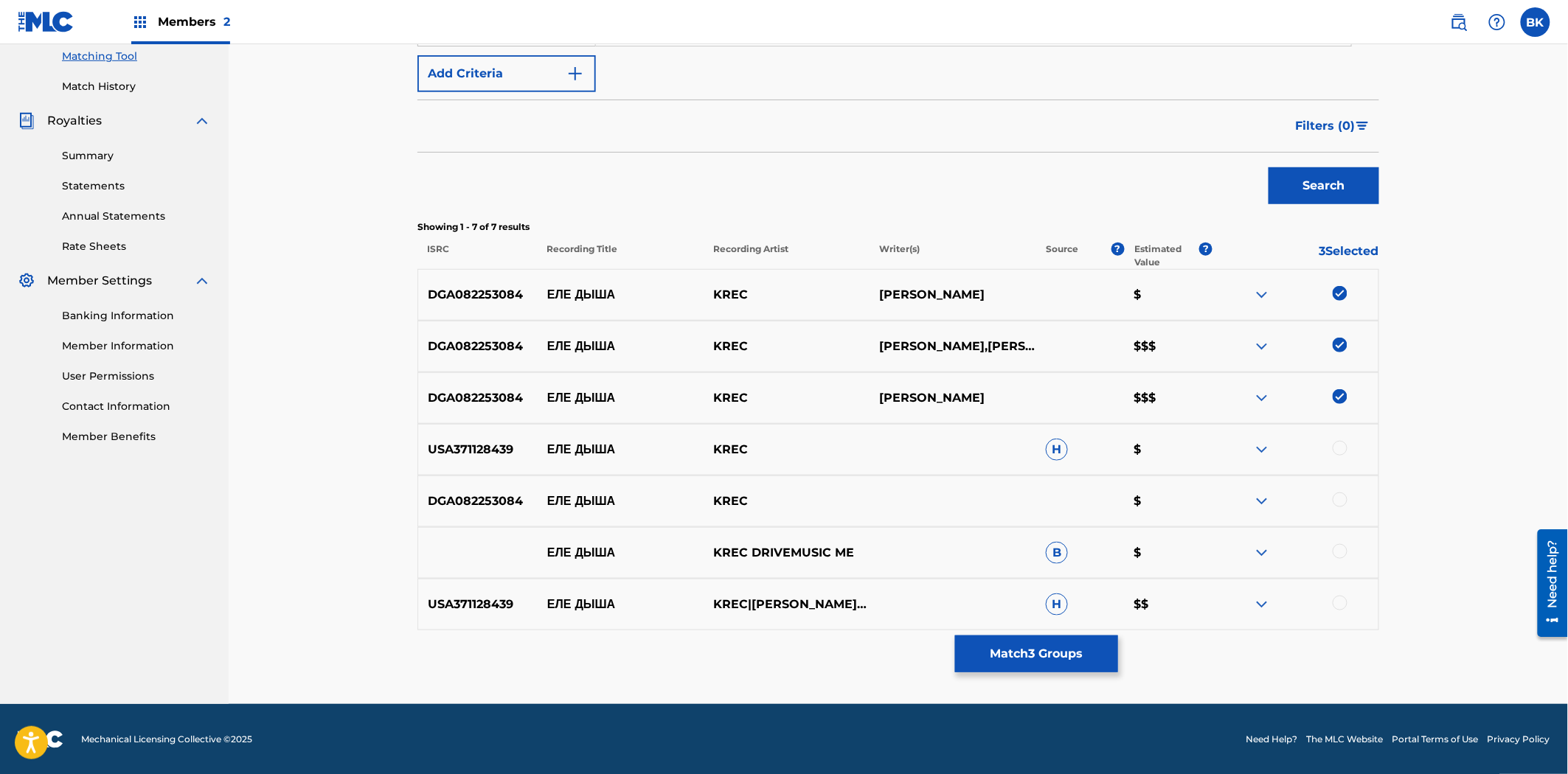 click at bounding box center [1340, 448] 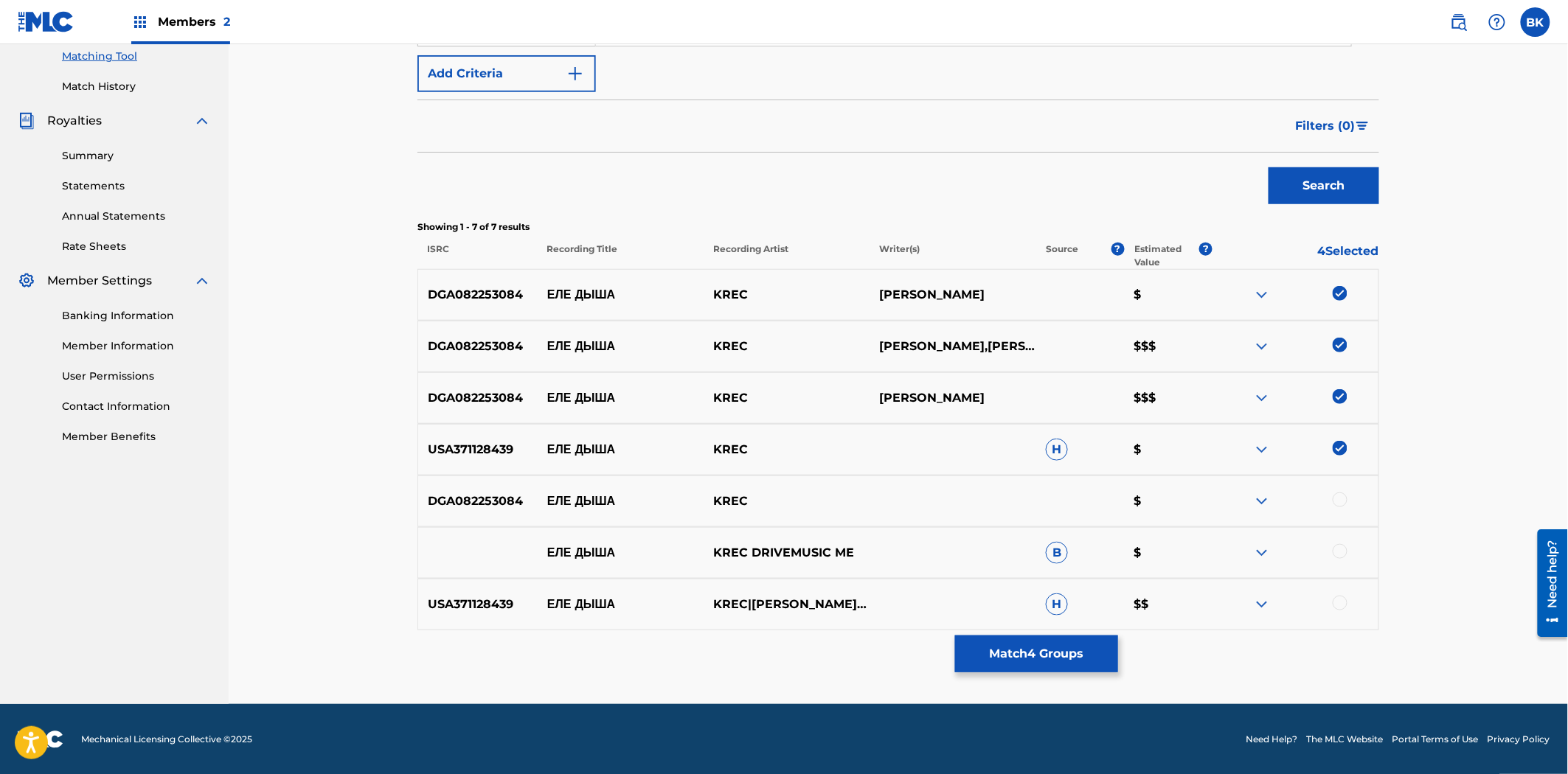 drag, startPoint x: 1337, startPoint y: 498, endPoint x: 1341, endPoint y: 558, distance: 60.133186 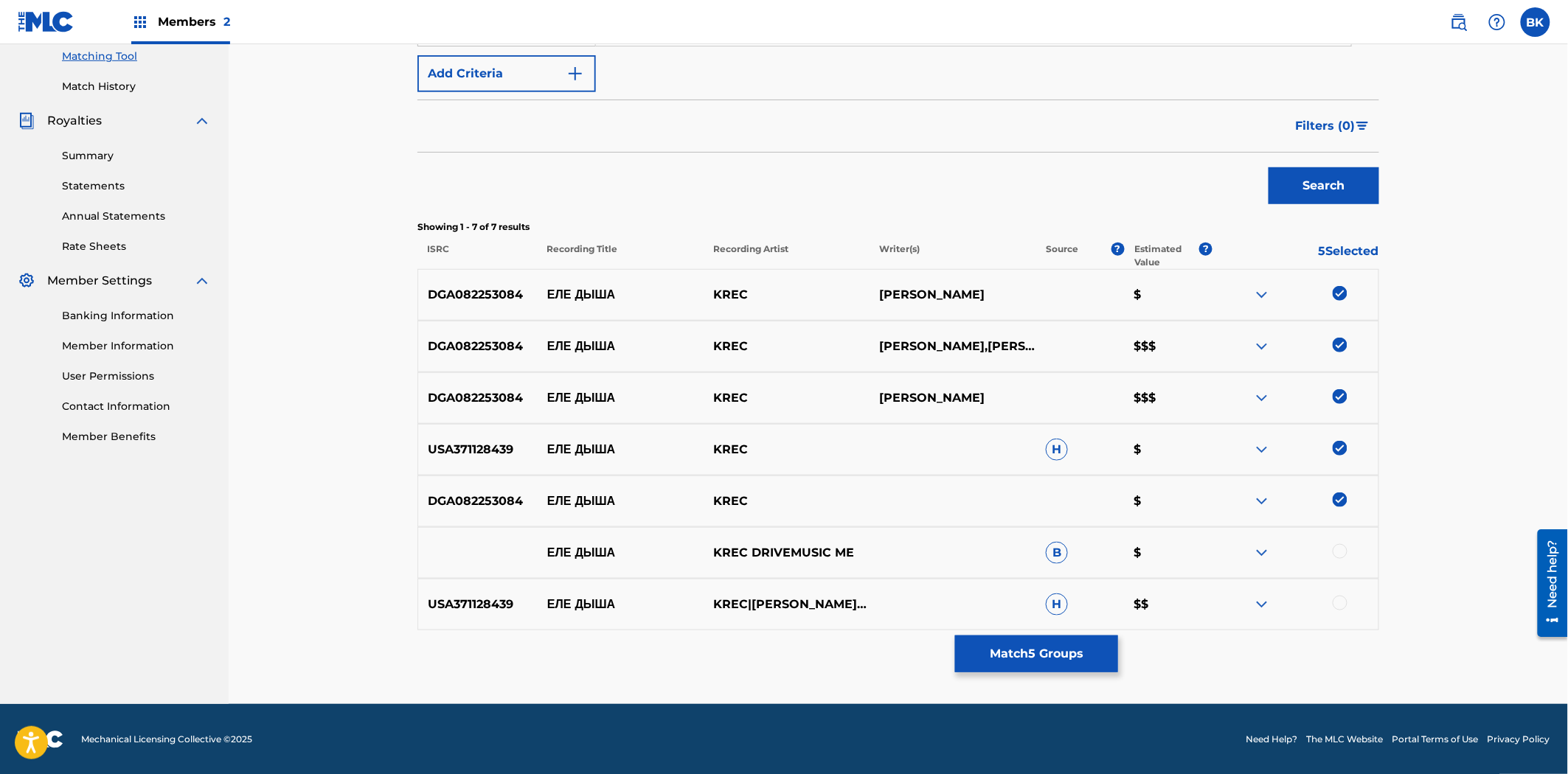 click at bounding box center (1340, 551) 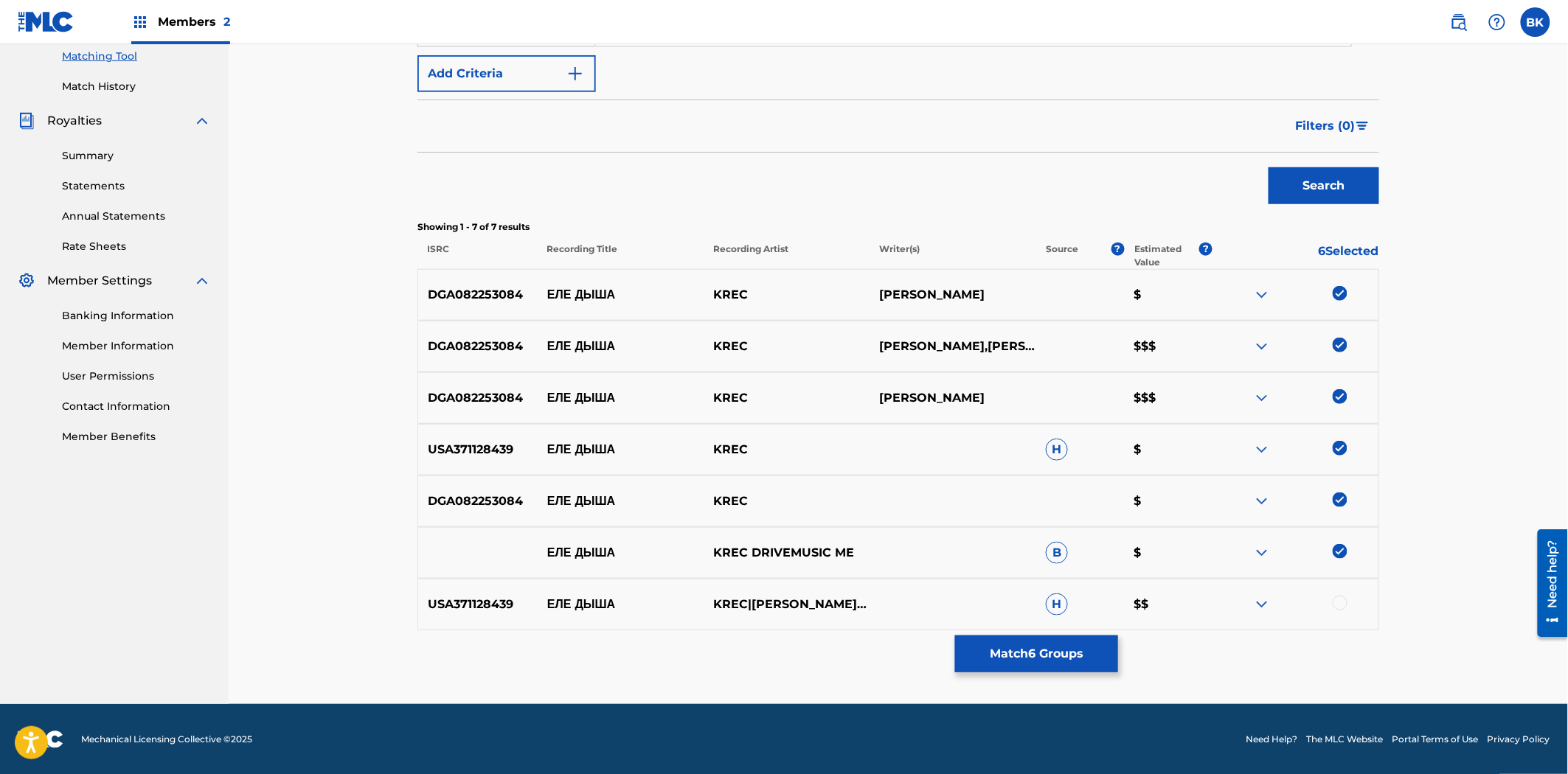 click at bounding box center (1340, 603) 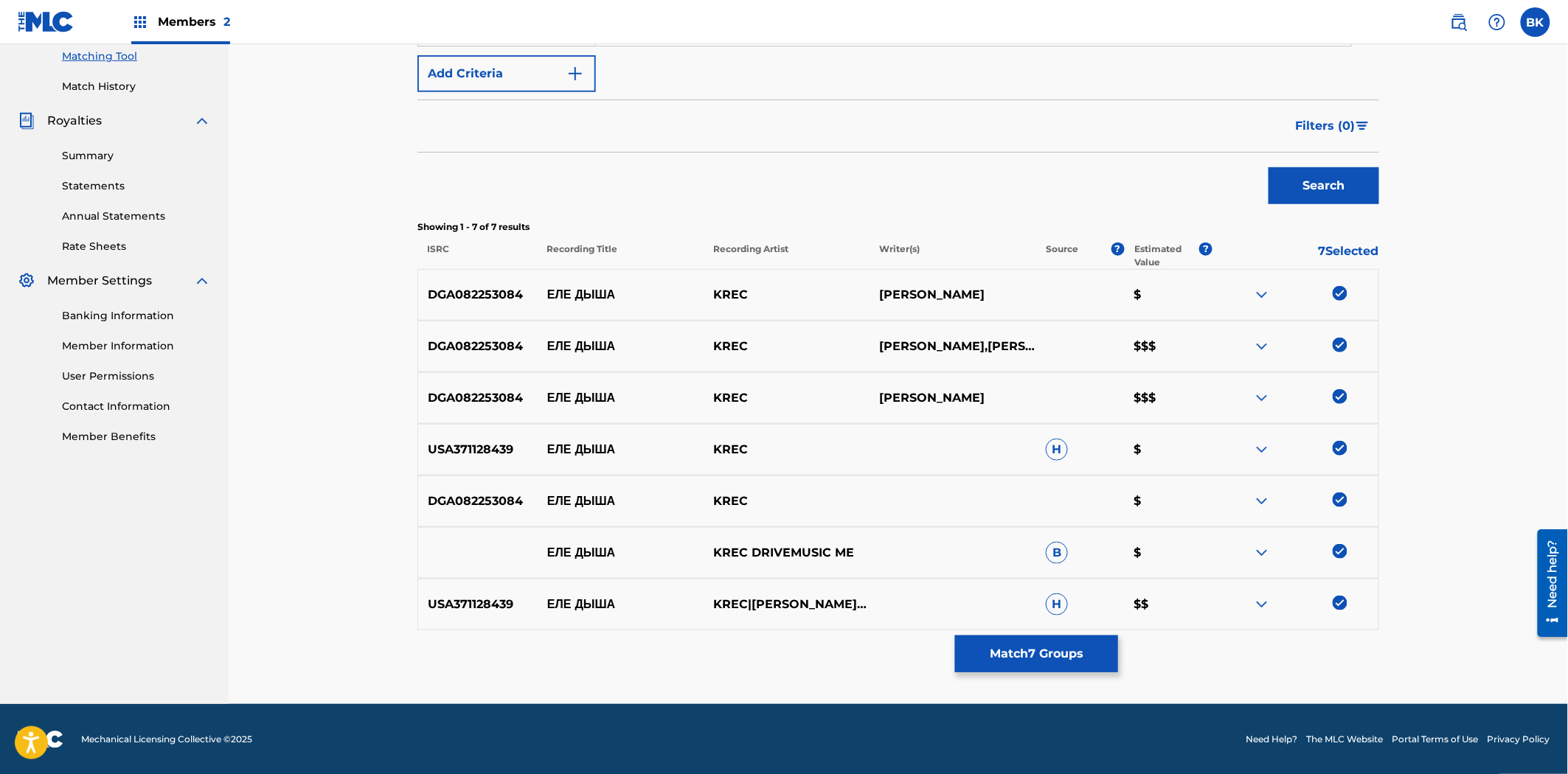 click on "Match  7 Groups" at bounding box center [1036, 654] 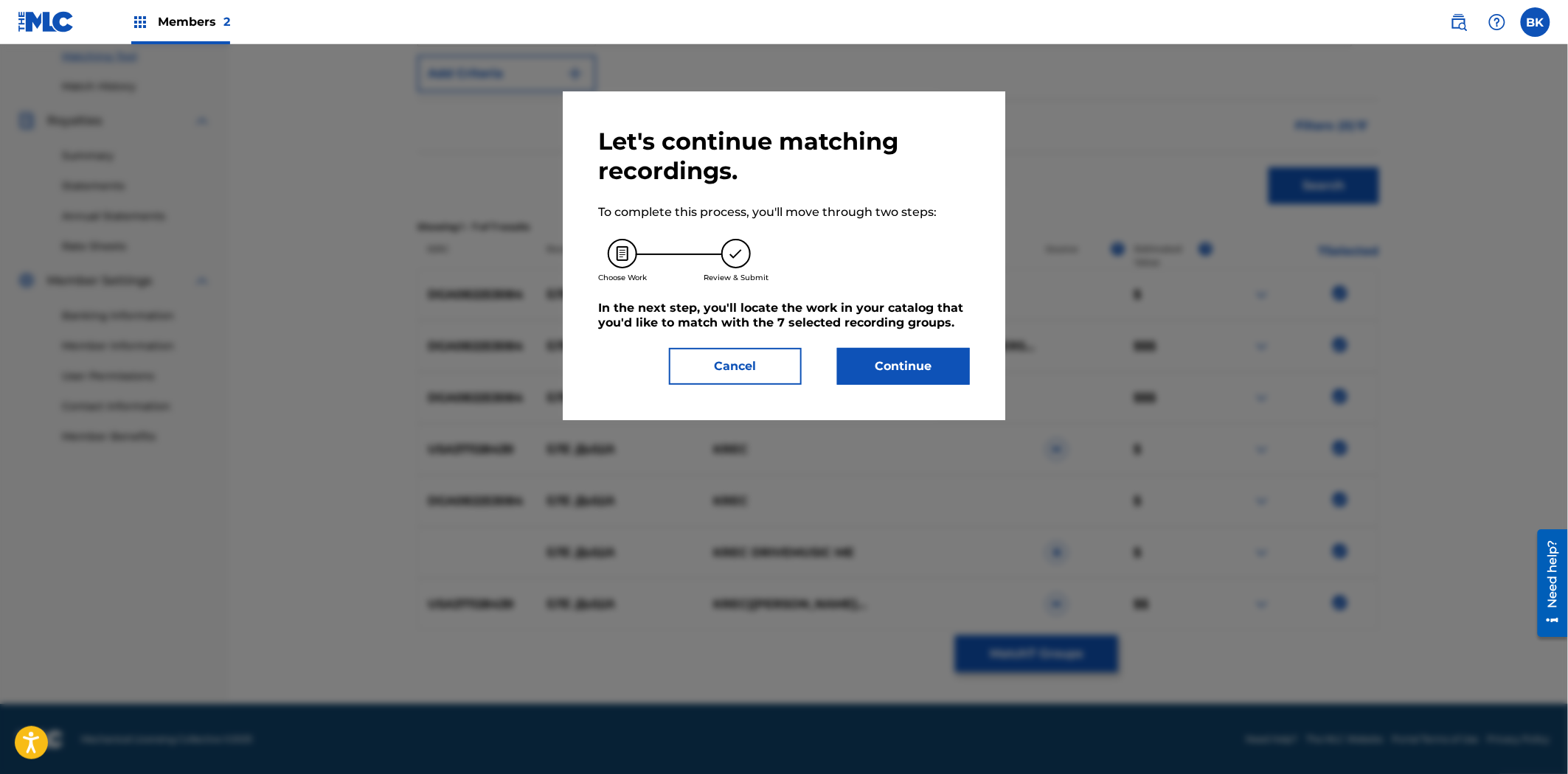 click on "Continue" at bounding box center (903, 366) 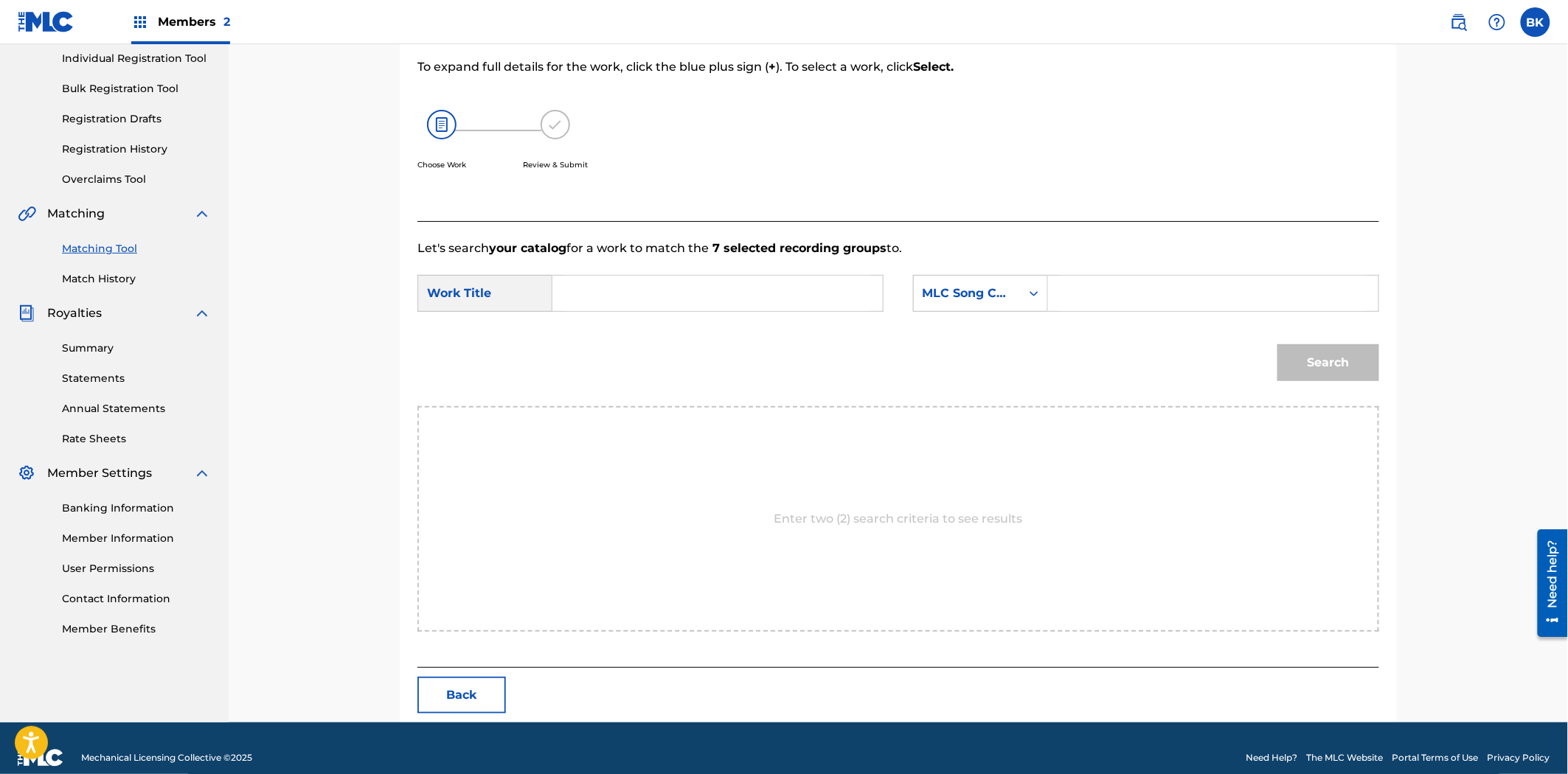 scroll, scrollTop: 208, scrollLeft: 0, axis: vertical 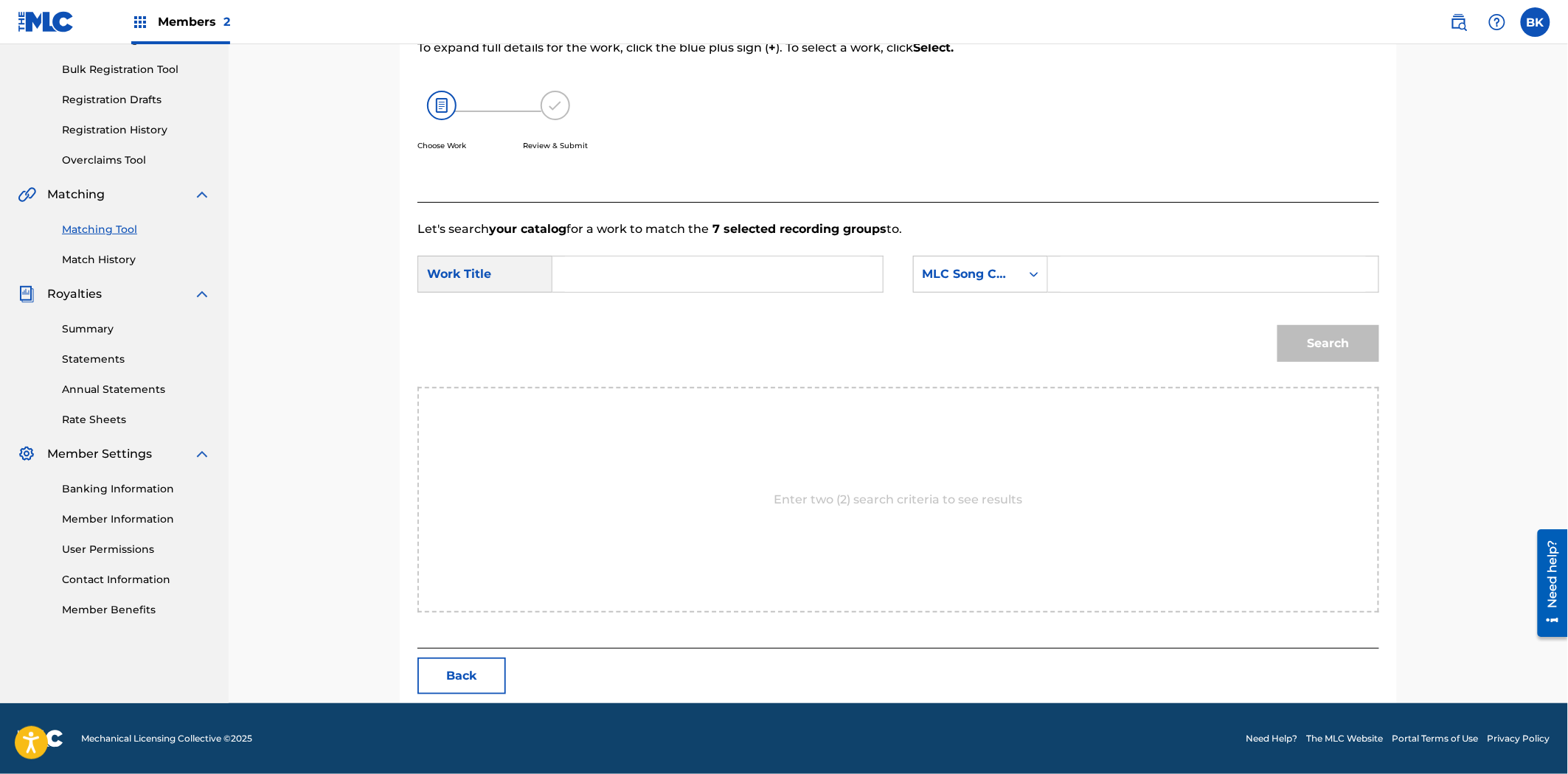 click at bounding box center (718, 274) 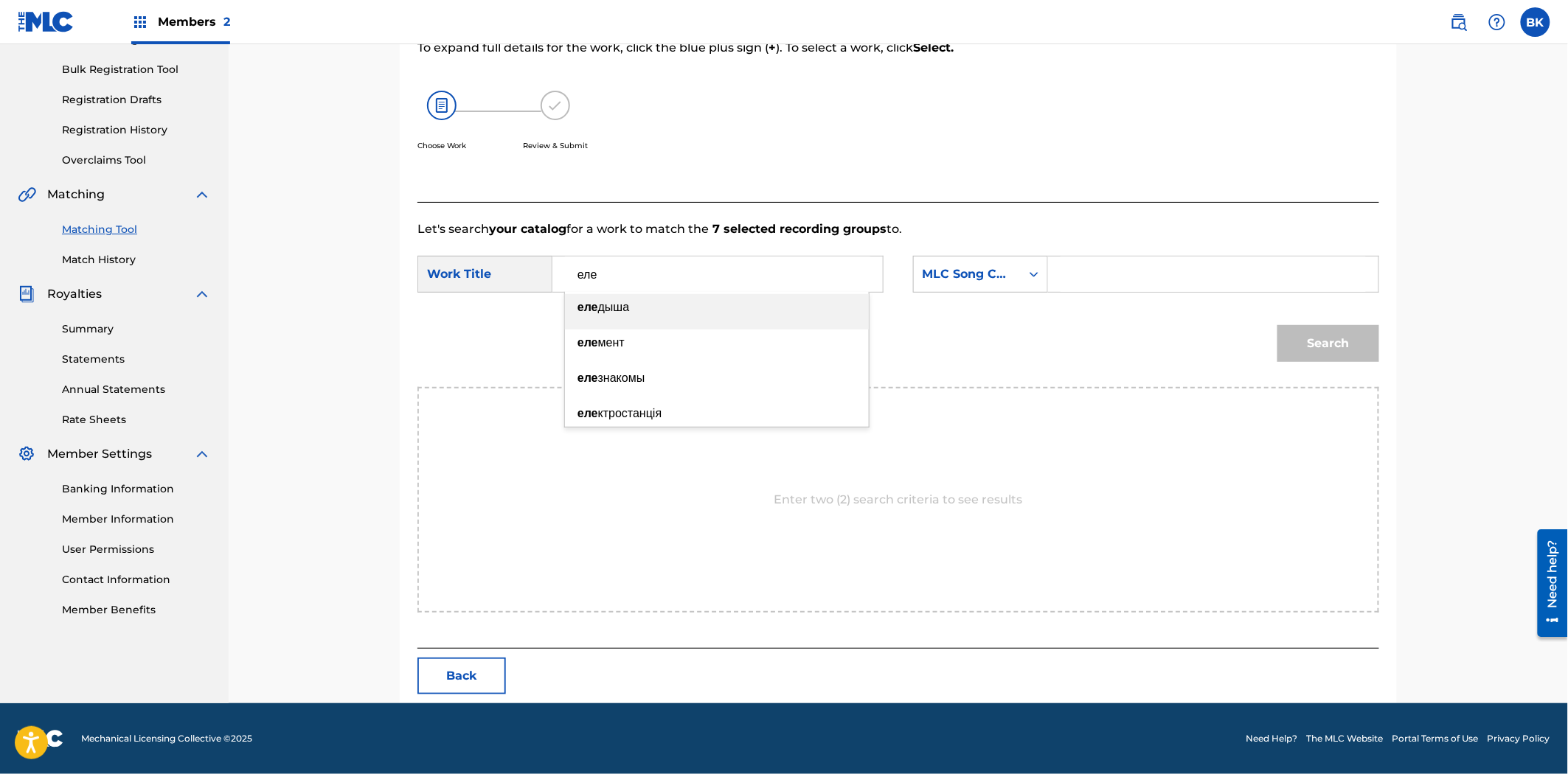 click on "дыша" at bounding box center [614, 307] 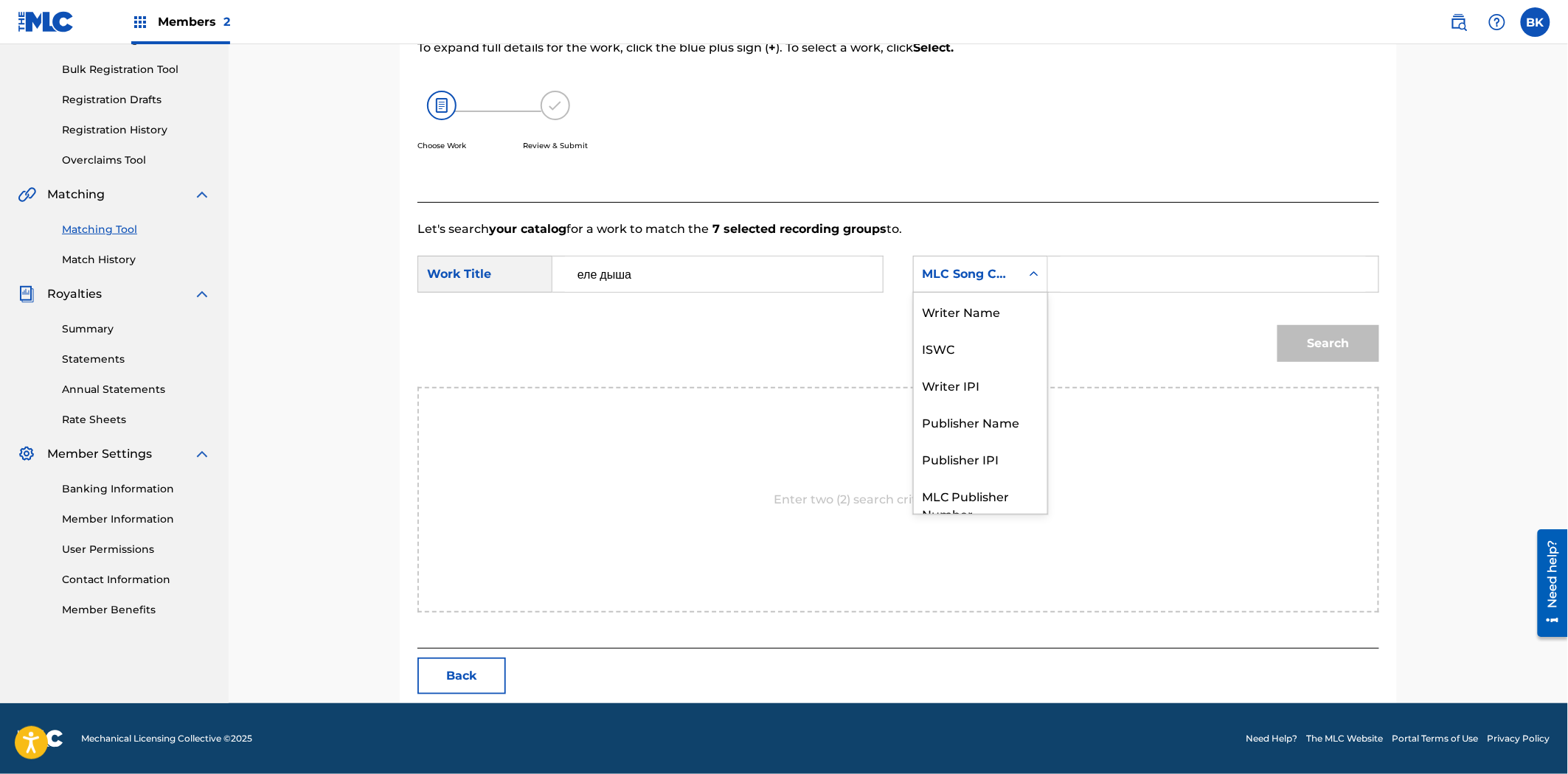 click on "MLC Song Code" at bounding box center (980, 274) 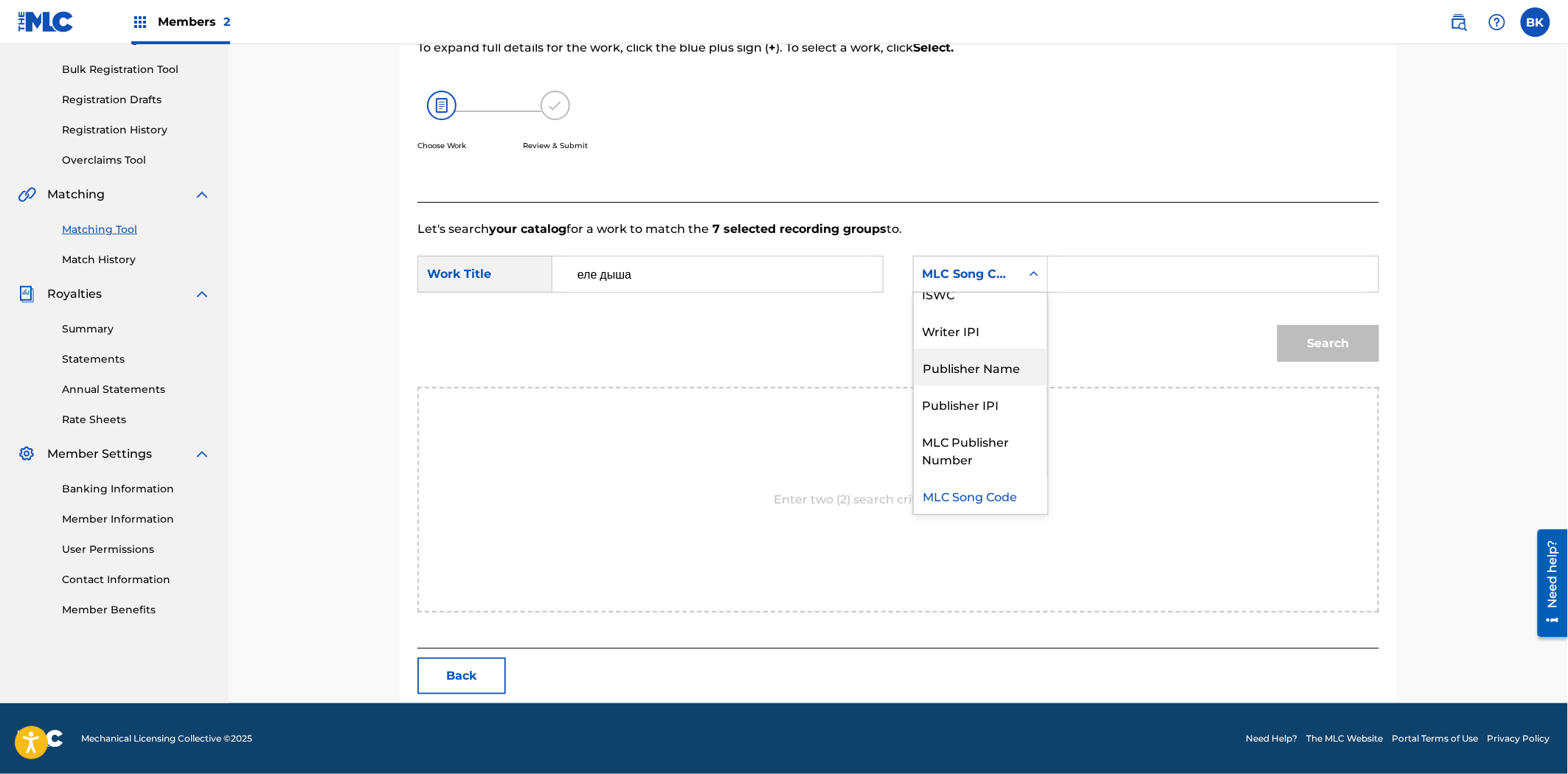 click on "Publisher Name" at bounding box center (980, 367) 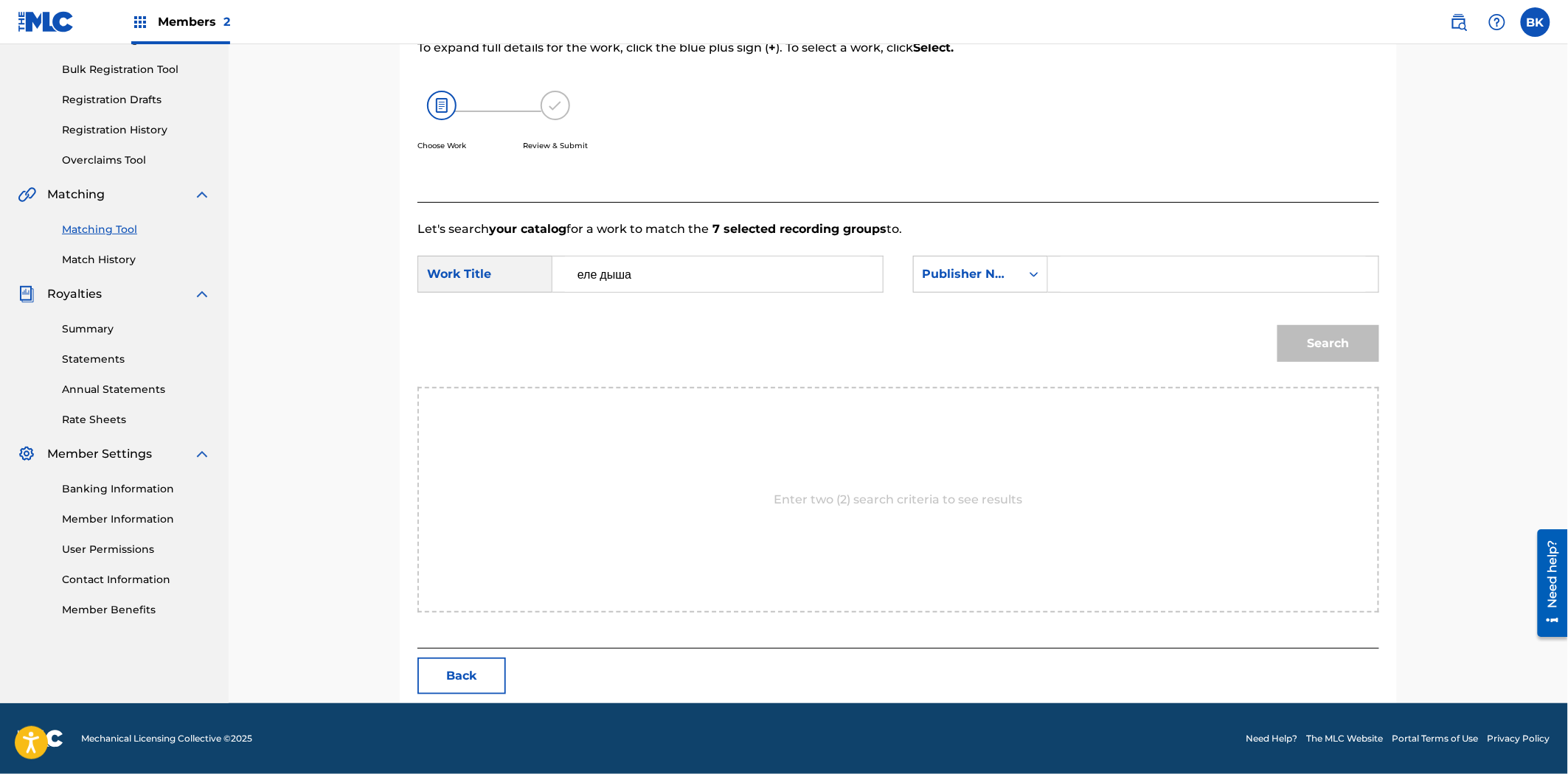 click at bounding box center (1213, 274) 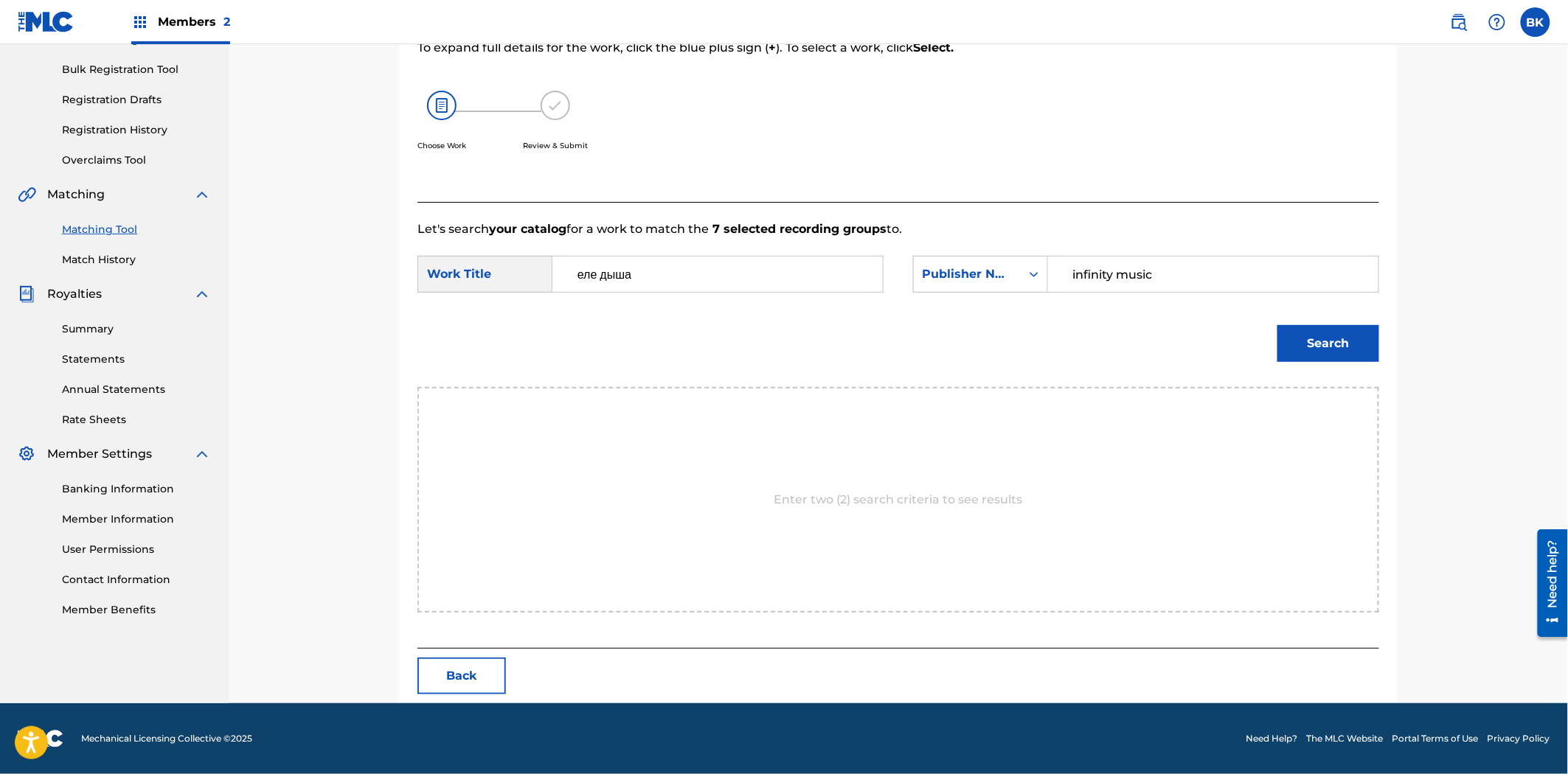 click on "Search" at bounding box center [1328, 344] 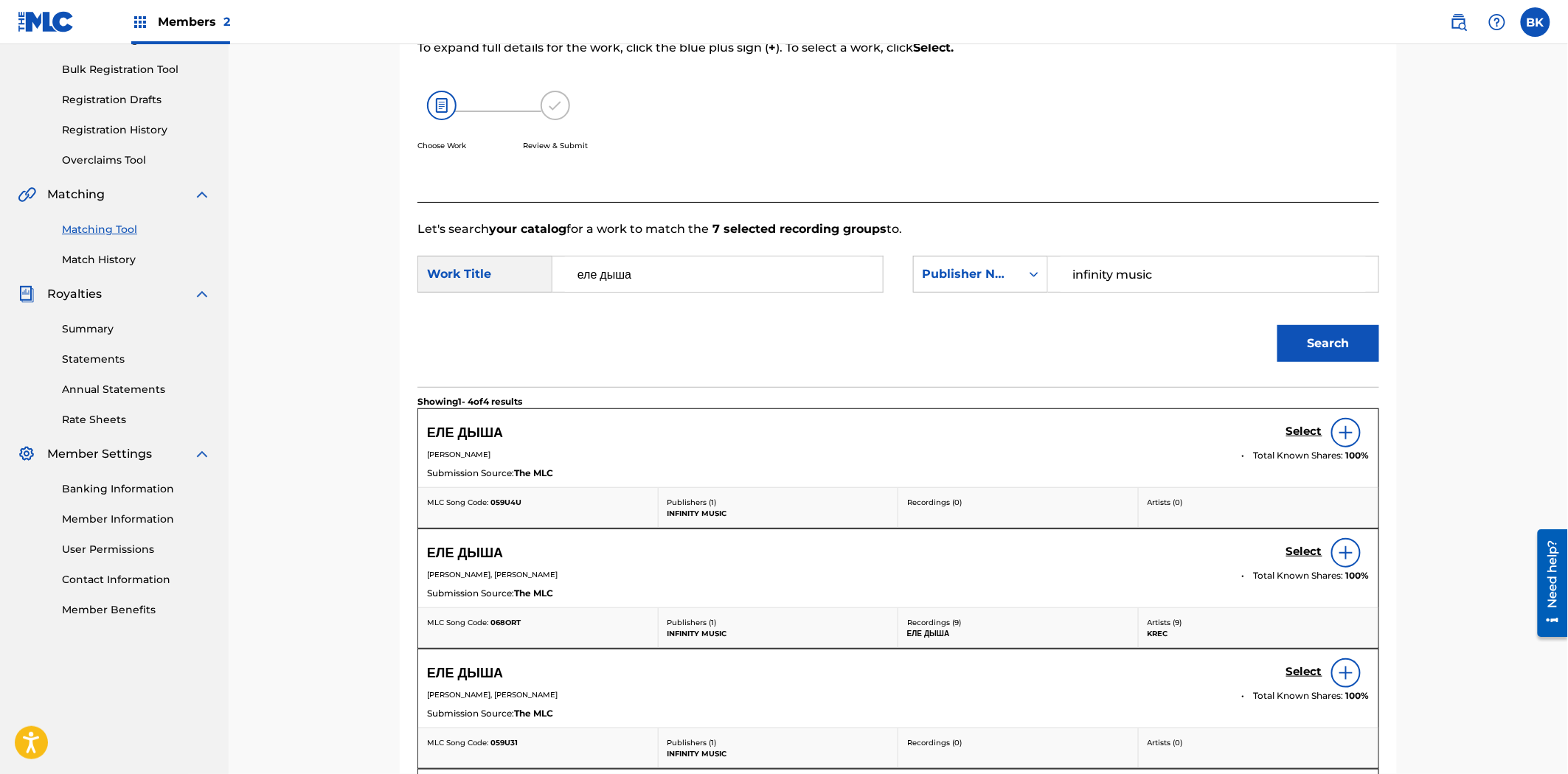 scroll, scrollTop: 290, scrollLeft: 0, axis: vertical 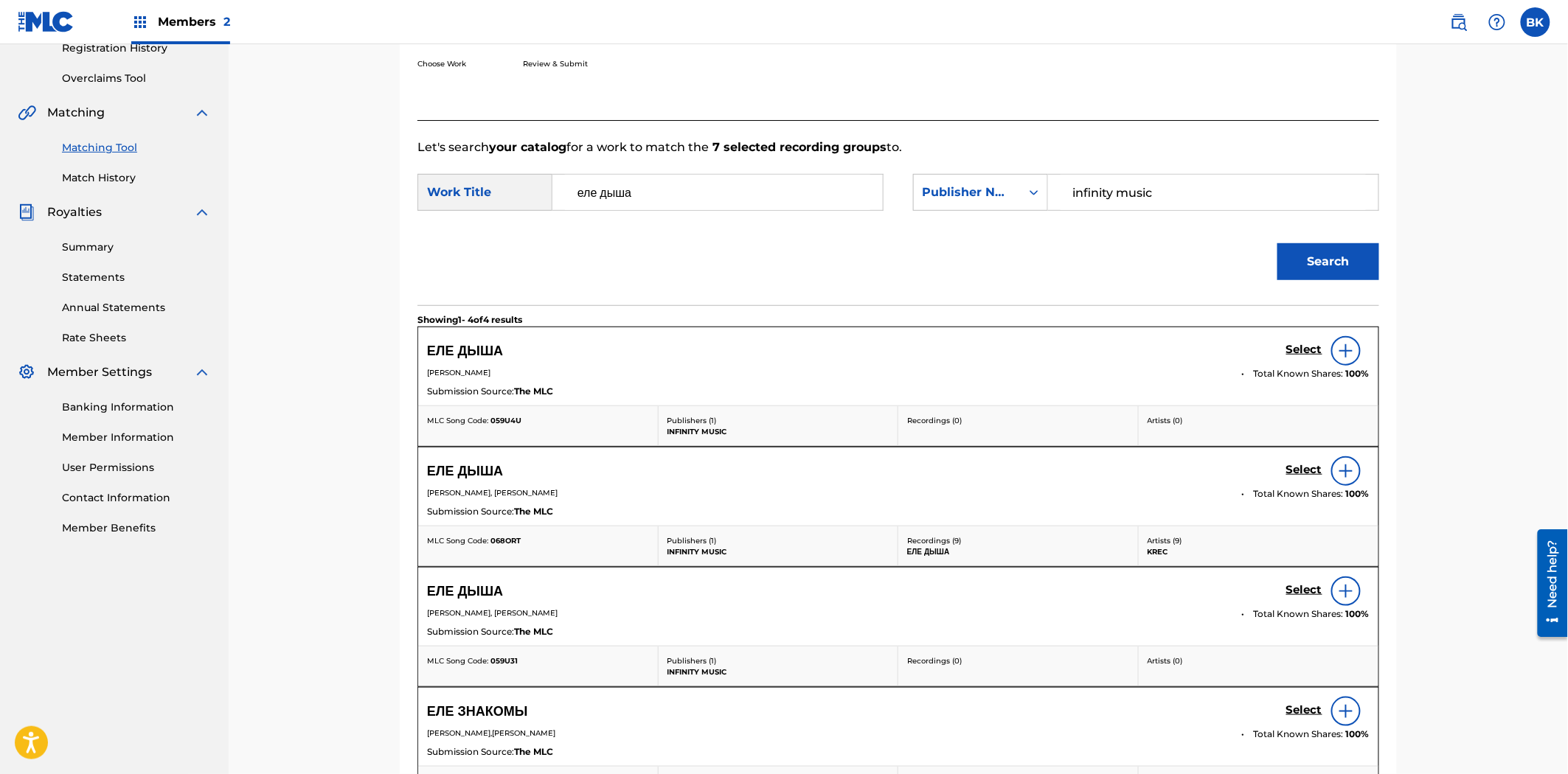 drag, startPoint x: 423, startPoint y: 373, endPoint x: 536, endPoint y: 372, distance: 113.00442 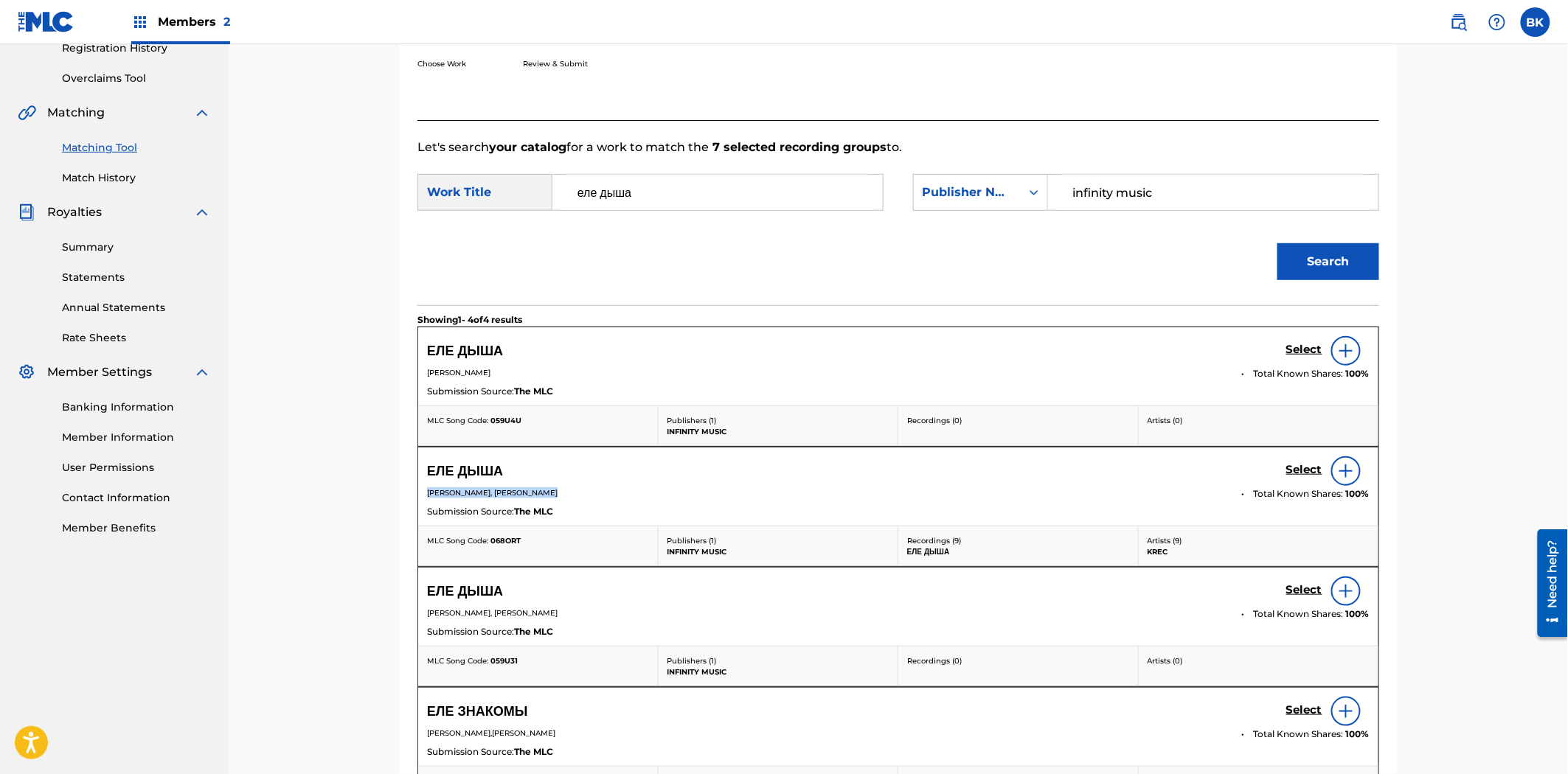 drag, startPoint x: 428, startPoint y: 492, endPoint x: 576, endPoint y: 495, distance: 148.0304 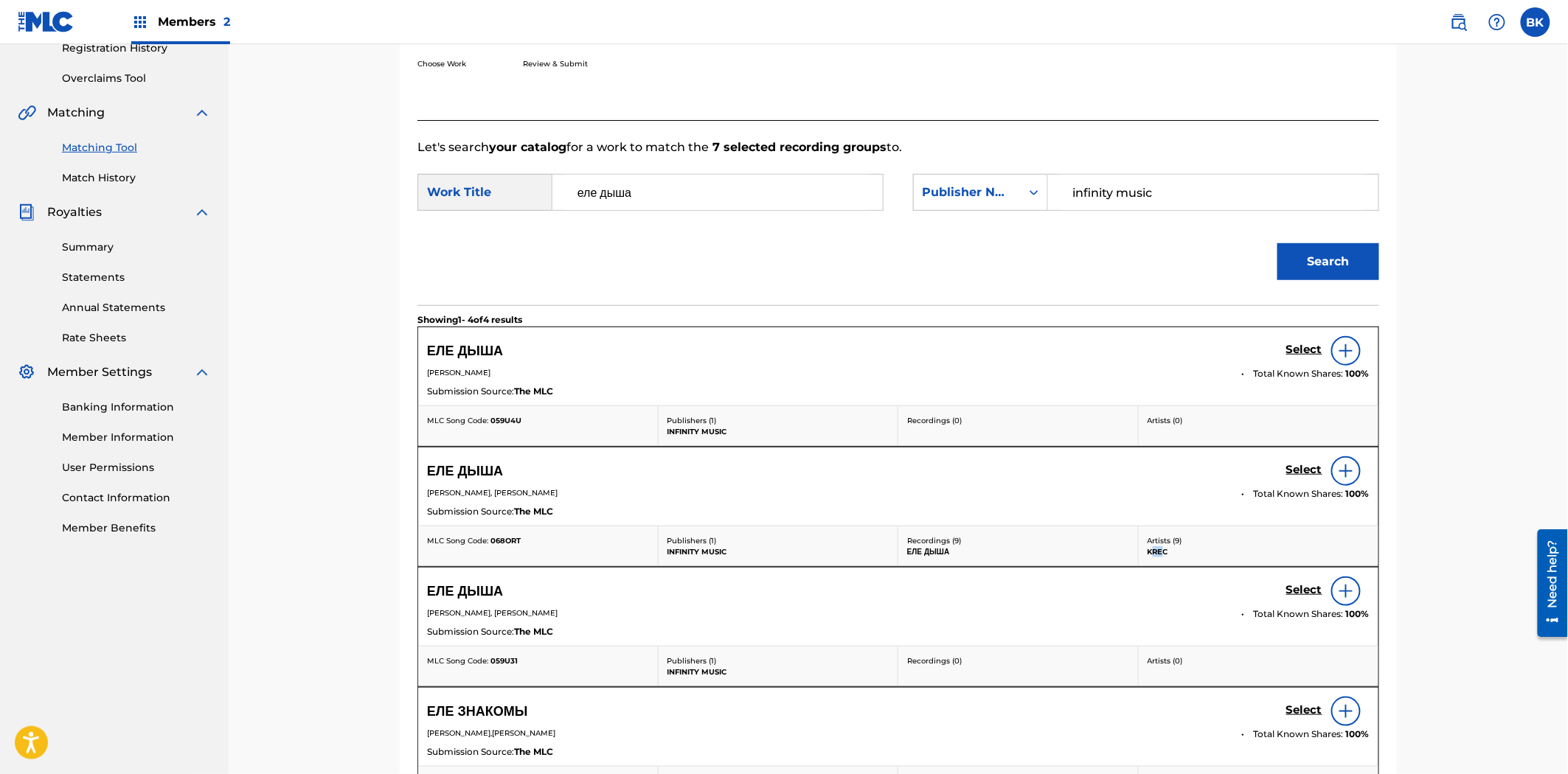 drag, startPoint x: 1162, startPoint y: 551, endPoint x: 1162, endPoint y: 541, distance: 10 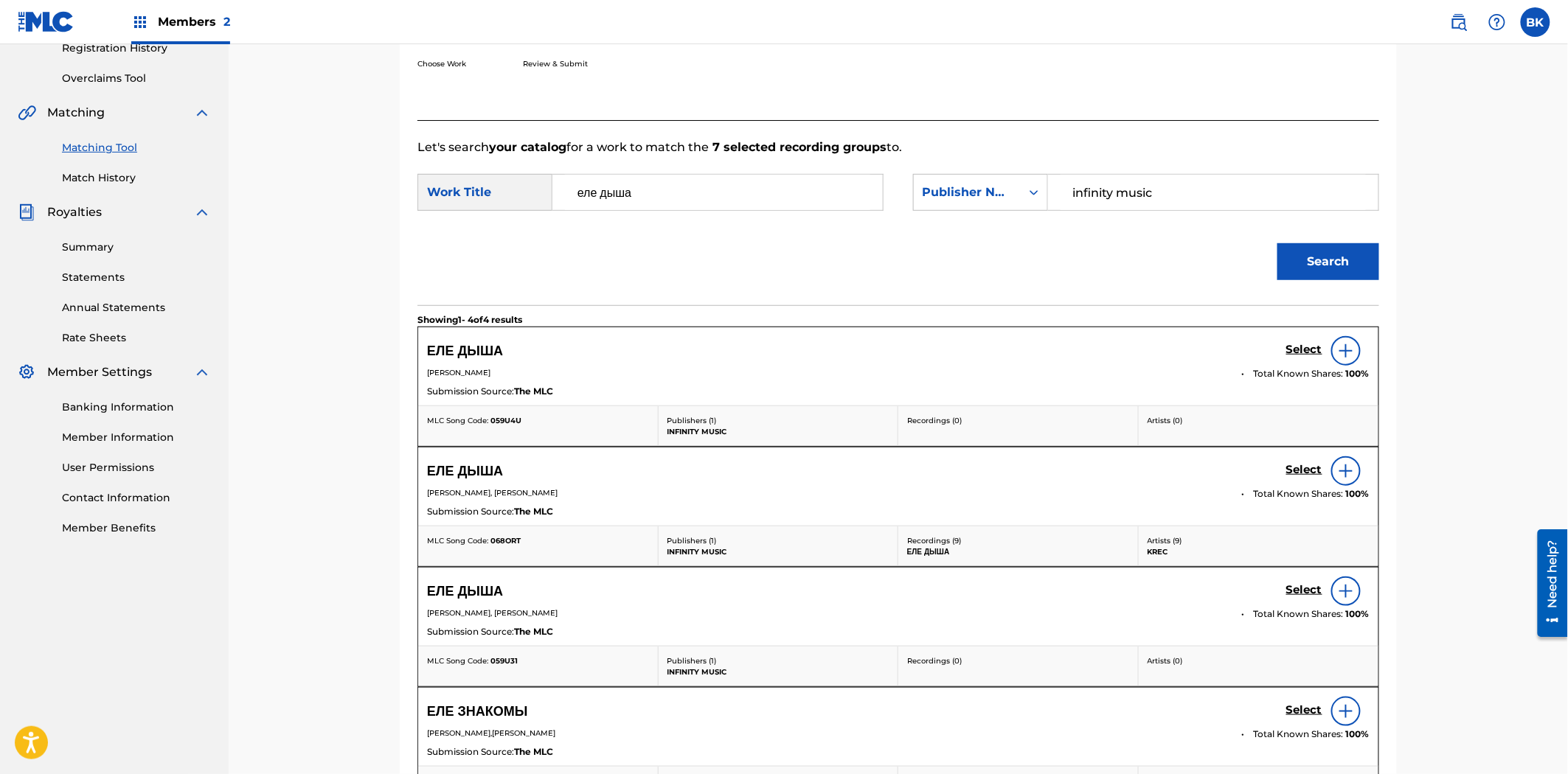 click on "Select" at bounding box center [1304, 349] 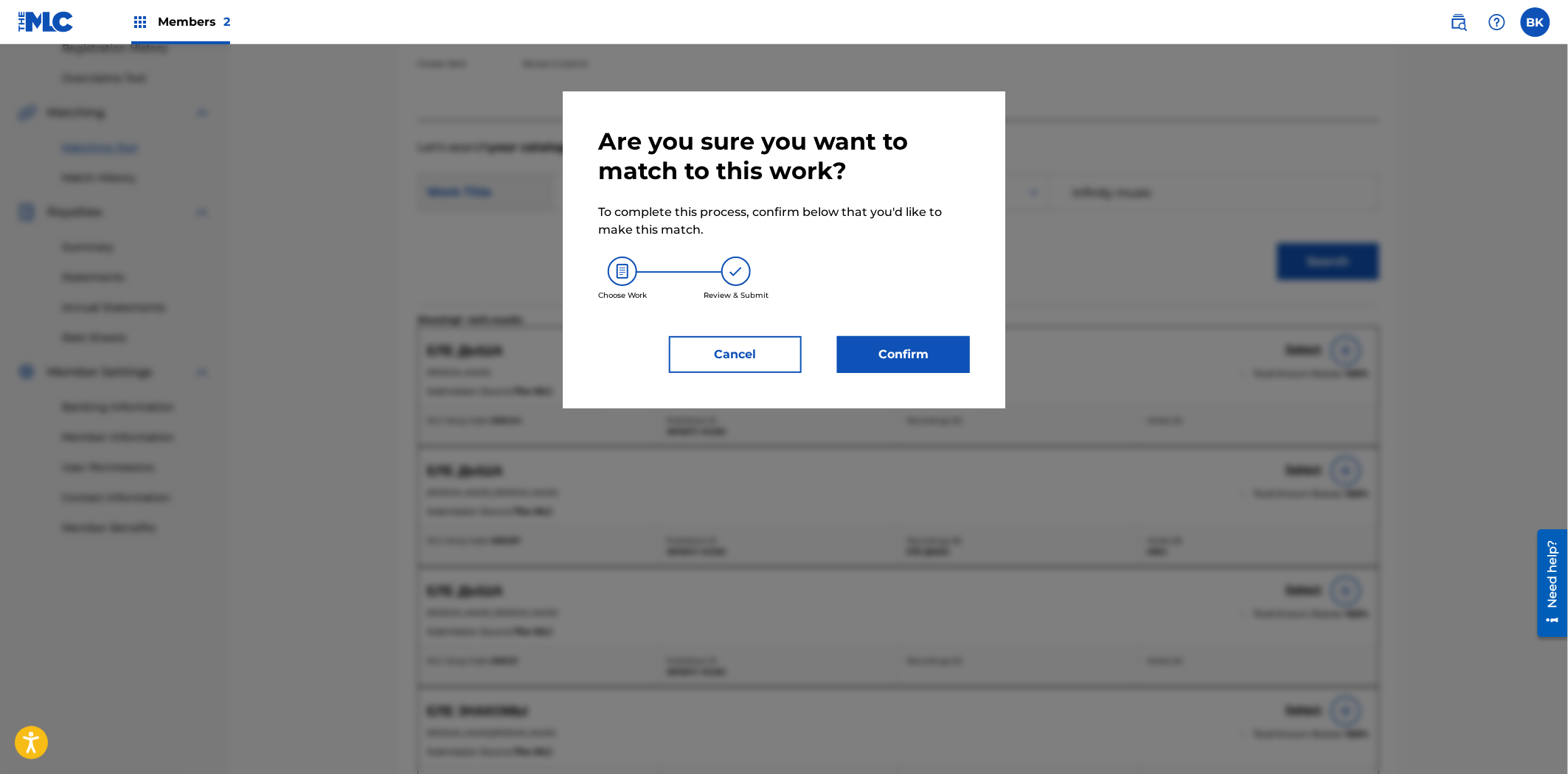 click on "Confirm" at bounding box center (903, 355) 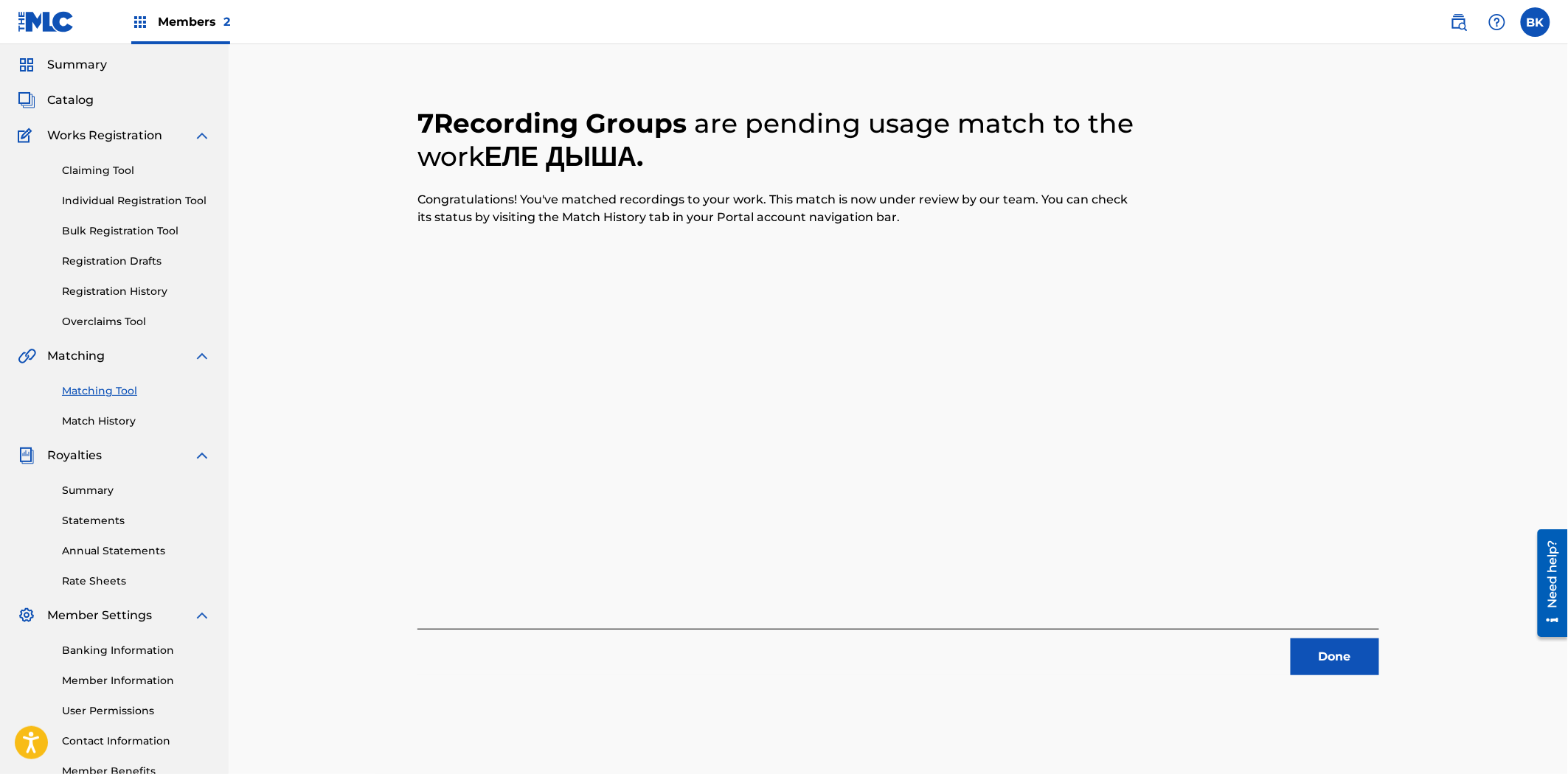 scroll, scrollTop: 0, scrollLeft: 0, axis: both 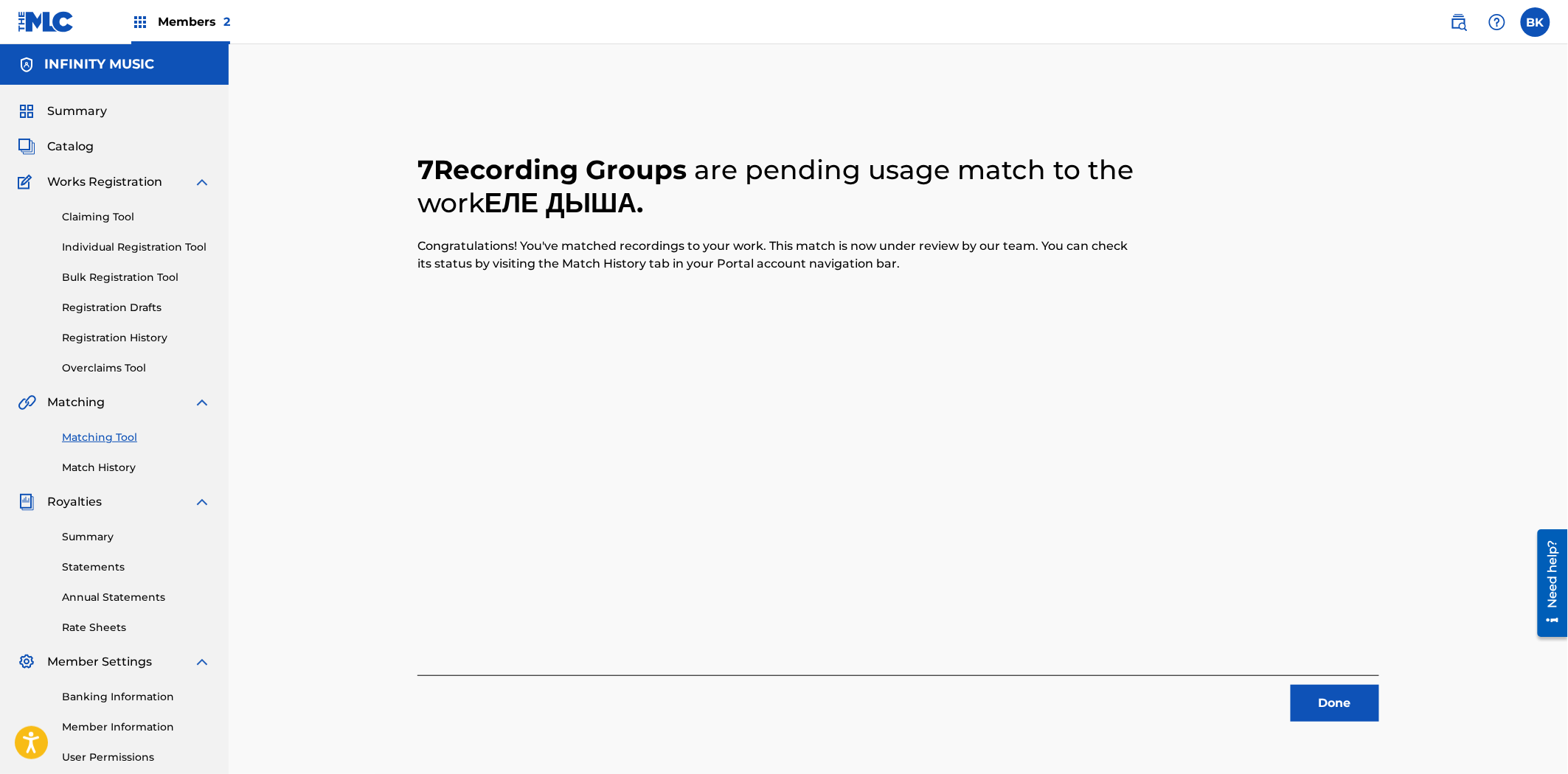 click on "Done" at bounding box center [1335, 703] 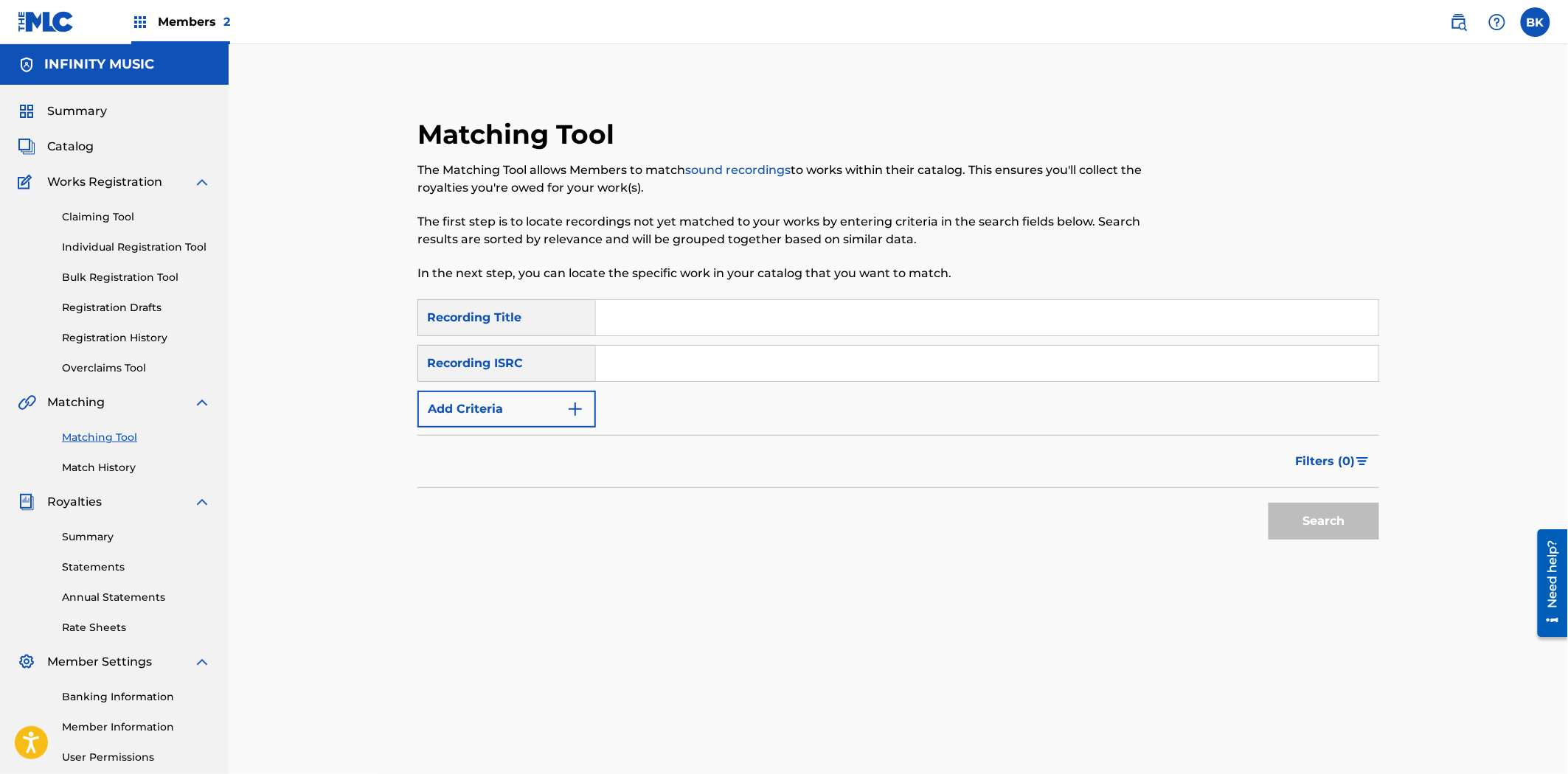 click on "Add Criteria" at bounding box center [507, 409] 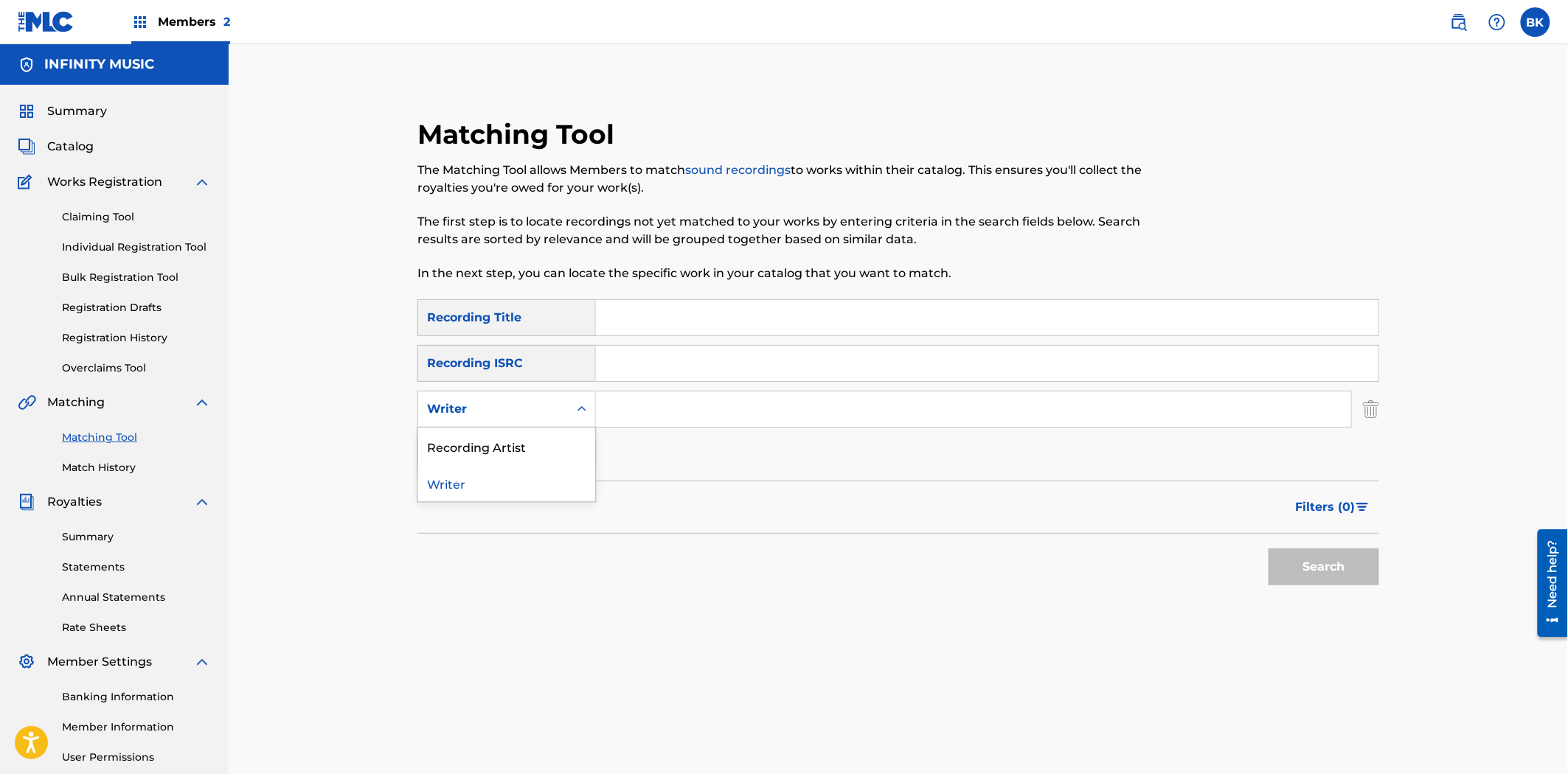 drag, startPoint x: 521, startPoint y: 421, endPoint x: 522, endPoint y: 410, distance: 11.045361 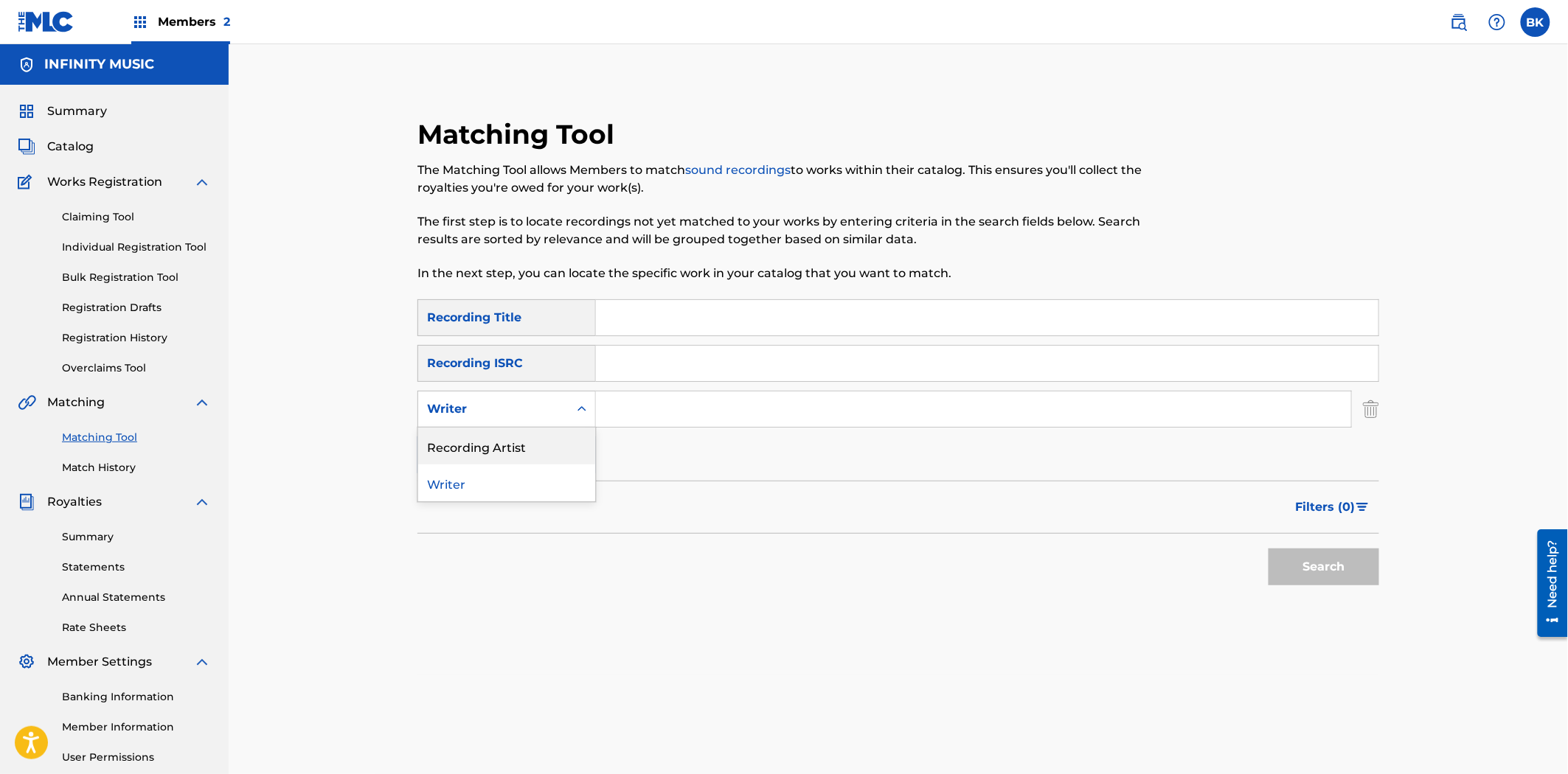 click on "Recording Artist" at bounding box center [507, 446] 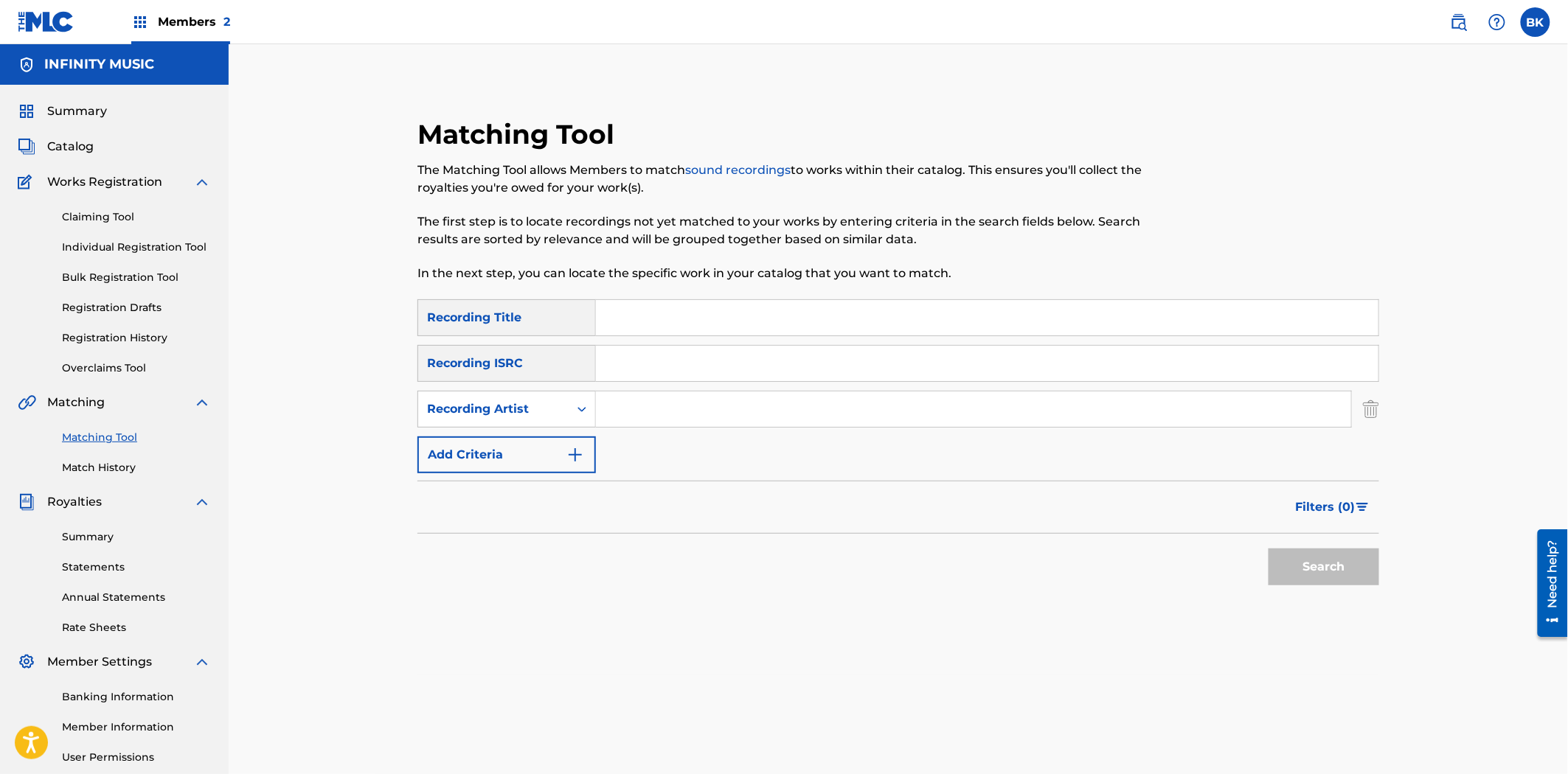 click at bounding box center [974, 409] 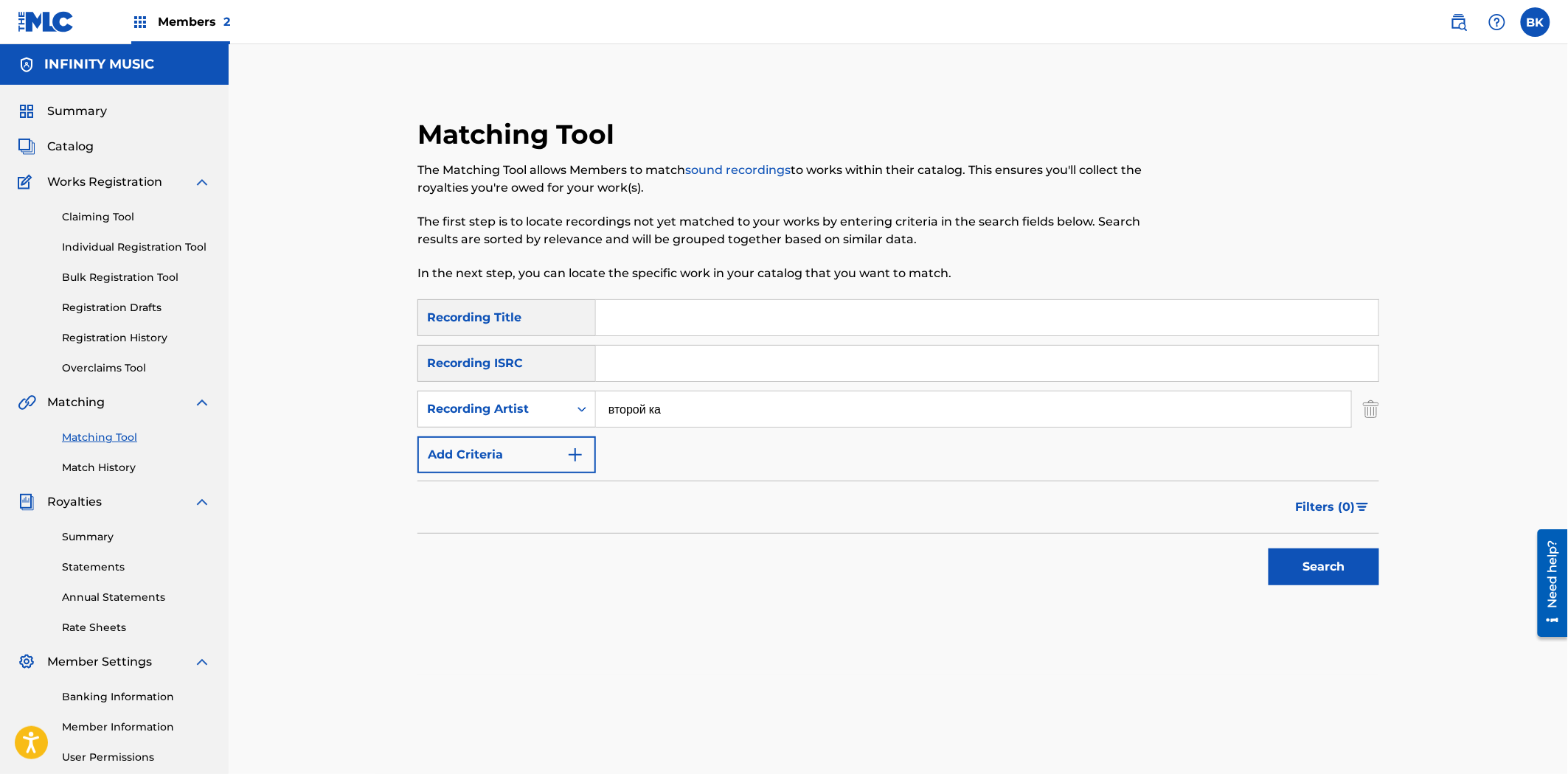 type on "второй ка" 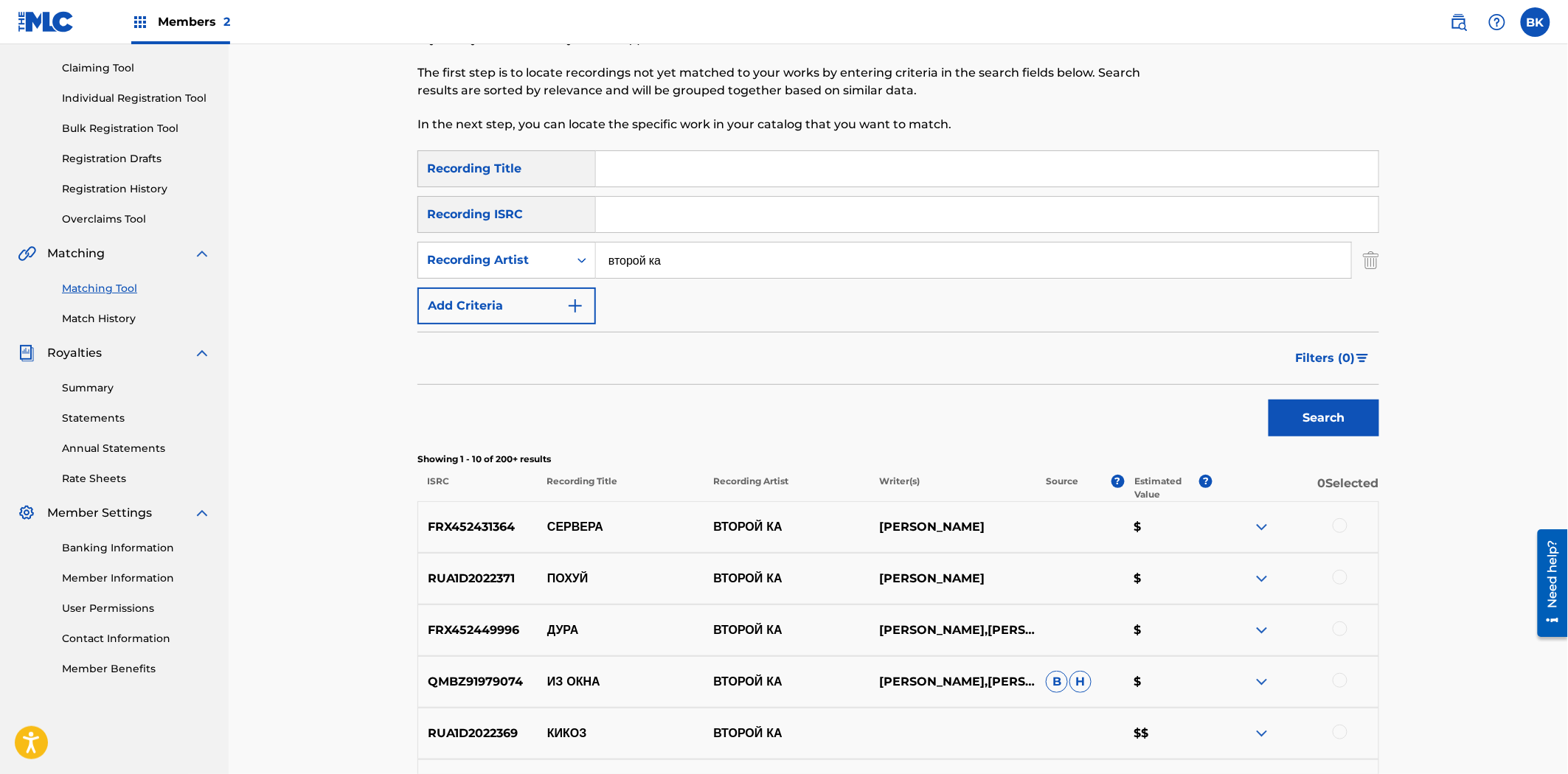scroll, scrollTop: 164, scrollLeft: 0, axis: vertical 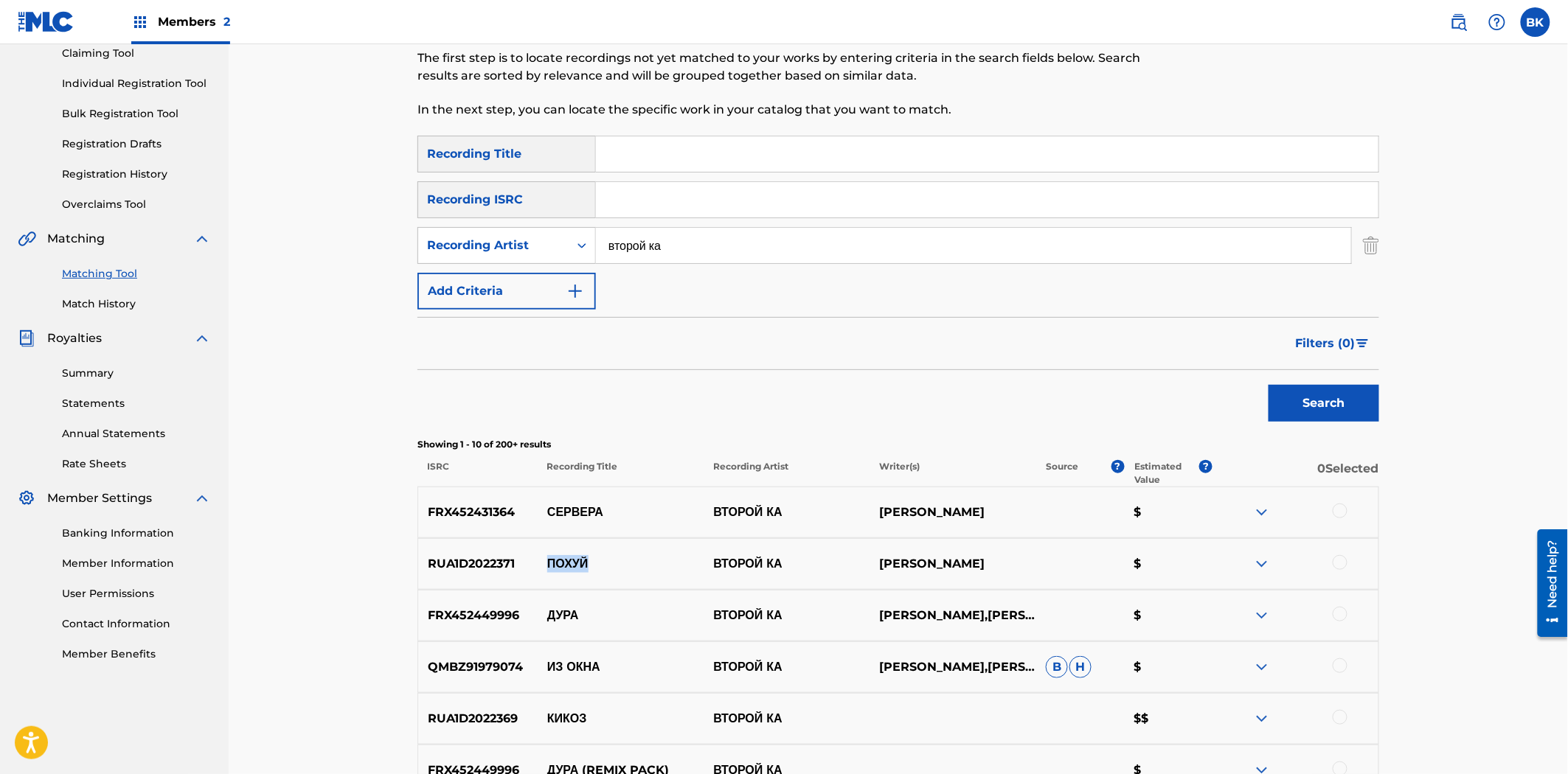 drag, startPoint x: 542, startPoint y: 562, endPoint x: 595, endPoint y: 562, distance: 53 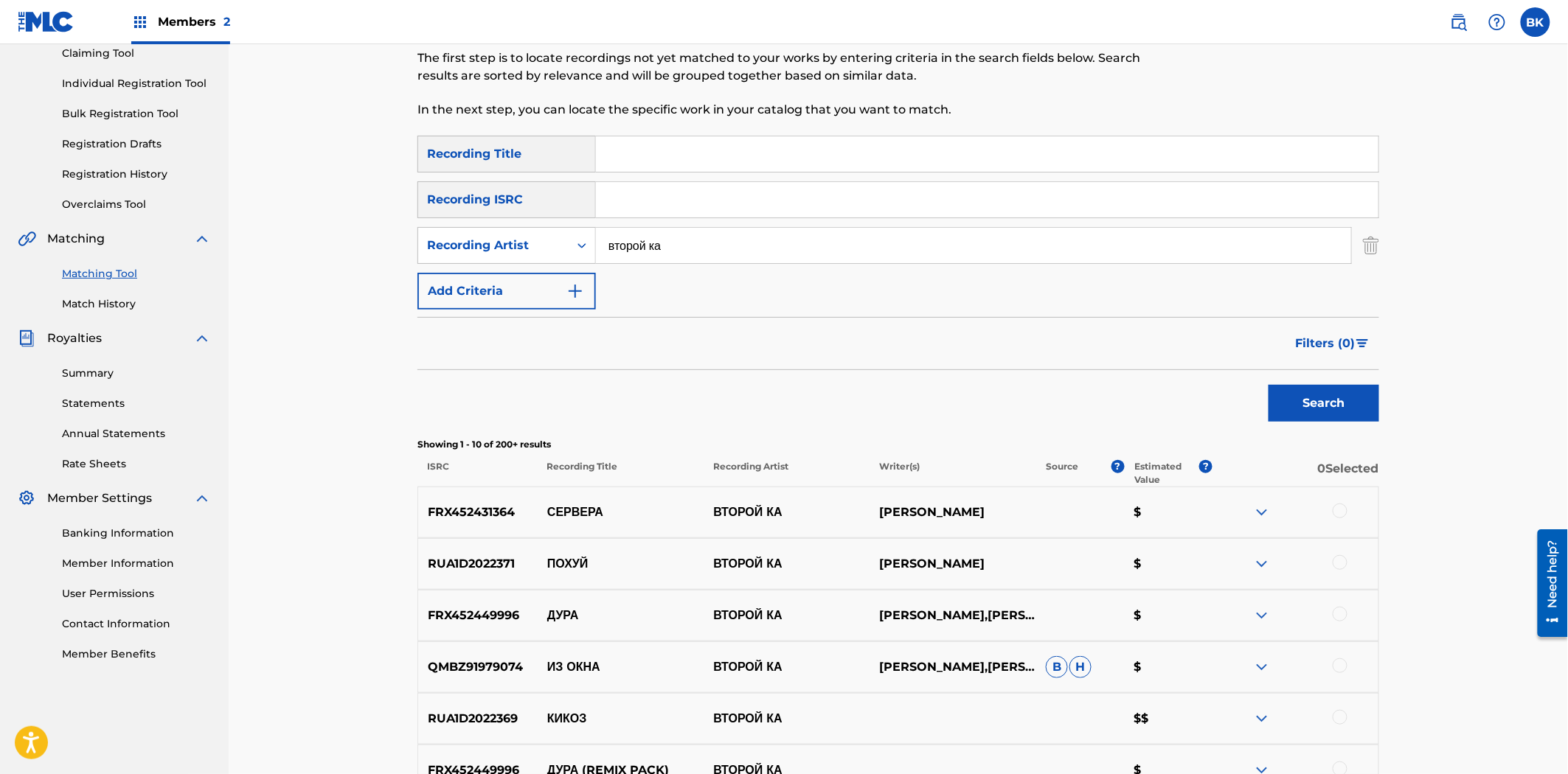 click at bounding box center (987, 154) 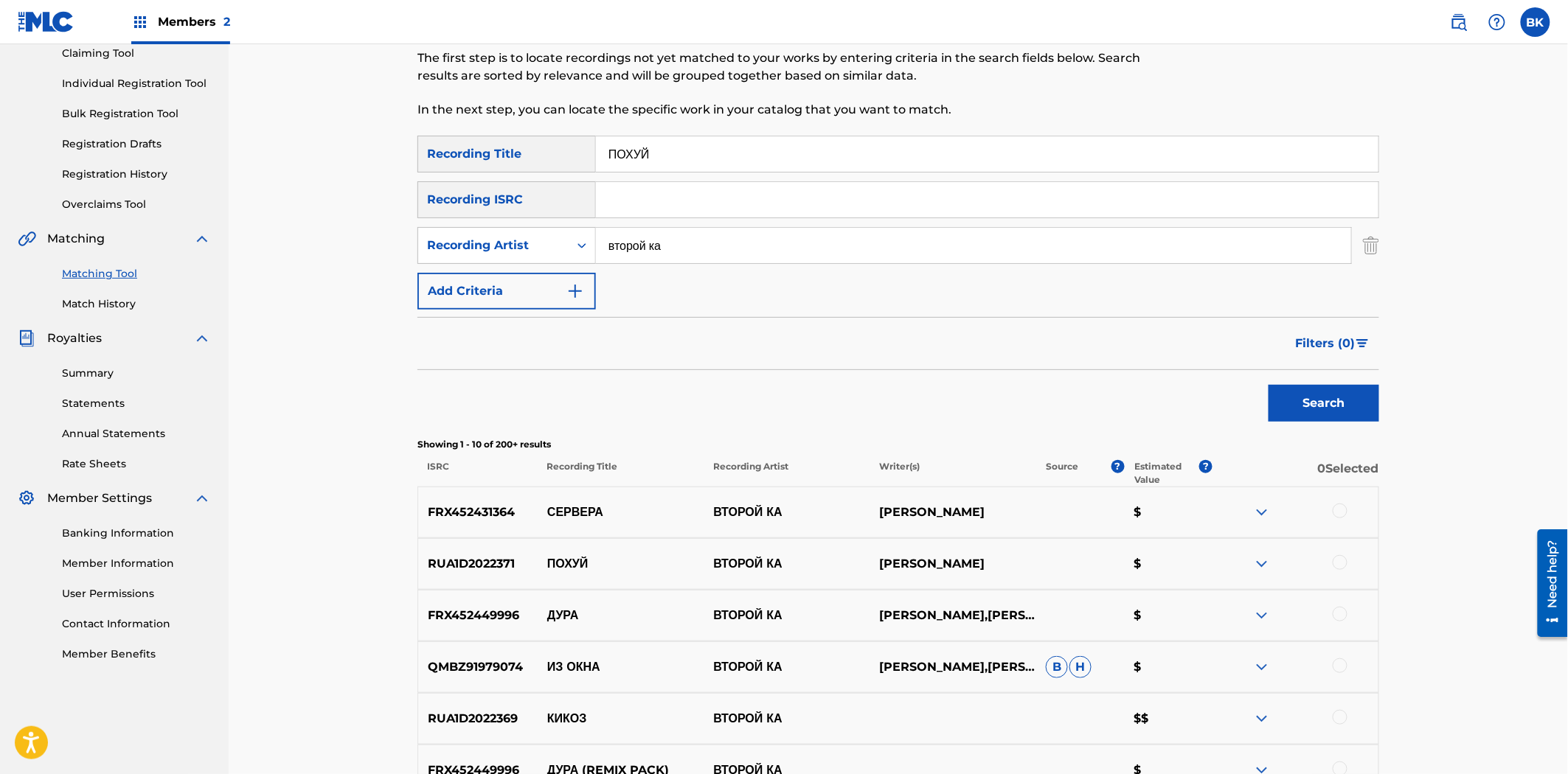 type on "ПОХУЙ" 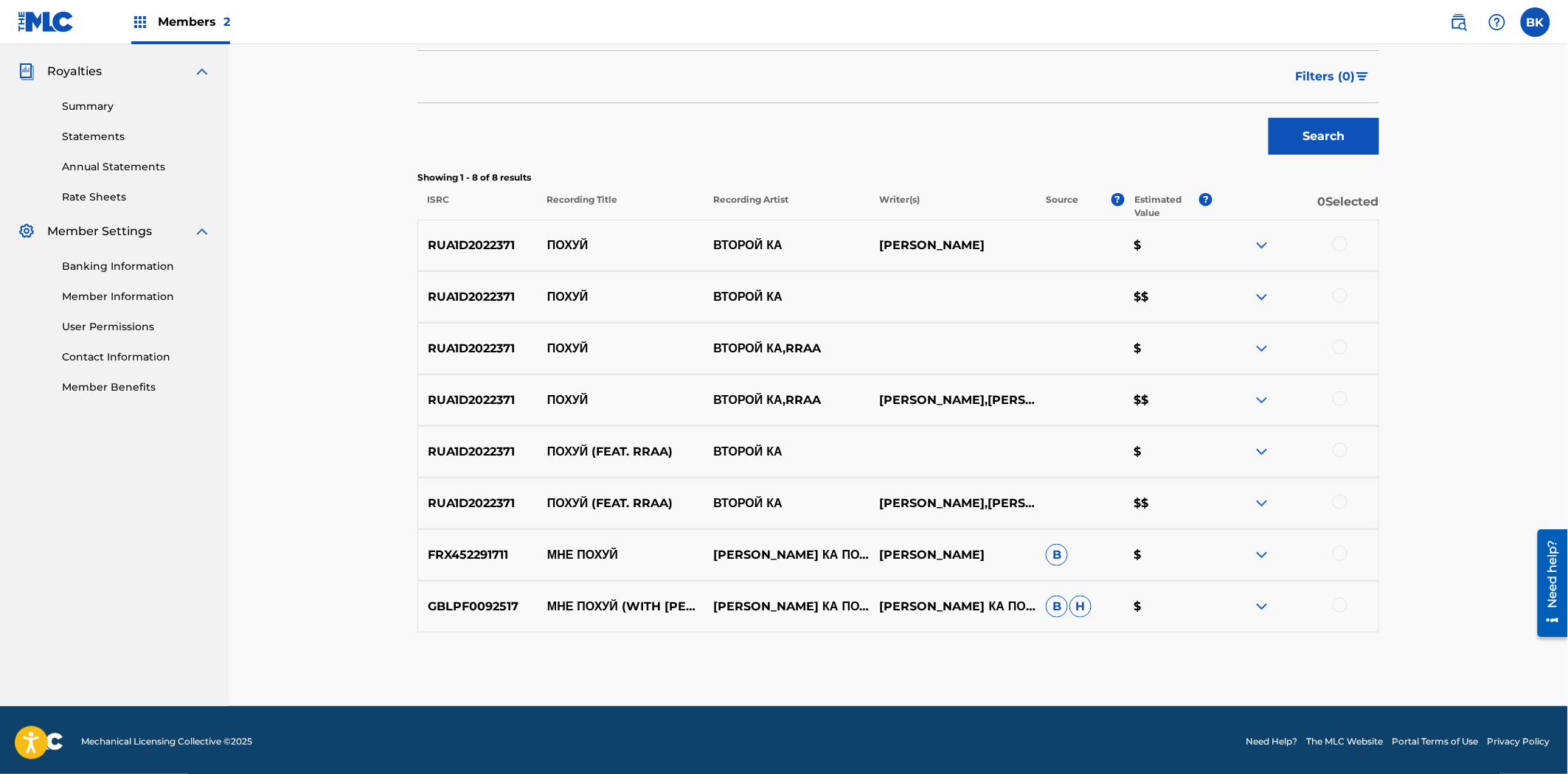 scroll, scrollTop: 433, scrollLeft: 0, axis: vertical 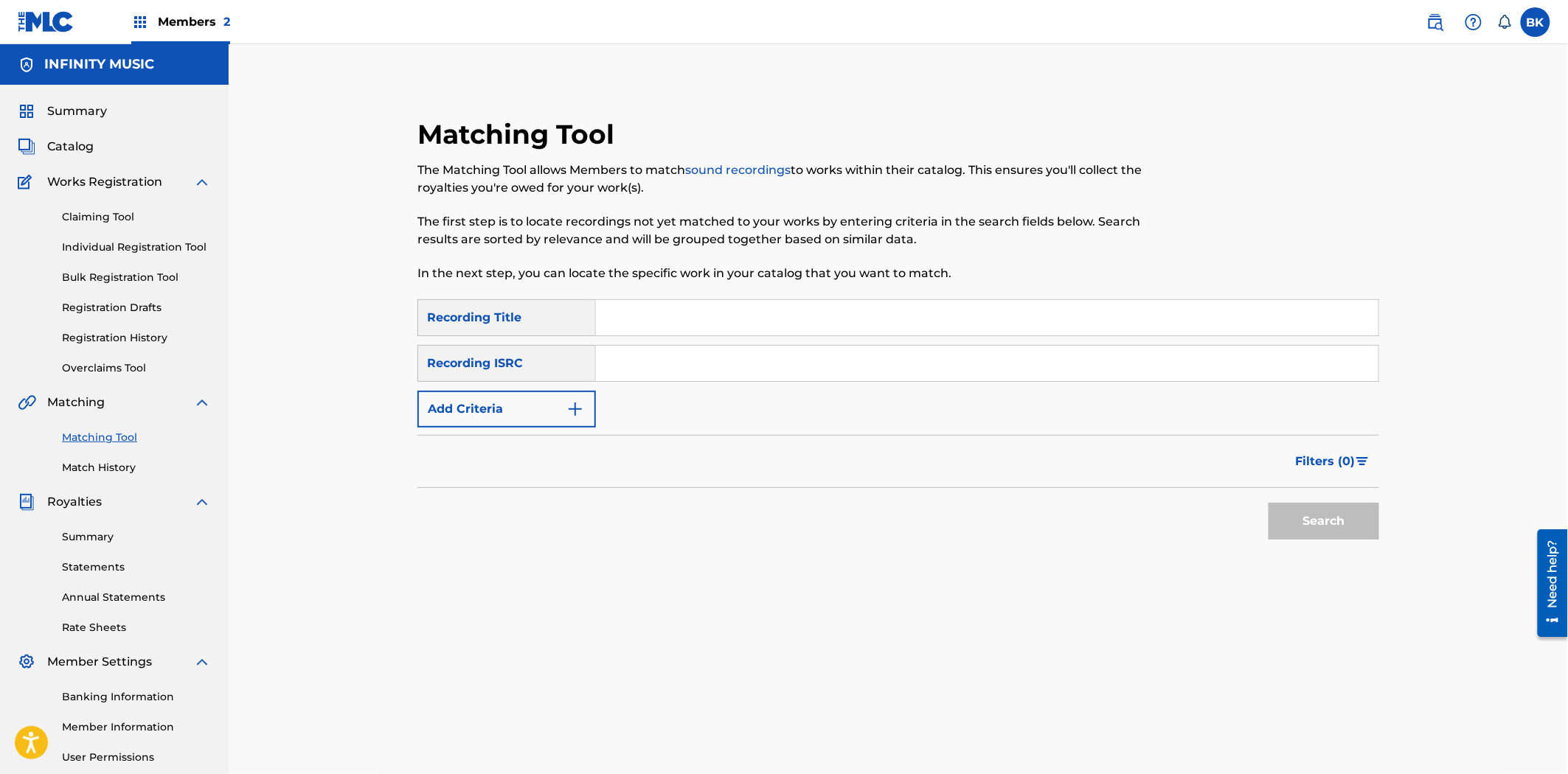 click on "Claiming Tool" at bounding box center (136, 217) 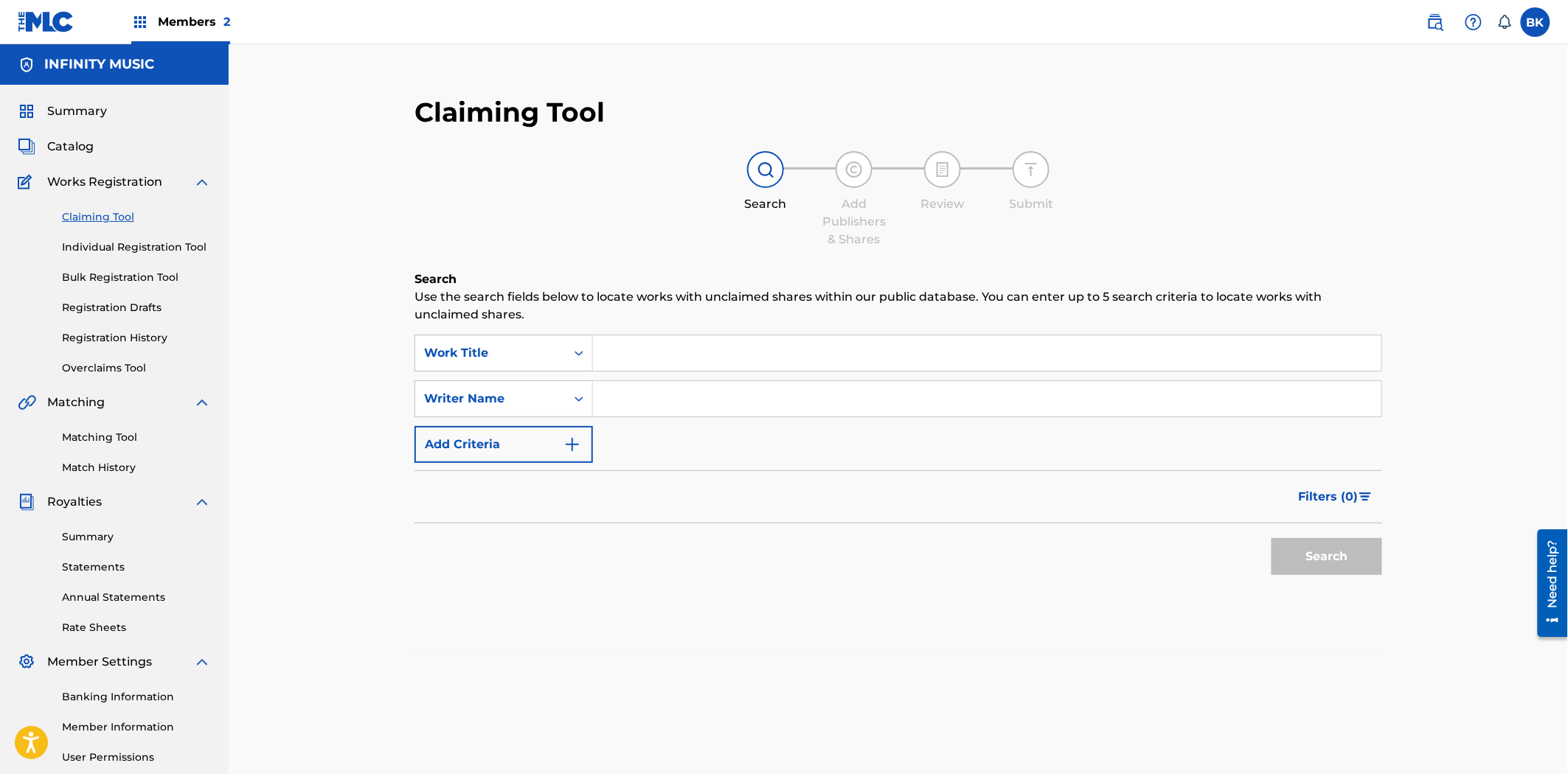 click on "Works Registration" at bounding box center [105, 182] 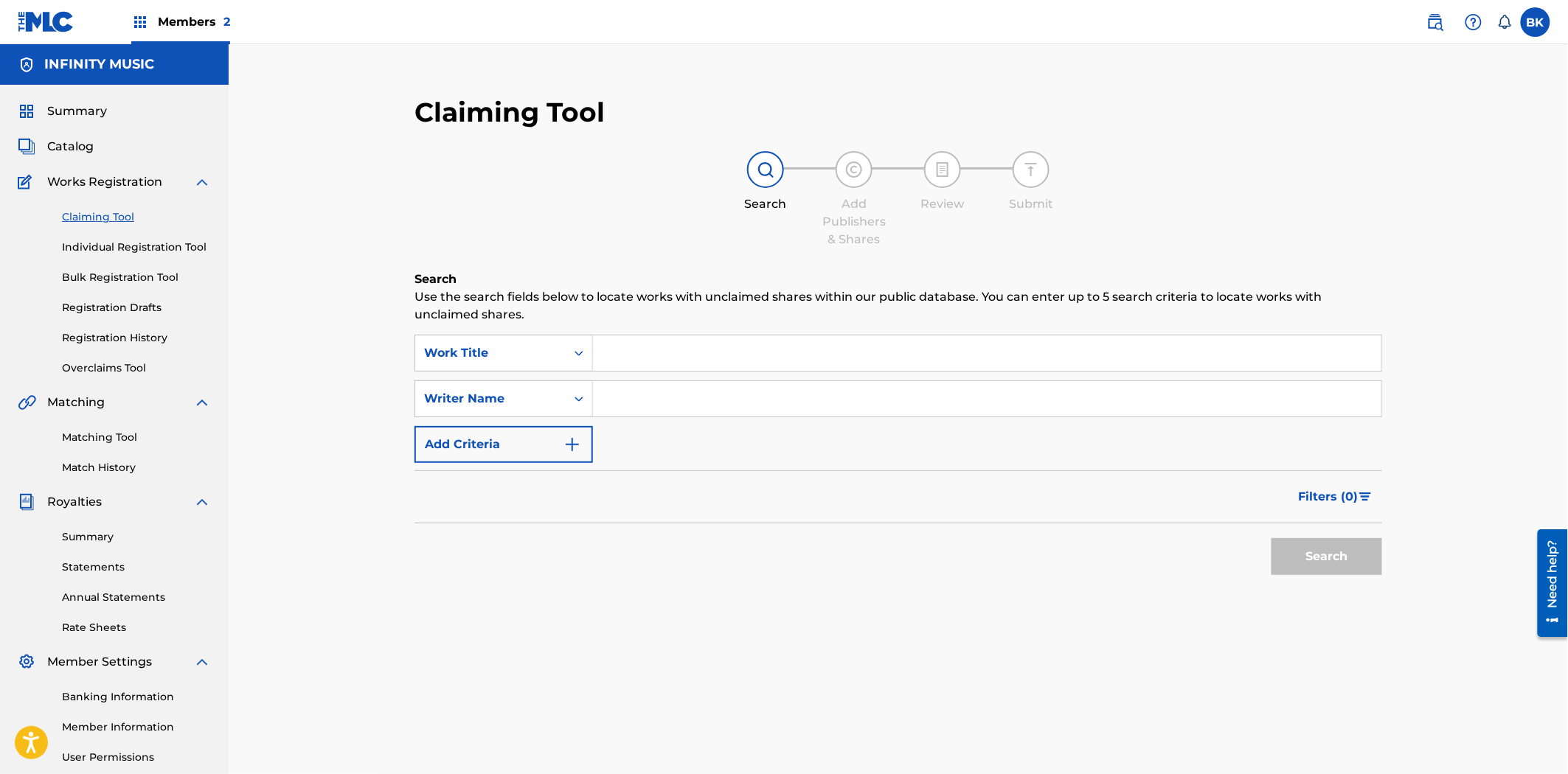 click on "Individual Registration Tool" at bounding box center (136, 247) 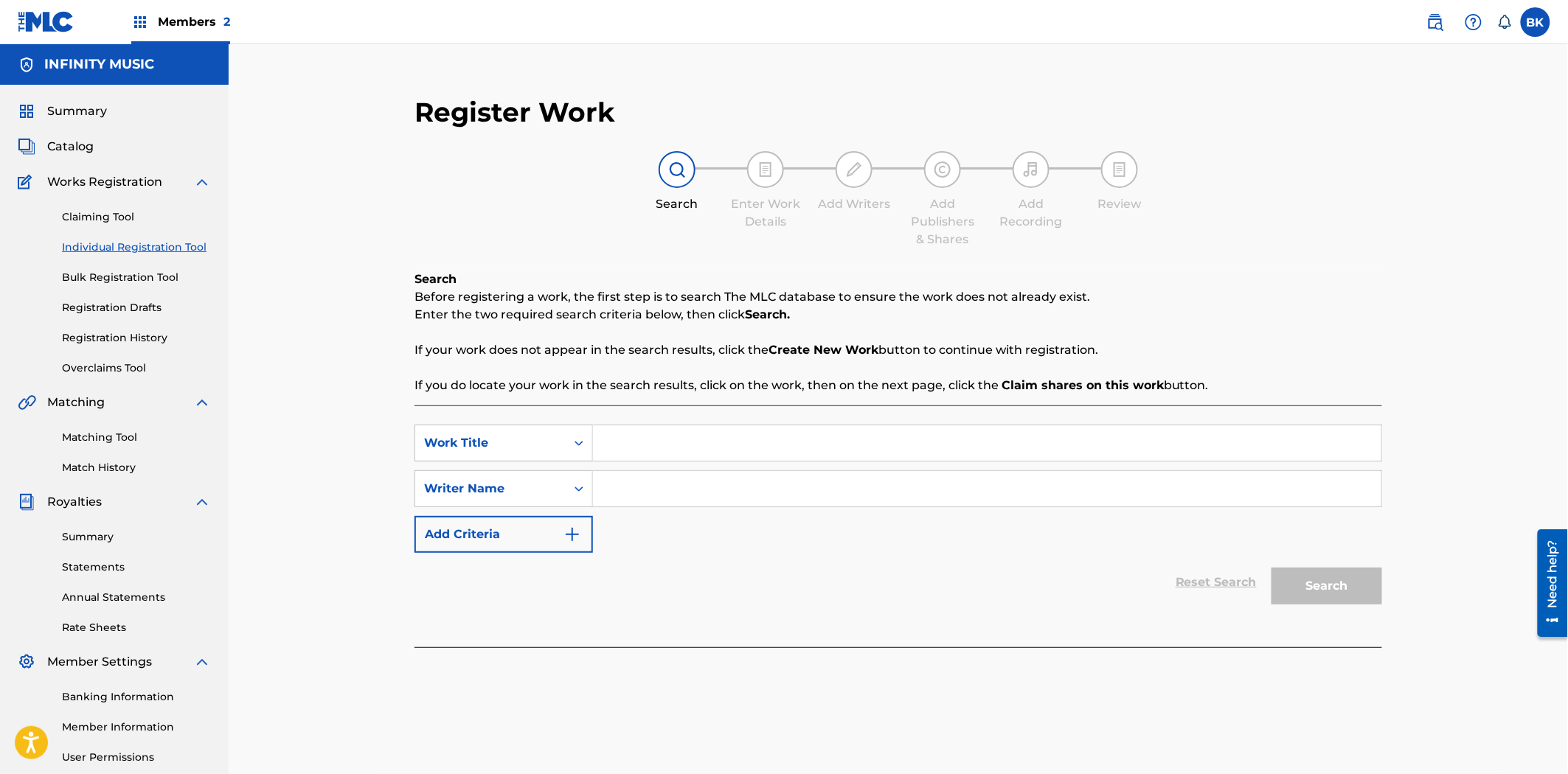 click at bounding box center [987, 443] 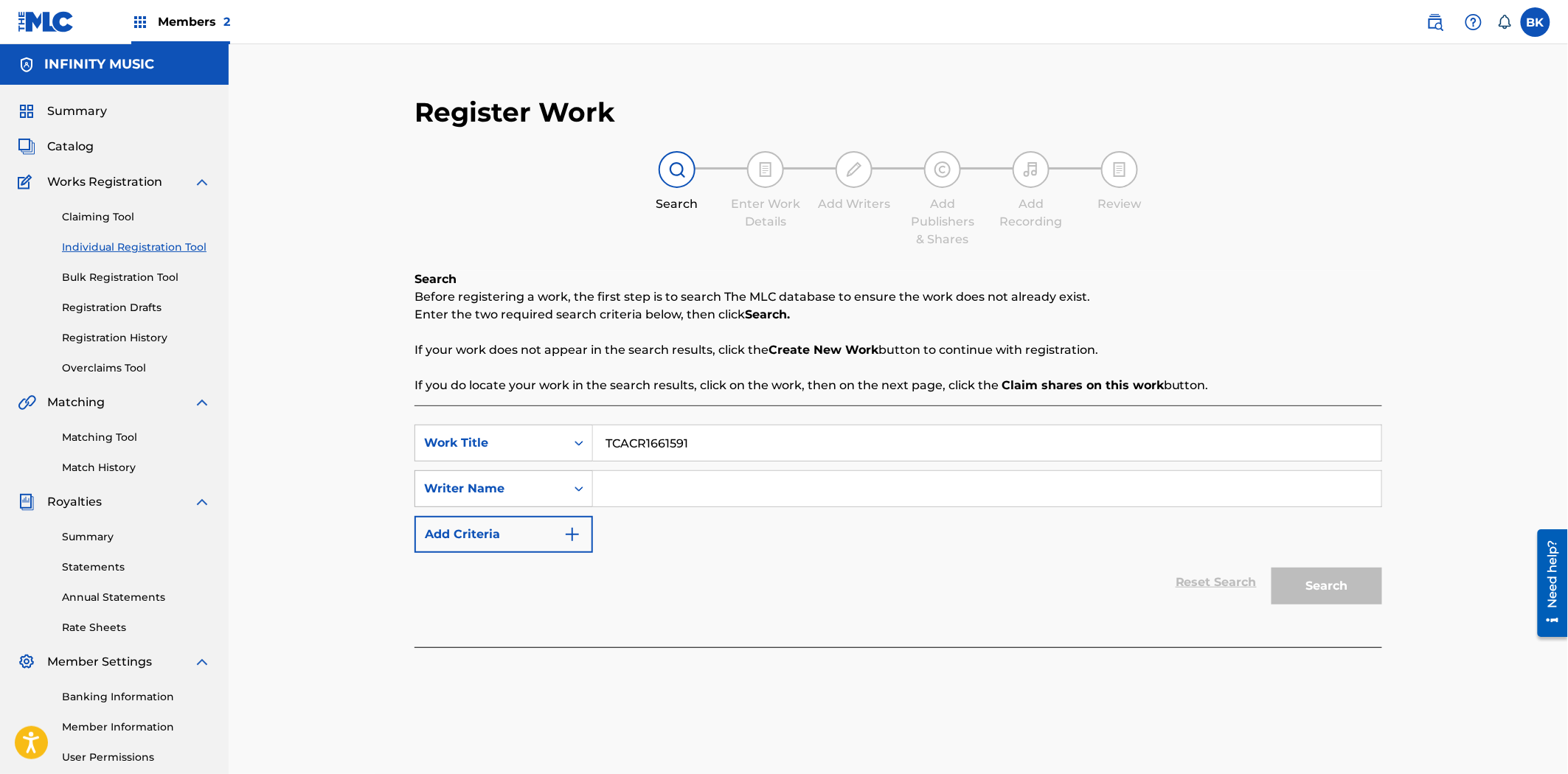 type 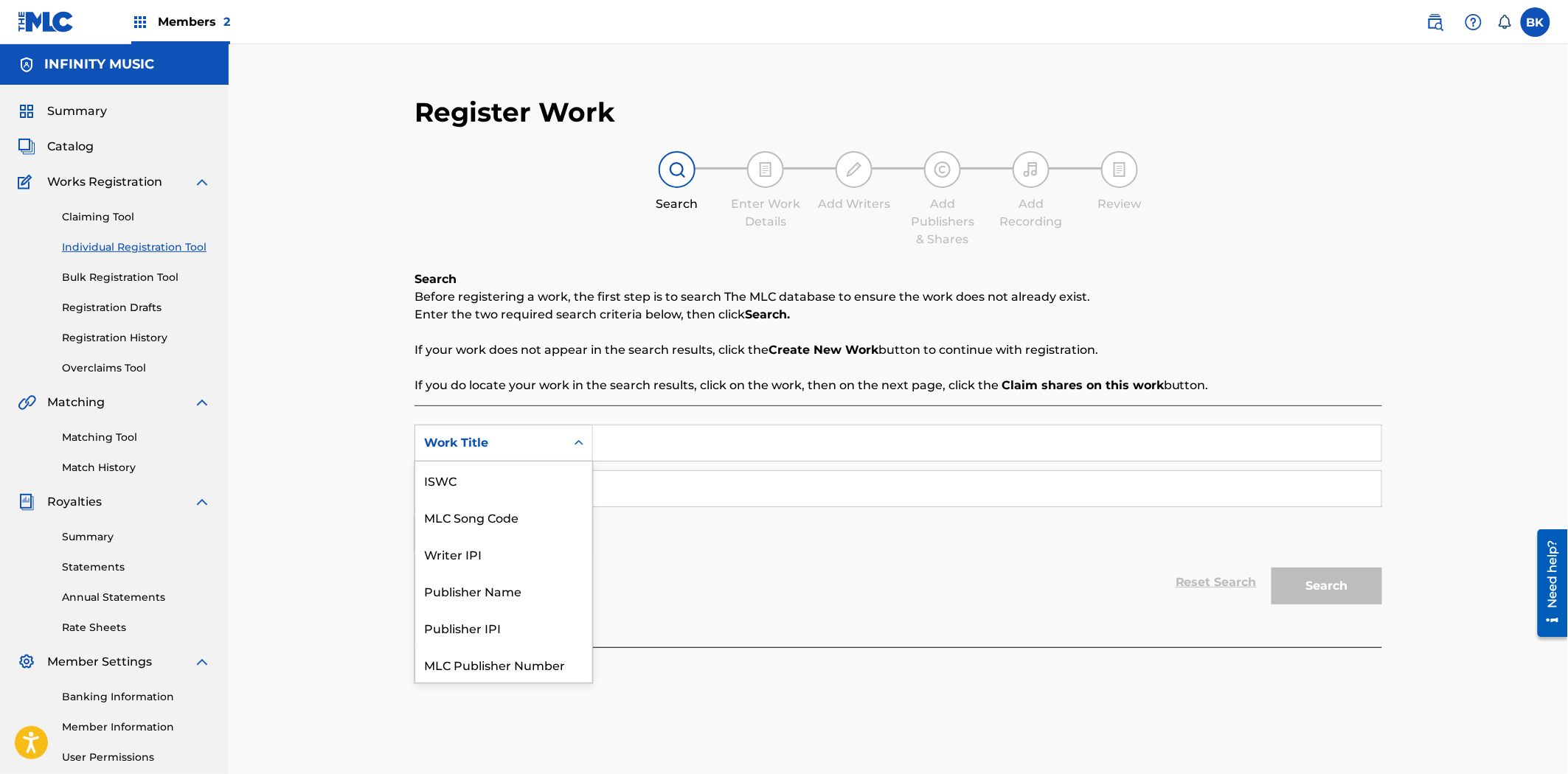 click on "Work Title" at bounding box center [490, 443] 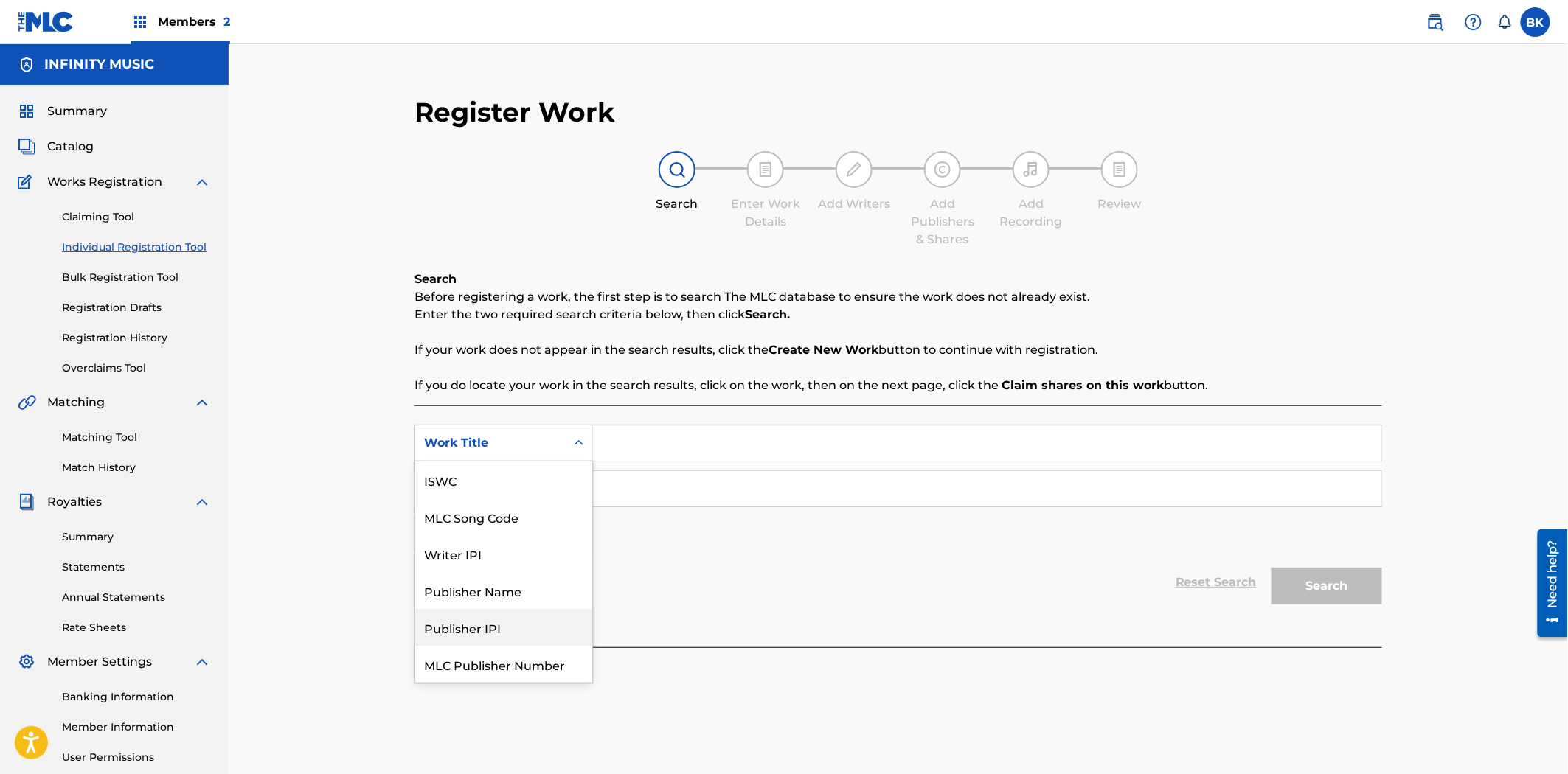 scroll, scrollTop: 37, scrollLeft: 0, axis: vertical 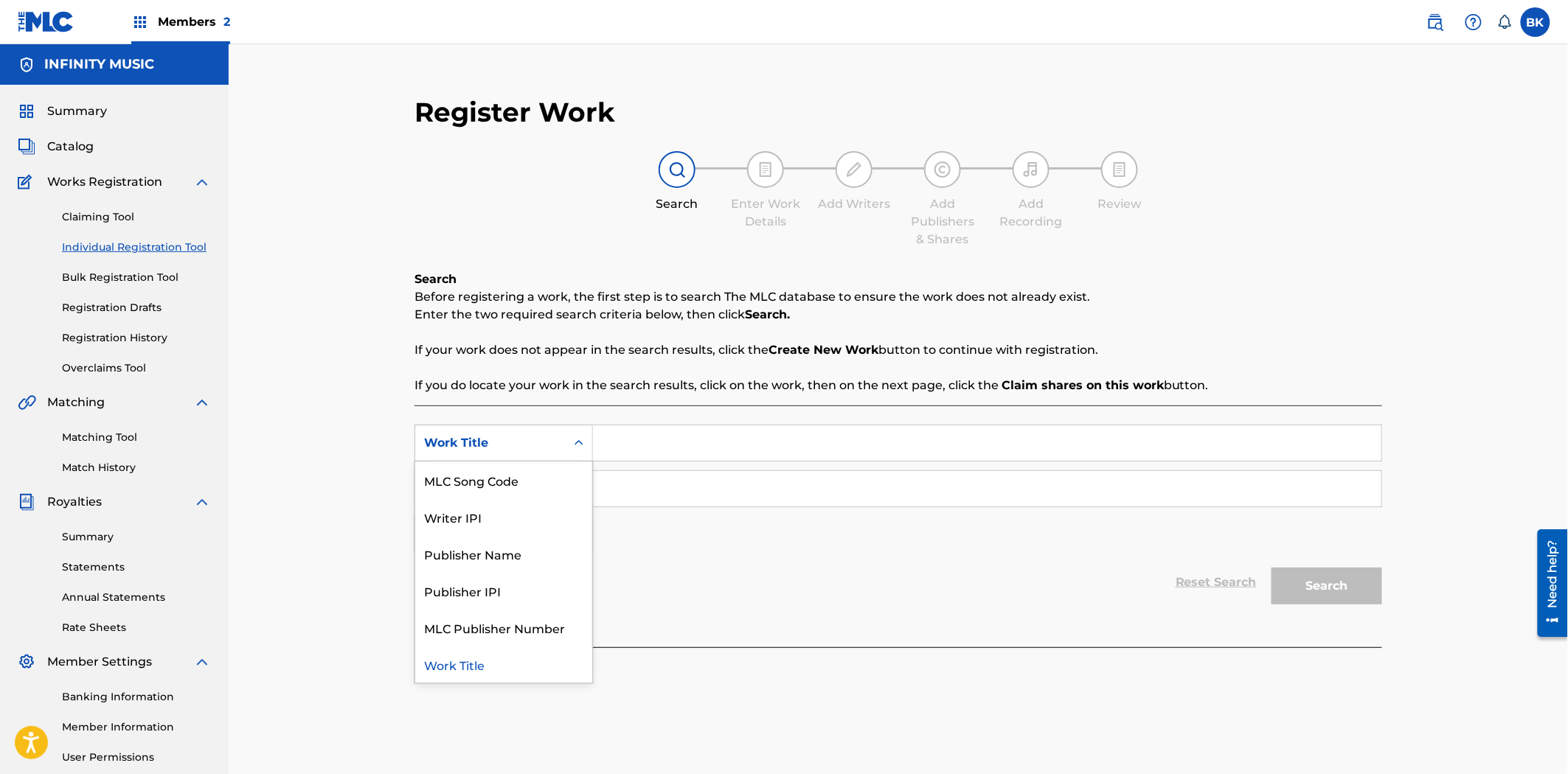 click on "Work Title" at bounding box center (504, 664) 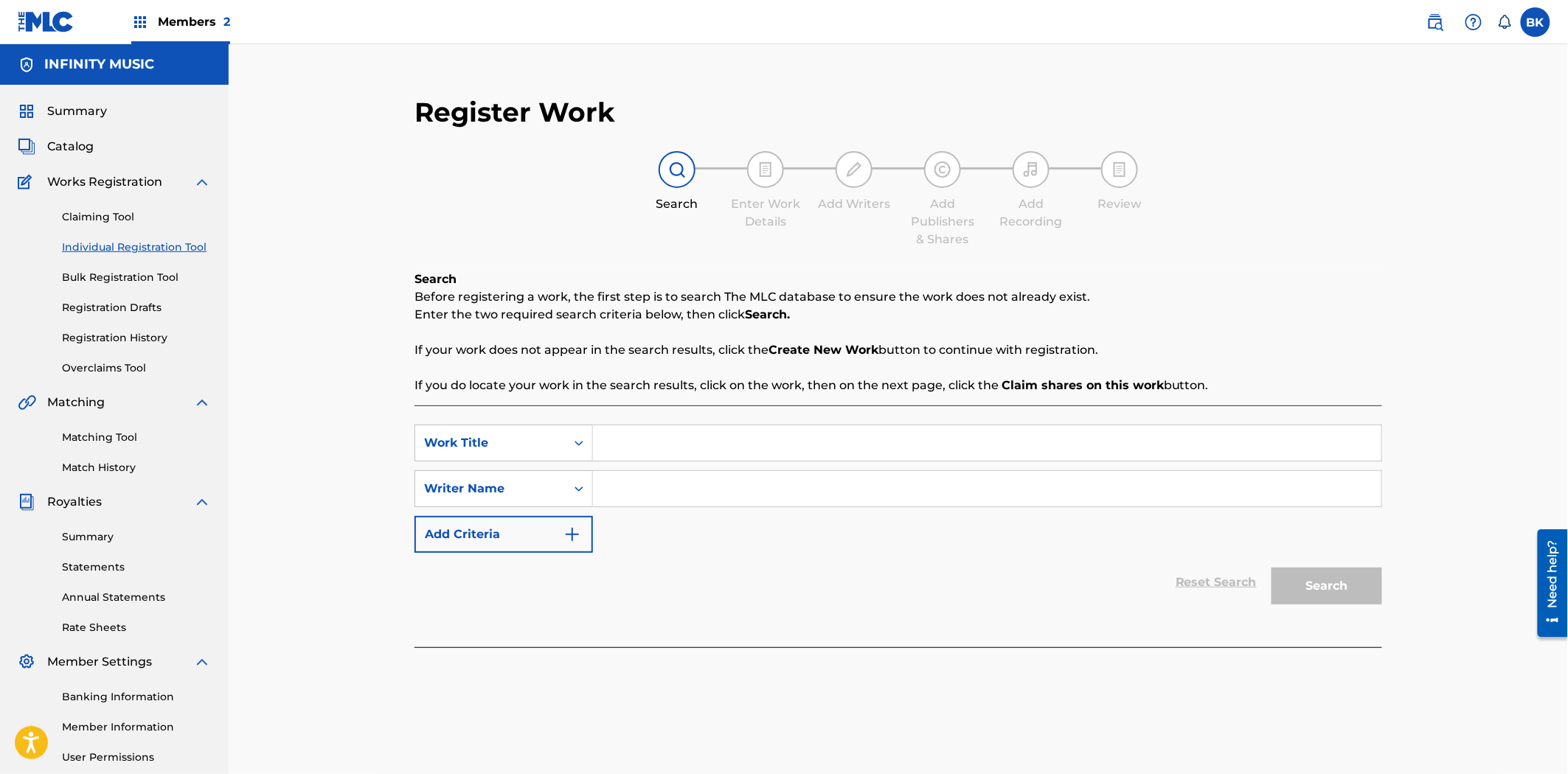 click at bounding box center [987, 443] 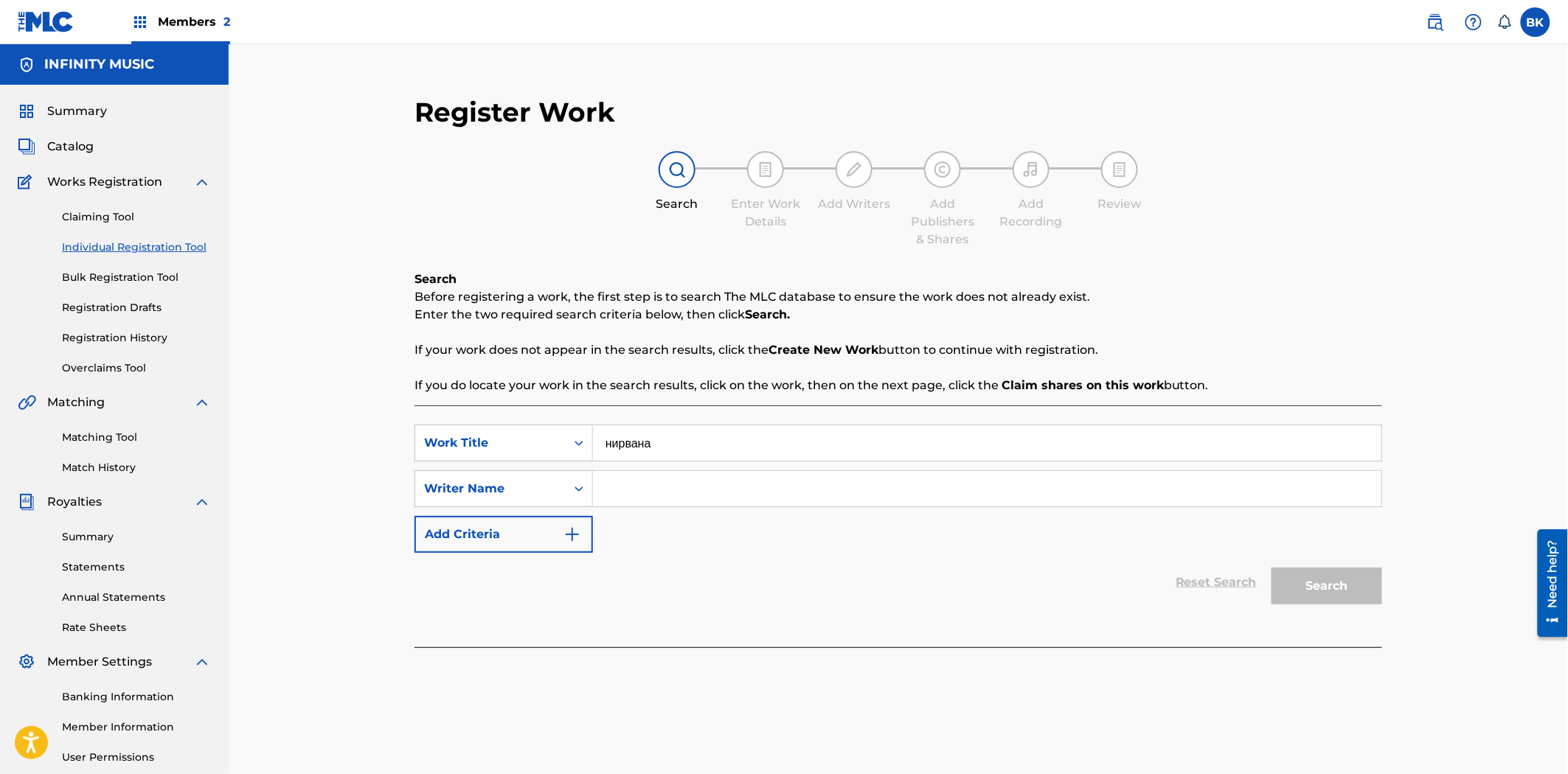 type on "нирвана" 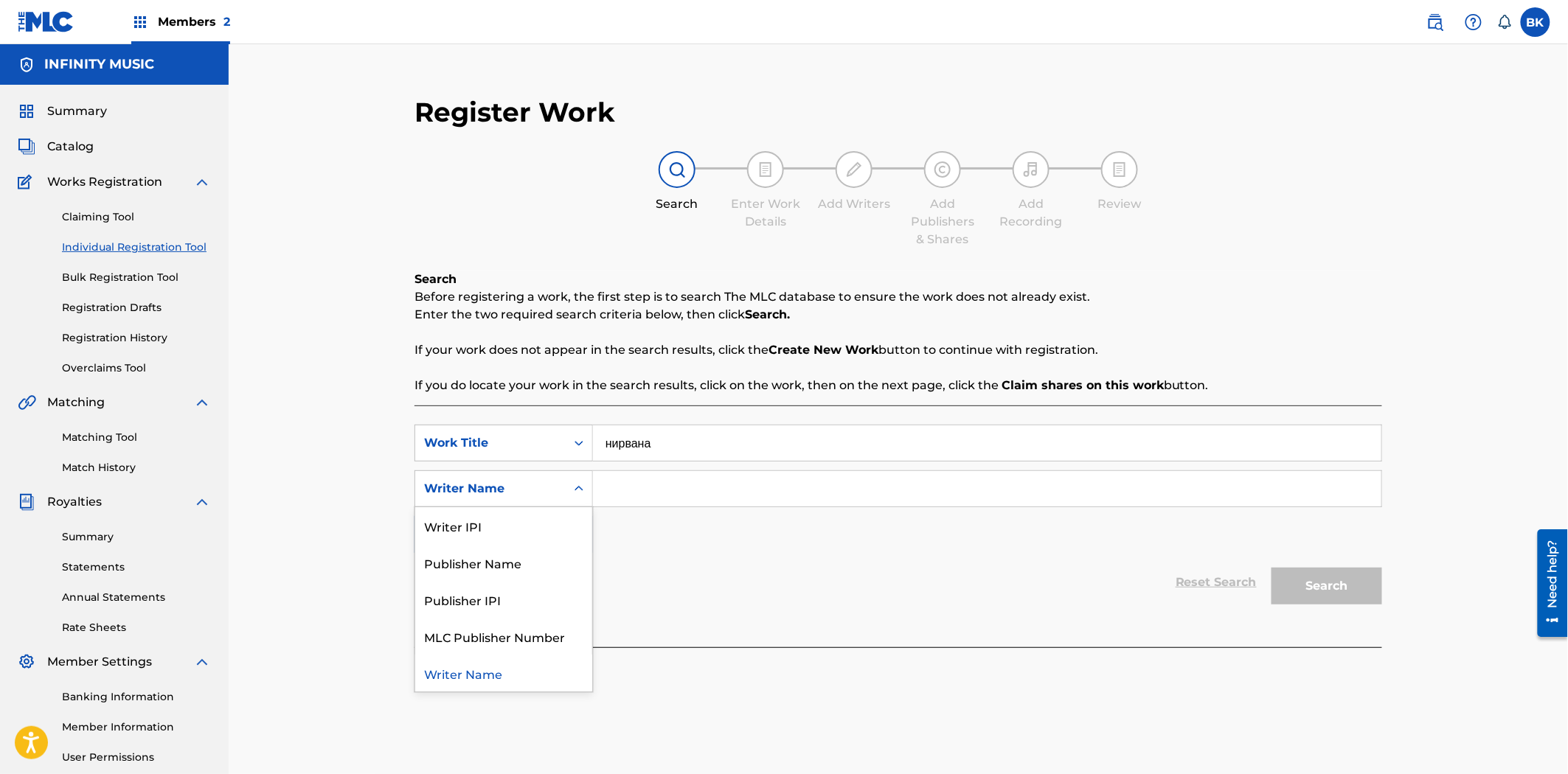 click on "Writer Name" at bounding box center (490, 489) 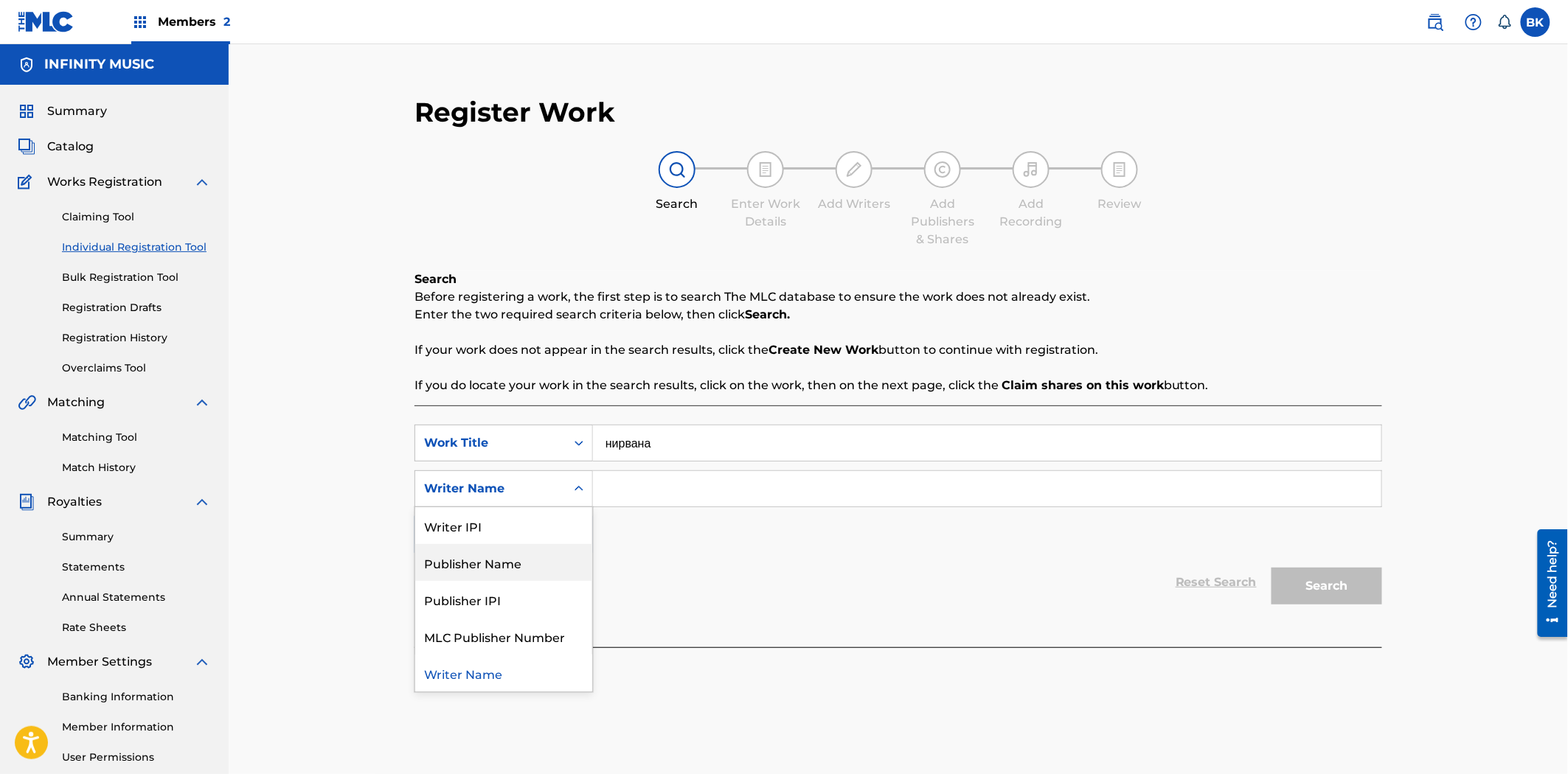 click on "Publisher Name" at bounding box center [504, 562] 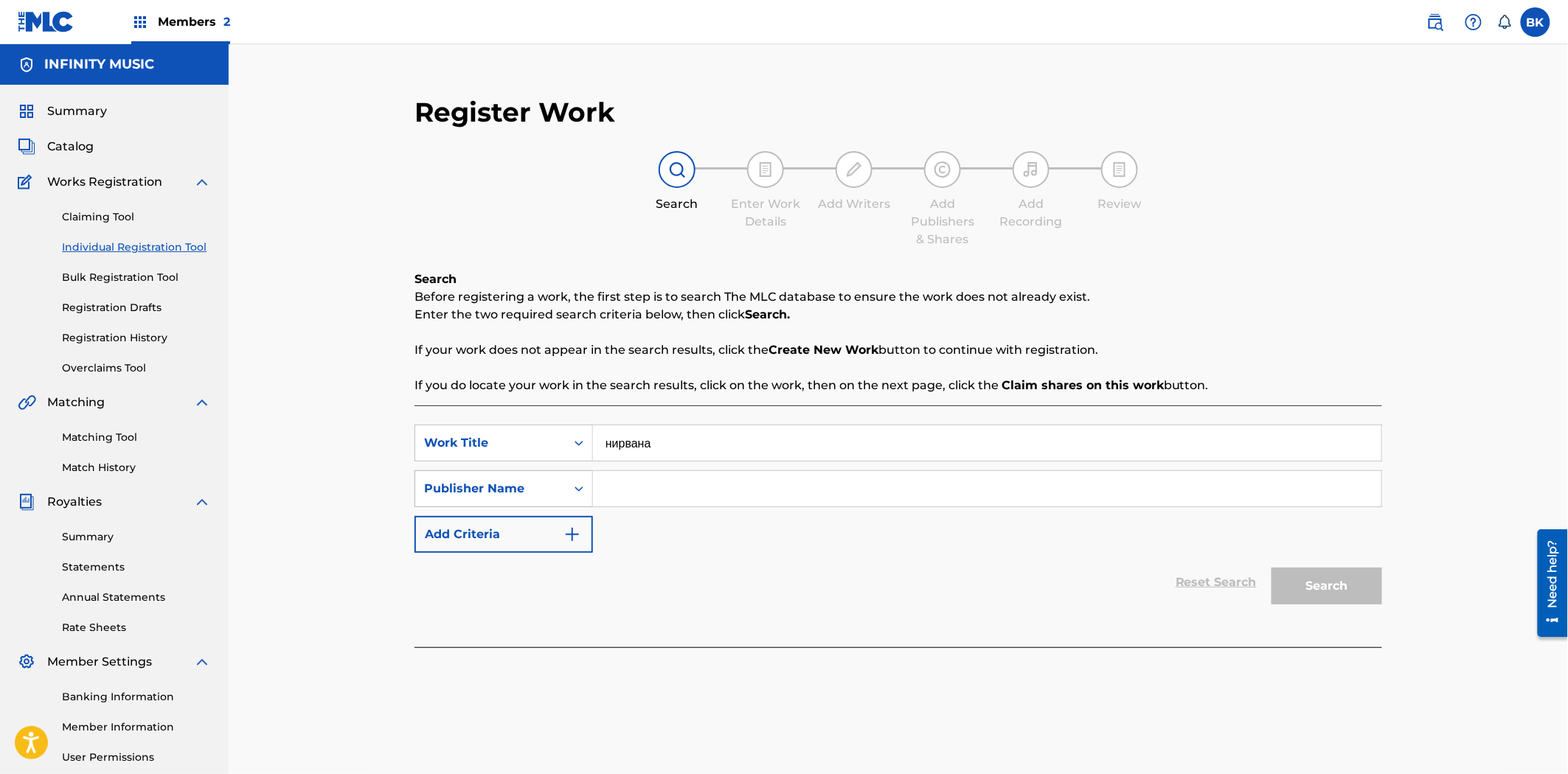 click on "Publisher Name" at bounding box center [490, 489] 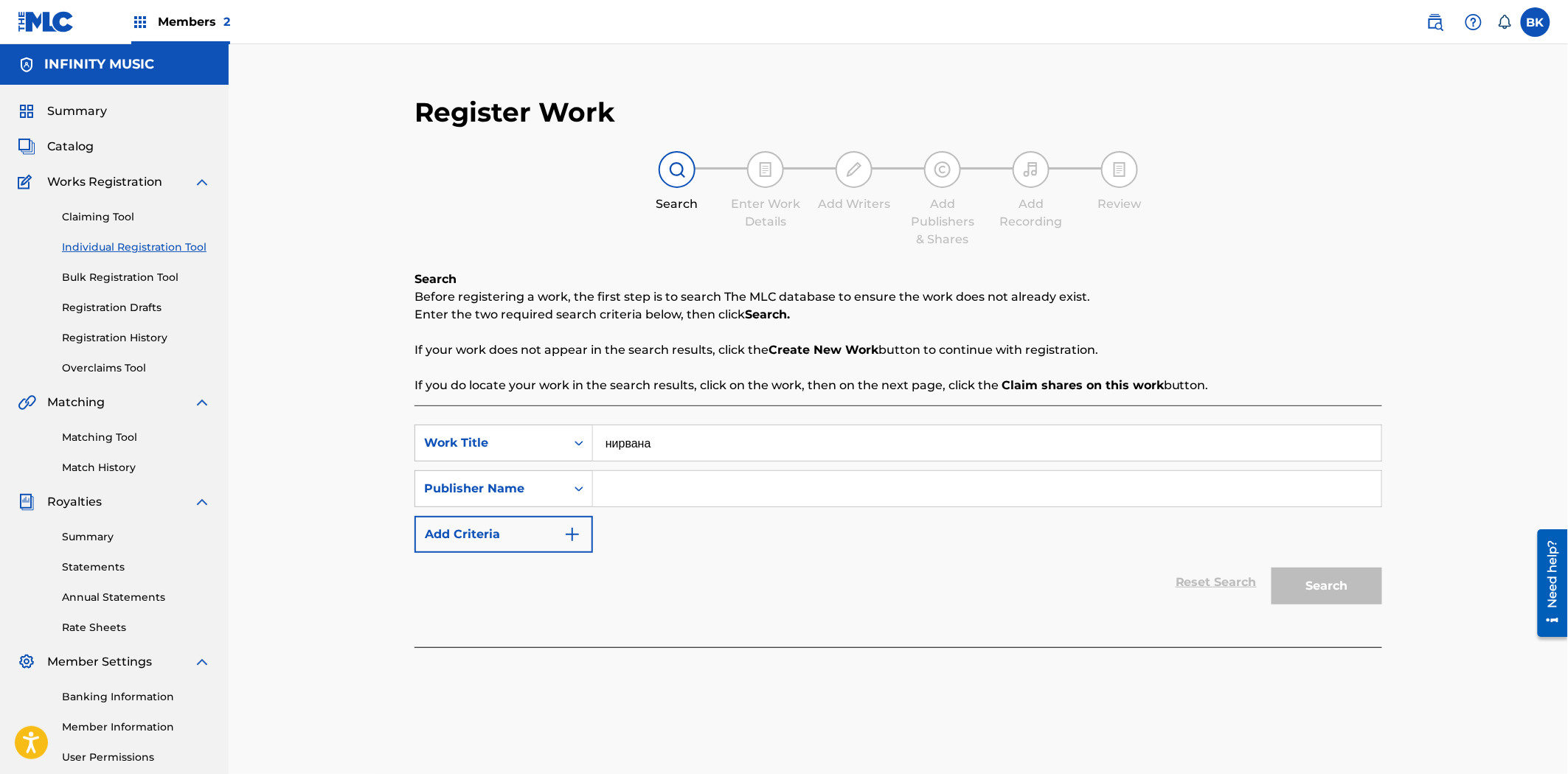click on "нирвана" at bounding box center [987, 443] 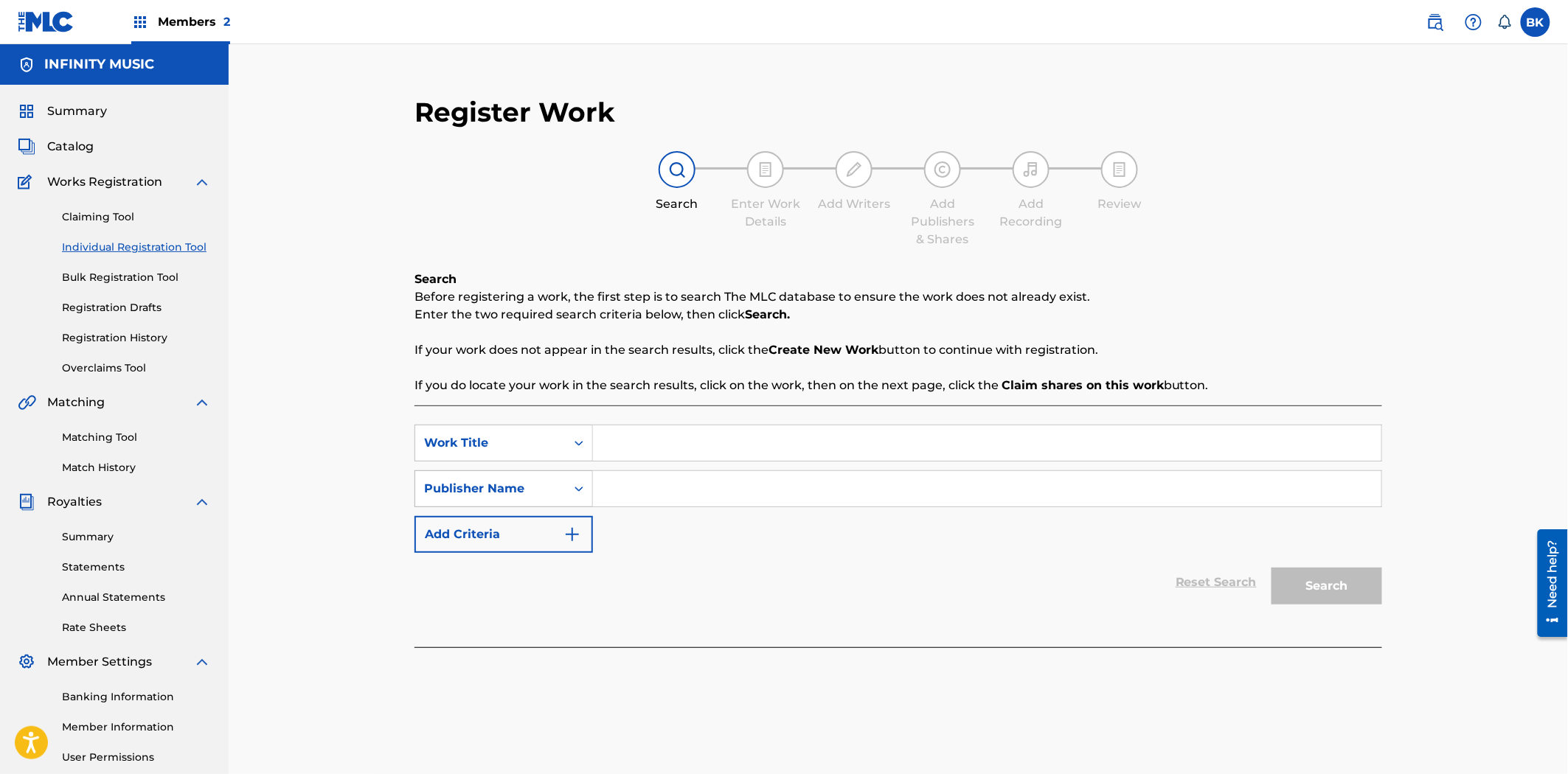type 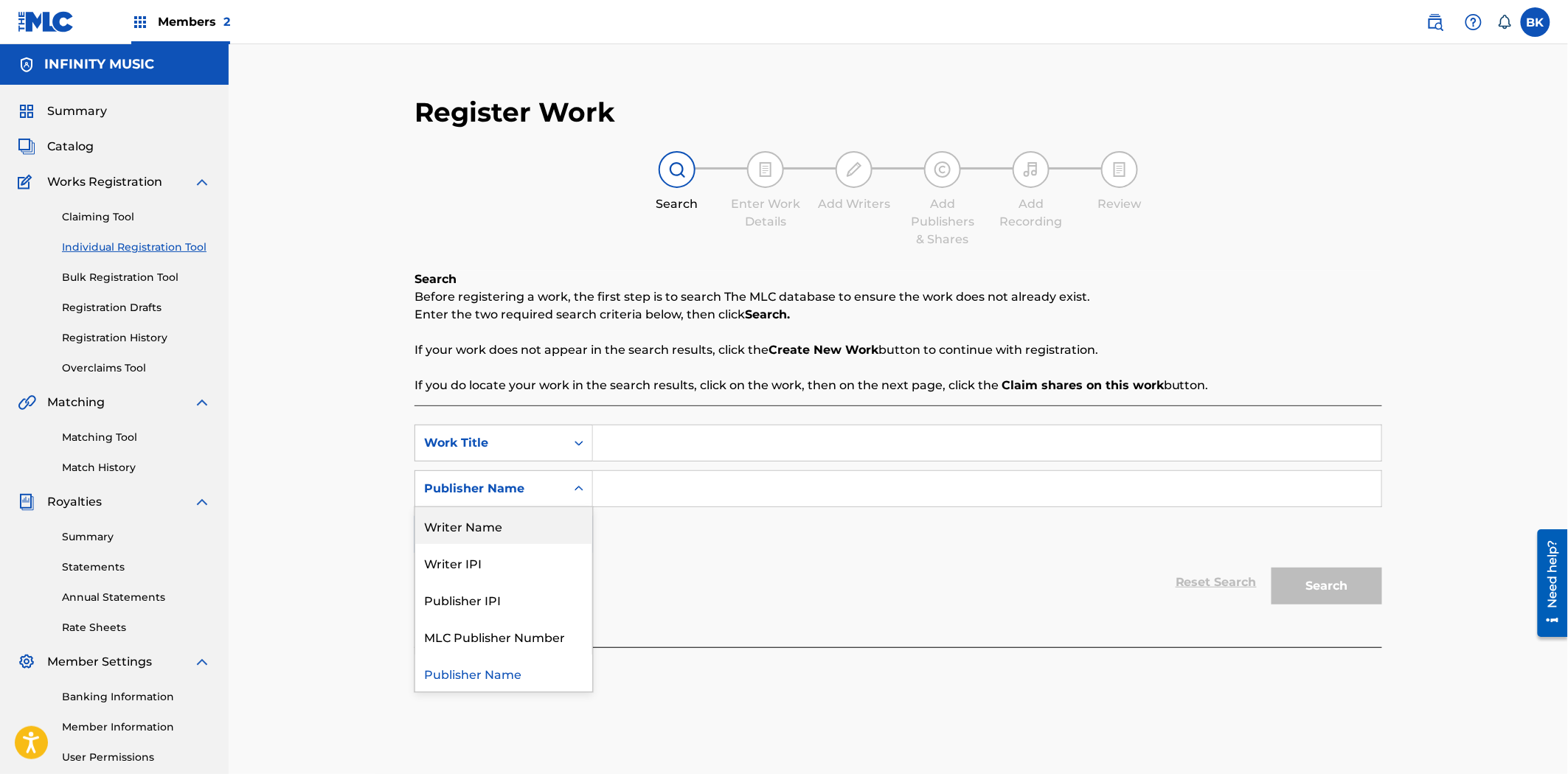 click on "Reset Search Search" at bounding box center (898, 582) 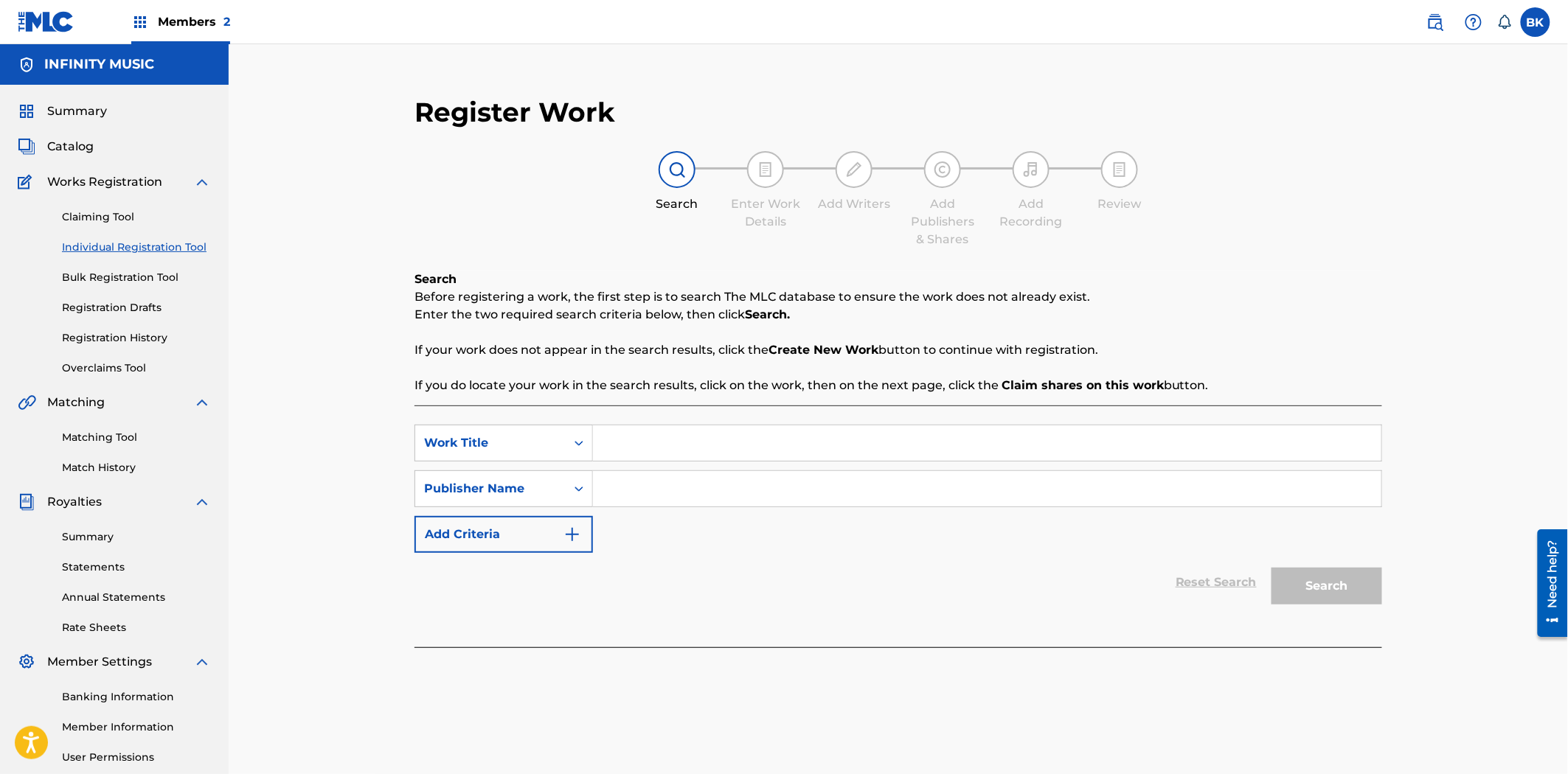 click on "Add Criteria" at bounding box center [504, 534] 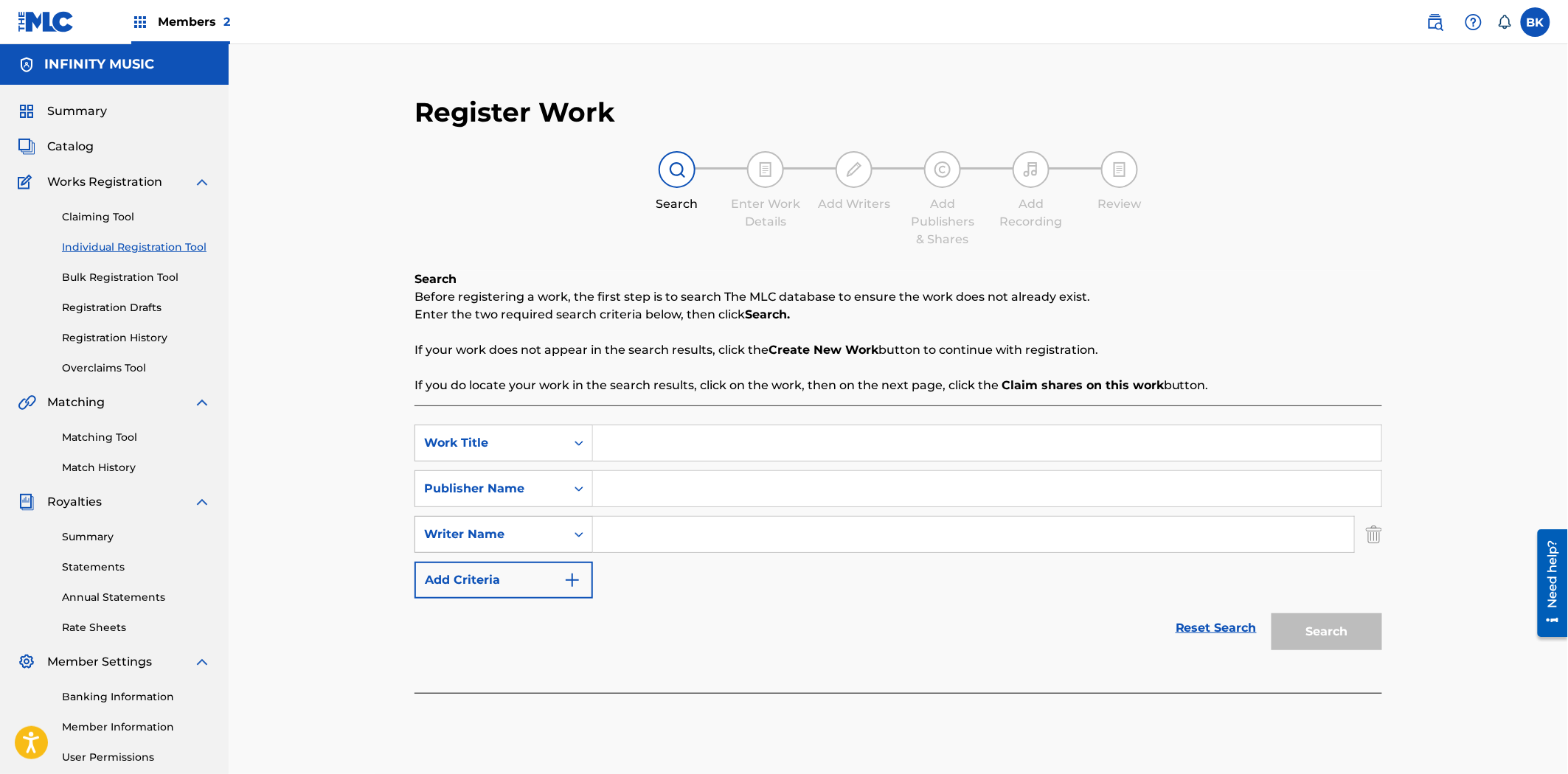 click on "Writer Name" at bounding box center (490, 534) 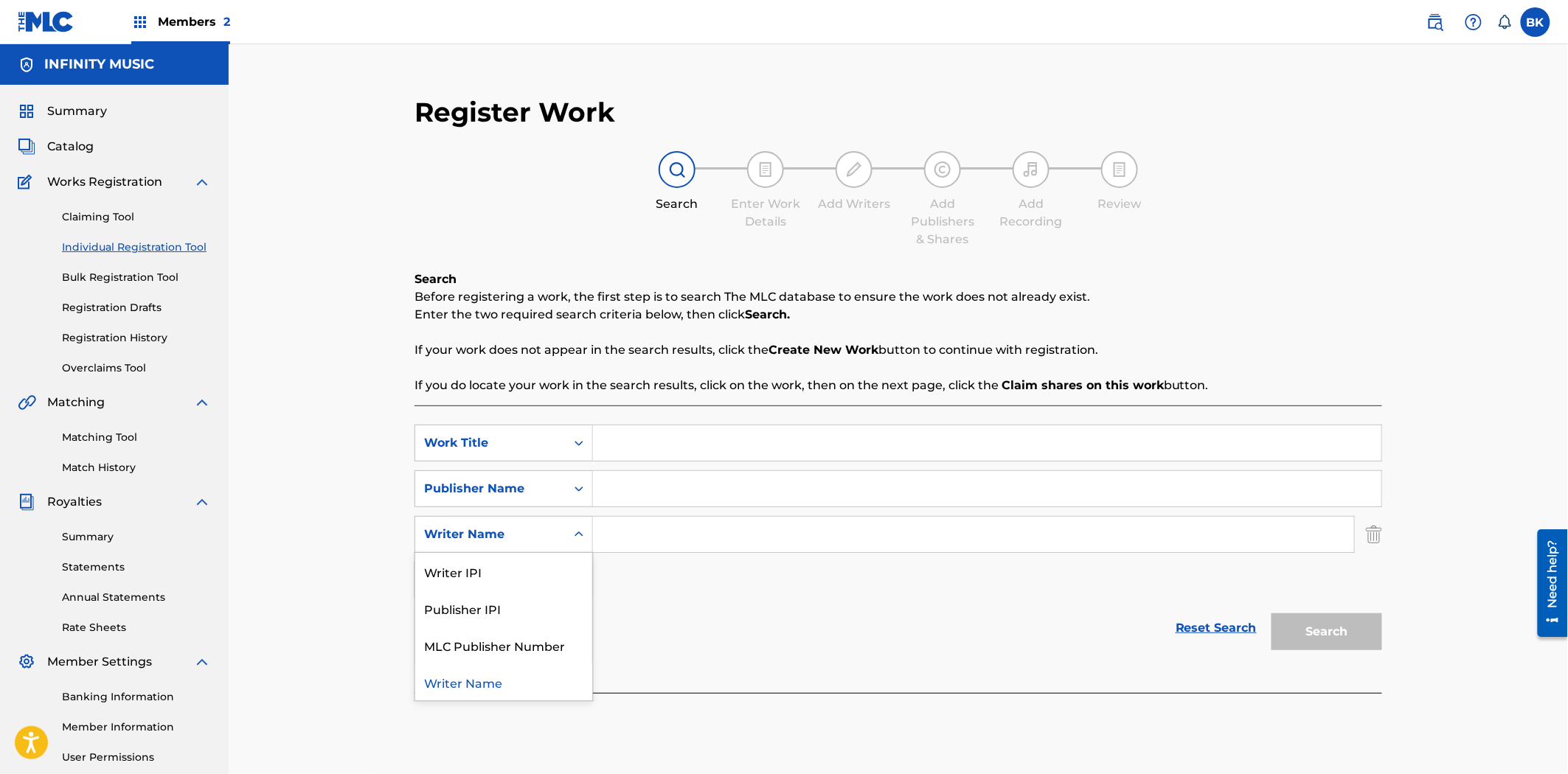 click at bounding box center (1374, 534) 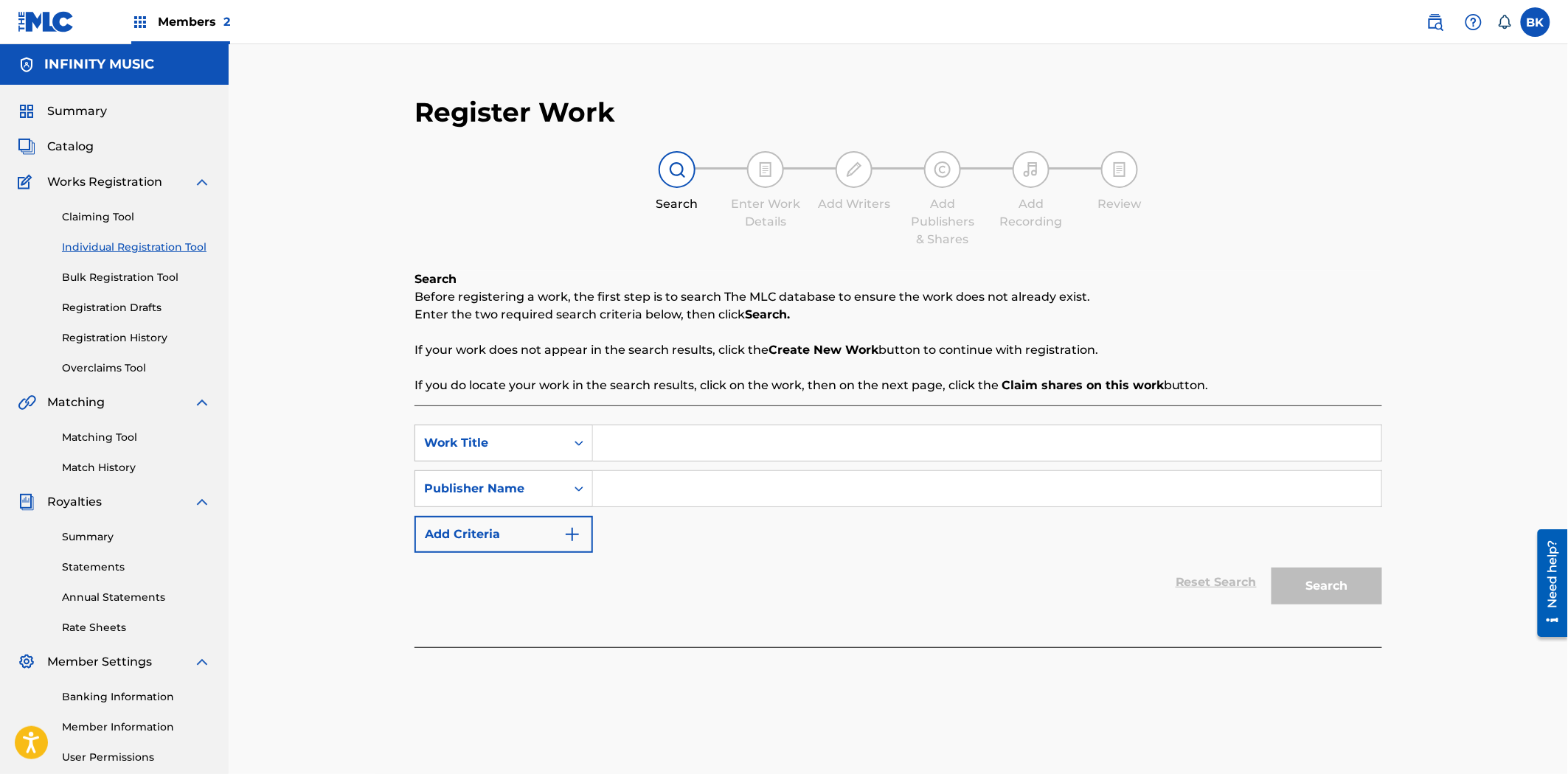click on "Bulk Registration Tool" at bounding box center (136, 277) 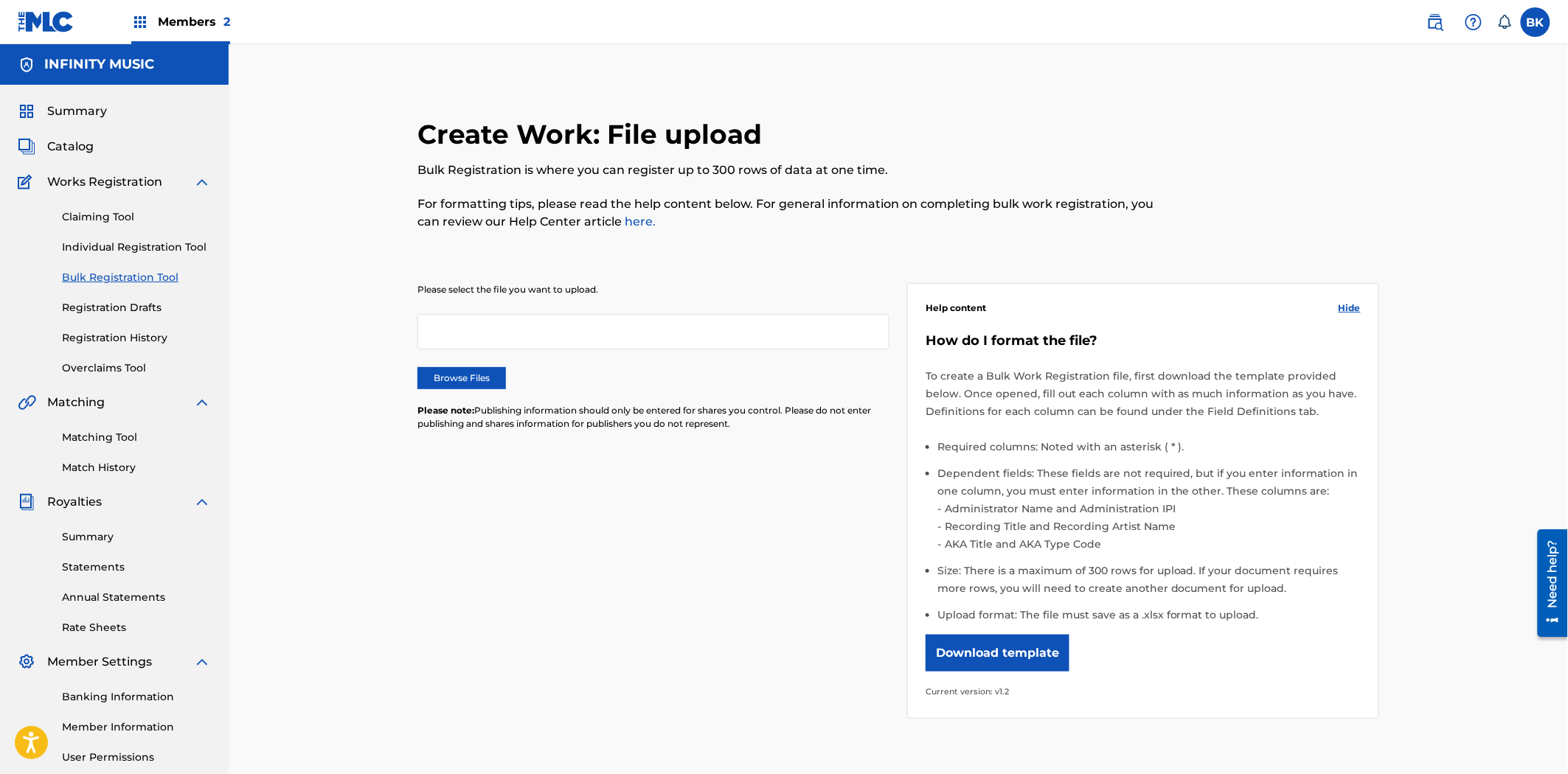 click on "Claiming Tool" at bounding box center [136, 217] 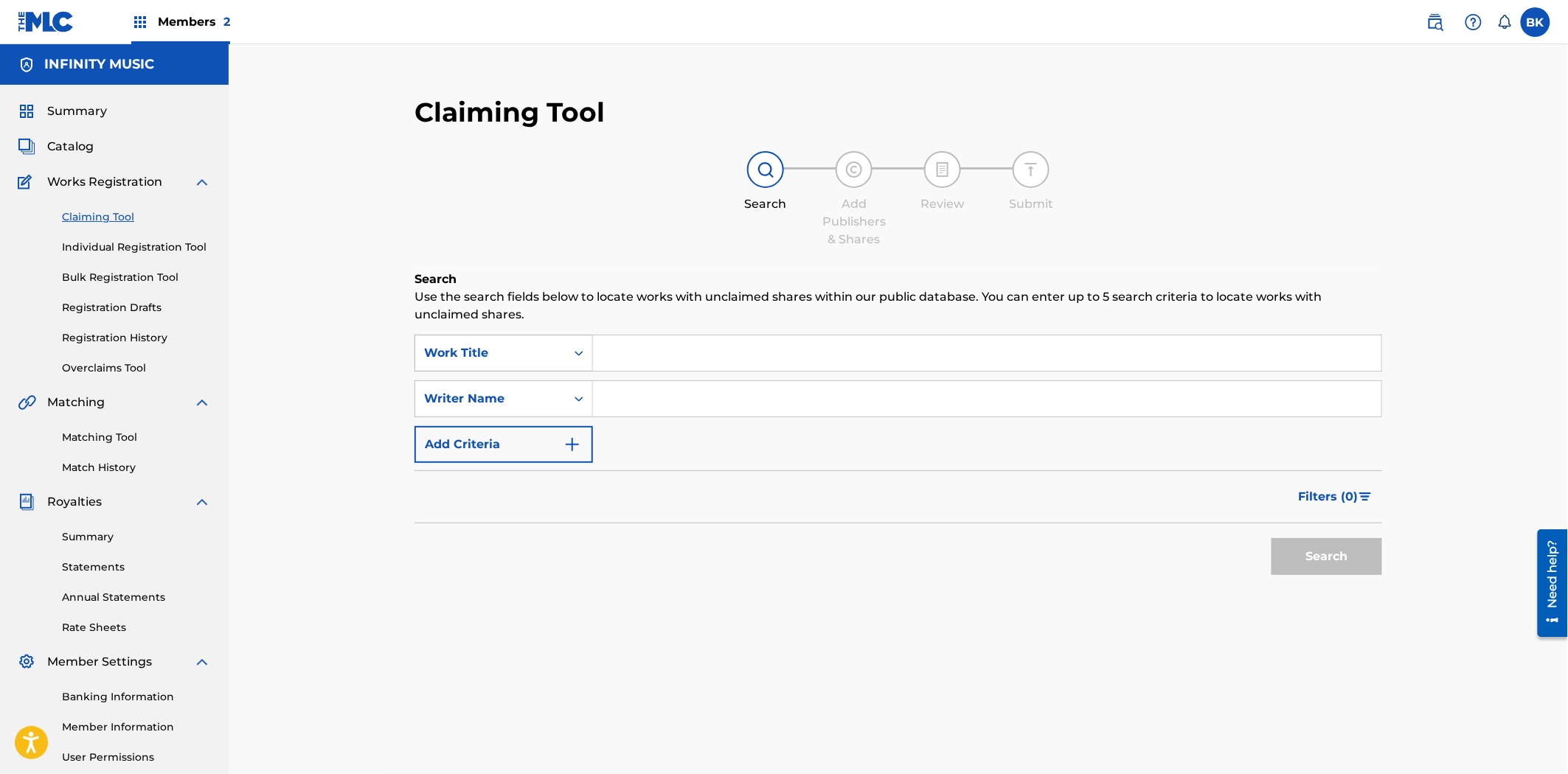 click on "Work Title" at bounding box center [490, 353] 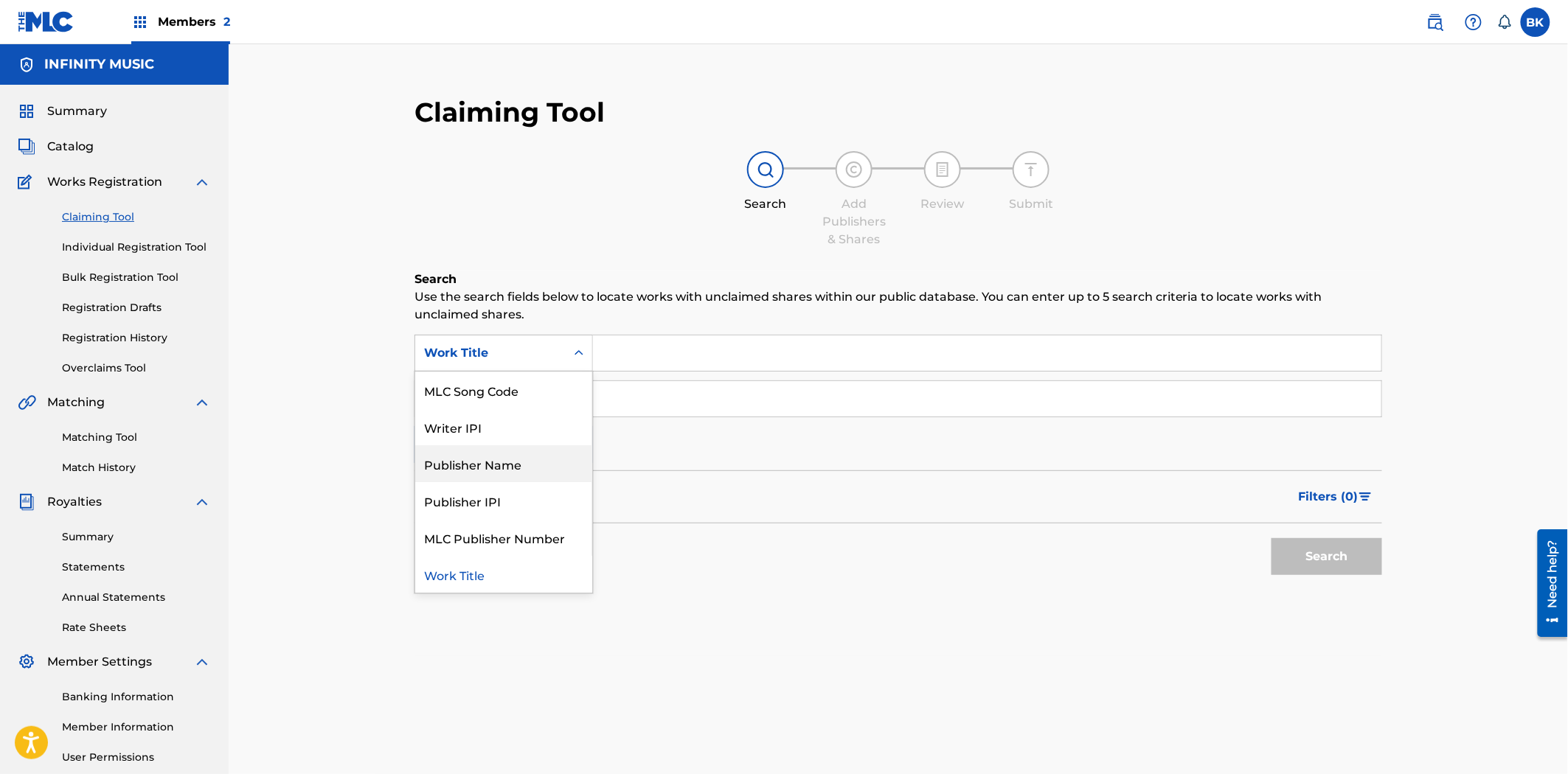 scroll, scrollTop: 0, scrollLeft: 0, axis: both 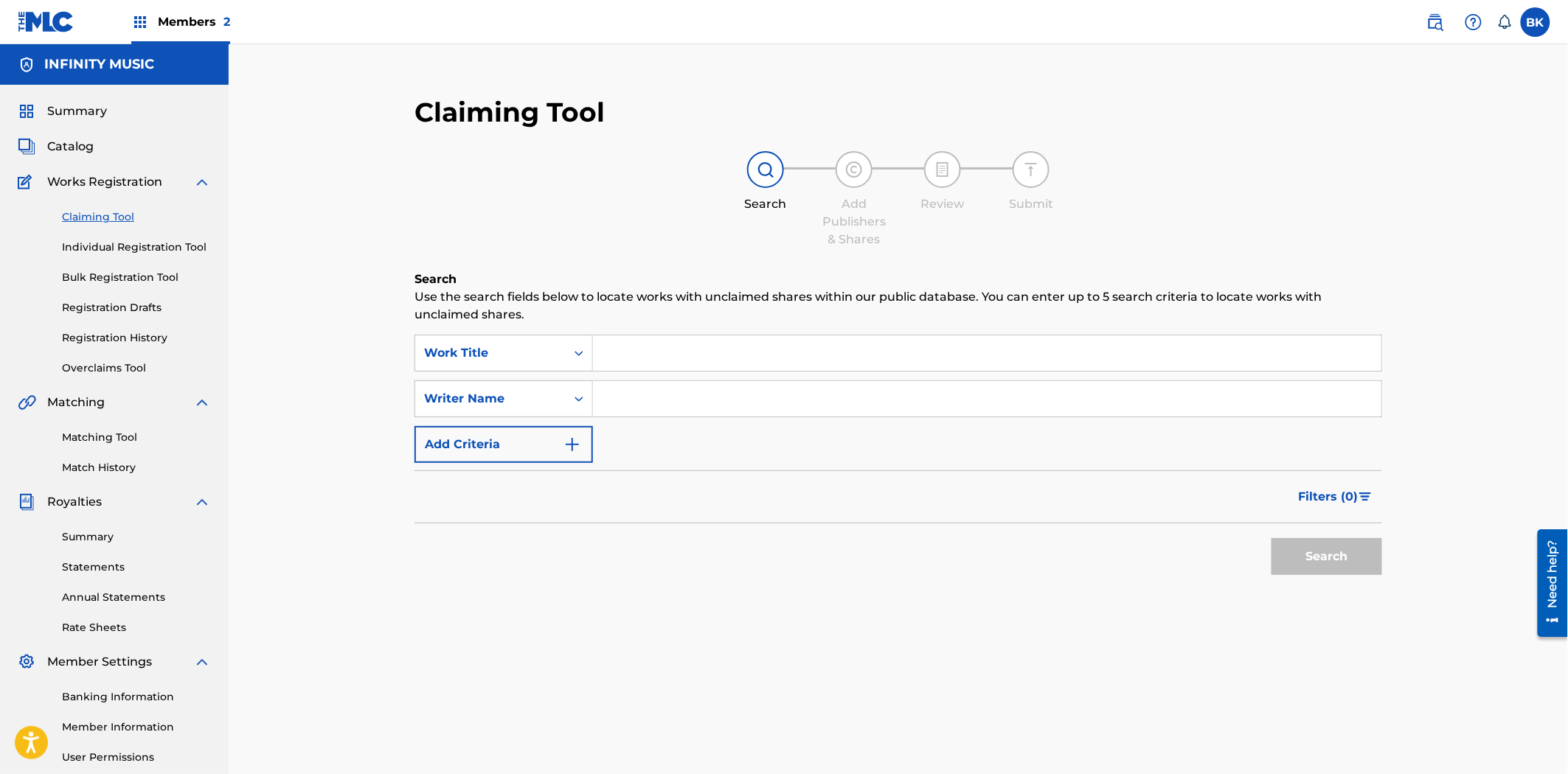 click on "Claiming Tool Search Add Publishers & Shares Review Submit Search Use the search fields below to locate works with unclaimed shares within our public database. You can enter up
to 5 search criteria to locate works with unclaimed shares. SearchWithCriteriaa17ce3d6-248b-40cc-a91c-11c0963afef5 Work Title SearchWithCriteriafafbc048-8eda-4126-93d9-a6a6568c513b Writer Name Add Criteria Filter Claim Search Filters Include works claimed by my Member   Remove Filters Apply Filters Filters ( 0 ) Search" at bounding box center (898, 444) 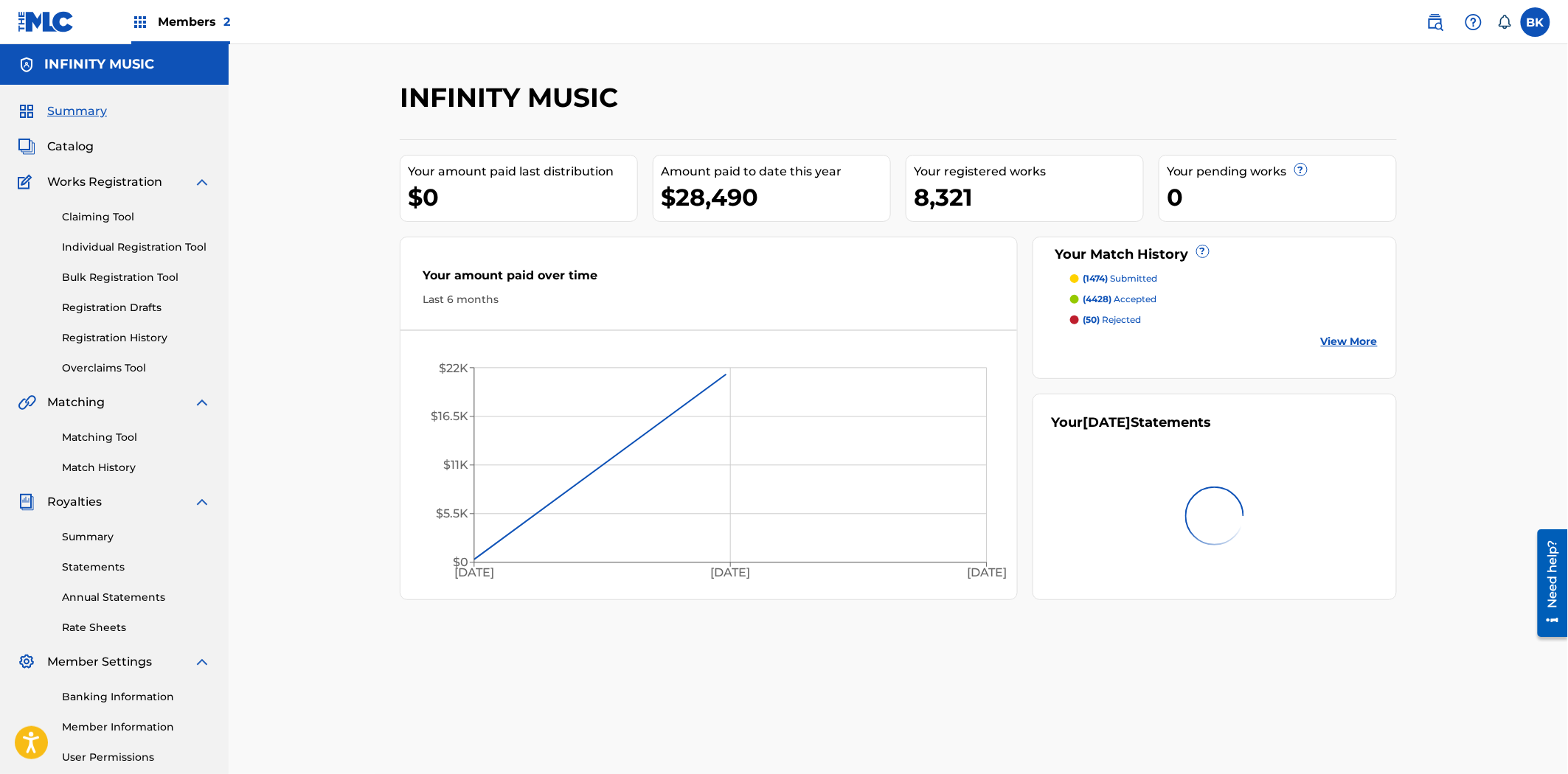 click on "Catalog" at bounding box center [70, 147] 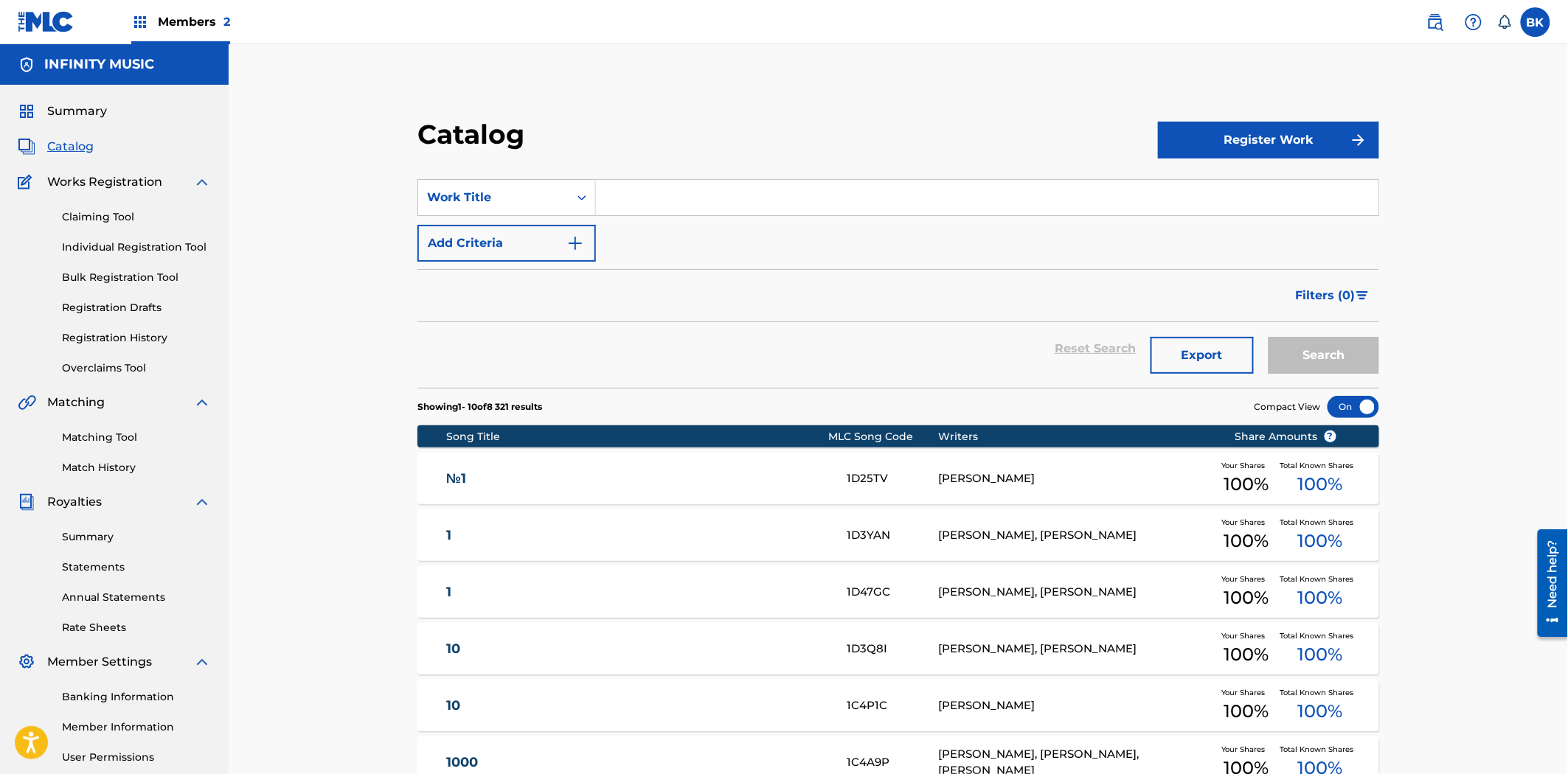 click on "Register Work" at bounding box center (1269, 140) 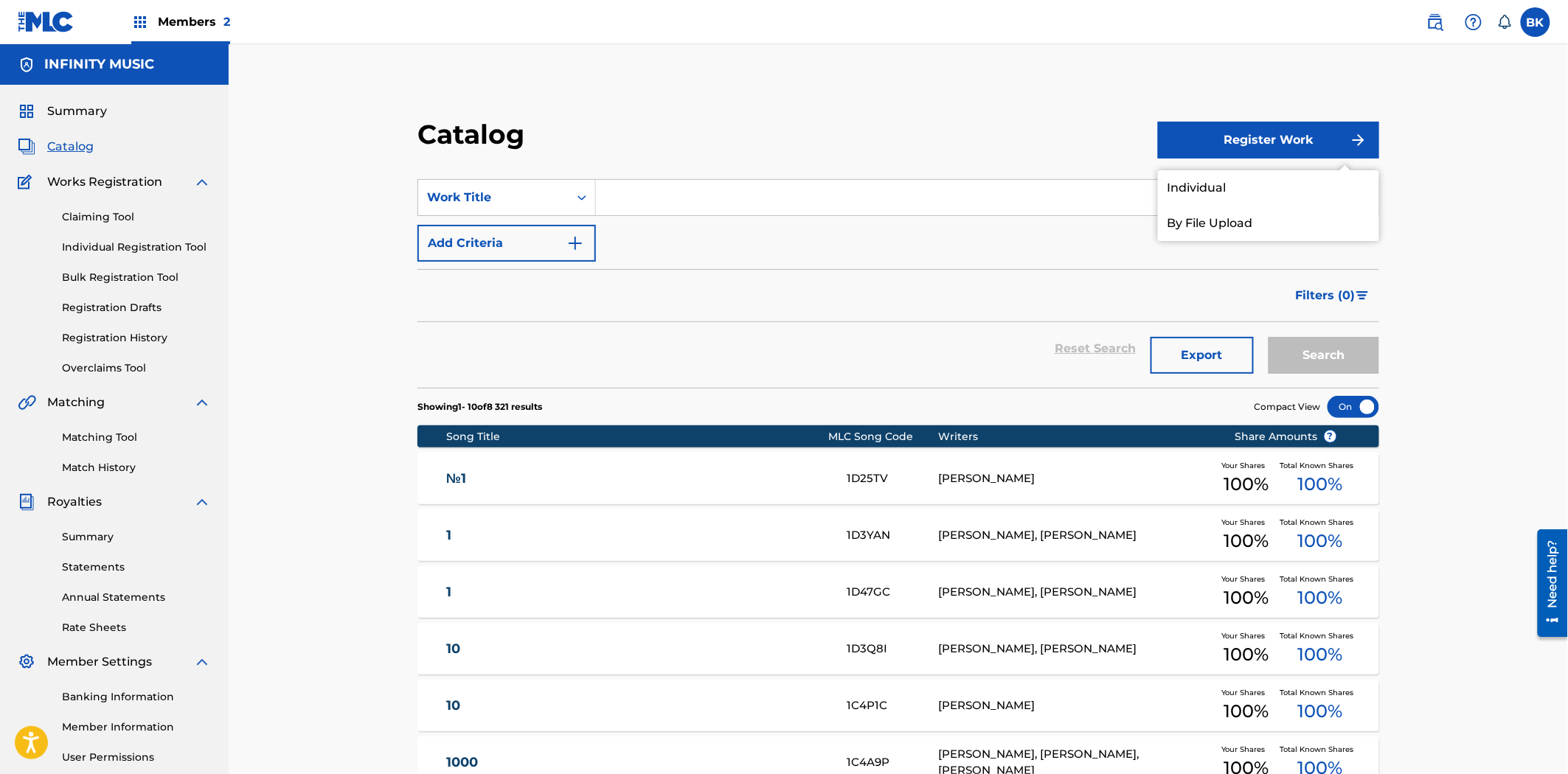 click on "Individual" at bounding box center (1269, 188) 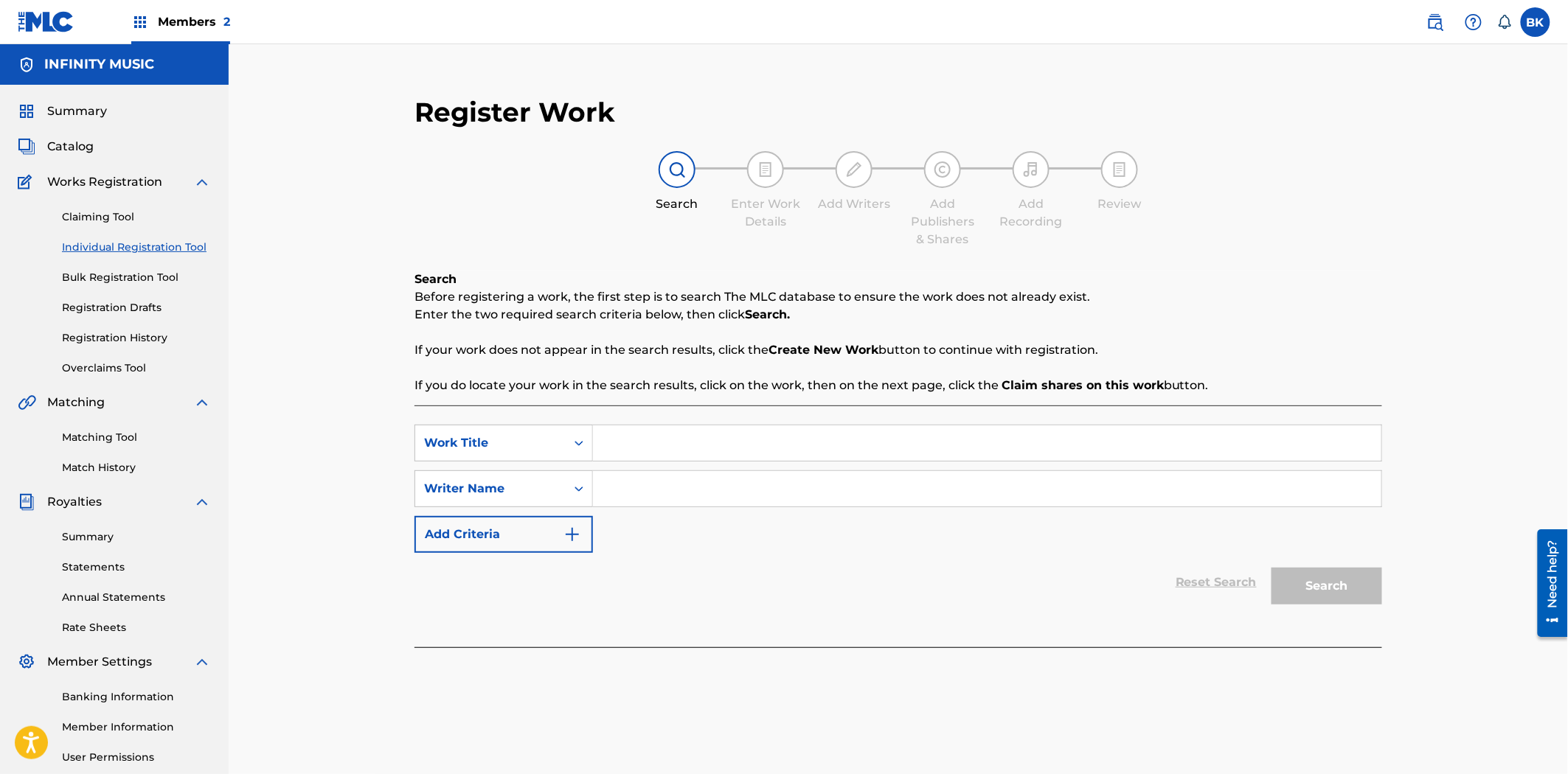 click at bounding box center (987, 443) 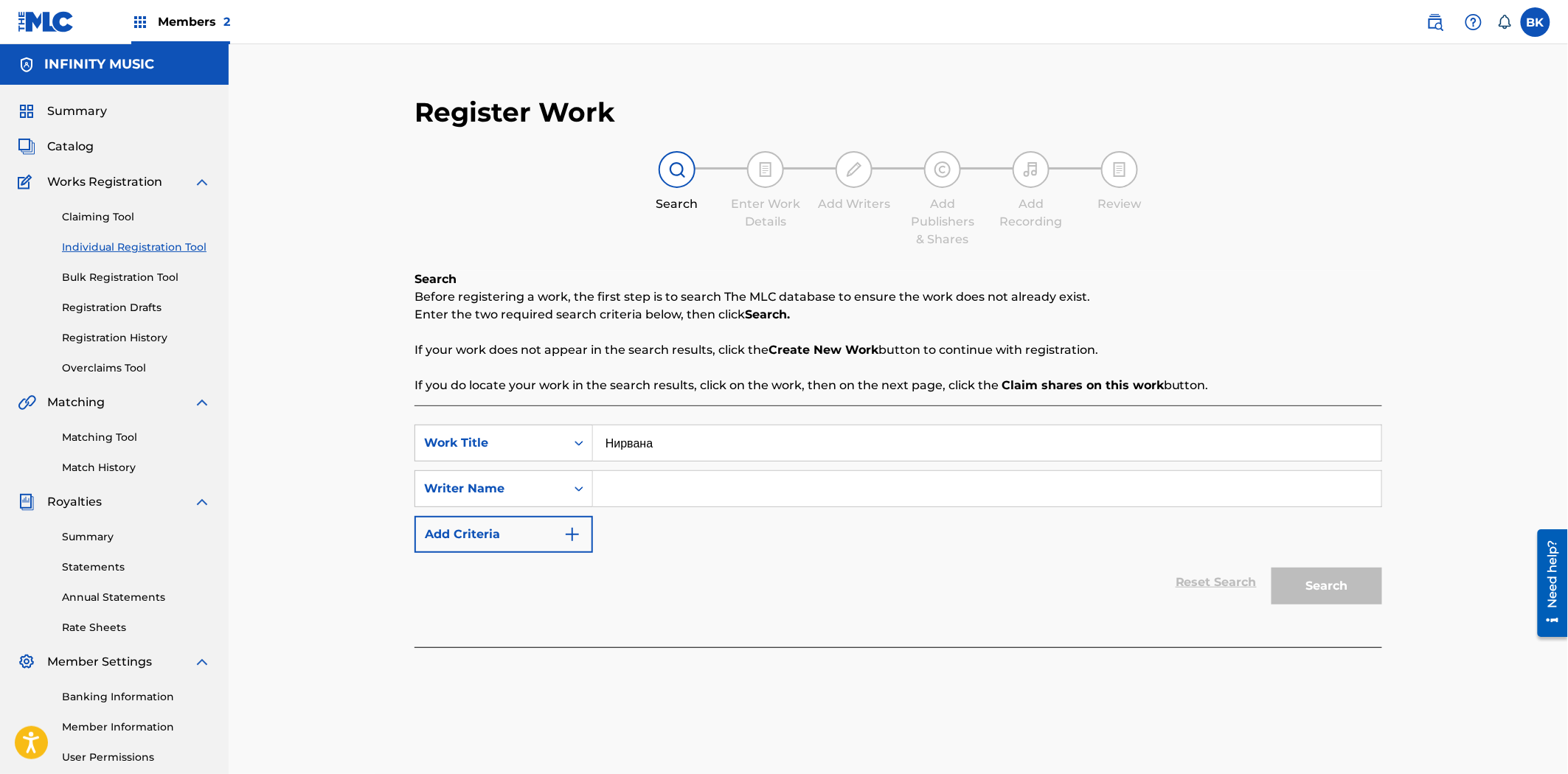 type on "Нирвана" 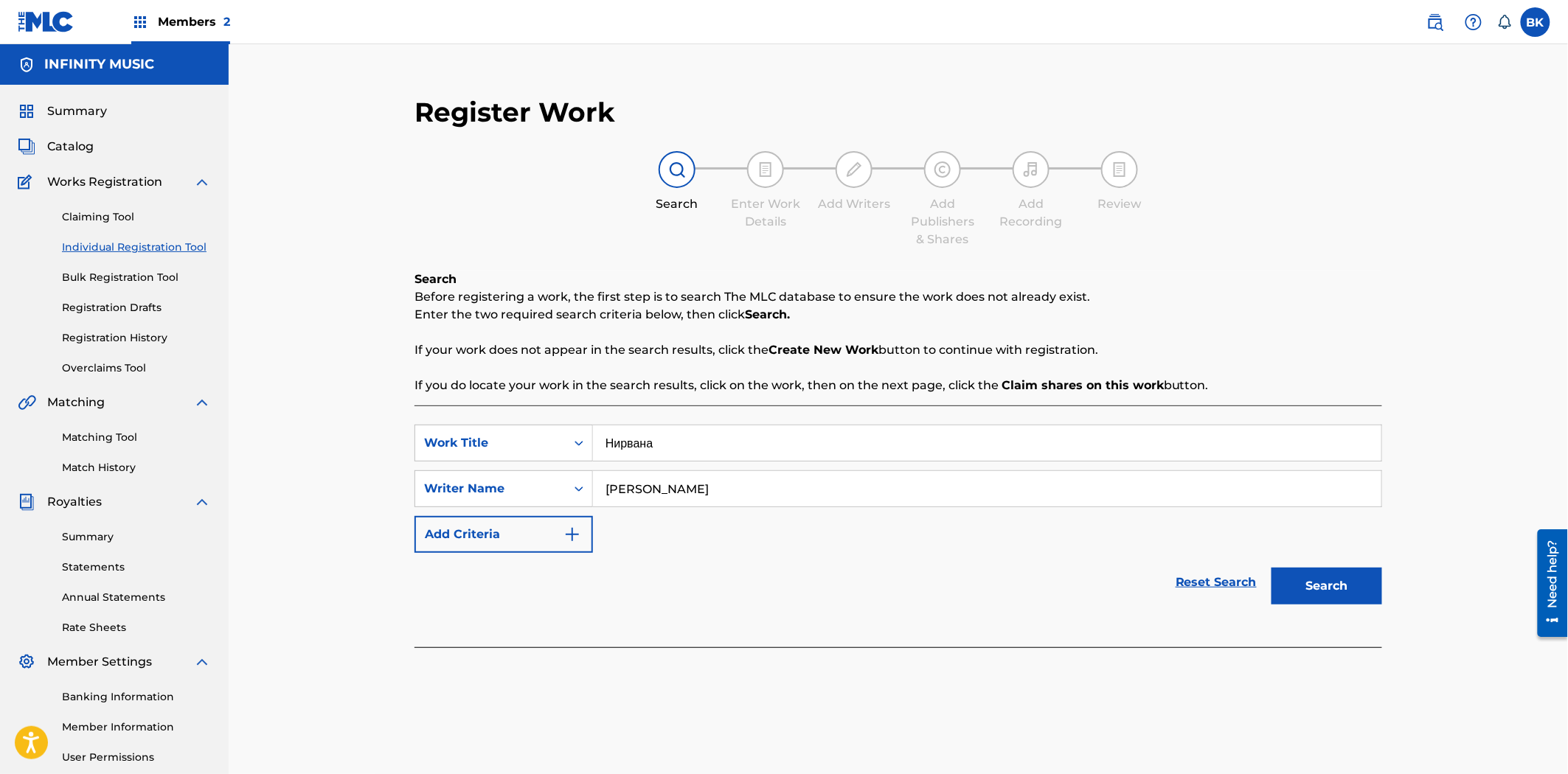 type on "Артем Бровков" 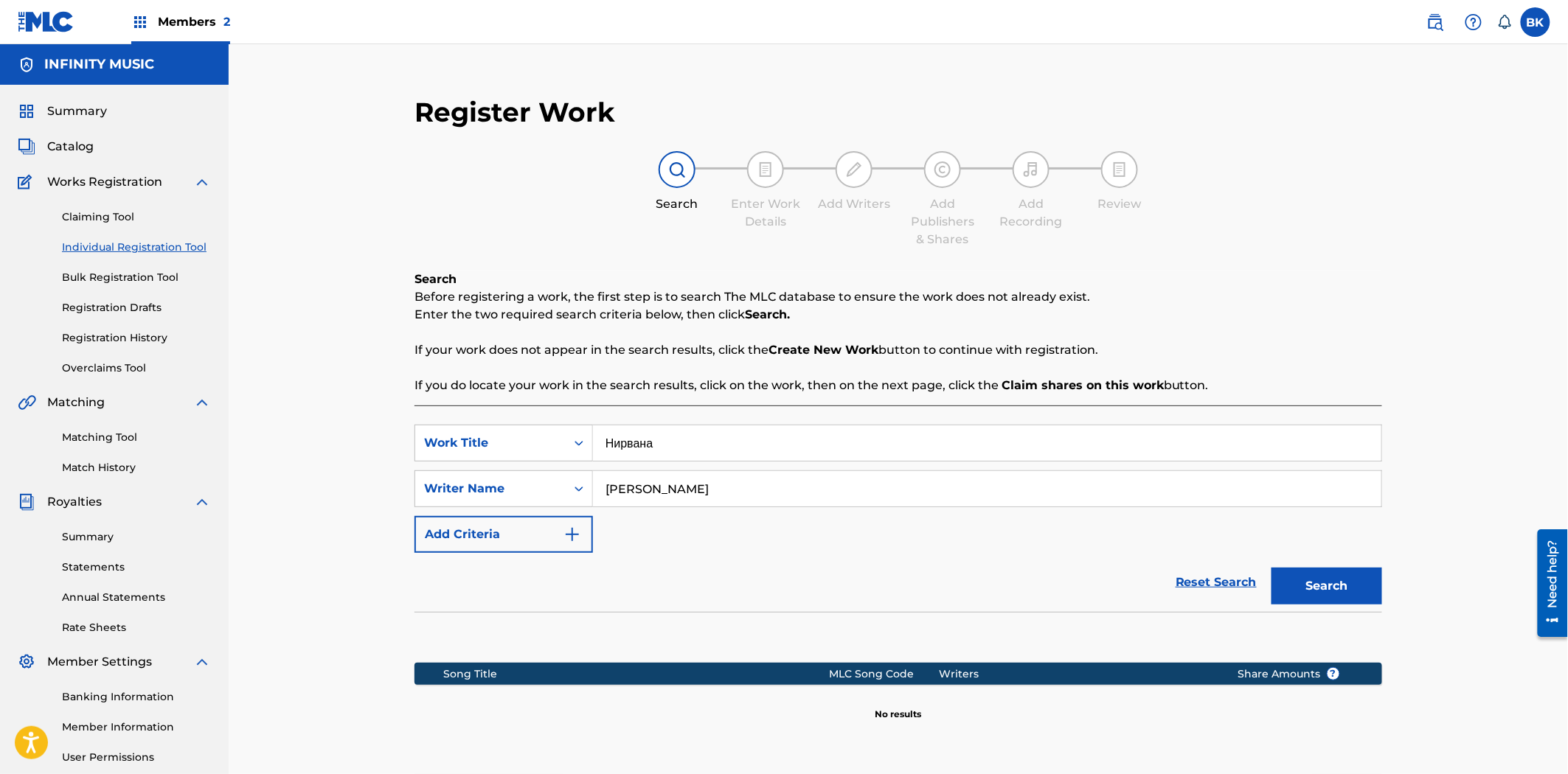 scroll, scrollTop: 144, scrollLeft: 0, axis: vertical 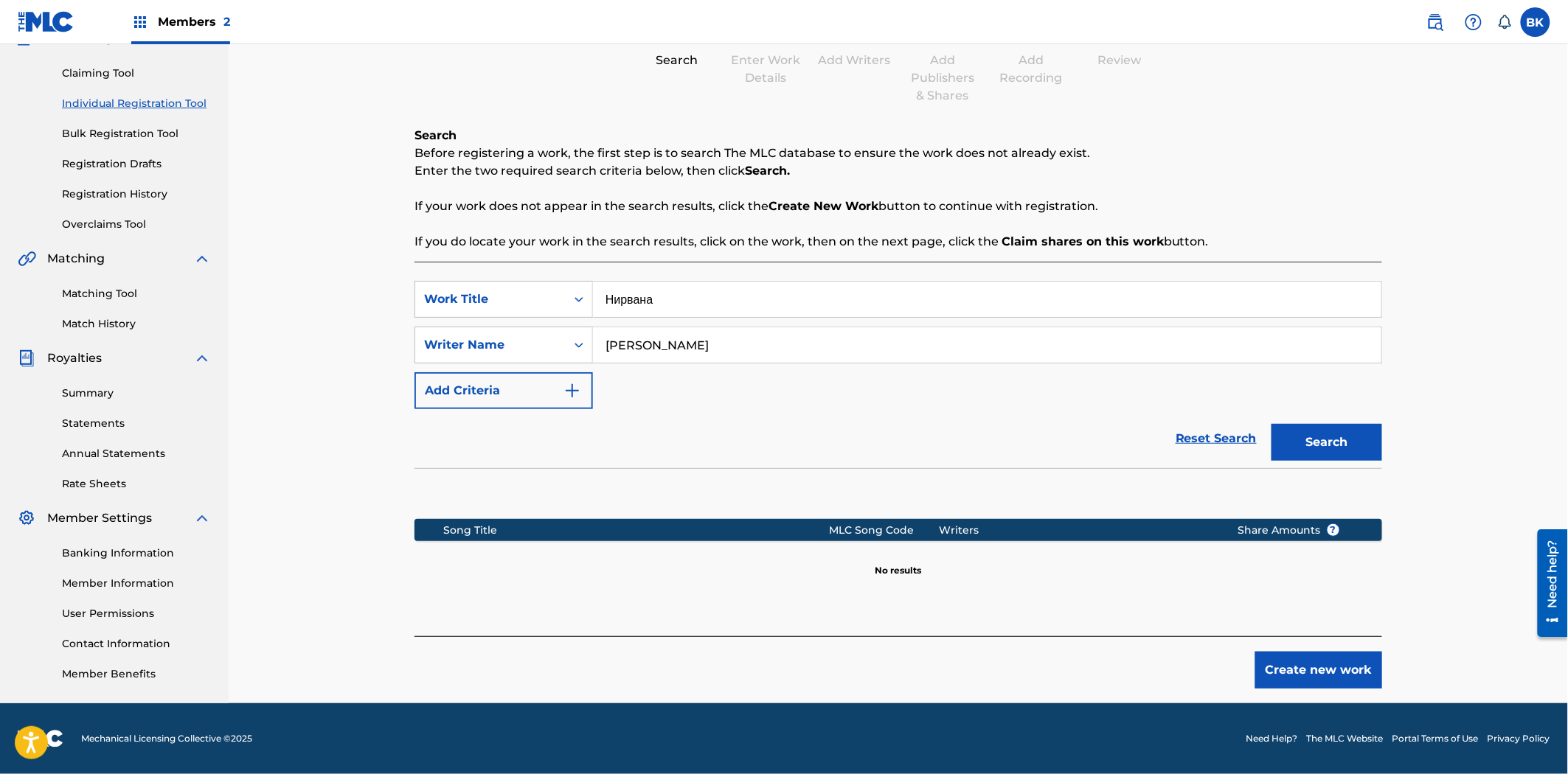 click on "Create new work" at bounding box center [1319, 670] 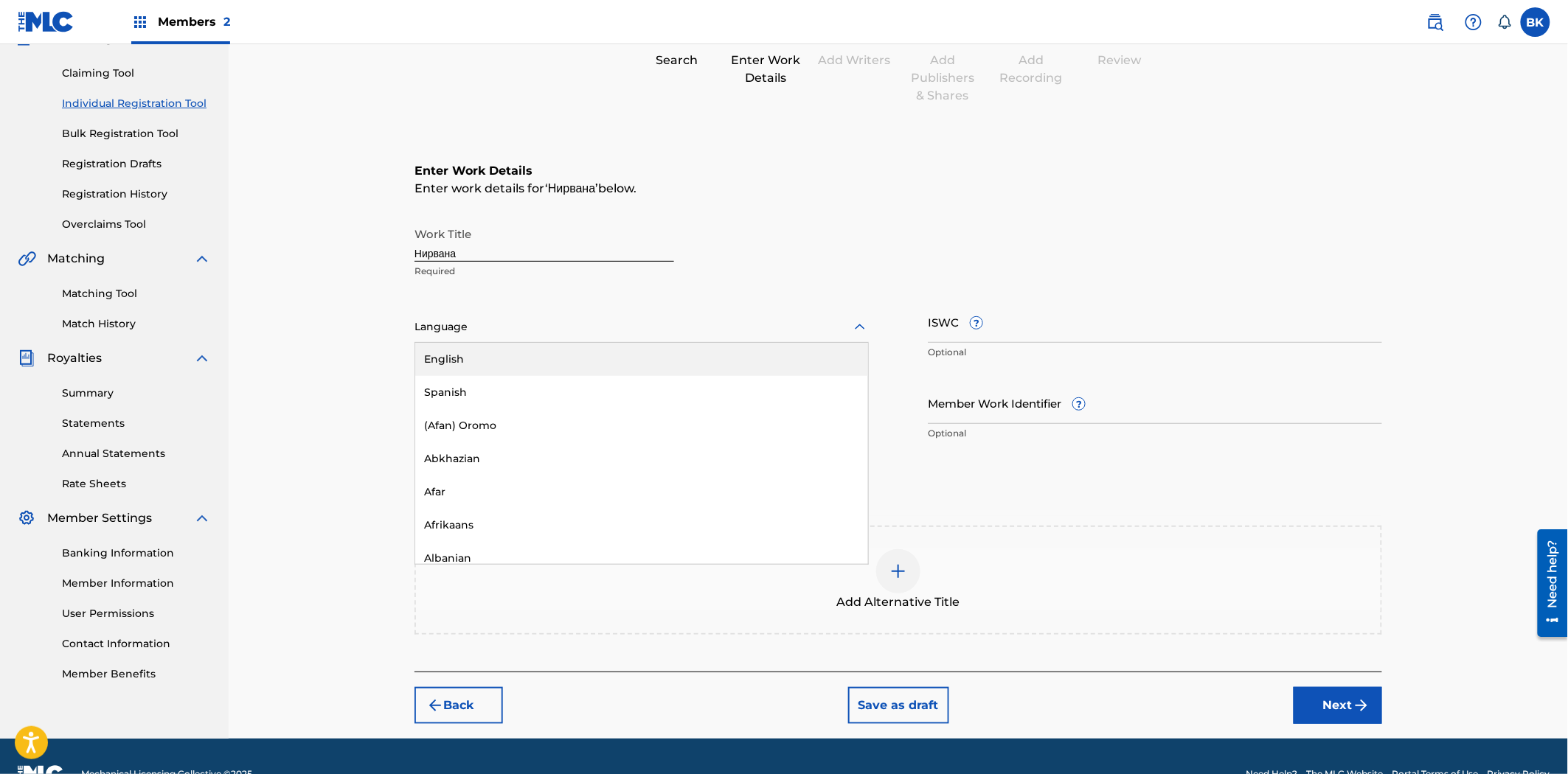 click at bounding box center [642, 327] 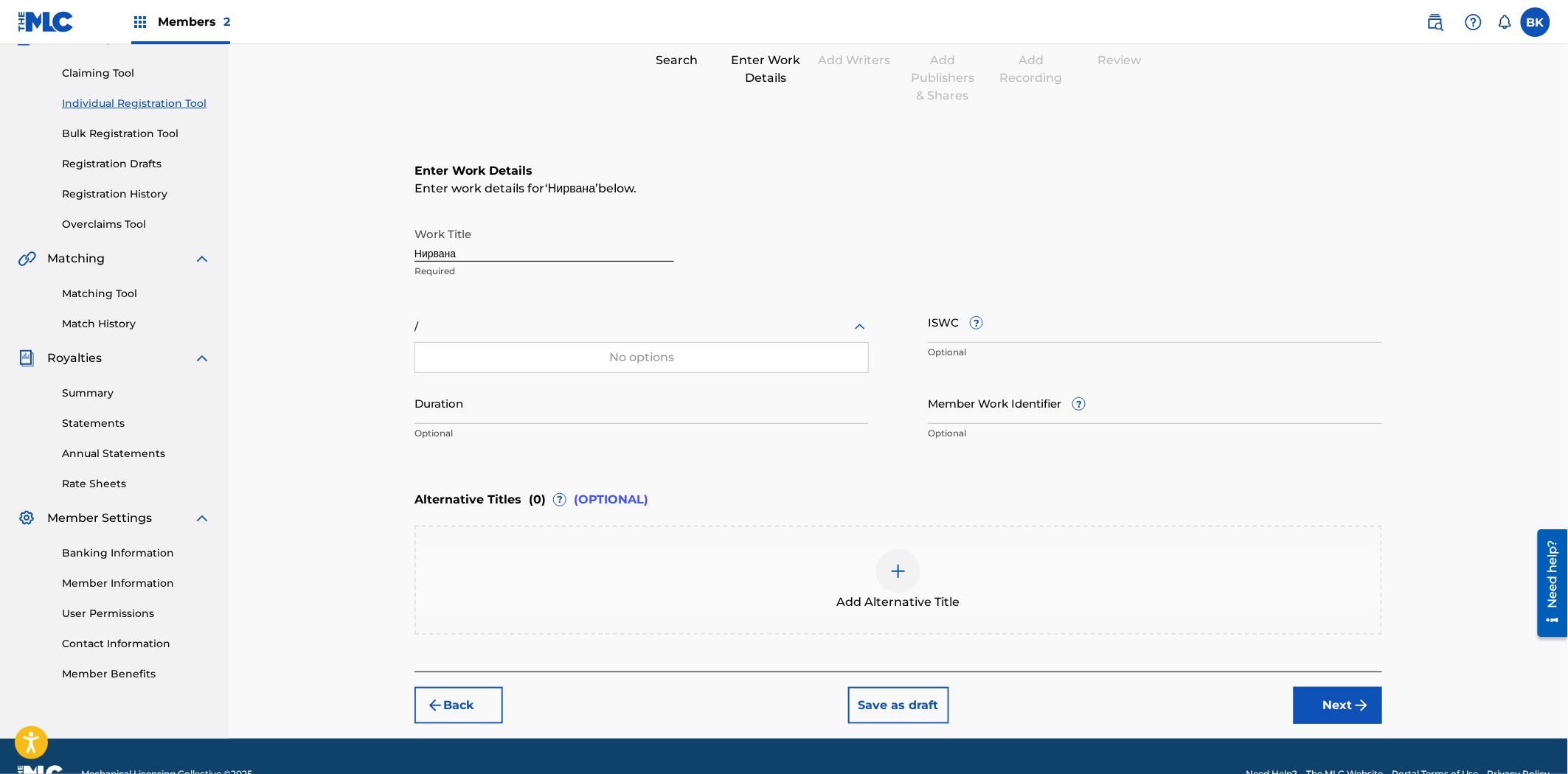 type 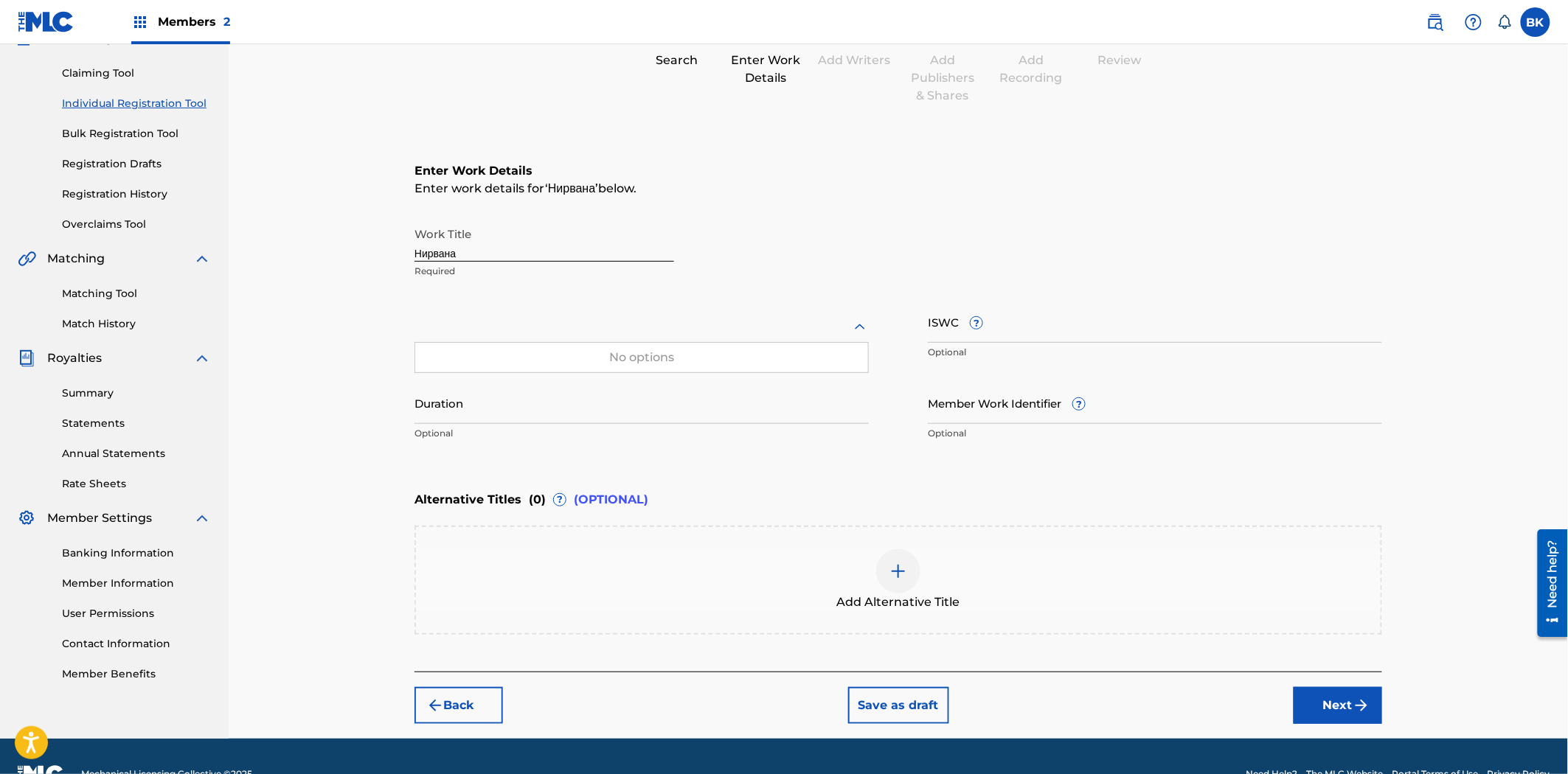 click at bounding box center [642, 327] 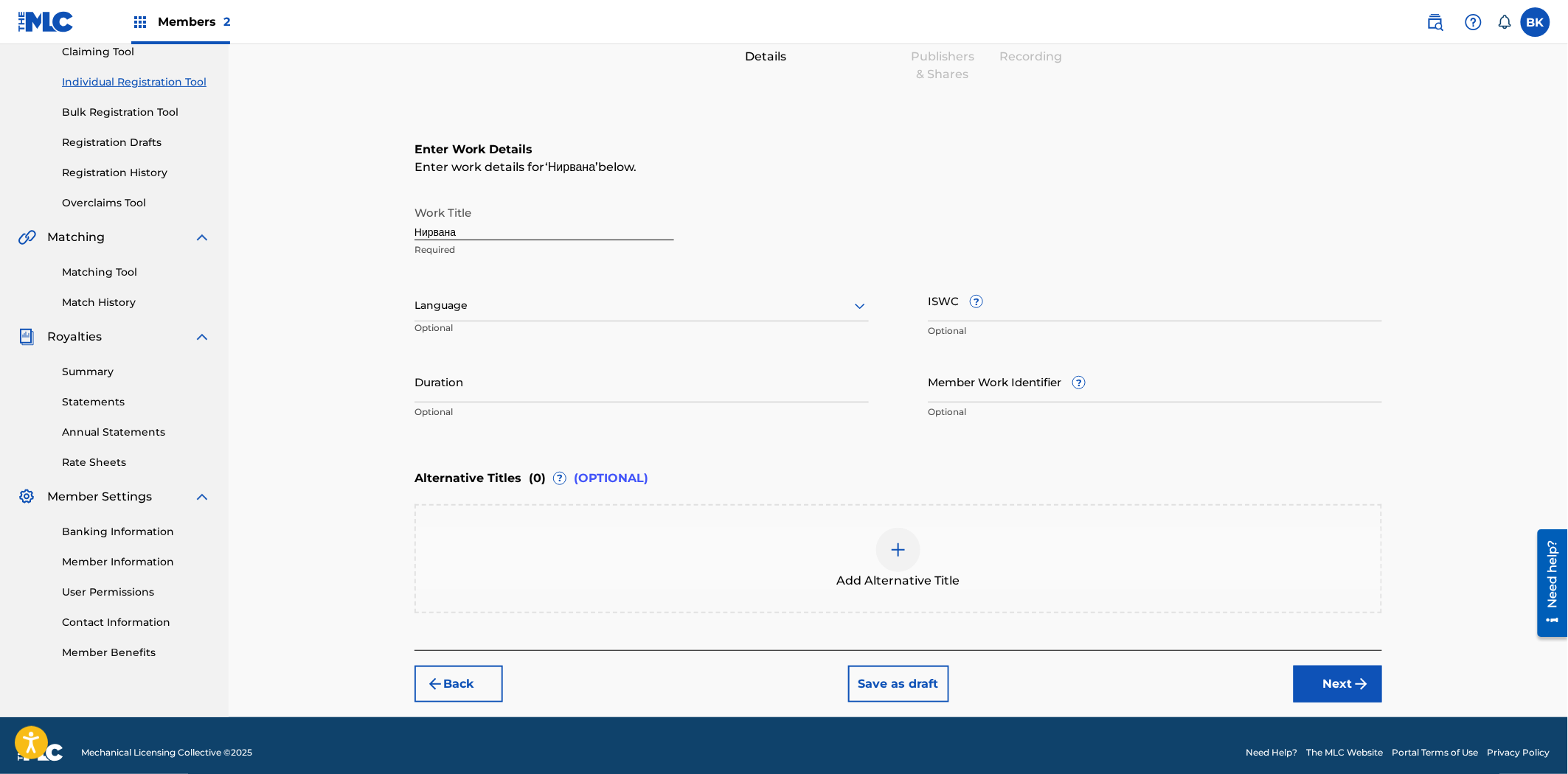 scroll, scrollTop: 178, scrollLeft: 0, axis: vertical 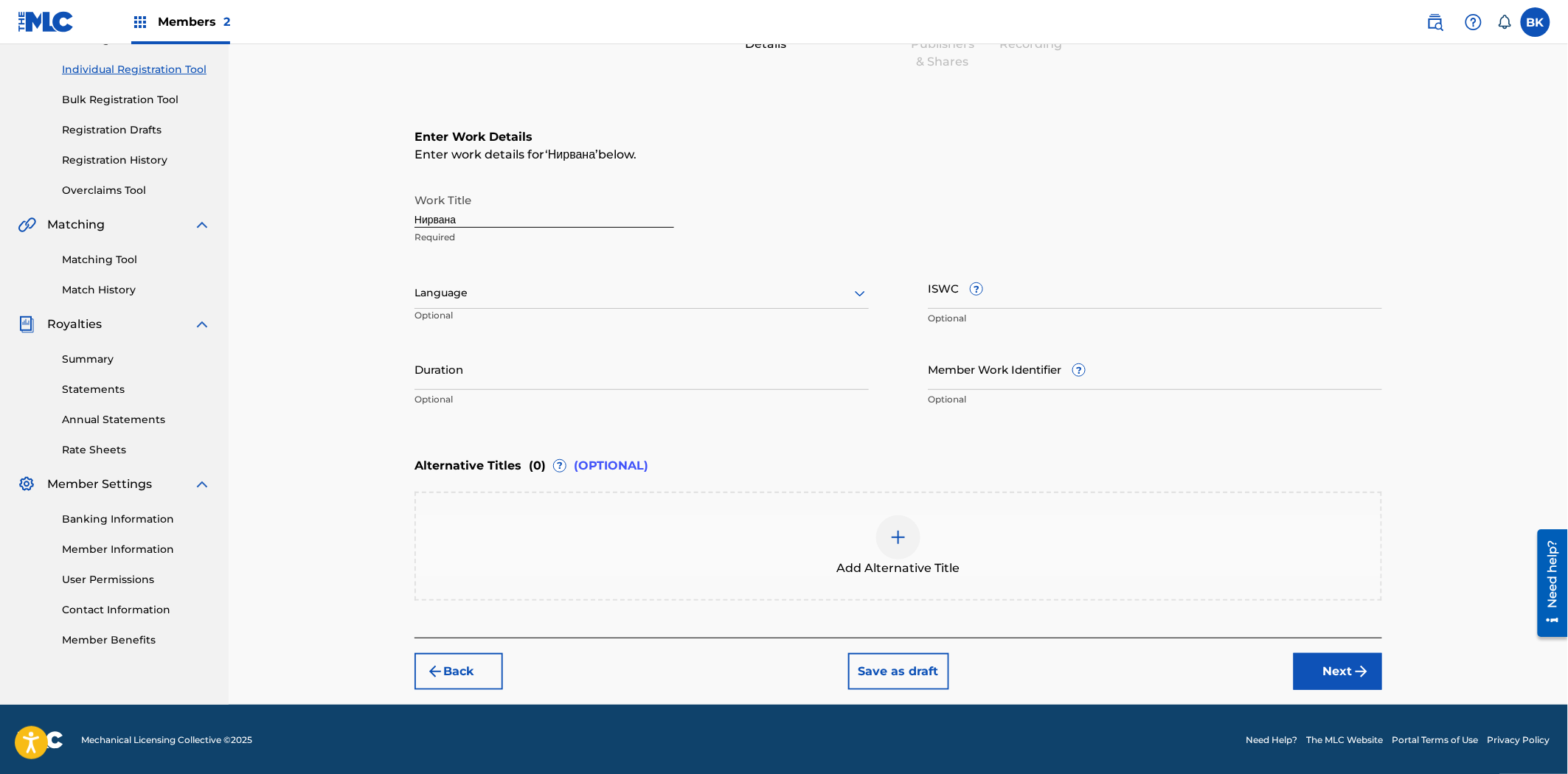 click at bounding box center [898, 537] 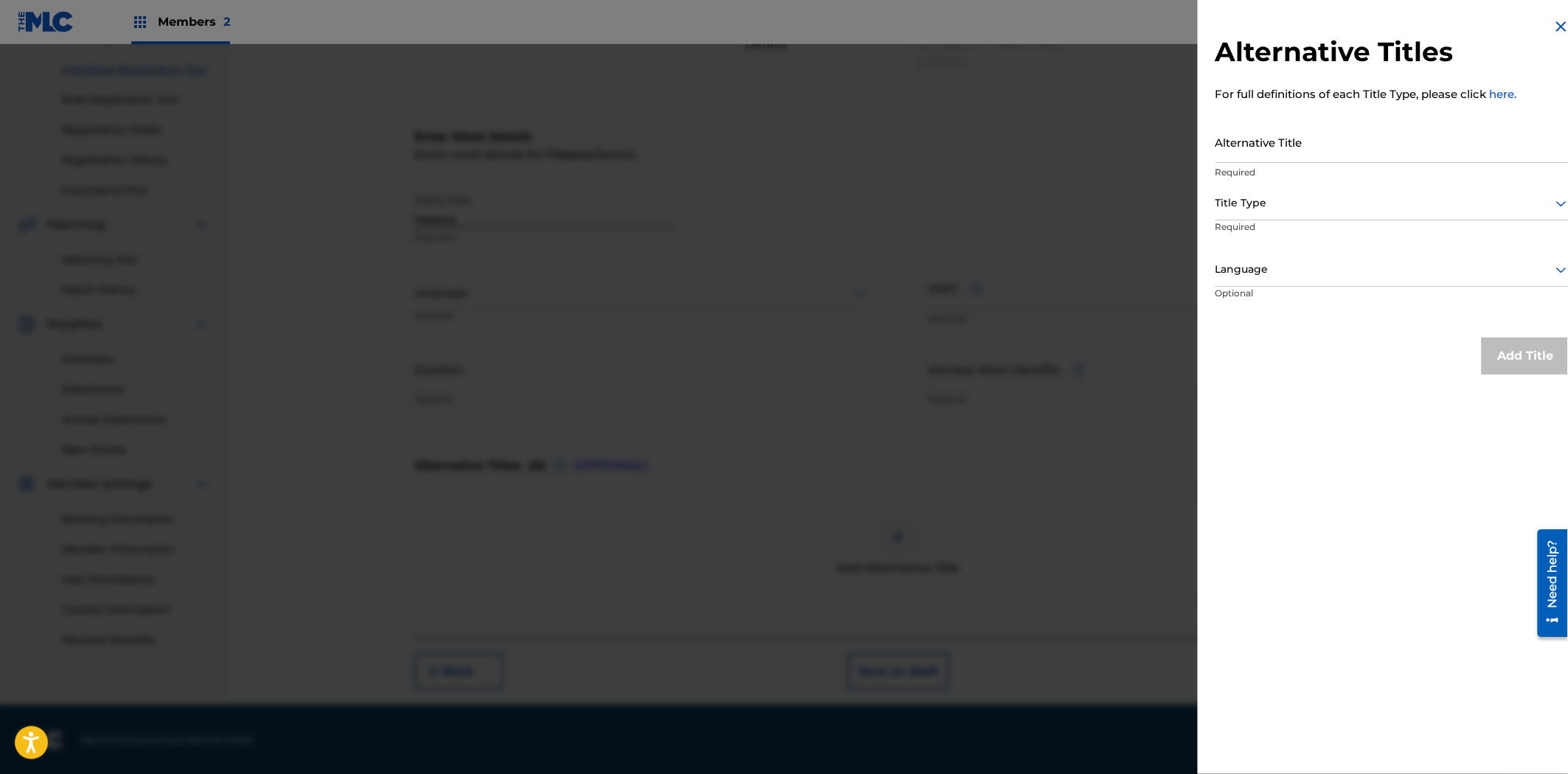 click on "Alternative Title" at bounding box center (1392, 142) 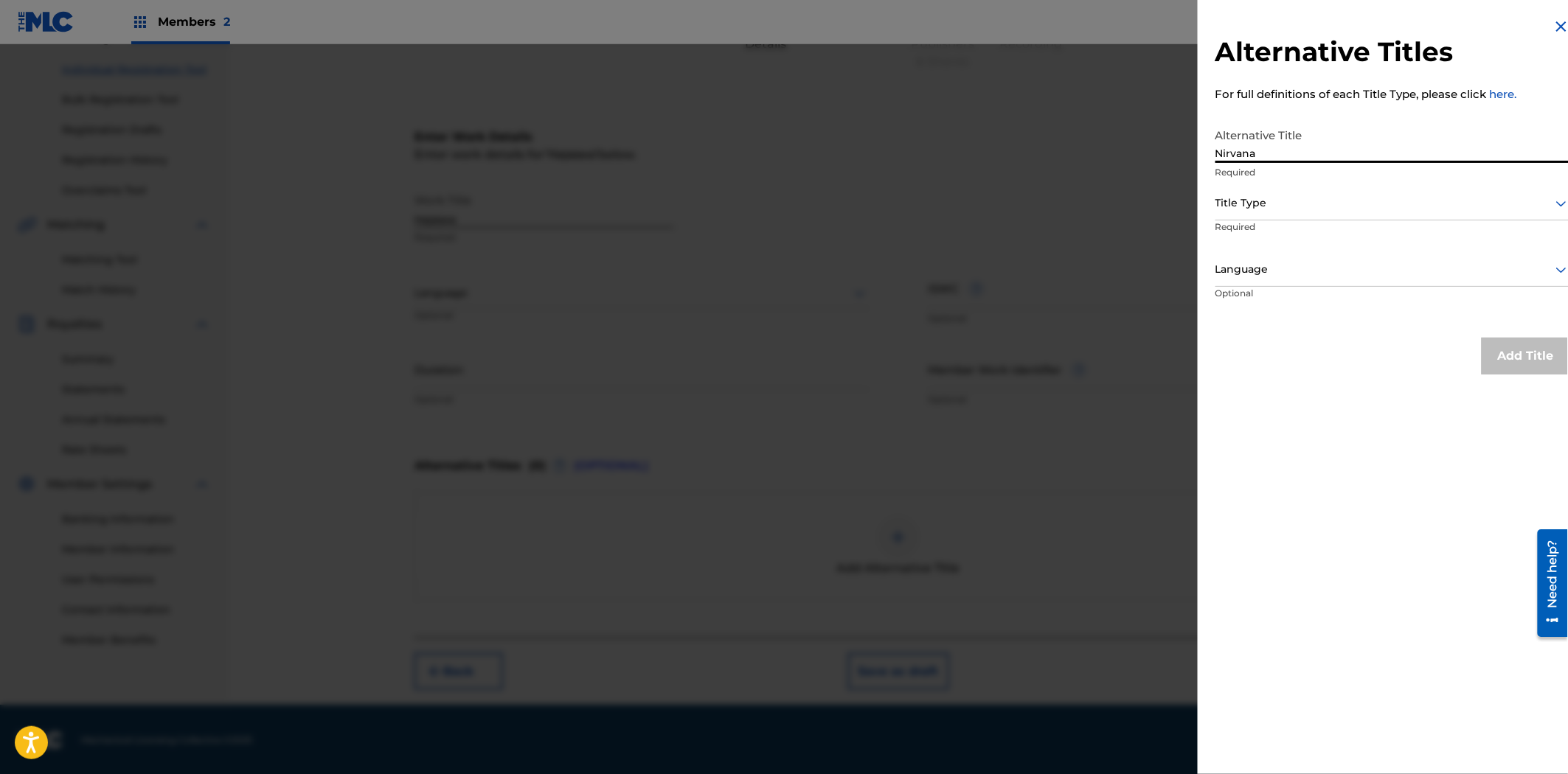type on "Nirvana" 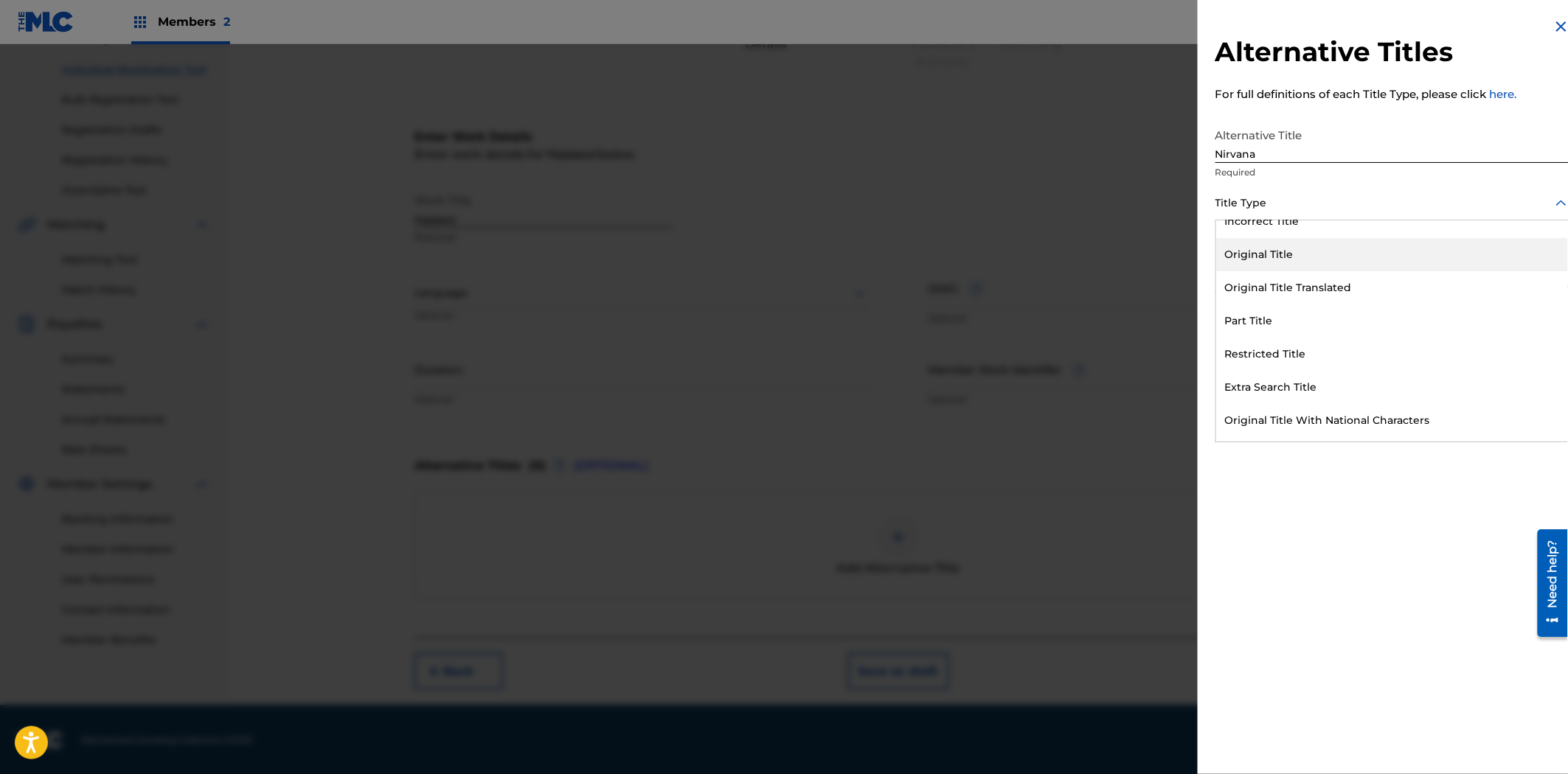 scroll, scrollTop: 143, scrollLeft: 0, axis: vertical 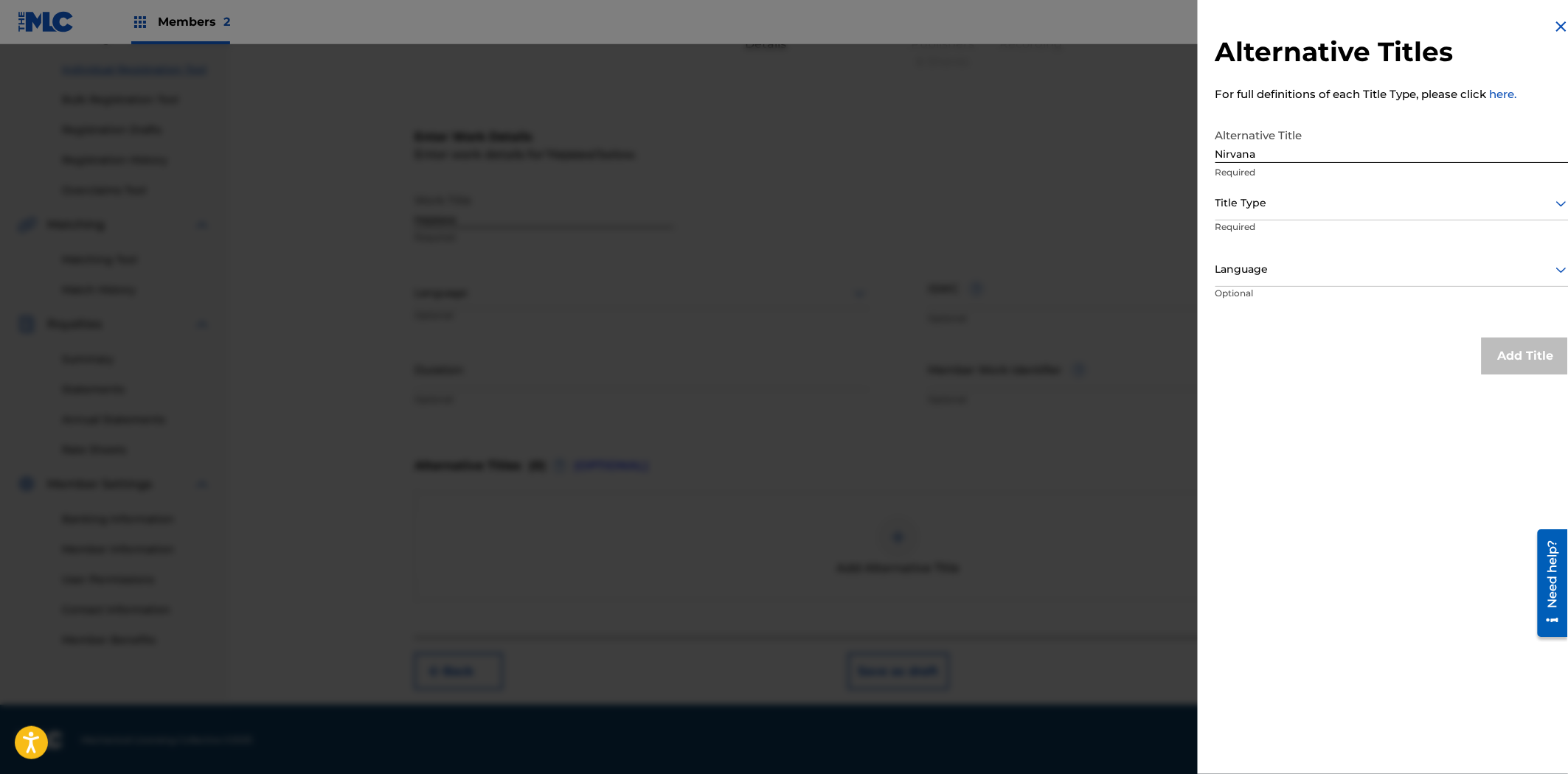 click on "Alternative Titles For full definitions of each Title Type, please click   here. Alternative Title   Nirvana Required Title Type Required Language Optional Add Title" at bounding box center (1392, 393) 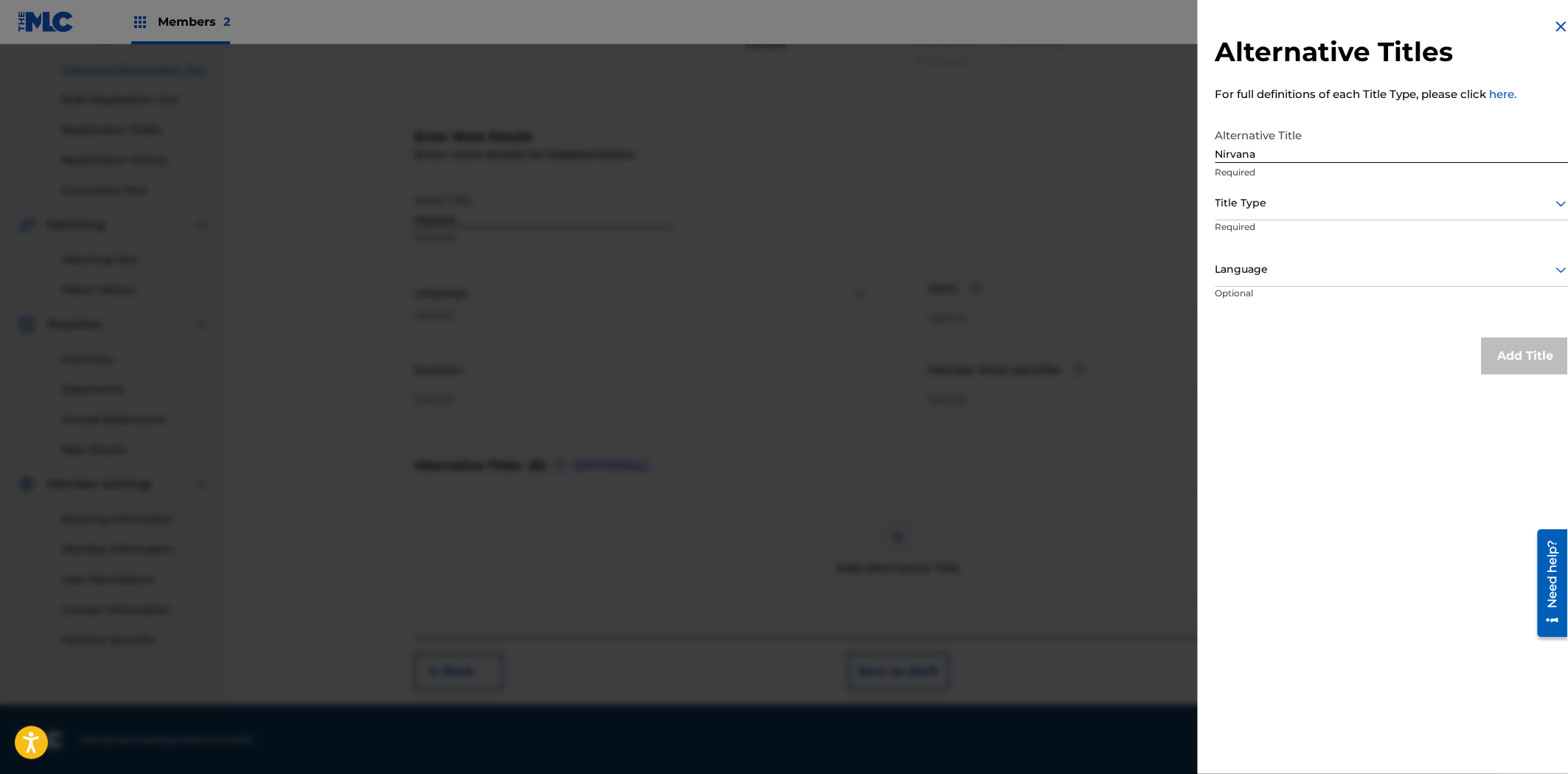 click at bounding box center [1392, 269] 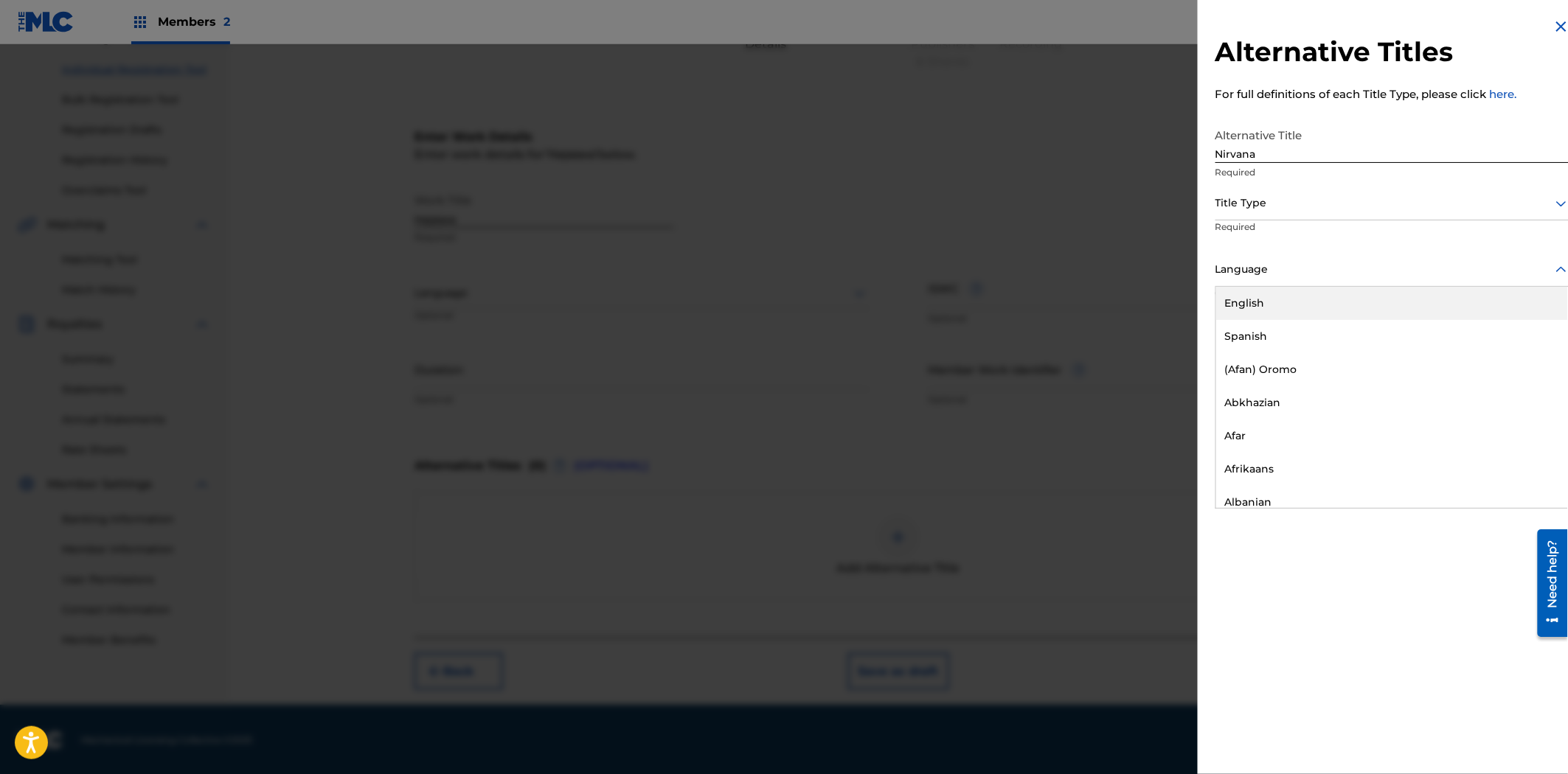 click on "English" at bounding box center [1392, 303] 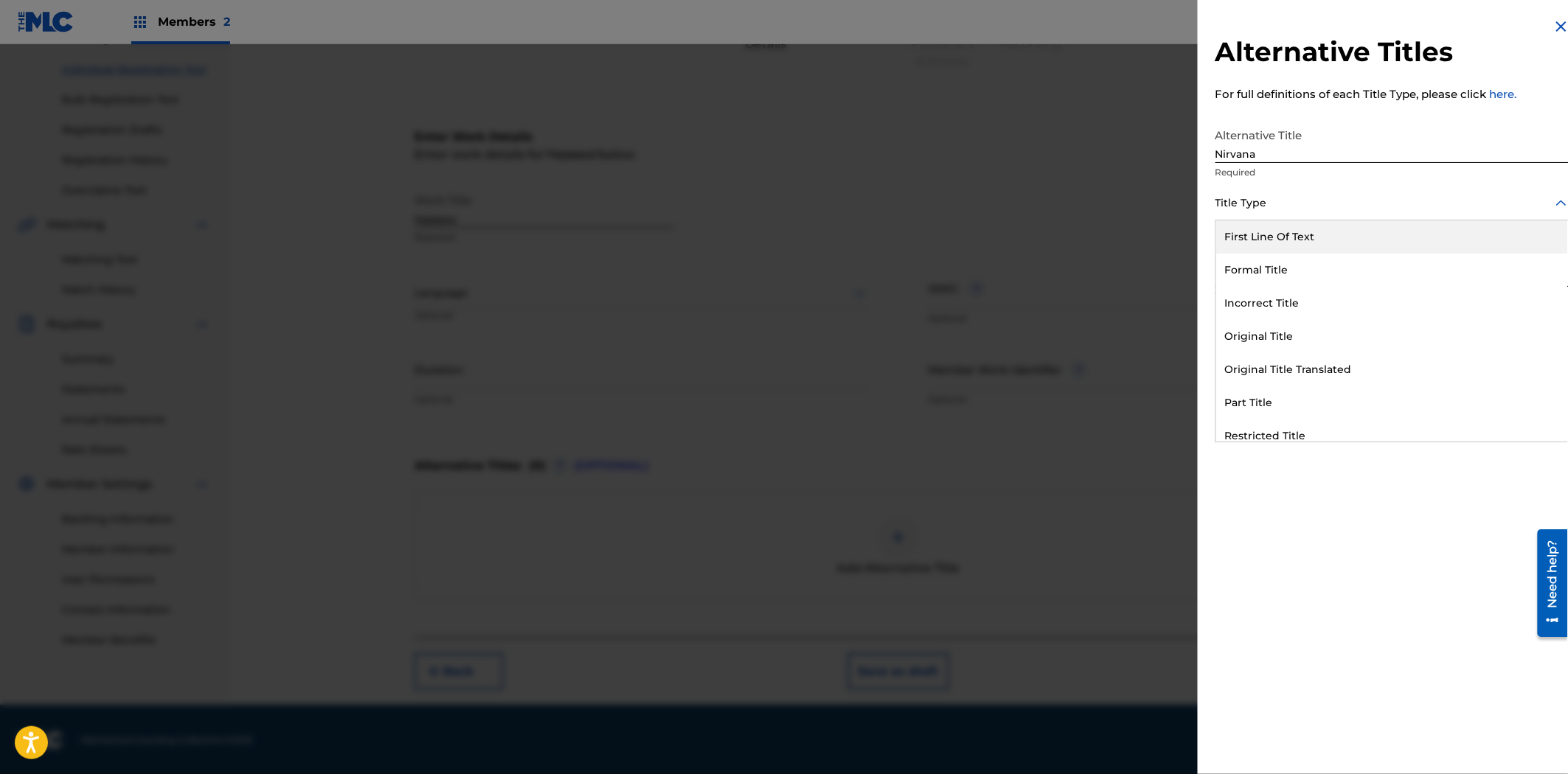 click at bounding box center (1392, 203) 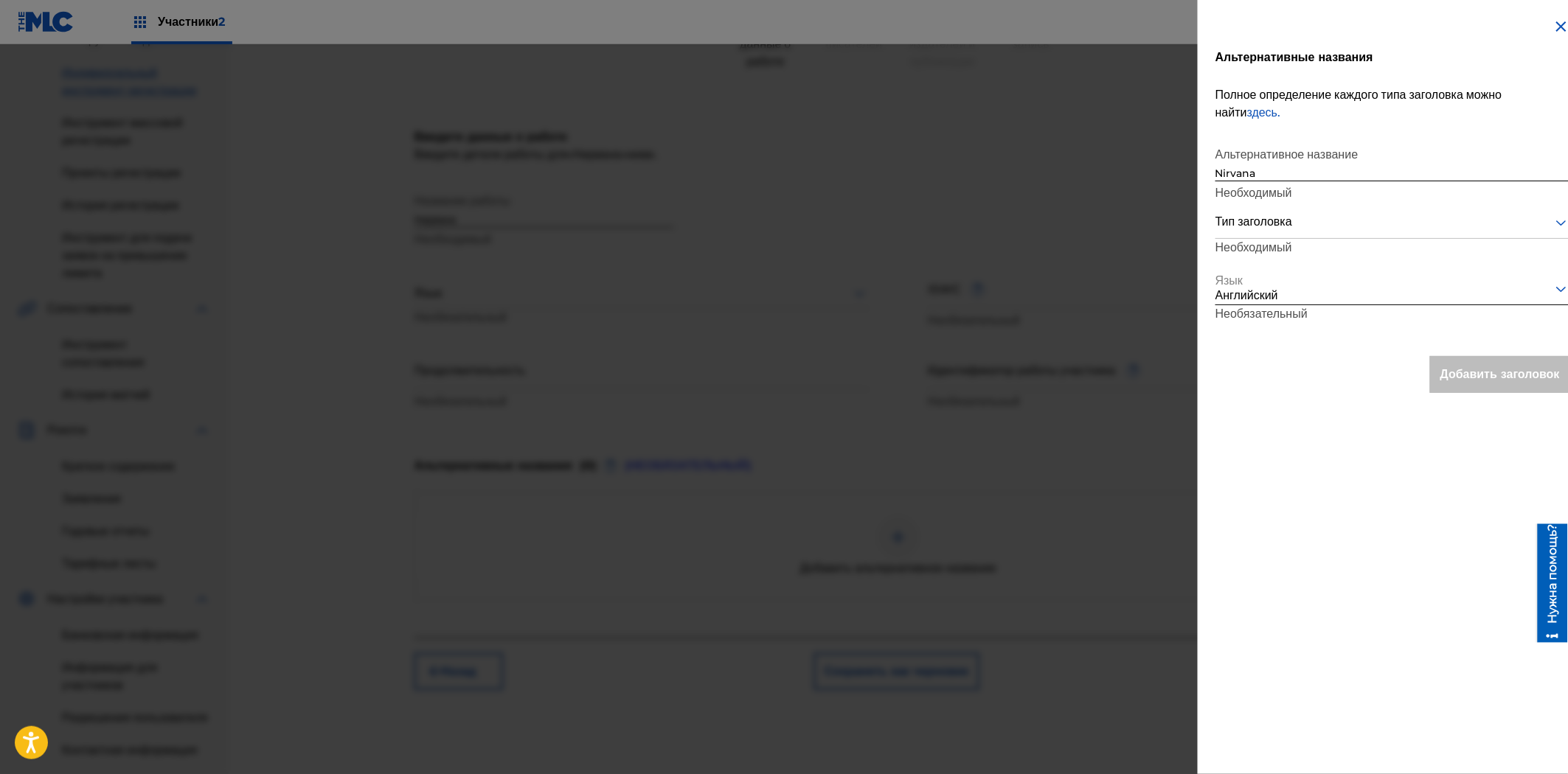 click at bounding box center [1392, 222] 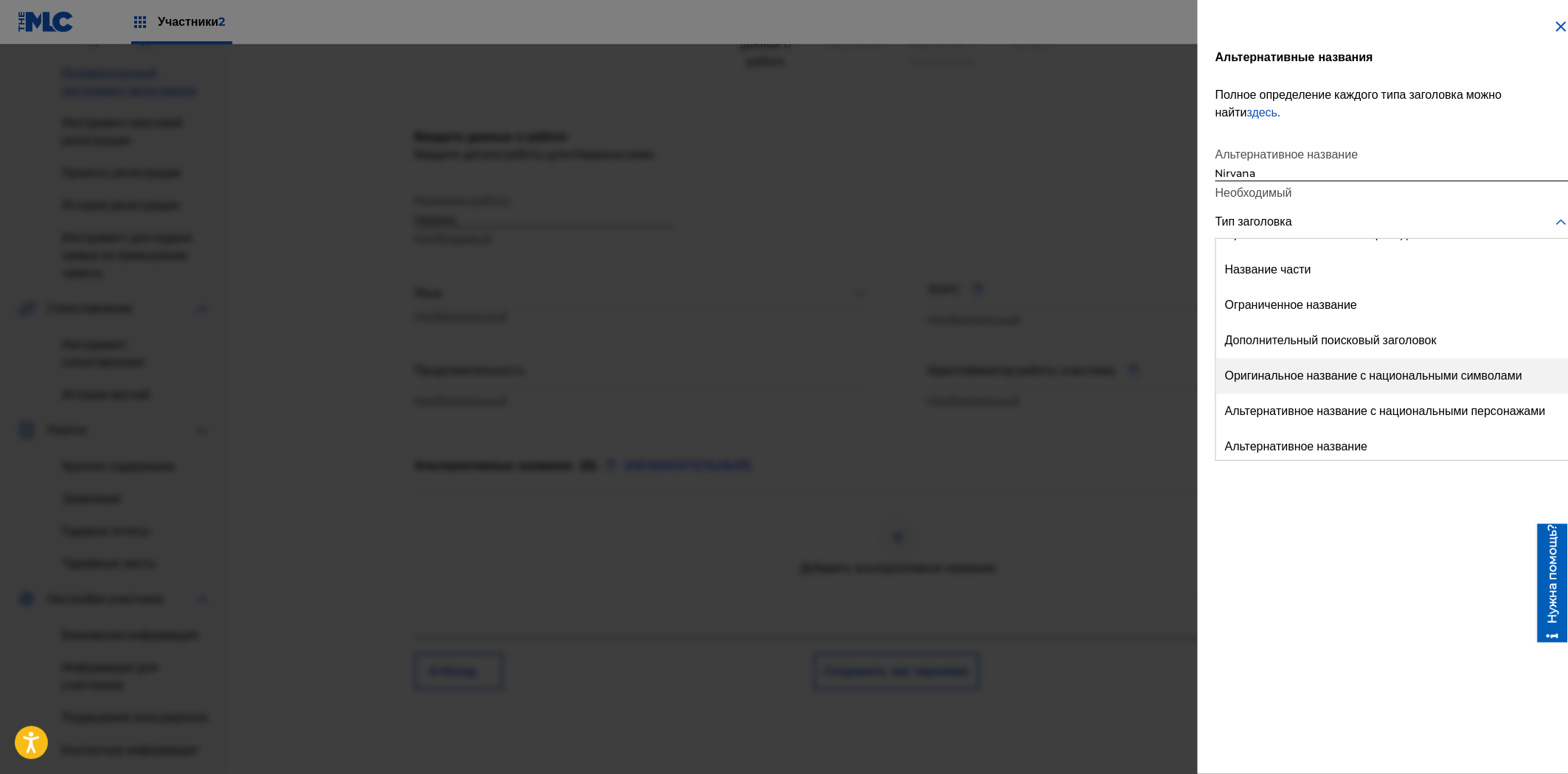 scroll, scrollTop: 203, scrollLeft: 0, axis: vertical 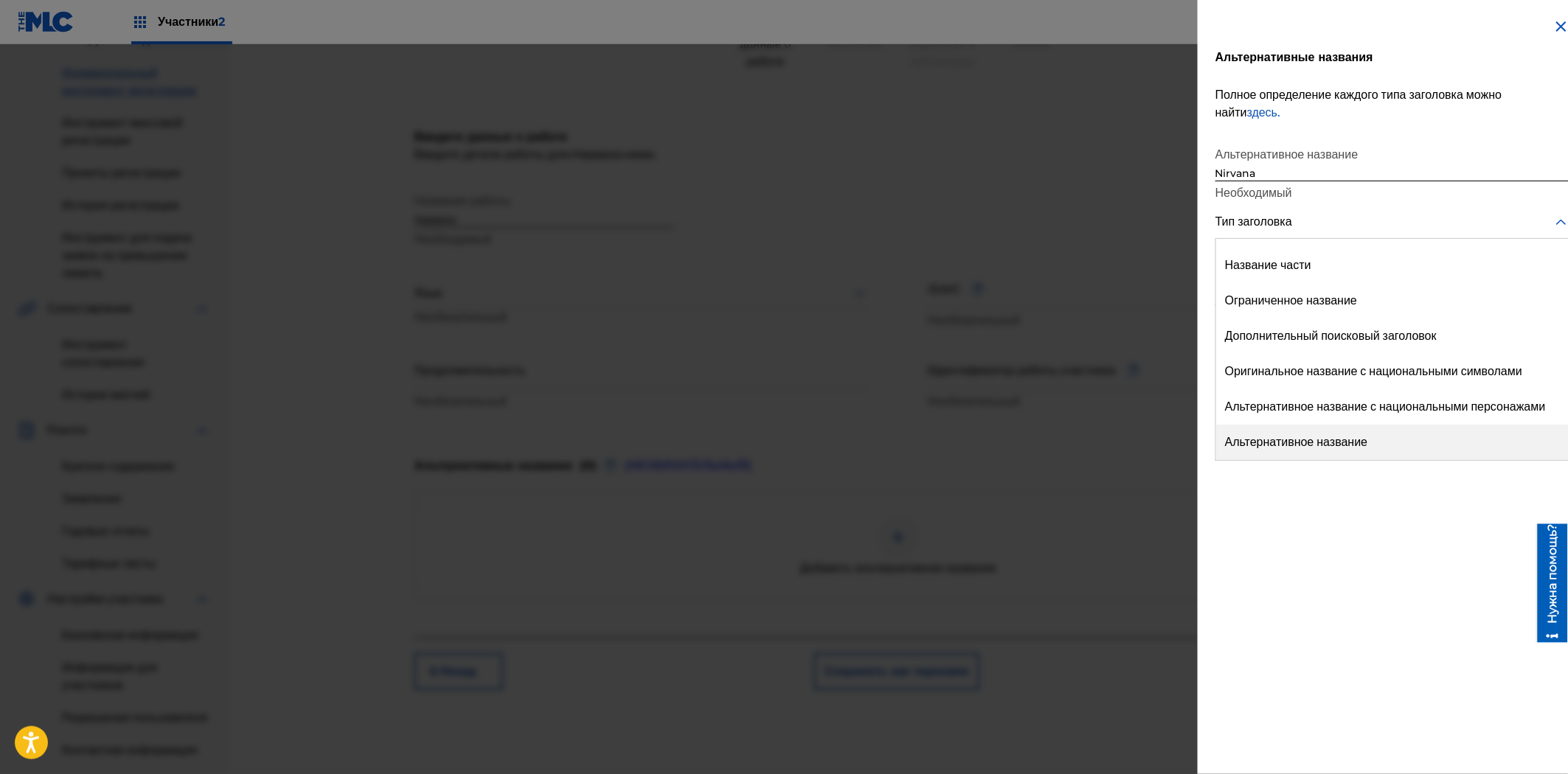 click on "Альтернативное название" at bounding box center (1297, 442) 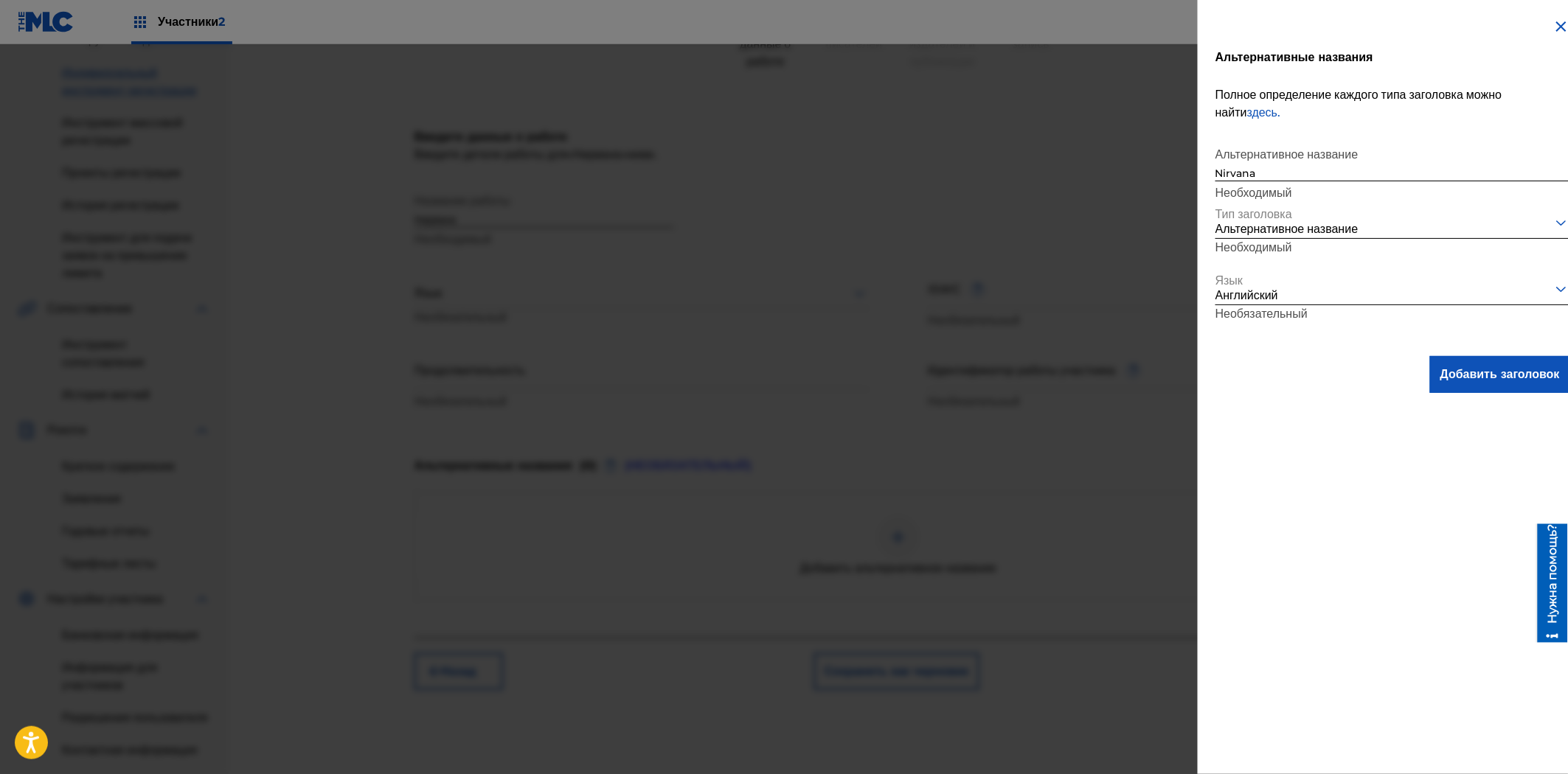 click on "Добавить заголовок" at bounding box center (1500, 374) 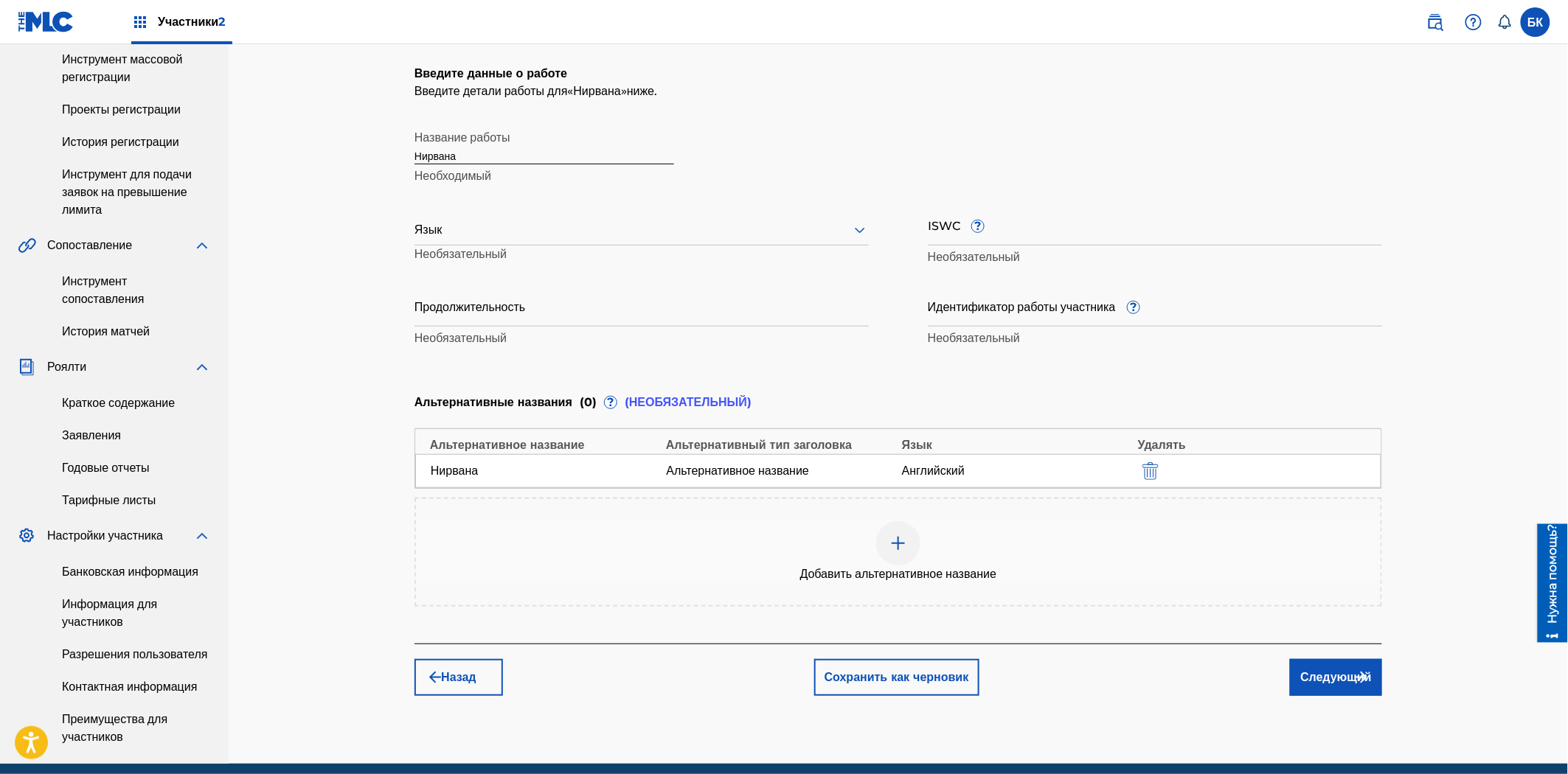 scroll, scrollTop: 259, scrollLeft: 0, axis: vertical 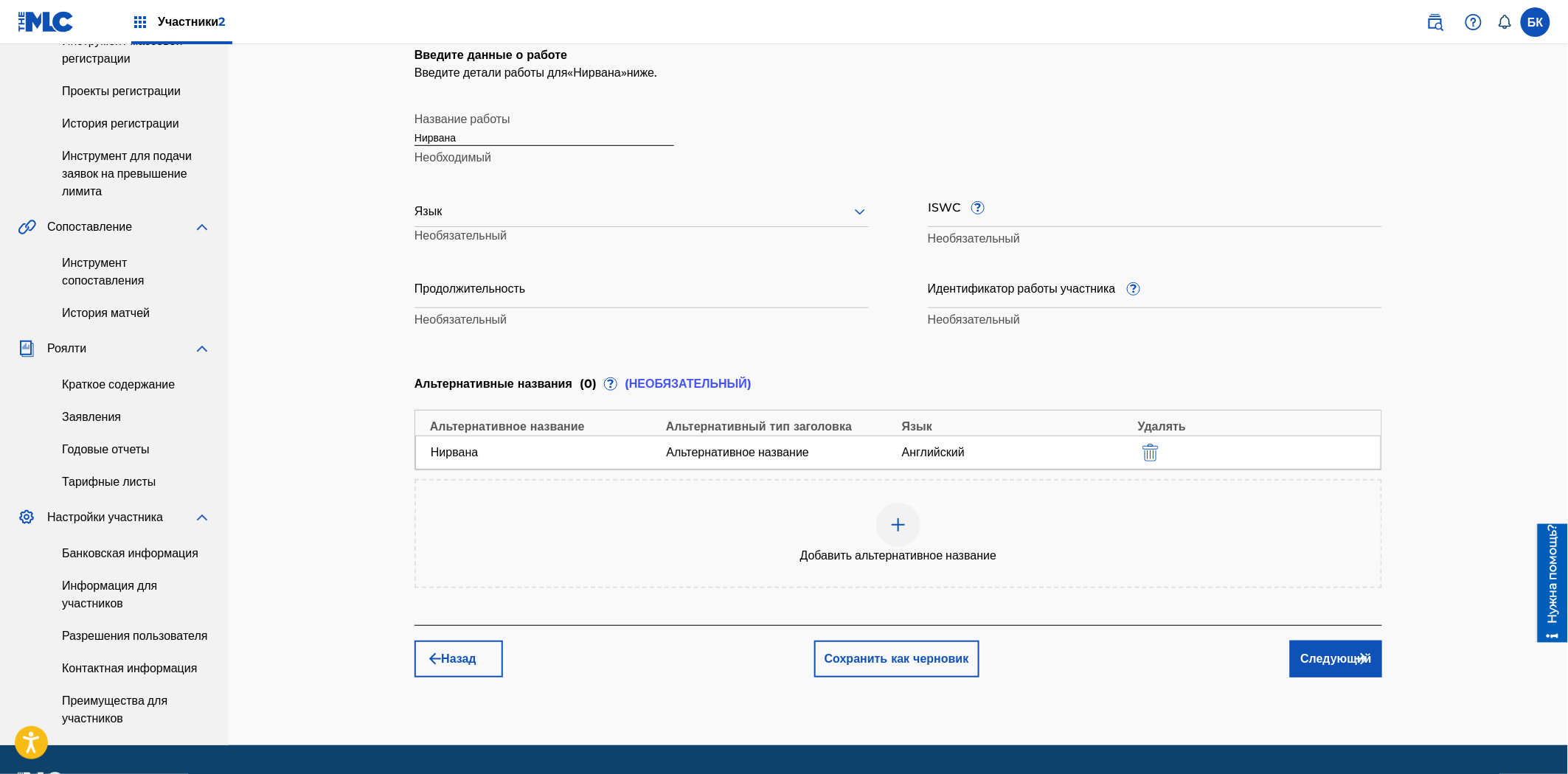 click on "Следующий" at bounding box center (1336, 658) 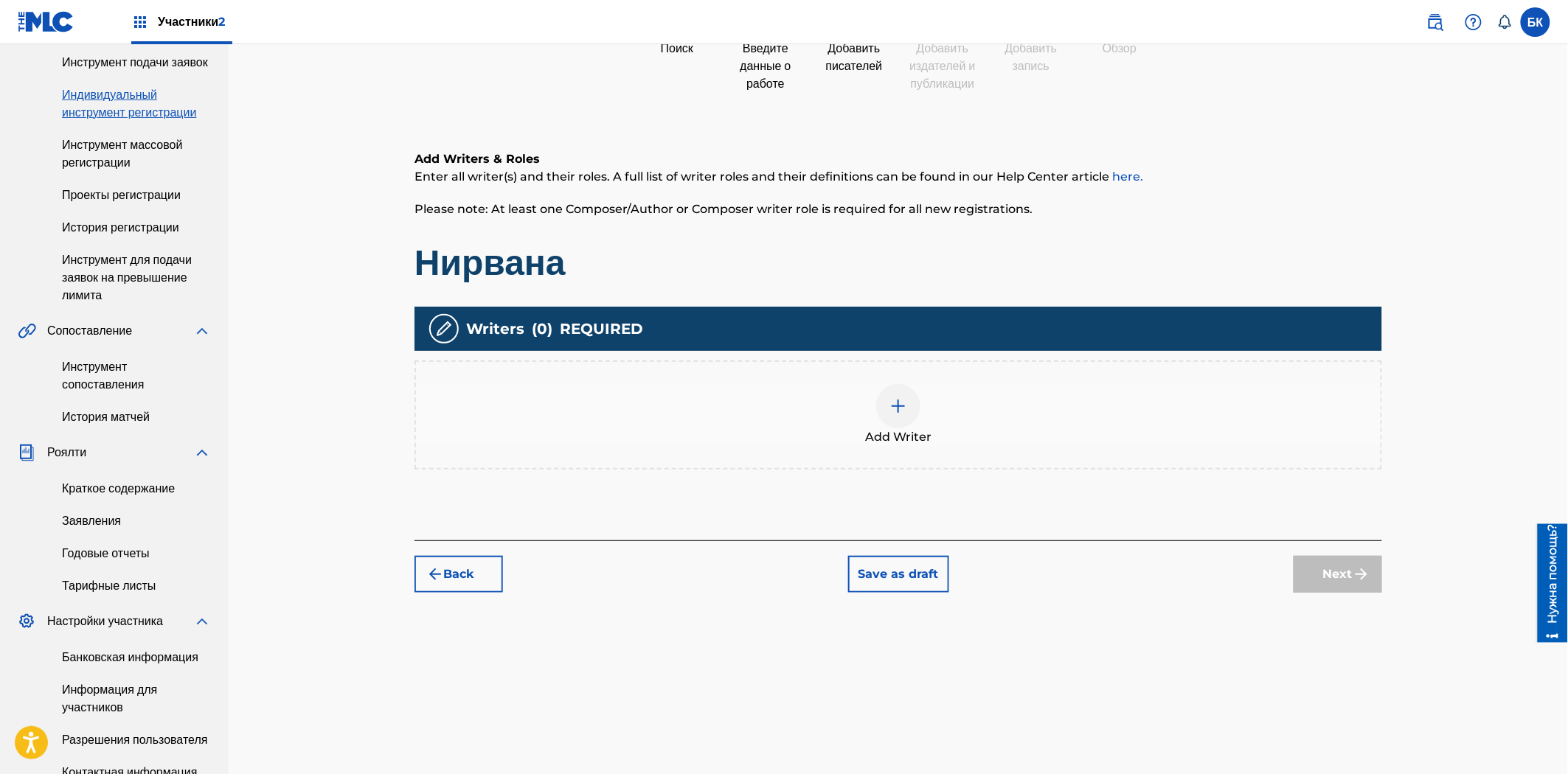 scroll, scrollTop: 66, scrollLeft: 0, axis: vertical 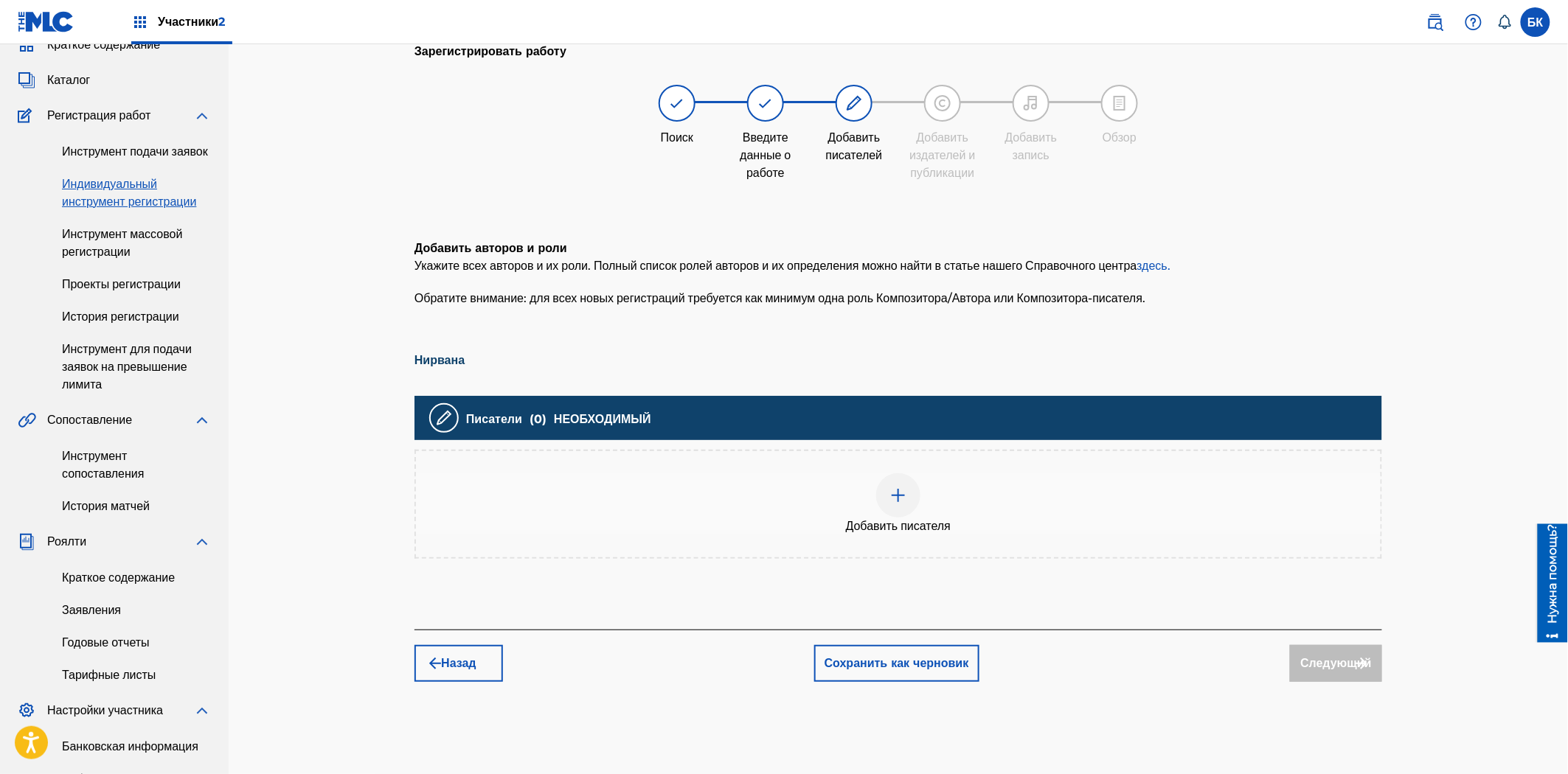 click at bounding box center [898, 495] 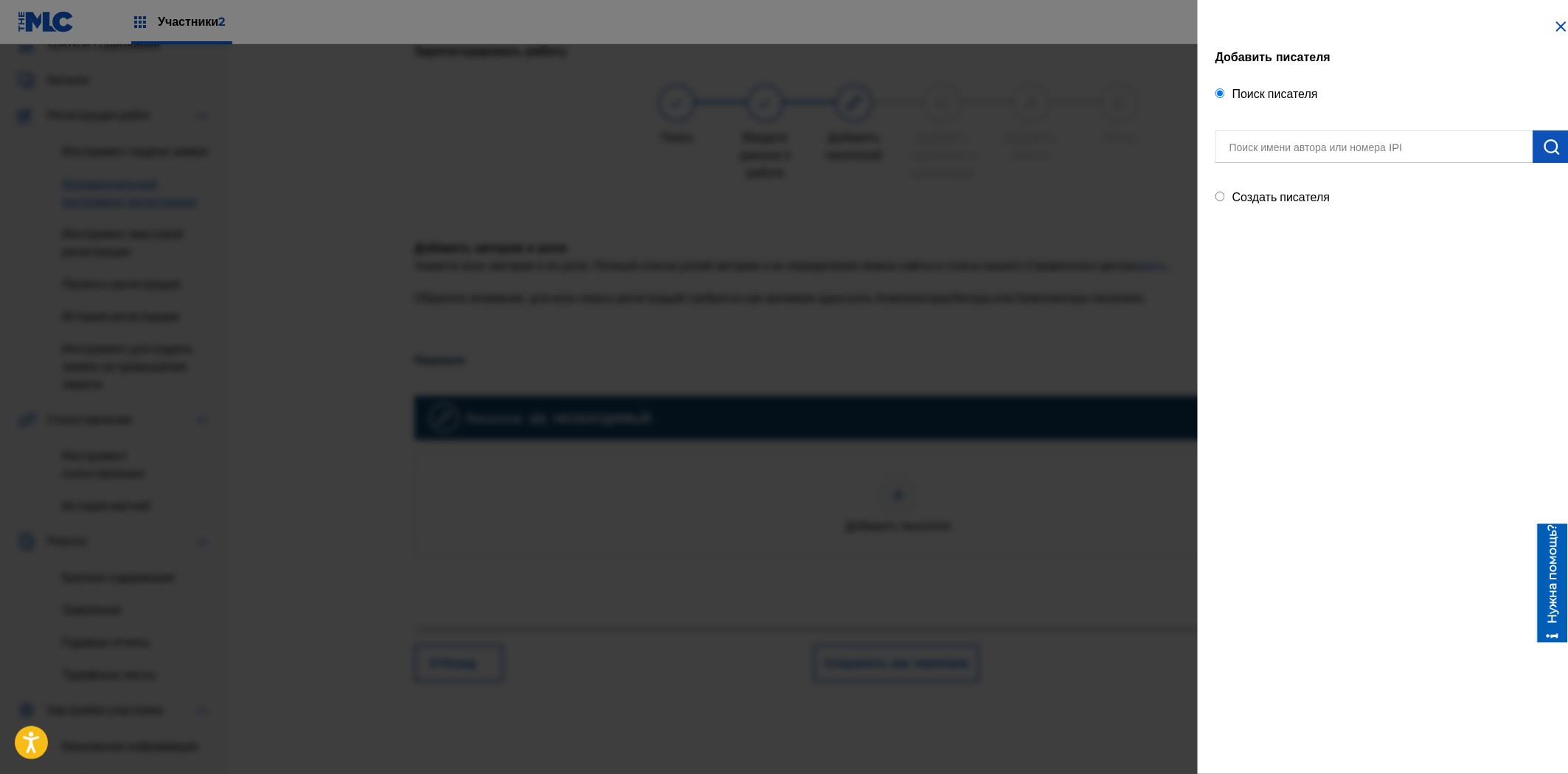 click at bounding box center [1374, 147] 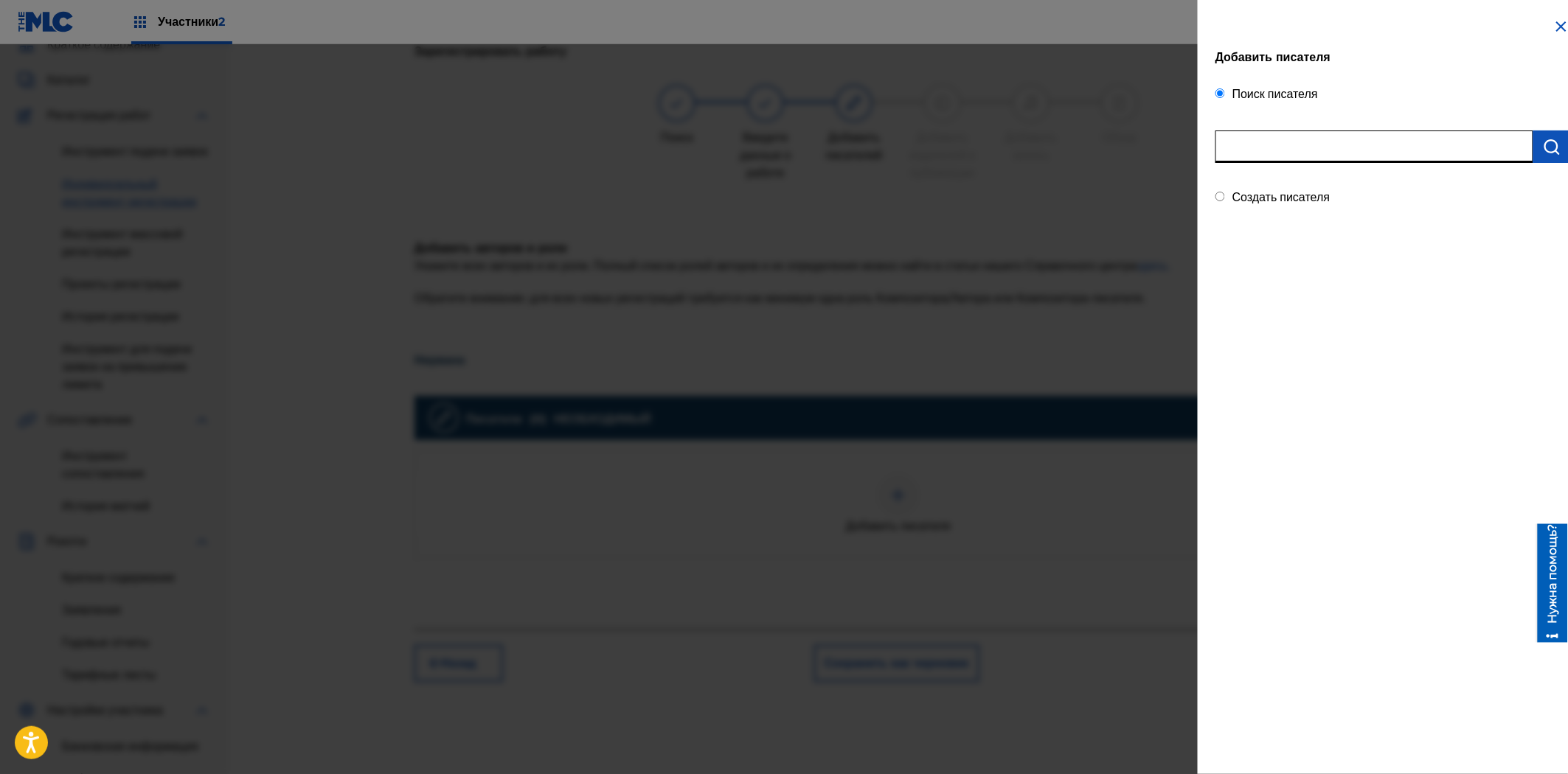 type on "Ф" 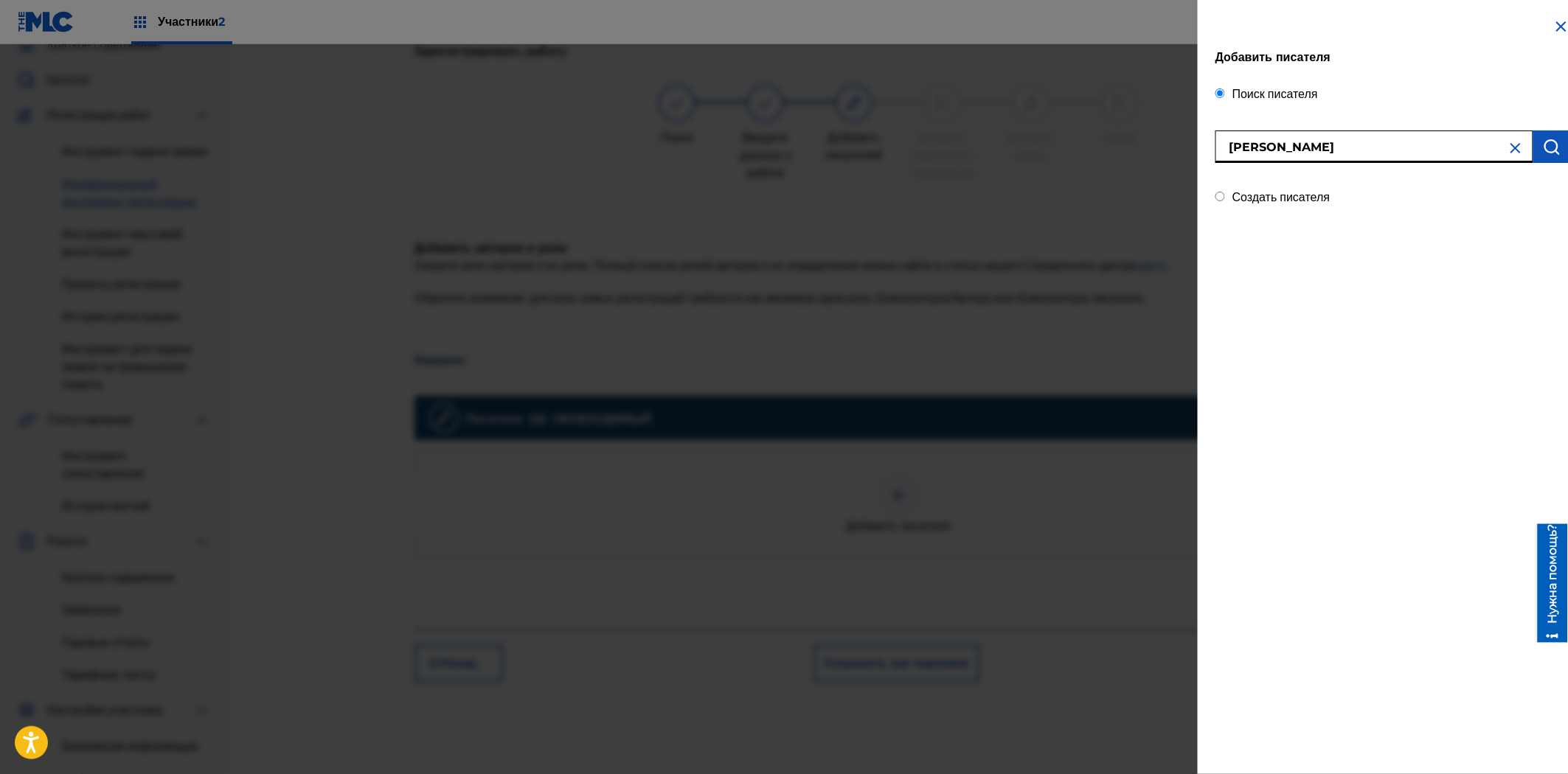 type on "Artem Brovkov" 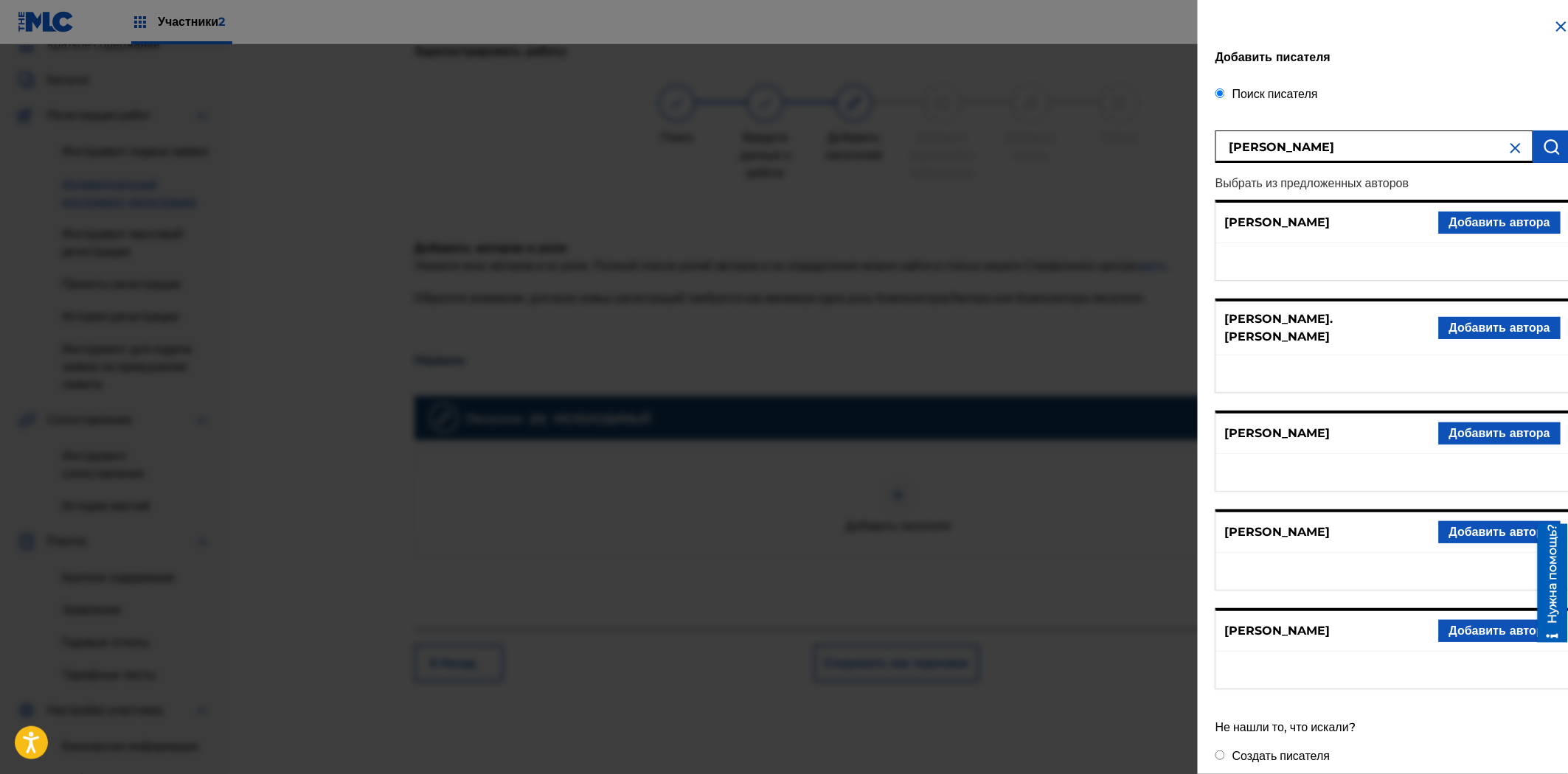 scroll, scrollTop: 0, scrollLeft: 0, axis: both 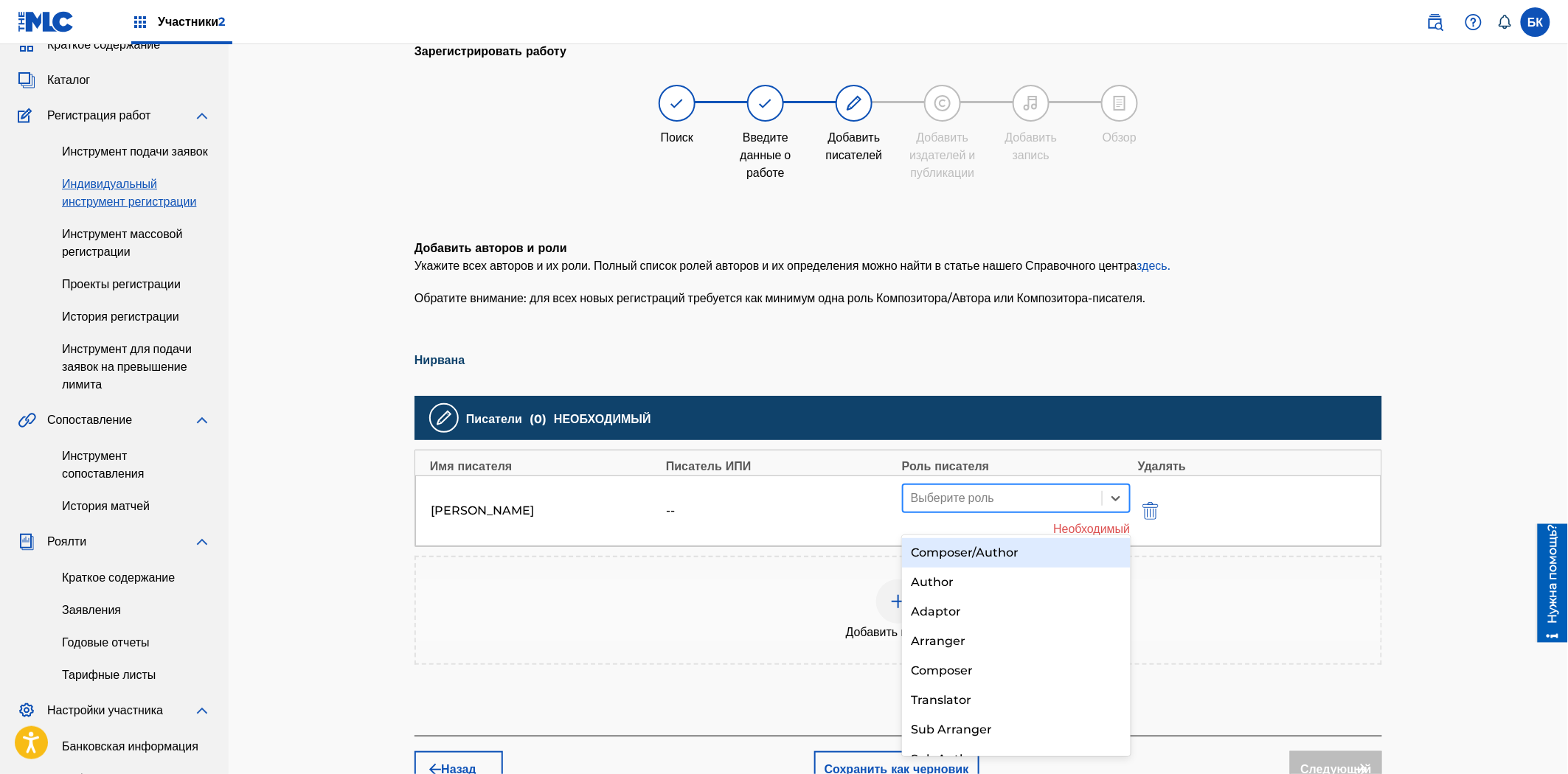 click on "Выберите роль" at bounding box center (1016, 498) 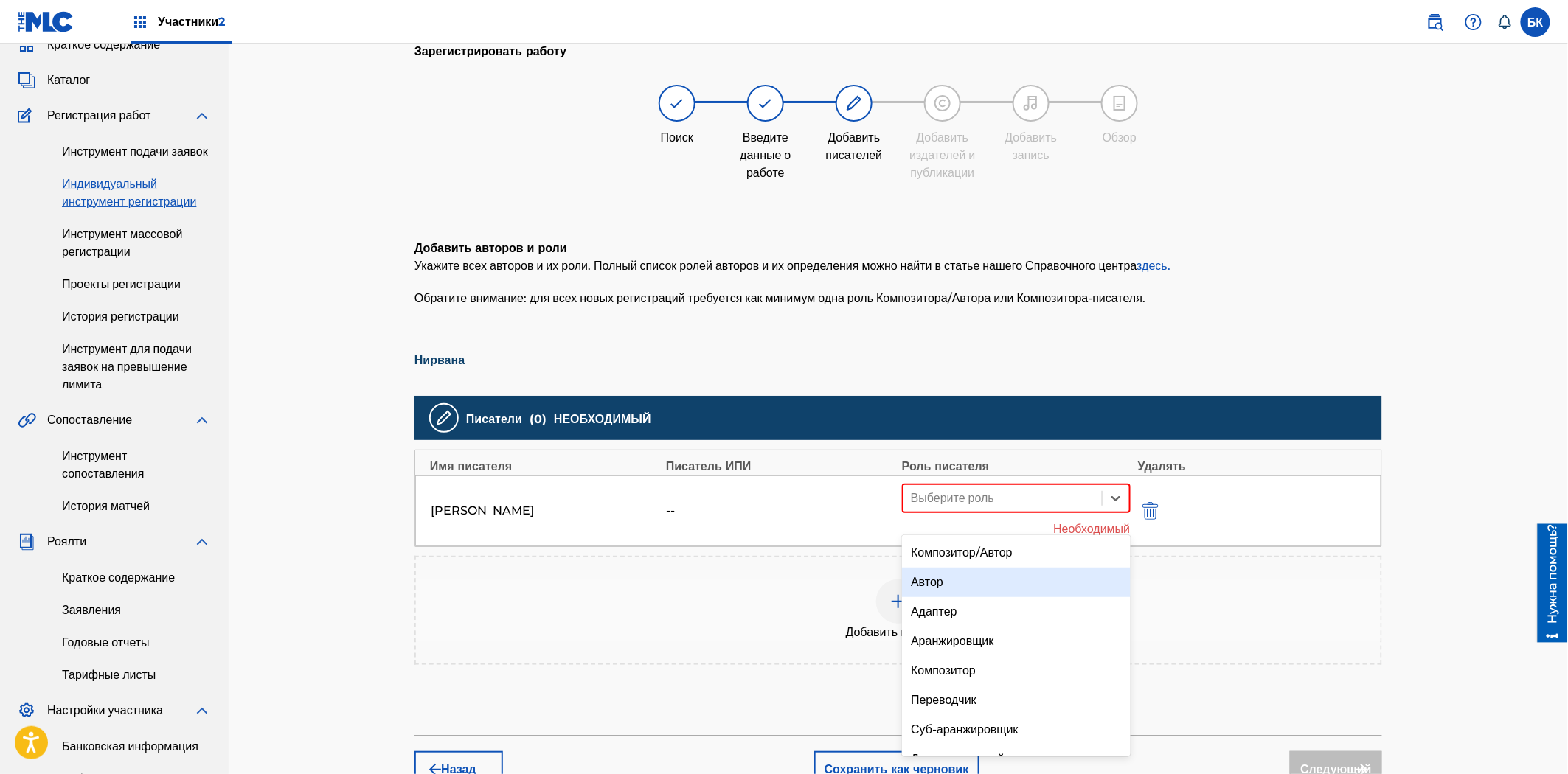click on "Автор" at bounding box center [1016, 582] 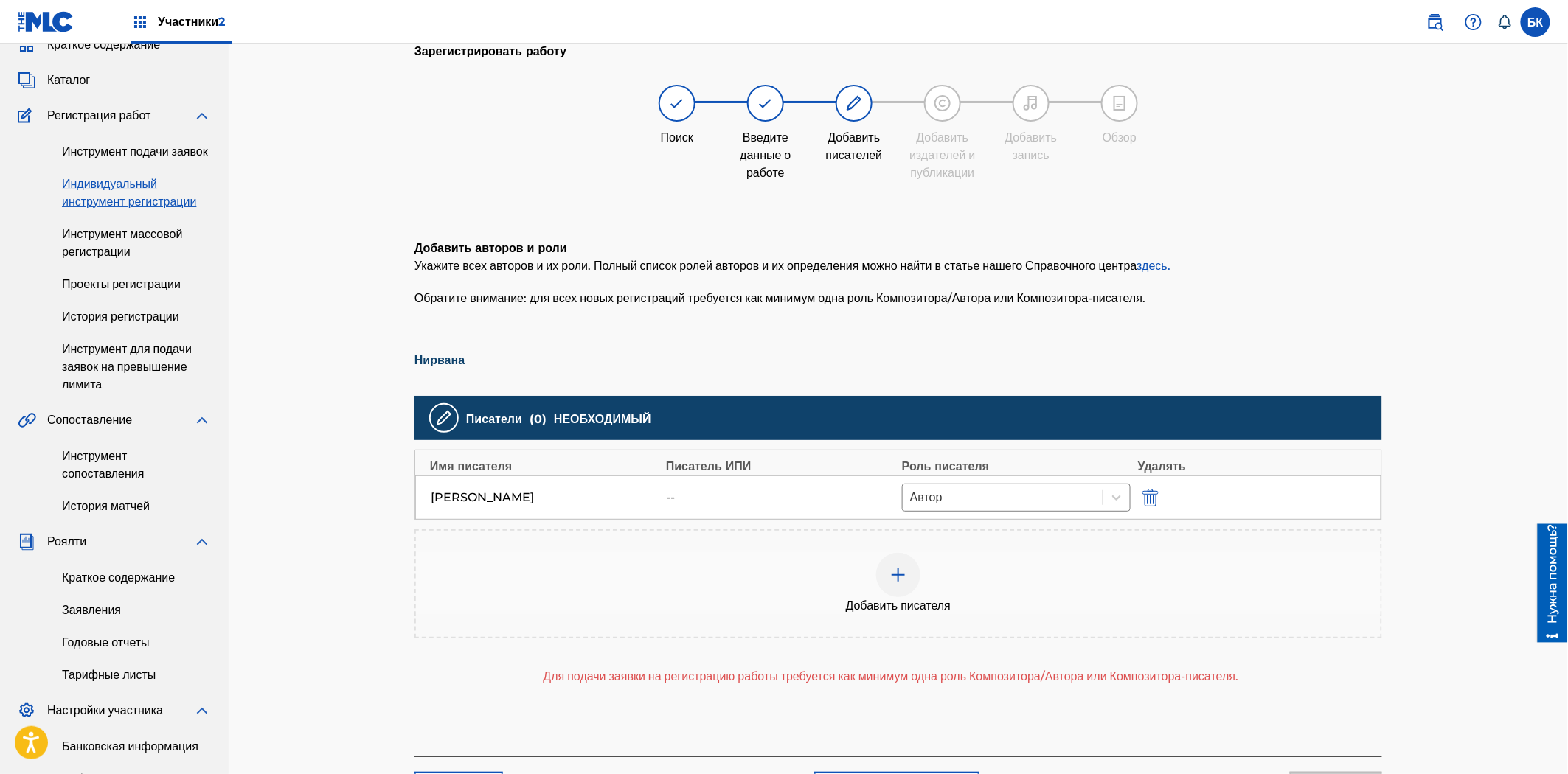 click at bounding box center (898, 575) 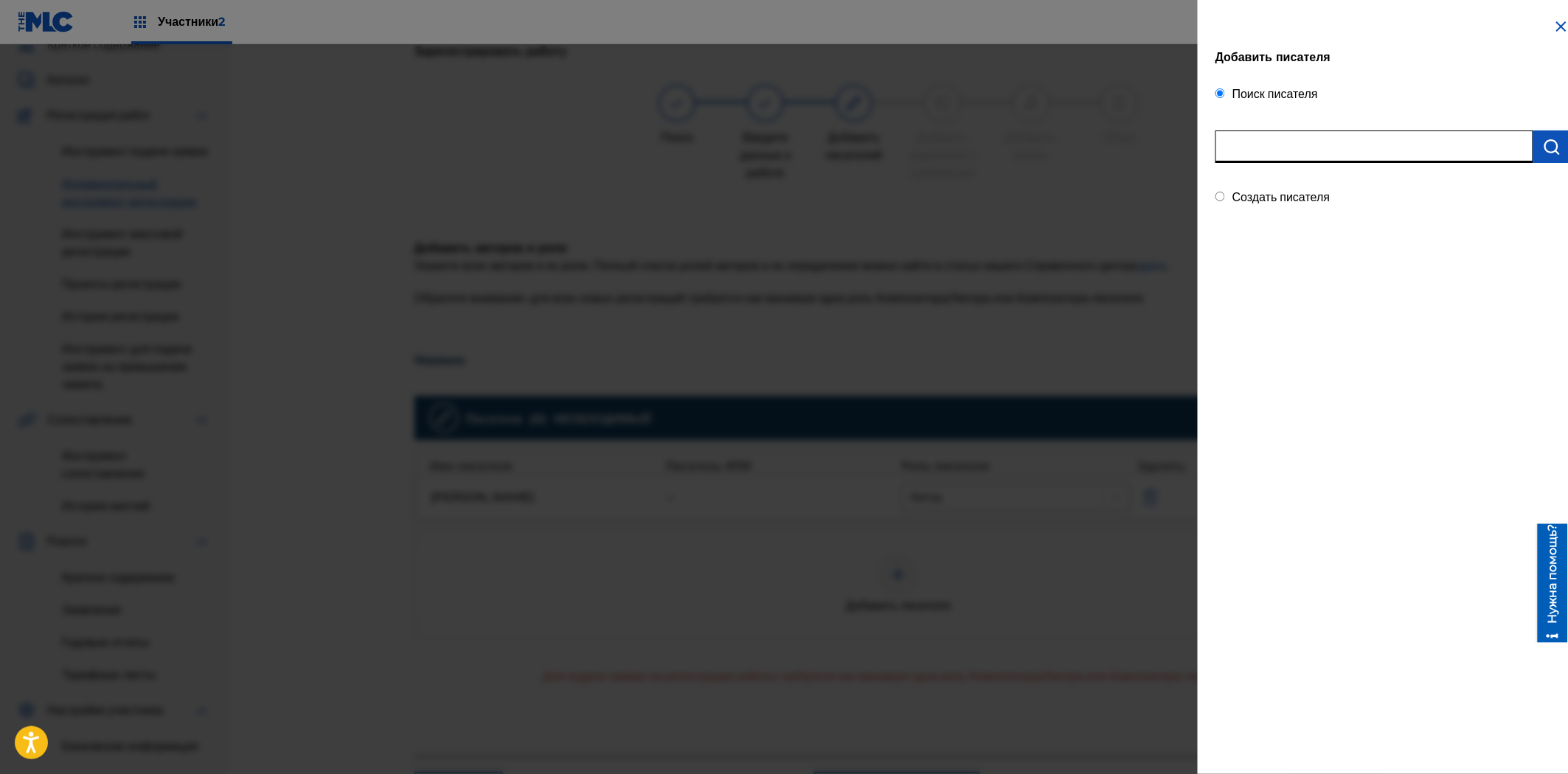 click at bounding box center [1374, 147] 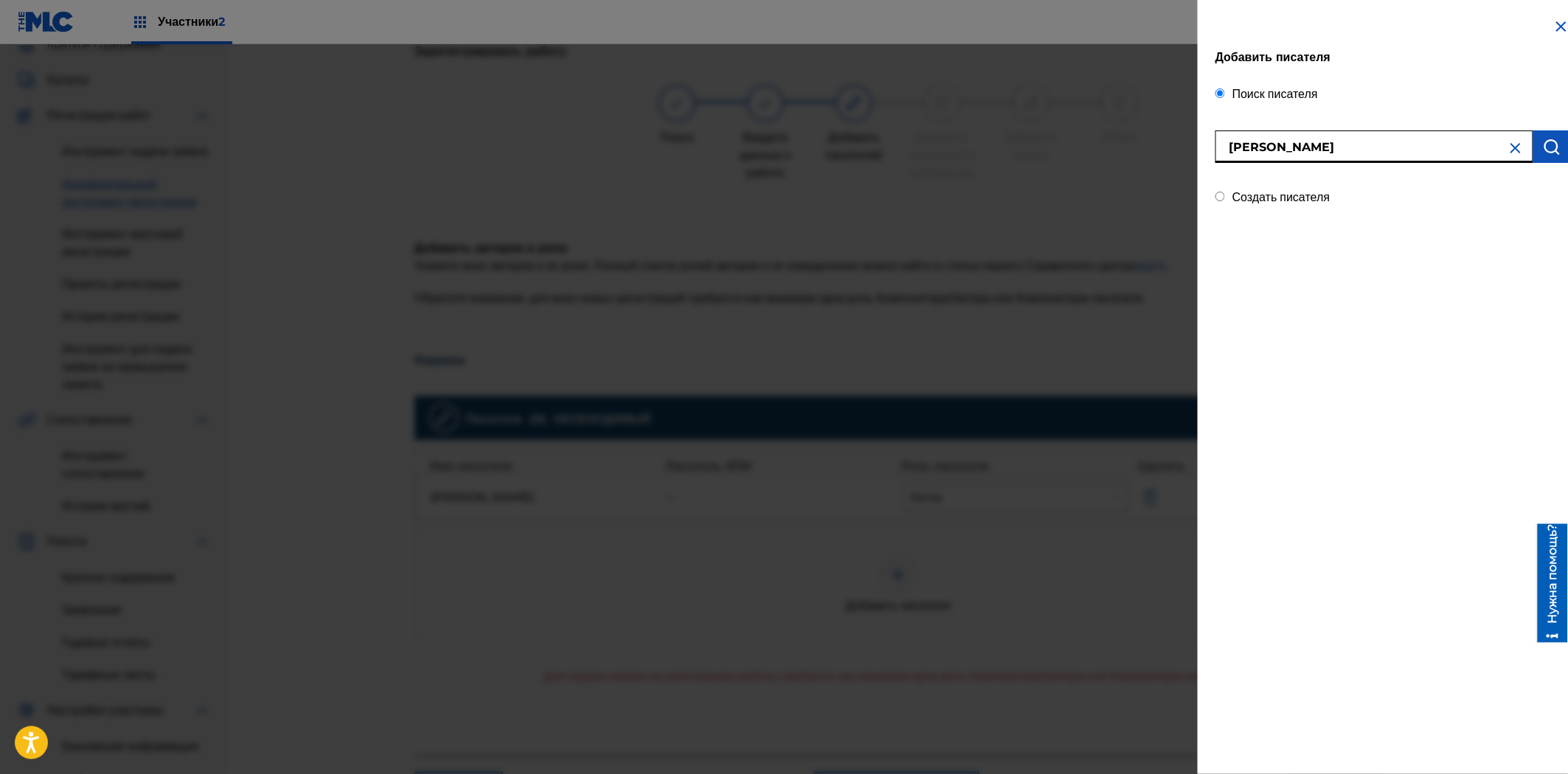 type on "азамат кудзаев" 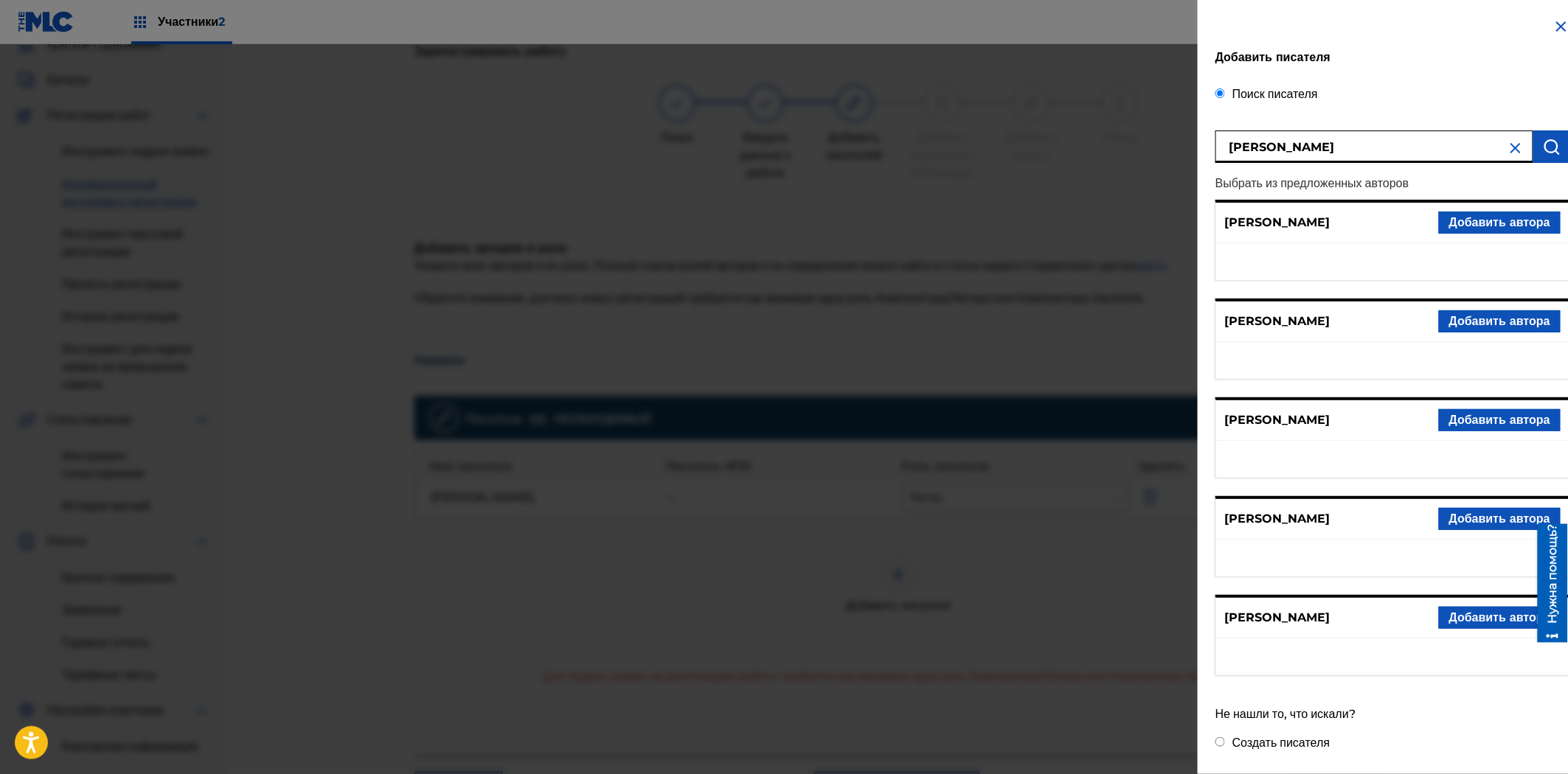 click on "Добавить автора" at bounding box center (1499, 222) 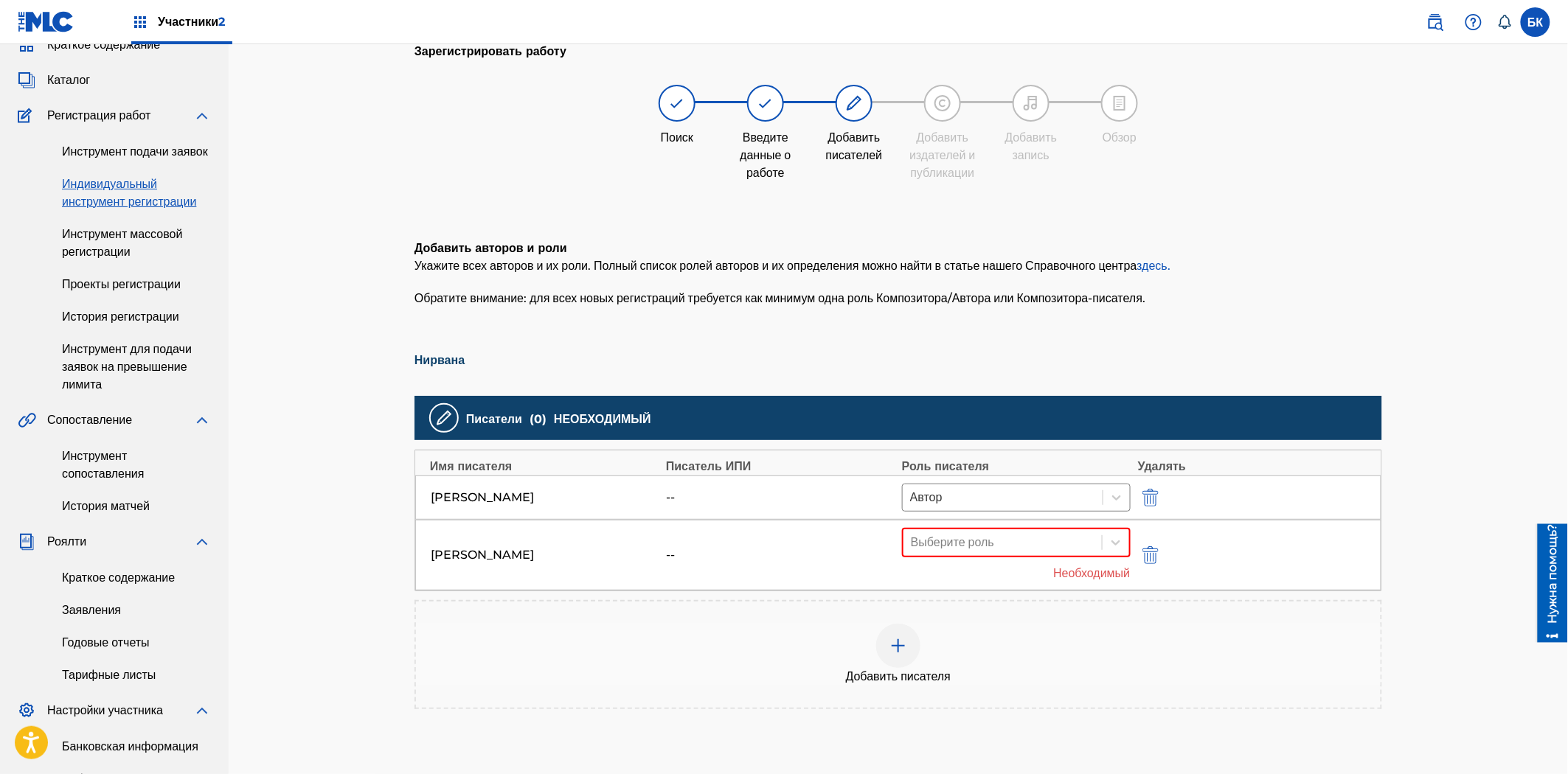 click at bounding box center (898, 646) 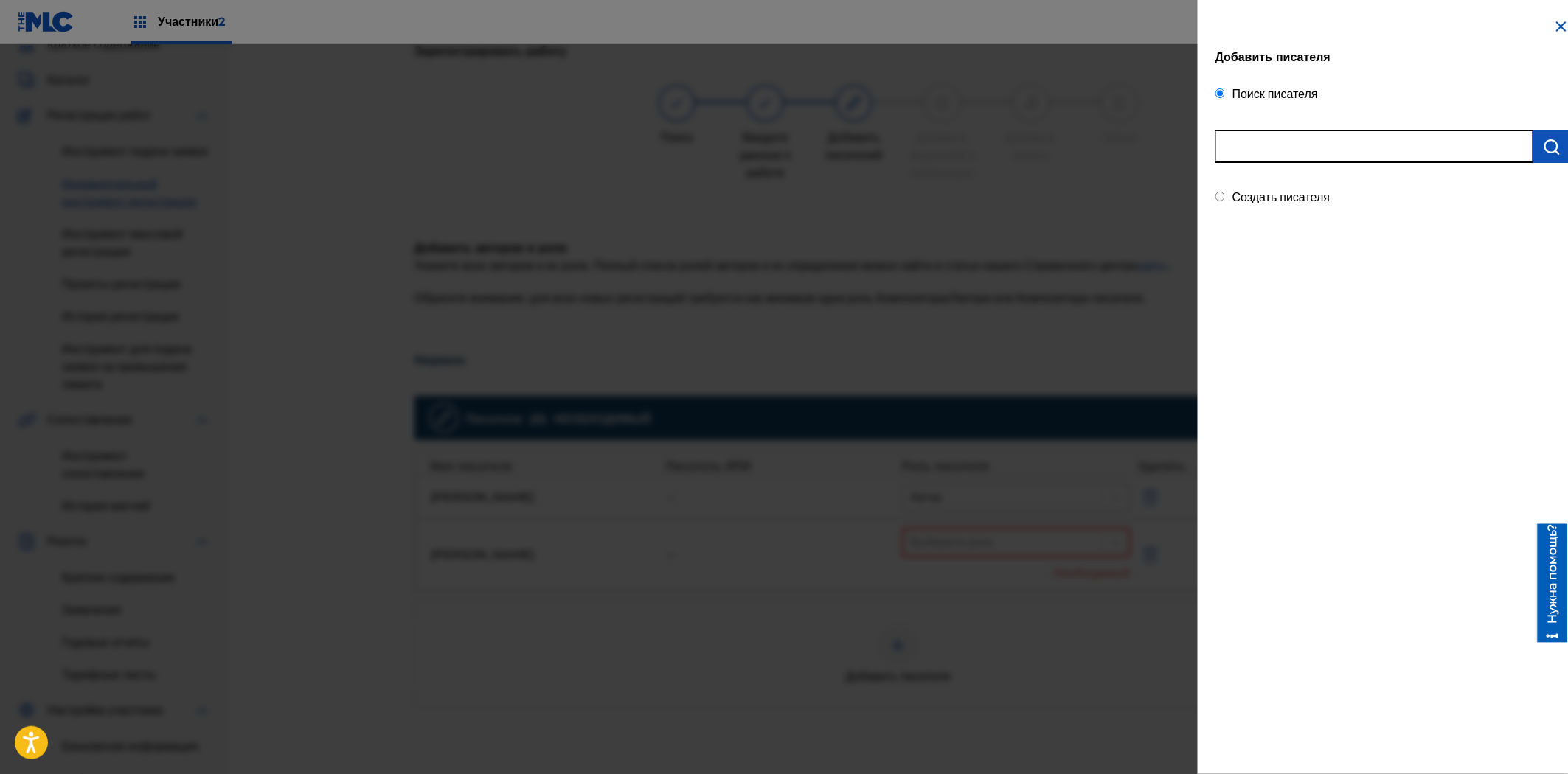click at bounding box center [1374, 147] 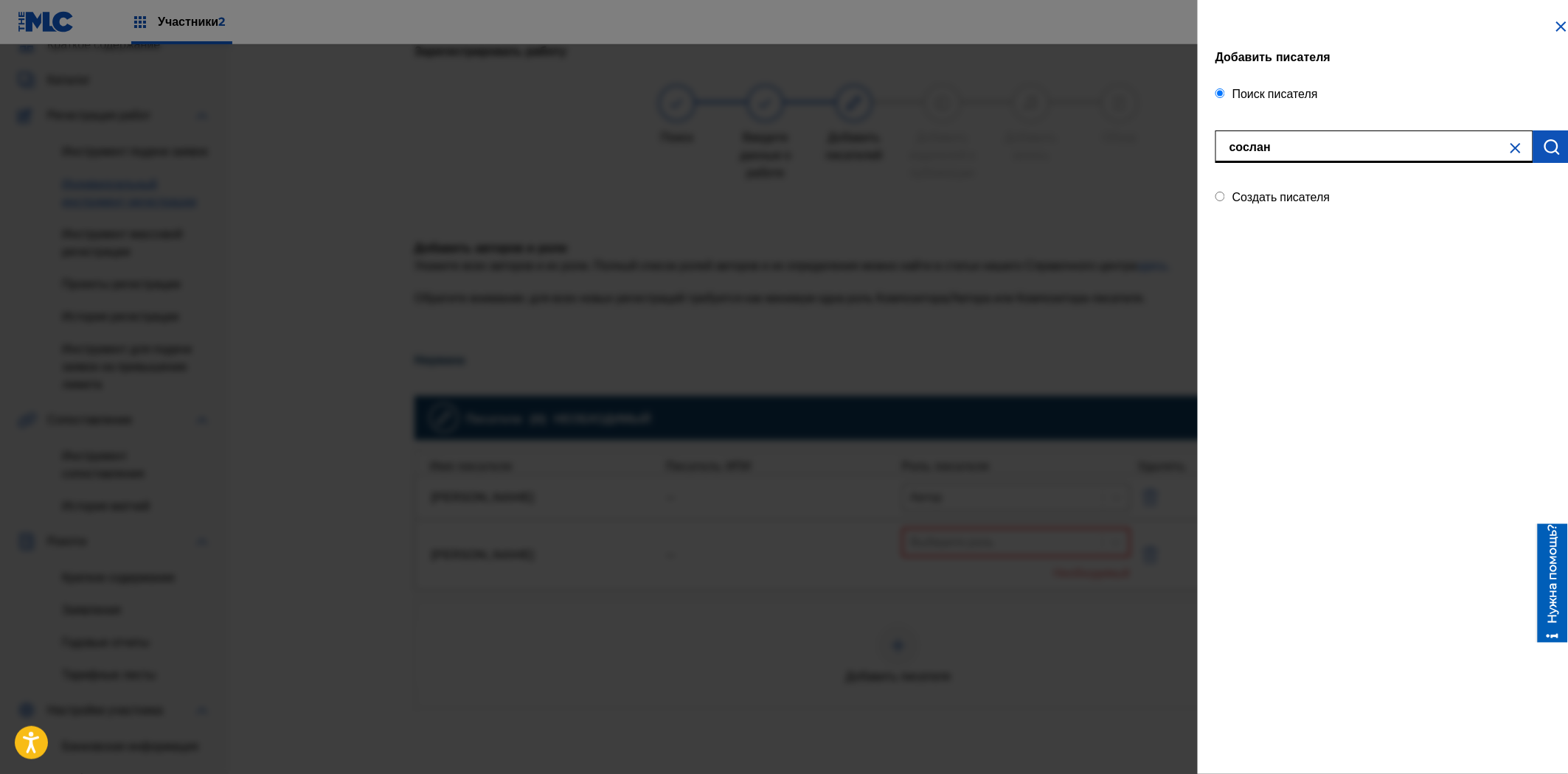 type on "сослан" 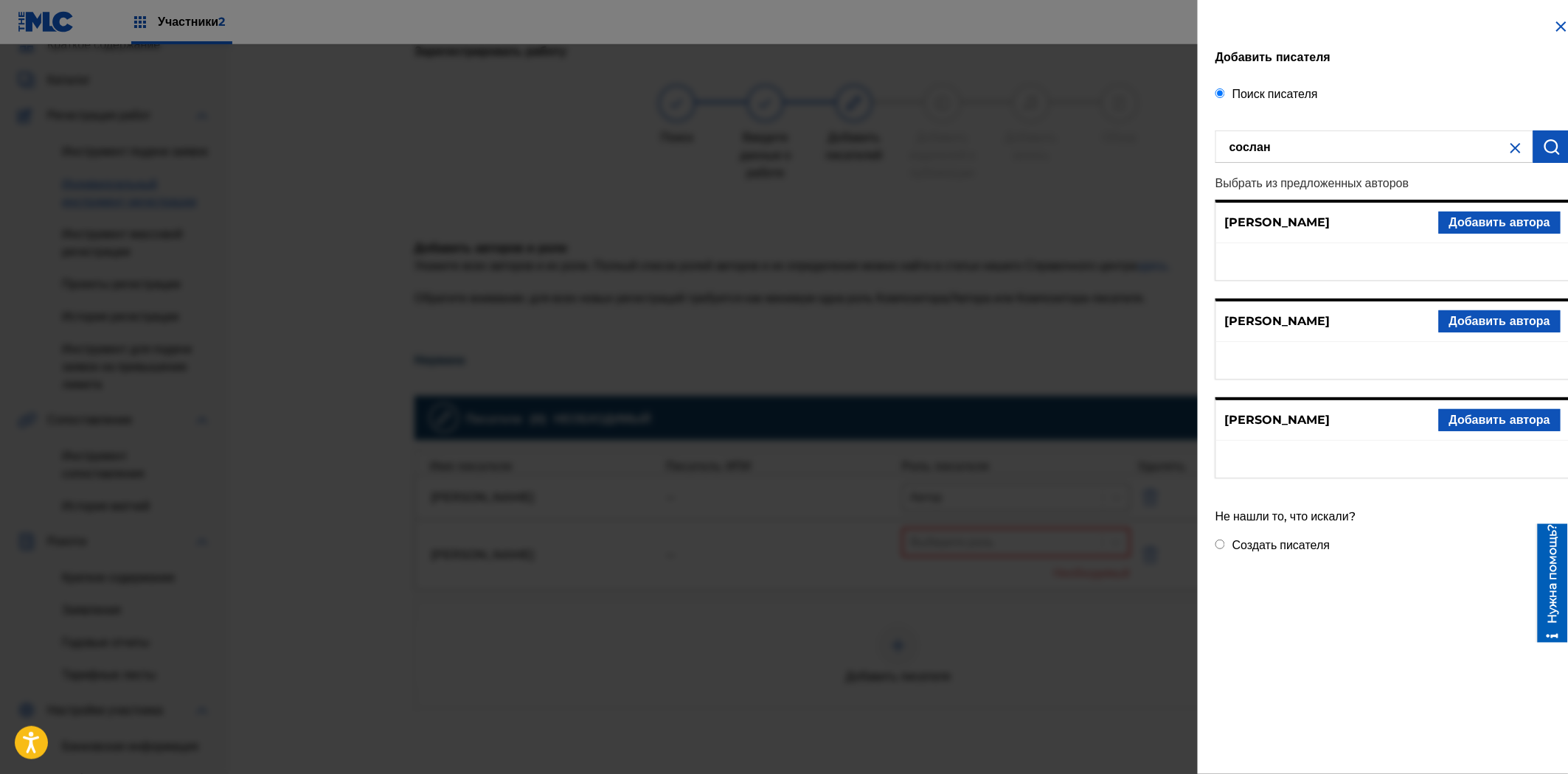 click on "Добавить автора" at bounding box center [1499, 321] 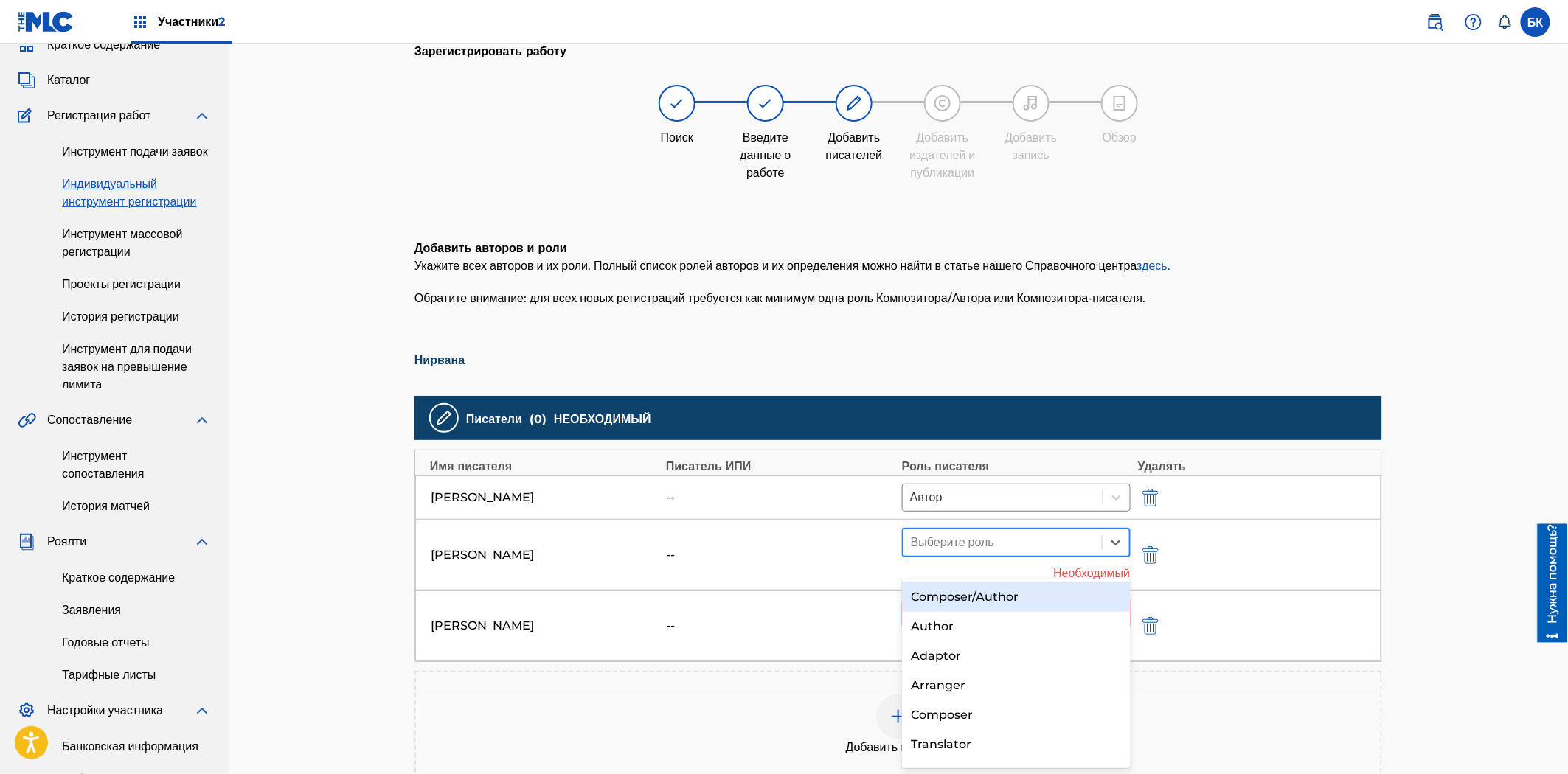 click at bounding box center (1002, 543) 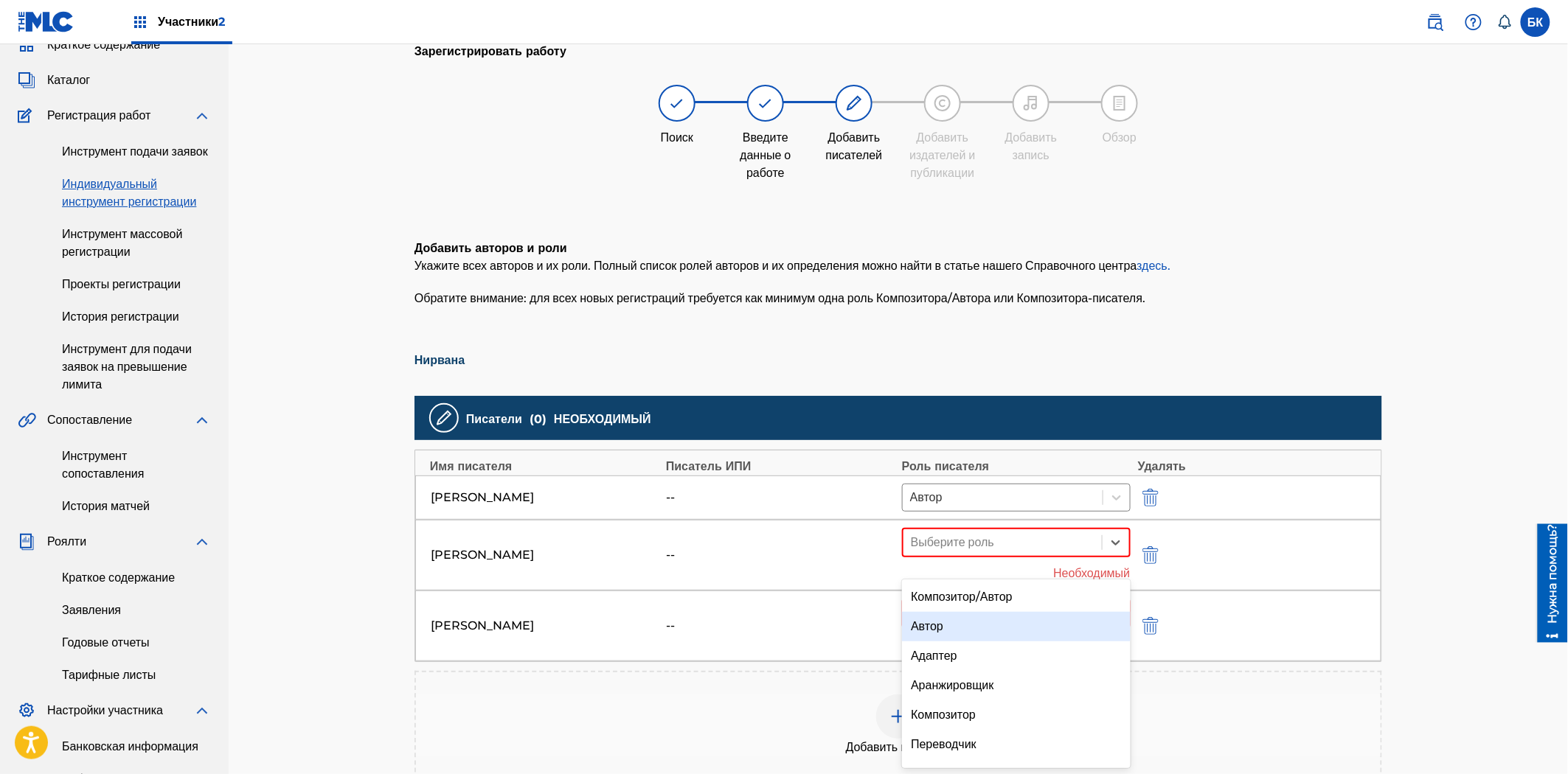 click on "Автор" at bounding box center [1016, 627] 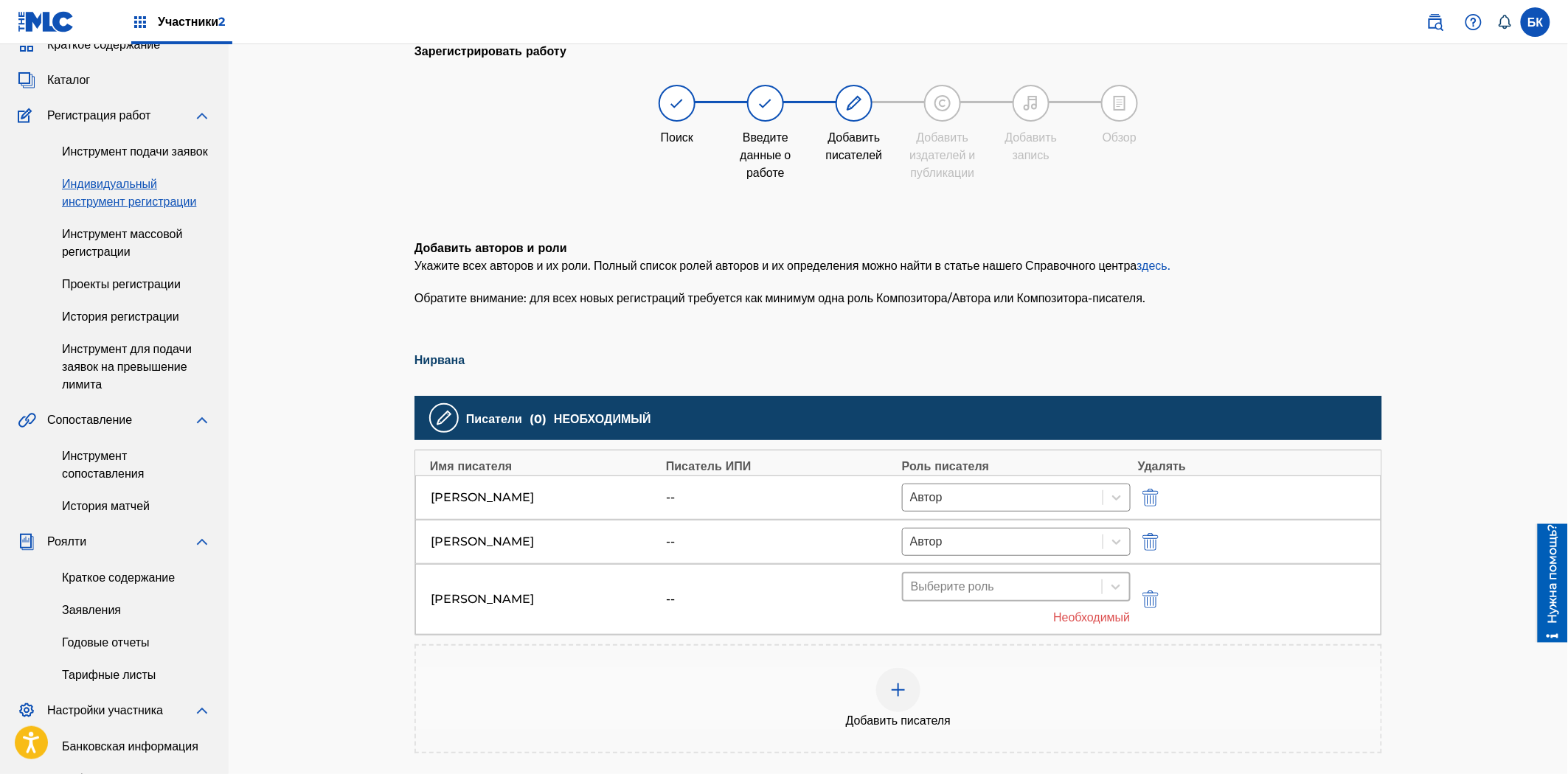 click at bounding box center [1002, 587] 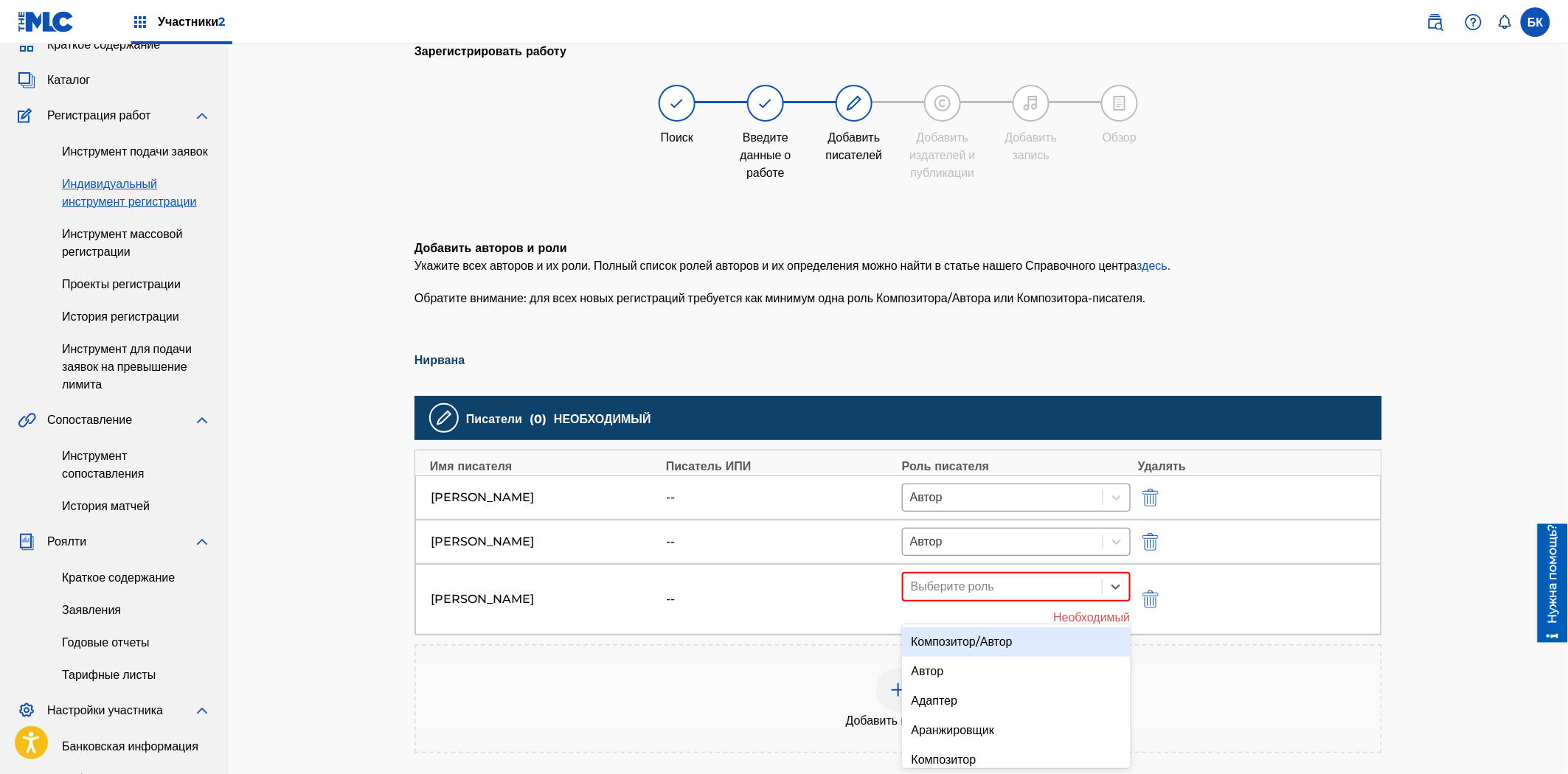 click on "Композитор/Автор" at bounding box center (1016, 642) 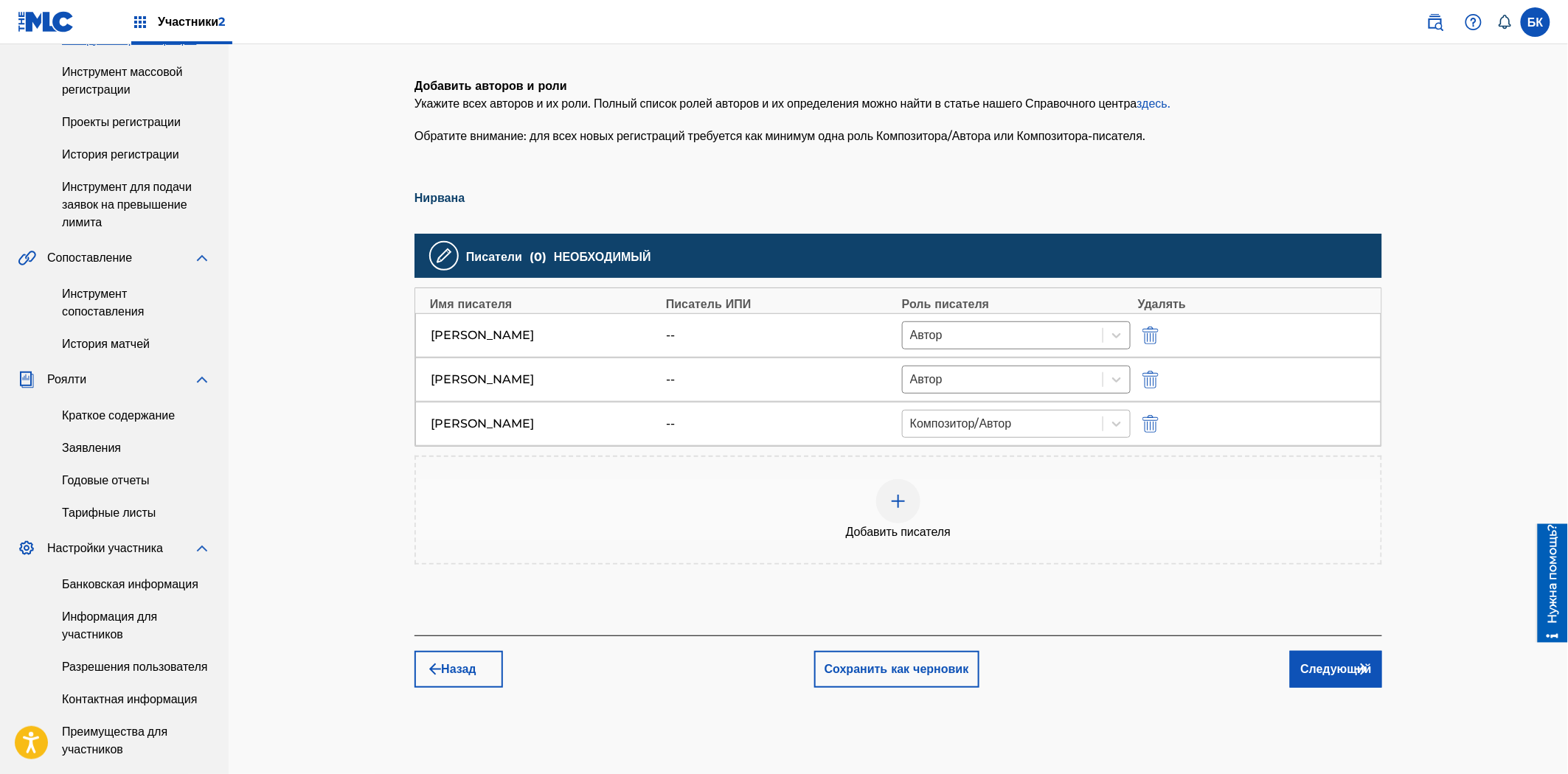 scroll, scrollTop: 230, scrollLeft: 0, axis: vertical 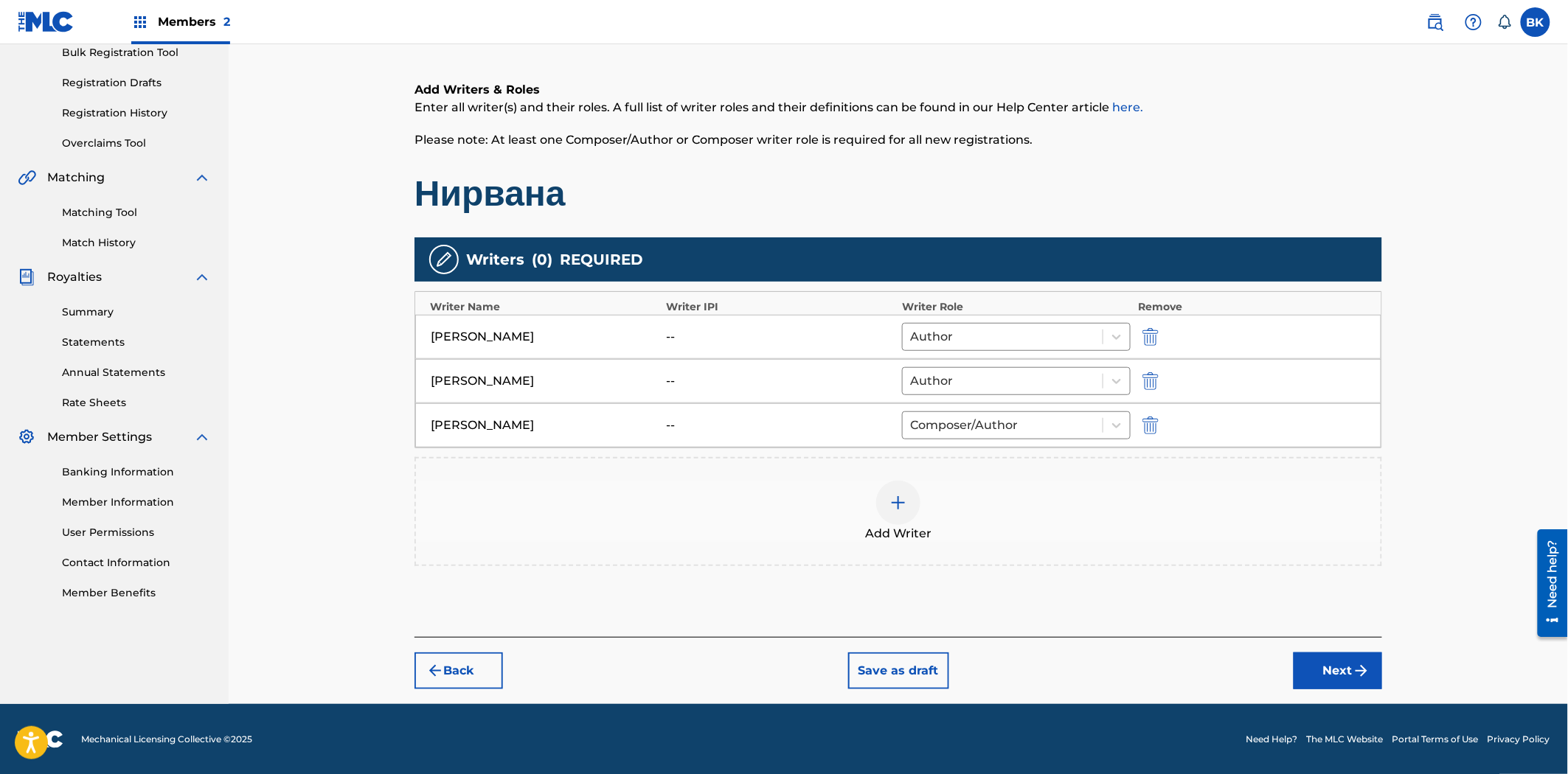 click at bounding box center (1361, 671) 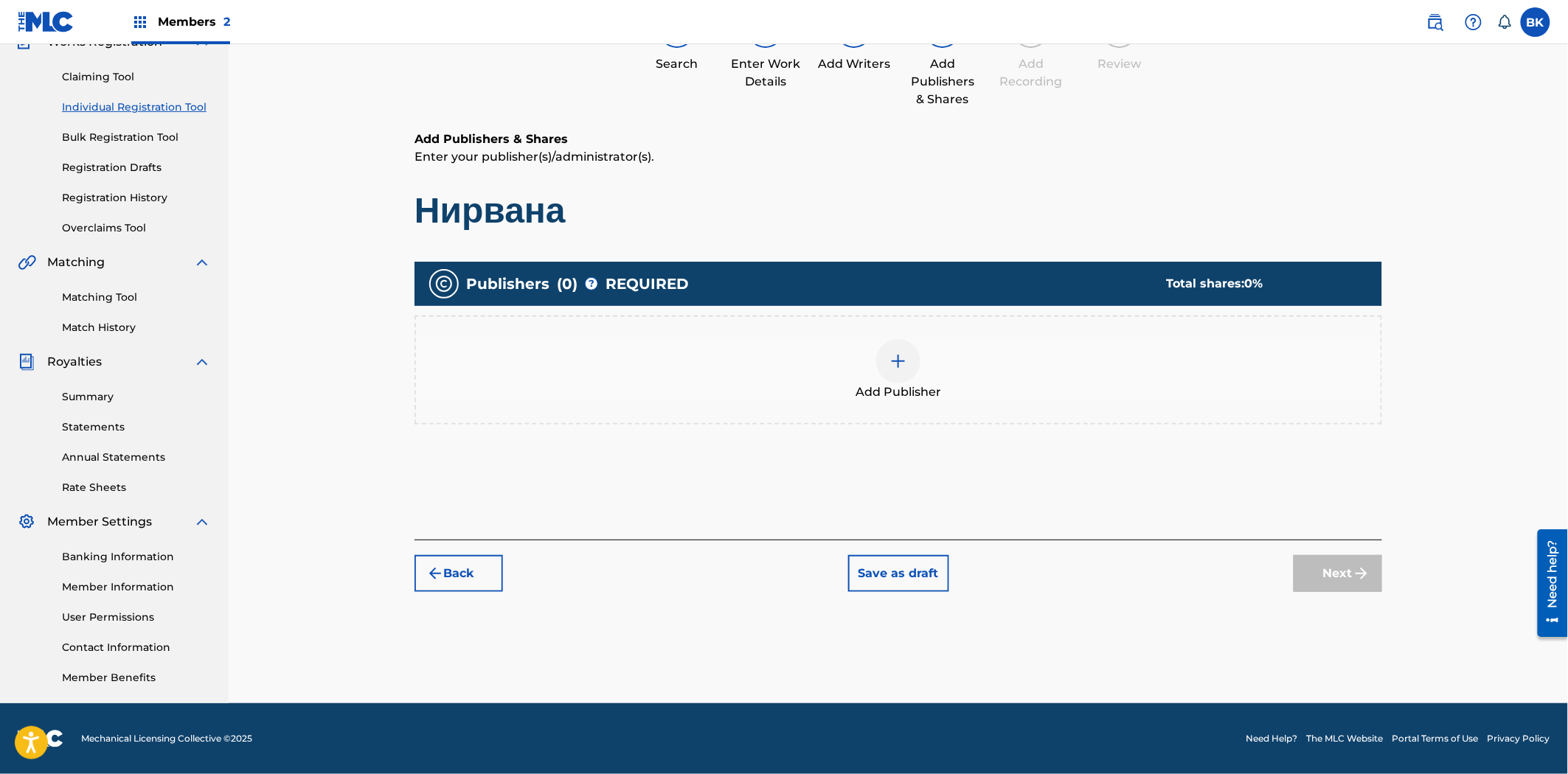 scroll, scrollTop: 66, scrollLeft: 0, axis: vertical 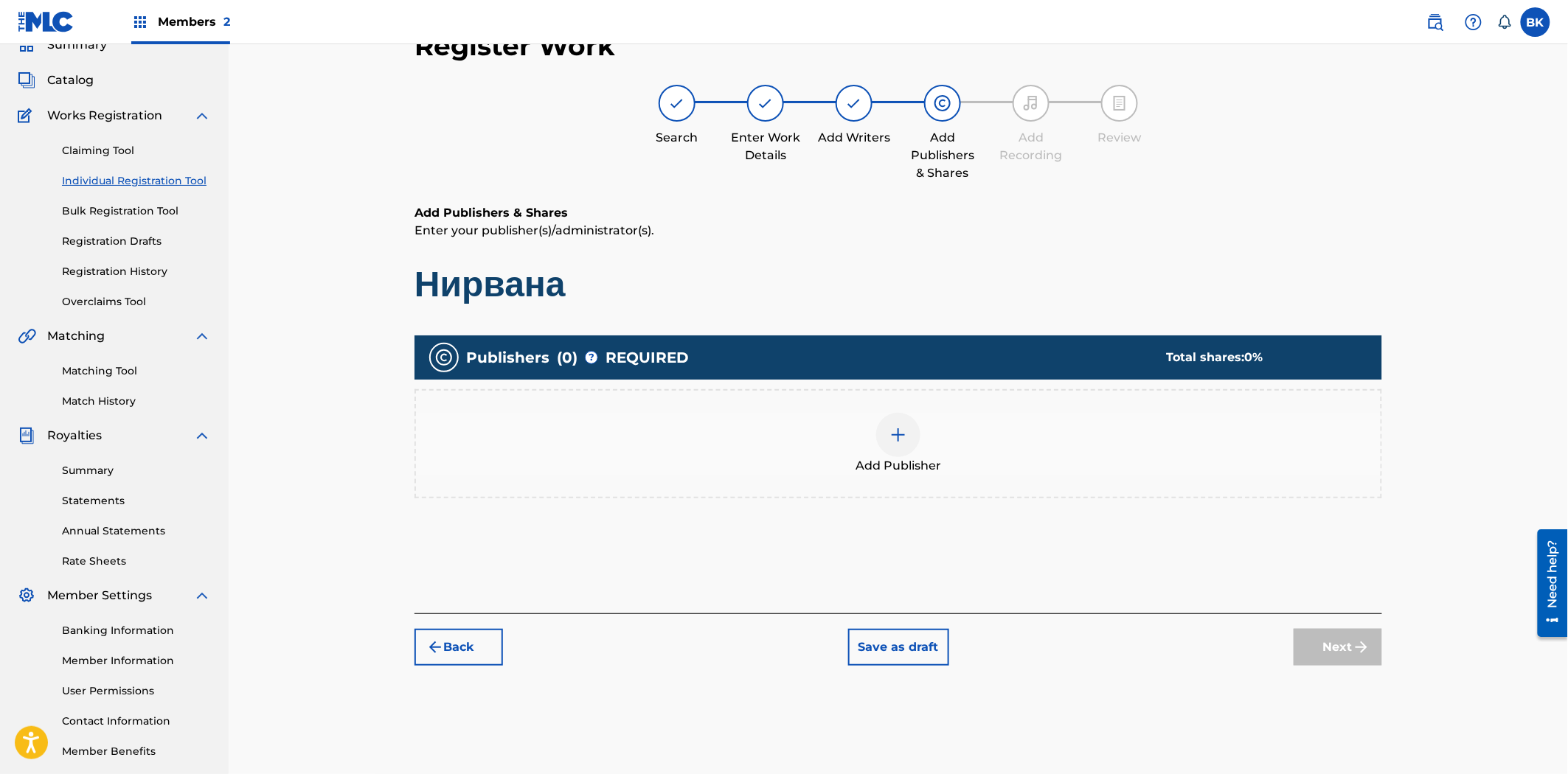 click at bounding box center (898, 435) 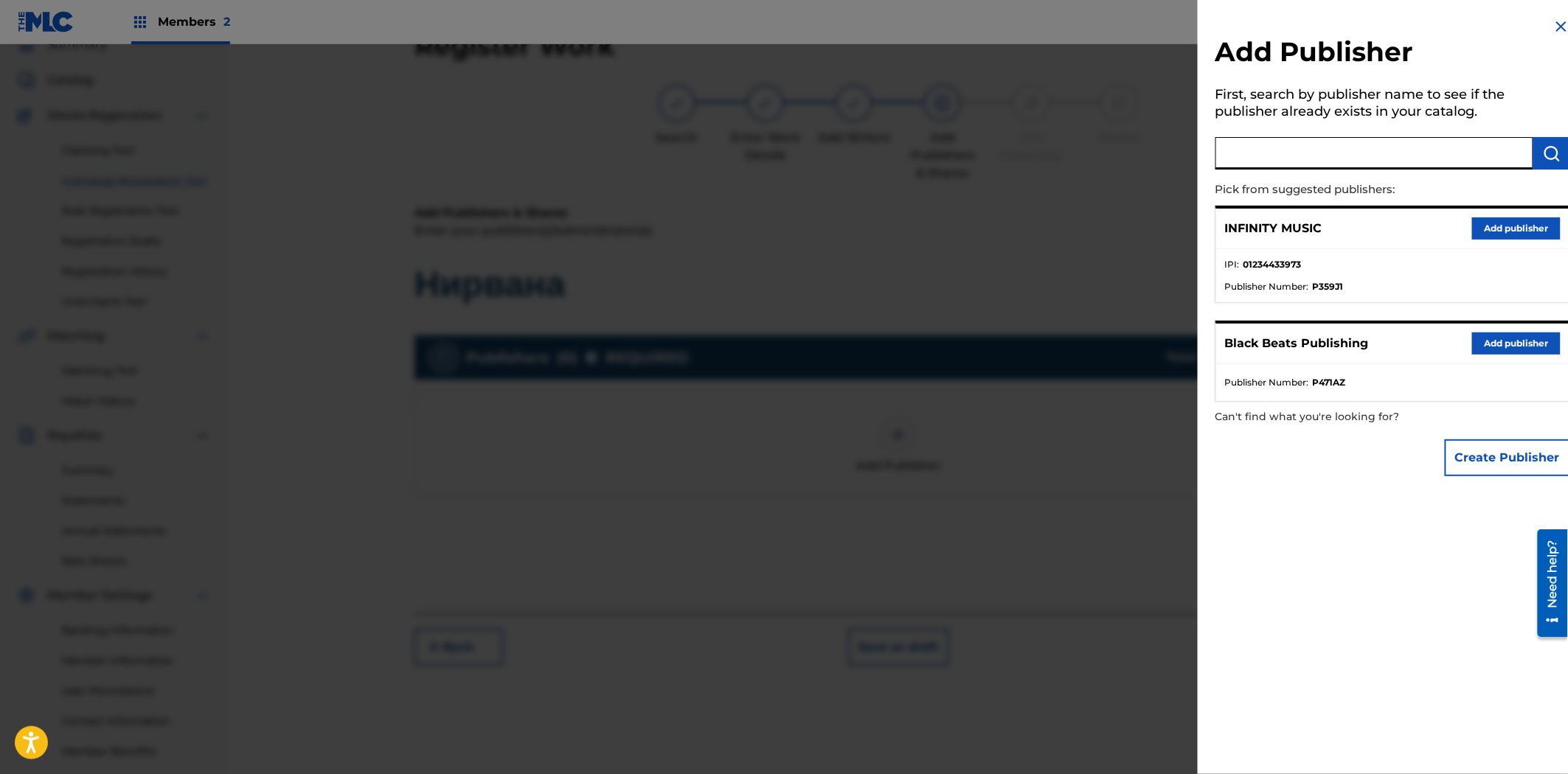 click at bounding box center [1374, 153] 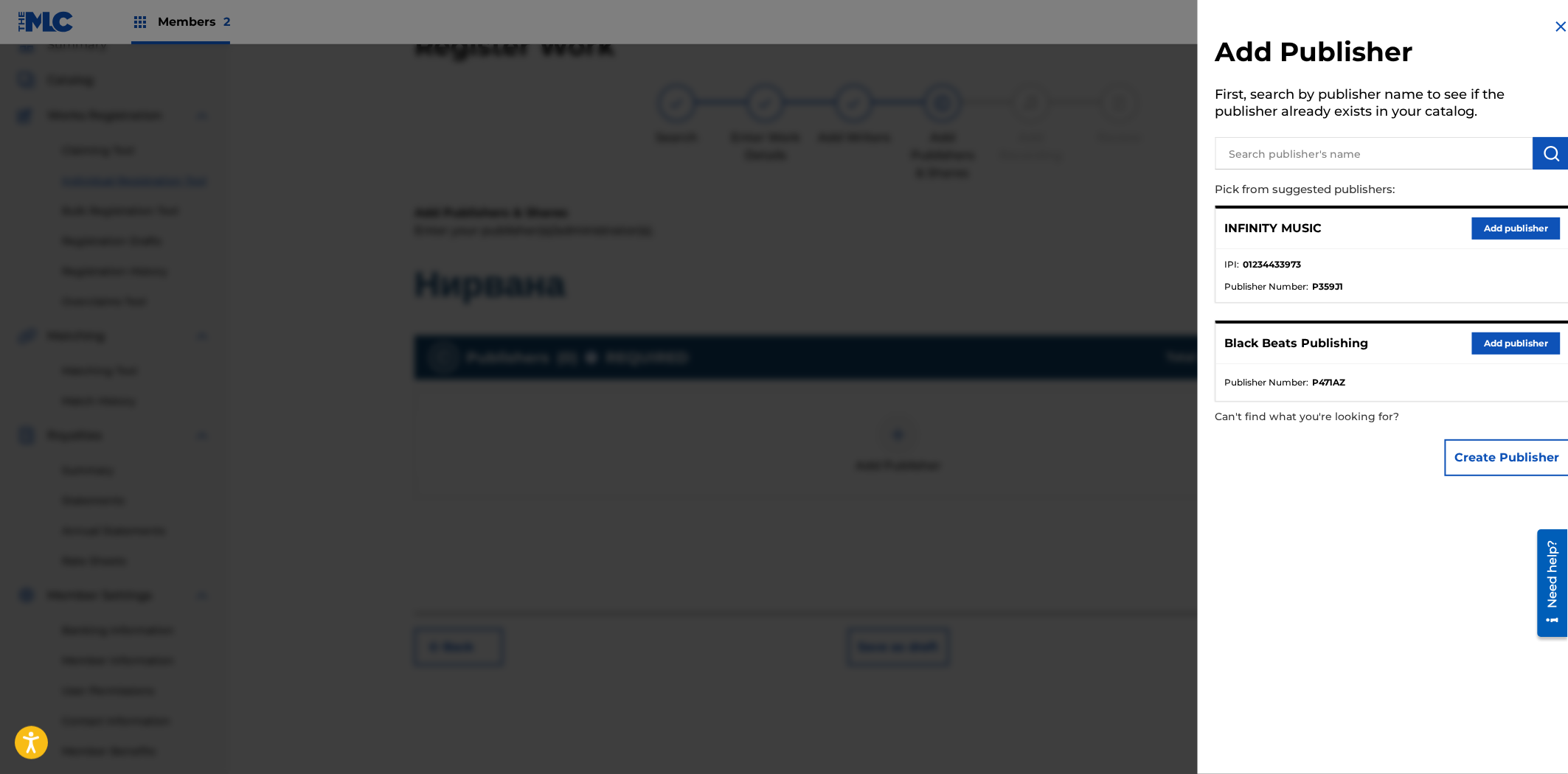 click on "Add publisher" at bounding box center (1516, 229) 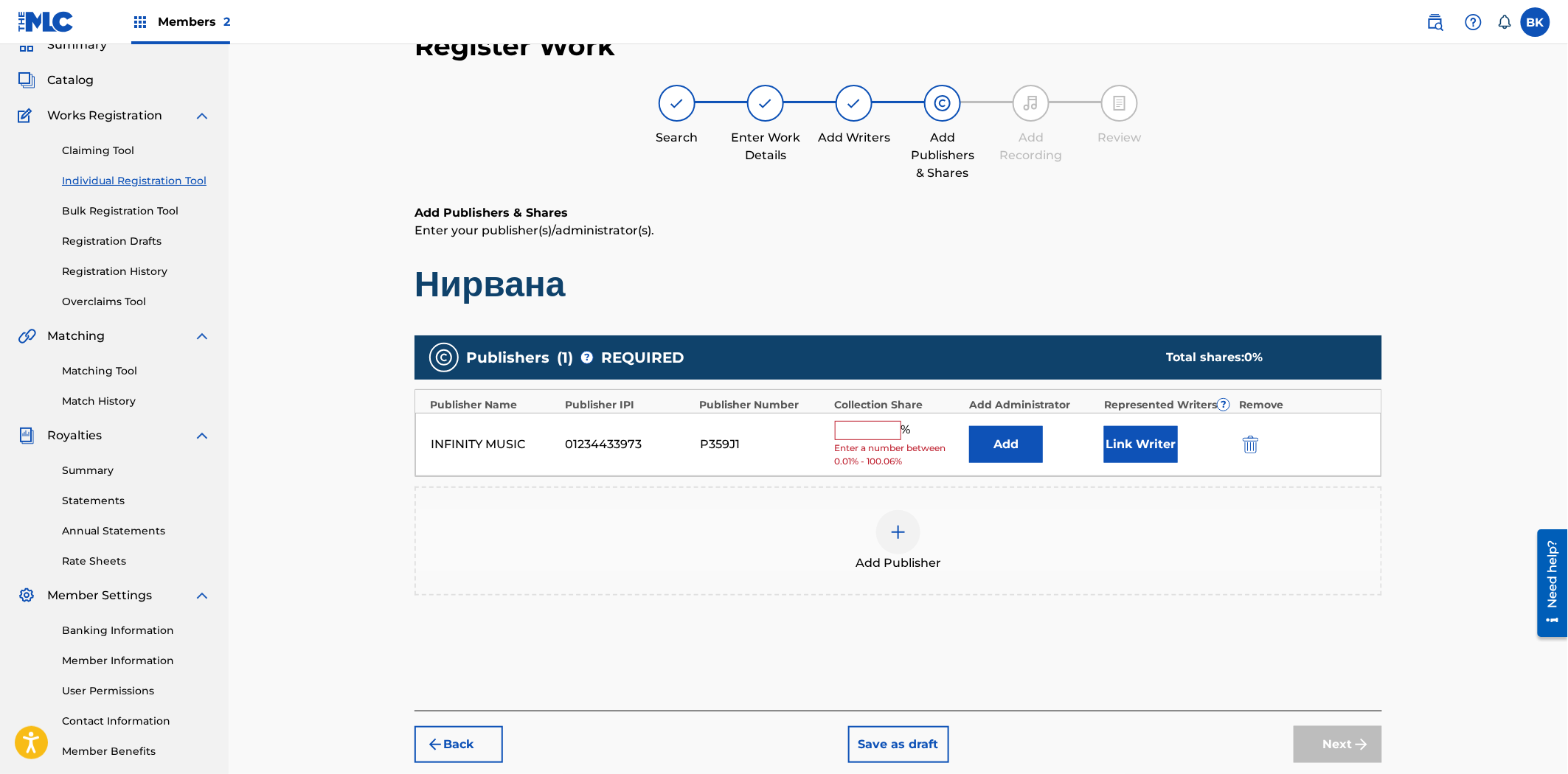 click at bounding box center (868, 430) 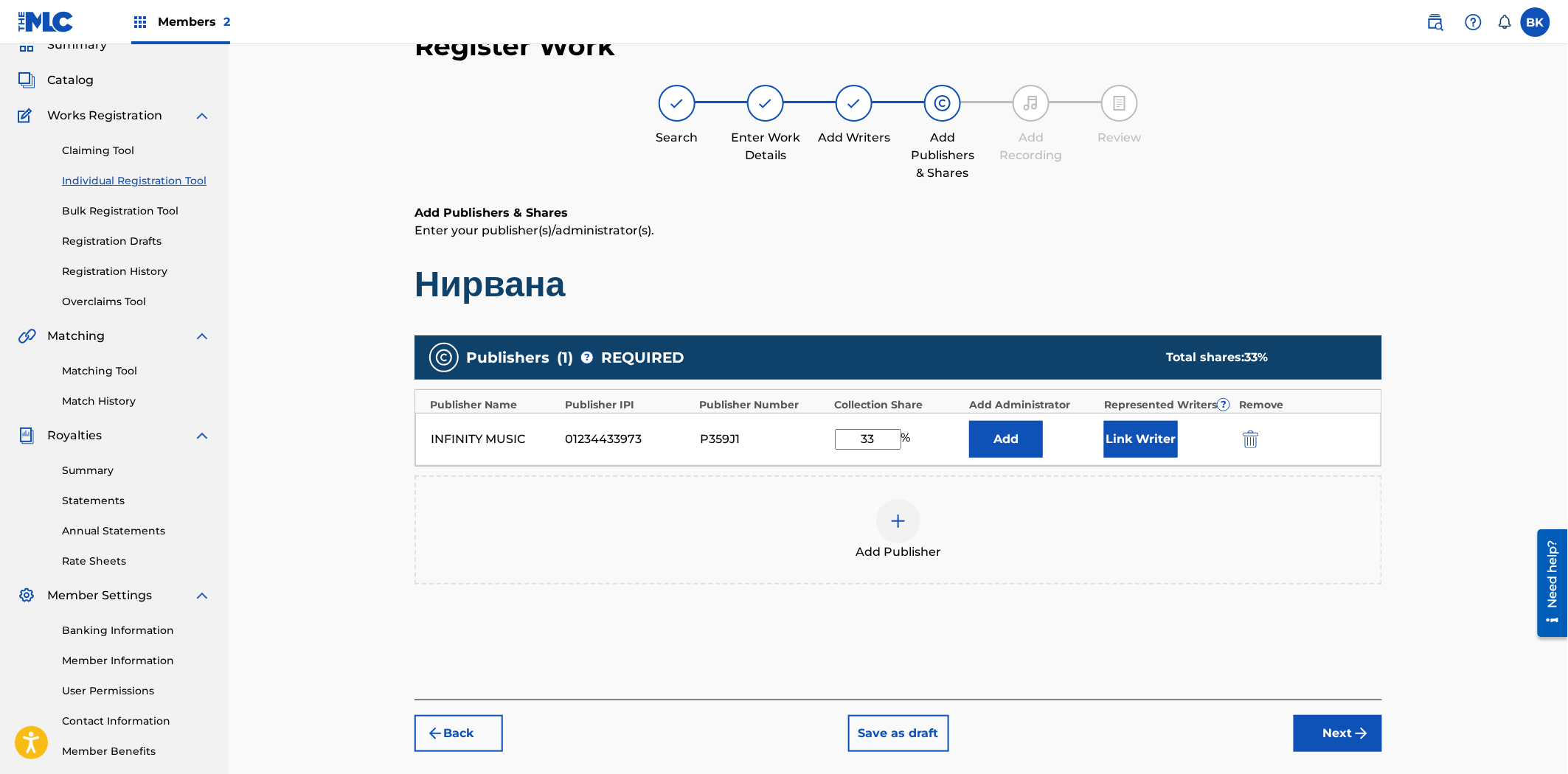 type on "33" 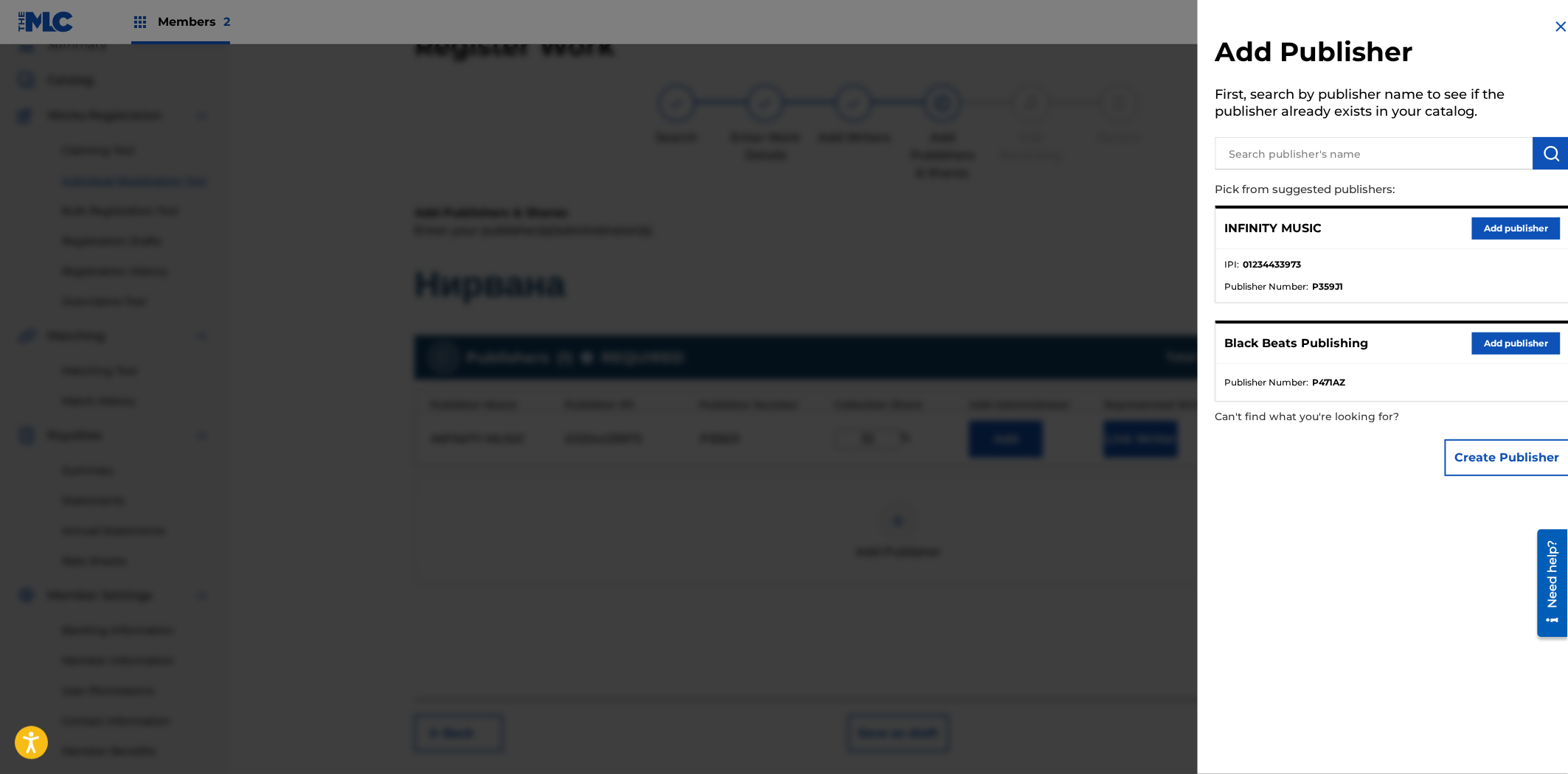 click on "Add publisher" at bounding box center [1516, 229] 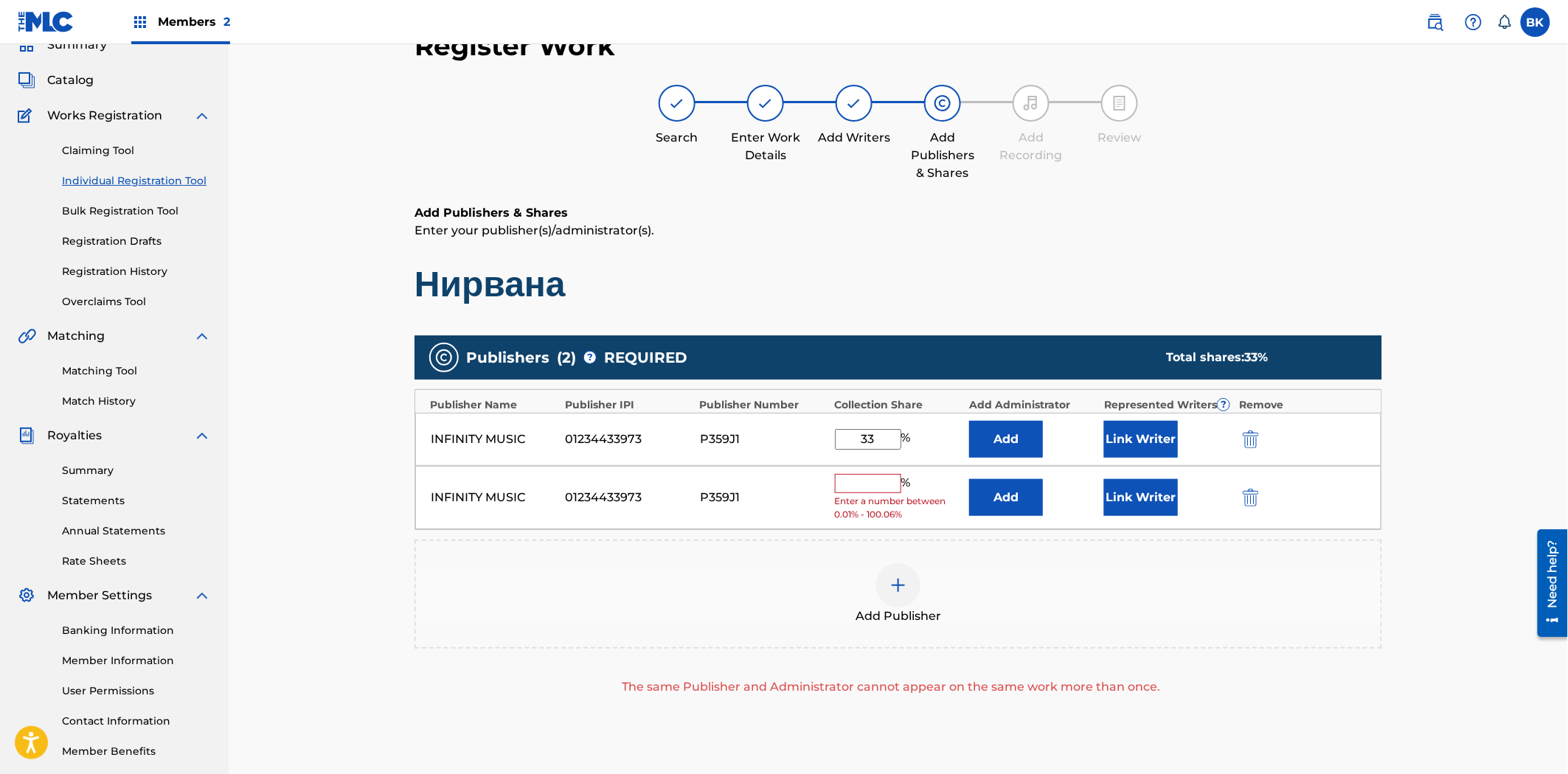 click at bounding box center (1251, 498) 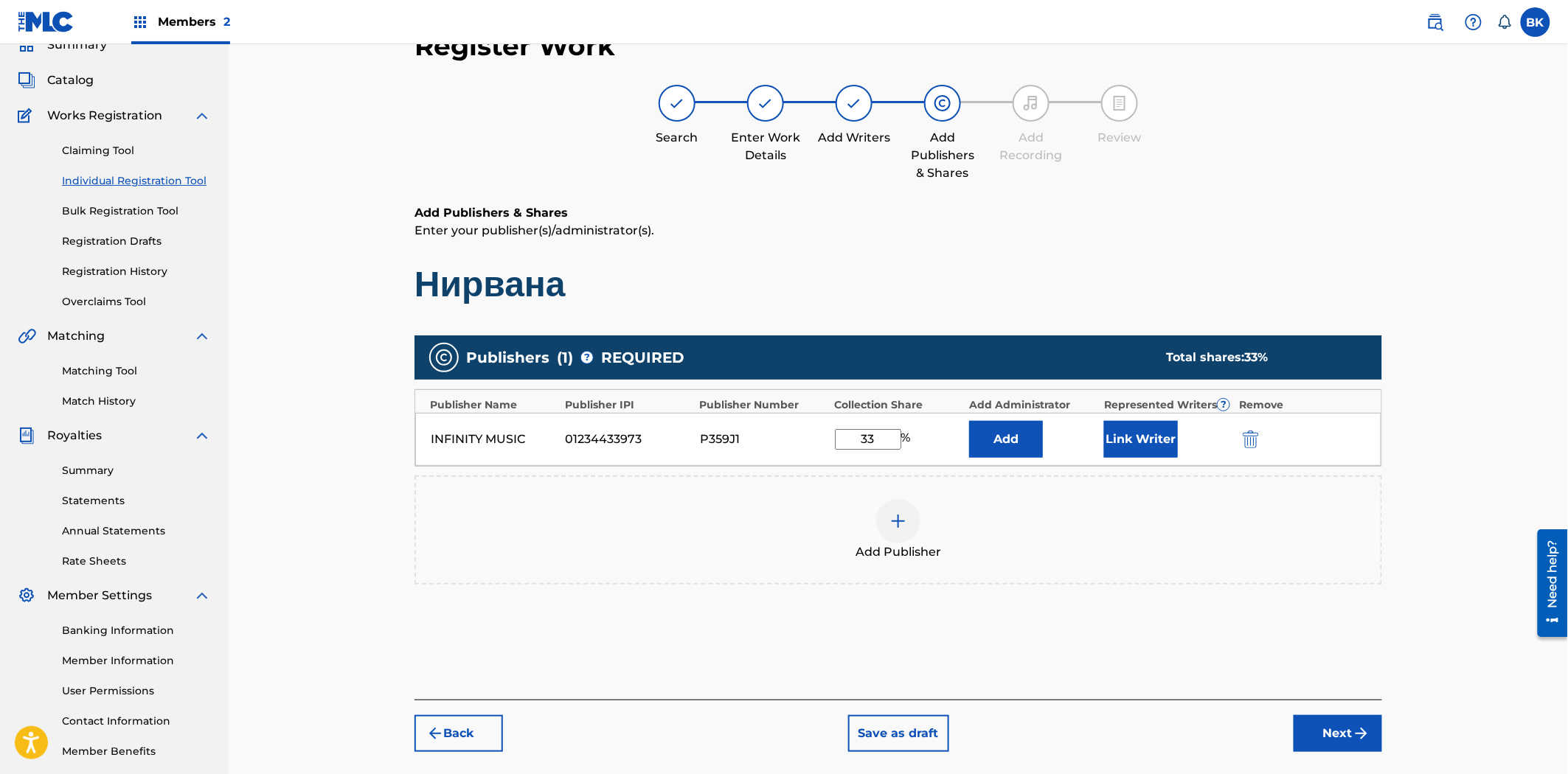 click on "Add" at bounding box center [1006, 439] 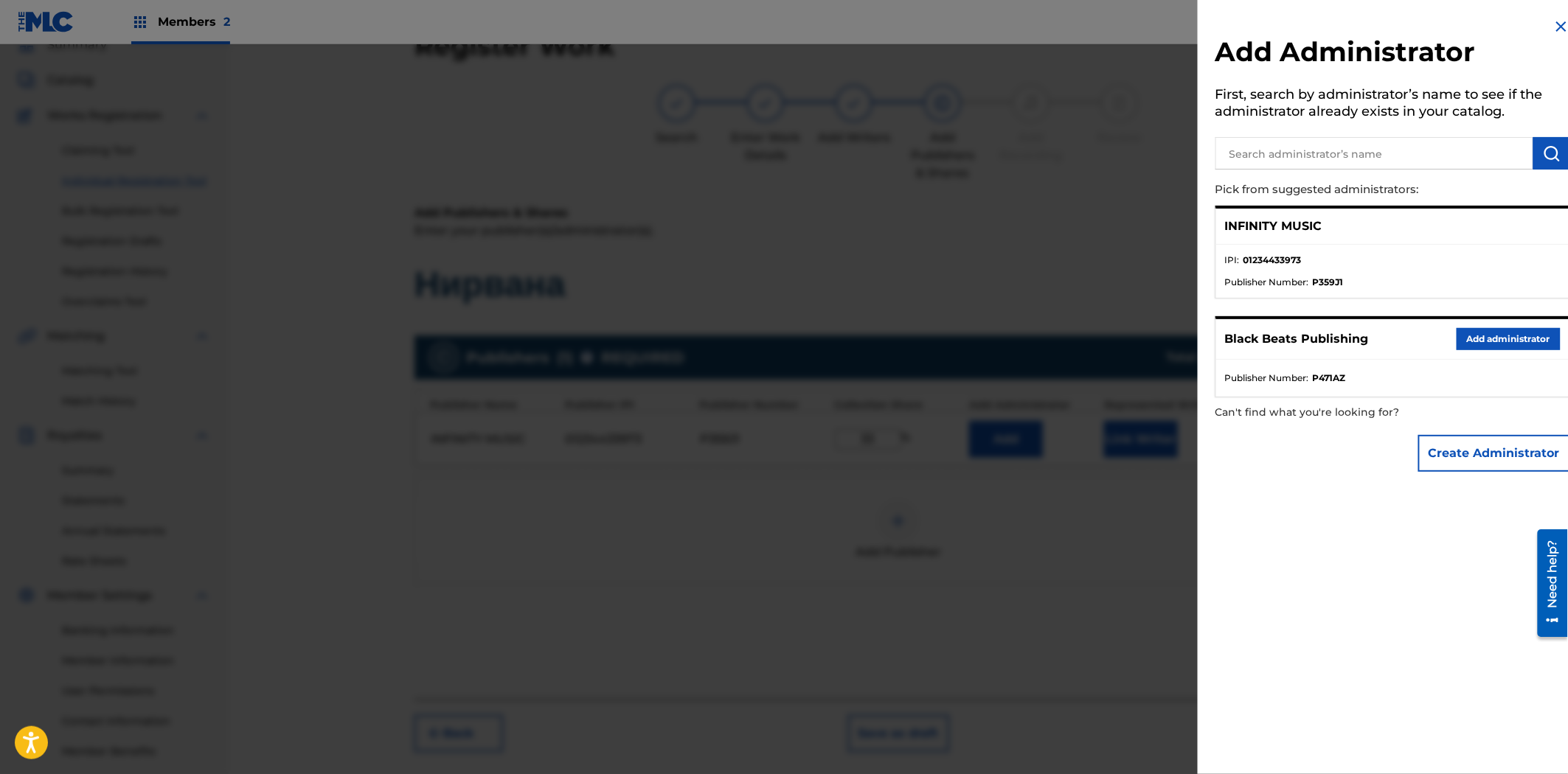 click on "IPI : 01234433973" at bounding box center (1392, 265) 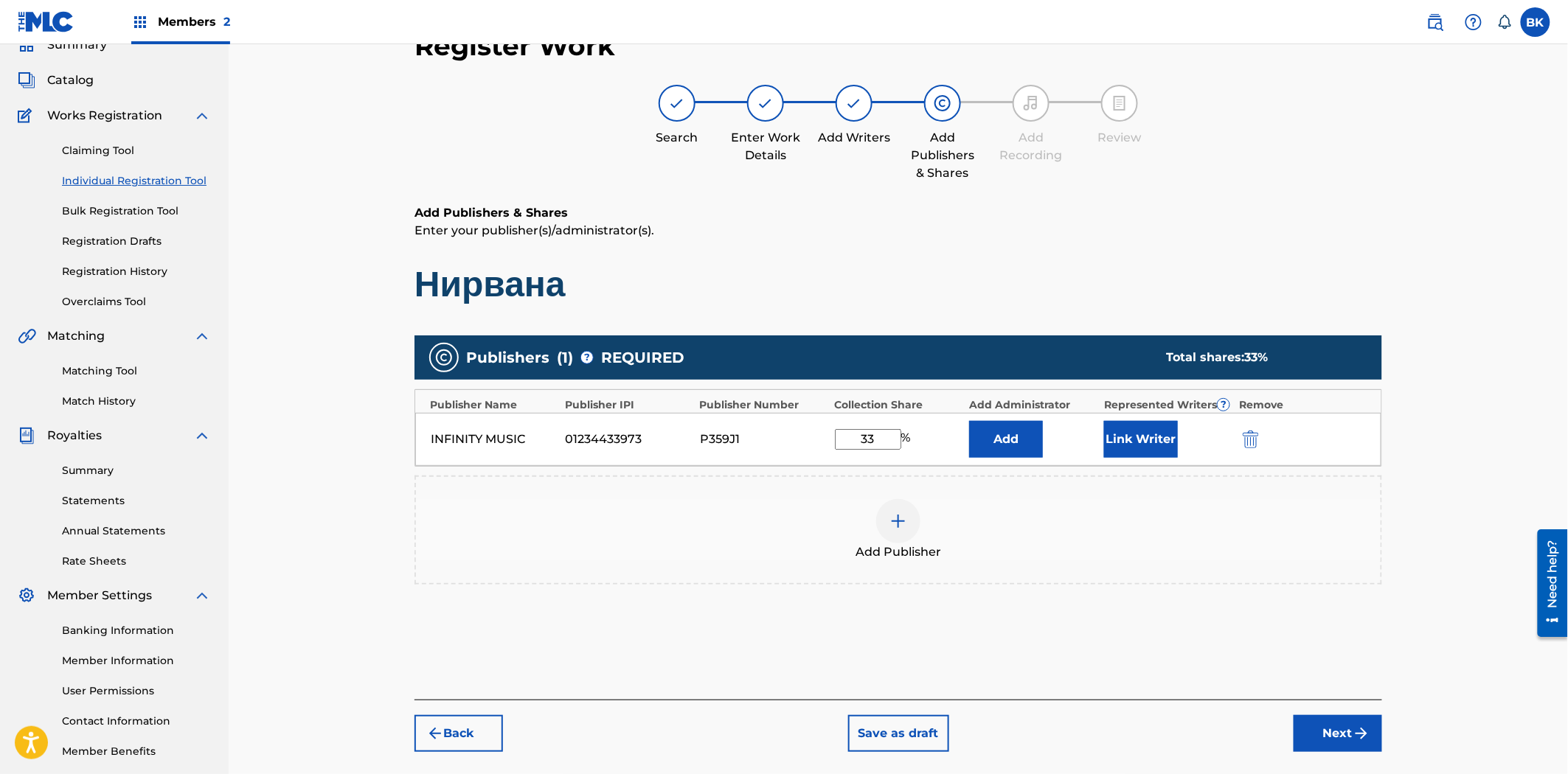 click on "Link Writer" at bounding box center [1141, 439] 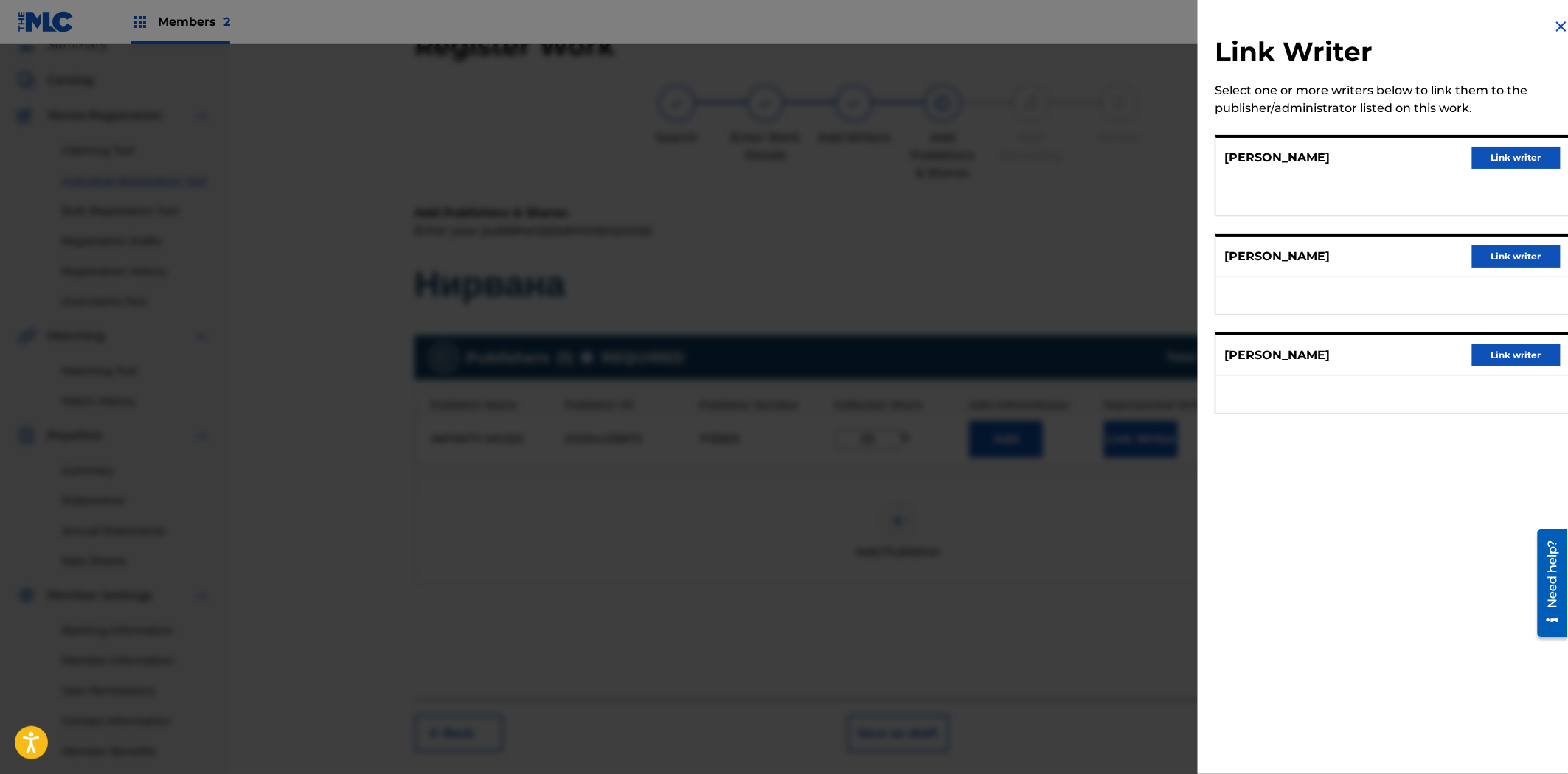 click on "Link writer" at bounding box center [1516, 158] 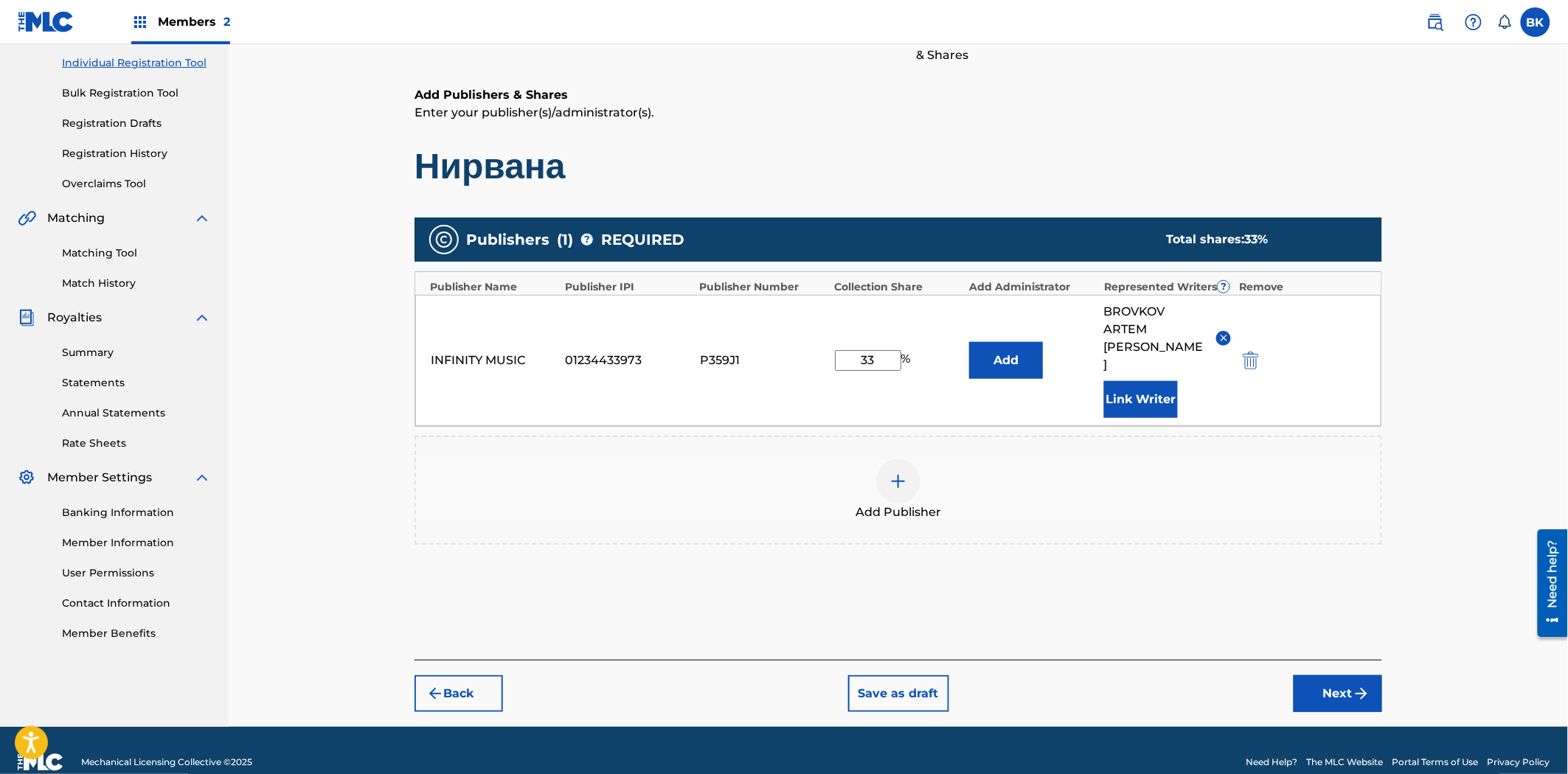 scroll, scrollTop: 189, scrollLeft: 0, axis: vertical 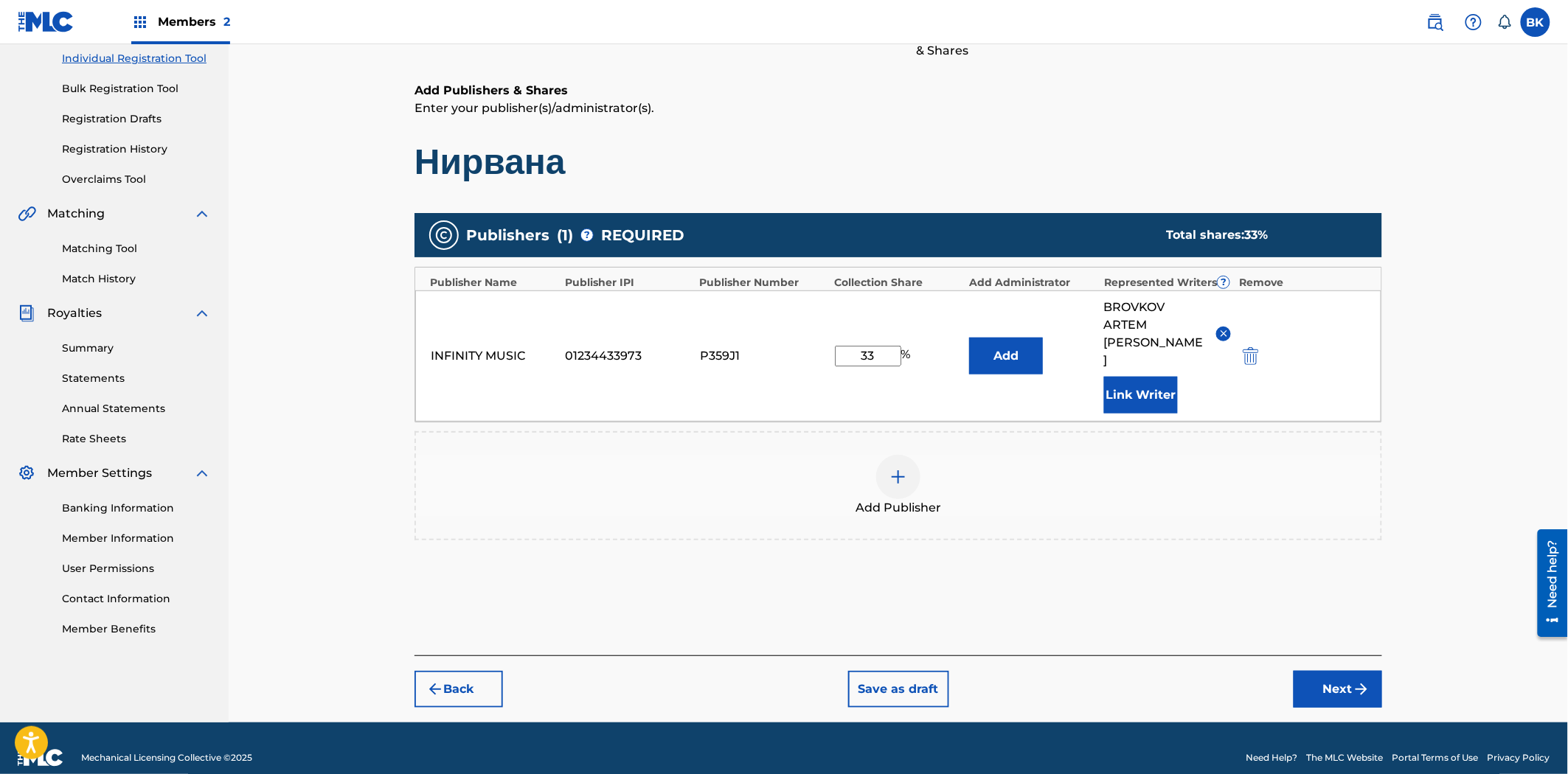 click at bounding box center [1361, 689] 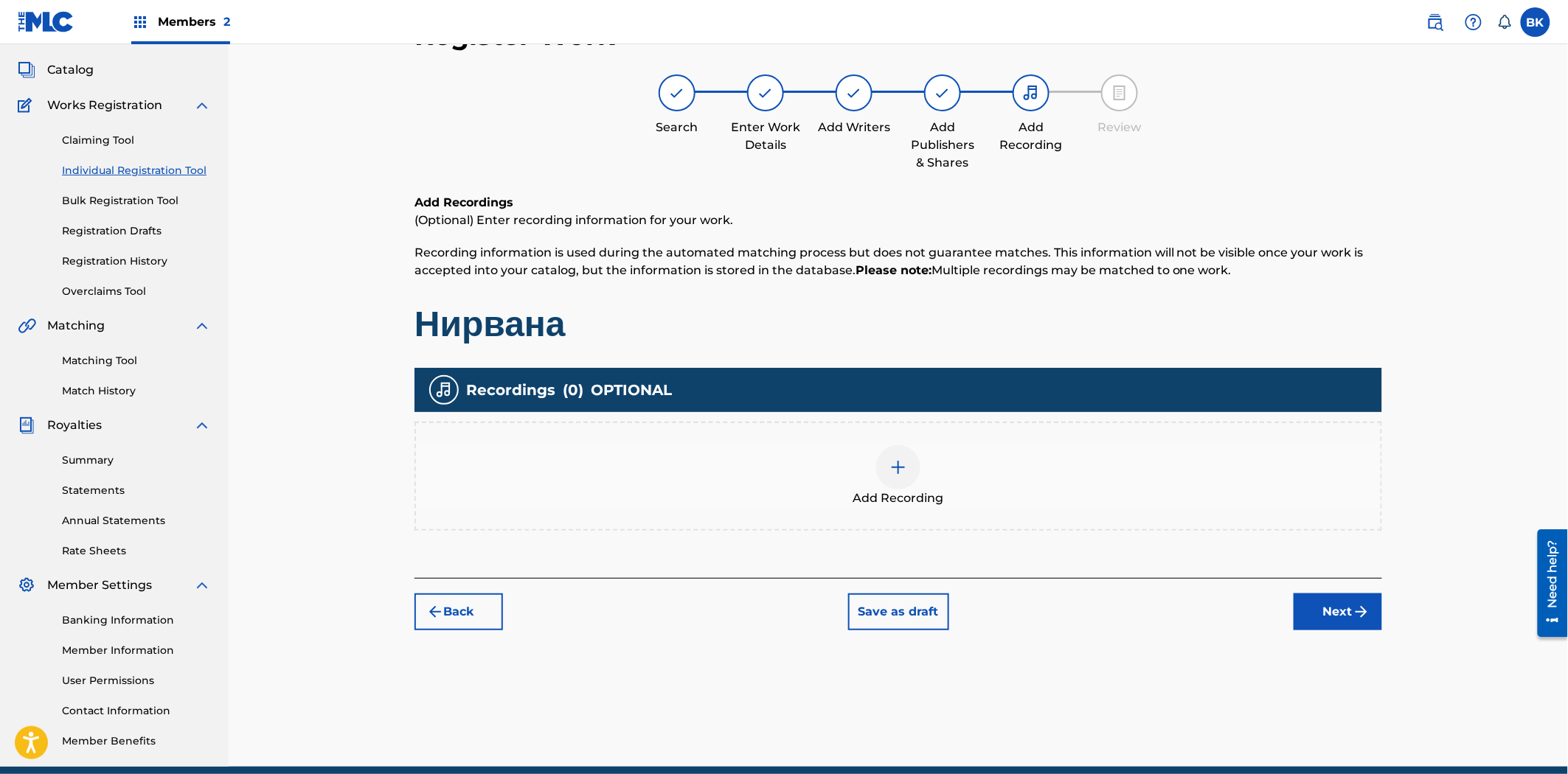 scroll, scrollTop: 66, scrollLeft: 0, axis: vertical 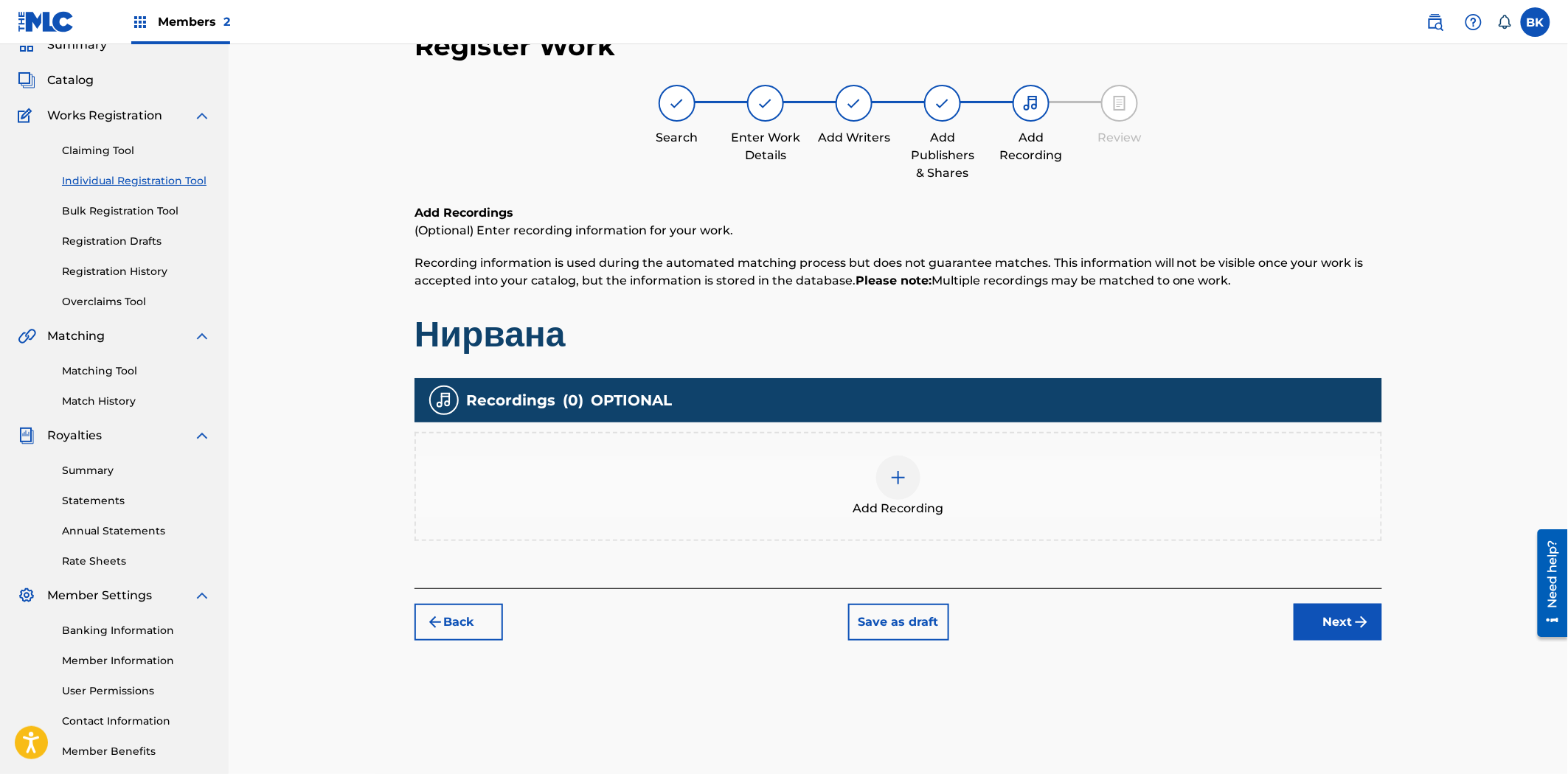 click at bounding box center [898, 478] 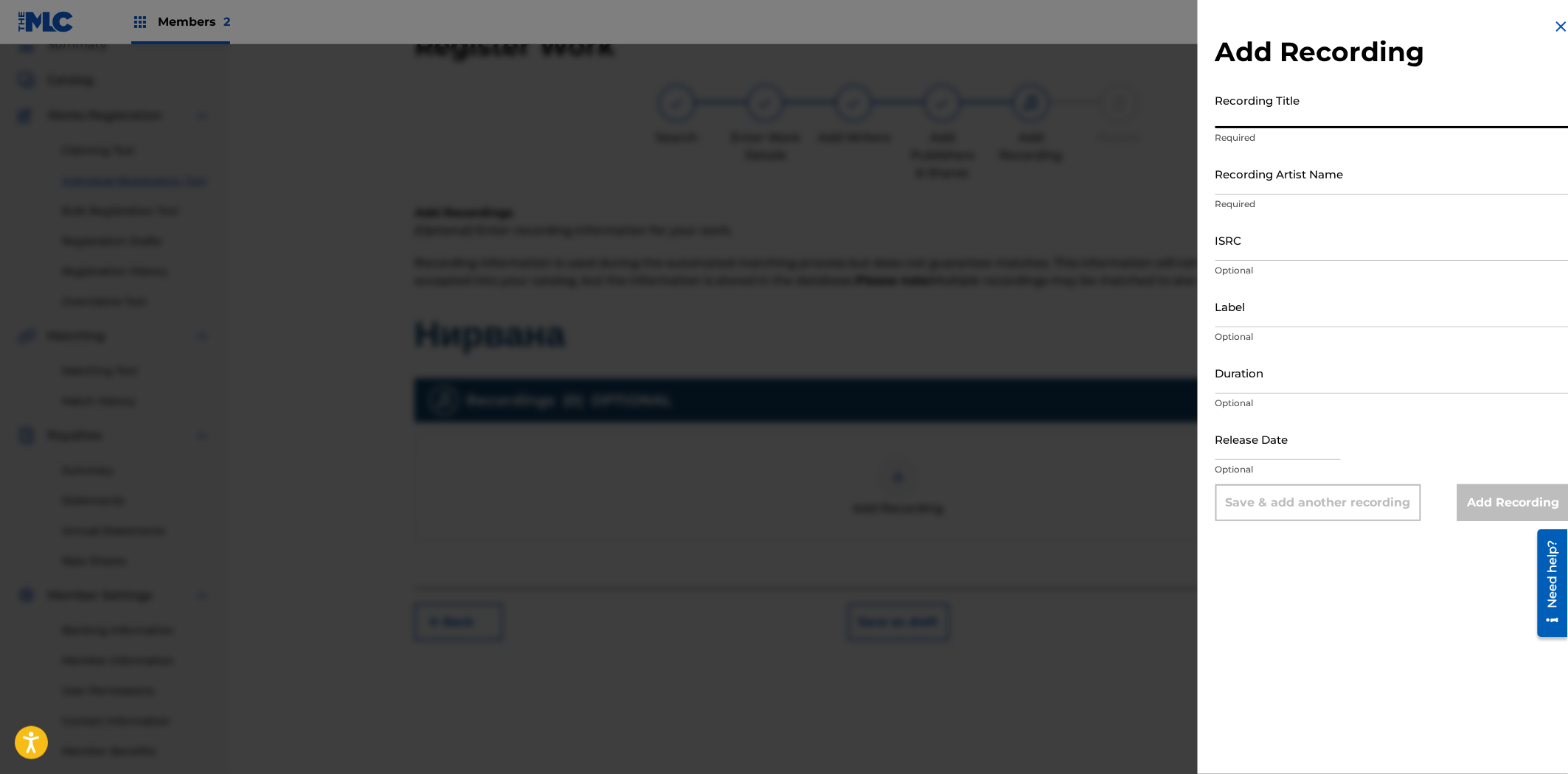 click on "Recording Title" at bounding box center [1392, 107] 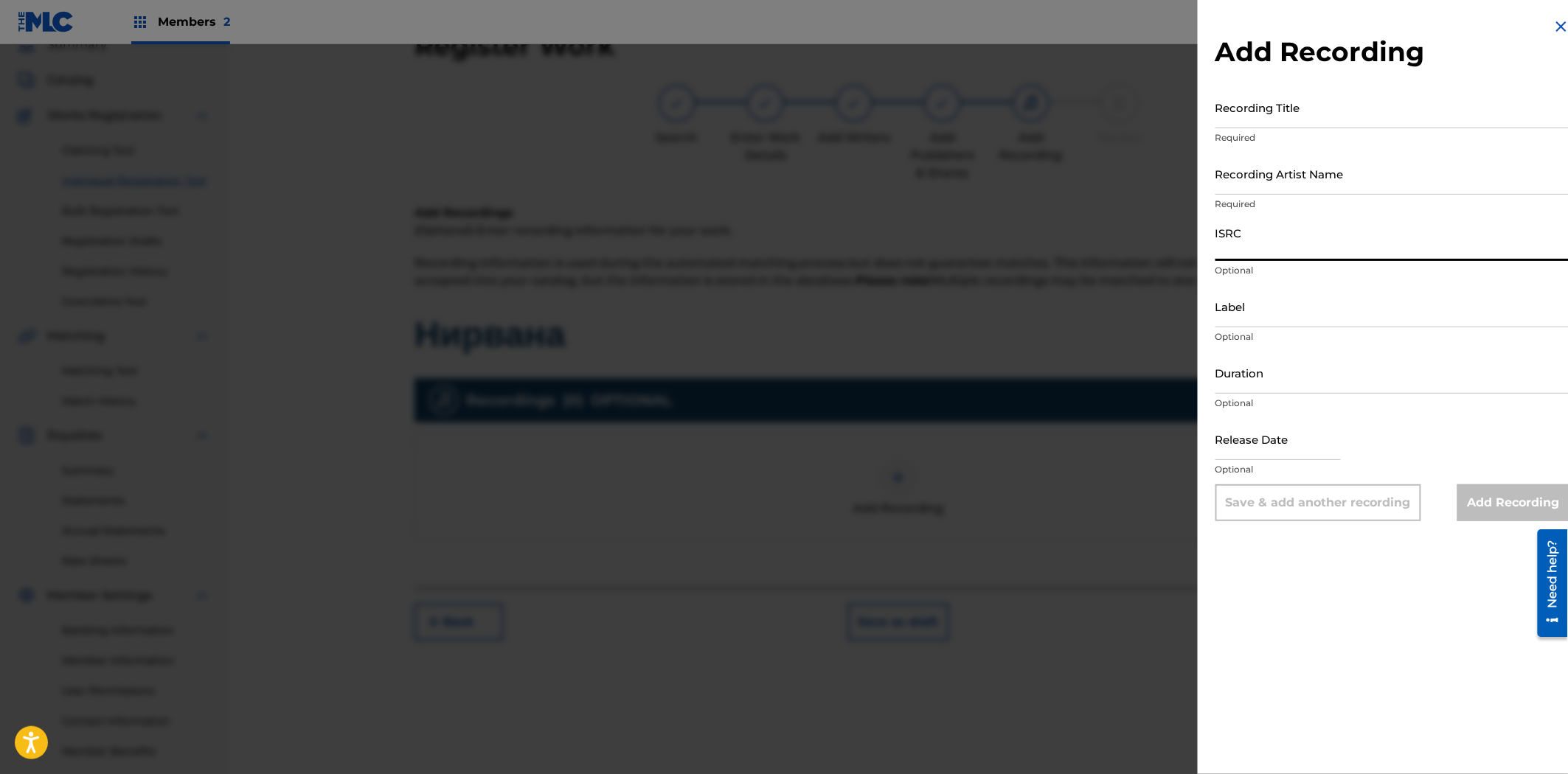 paste on "TCACR1661591" 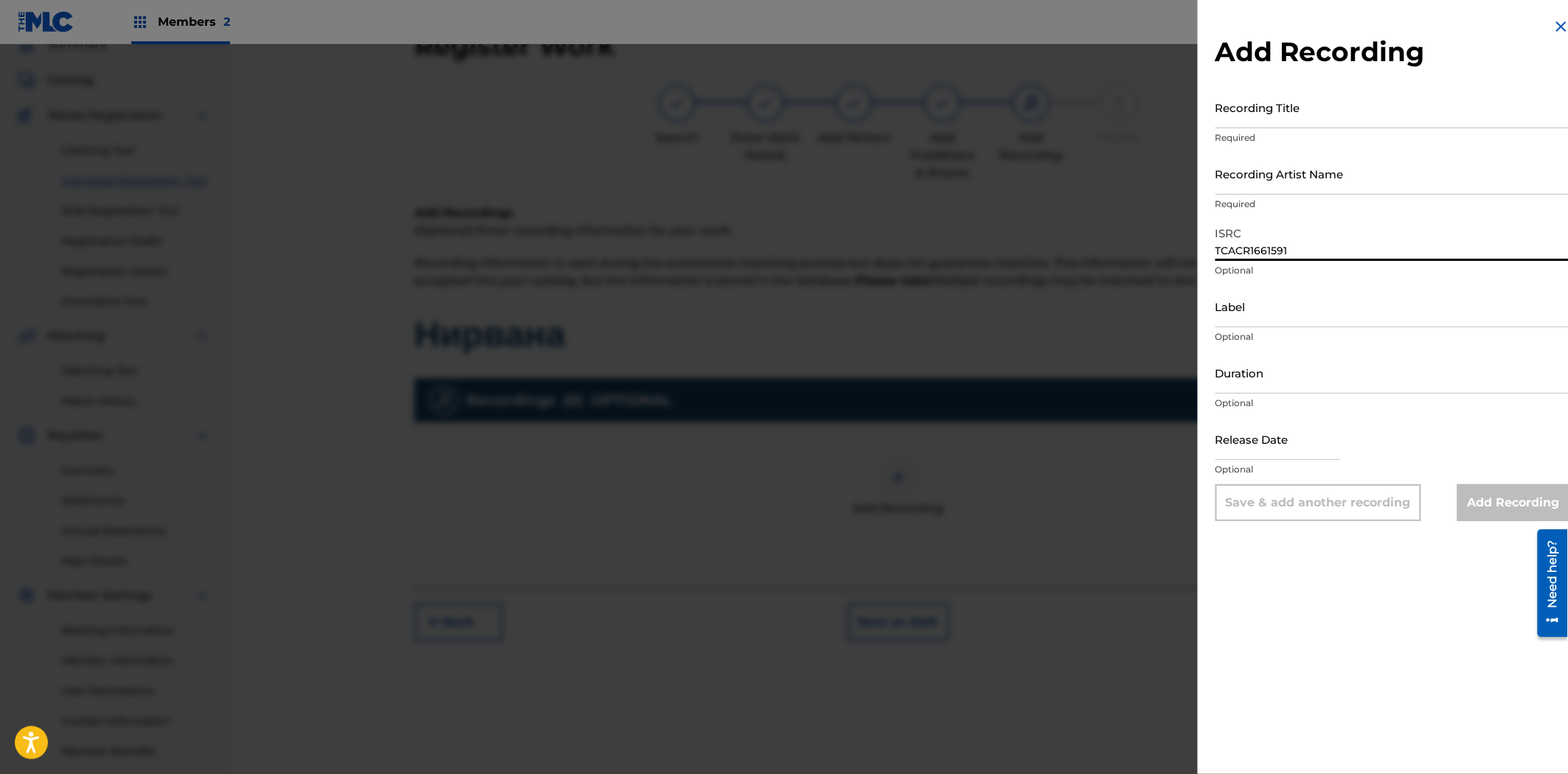 type on "TCACR1661591" 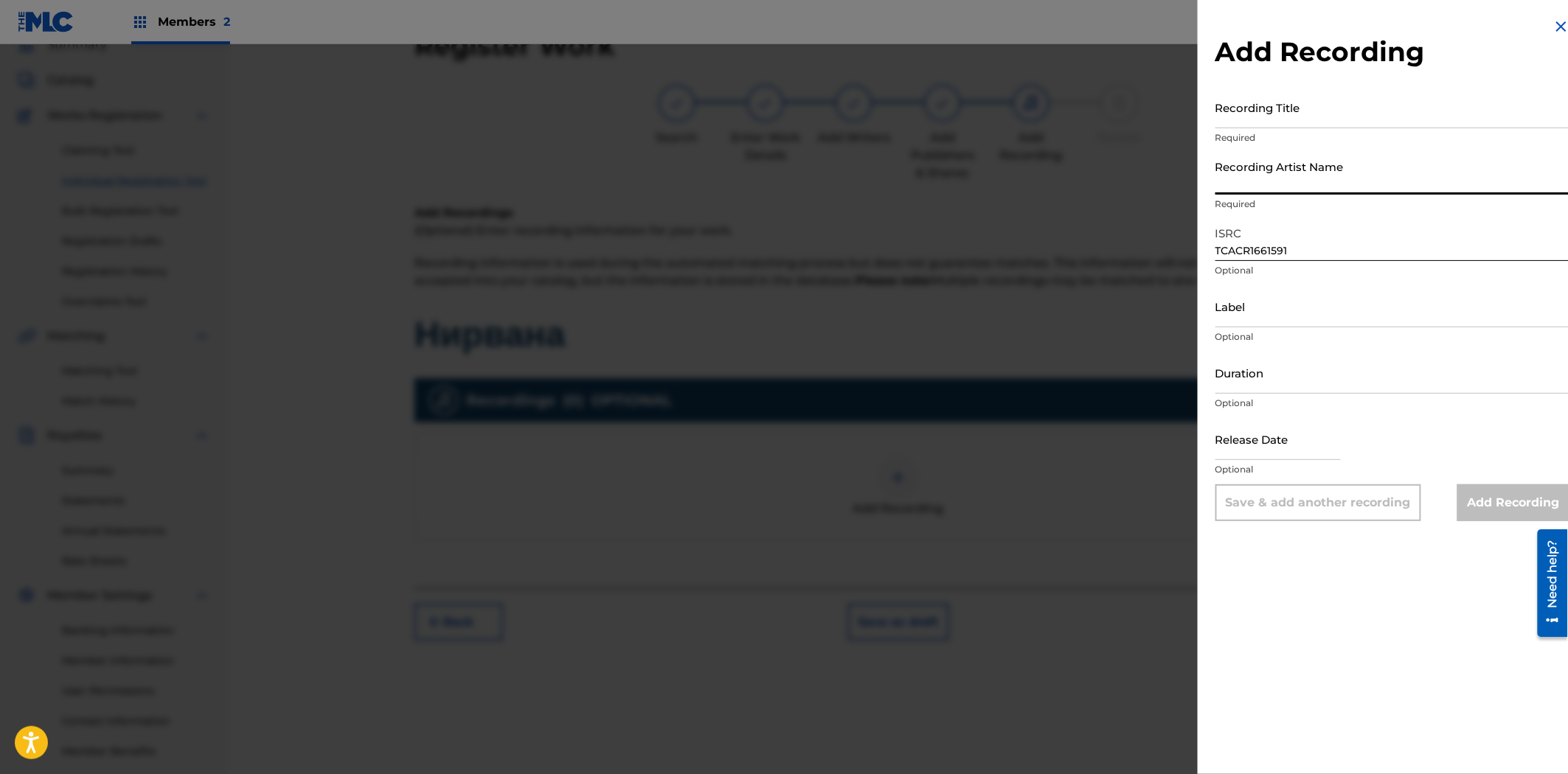 click on "Recording Artist Name" at bounding box center [1392, 173] 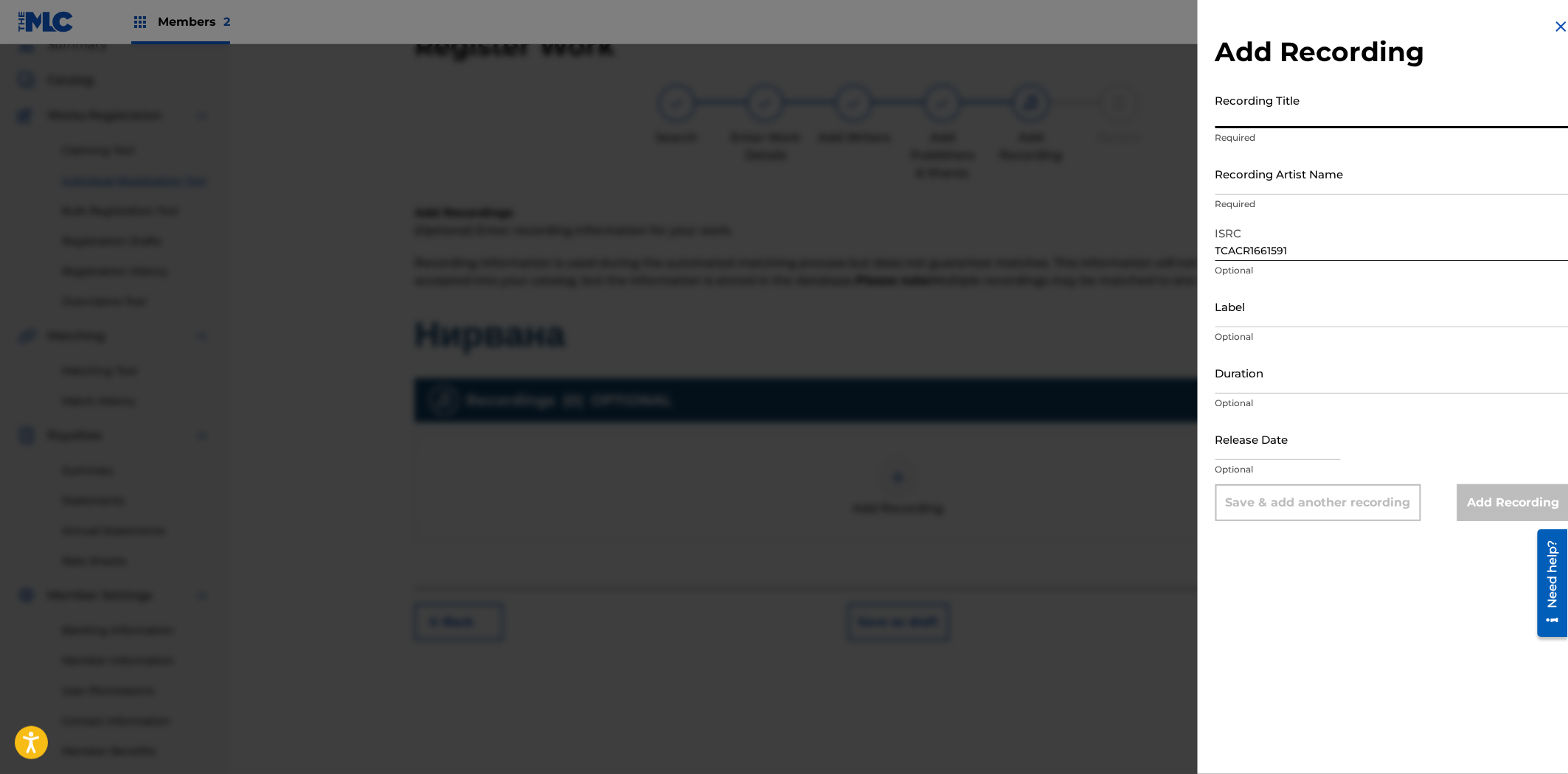 paste on "Miyagi & Эндшпиль & KREC - Нирвана - скачать песню ..." 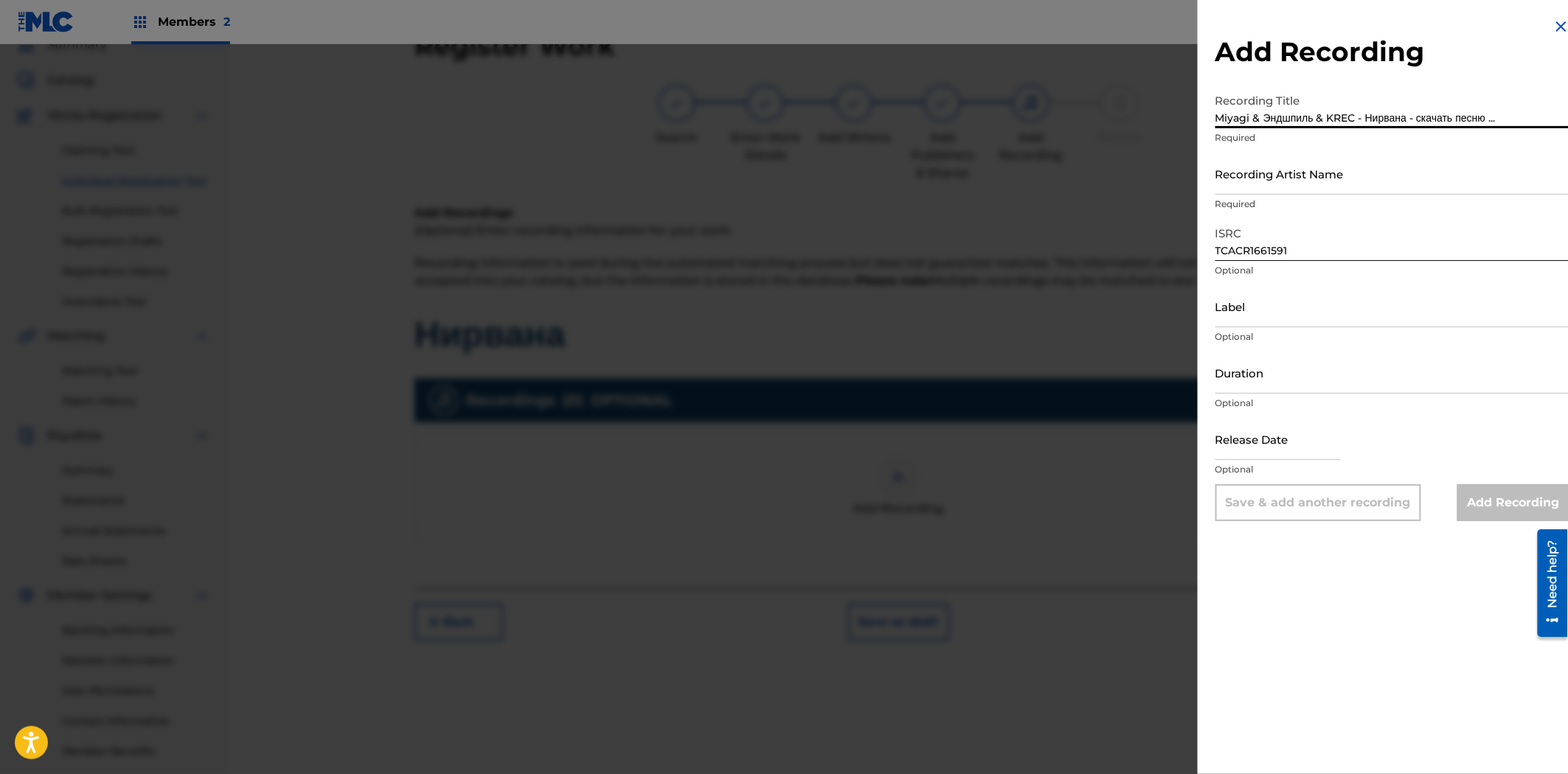 drag, startPoint x: 1424, startPoint y: 119, endPoint x: 1572, endPoint y: 116, distance: 148.0304 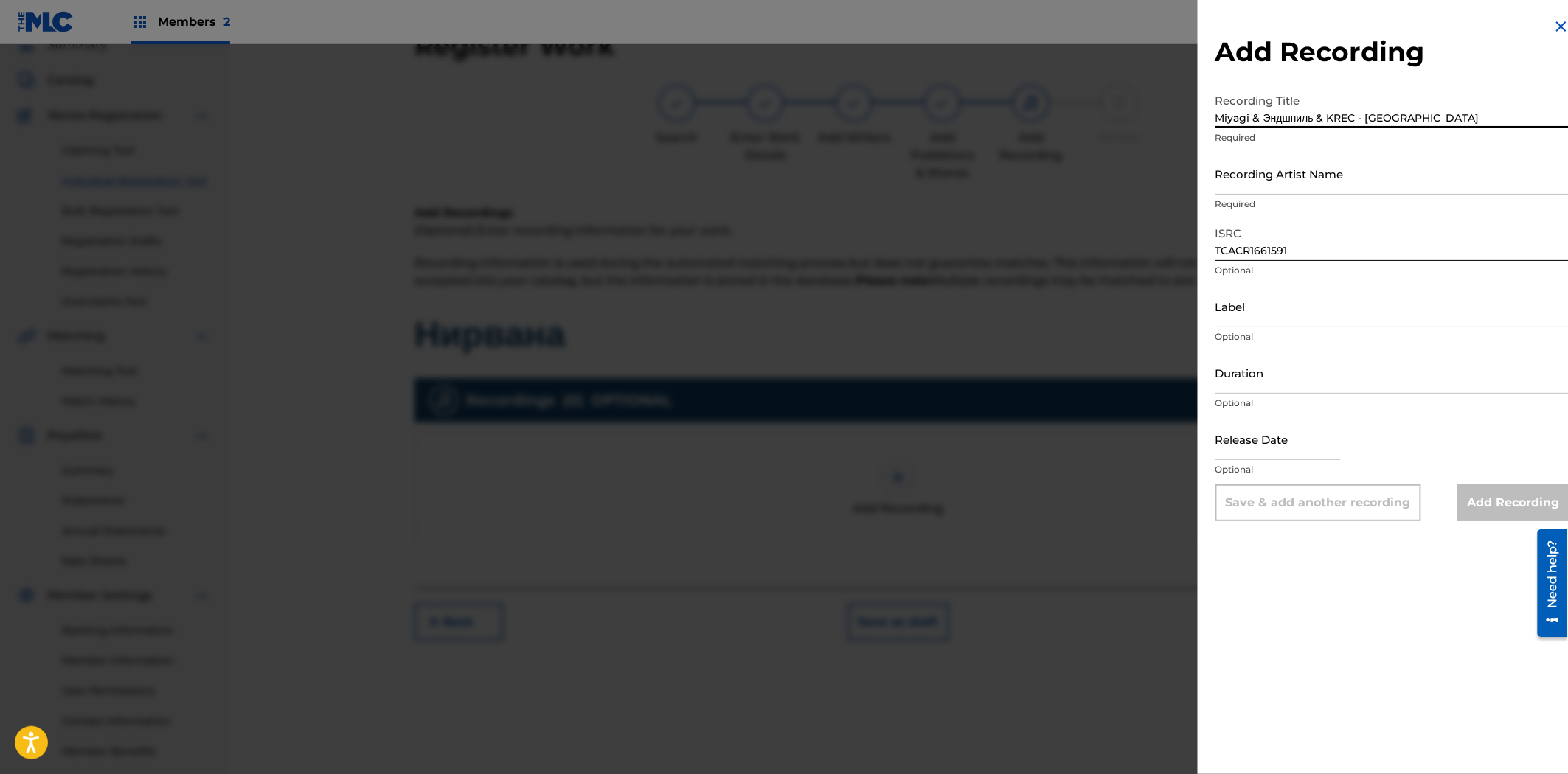 drag, startPoint x: 1373, startPoint y: 115, endPoint x: 1187, endPoint y: 142, distance: 187.94946 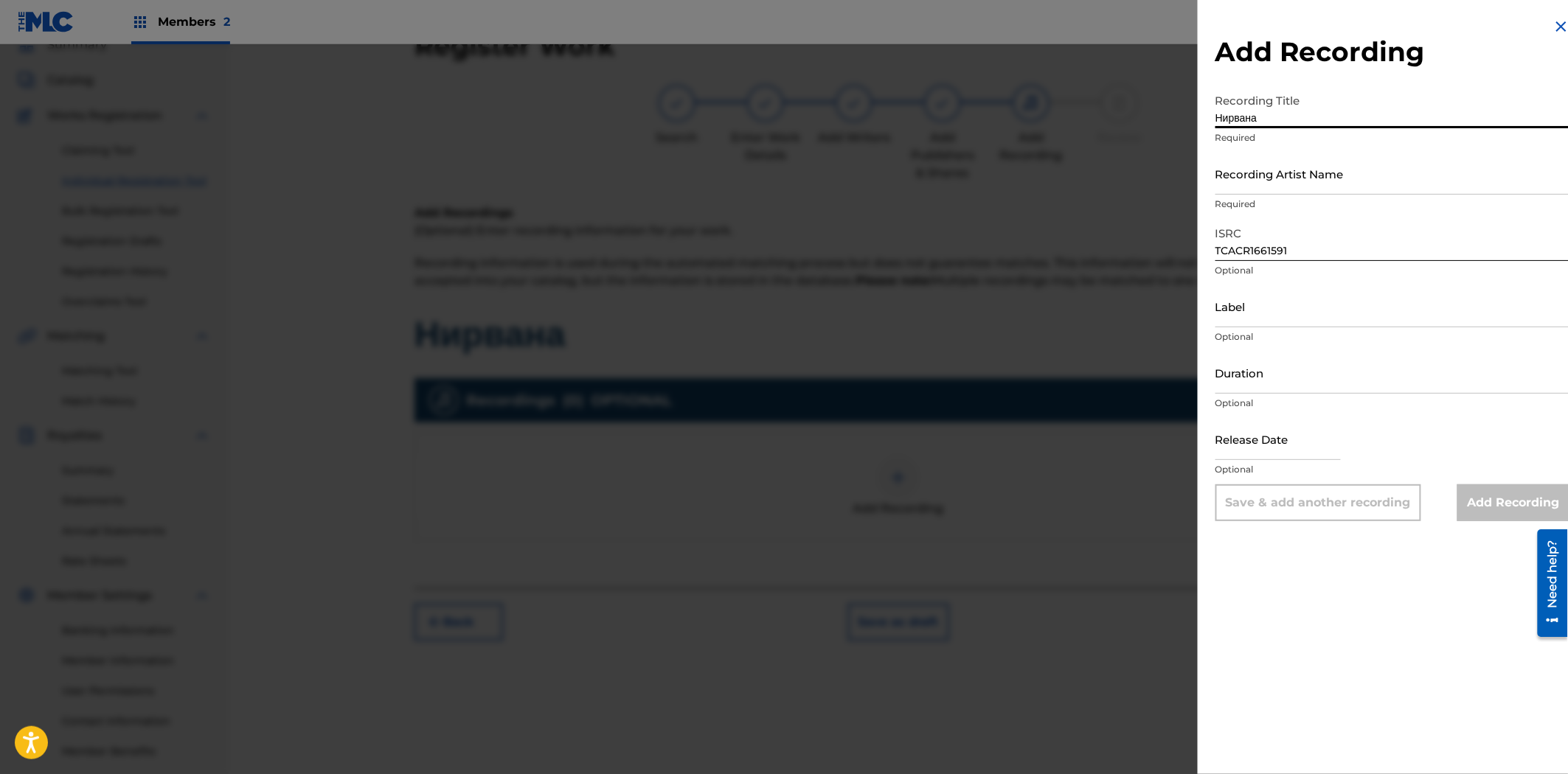type on "Нирвана" 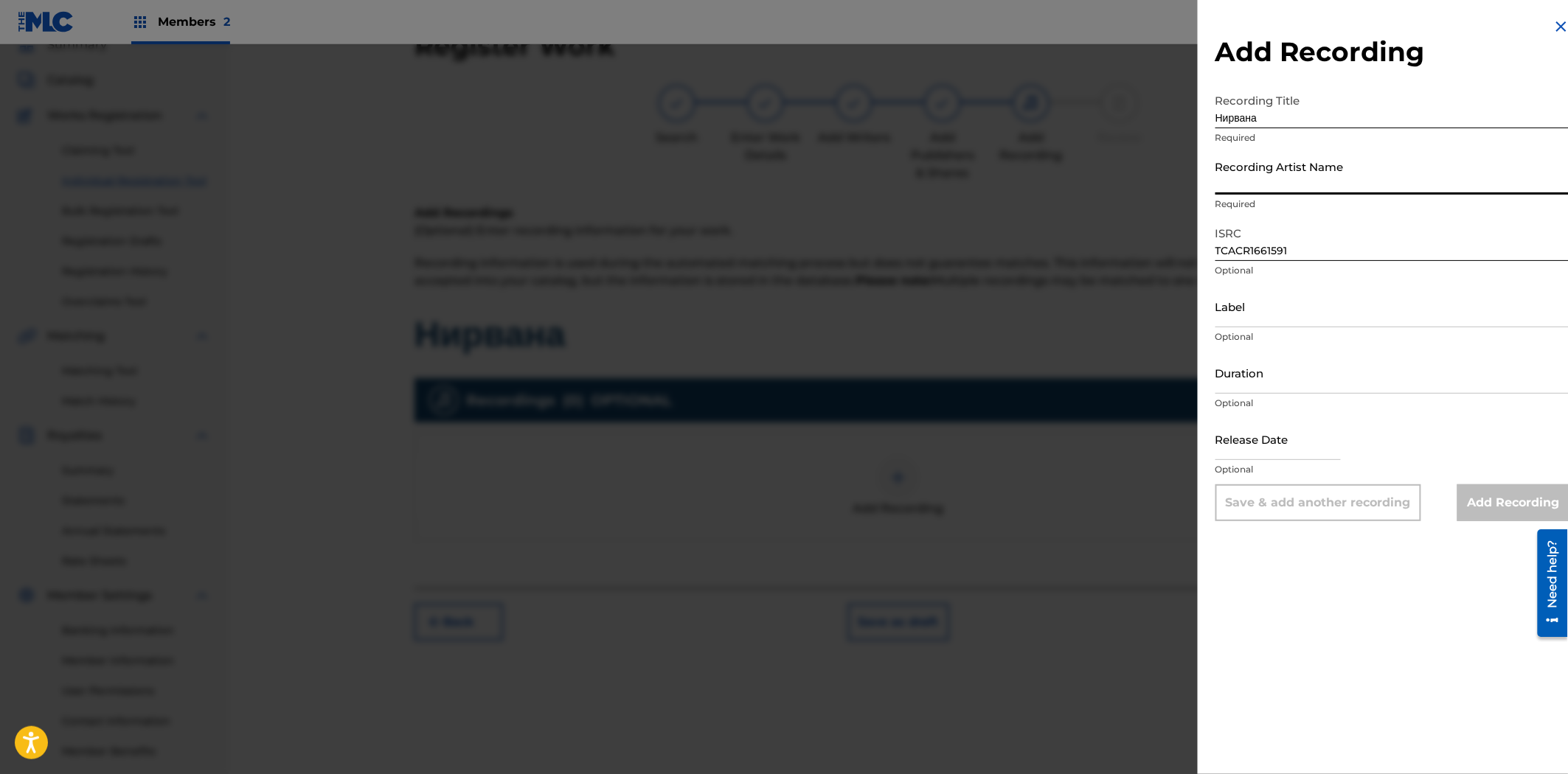 paste on "Miyagi & Эндшпиль & KREC - Нирвана - скачать песню ..." 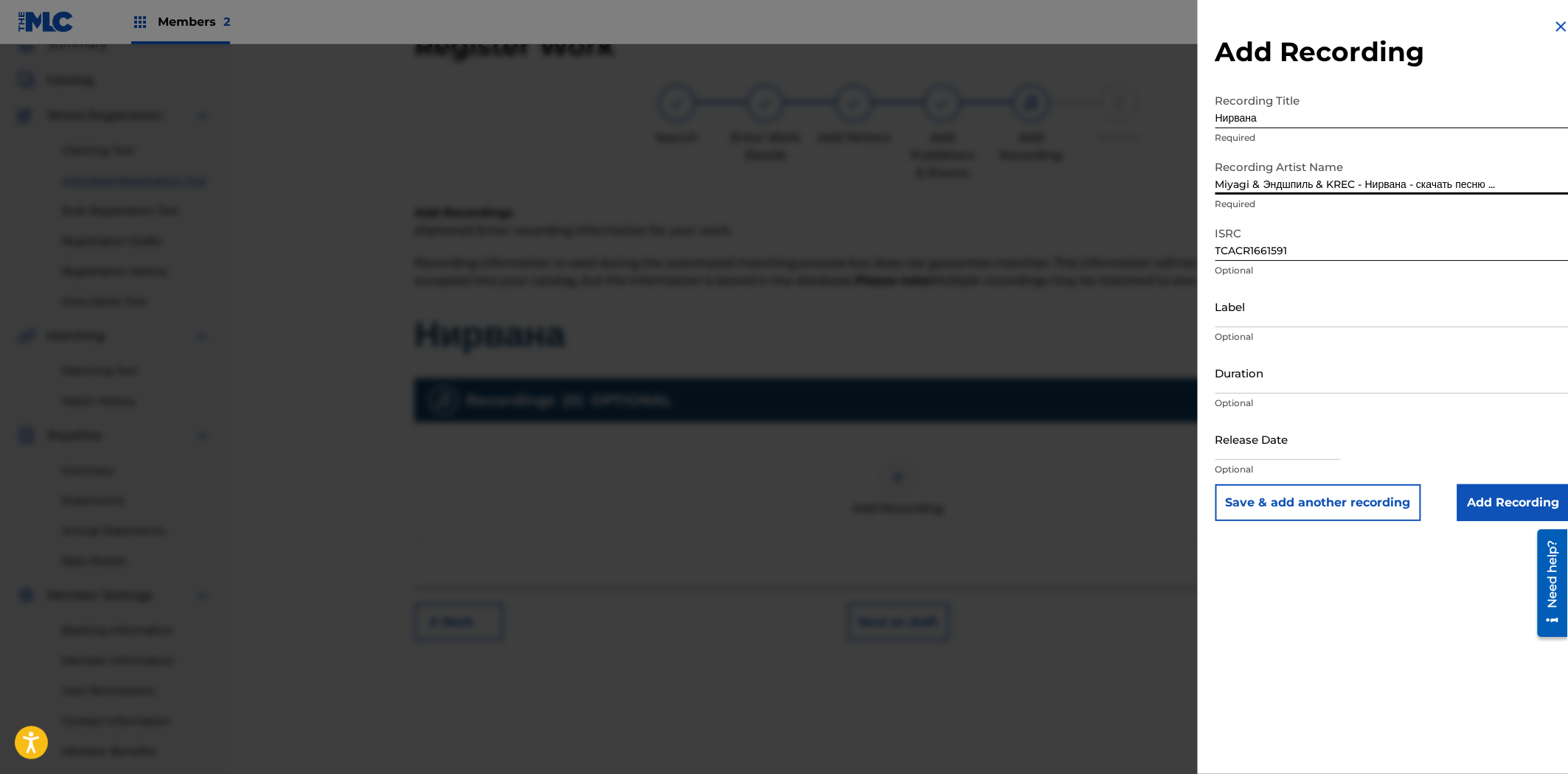 drag, startPoint x: 1364, startPoint y: 184, endPoint x: 1572, endPoint y: 190, distance: 208.08652 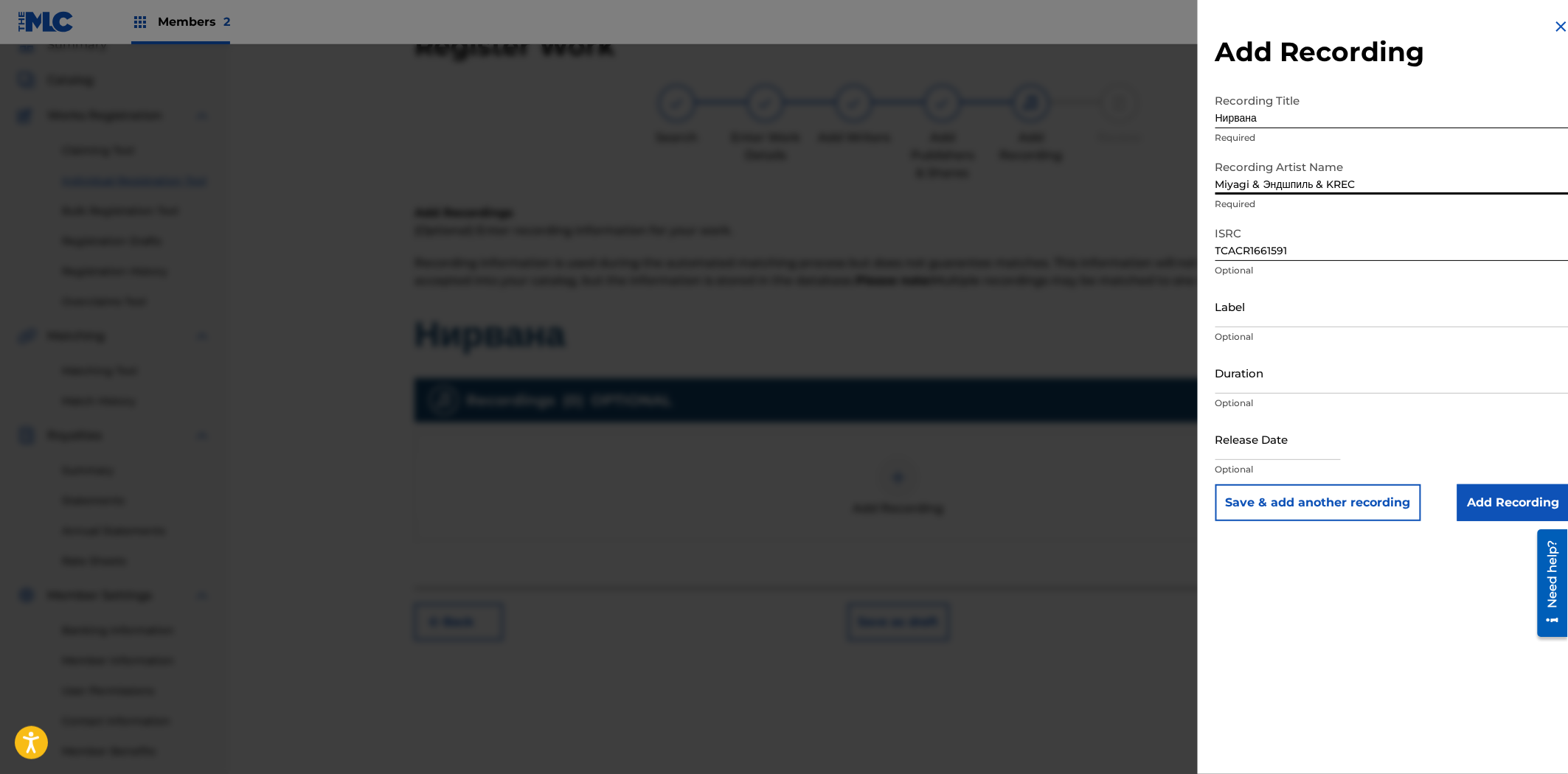 type on "Miyagi & Эндшпиль & KREC" 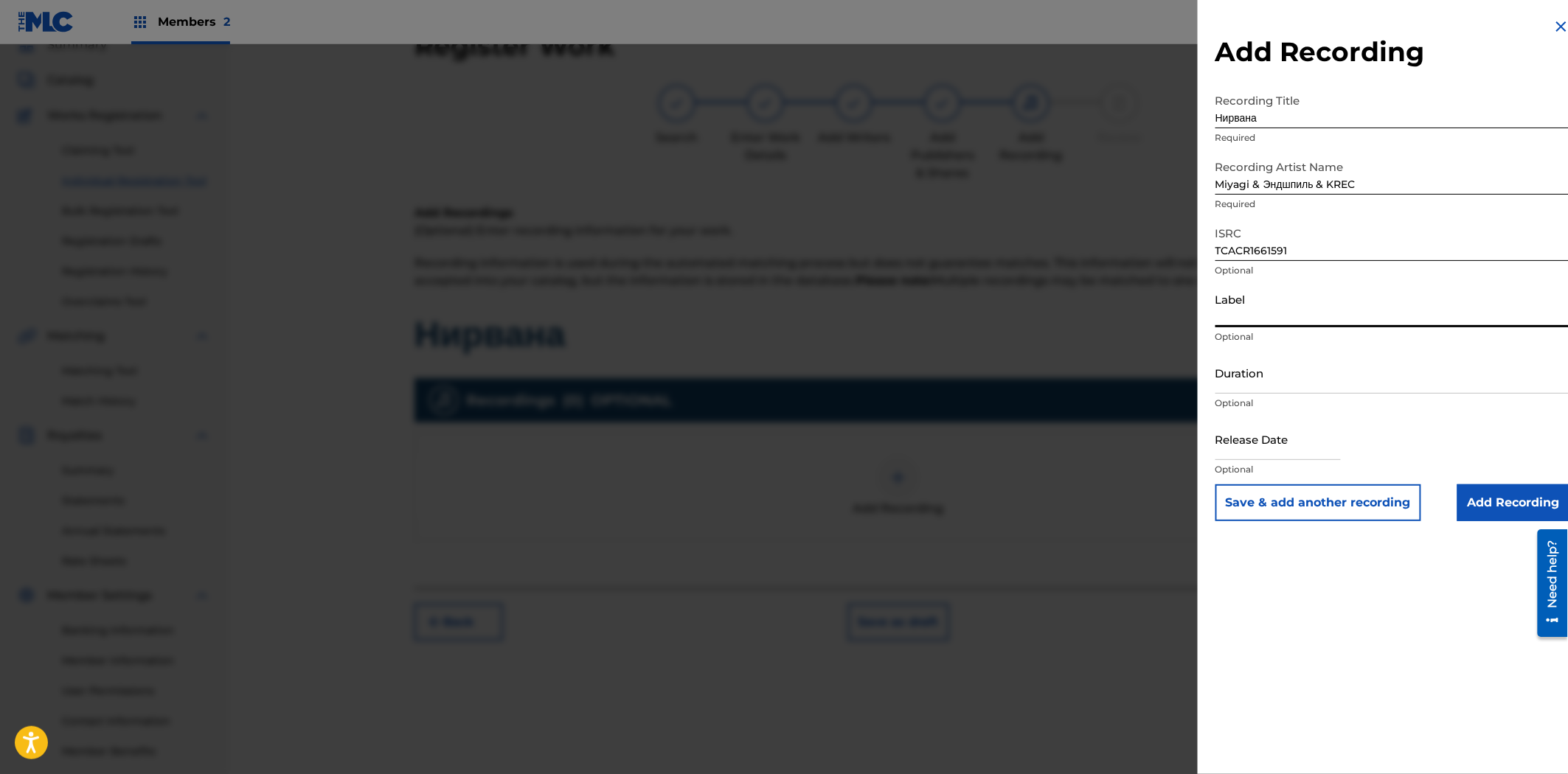 click on "Label" at bounding box center [1392, 306] 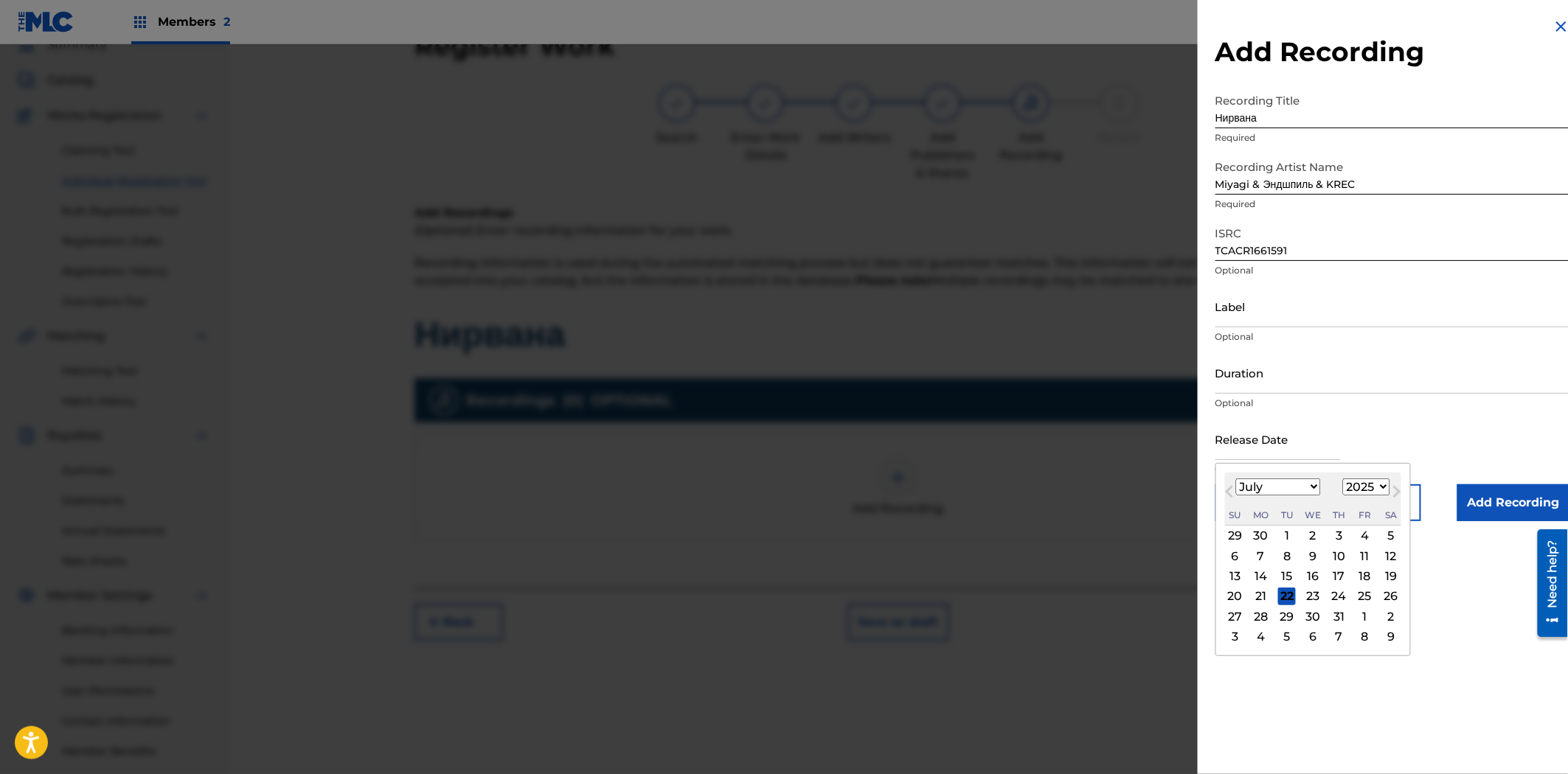 click on "1900 1901 1902 1903 1904 1905 1906 1907 1908 1909 1910 1911 1912 1913 1914 1915 1916 1917 1918 1919 1920 1921 1922 1923 1924 1925 1926 1927 1928 1929 1930 1931 1932 1933 1934 1935 1936 1937 1938 1939 1940 1941 1942 1943 1944 1945 1946 1947 1948 1949 1950 1951 1952 1953 1954 1955 1956 1957 1958 1959 1960 1961 1962 1963 1964 1965 1966 1967 1968 1969 1970 1971 1972 1973 1974 1975 1976 1977 1978 1979 1980 1981 1982 1983 1984 1985 1986 1987 1988 1989 1990 1991 1992 1993 1994 1995 1996 1997 1998 1999 2000 2001 2002 2003 2004 2005 2006 2007 2008 2009 2010 2011 2012 2013 2014 2015 2016 2017 2018 2019 2020 2021 2022 2023 2024 2025 2026 2027 2028 2029 2030 2031 2032 2033 2034 2035 2036 2037 2038 2039 2040 2041 2042 2043 2044 2045 2046 2047 2048 2049 2050 2051 2052 2053 2054 2055 2056 2057 2058 2059 2060 2061 2062 2063 2064 2065 2066 2067 2068 2069 2070 2071 2072 2073 2074 2075 2076 2077 2078 2079 2080 2081 2082 2083 2084 2085 2086 2087 2088 2089 2090 2091 2092 2093 2094 2095 2096 2097 2098 2099 2100" at bounding box center (1367, 487) 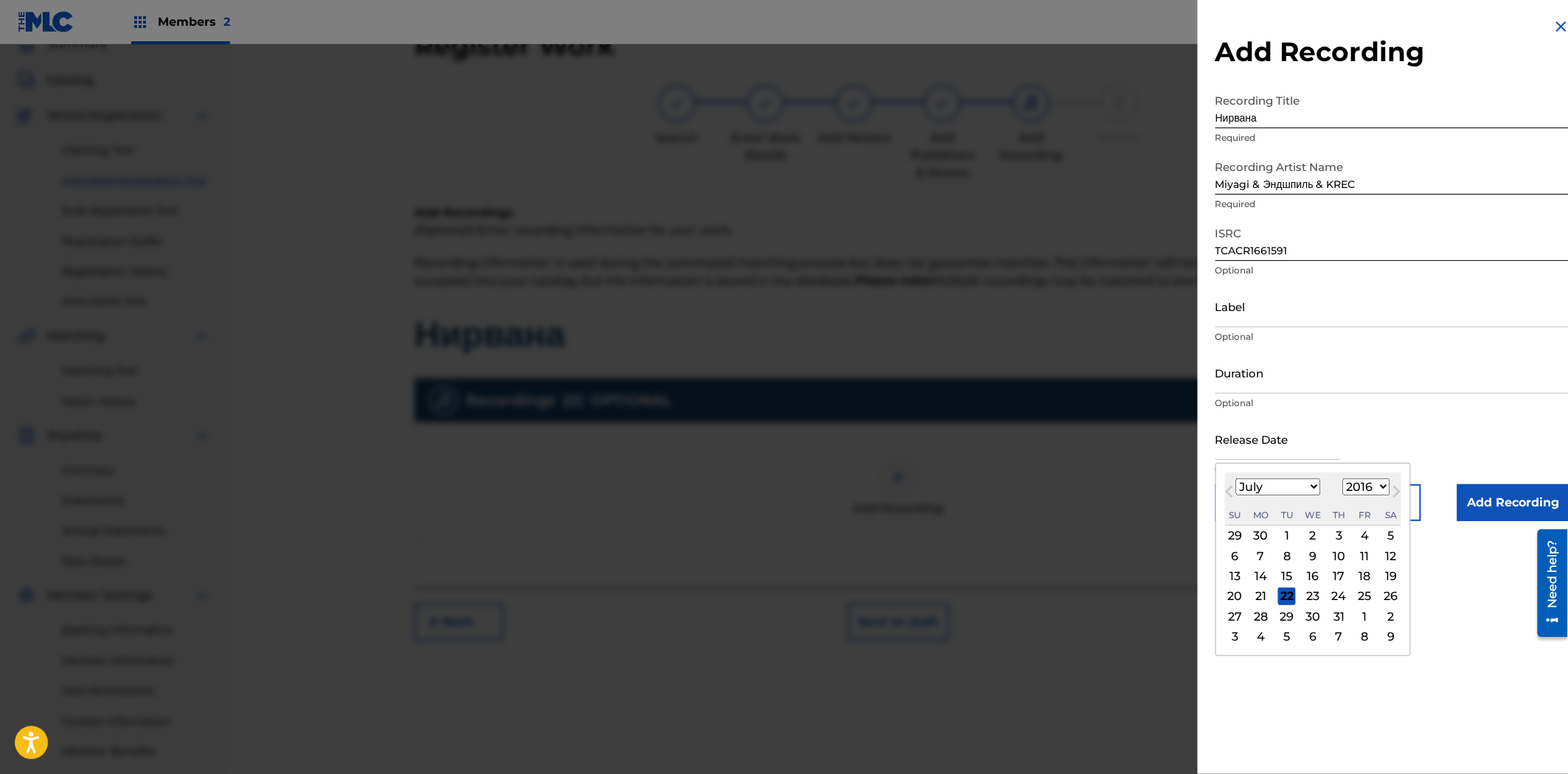 click on "1900 1901 1902 1903 1904 1905 1906 1907 1908 1909 1910 1911 1912 1913 1914 1915 1916 1917 1918 1919 1920 1921 1922 1923 1924 1925 1926 1927 1928 1929 1930 1931 1932 1933 1934 1935 1936 1937 1938 1939 1940 1941 1942 1943 1944 1945 1946 1947 1948 1949 1950 1951 1952 1953 1954 1955 1956 1957 1958 1959 1960 1961 1962 1963 1964 1965 1966 1967 1968 1969 1970 1971 1972 1973 1974 1975 1976 1977 1978 1979 1980 1981 1982 1983 1984 1985 1986 1987 1988 1989 1990 1991 1992 1993 1994 1995 1996 1997 1998 1999 2000 2001 2002 2003 2004 2005 2006 2007 2008 2009 2010 2011 2012 2013 2014 2015 2016 2017 2018 2019 2020 2021 2022 2023 2024 2025 2026 2027 2028 2029 2030 2031 2032 2033 2034 2035 2036 2037 2038 2039 2040 2041 2042 2043 2044 2045 2046 2047 2048 2049 2050 2051 2052 2053 2054 2055 2056 2057 2058 2059 2060 2061 2062 2063 2064 2065 2066 2067 2068 2069 2070 2071 2072 2073 2074 2075 2076 2077 2078 2079 2080 2081 2082 2083 2084 2085 2086 2087 2088 2089 2090 2091 2092 2093 2094 2095 2096 2097 2098 2099 2100" at bounding box center (1367, 487) 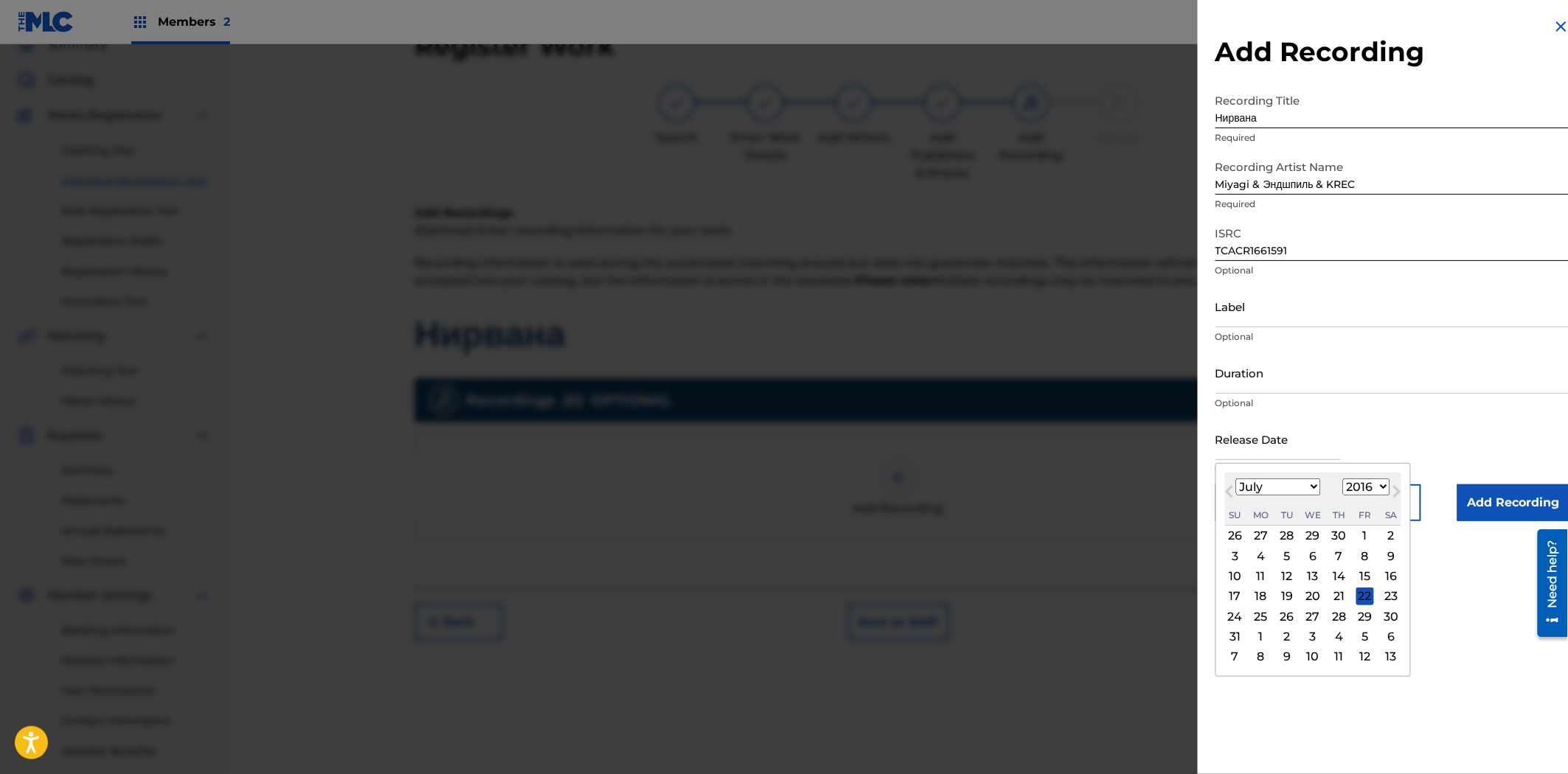 click on "January February March April May June July August September October November December" at bounding box center [1278, 487] 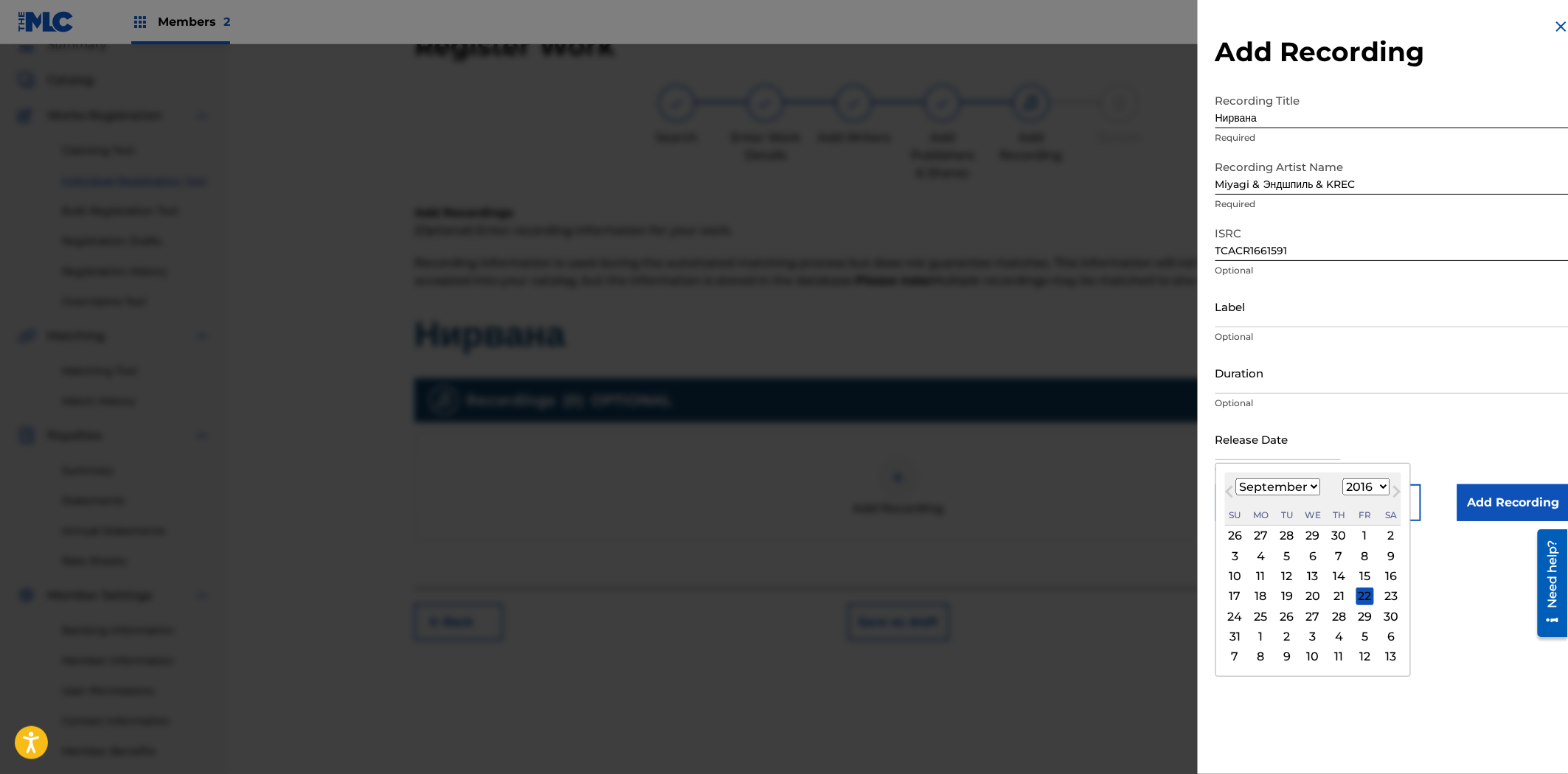 click on "January February March April May June July August September October November December" at bounding box center (1278, 487) 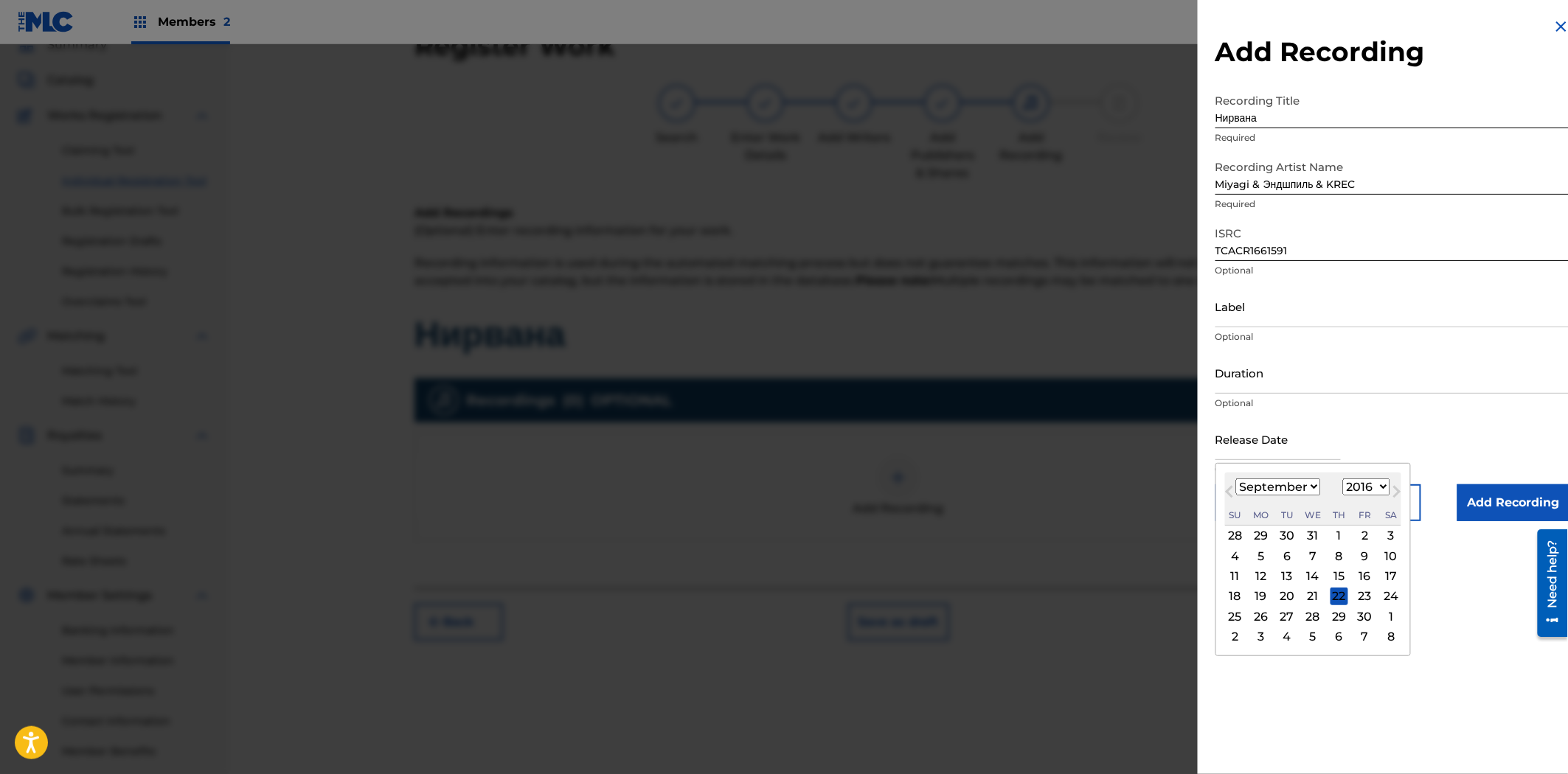 click on "20" at bounding box center (1287, 596) 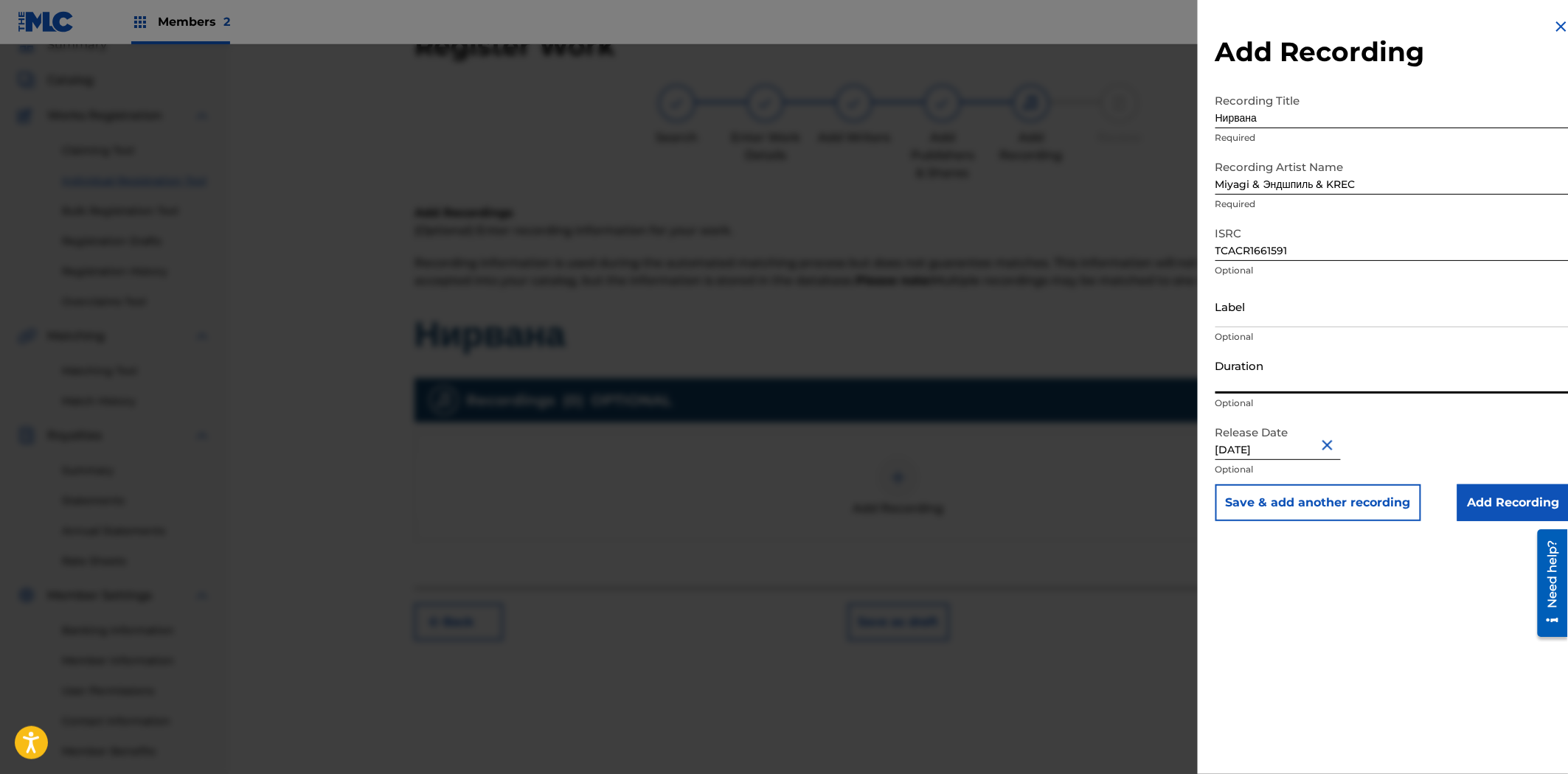 click on "Duration" at bounding box center [1392, 372] 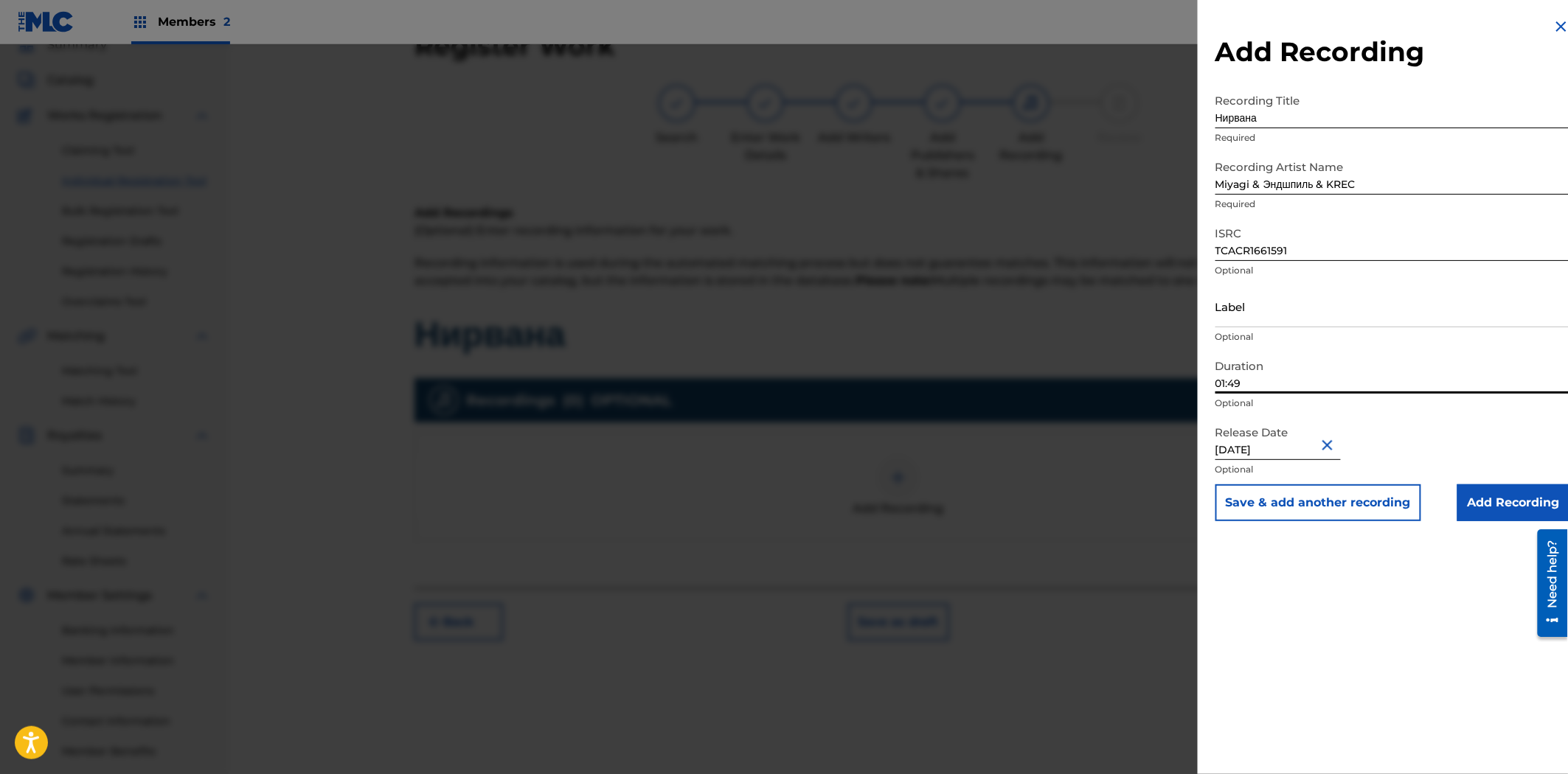 click on "01:49" at bounding box center [1392, 372] 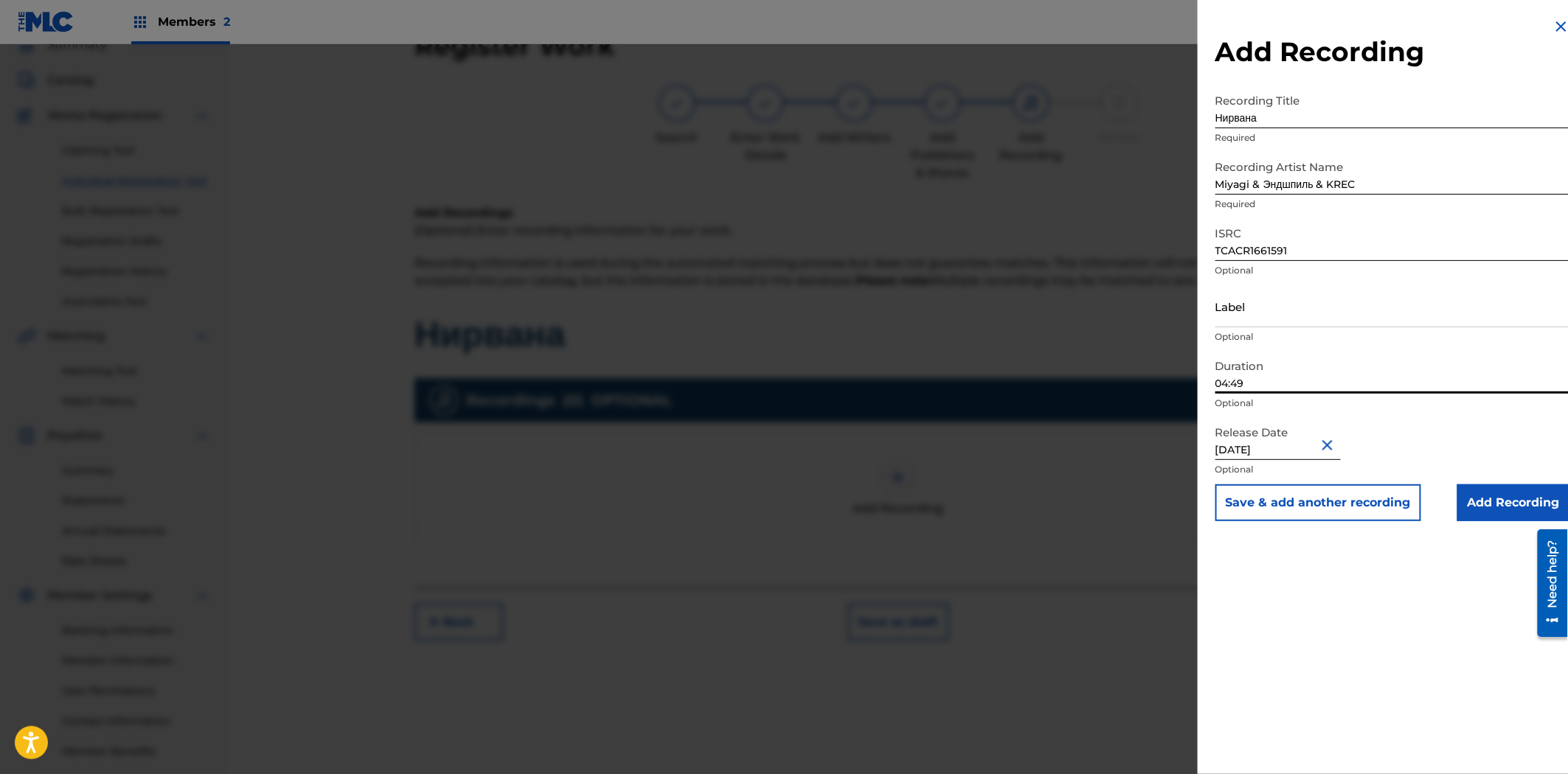 drag, startPoint x: 1234, startPoint y: 378, endPoint x: 1270, endPoint y: 383, distance: 36.345564 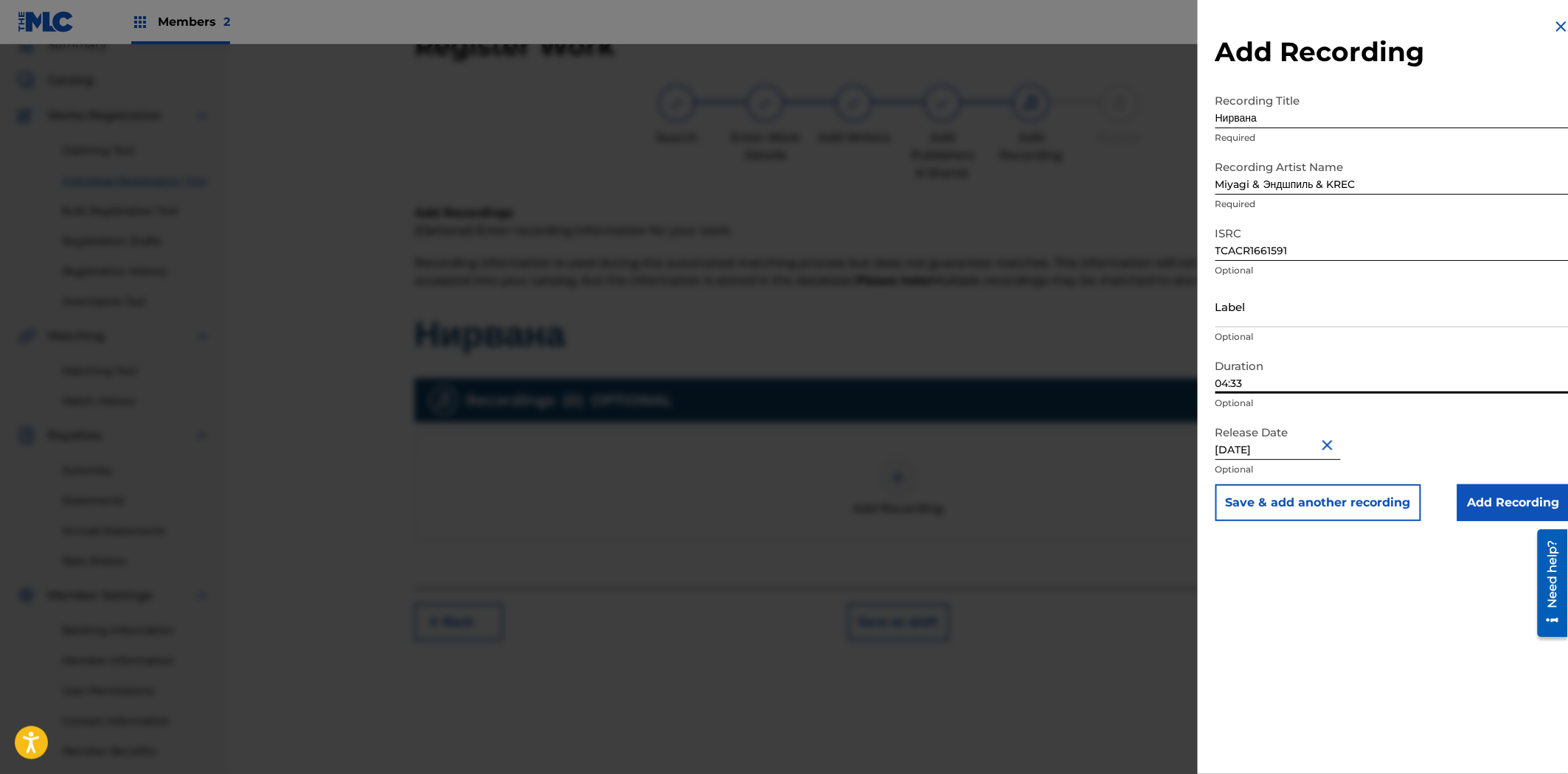 type on "04:33" 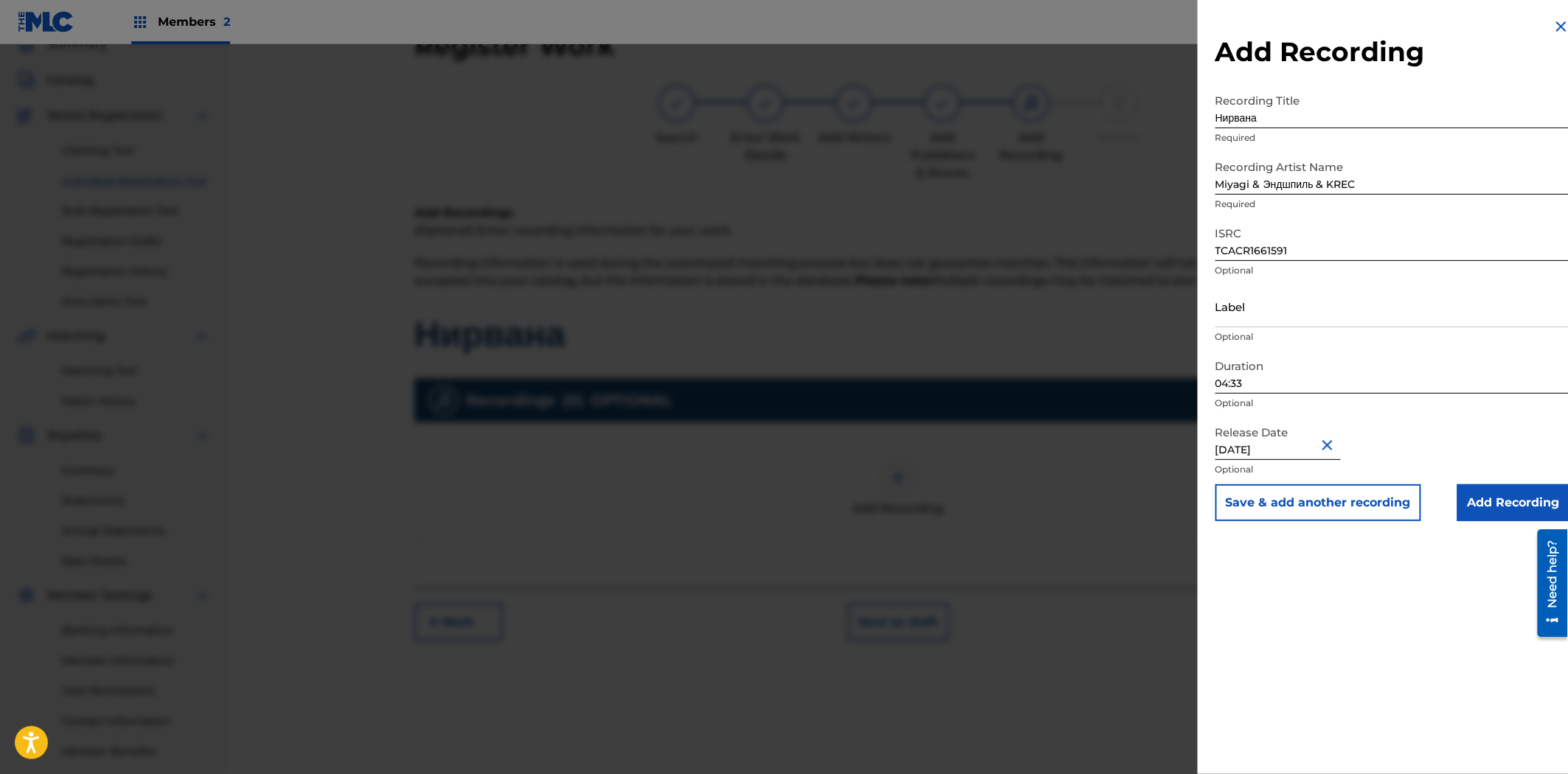 click on "Release Date September 20 2016 Optional" at bounding box center [1392, 451] 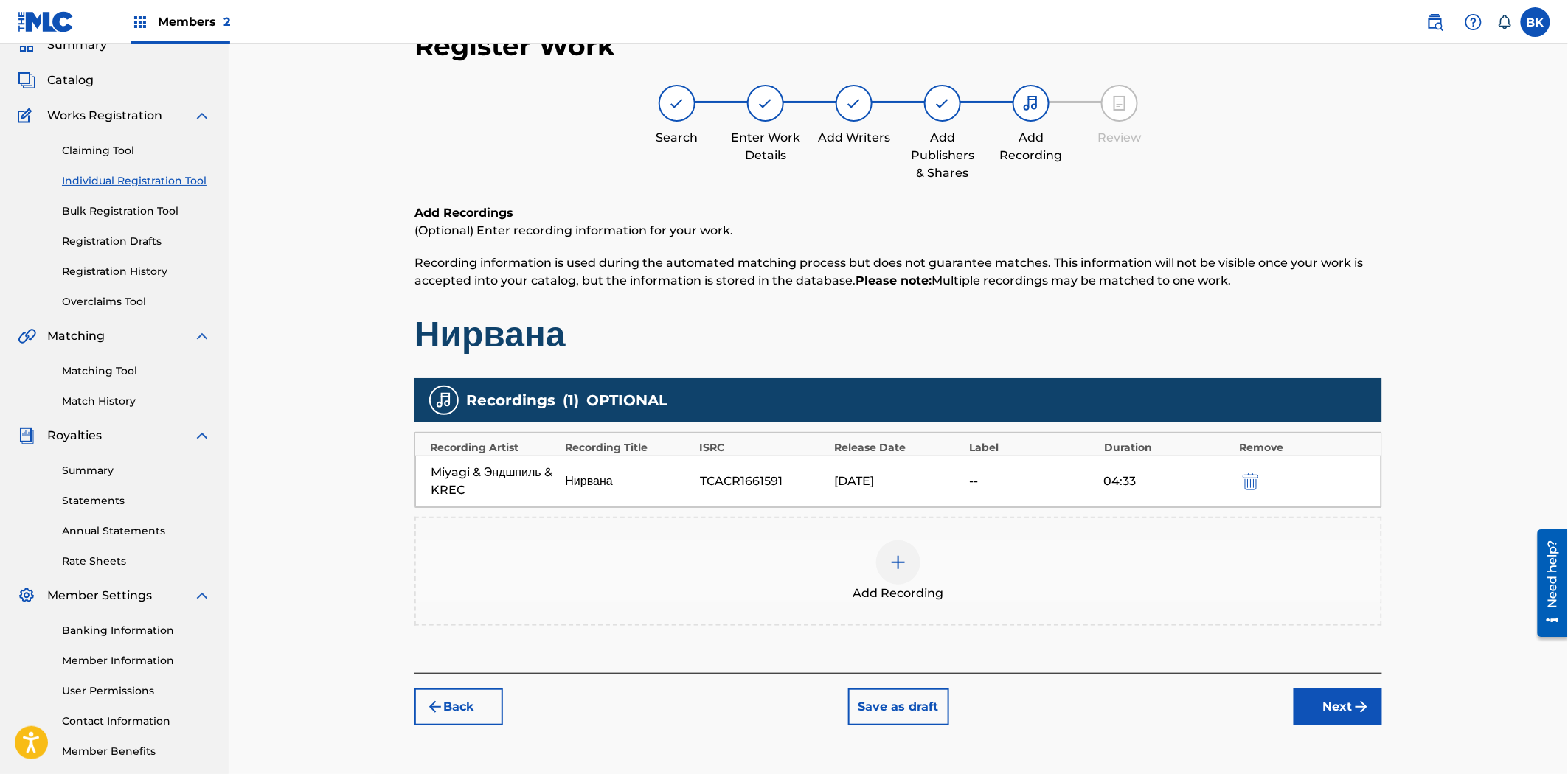 click on "Next" at bounding box center [1338, 707] 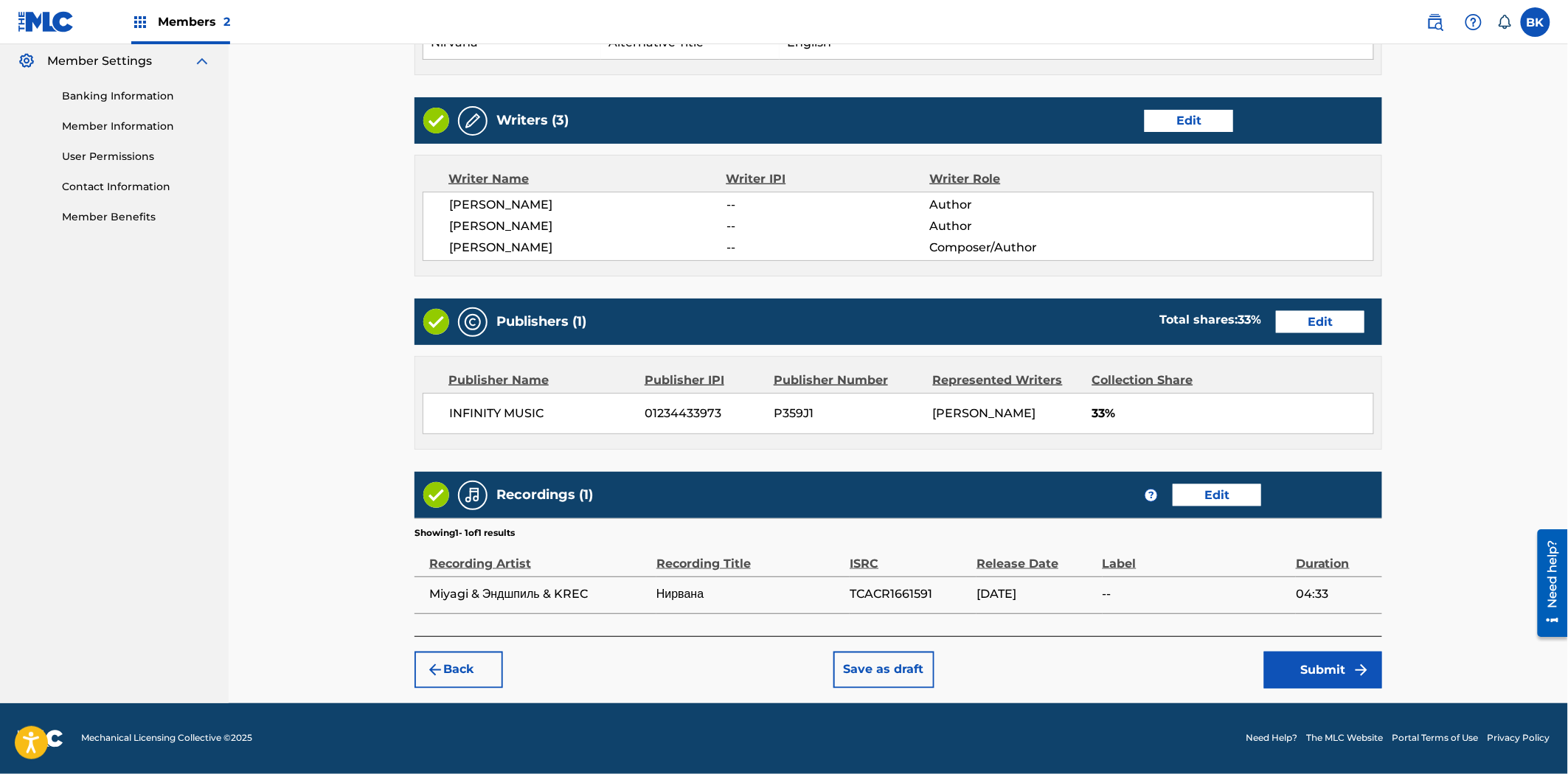 scroll, scrollTop: 619, scrollLeft: 0, axis: vertical 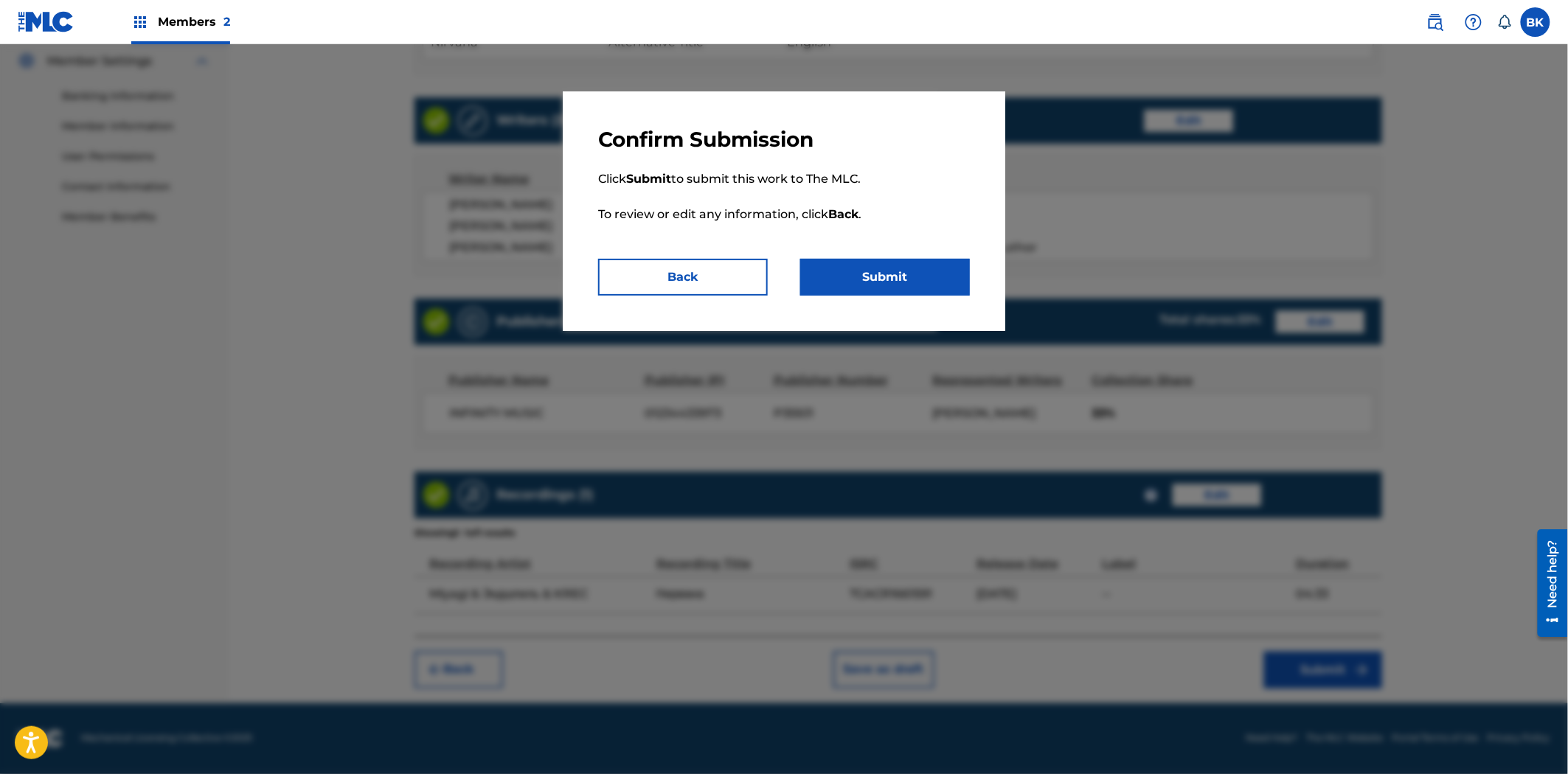 click on "Submit" at bounding box center (885, 277) 